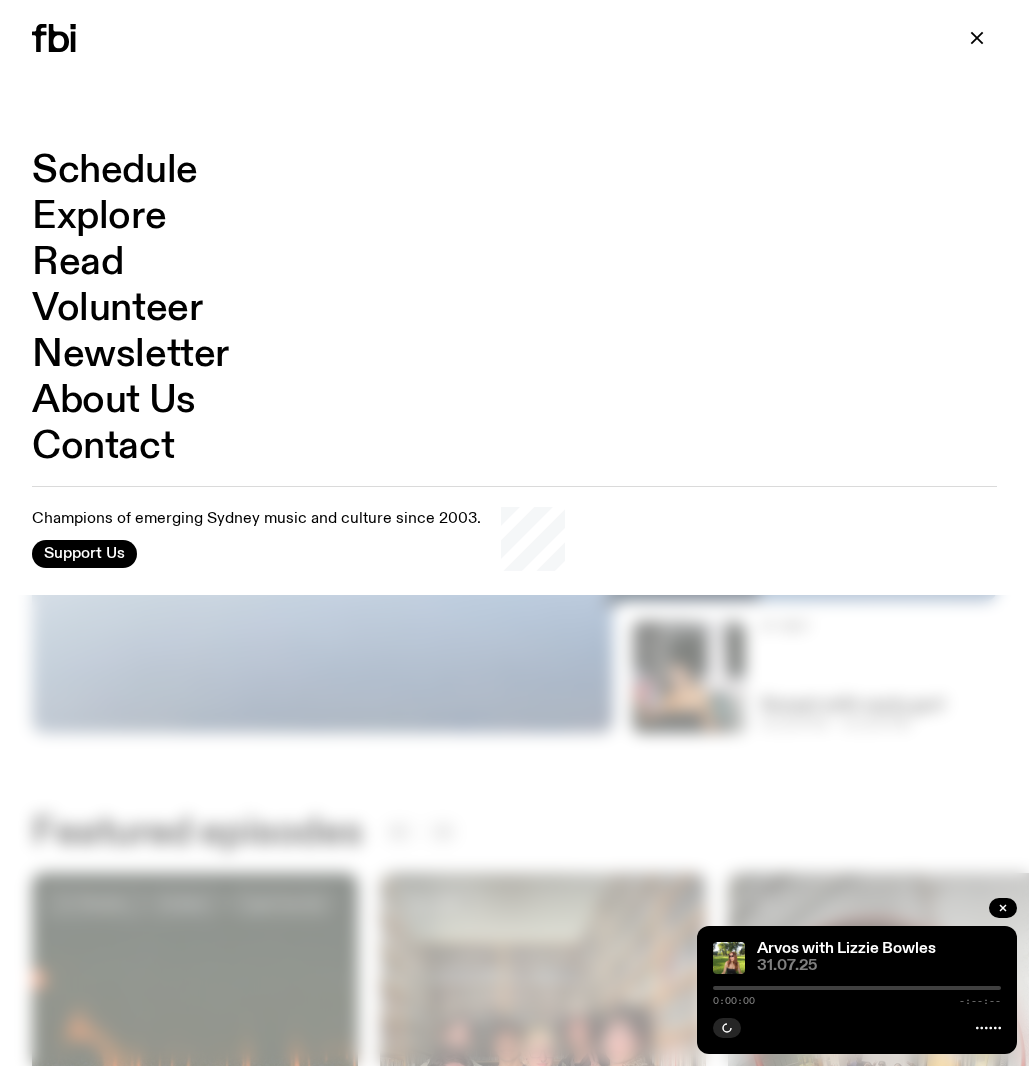 scroll, scrollTop: 0, scrollLeft: 0, axis: both 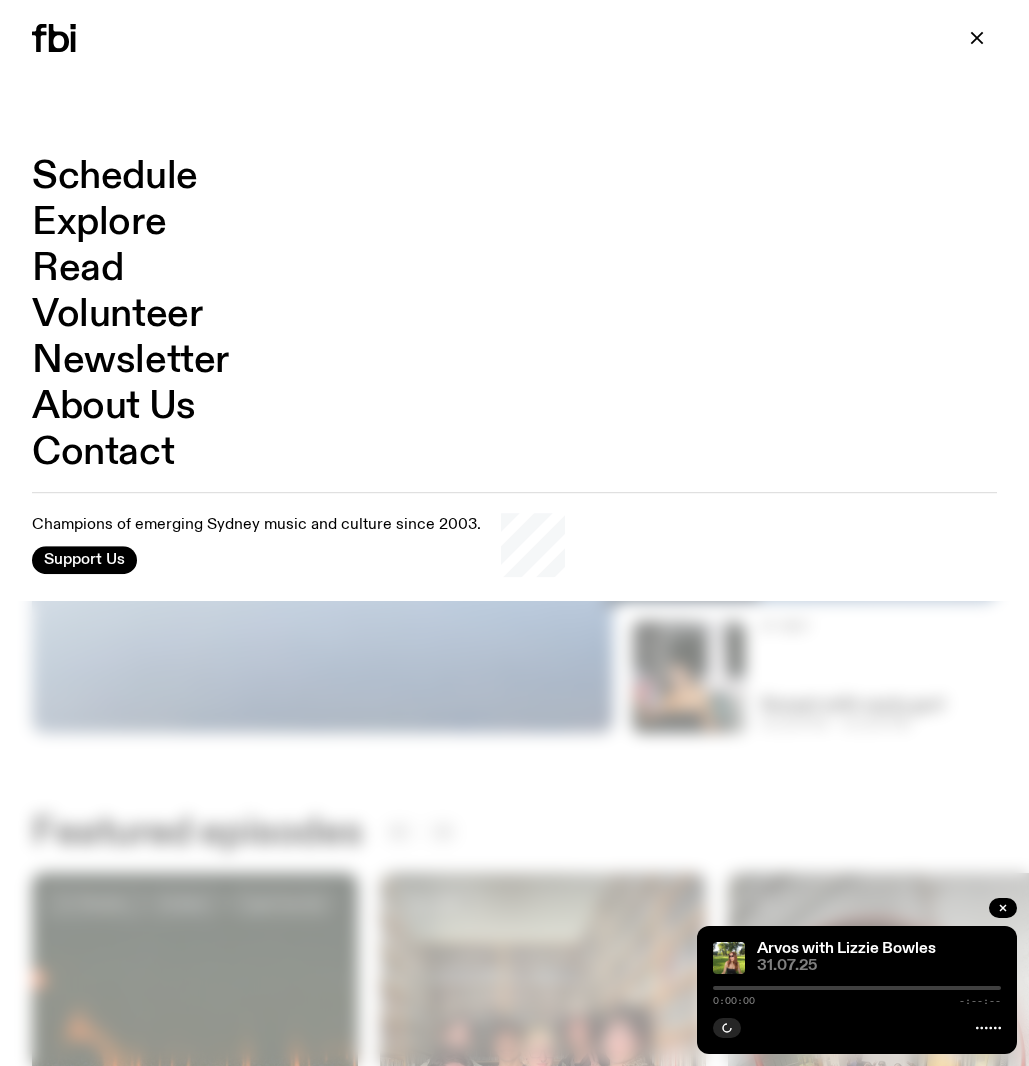 click on "Schedule" at bounding box center [115, 177] 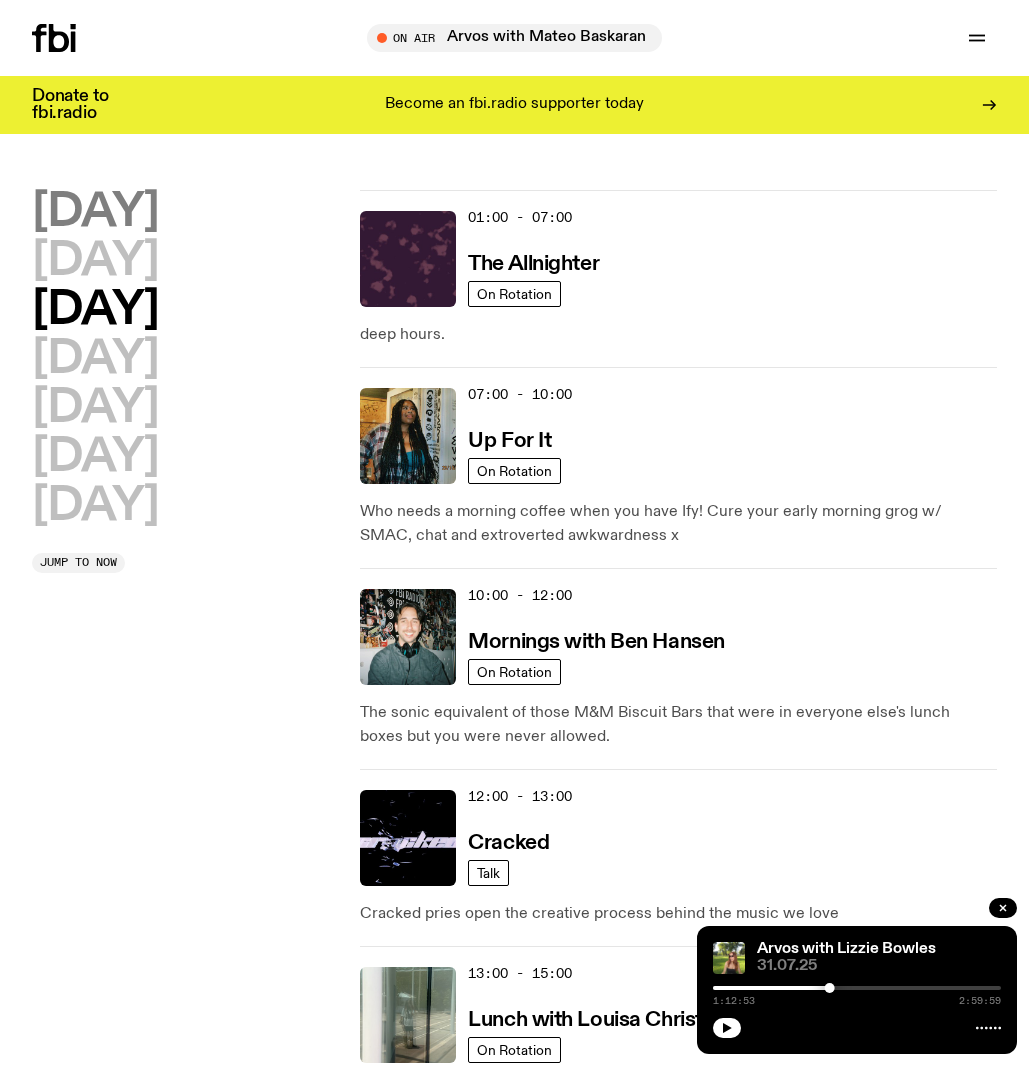 click on "Monday" at bounding box center [95, 212] 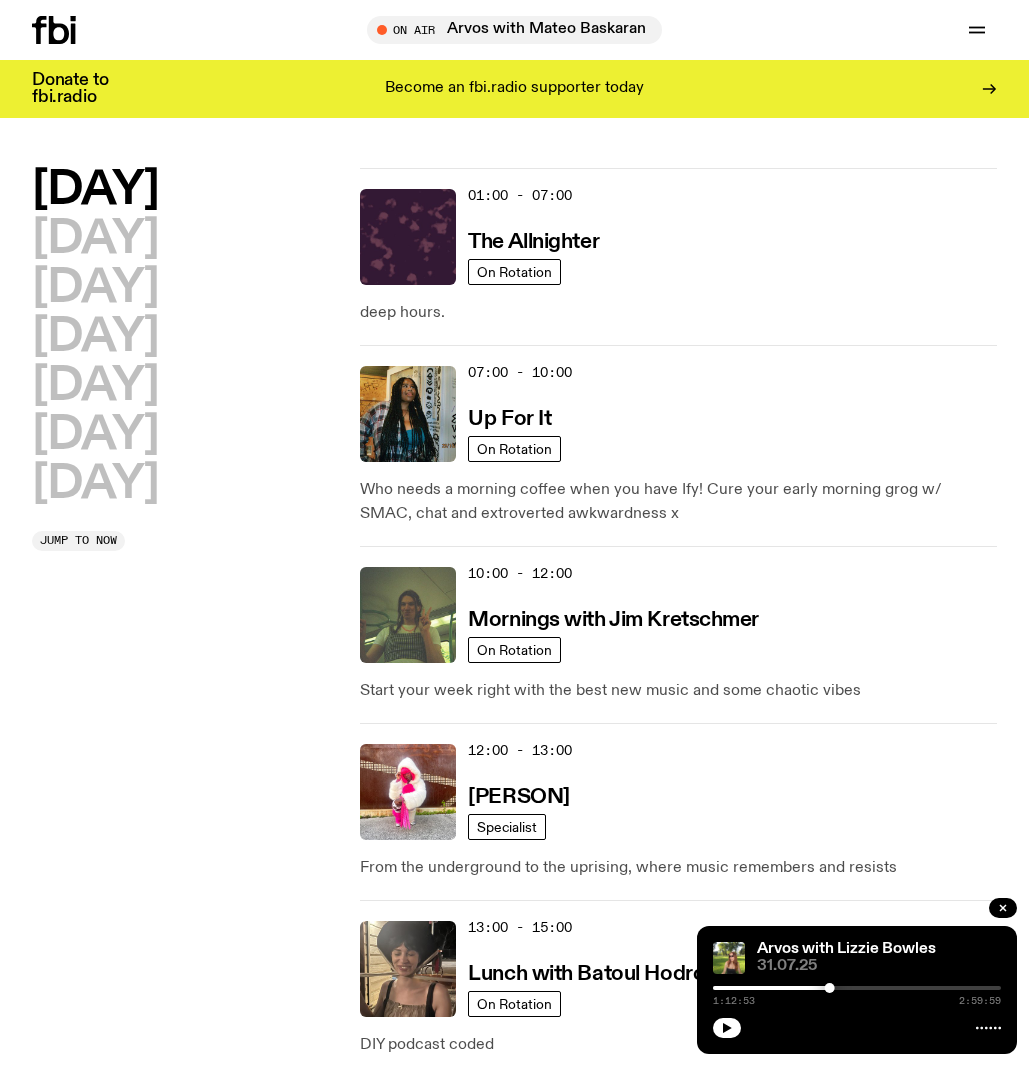 scroll, scrollTop: 0, scrollLeft: 0, axis: both 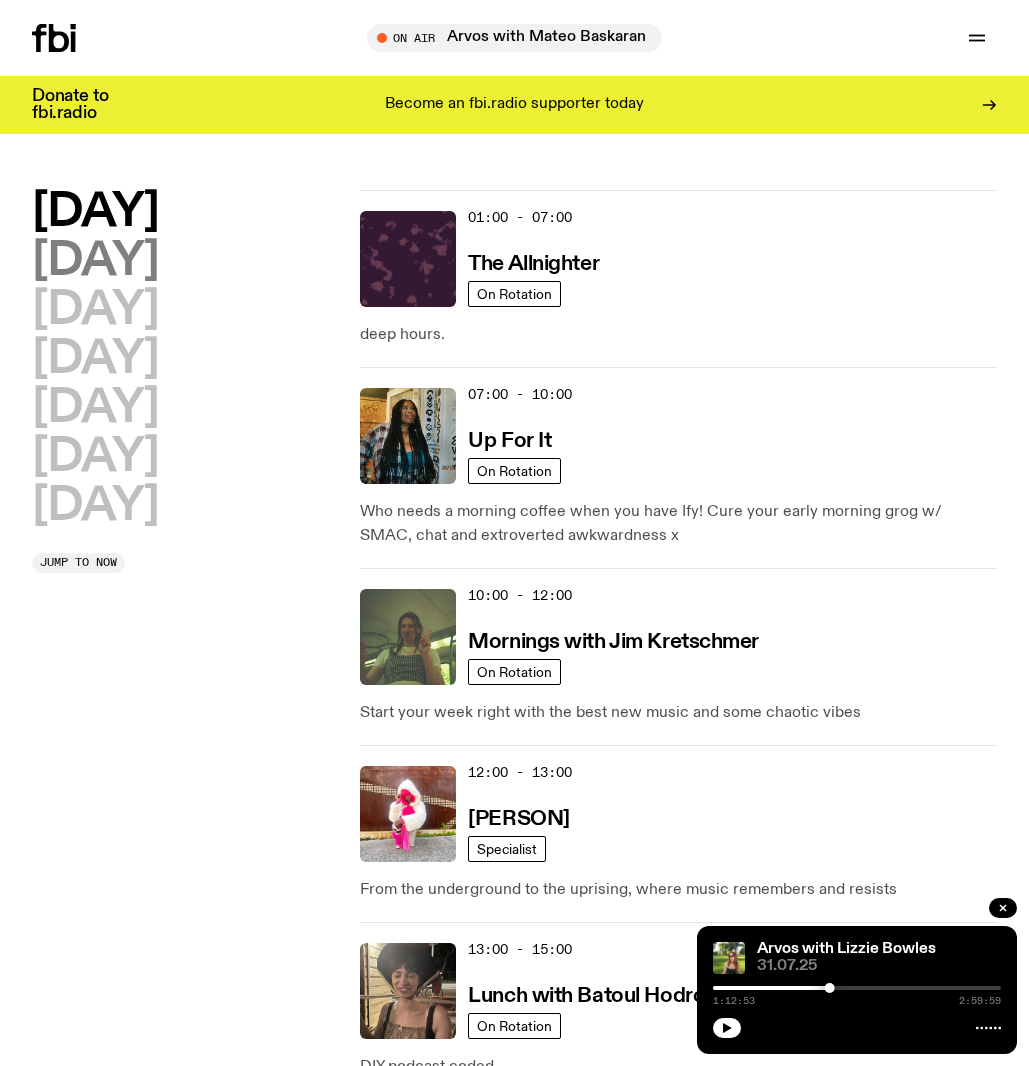 click on "Tuesday" at bounding box center (95, 261) 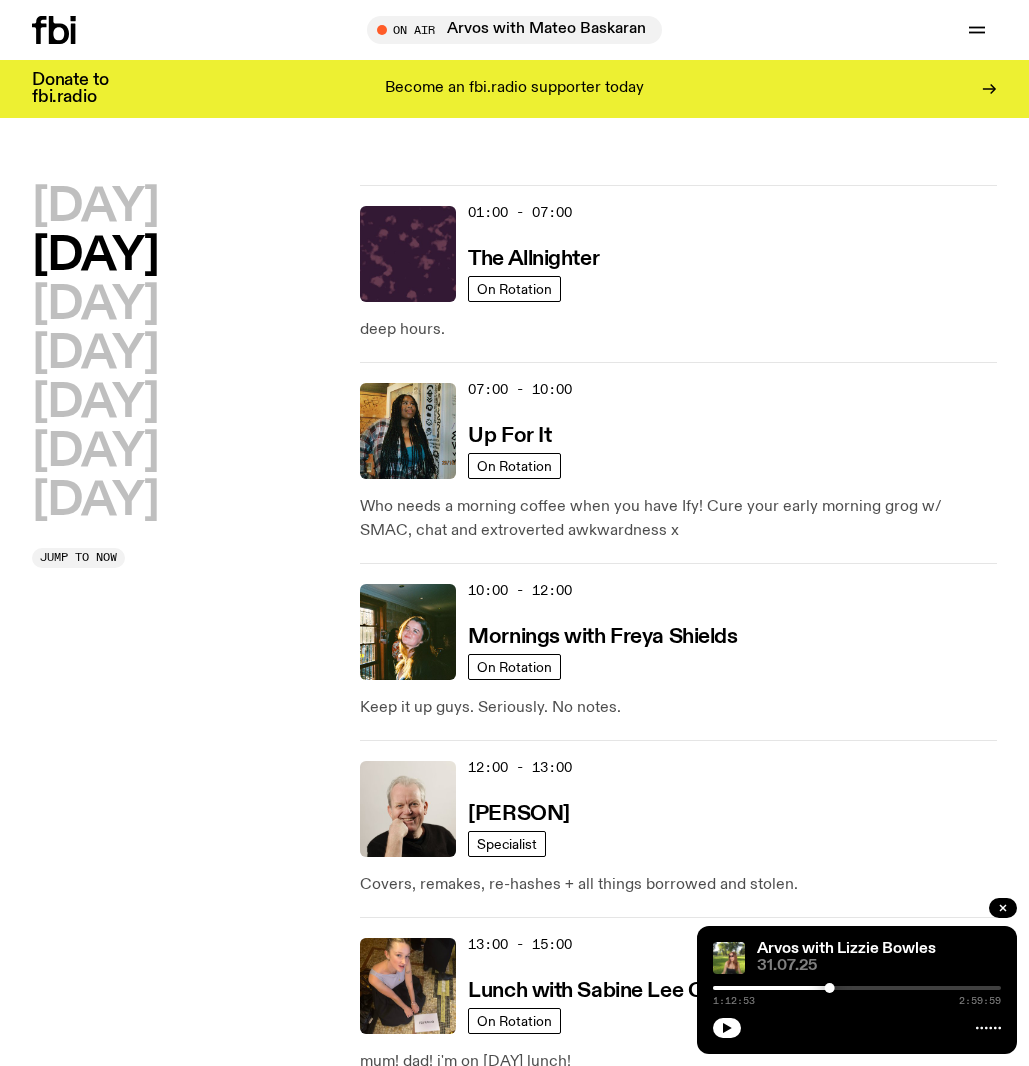 scroll, scrollTop: 56, scrollLeft: 0, axis: vertical 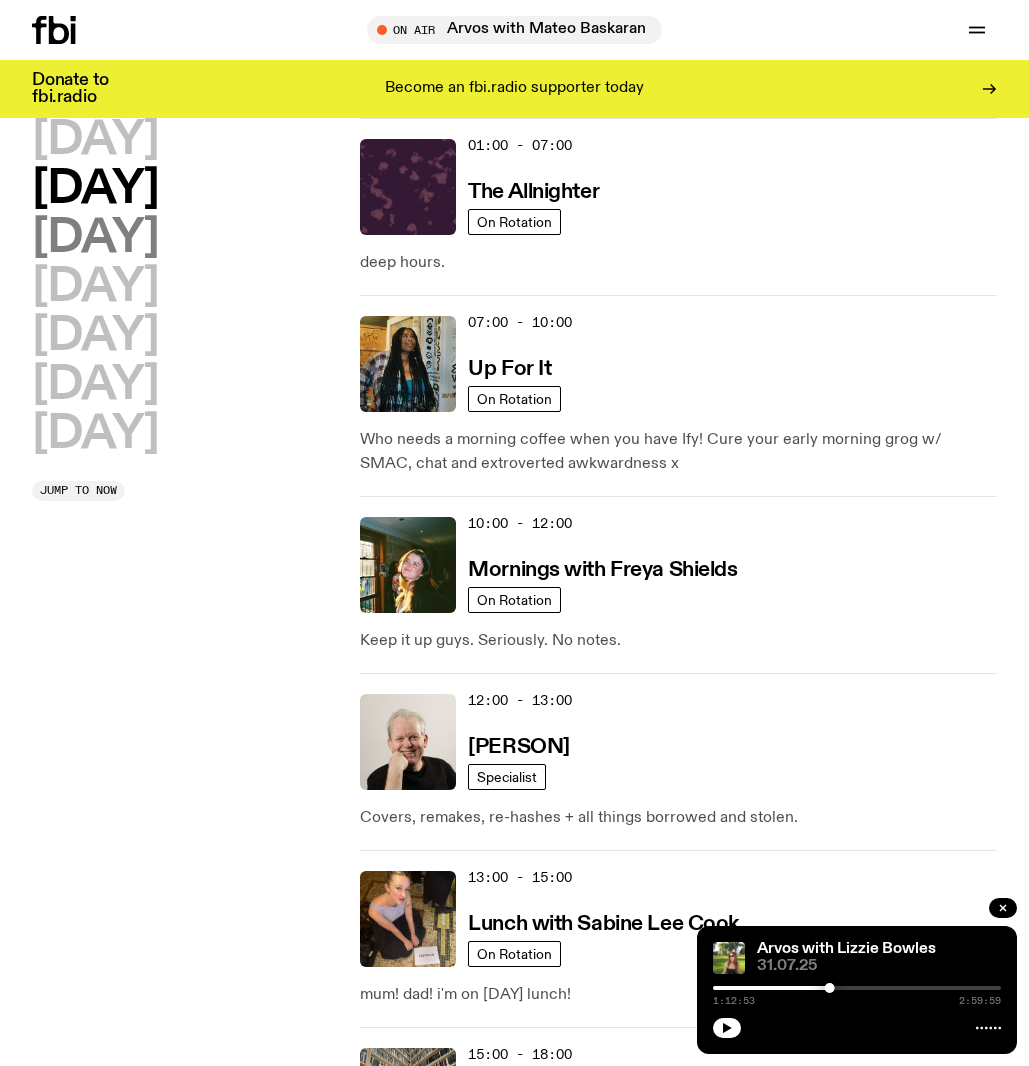 click on "Wednesday" at bounding box center [95, 238] 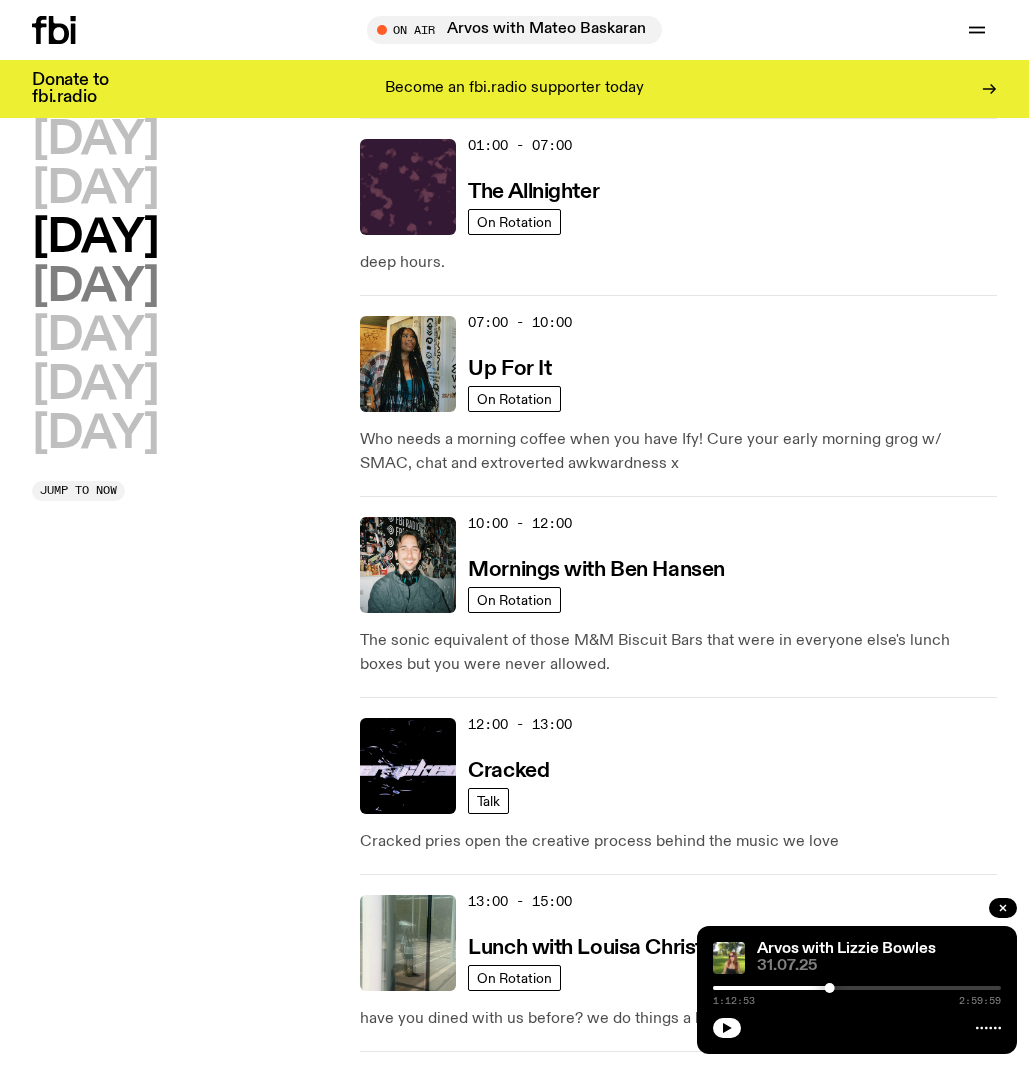 click on "Thursday" at bounding box center [95, 287] 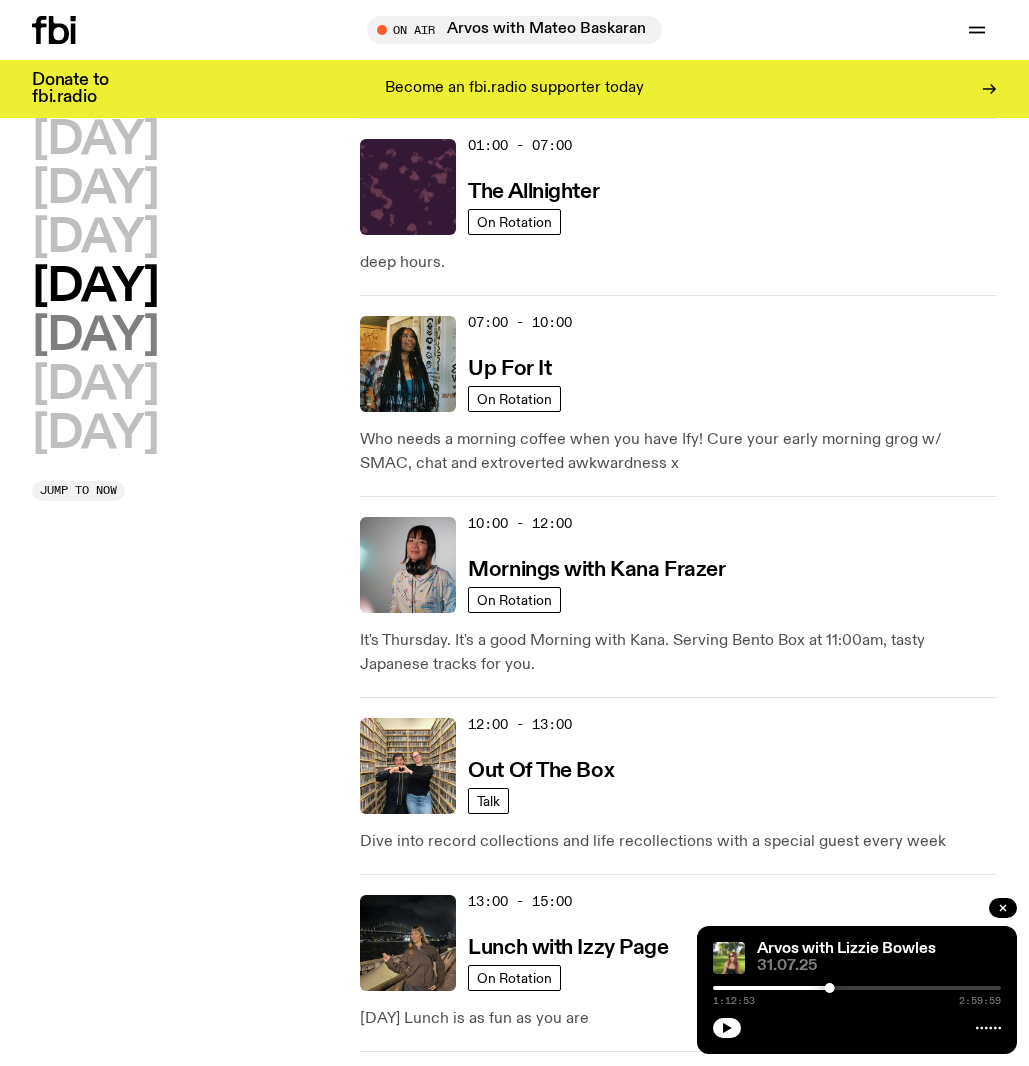 click on "Friday" at bounding box center [95, 336] 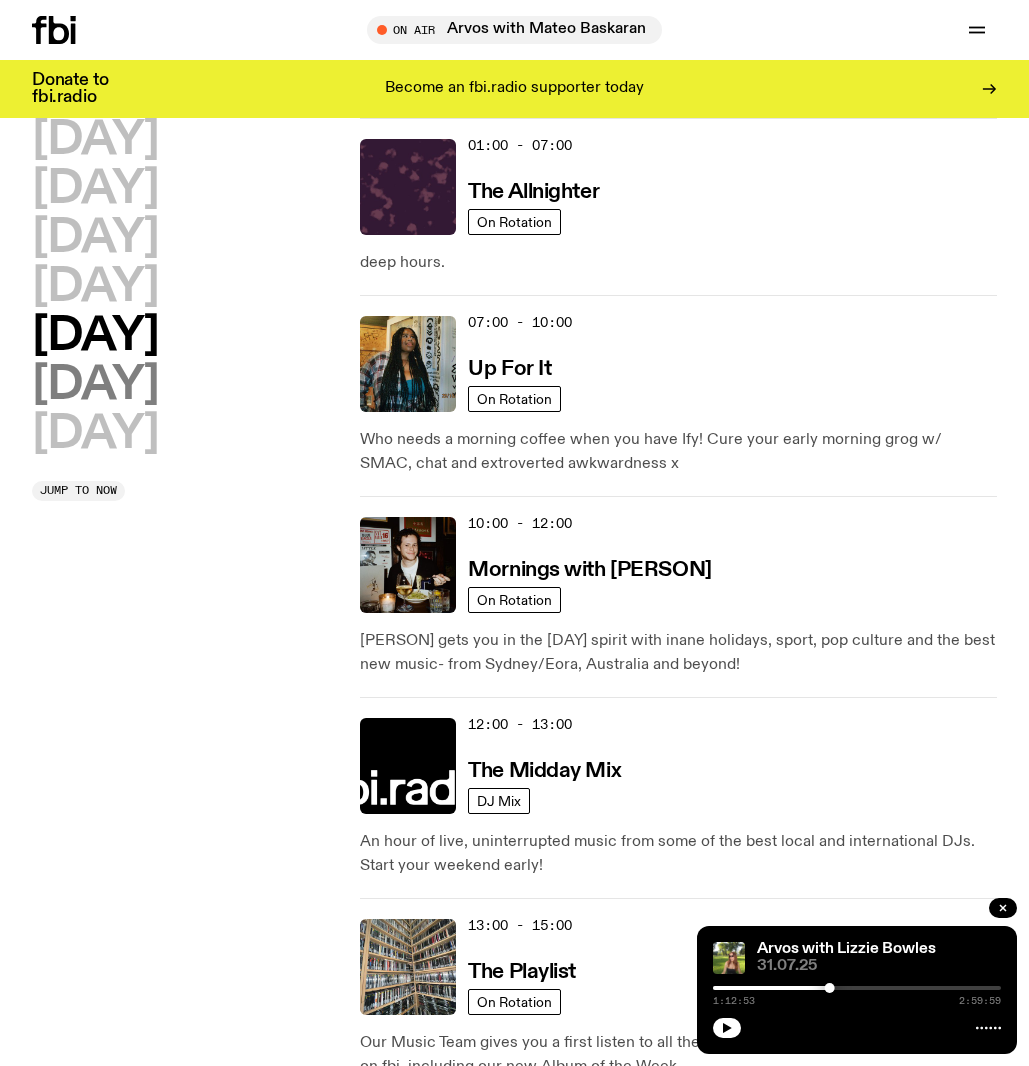 click on "Saturday" at bounding box center (95, 385) 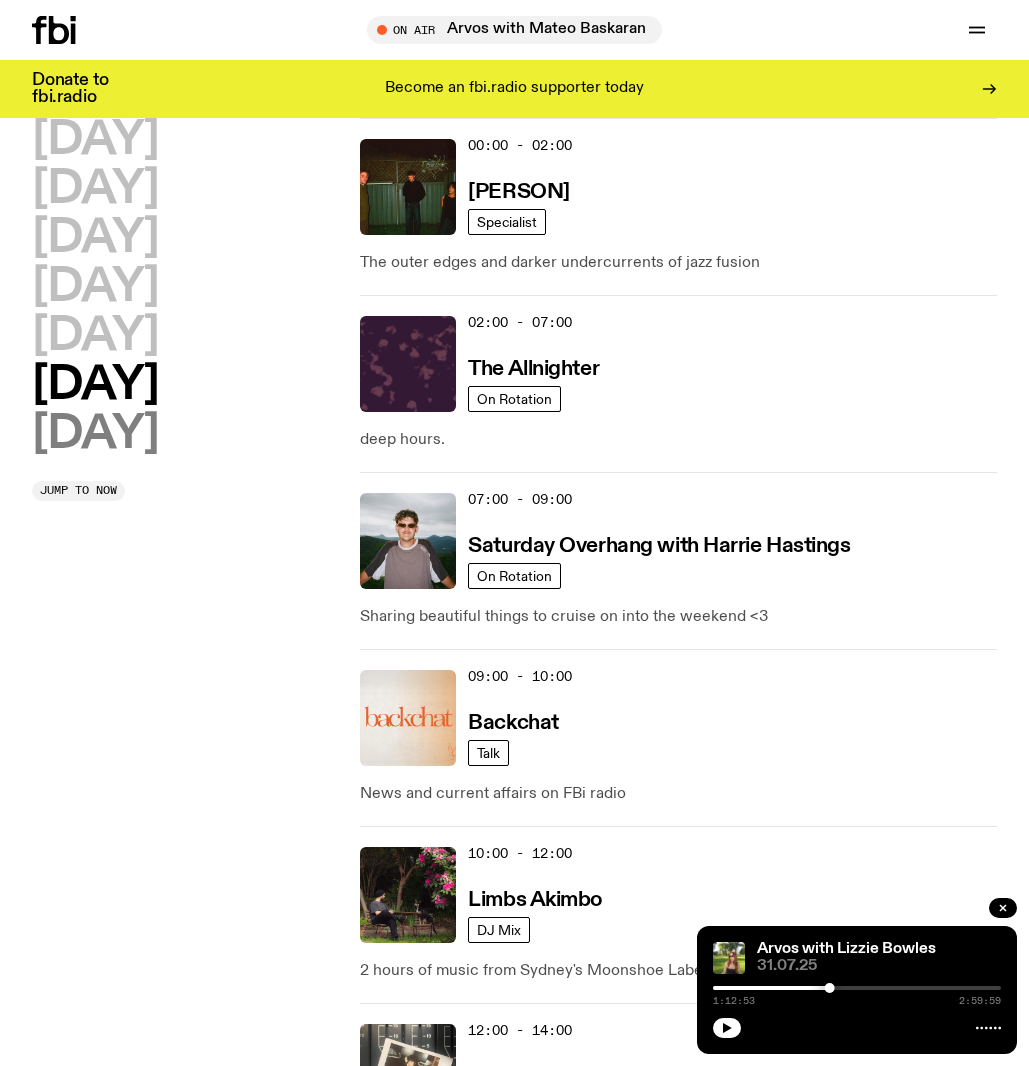 click on "Sunday" at bounding box center [95, 434] 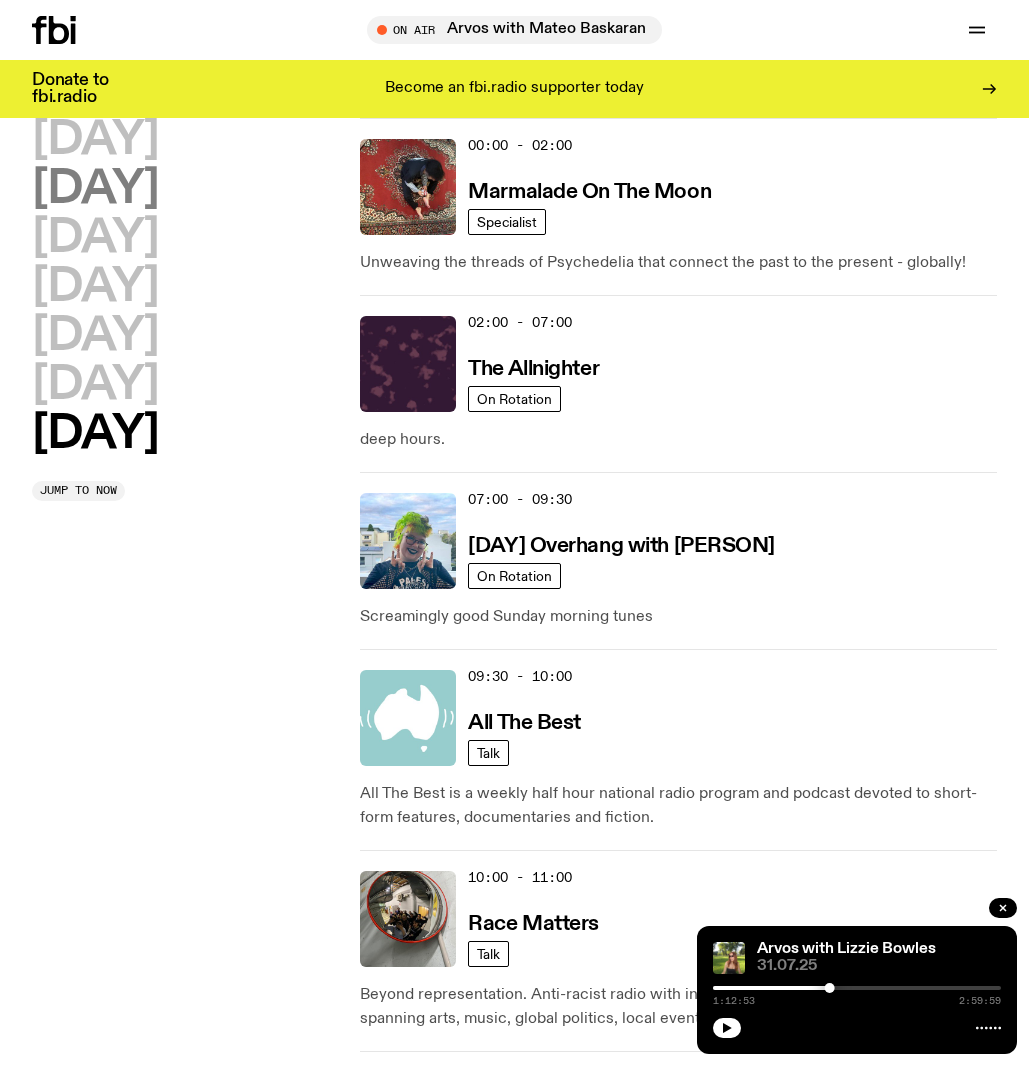 click on "Tuesday" at bounding box center (95, 189) 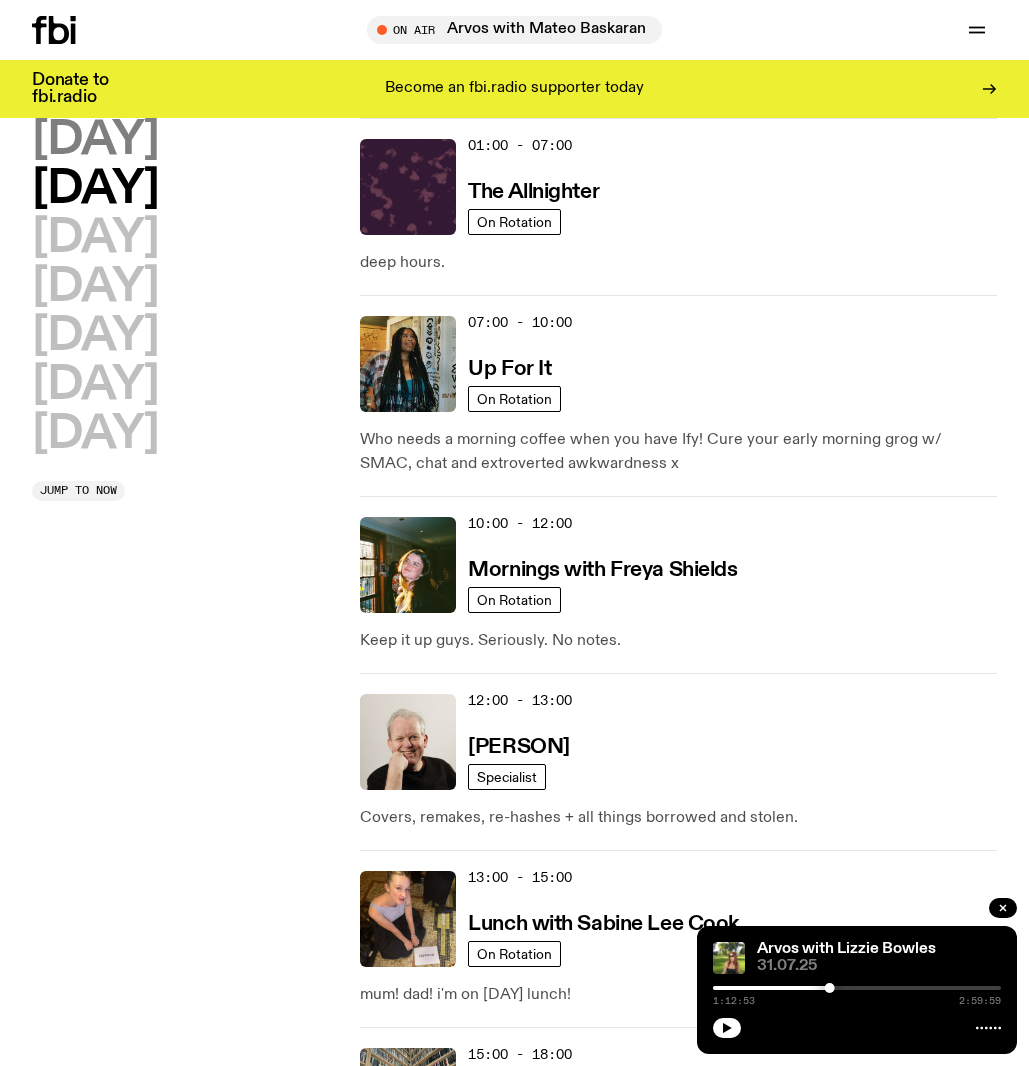 click on "Monday" at bounding box center (95, 140) 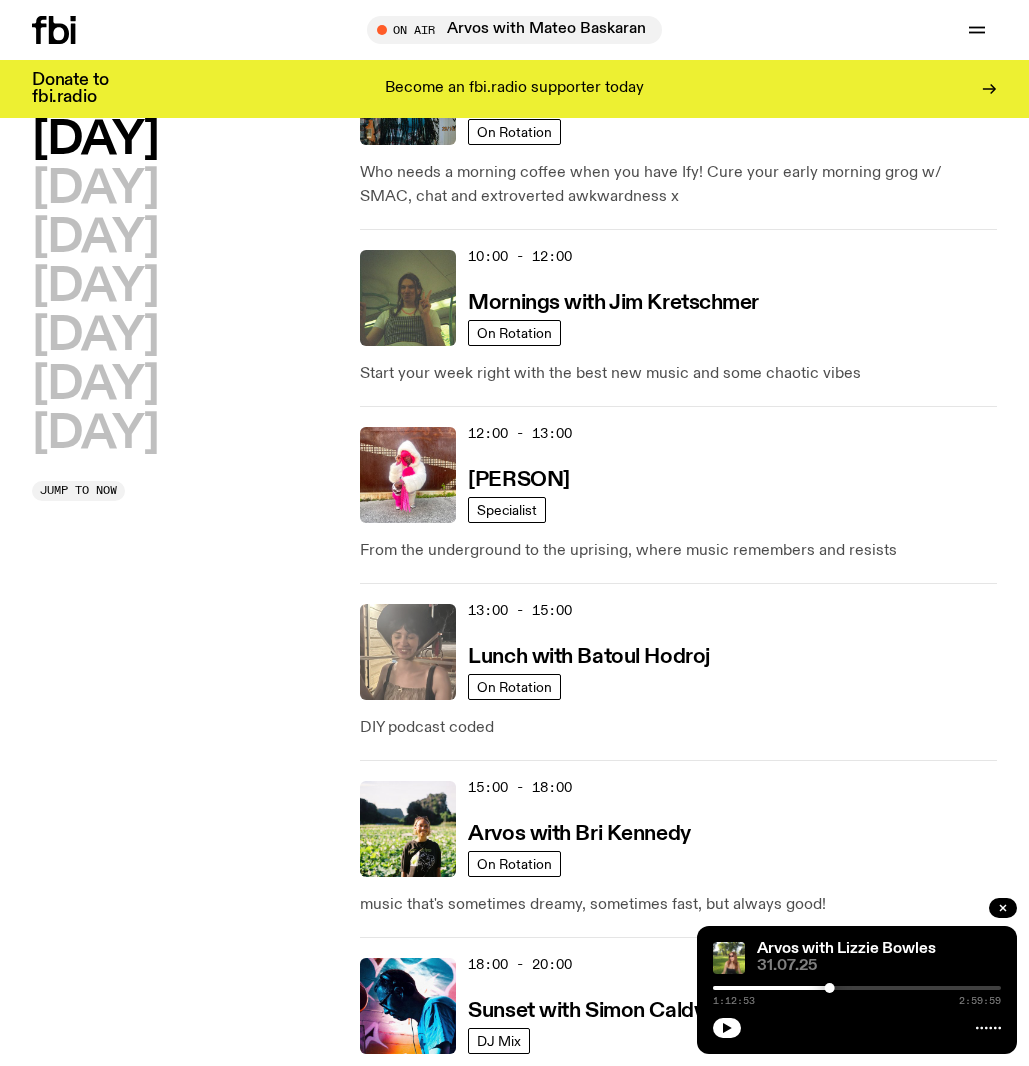 scroll, scrollTop: 335, scrollLeft: 0, axis: vertical 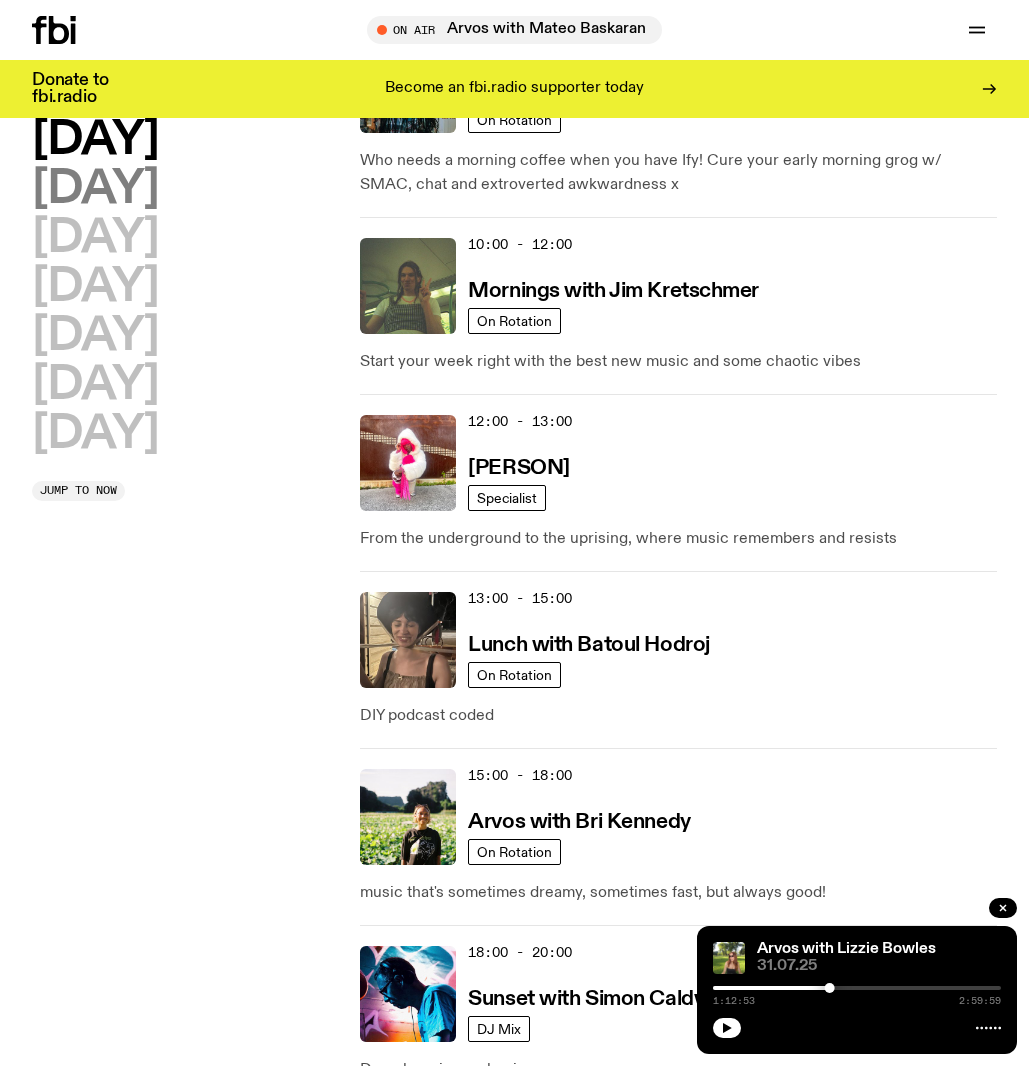 click on "Tuesday" at bounding box center (95, 189) 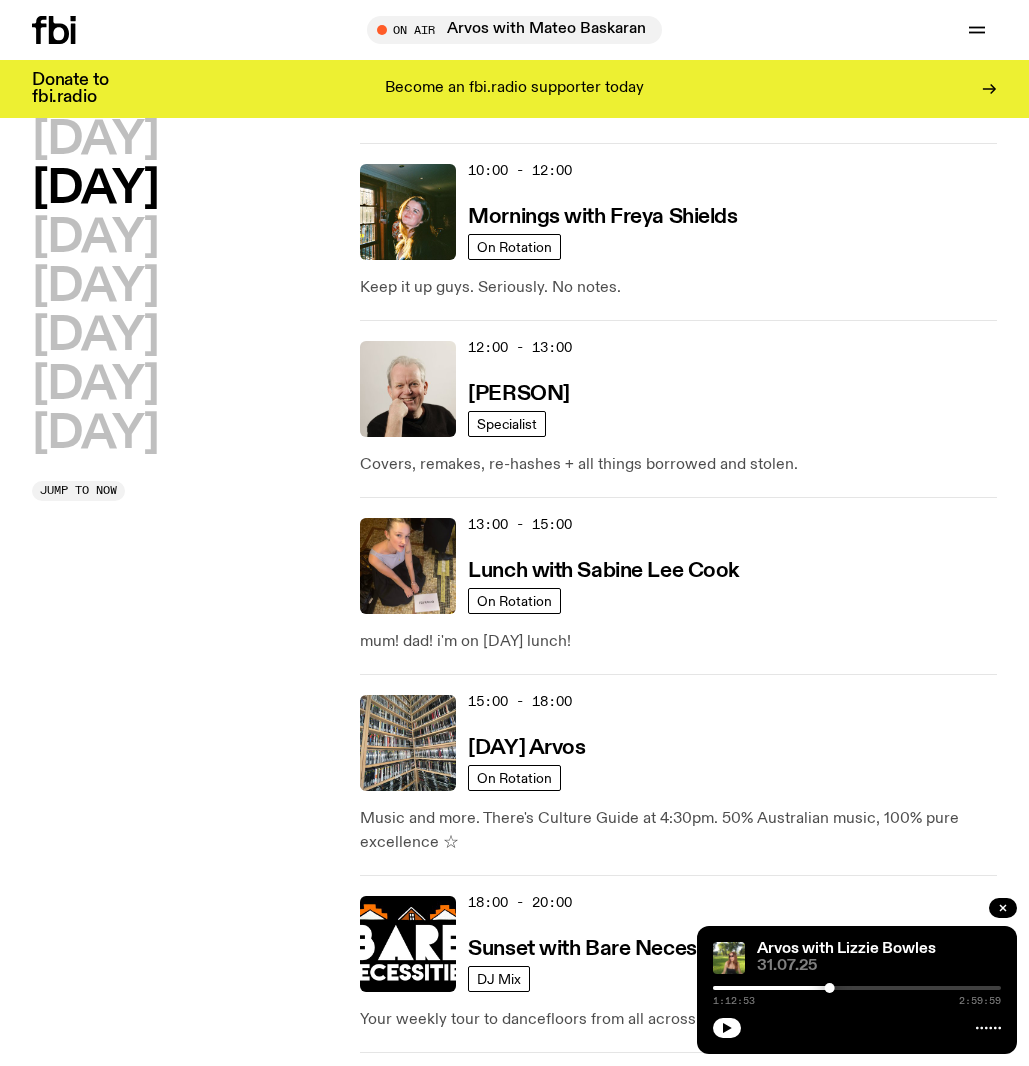 scroll, scrollTop: 443, scrollLeft: 0, axis: vertical 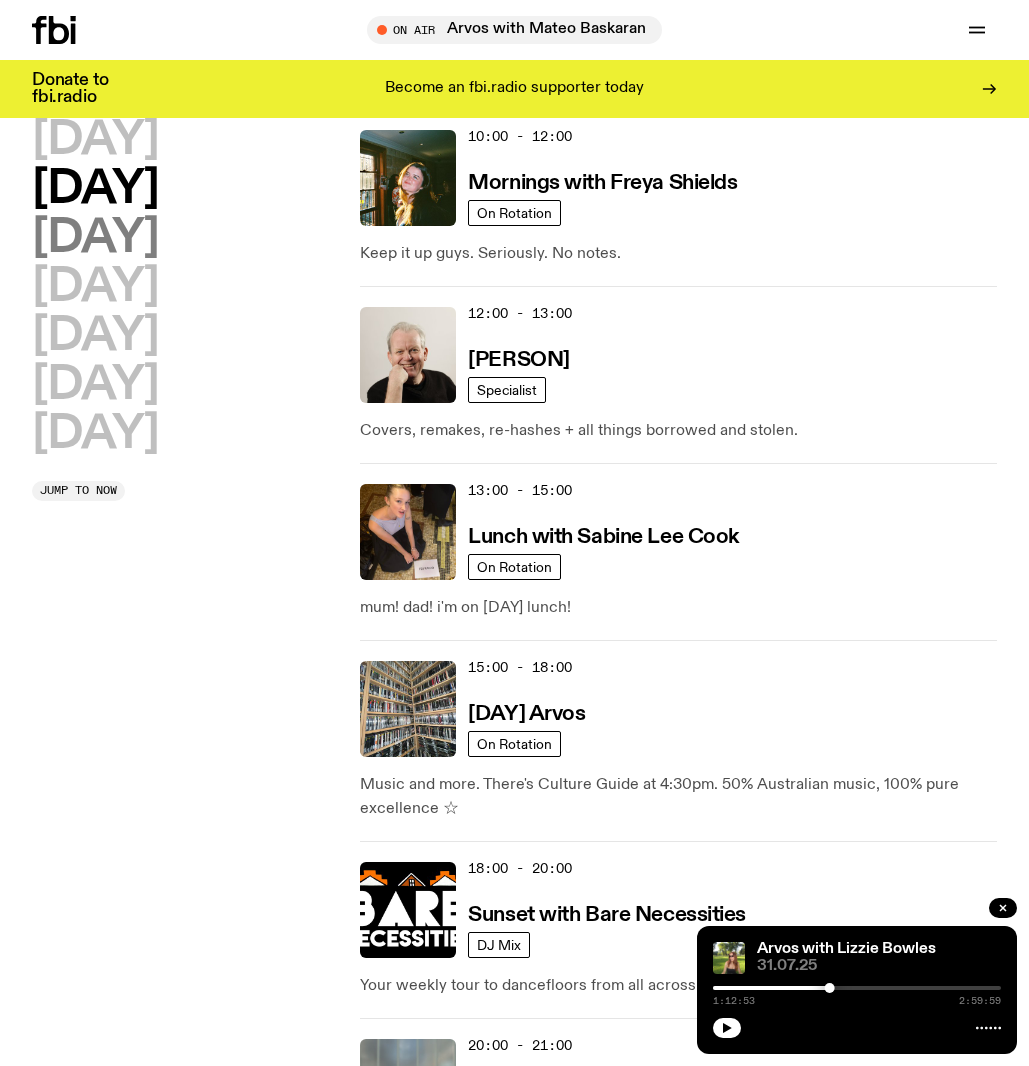 click on "Wednesday" at bounding box center [95, 238] 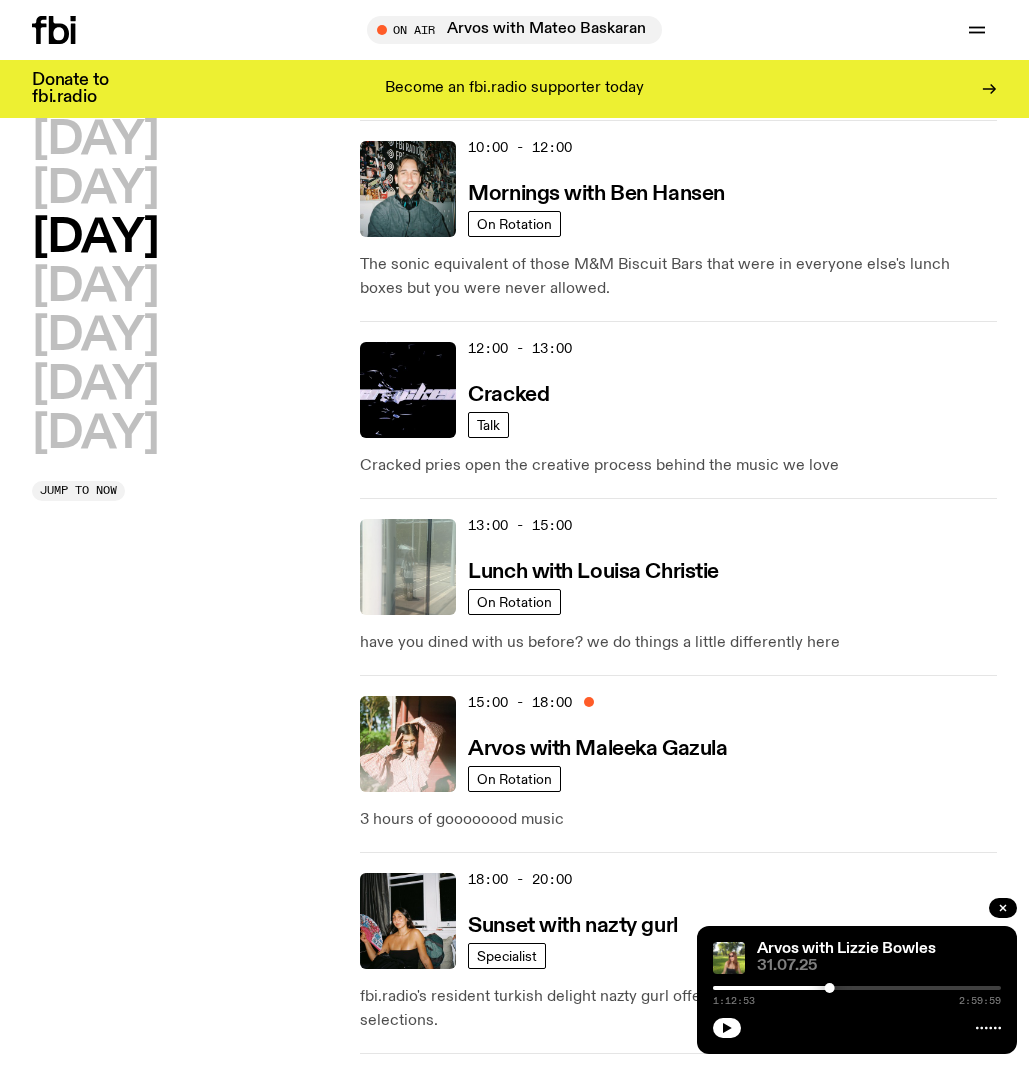 scroll, scrollTop: 444, scrollLeft: 0, axis: vertical 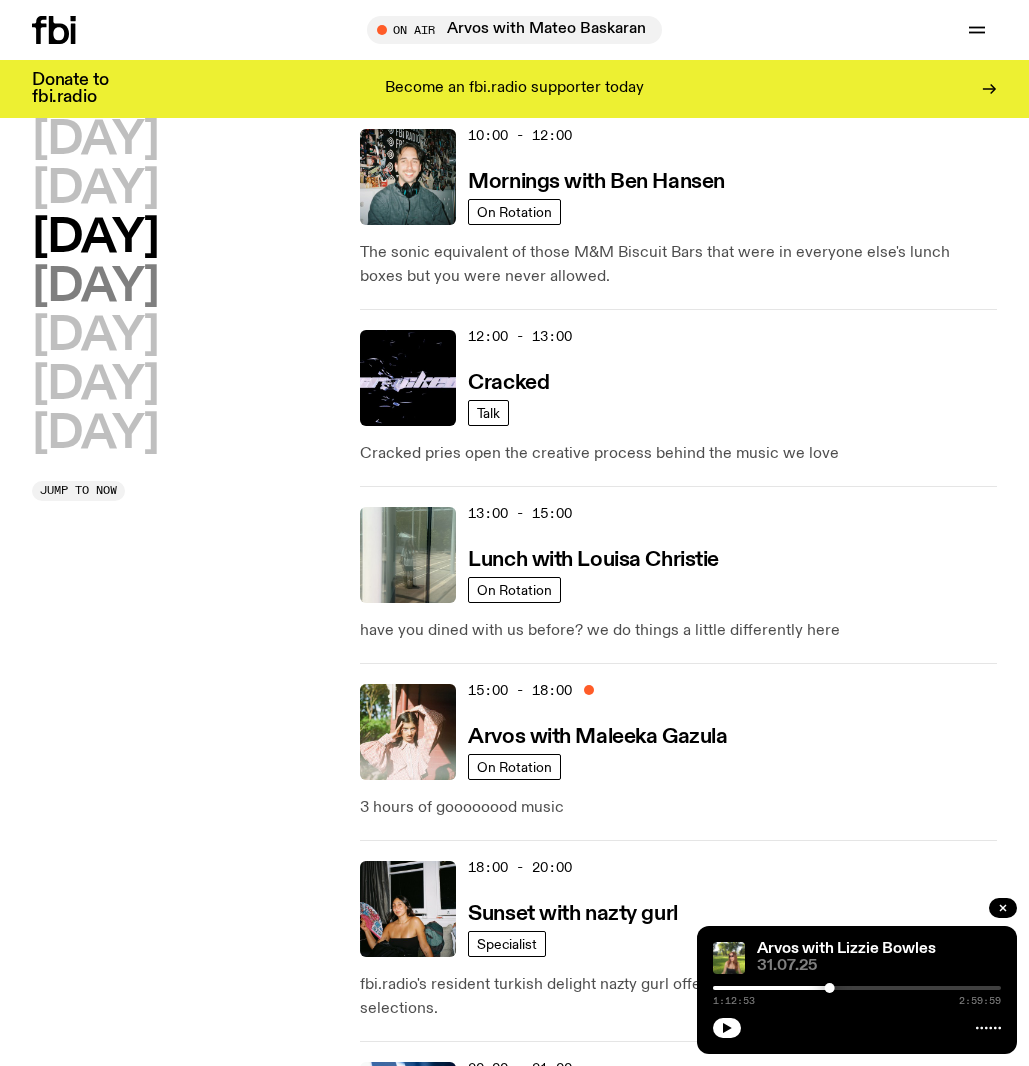 click on "Thursday" at bounding box center (95, 287) 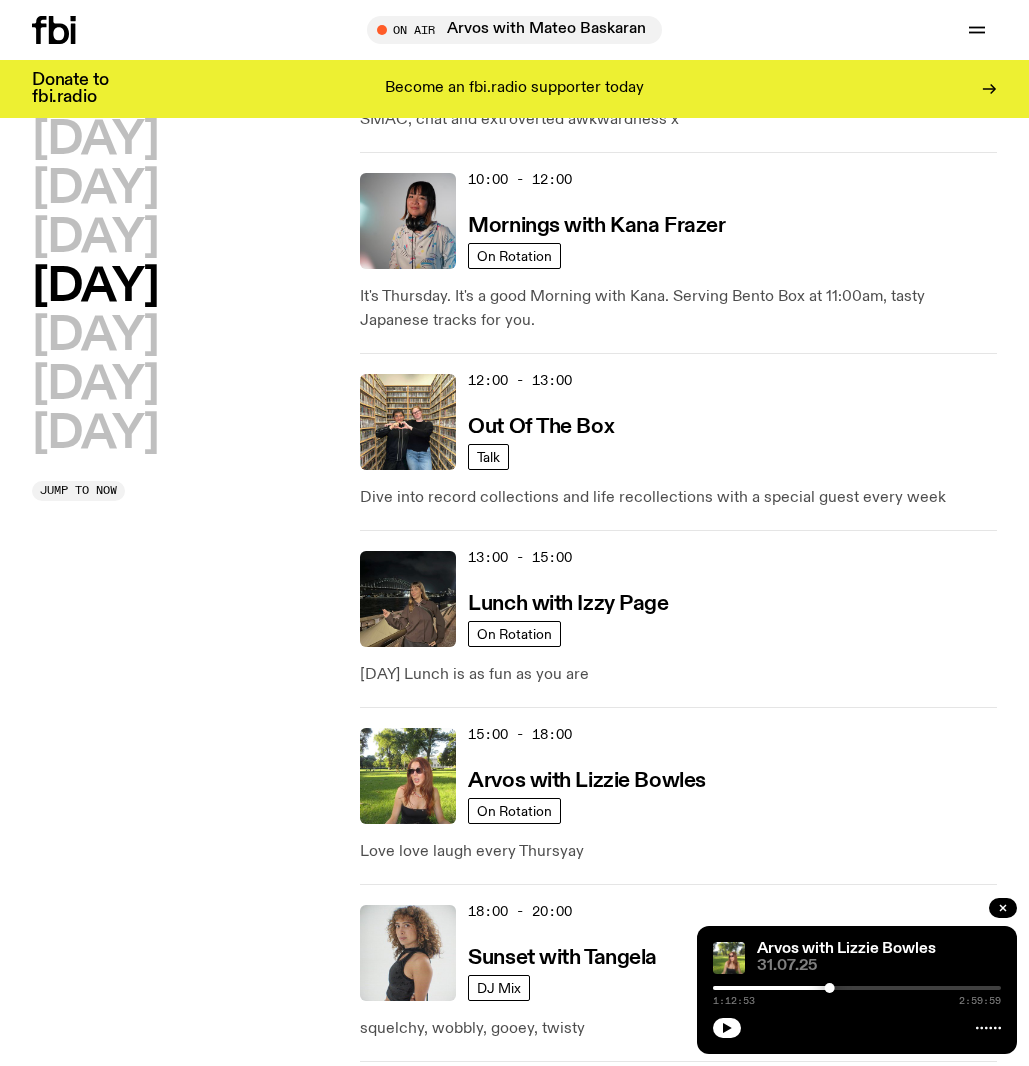 scroll, scrollTop: 466, scrollLeft: 0, axis: vertical 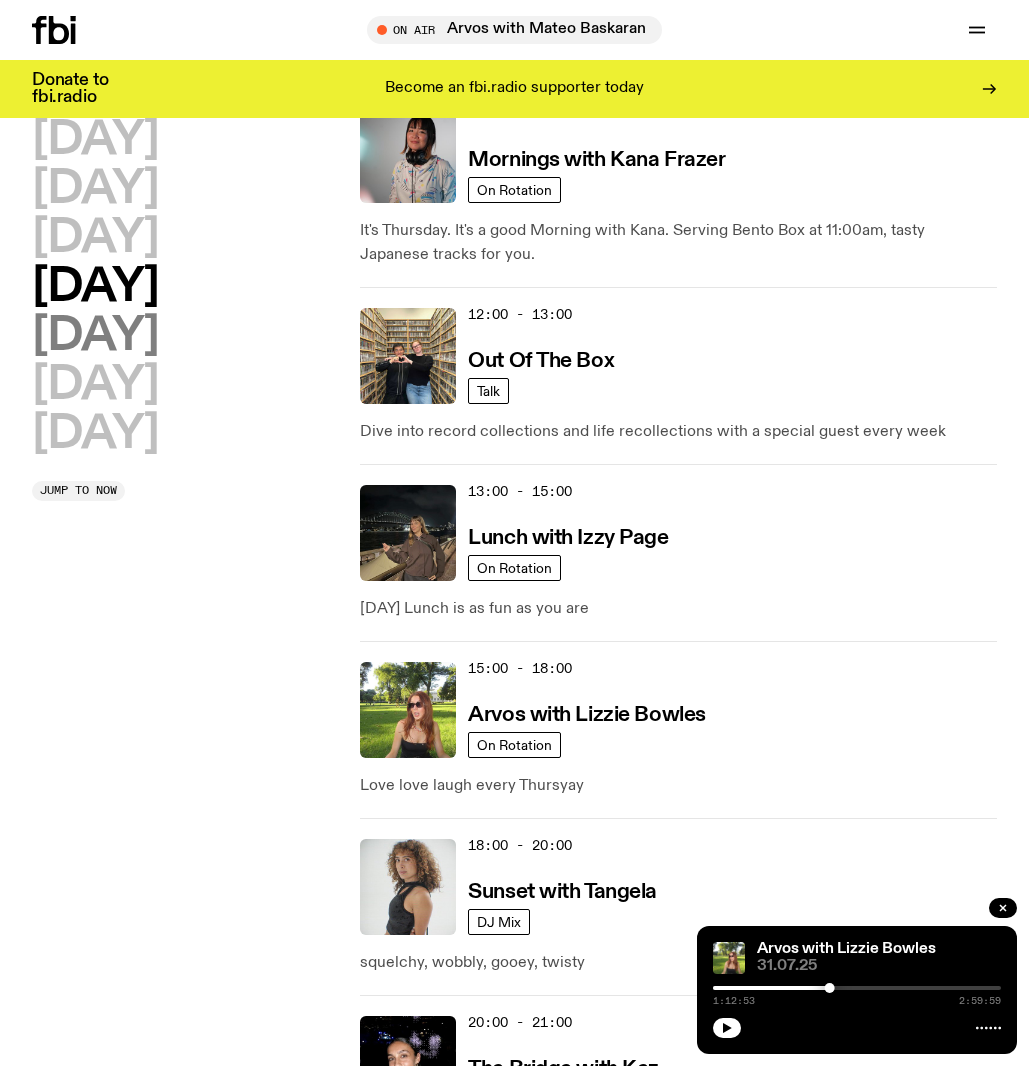 click on "Friday" at bounding box center [95, 336] 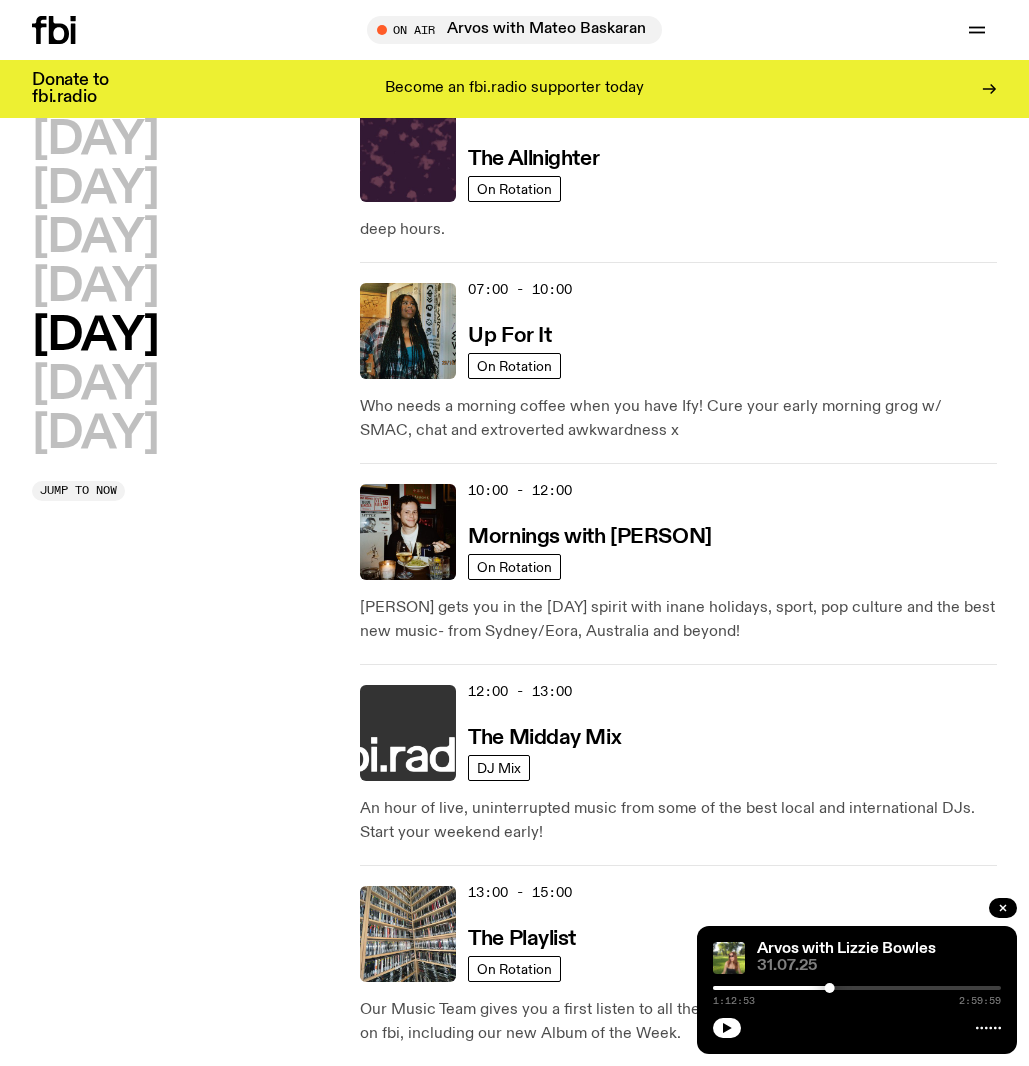 scroll, scrollTop: 90, scrollLeft: 0, axis: vertical 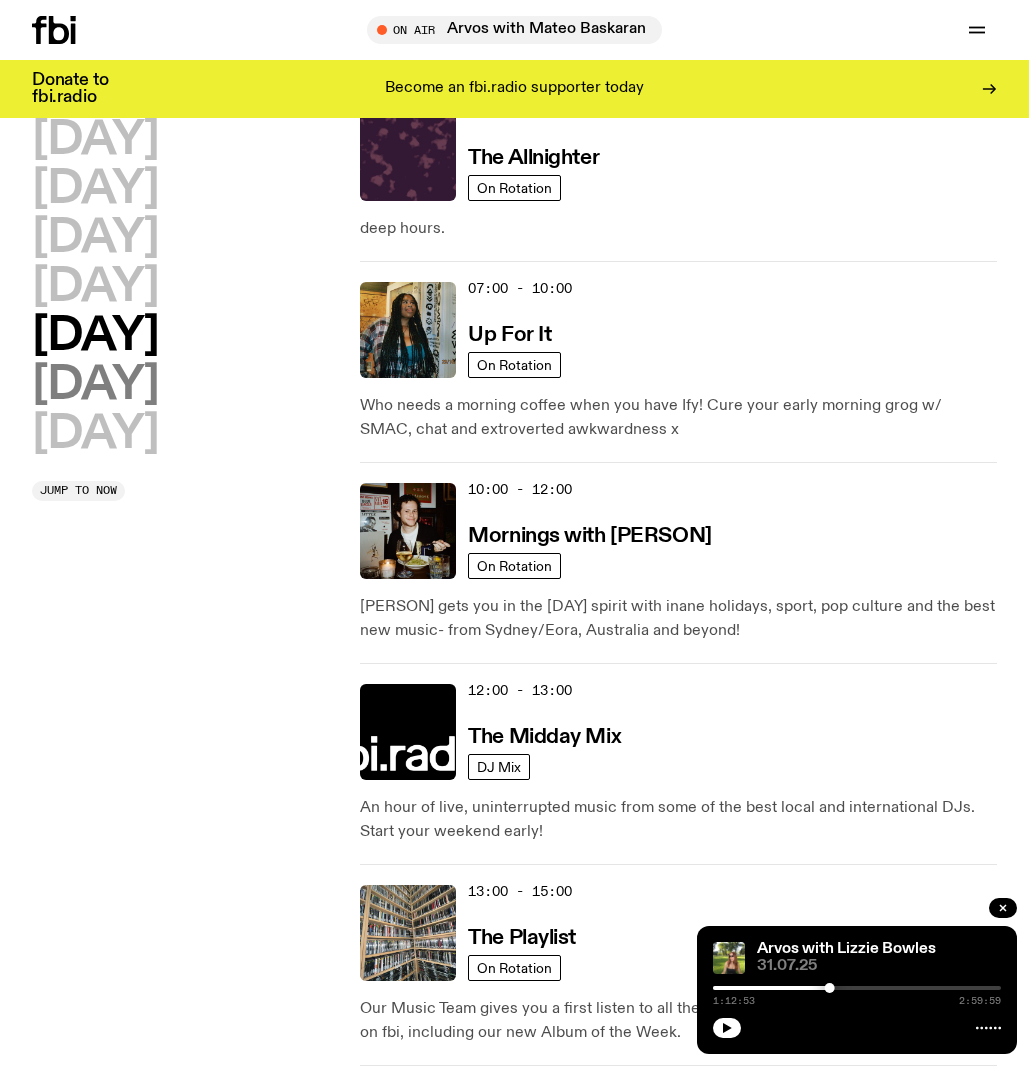 click on "Saturday" at bounding box center (95, 385) 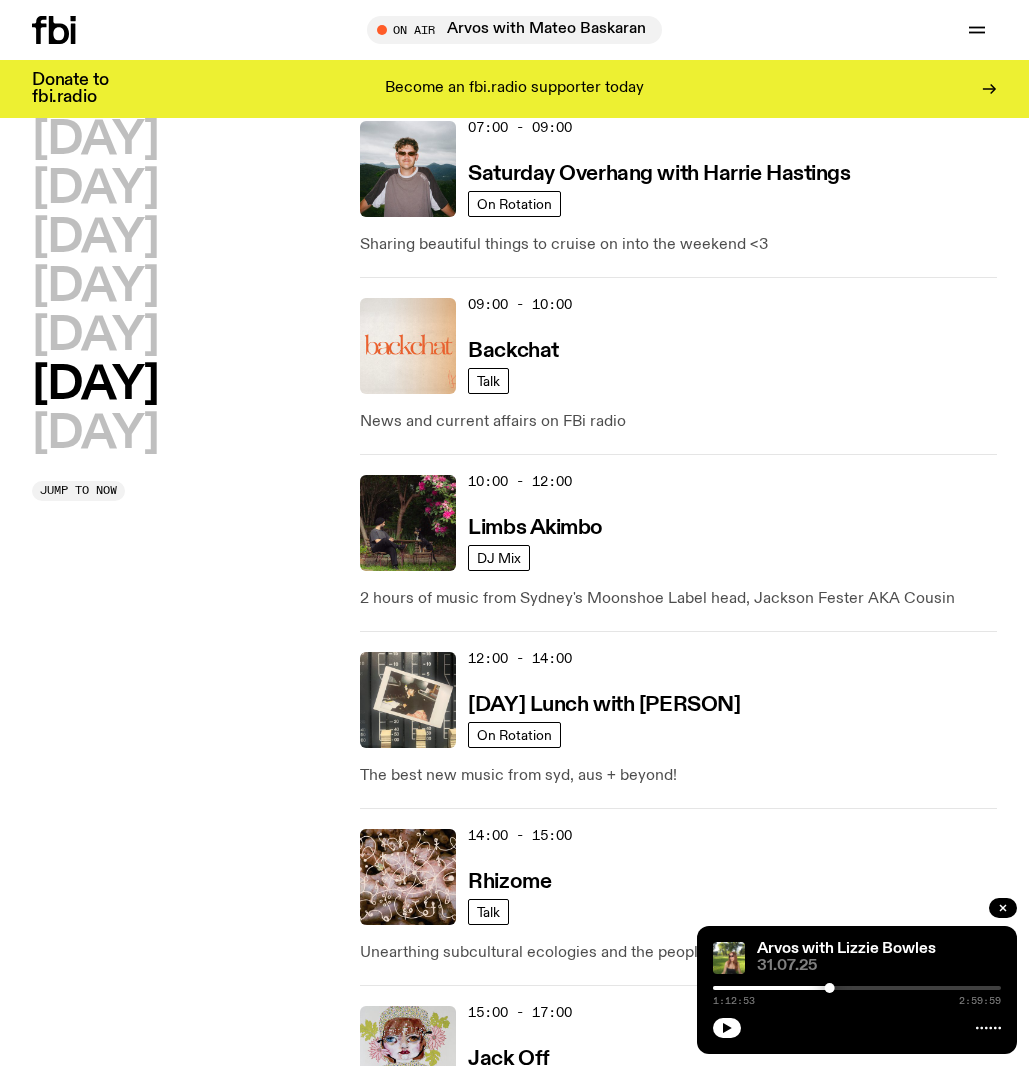 scroll, scrollTop: 433, scrollLeft: 0, axis: vertical 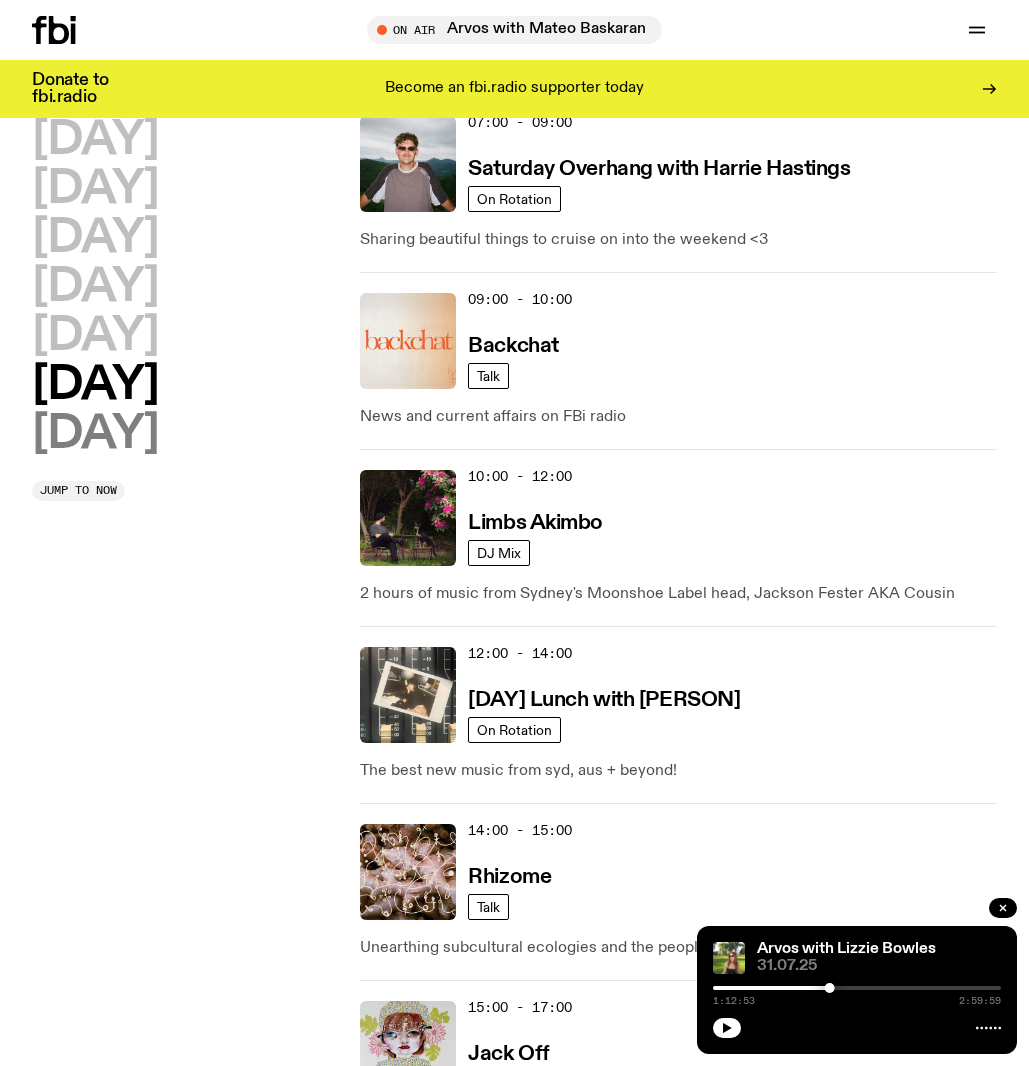 click on "Sunday" at bounding box center [95, 434] 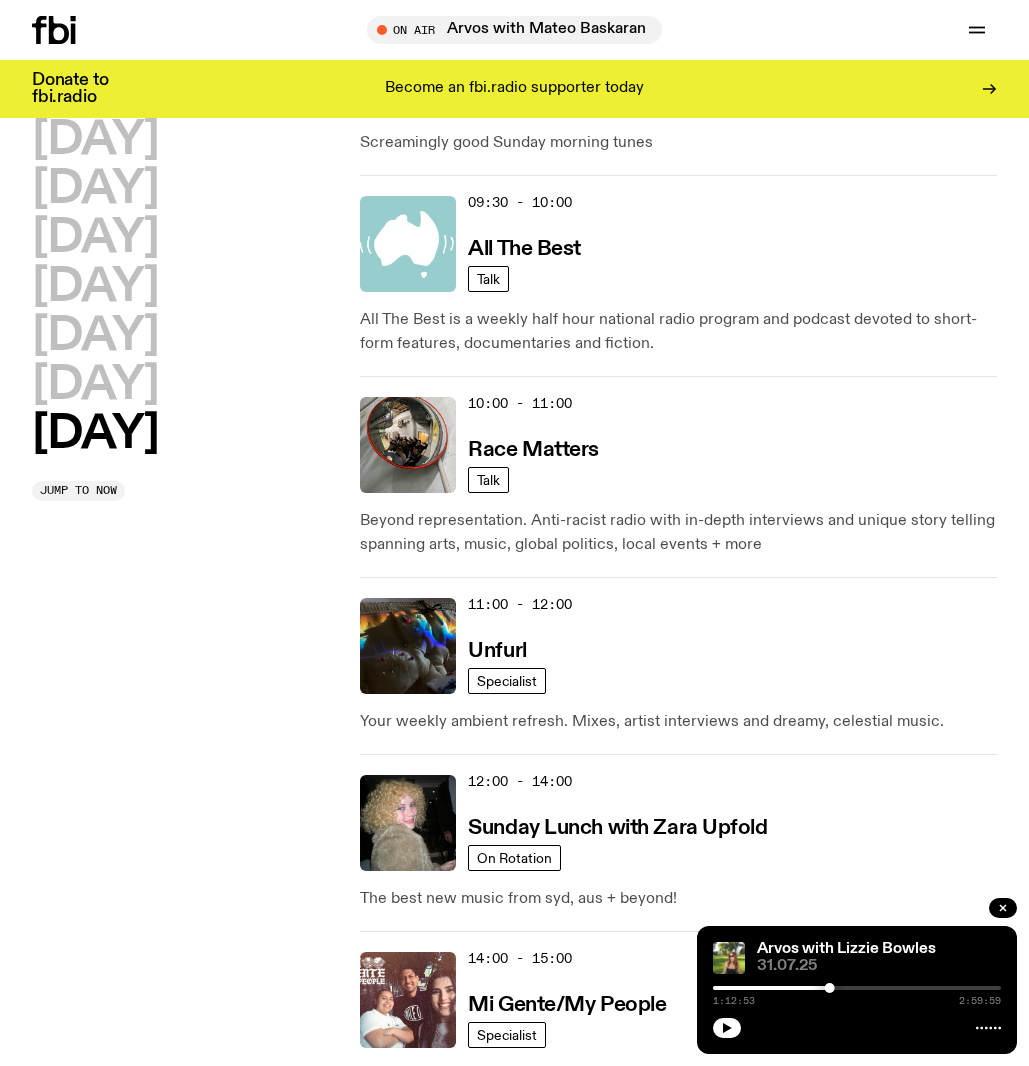 scroll, scrollTop: 571, scrollLeft: 0, axis: vertical 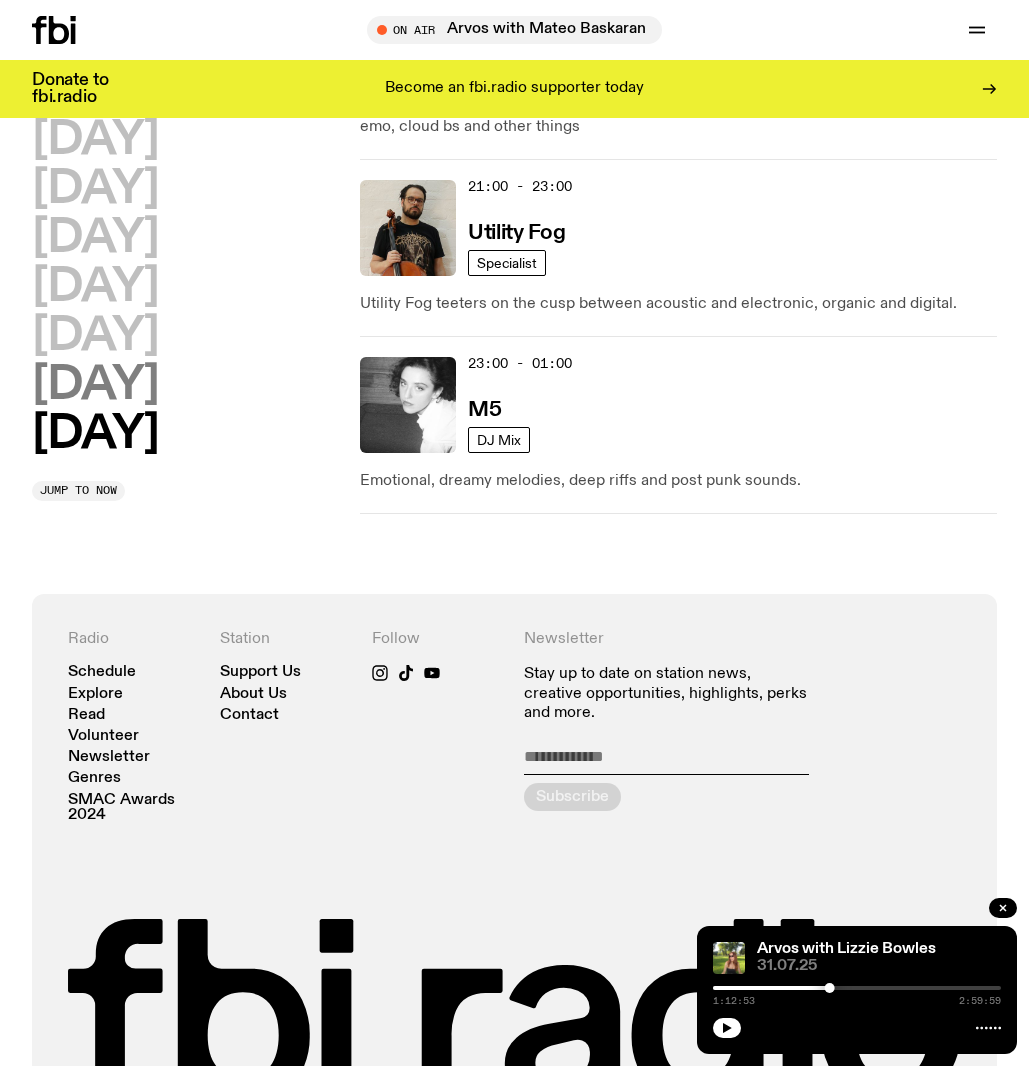 click on "Saturday" at bounding box center [95, 385] 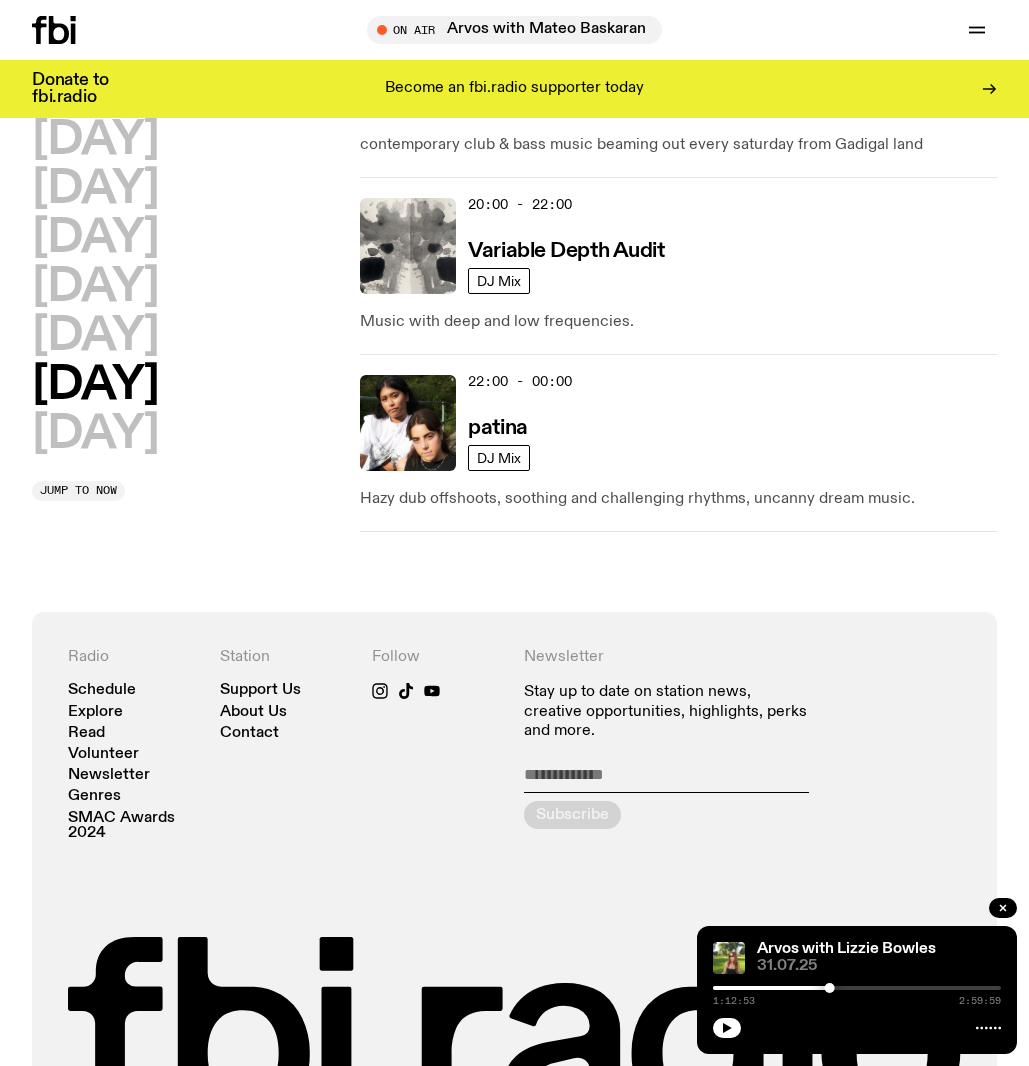 scroll, scrollTop: 1828, scrollLeft: 0, axis: vertical 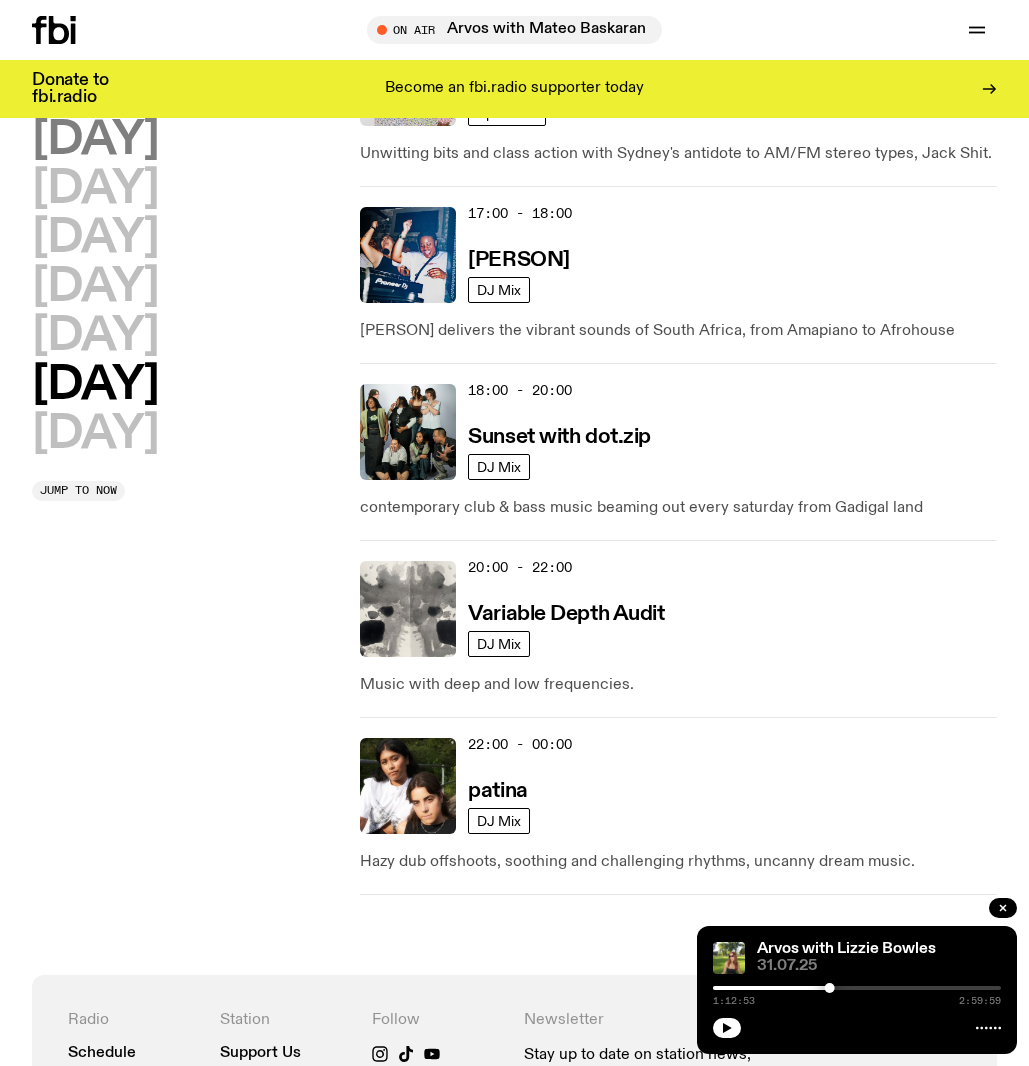 click on "Monday" at bounding box center [95, 140] 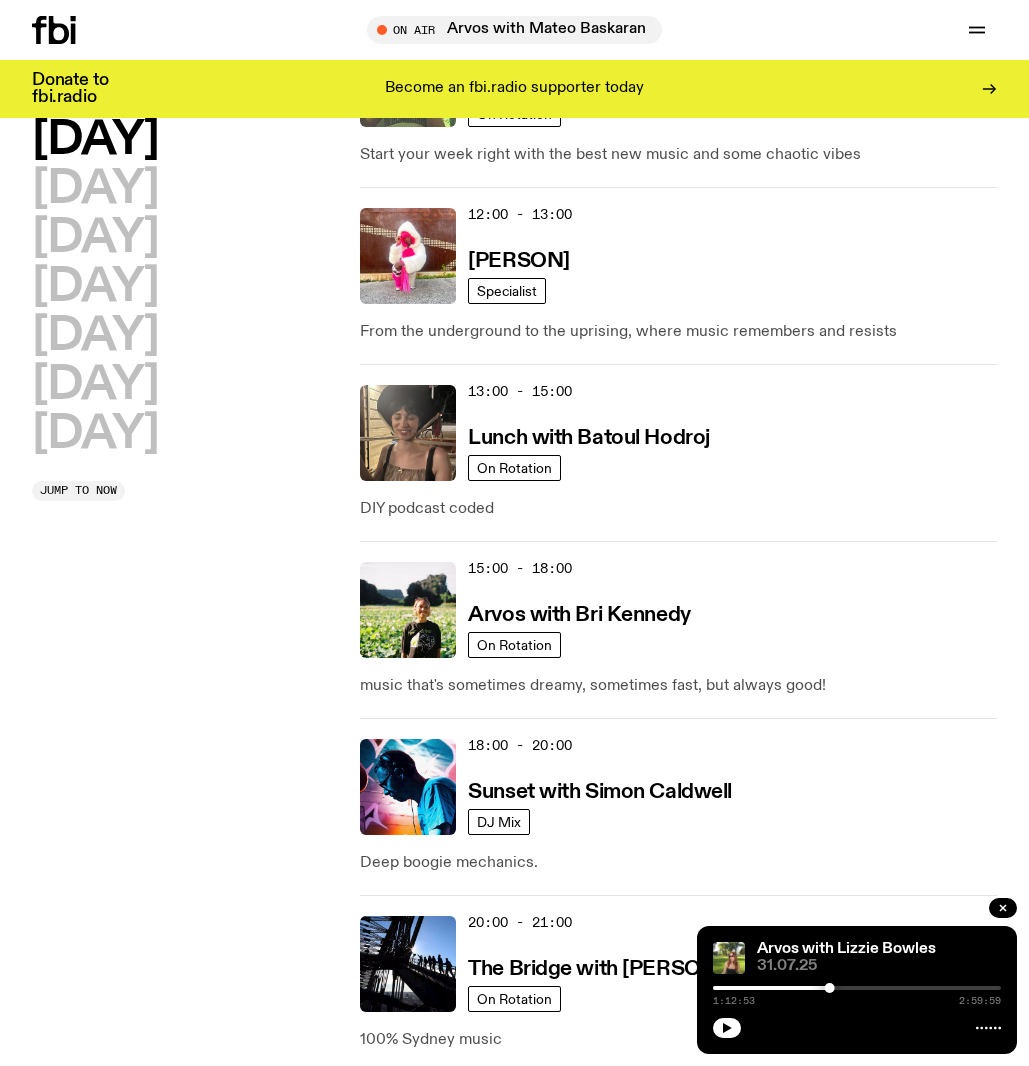 scroll, scrollTop: 596, scrollLeft: 0, axis: vertical 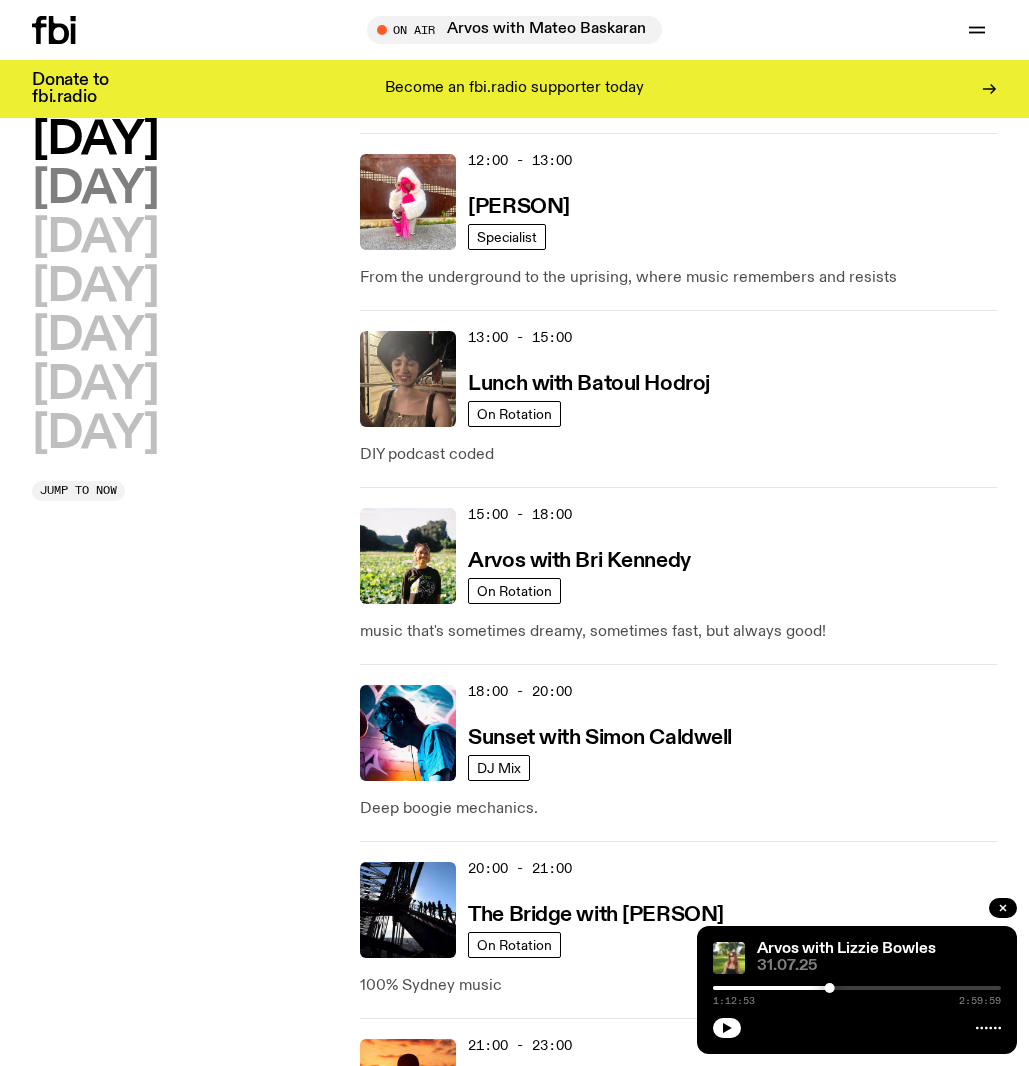 click on "Tuesday" at bounding box center [95, 189] 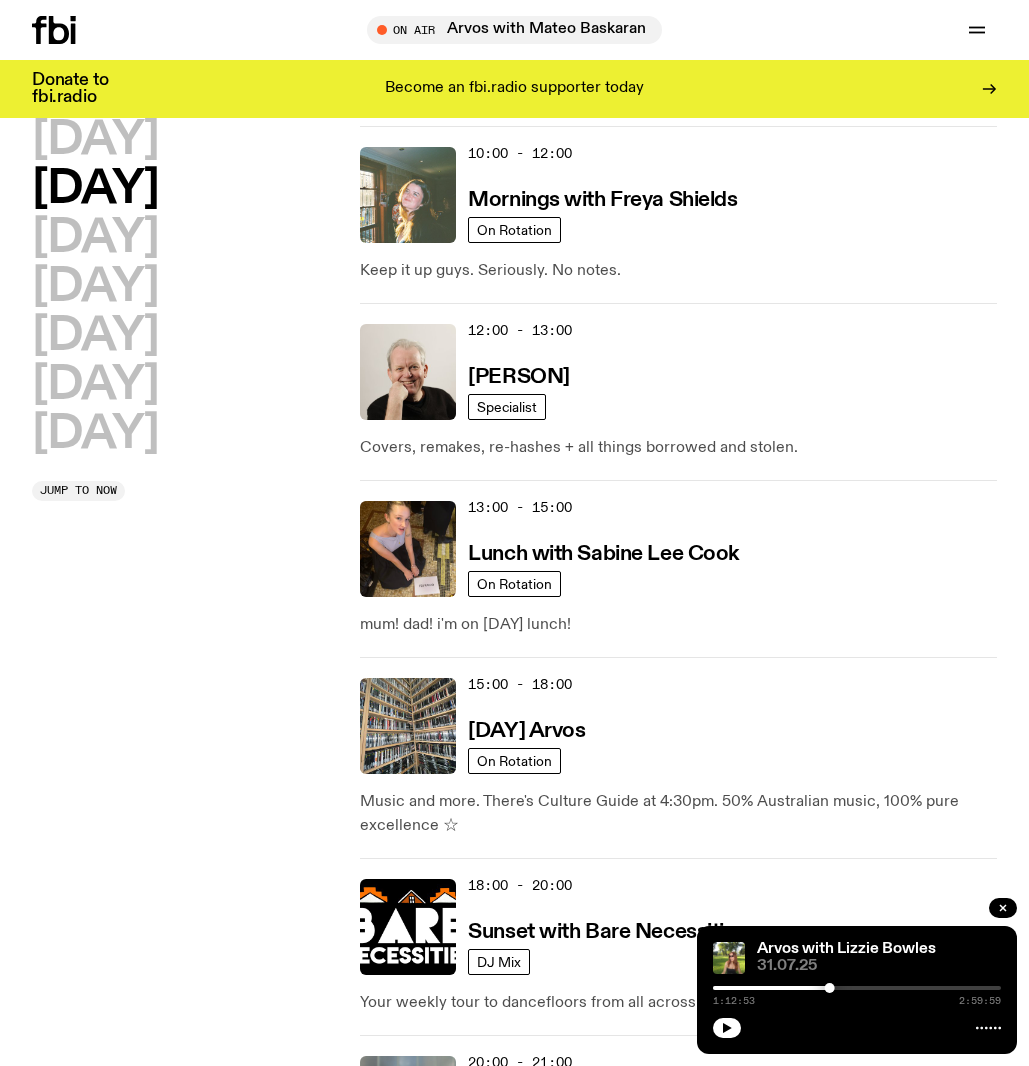 scroll, scrollTop: 428, scrollLeft: 0, axis: vertical 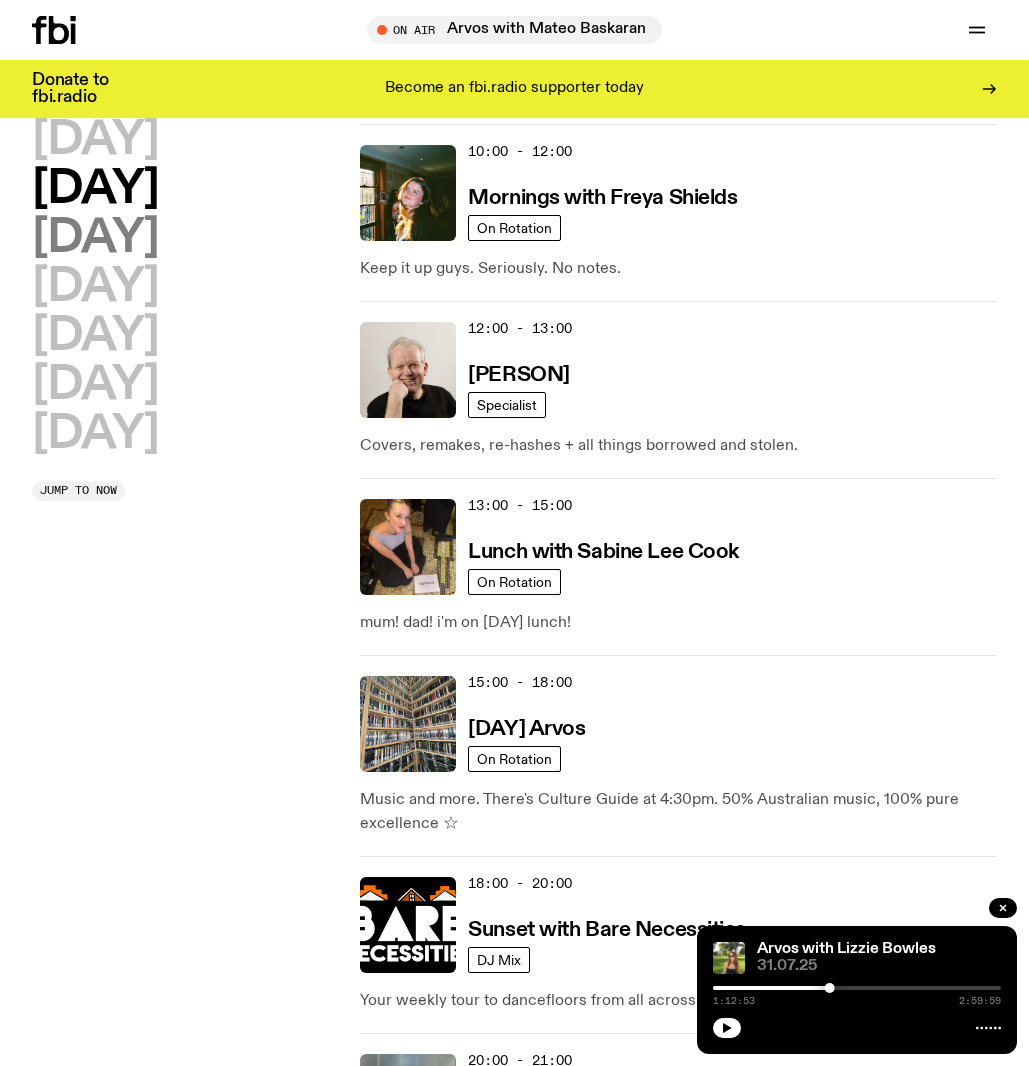 click on "Wednesday" at bounding box center [95, 238] 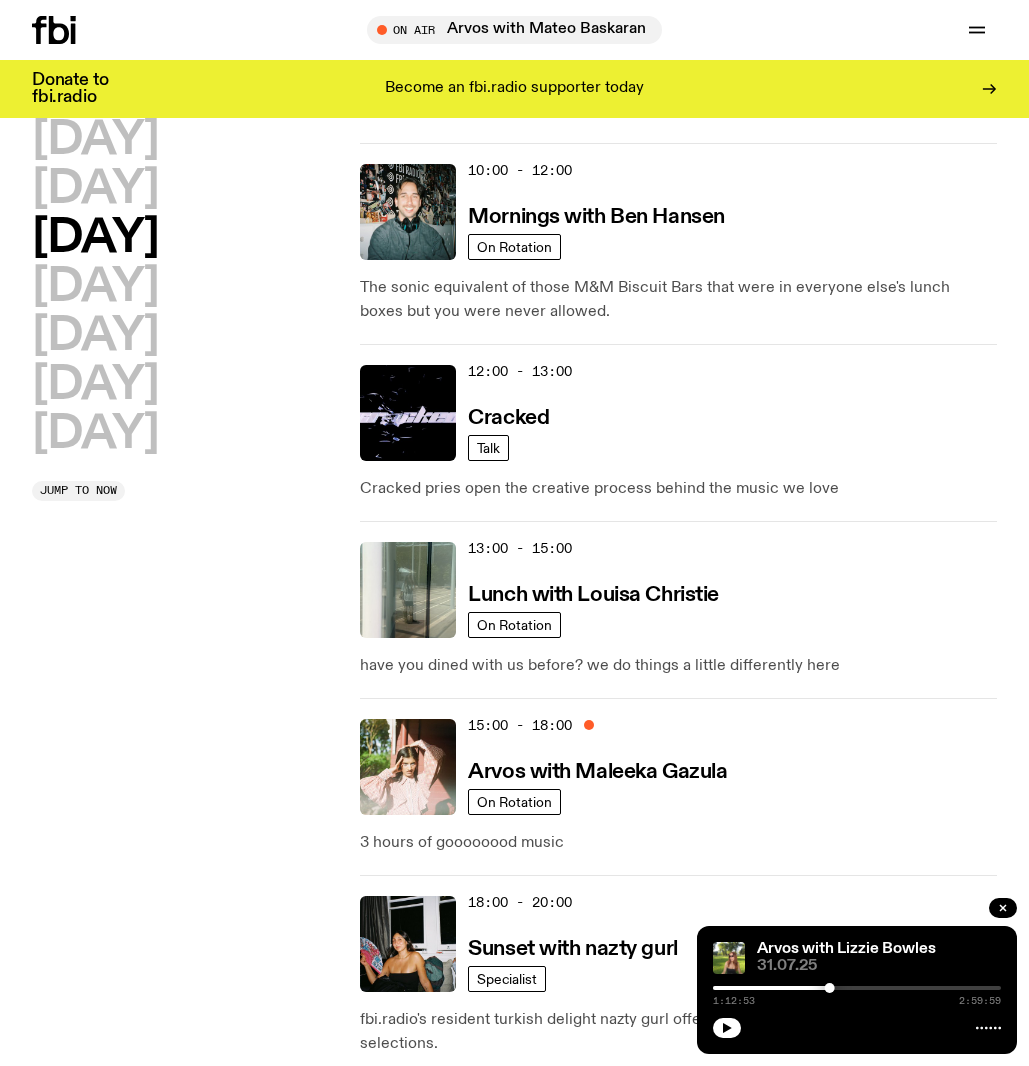 scroll, scrollTop: 432, scrollLeft: 0, axis: vertical 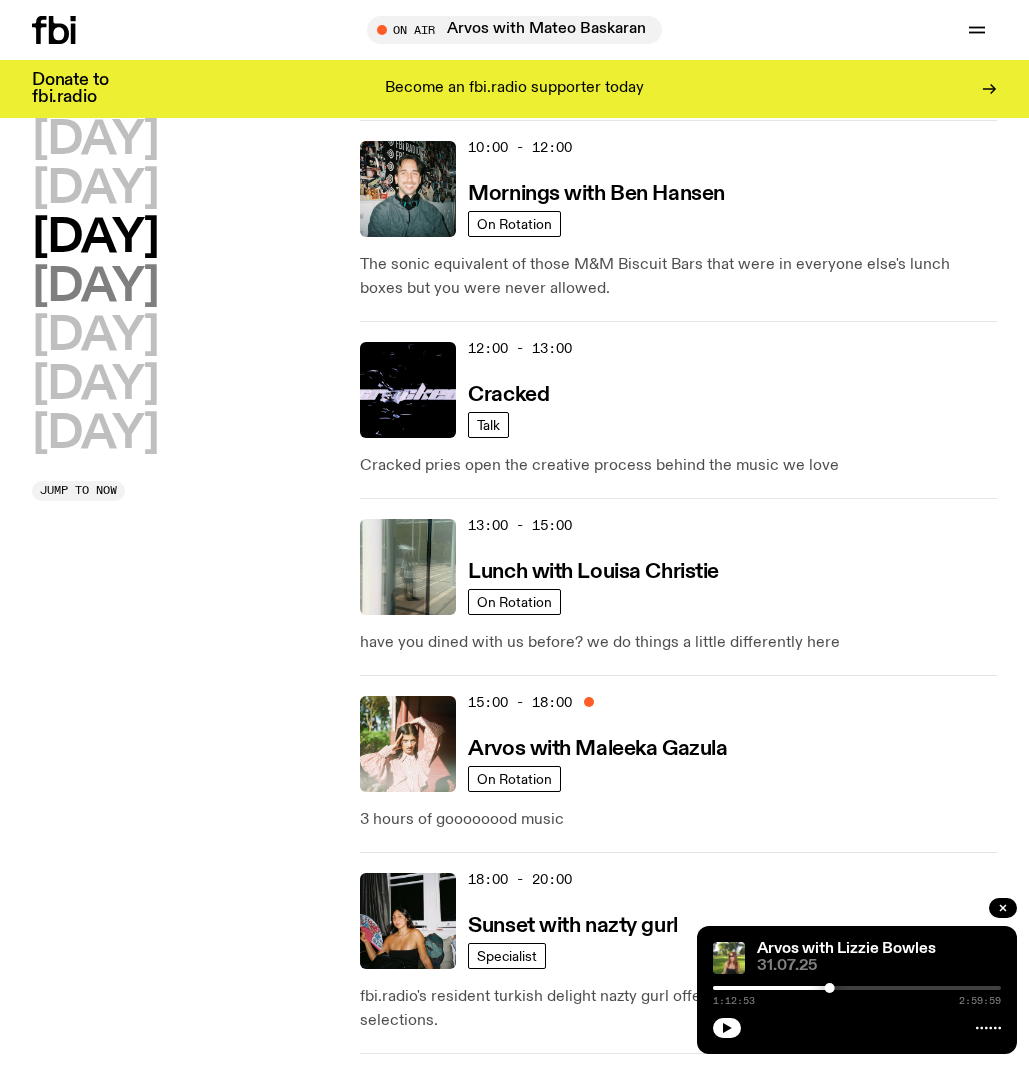 click on "Thursday" at bounding box center (95, 287) 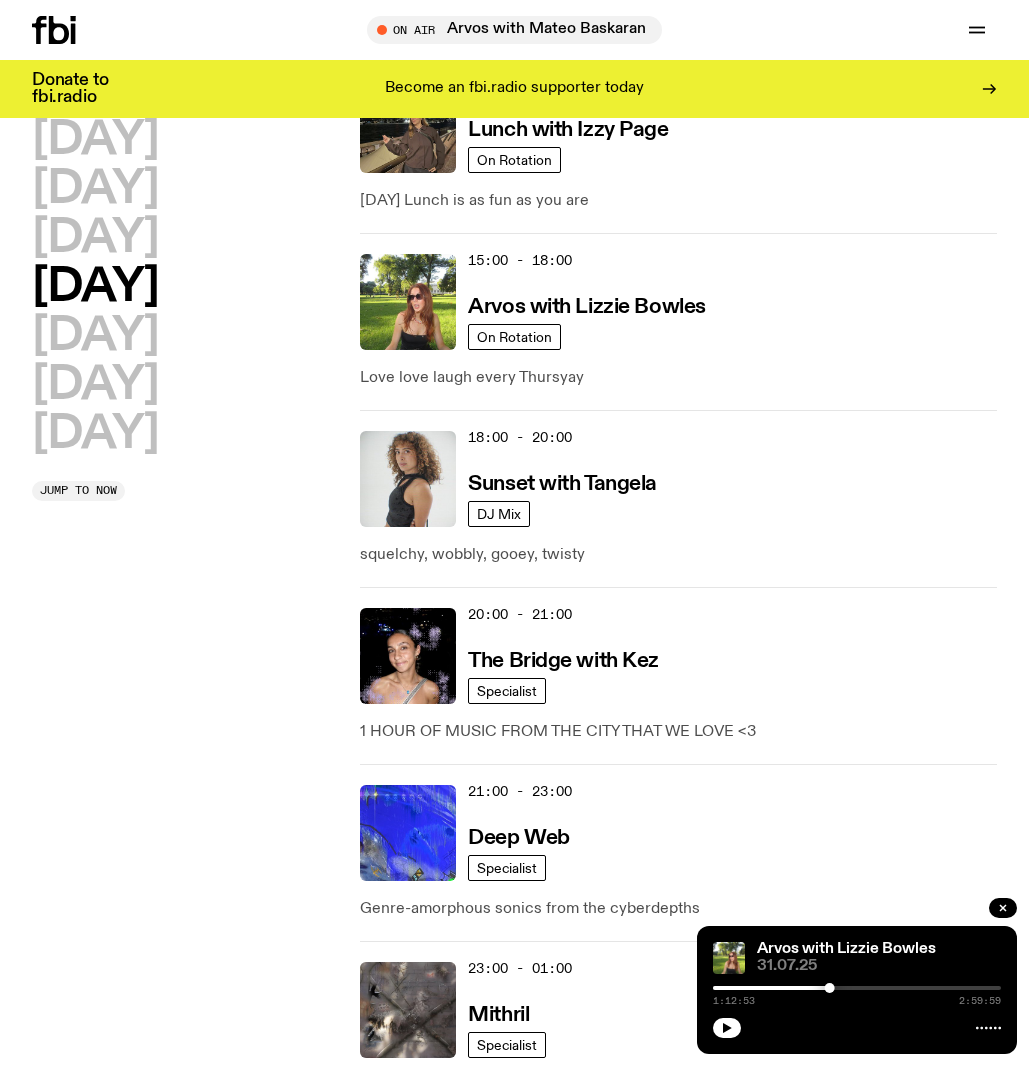 scroll, scrollTop: 893, scrollLeft: 0, axis: vertical 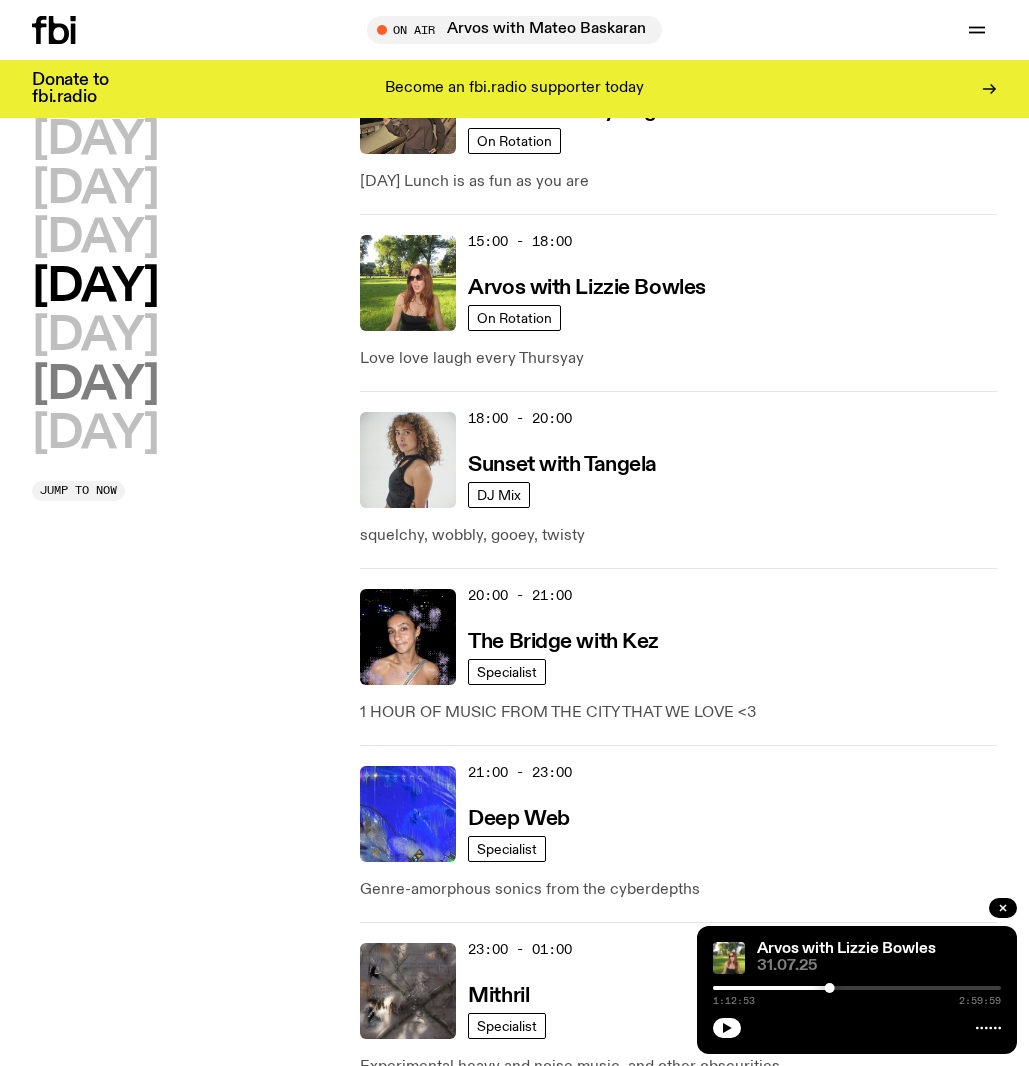 click on "Saturday" at bounding box center (95, 385) 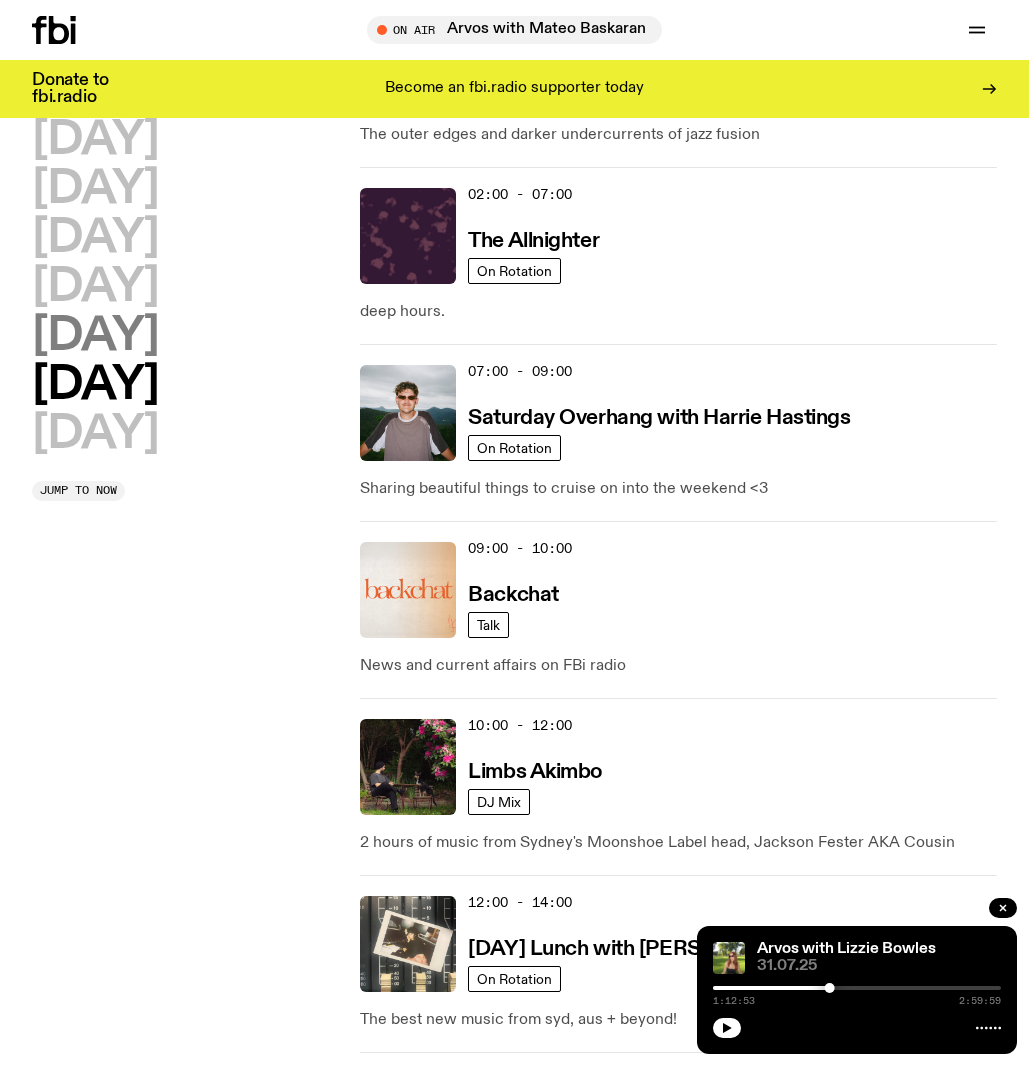 click on "Friday" at bounding box center (95, 336) 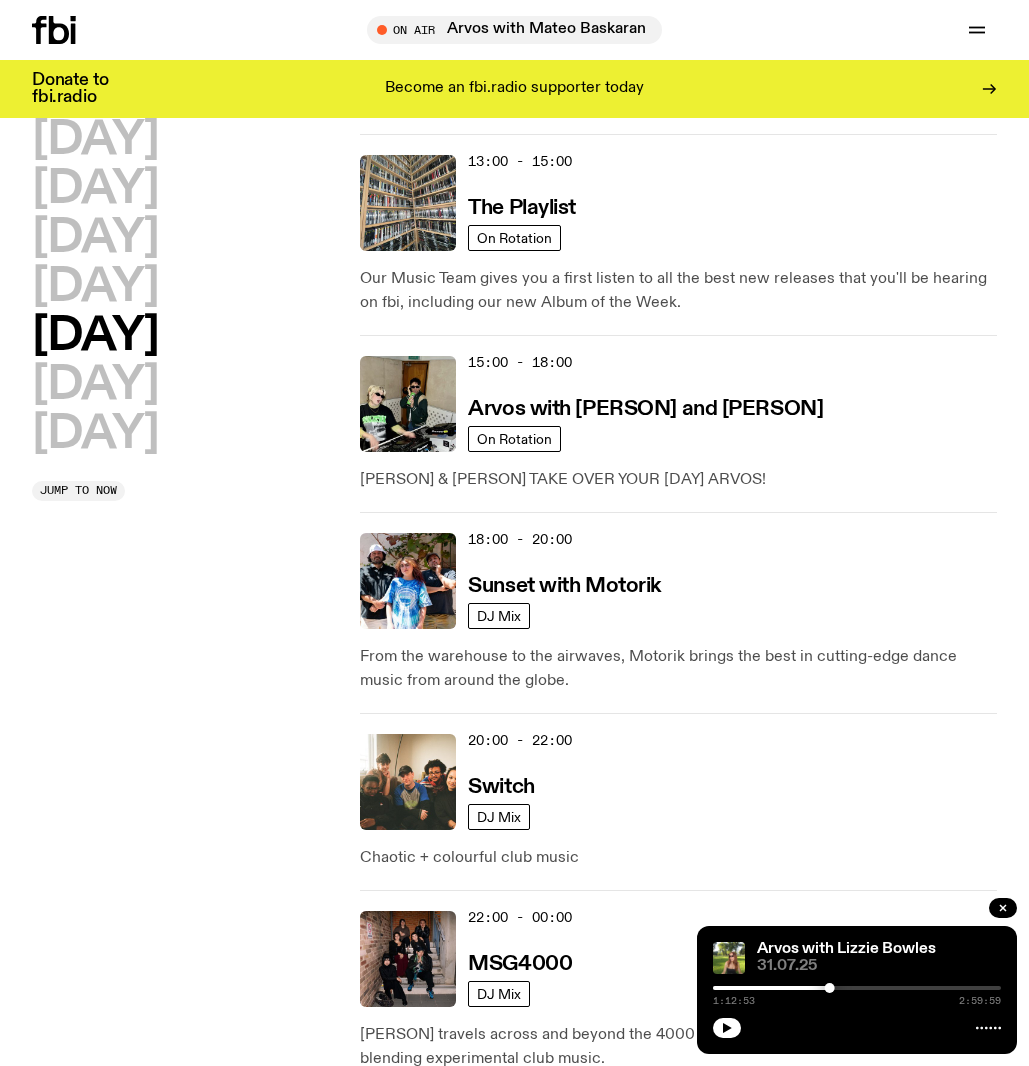 scroll, scrollTop: 872, scrollLeft: 0, axis: vertical 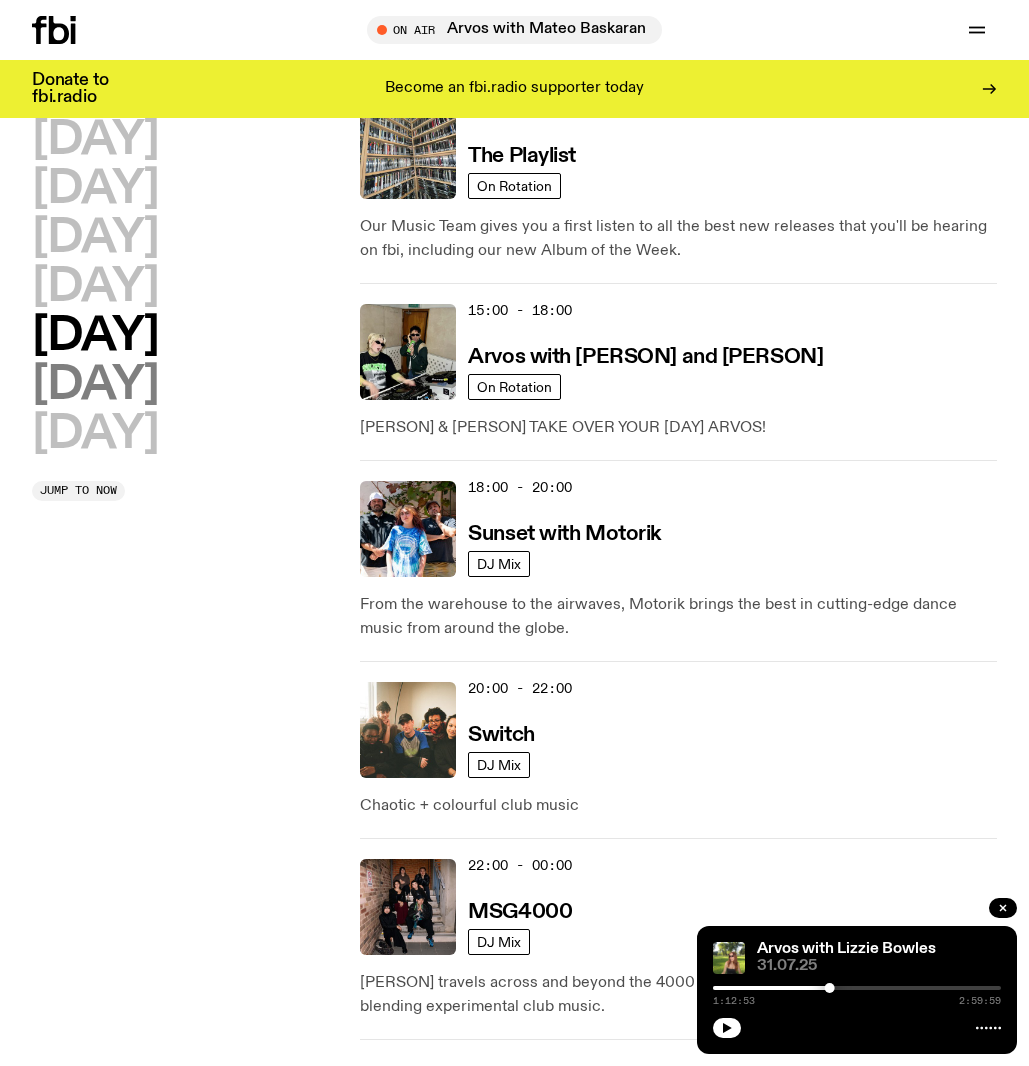 click on "Saturday" at bounding box center (95, 385) 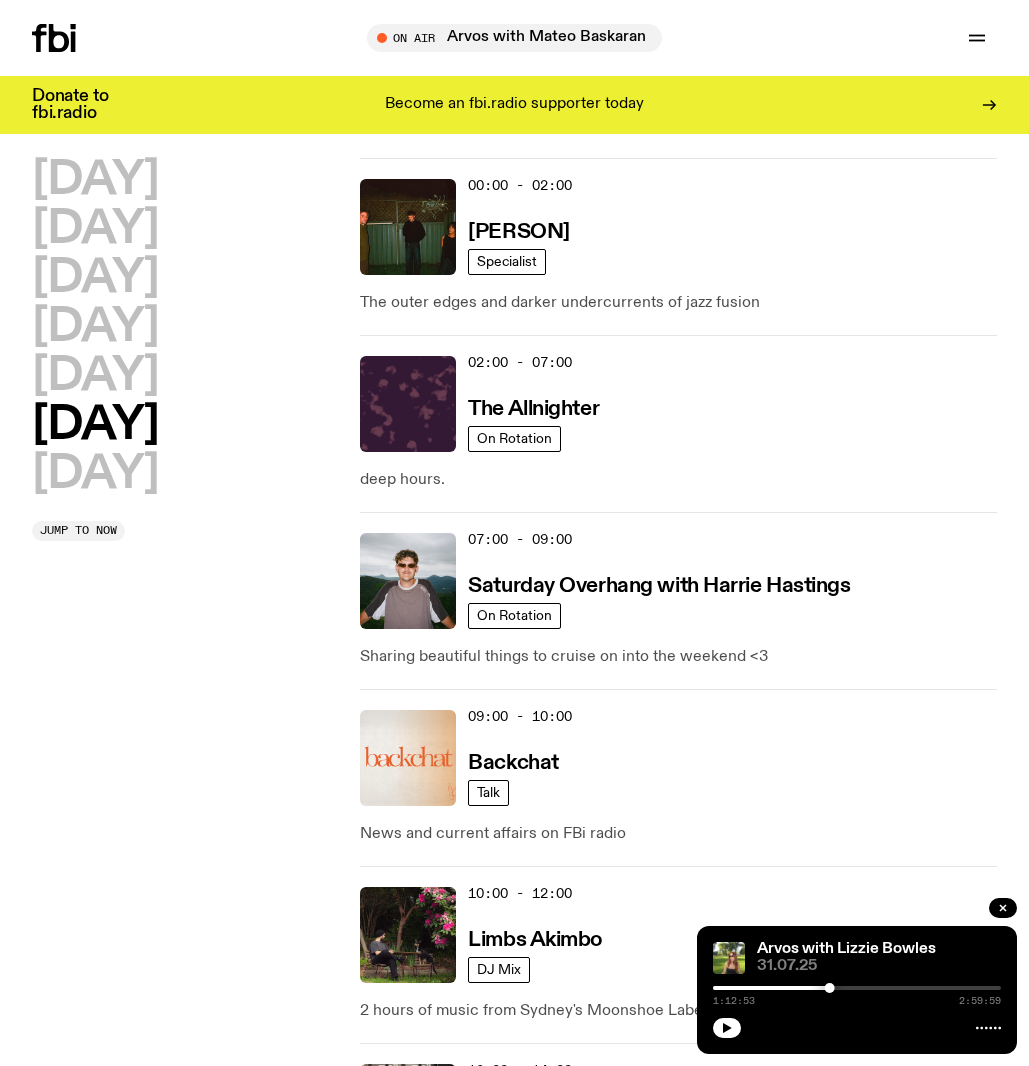 scroll, scrollTop: 0, scrollLeft: 0, axis: both 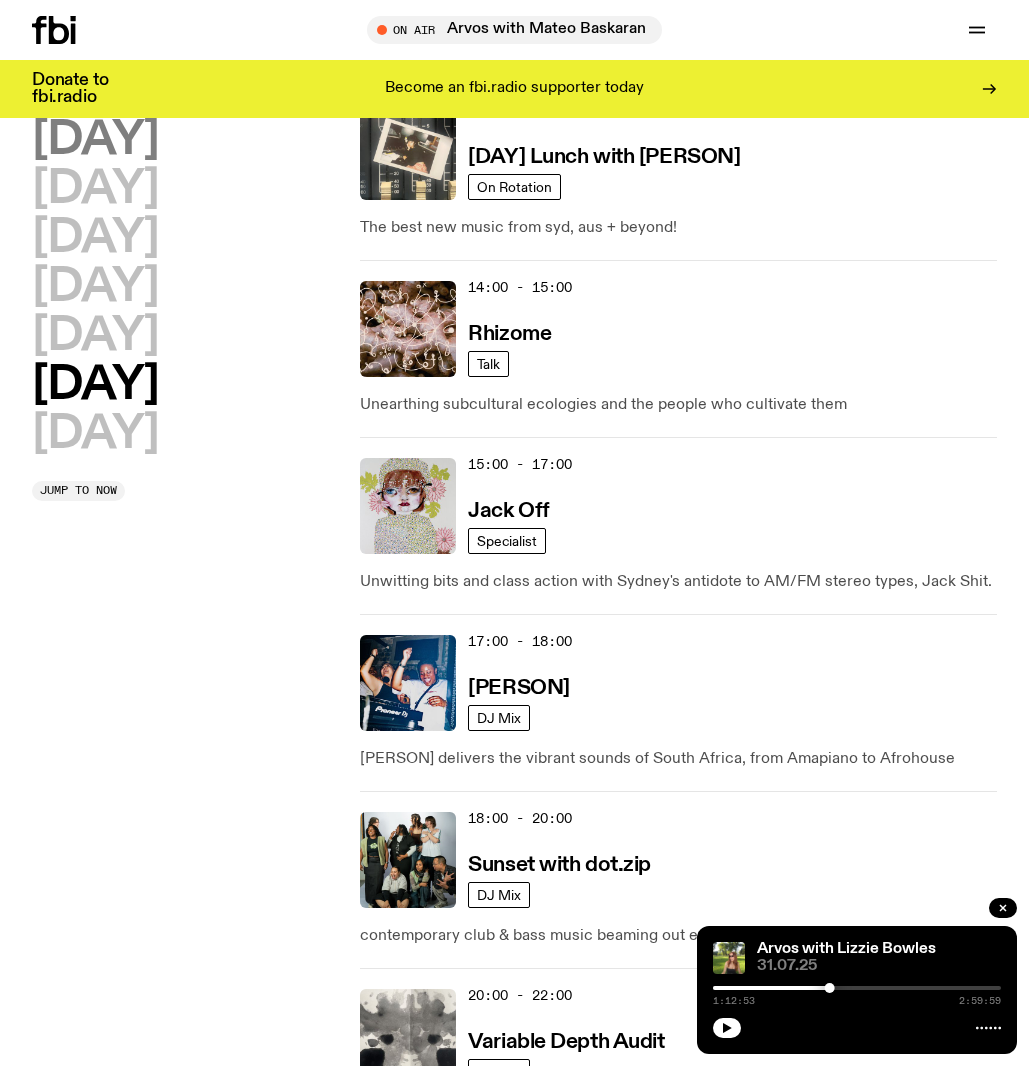 click on "Monday" at bounding box center (95, 140) 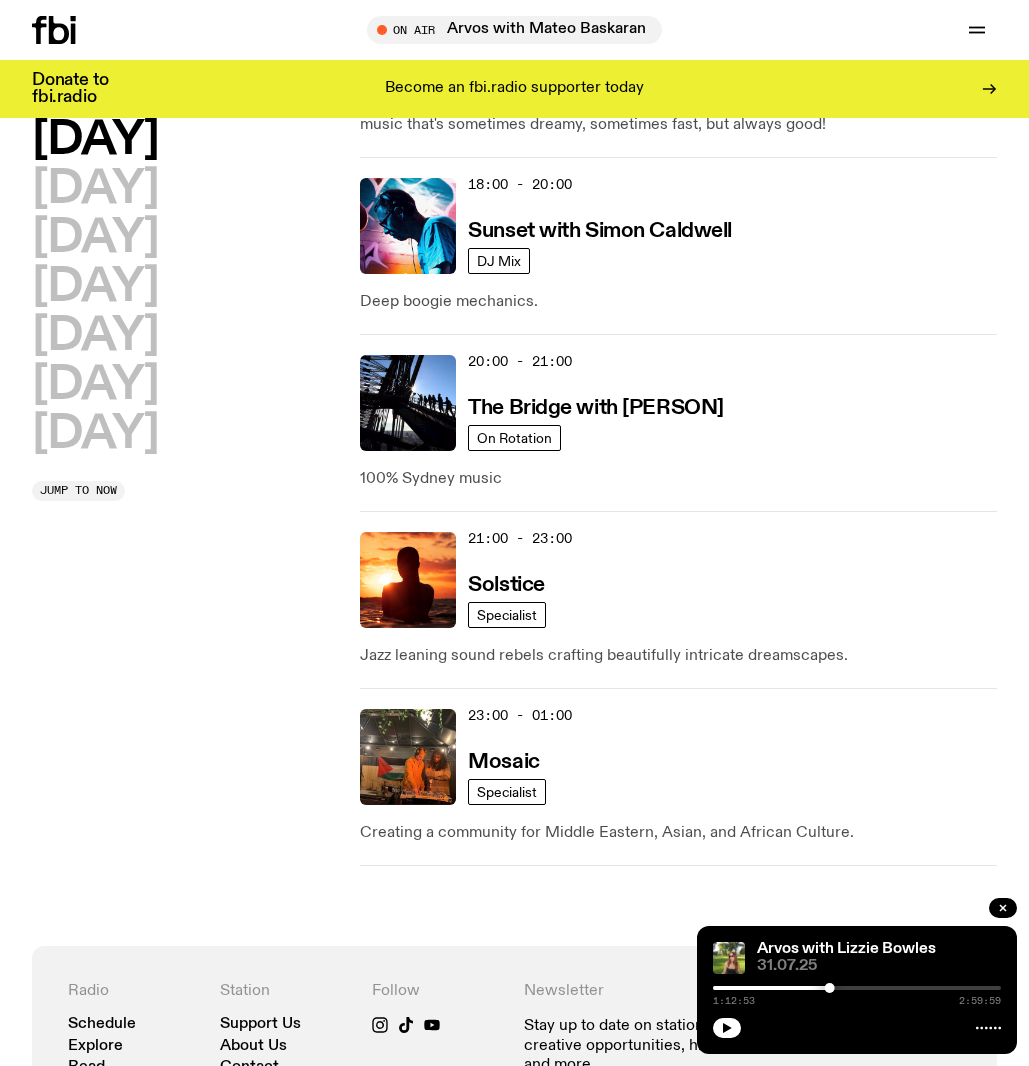 scroll, scrollTop: 1090, scrollLeft: 0, axis: vertical 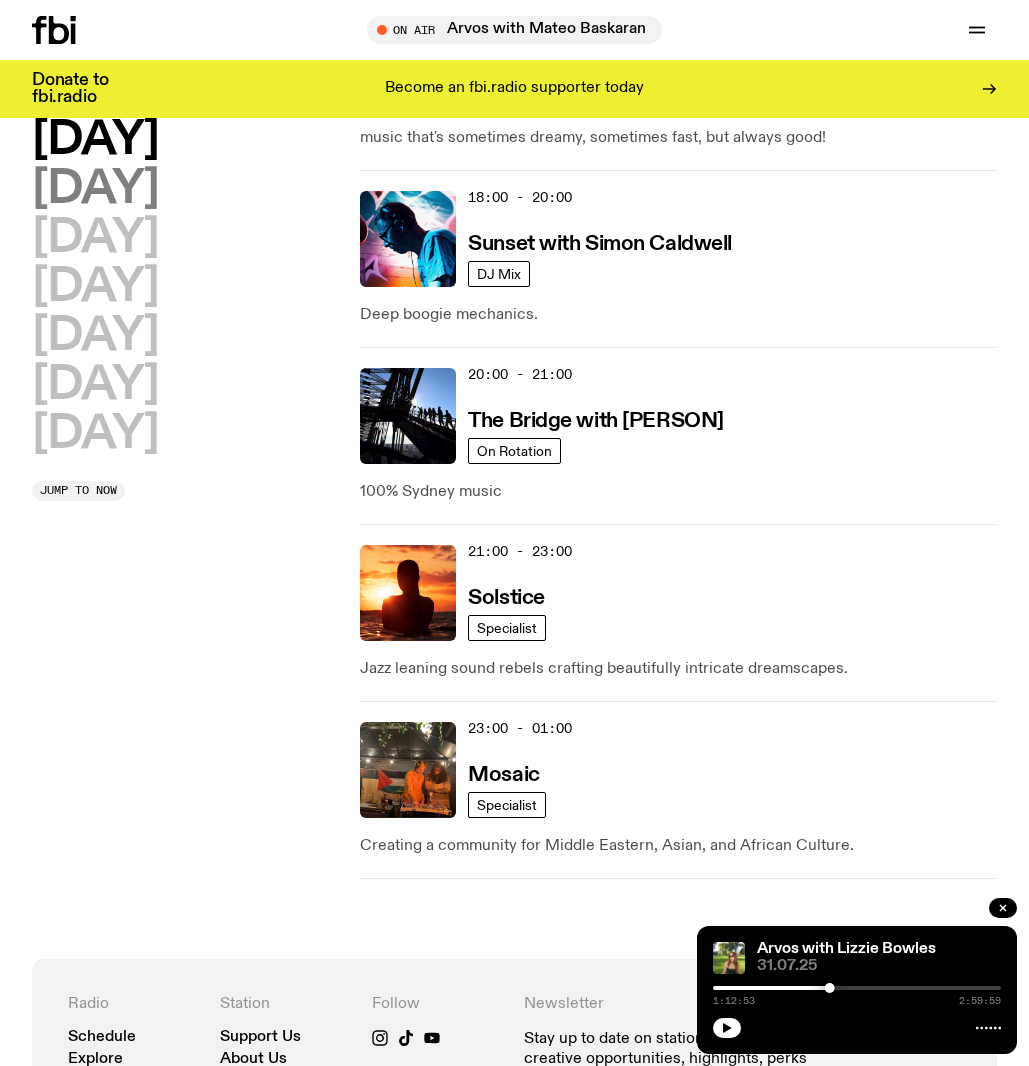 click on "Tuesday" at bounding box center (95, 189) 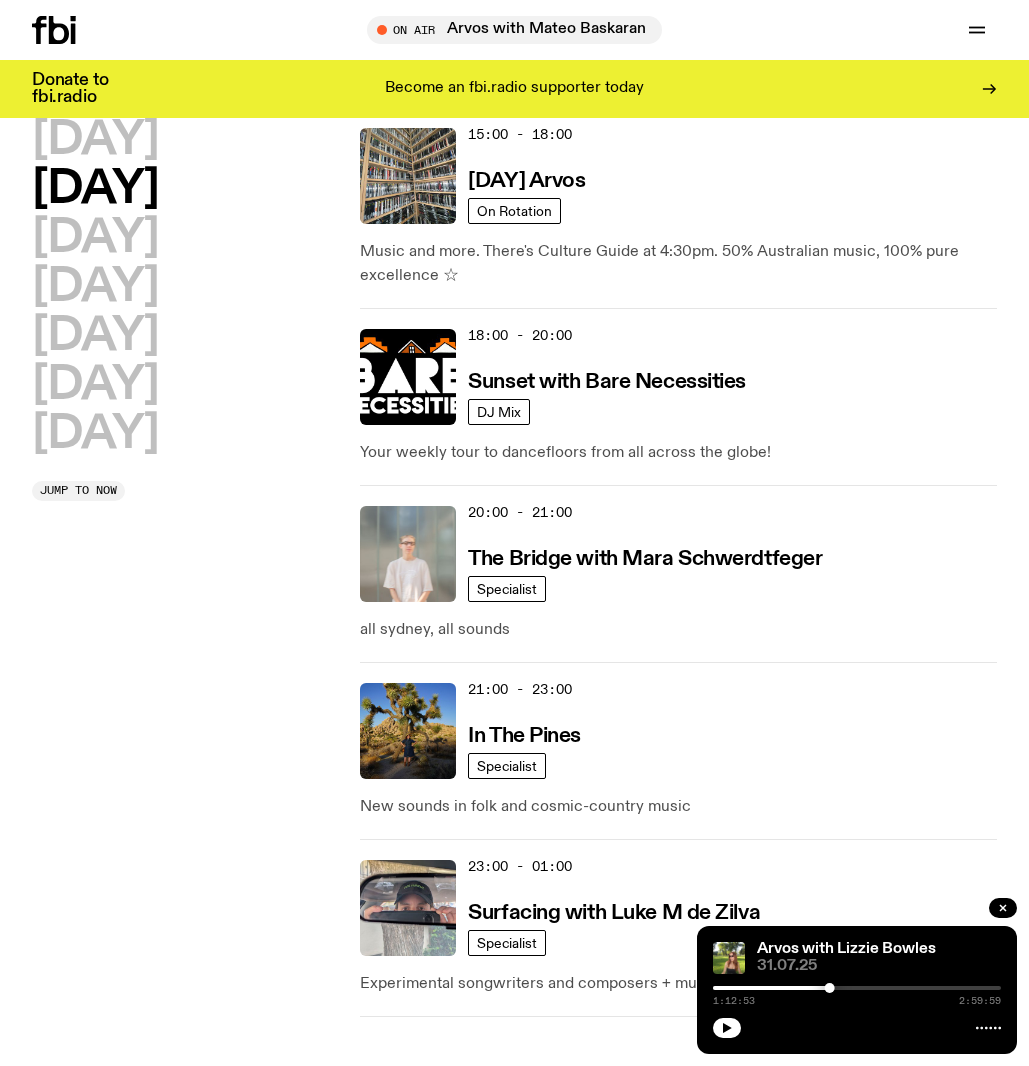 scroll, scrollTop: 910, scrollLeft: 0, axis: vertical 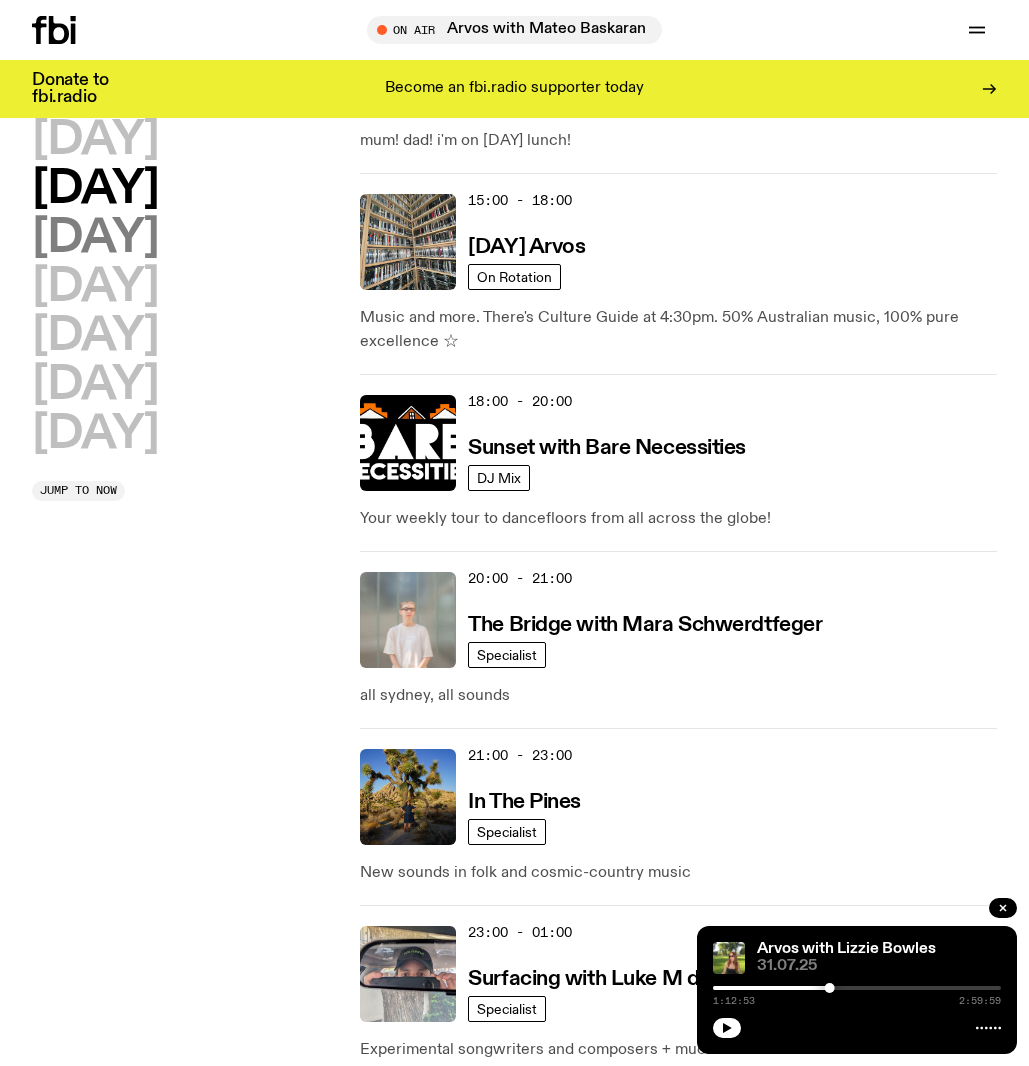 click on "Wednesday" at bounding box center [95, 238] 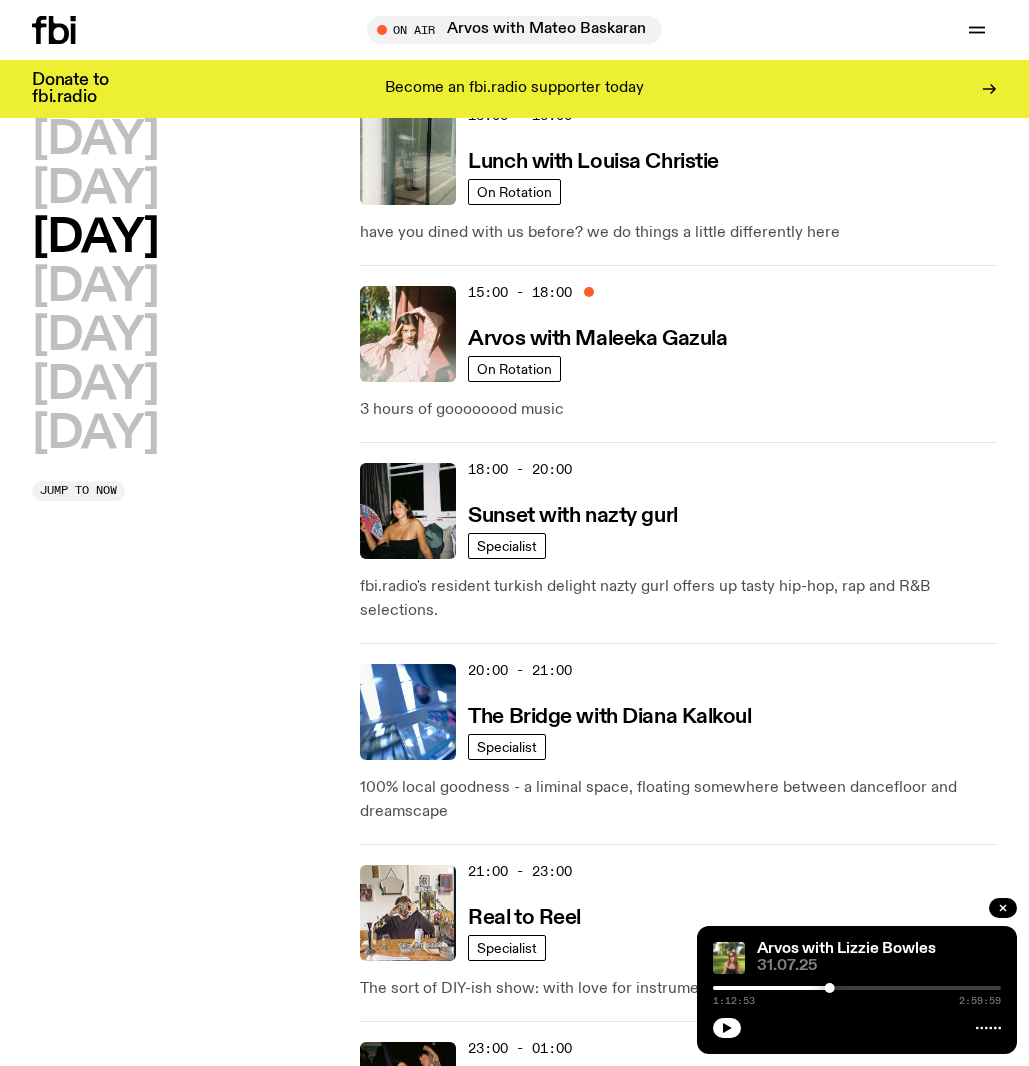 scroll, scrollTop: 894, scrollLeft: 0, axis: vertical 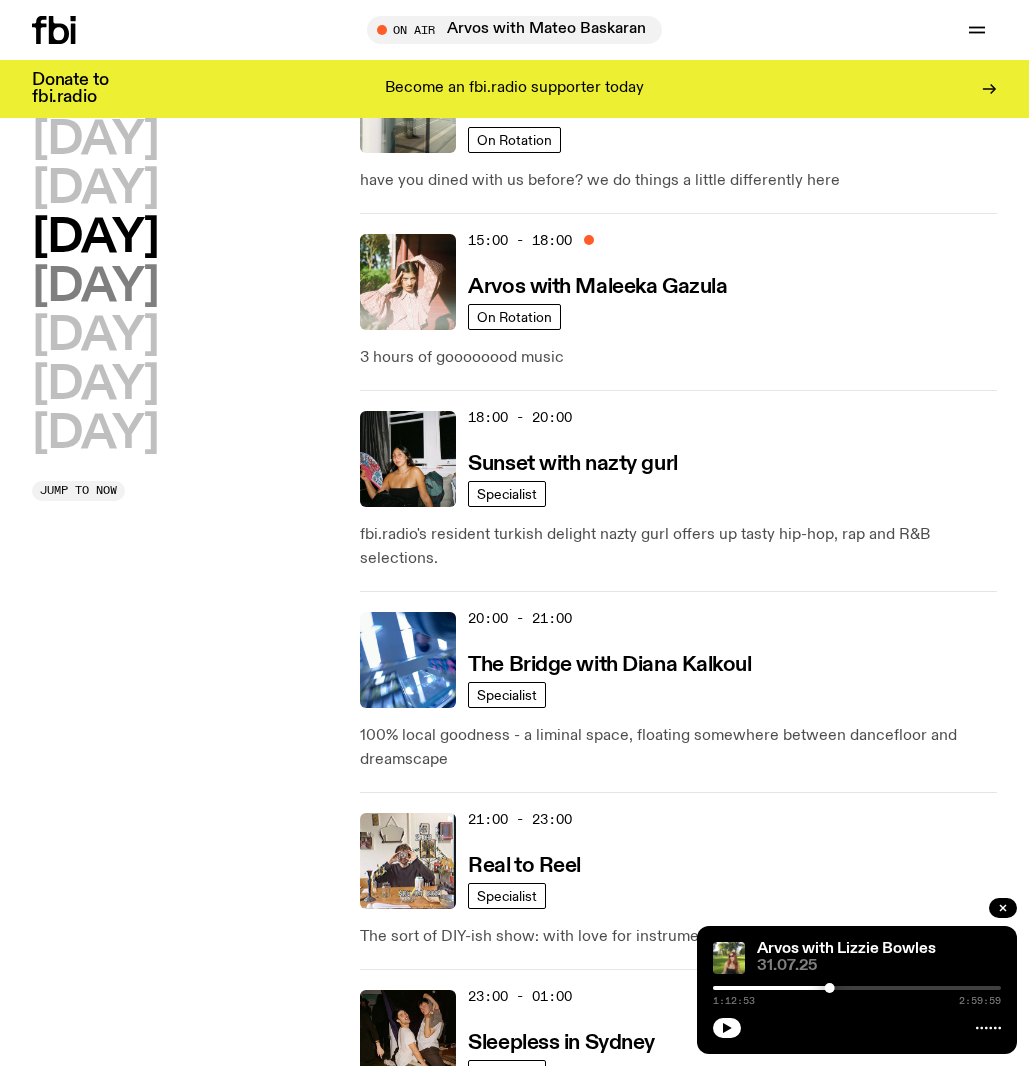 click on "Thursday" at bounding box center [95, 287] 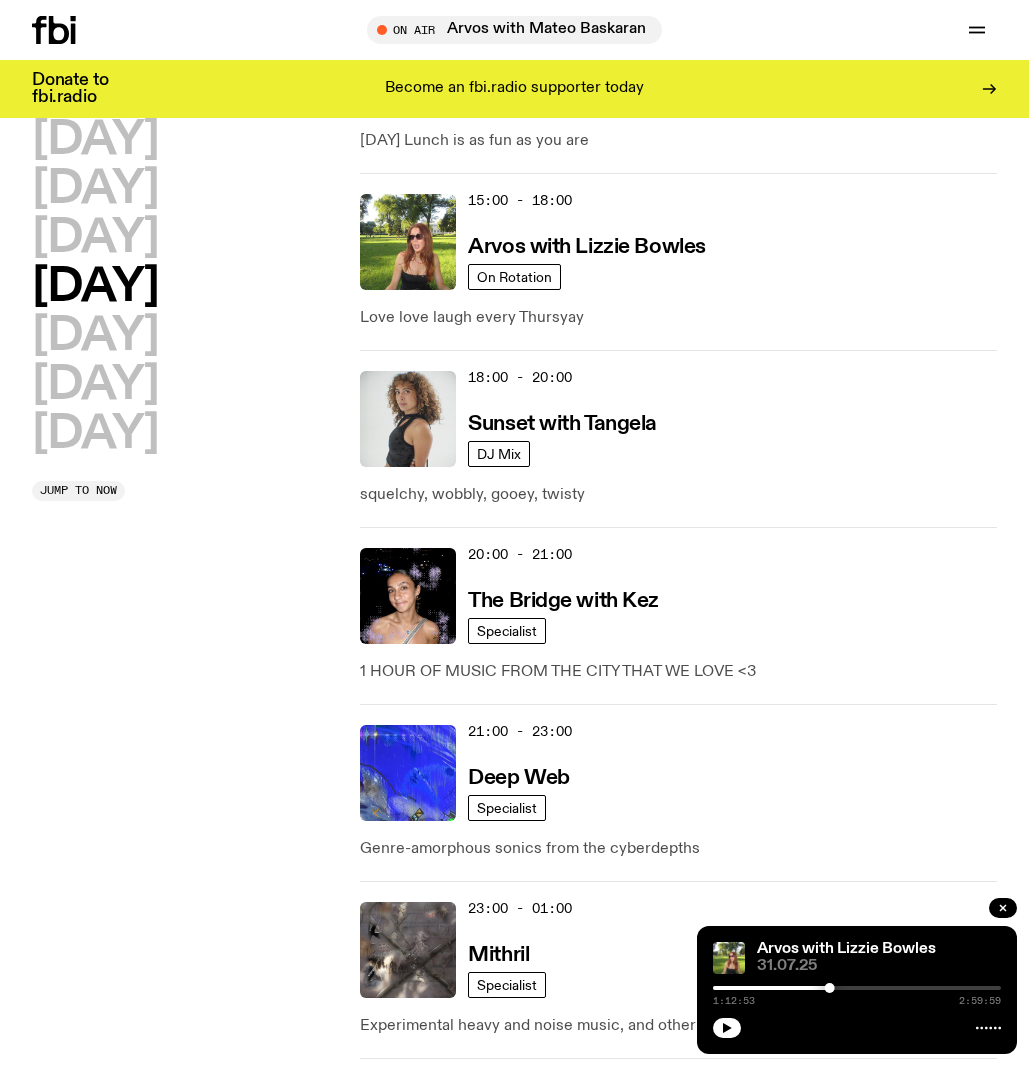 scroll, scrollTop: 1119, scrollLeft: 0, axis: vertical 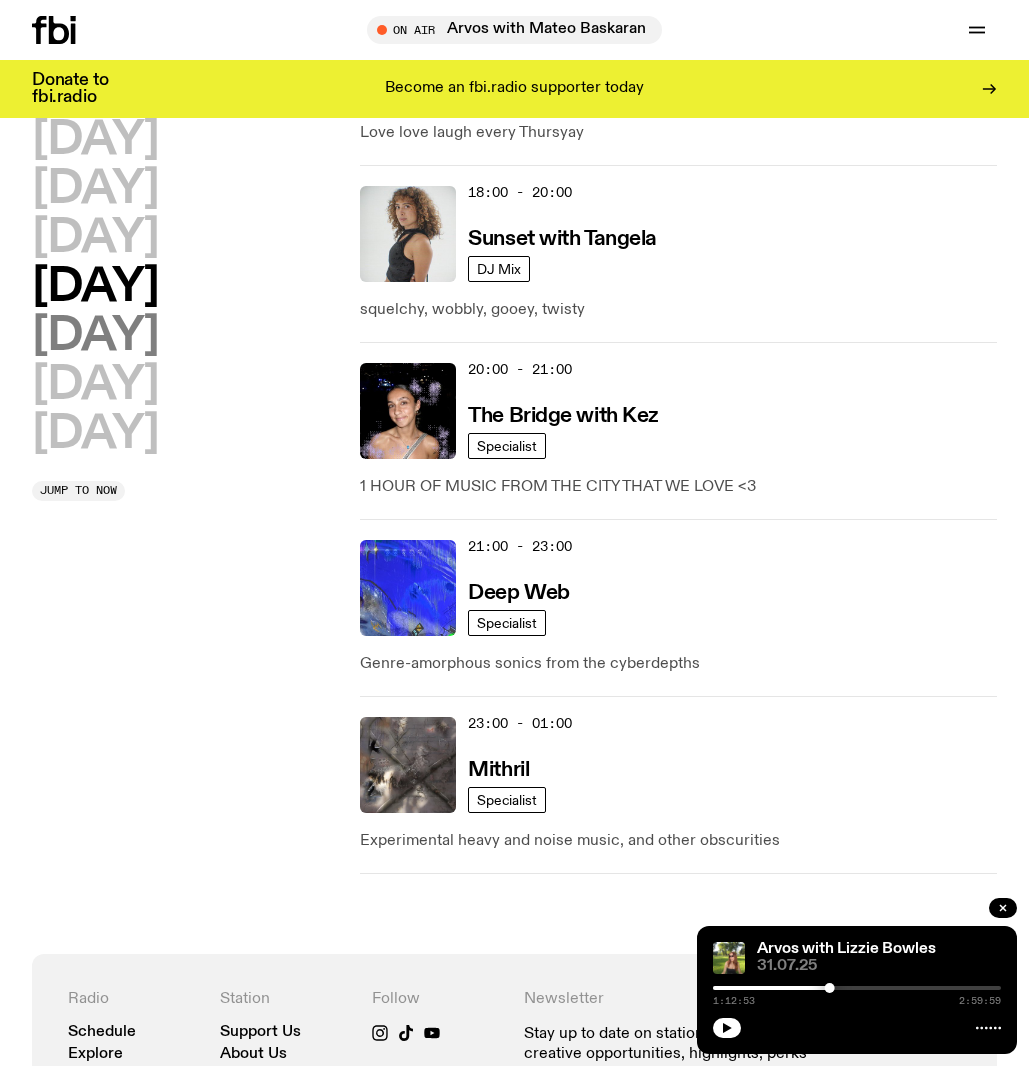 click on "Friday" at bounding box center (95, 336) 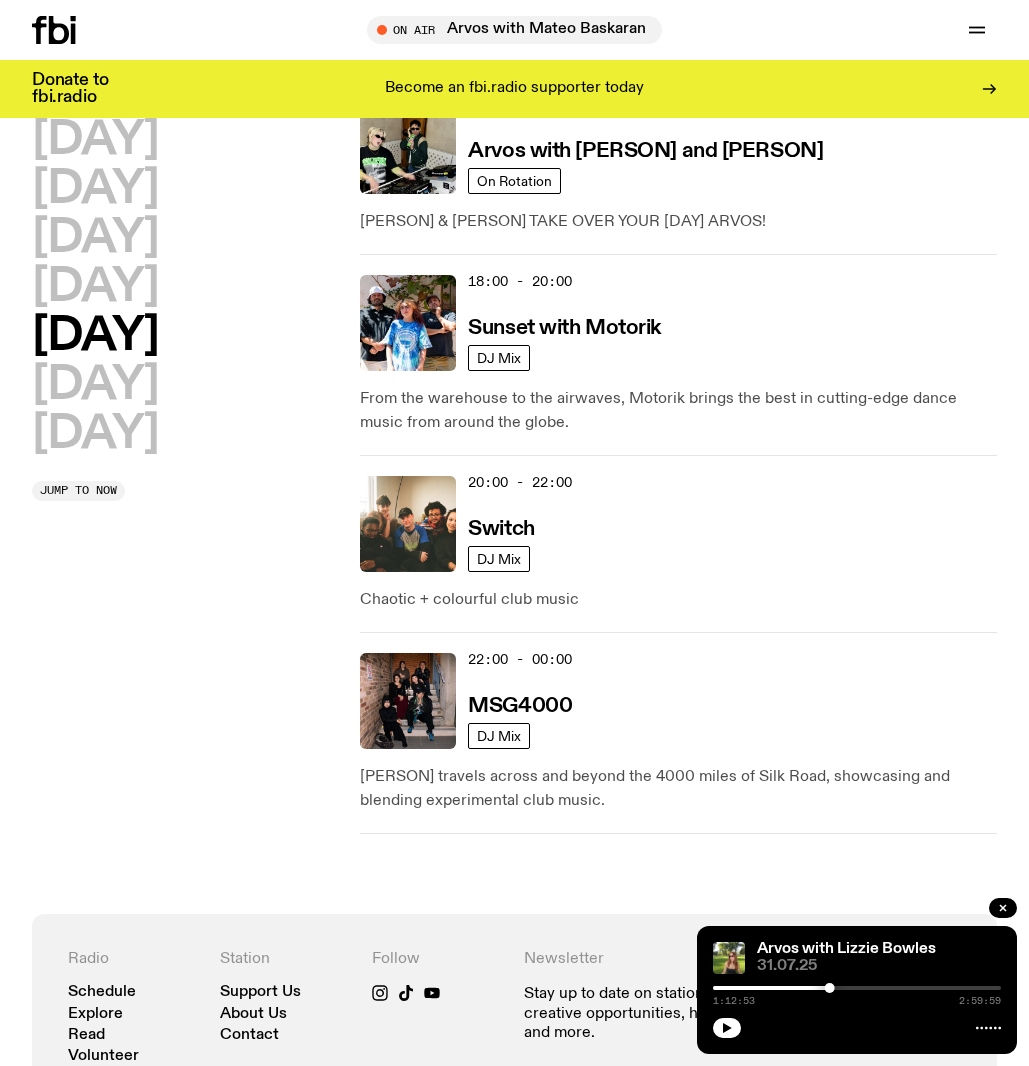 scroll, scrollTop: 1085, scrollLeft: 0, axis: vertical 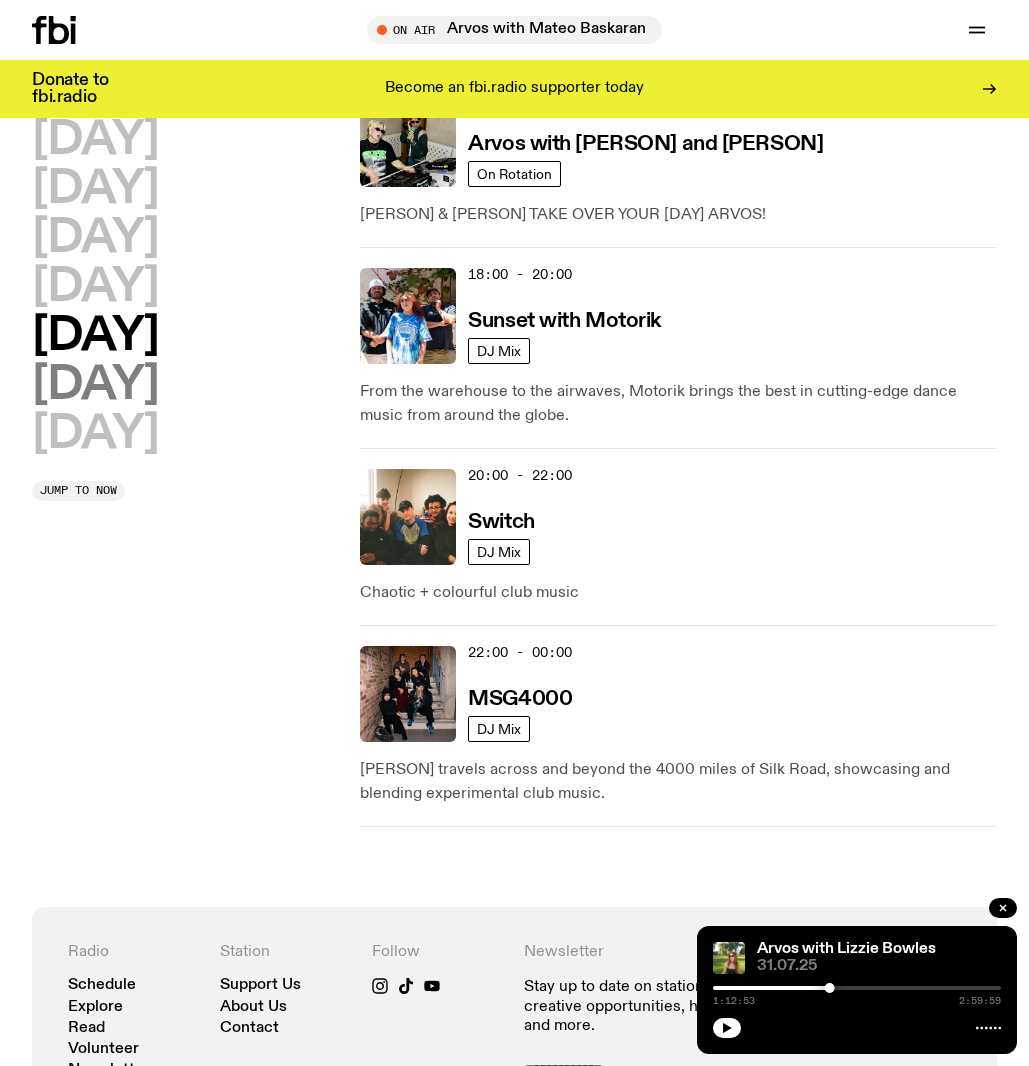 click on "Saturday" at bounding box center (95, 385) 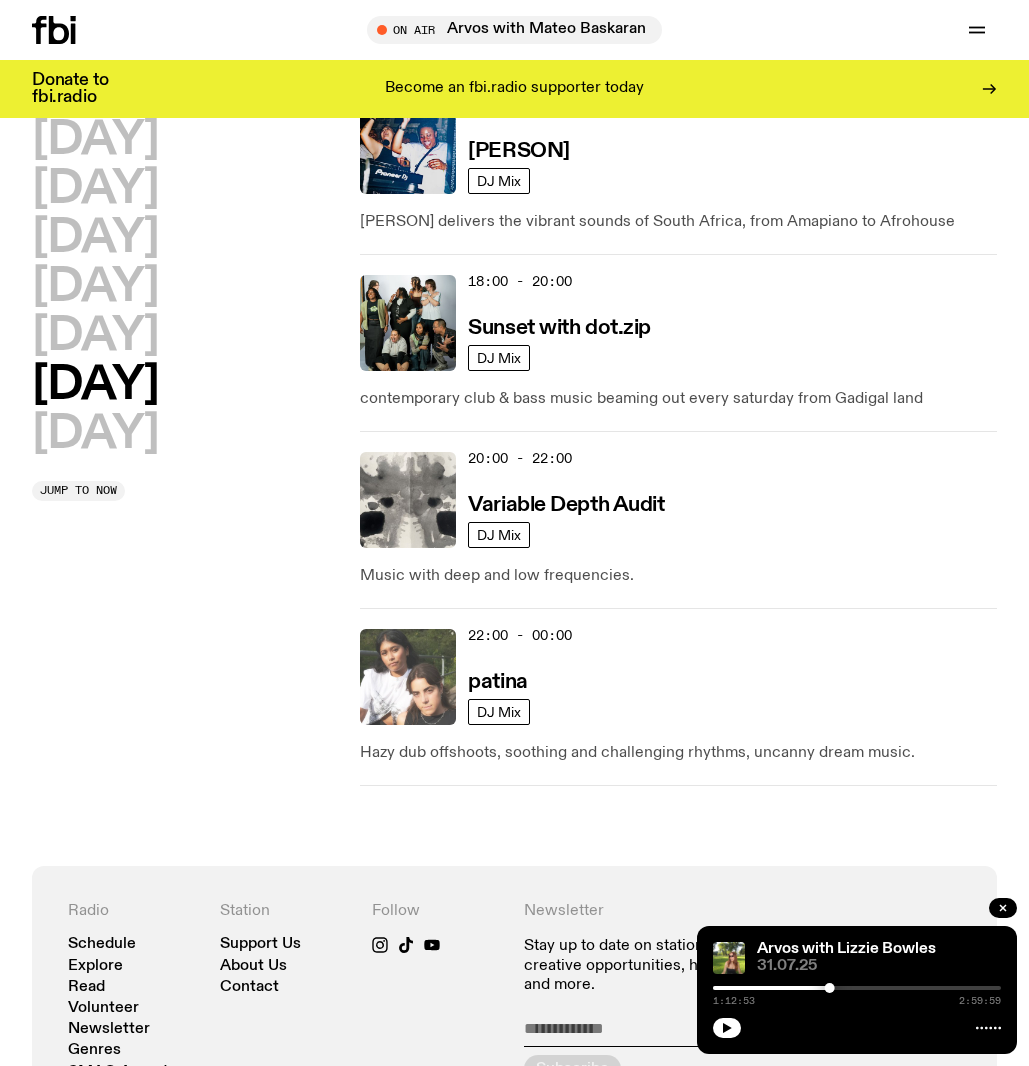 scroll, scrollTop: 1515, scrollLeft: 0, axis: vertical 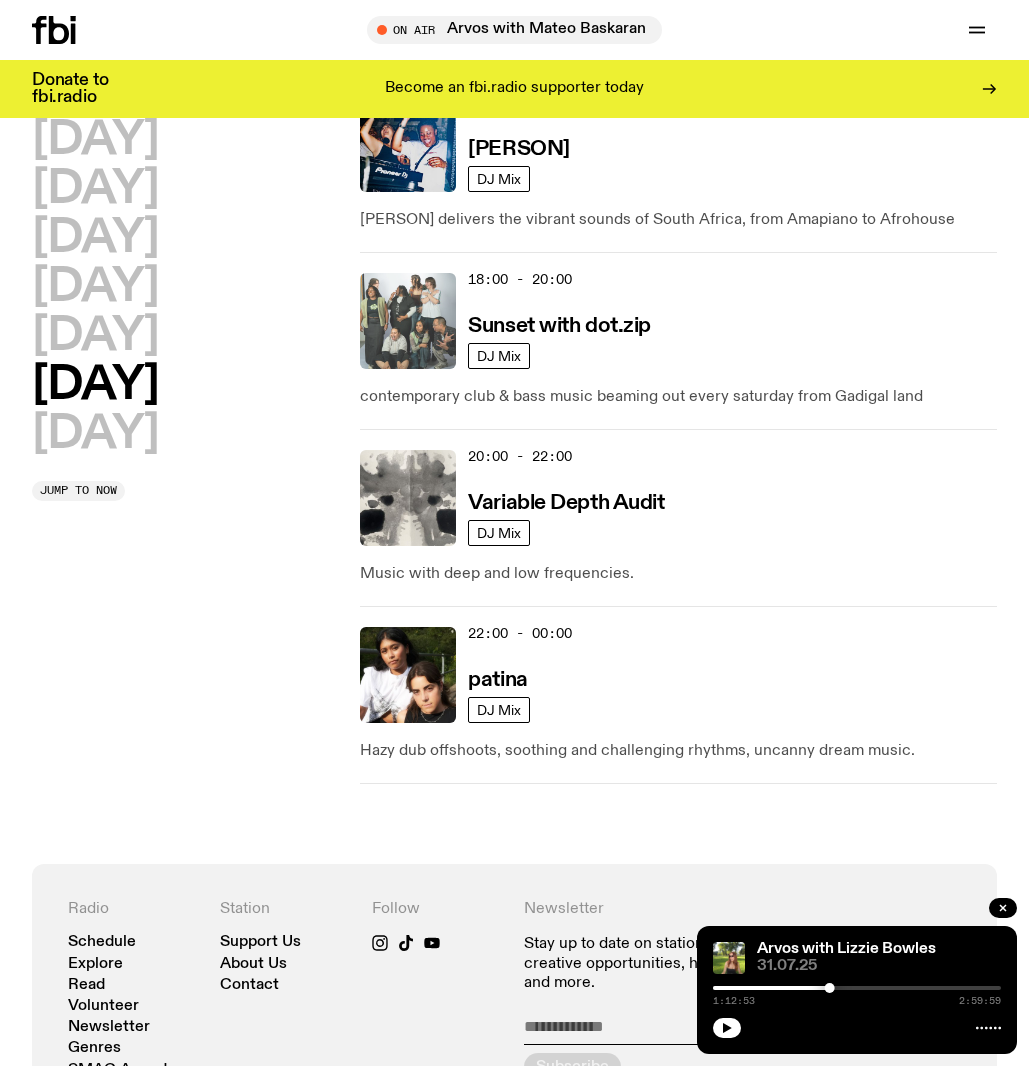 click 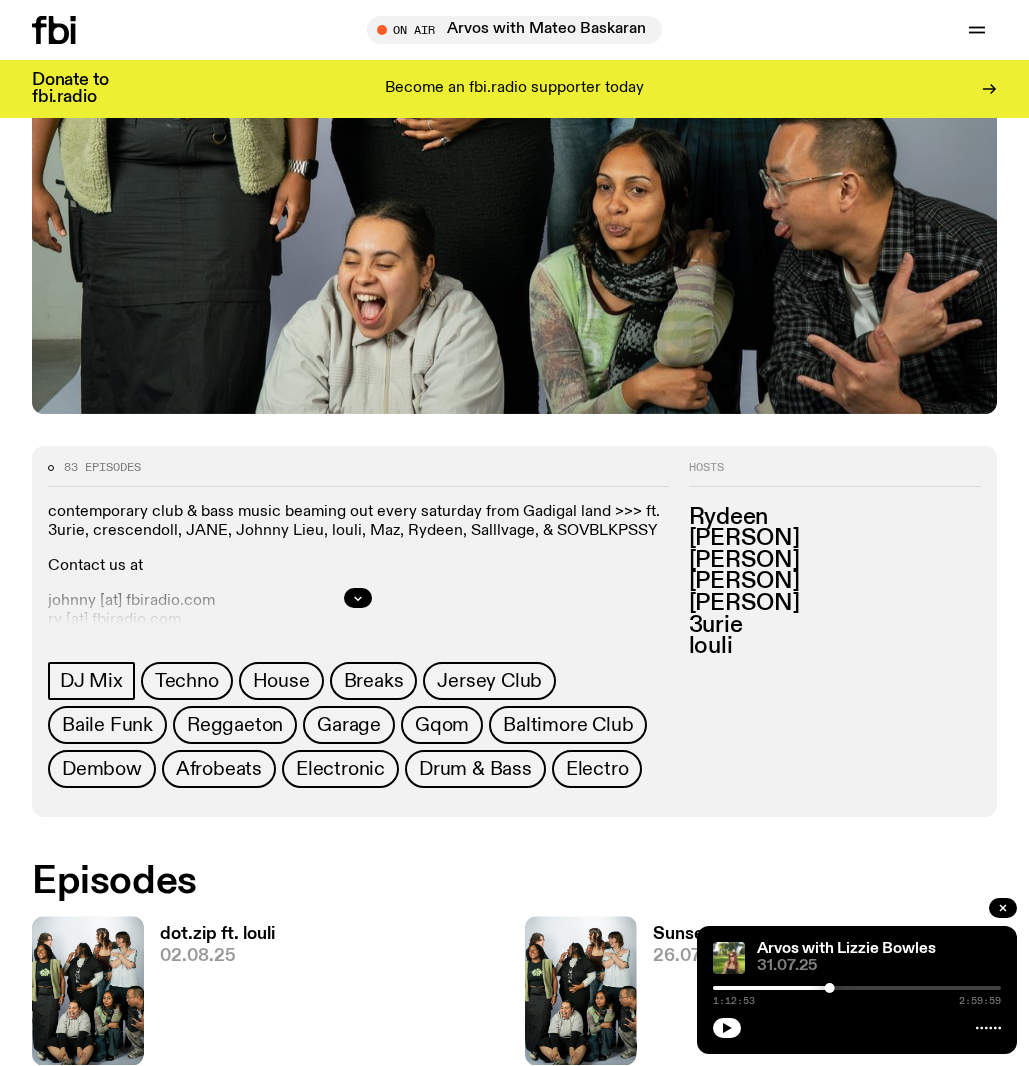 scroll, scrollTop: 412, scrollLeft: 0, axis: vertical 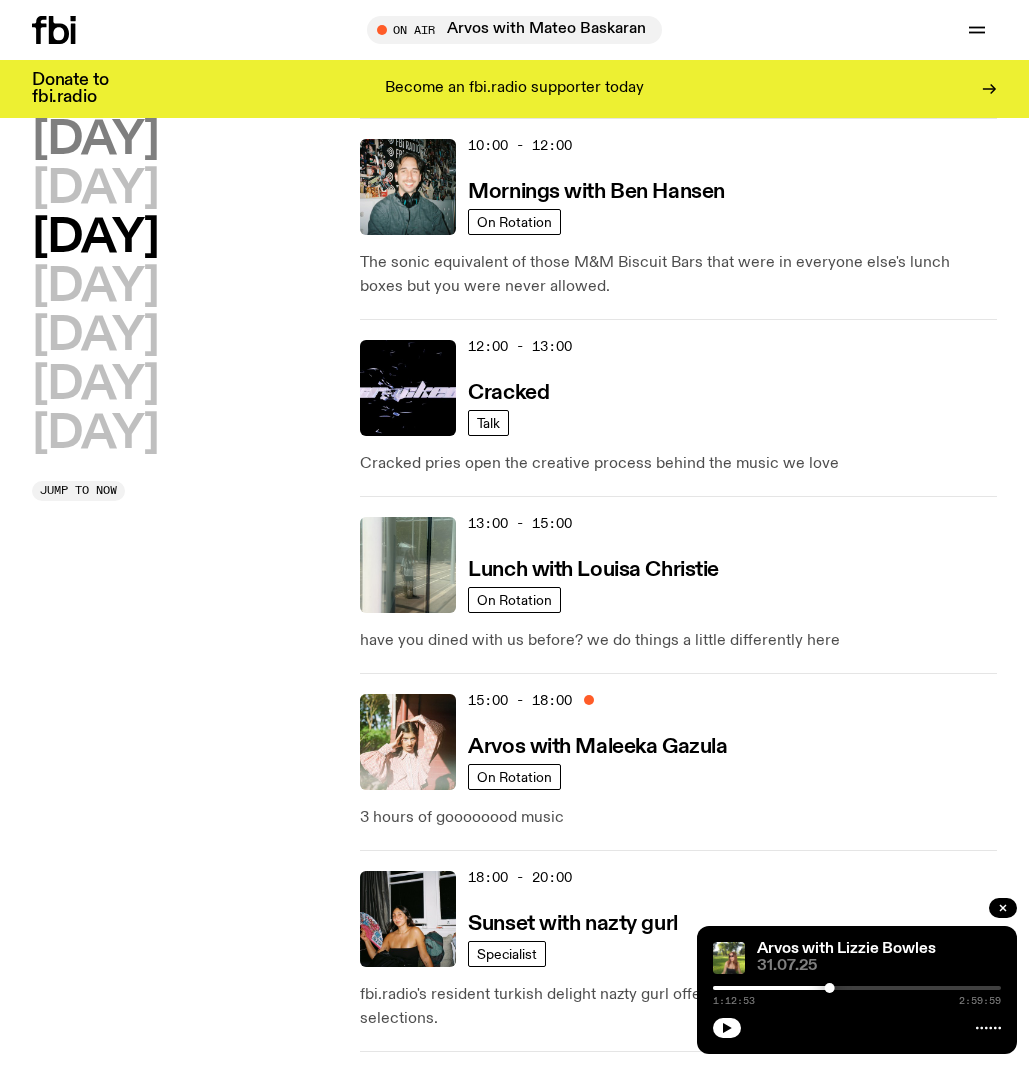 click on "Monday" at bounding box center (95, 140) 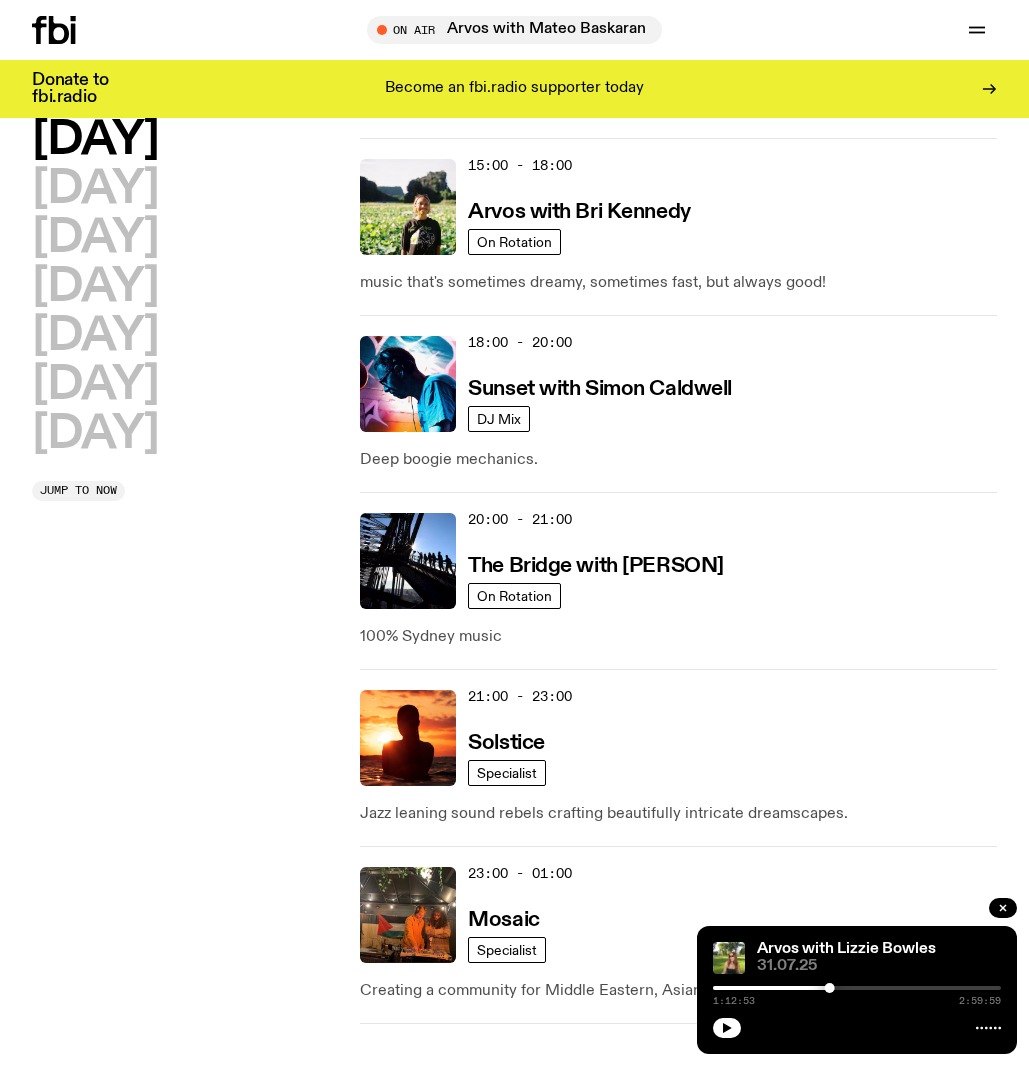 scroll, scrollTop: 960, scrollLeft: 0, axis: vertical 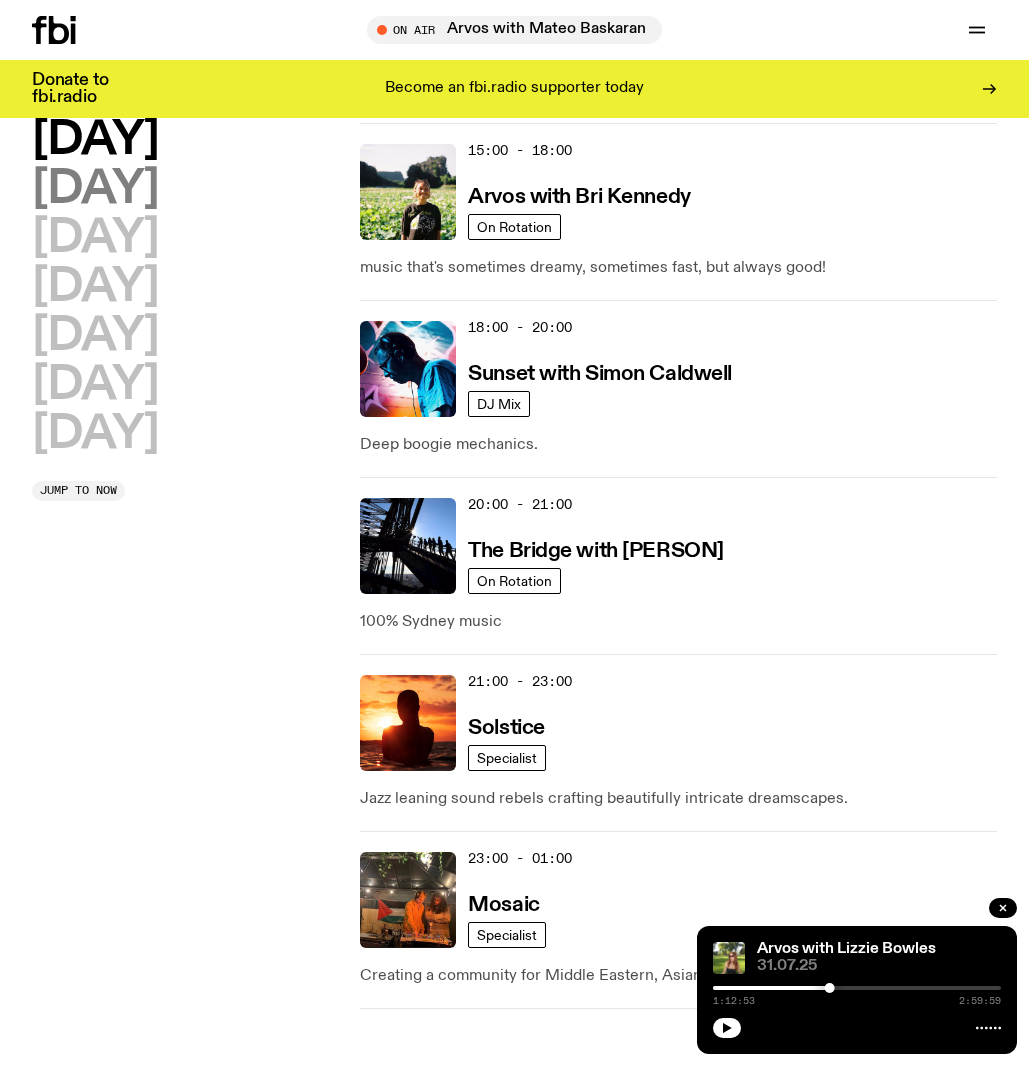 click on "Tuesday" at bounding box center [95, 189] 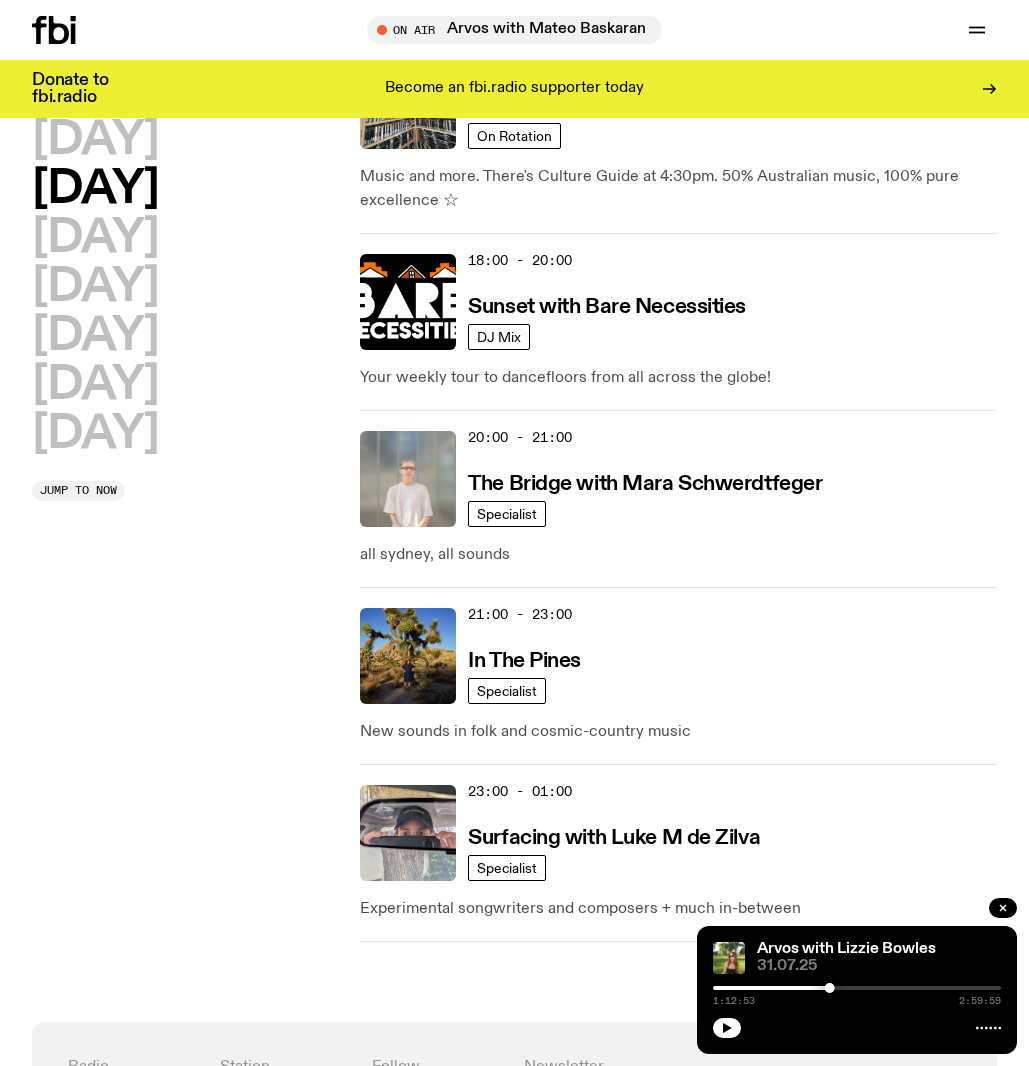 scroll, scrollTop: 1014, scrollLeft: 0, axis: vertical 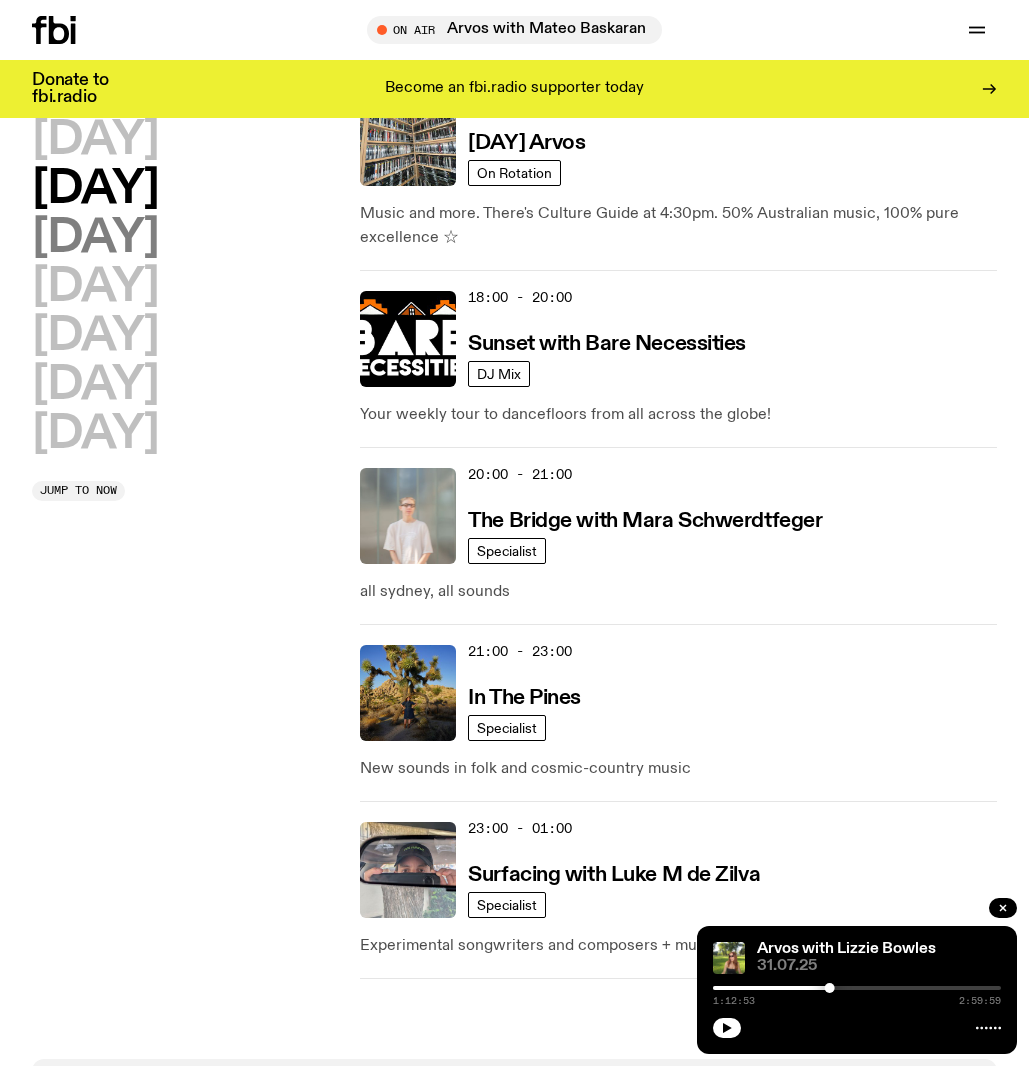 click on "Wednesday" at bounding box center [95, 238] 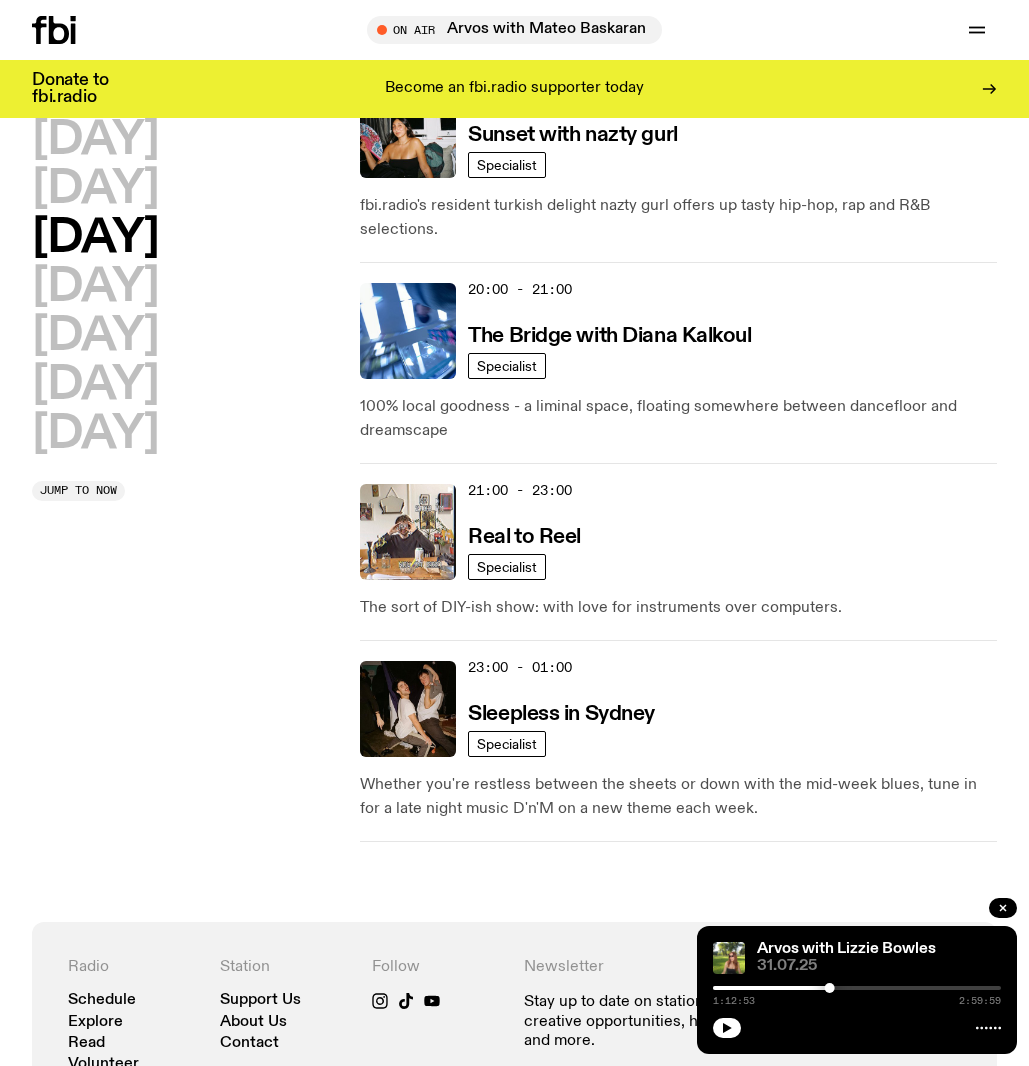scroll, scrollTop: 1252, scrollLeft: 0, axis: vertical 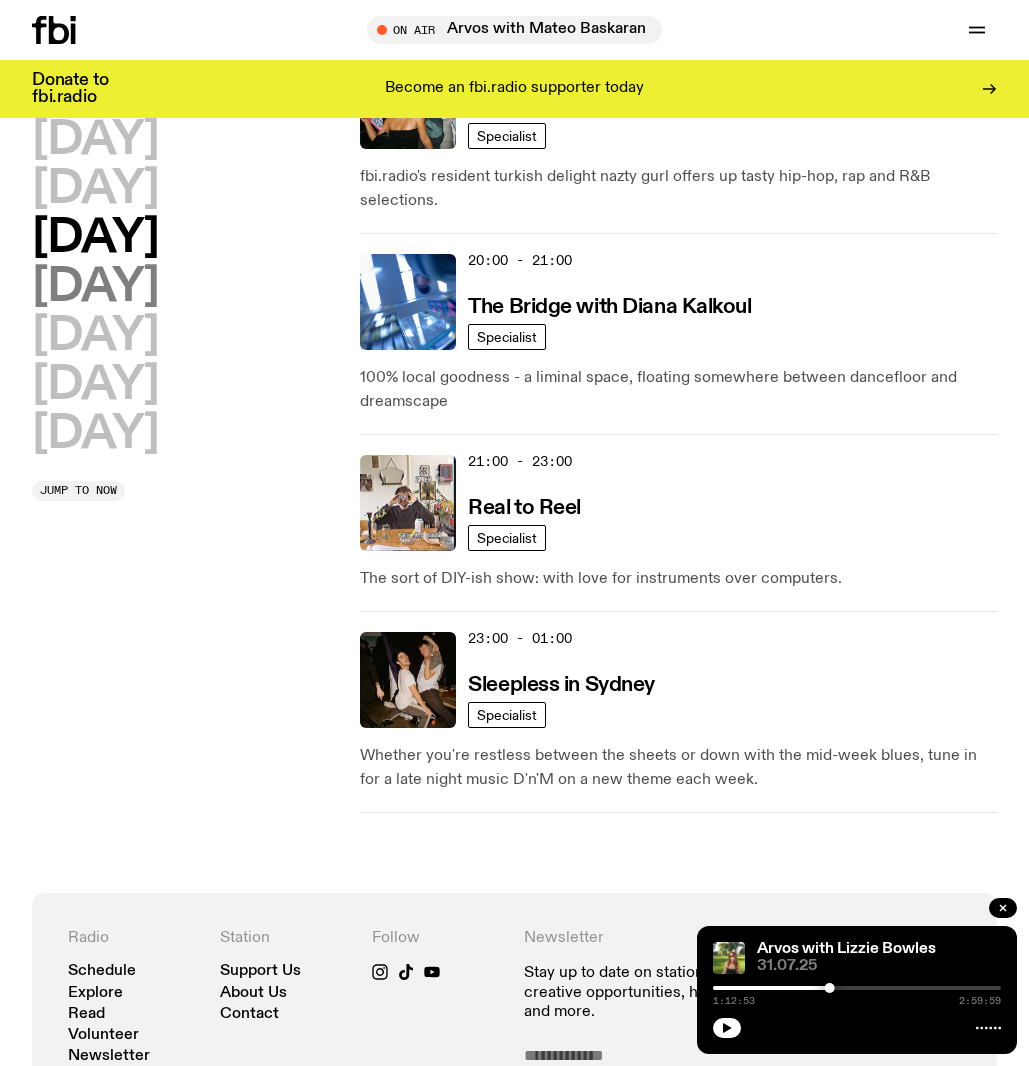 click on "Thursday" at bounding box center (95, 287) 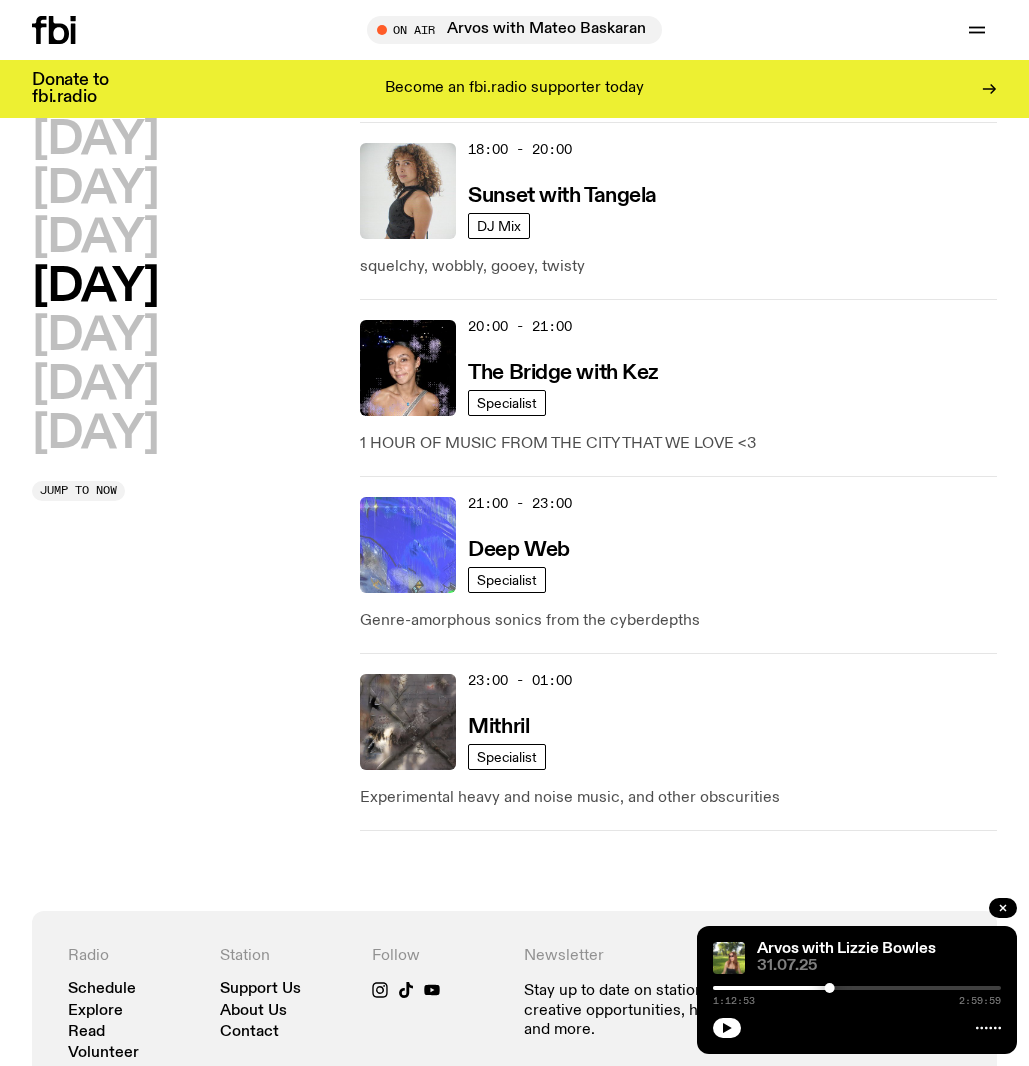 scroll, scrollTop: 1183, scrollLeft: 0, axis: vertical 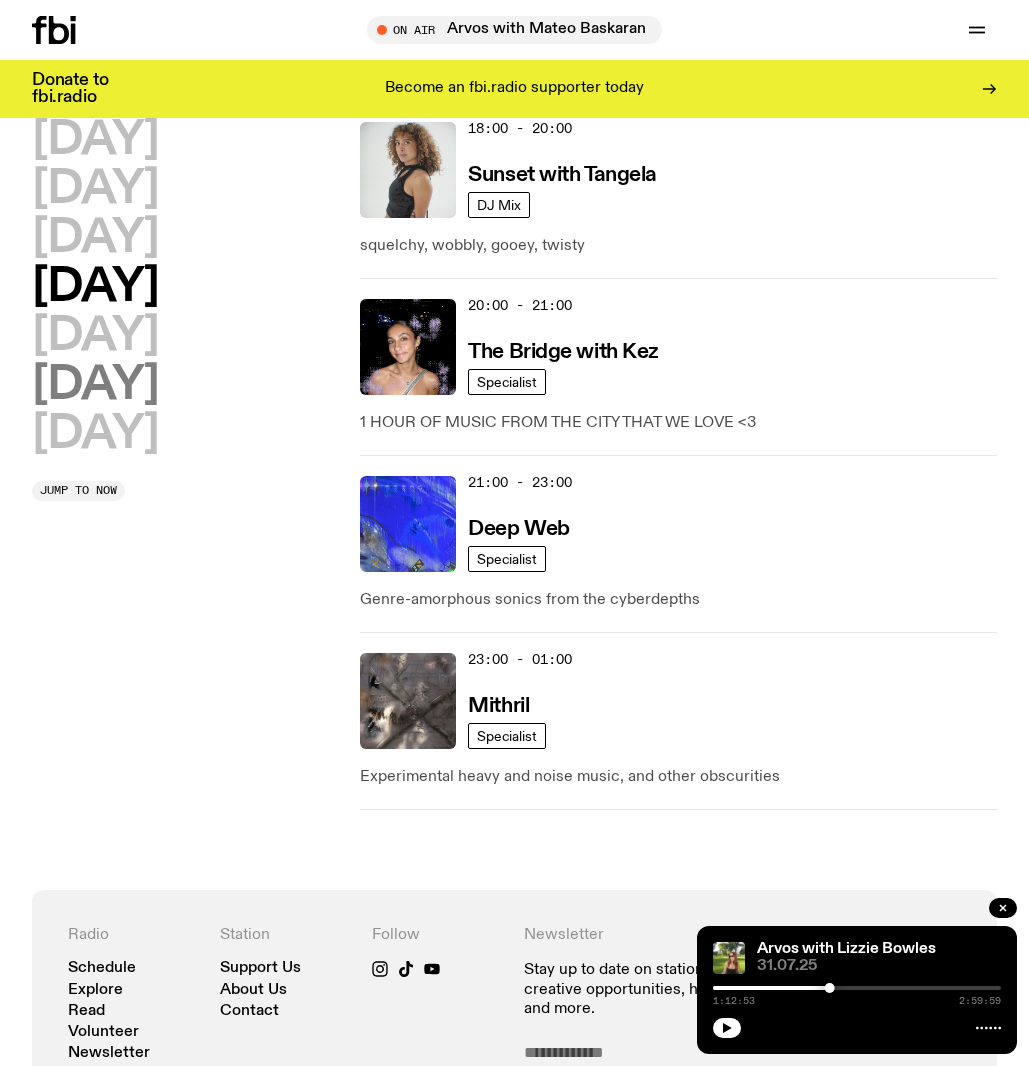 click on "Saturday" at bounding box center [95, 385] 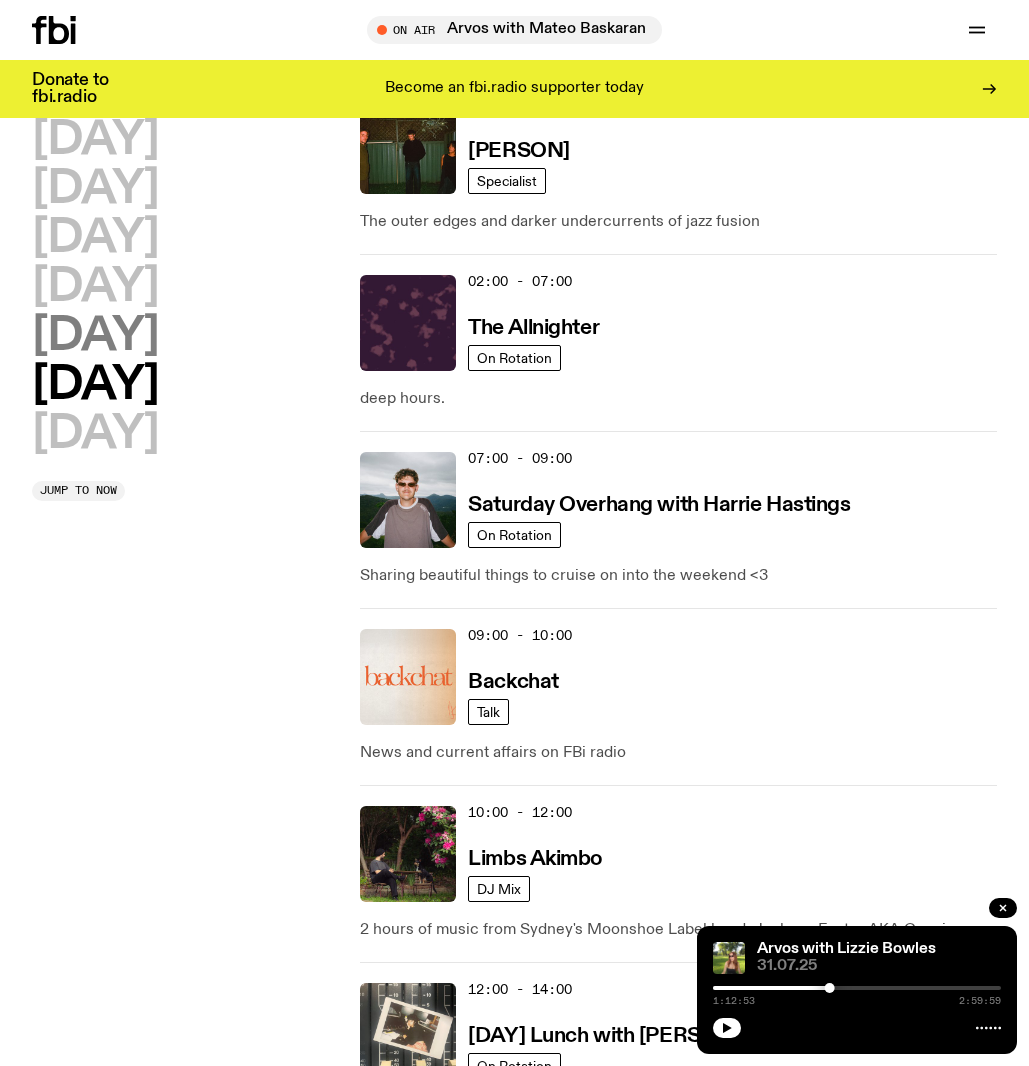 click on "Friday" at bounding box center [95, 336] 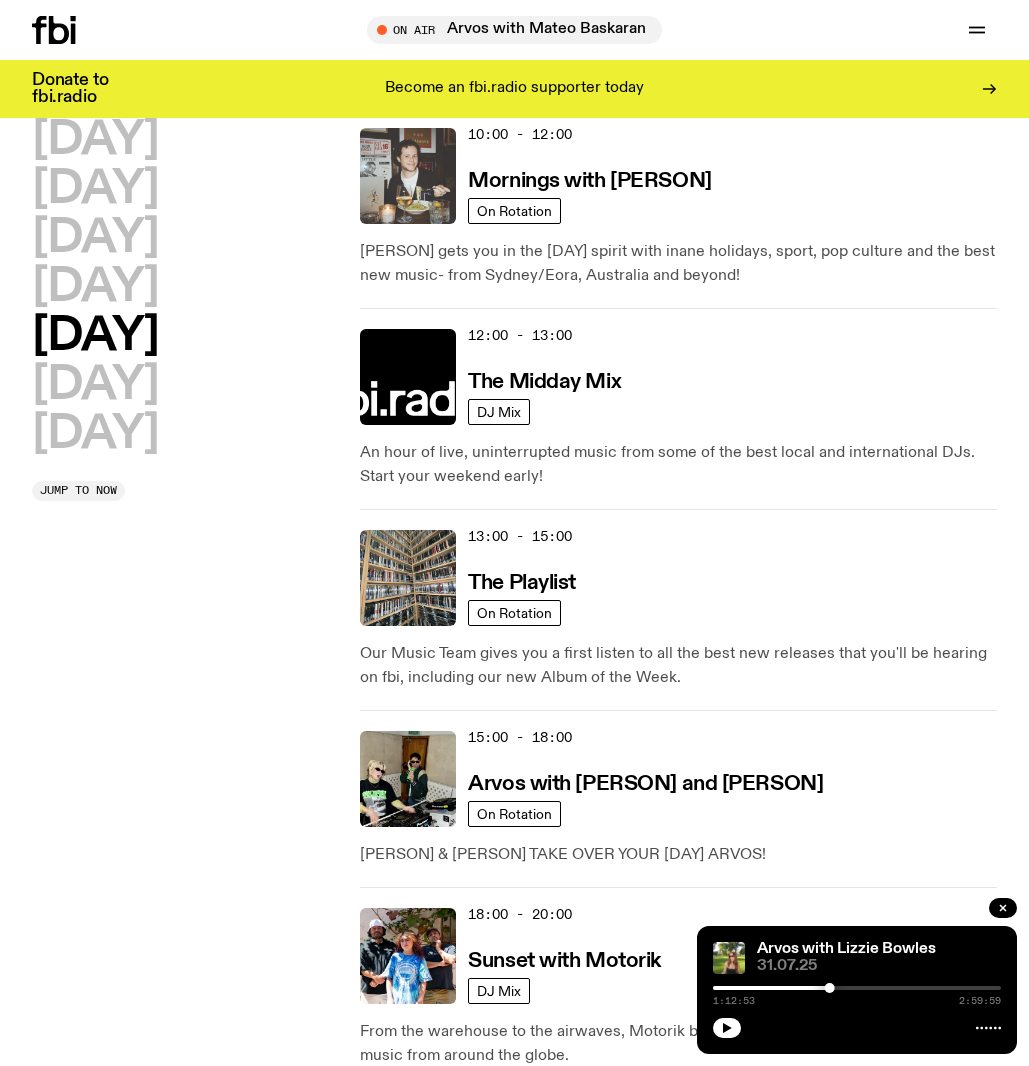scroll, scrollTop: 0, scrollLeft: 0, axis: both 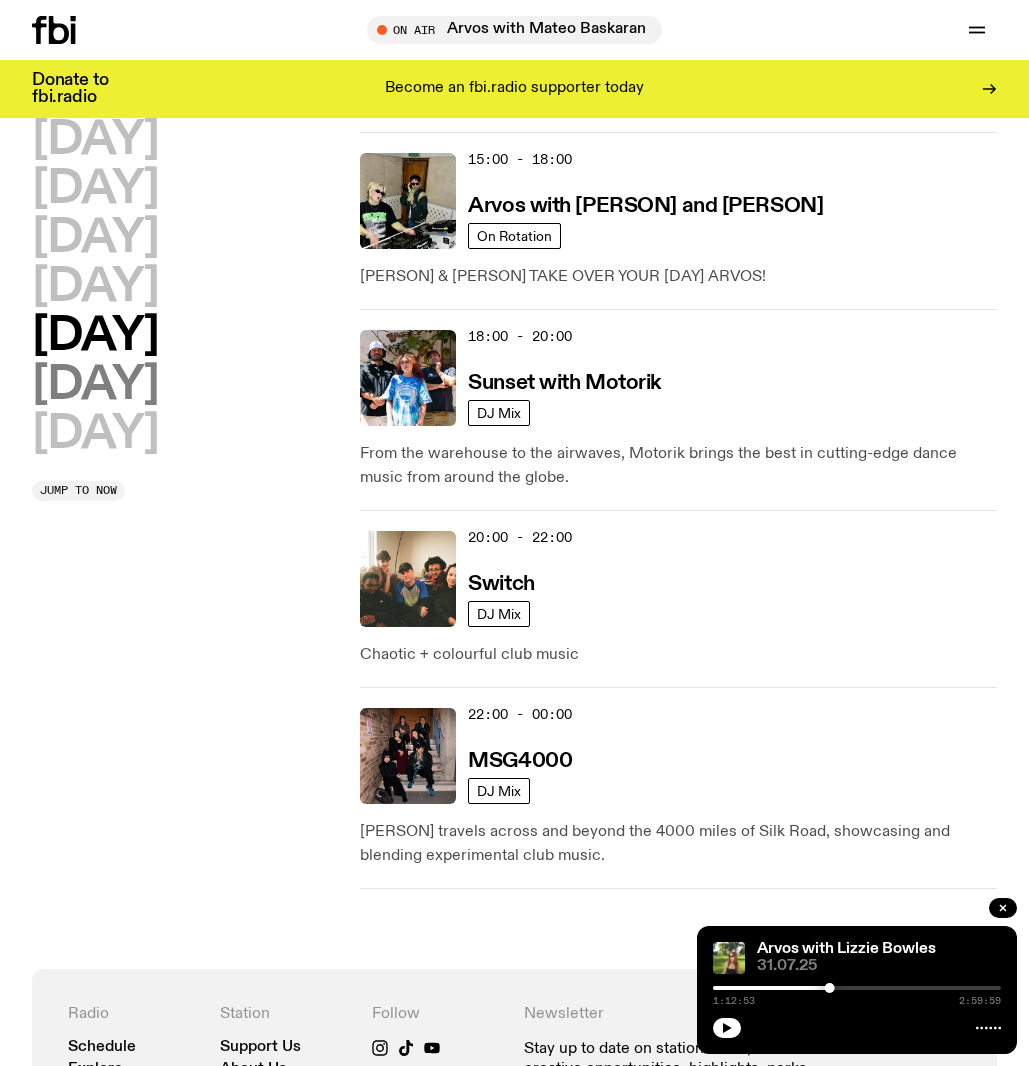click on "Saturday" at bounding box center (95, 385) 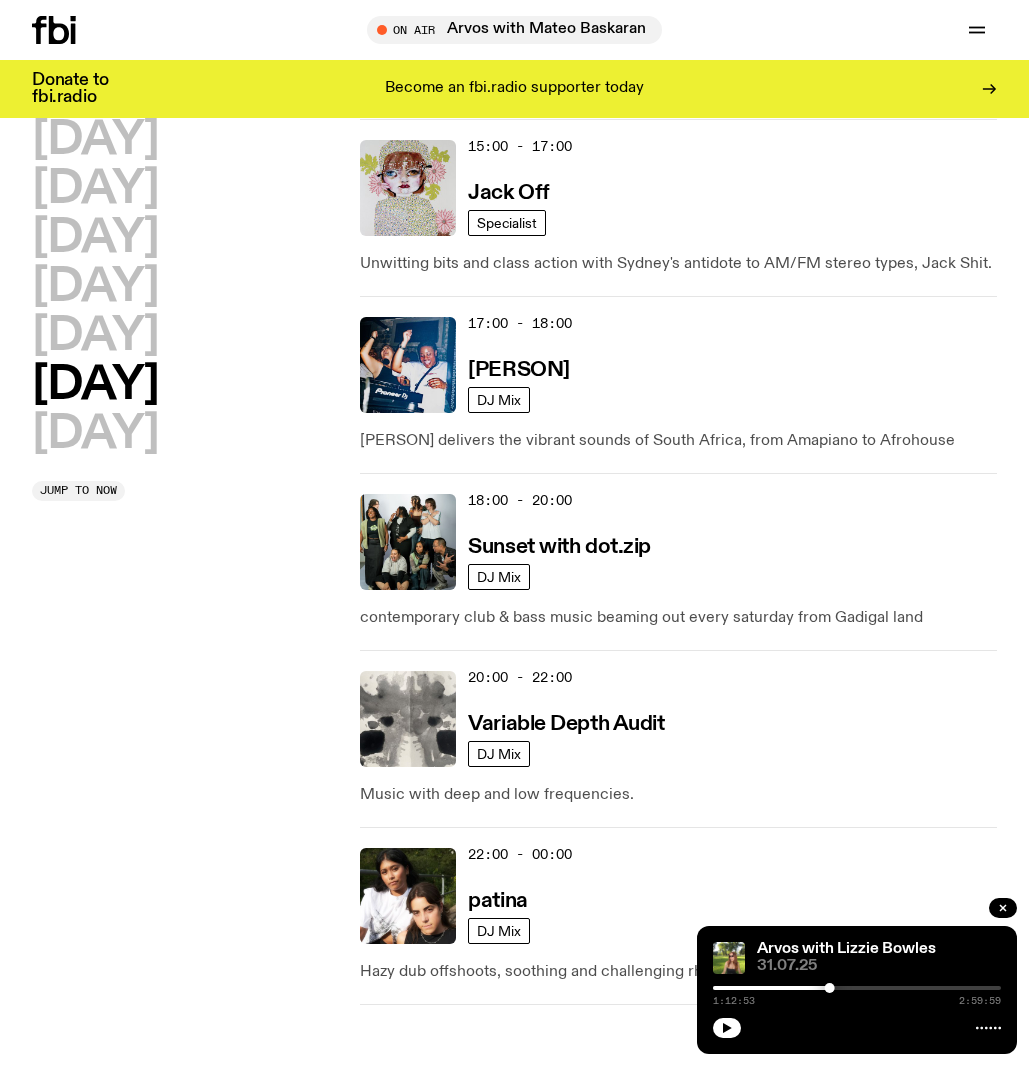 scroll, scrollTop: 1300, scrollLeft: 0, axis: vertical 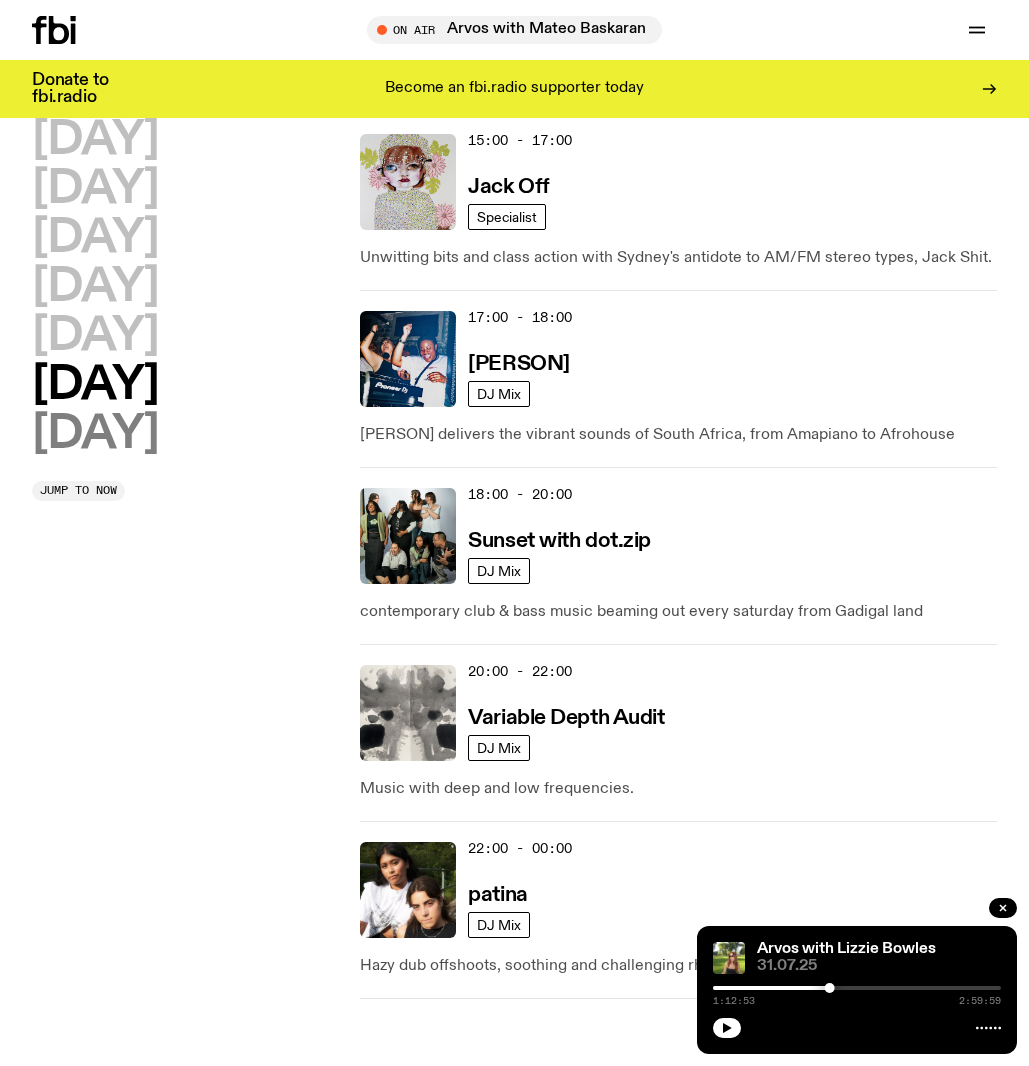 click on "Sunday" at bounding box center (95, 434) 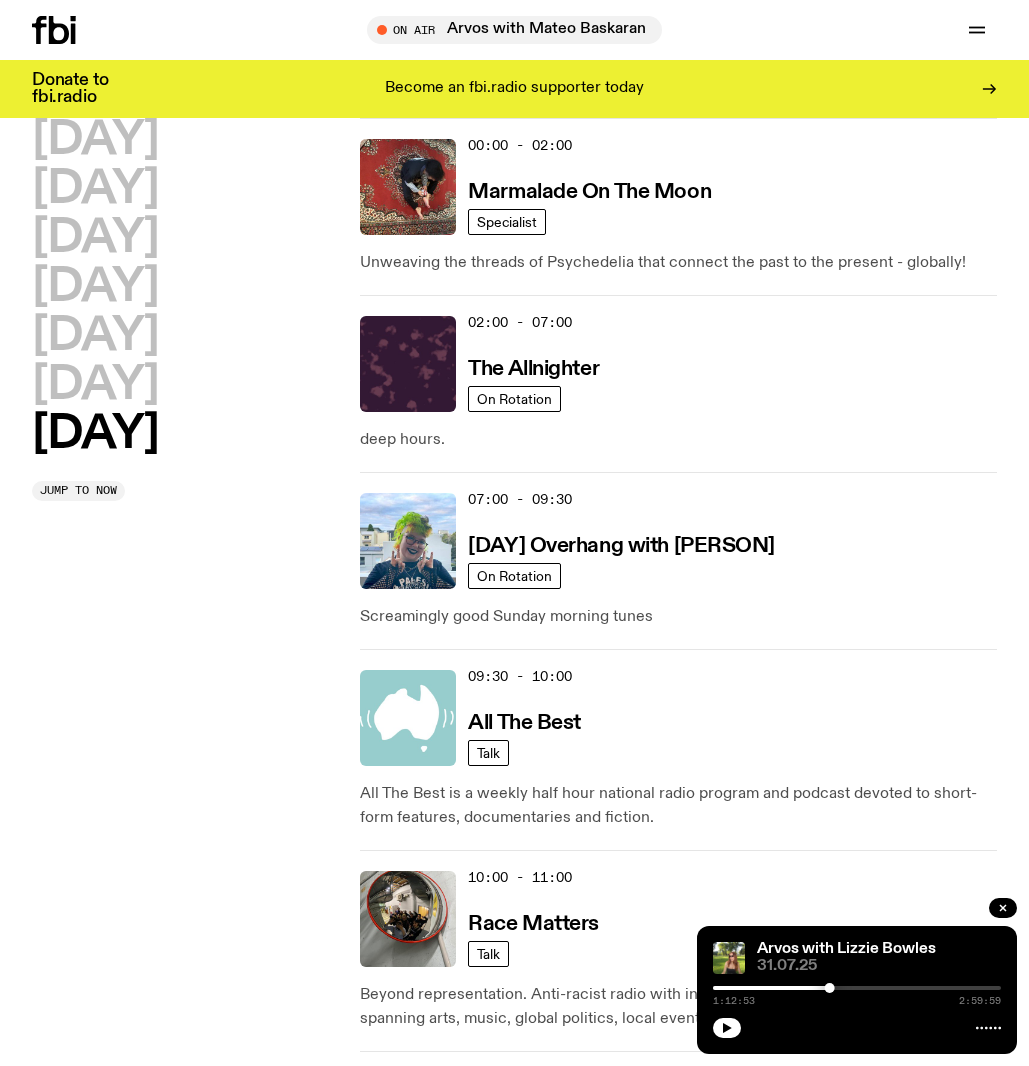 scroll, scrollTop: 0, scrollLeft: 0, axis: both 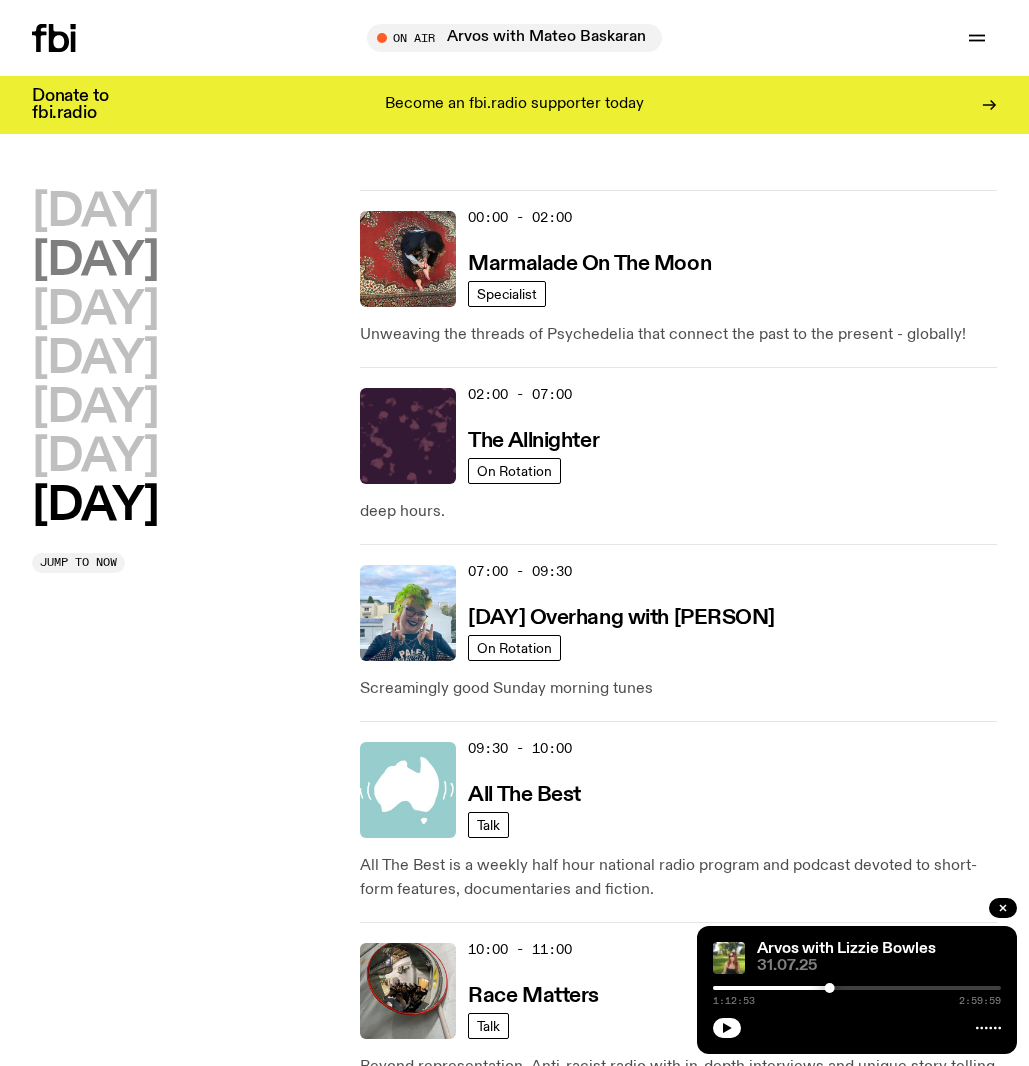 click on "Tuesday" at bounding box center [95, 261] 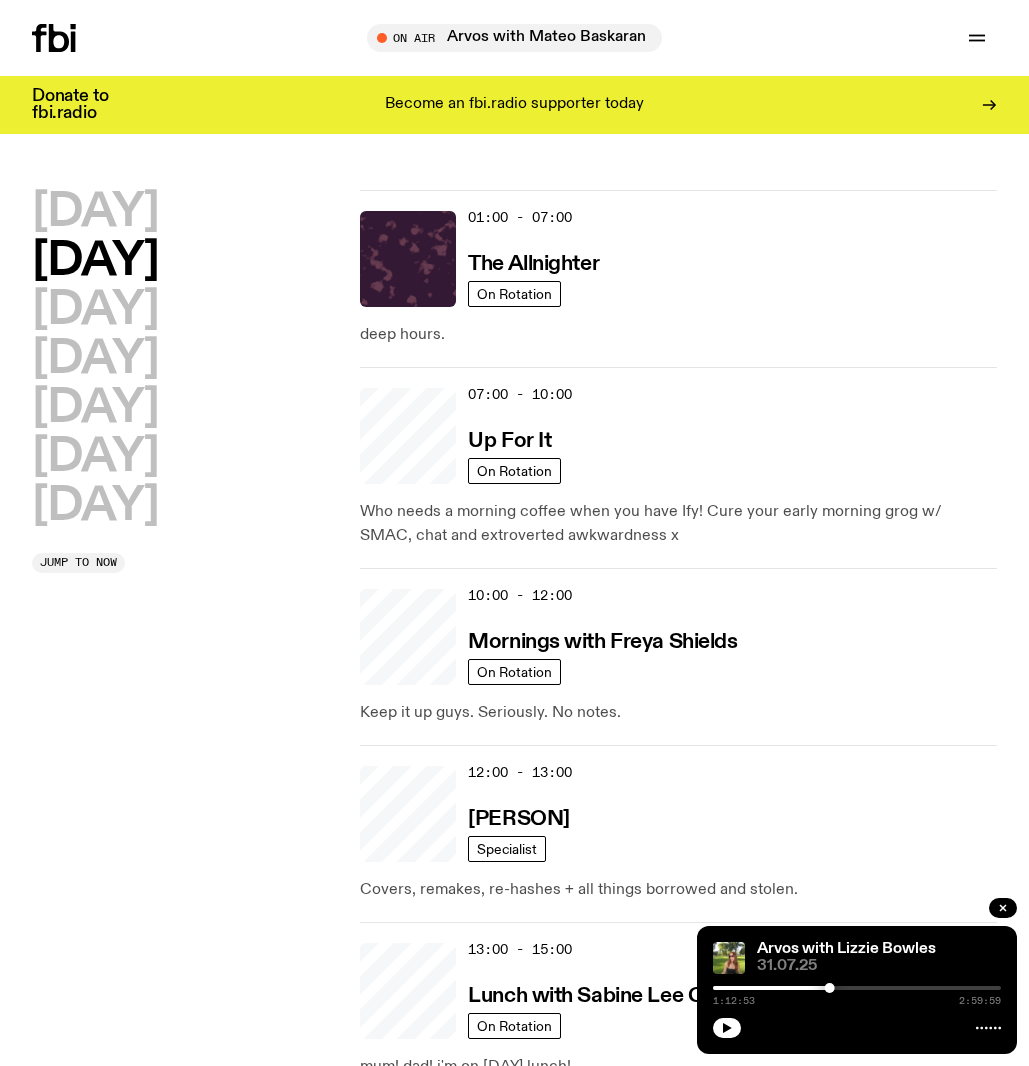 scroll, scrollTop: 56, scrollLeft: 0, axis: vertical 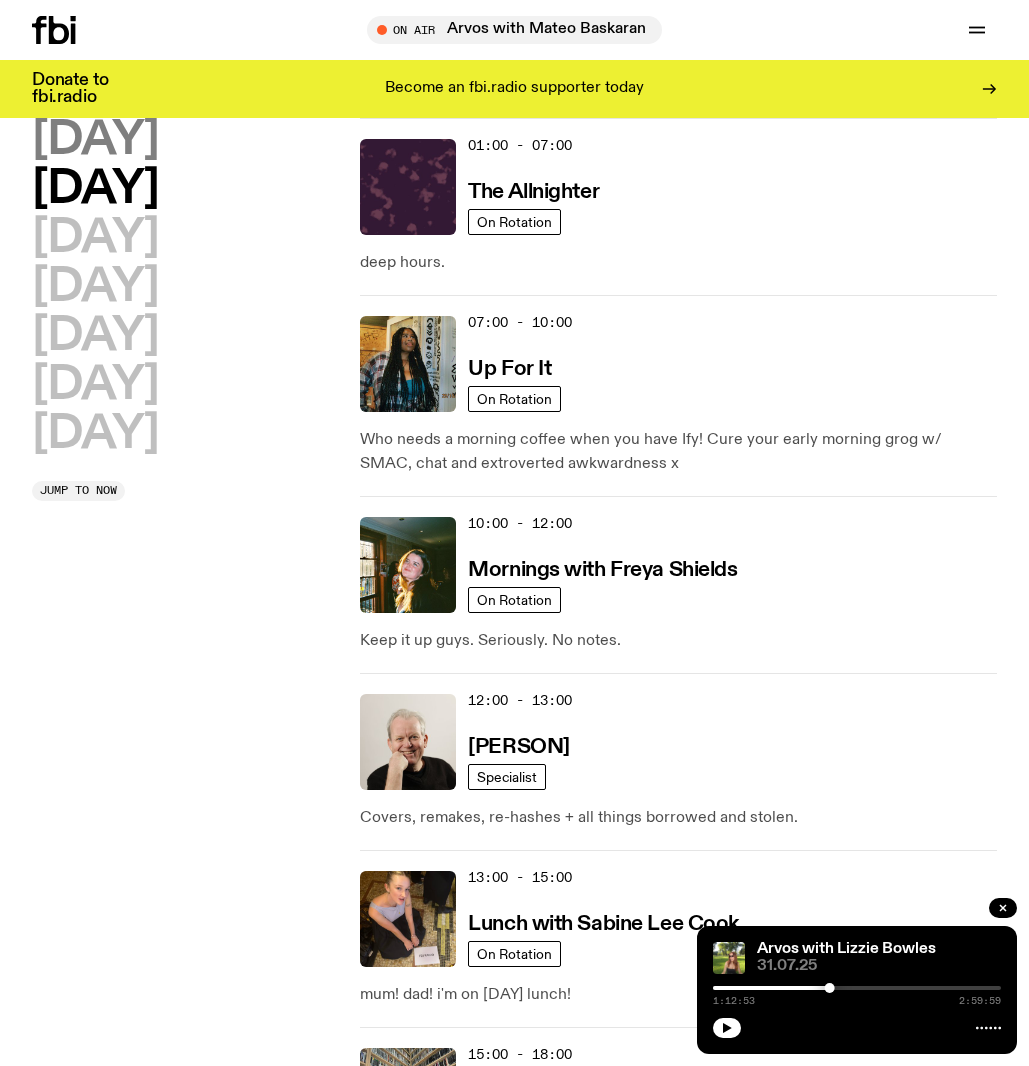 click on "Monday" at bounding box center (95, 140) 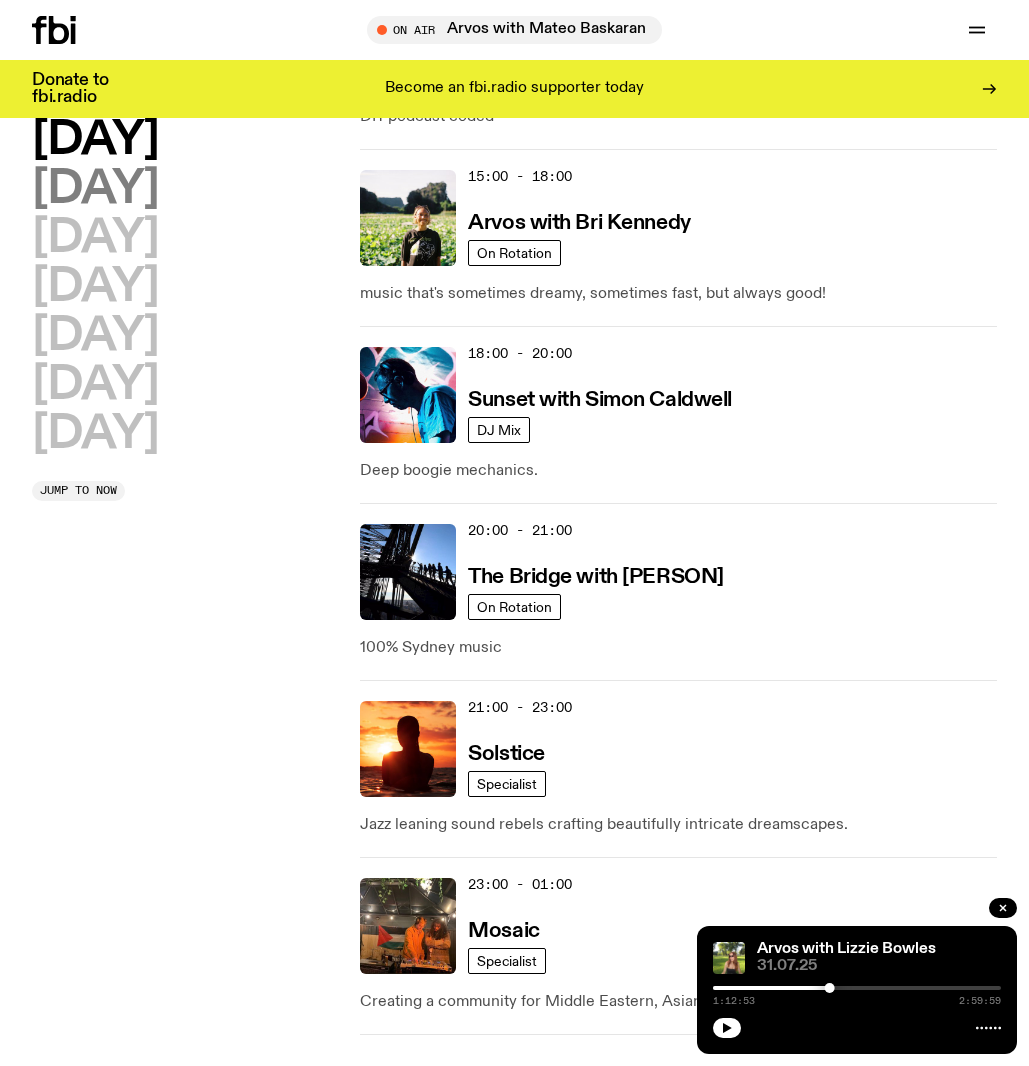 click on "Tuesday" at bounding box center (95, 189) 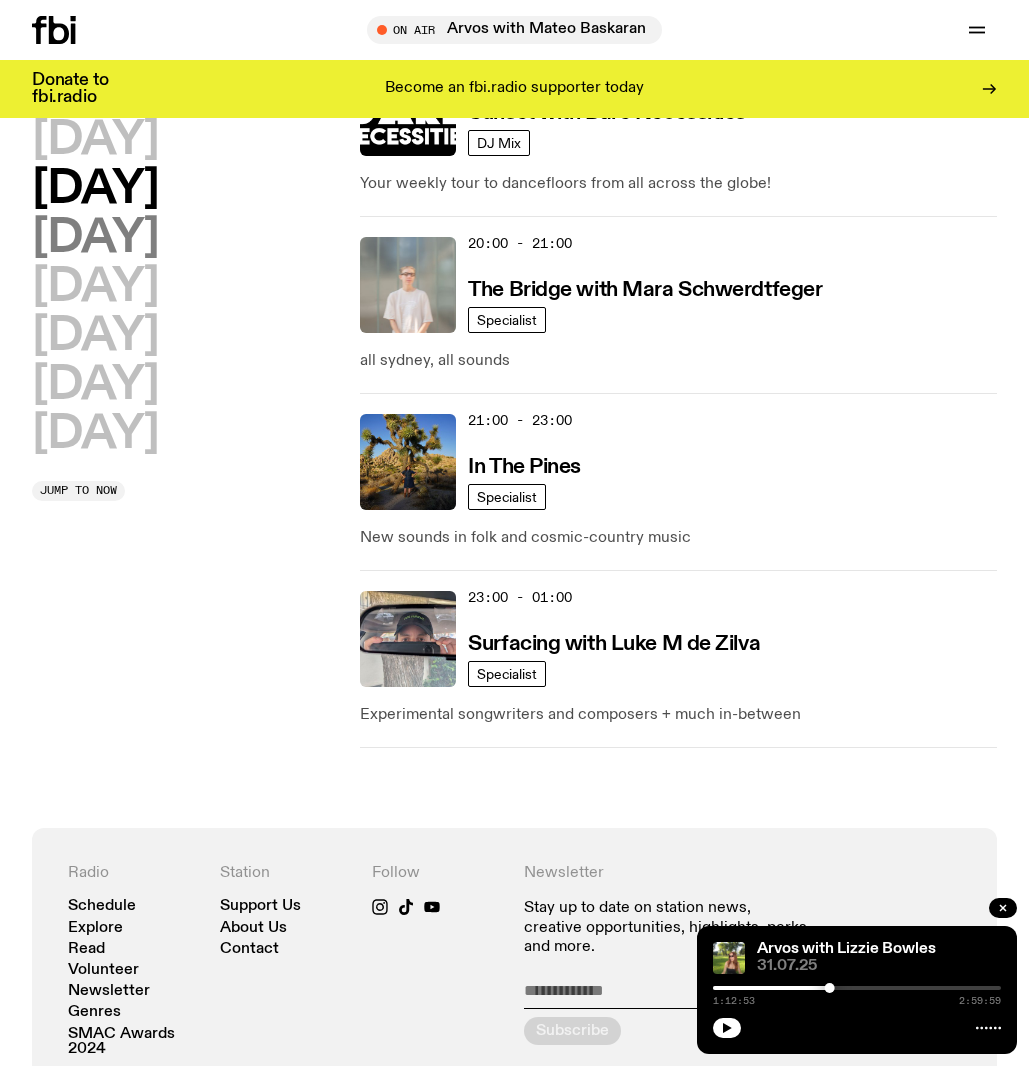 click on "Wednesday" at bounding box center (95, 238) 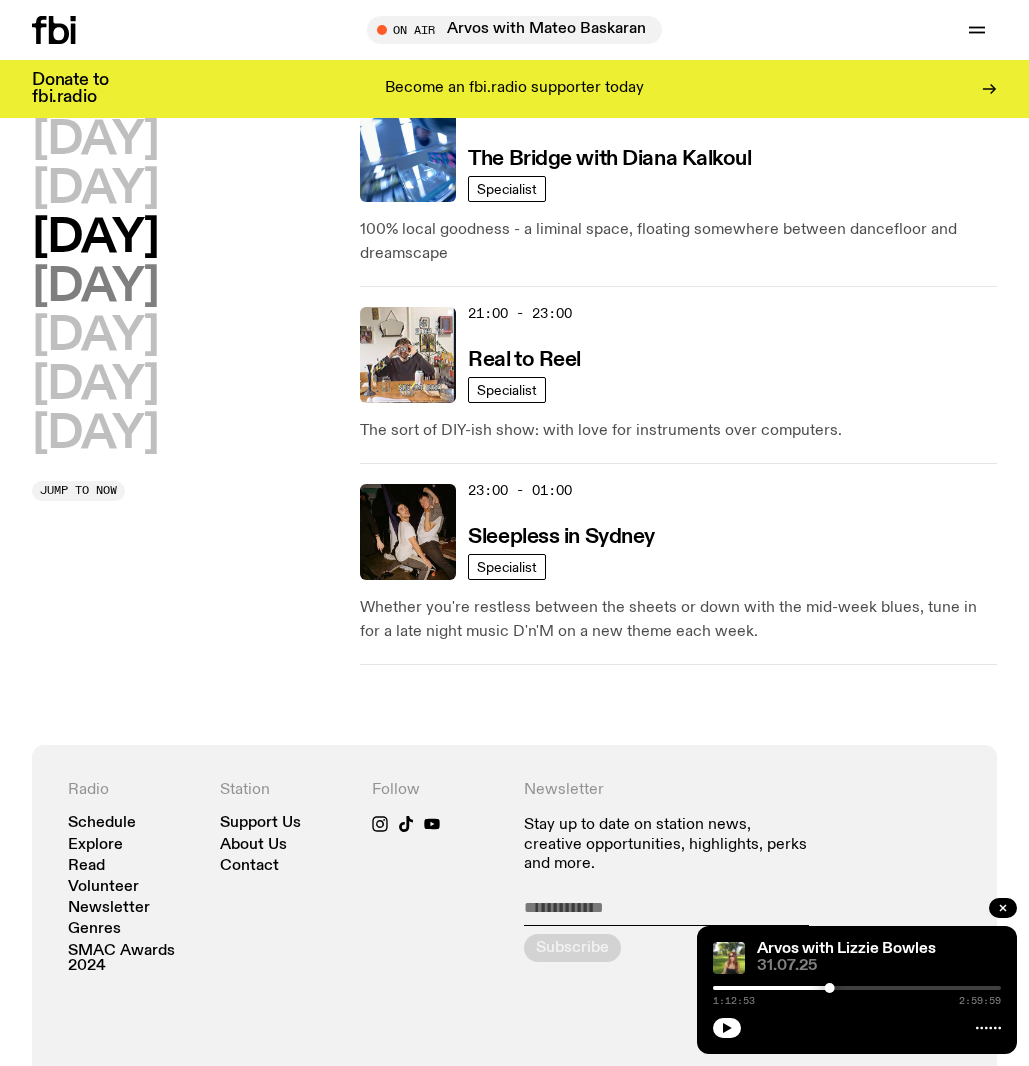 click on "Thursday" at bounding box center [95, 287] 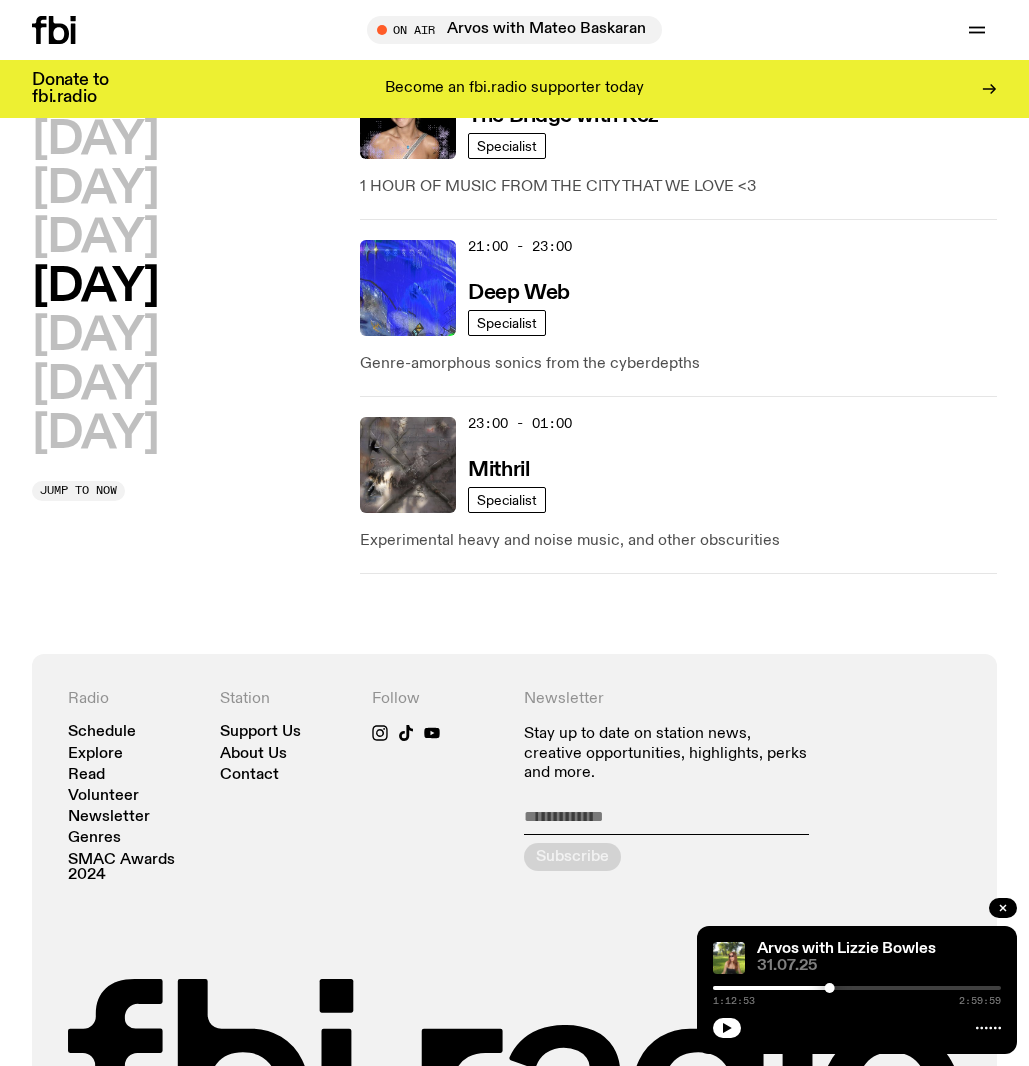 scroll, scrollTop: 1437, scrollLeft: 0, axis: vertical 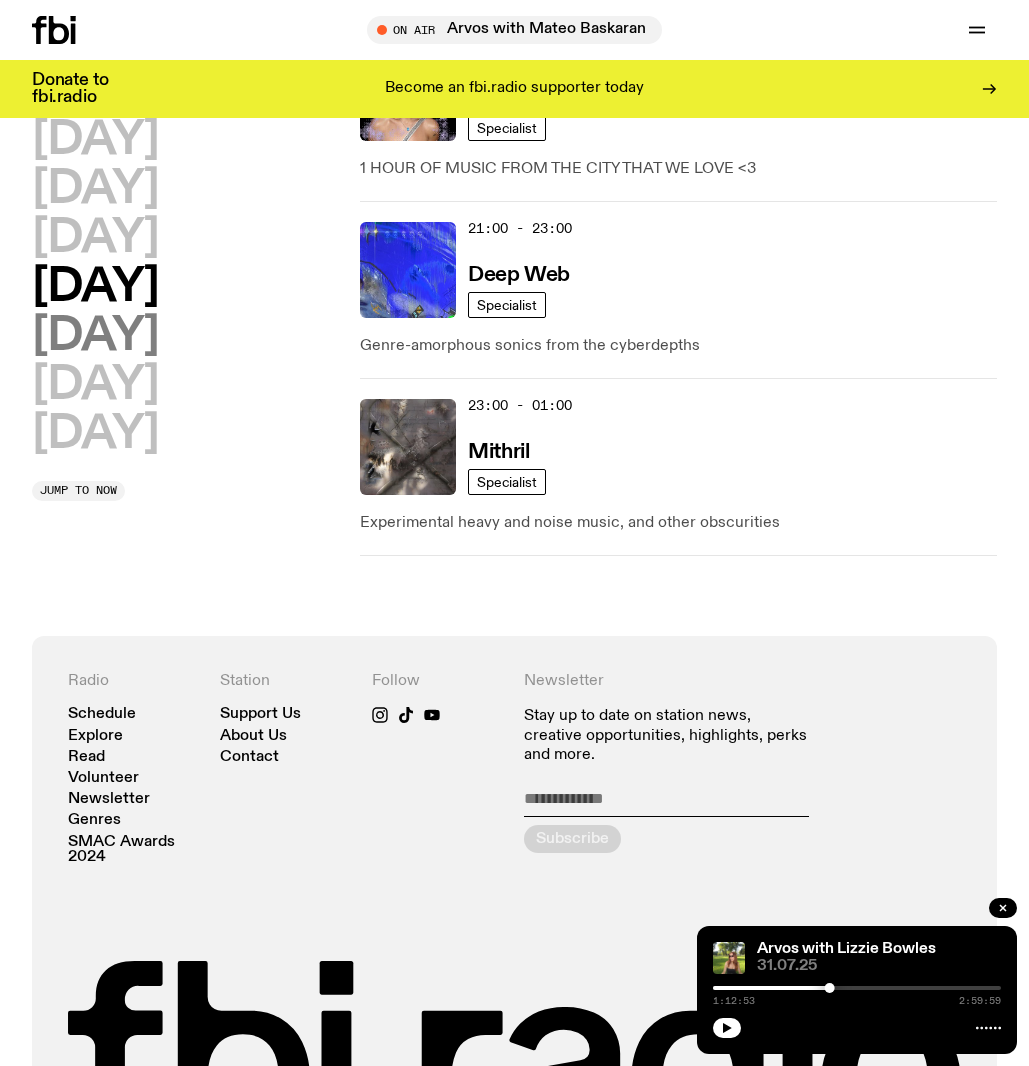 click on "Friday" at bounding box center (95, 336) 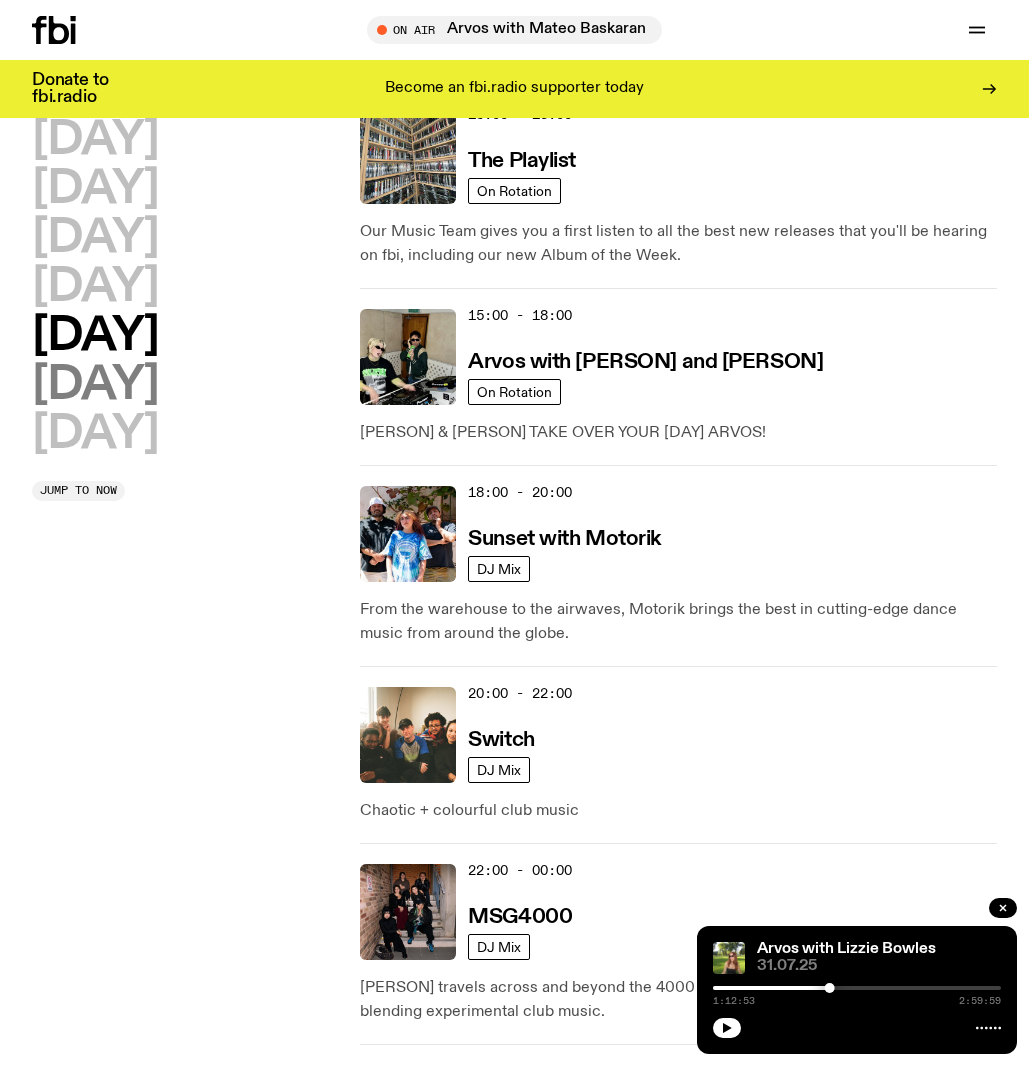 click on "Saturday" at bounding box center (95, 385) 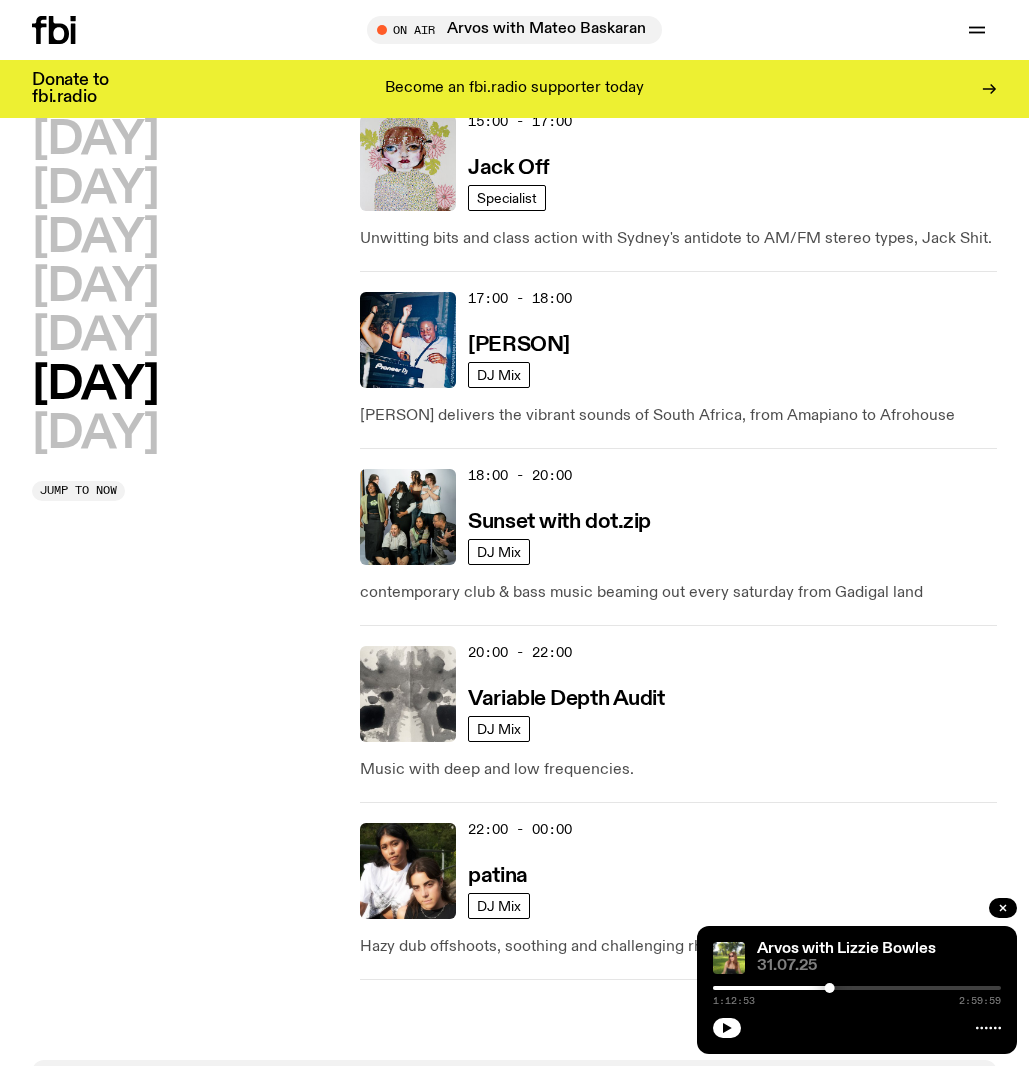 scroll, scrollTop: 1322, scrollLeft: 0, axis: vertical 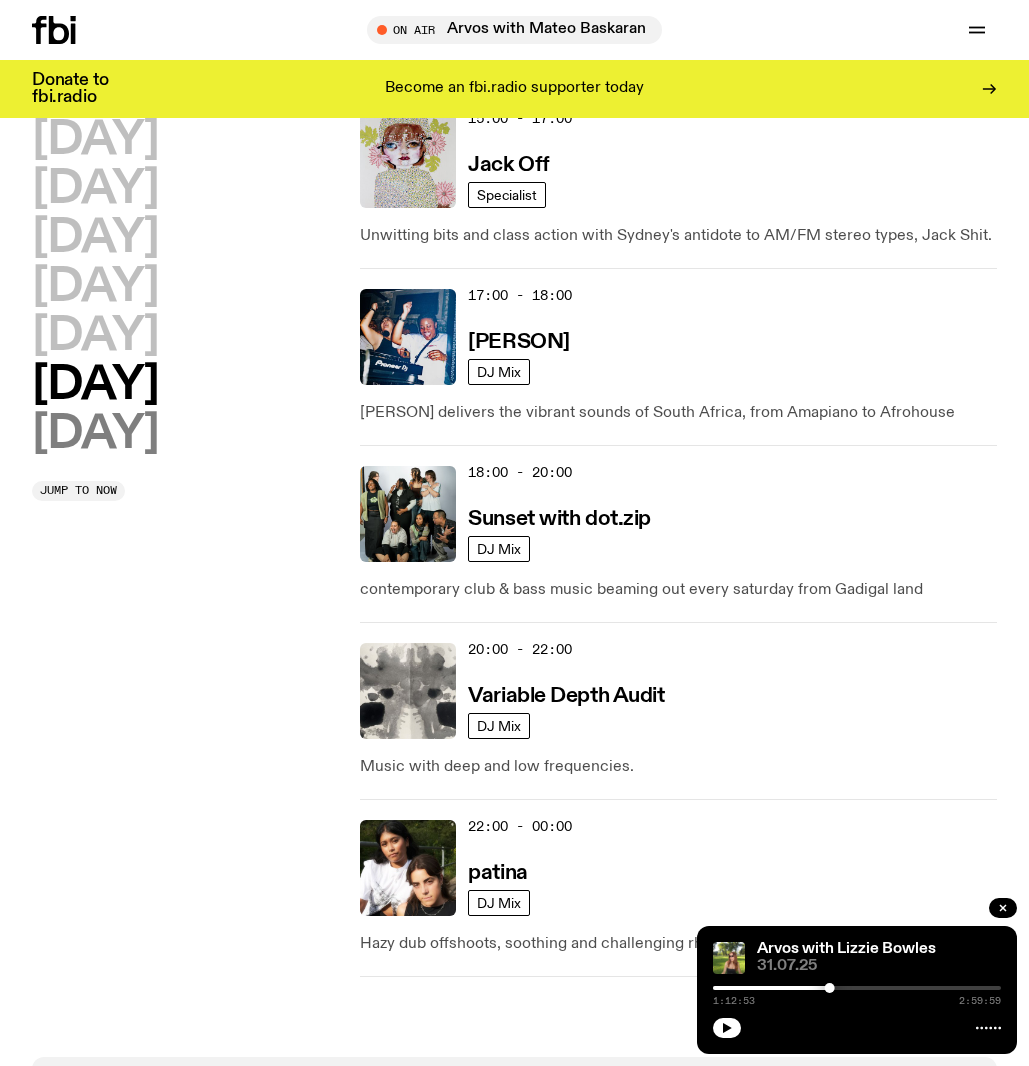 click on "Sunday" at bounding box center [95, 434] 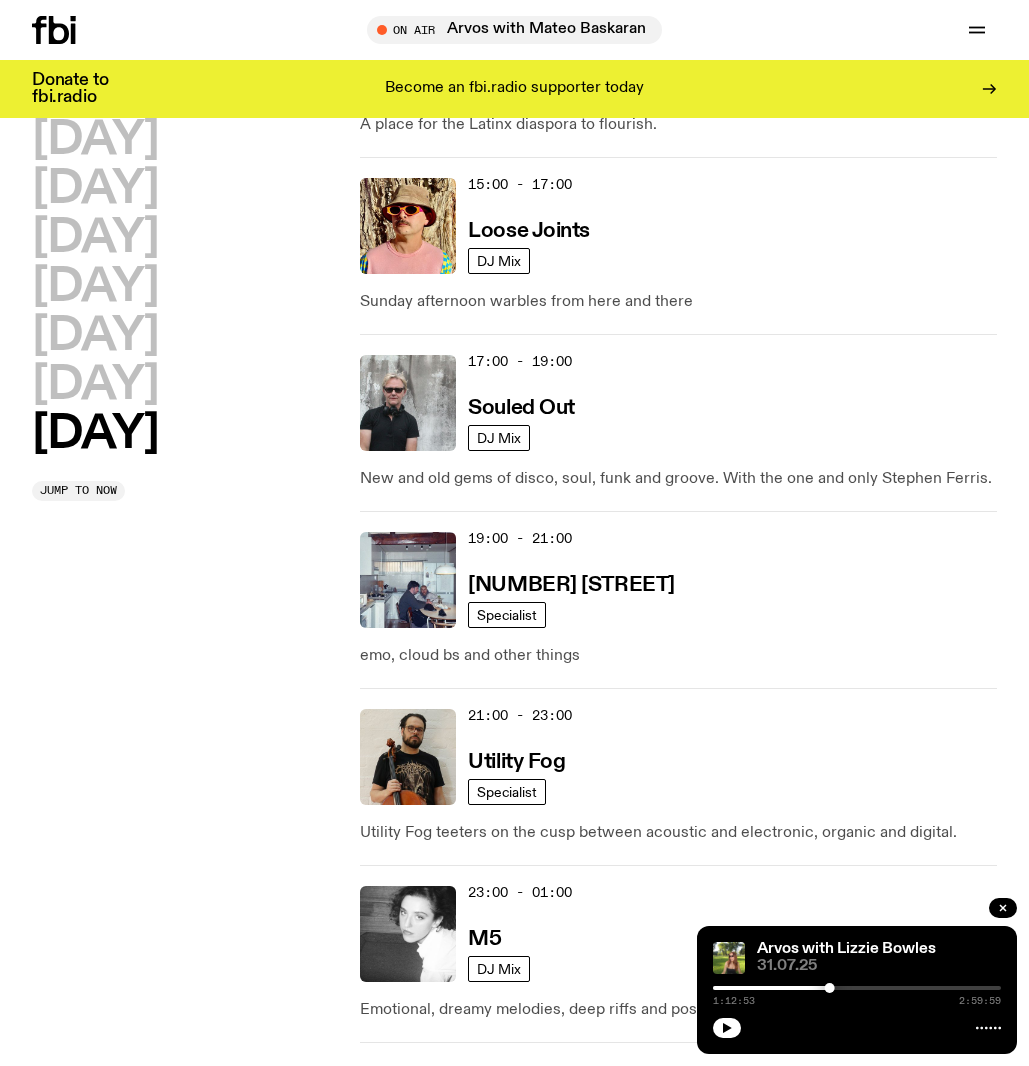 scroll, scrollTop: 1485, scrollLeft: 0, axis: vertical 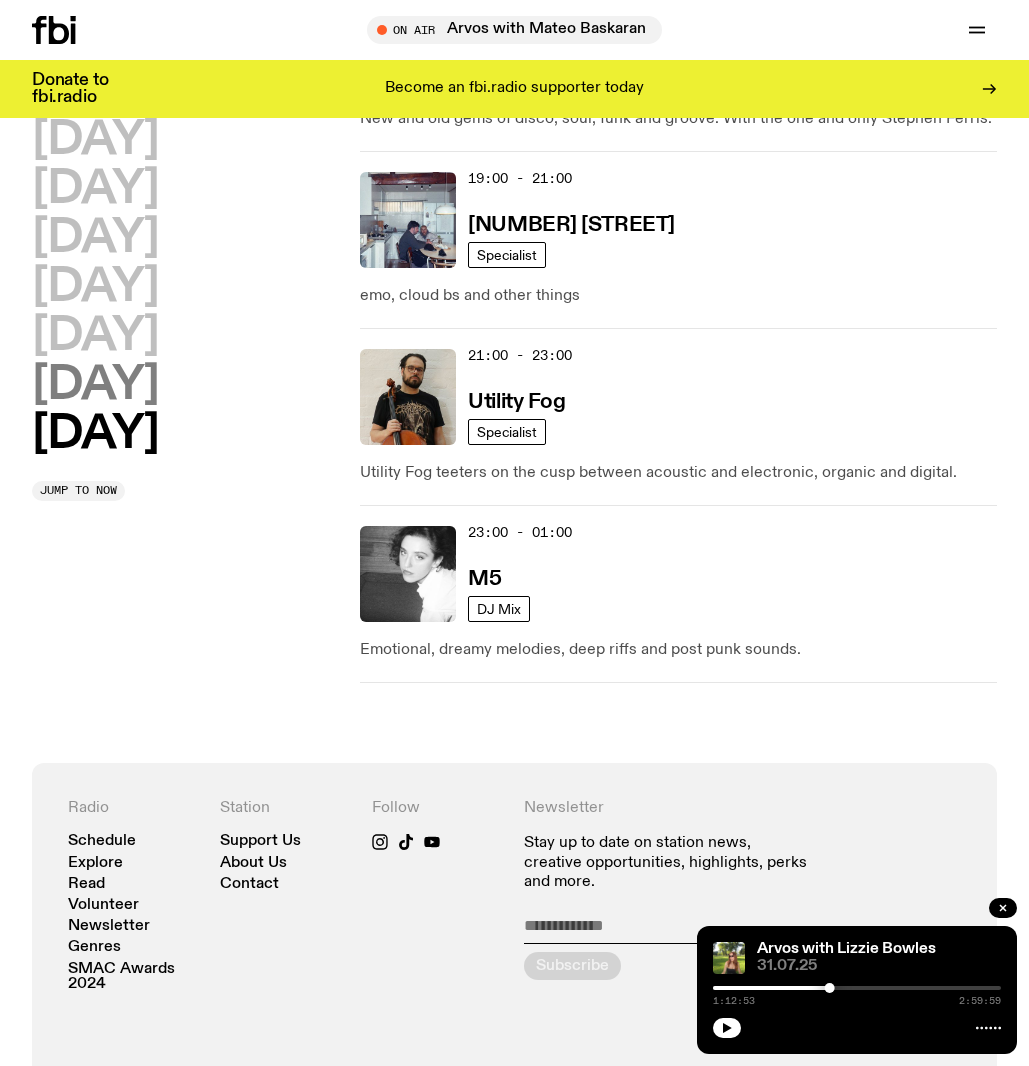 click on "Saturday" at bounding box center [95, 385] 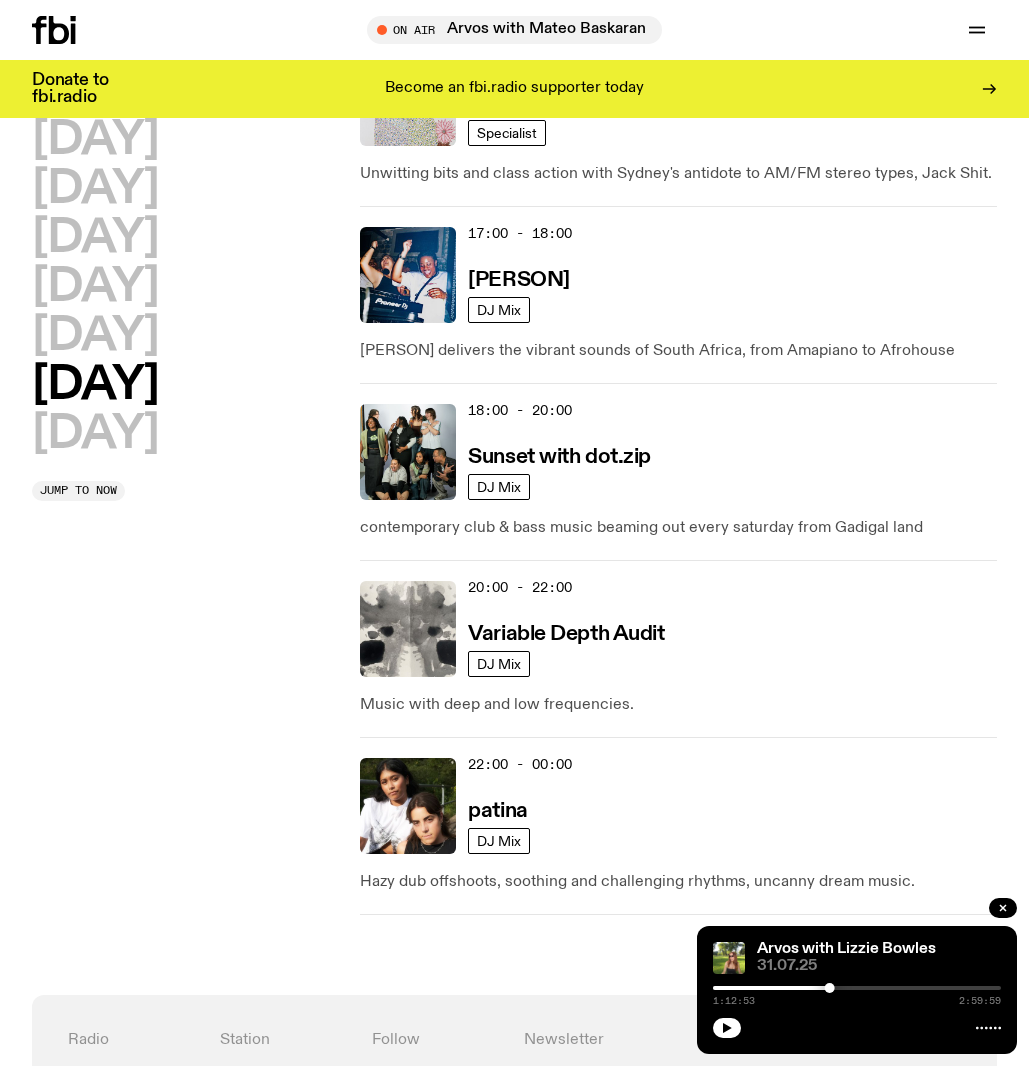 scroll, scrollTop: 1659, scrollLeft: 0, axis: vertical 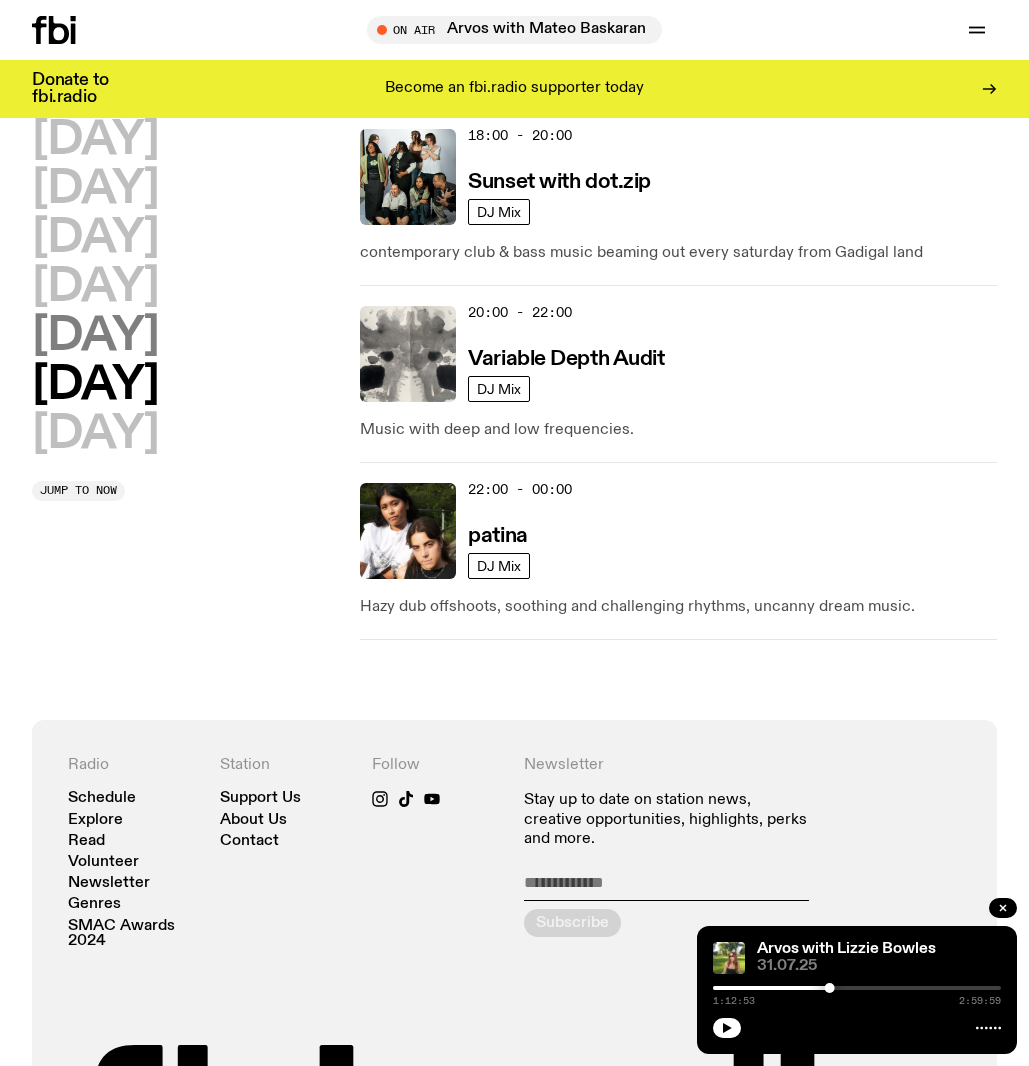 click on "Friday" at bounding box center (95, 336) 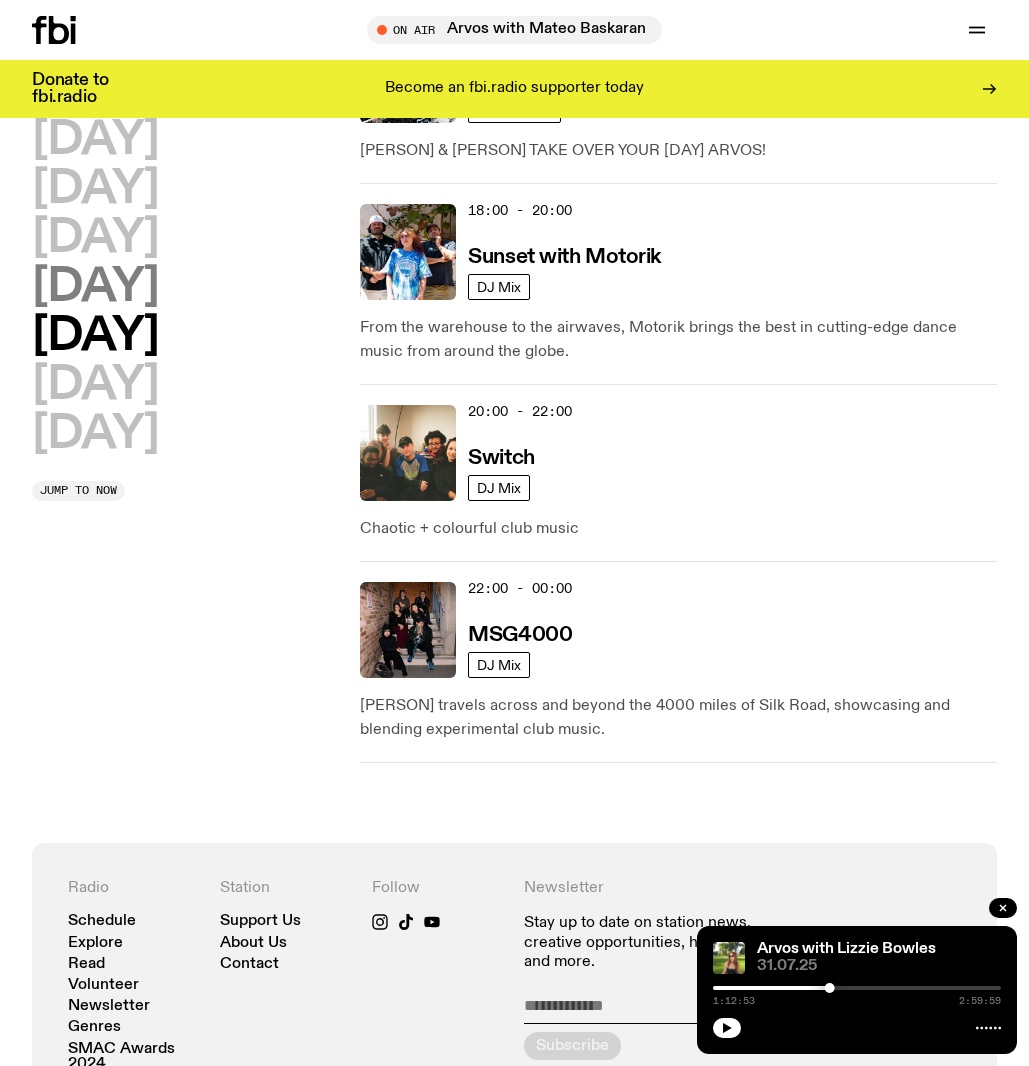 click on "Thursday" at bounding box center [95, 287] 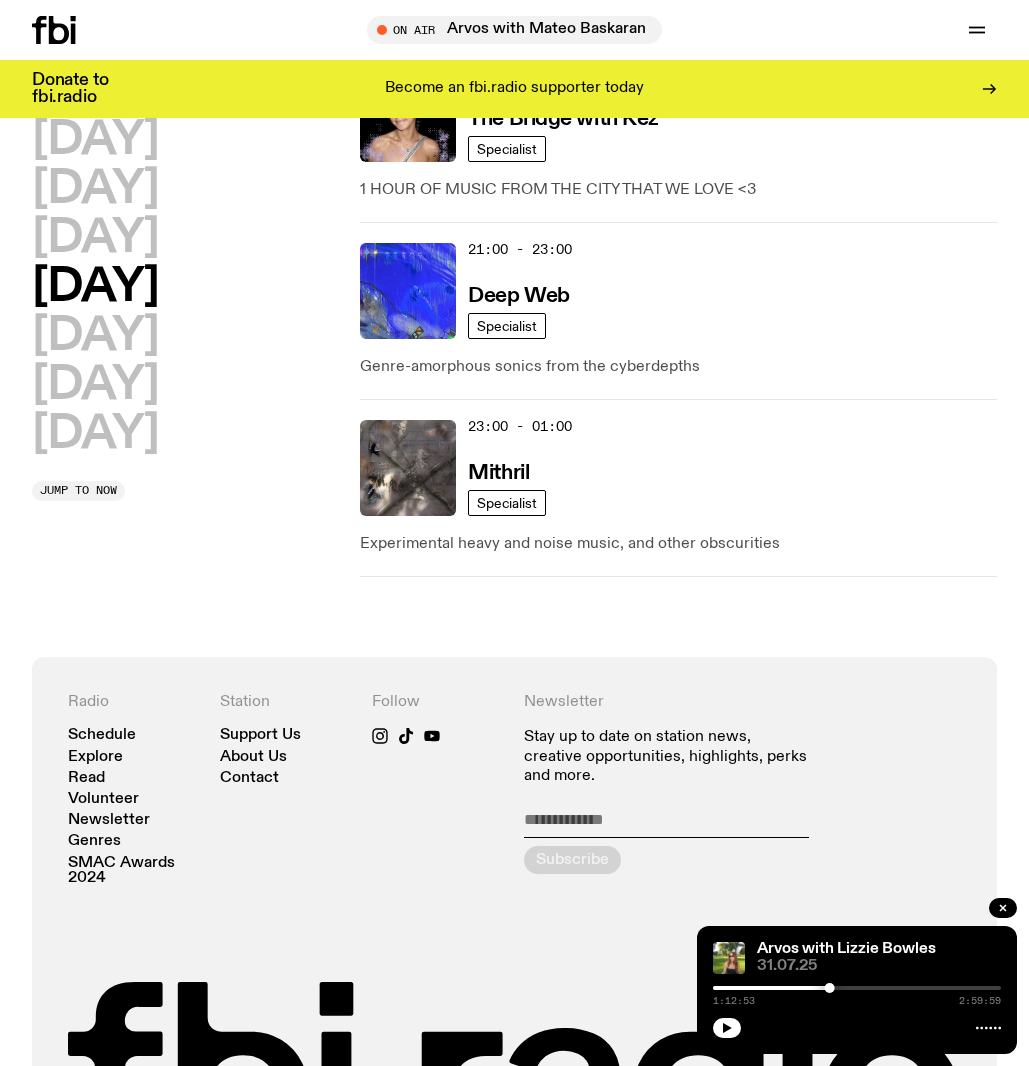 scroll, scrollTop: 1432, scrollLeft: 0, axis: vertical 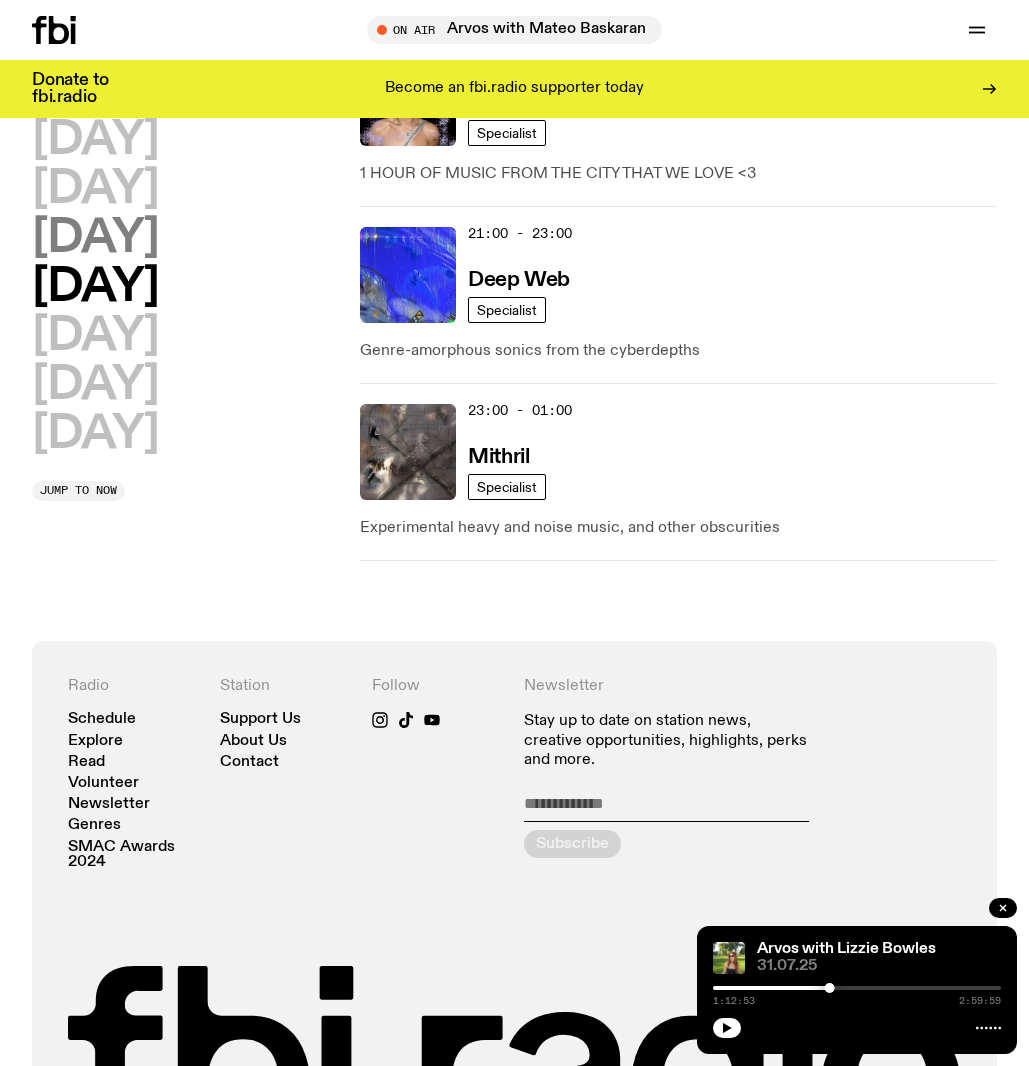 click on "Wednesday" at bounding box center [95, 238] 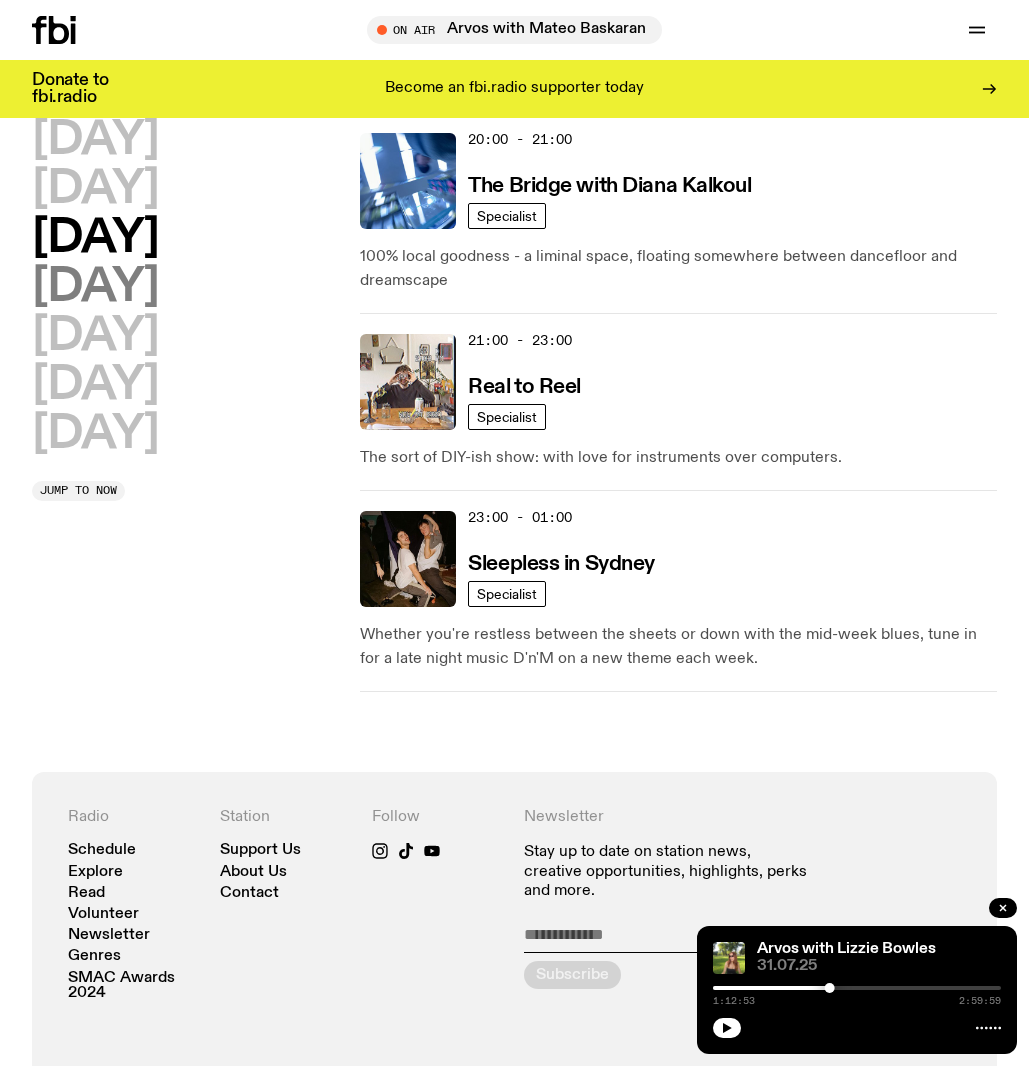 drag, startPoint x: 144, startPoint y: 195, endPoint x: 178, endPoint y: 260, distance: 73.3553 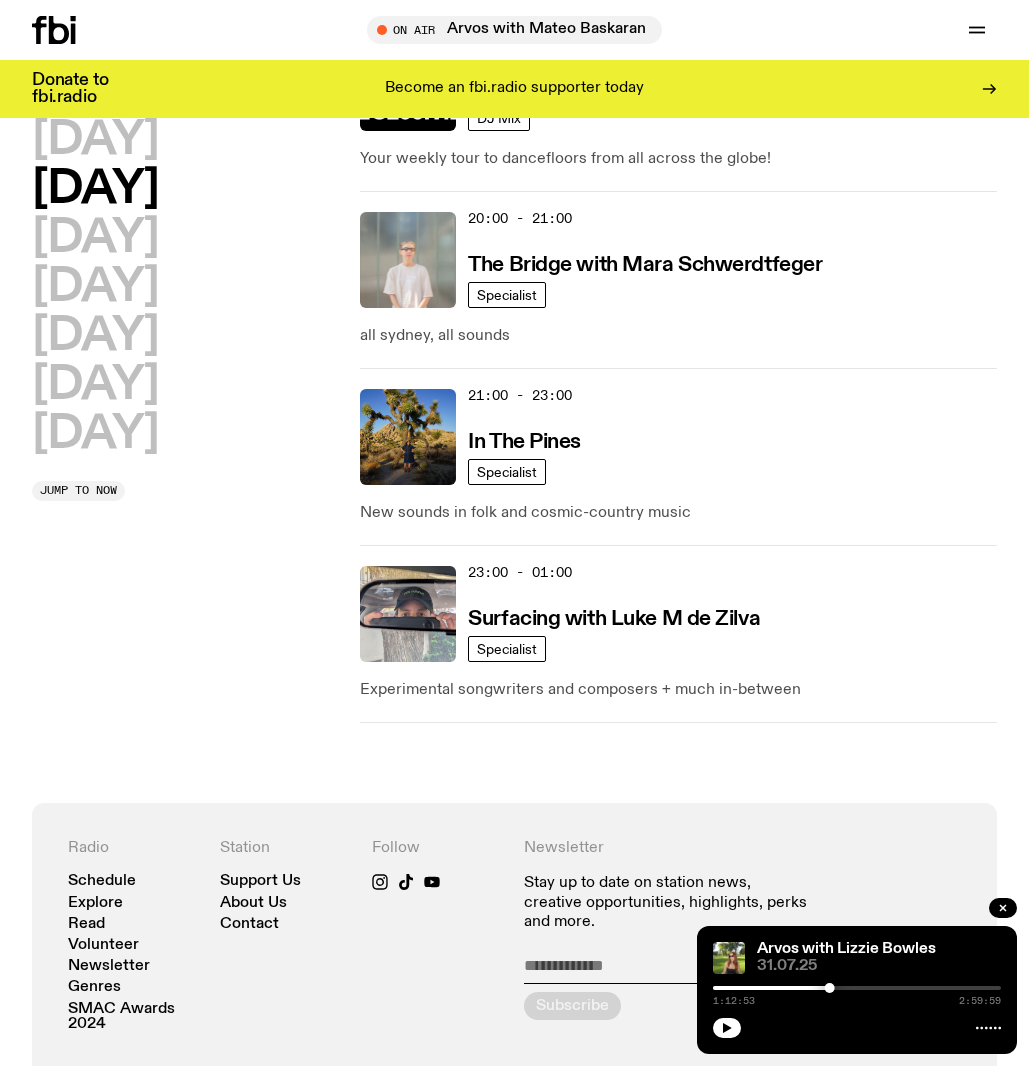 scroll, scrollTop: 1283, scrollLeft: 0, axis: vertical 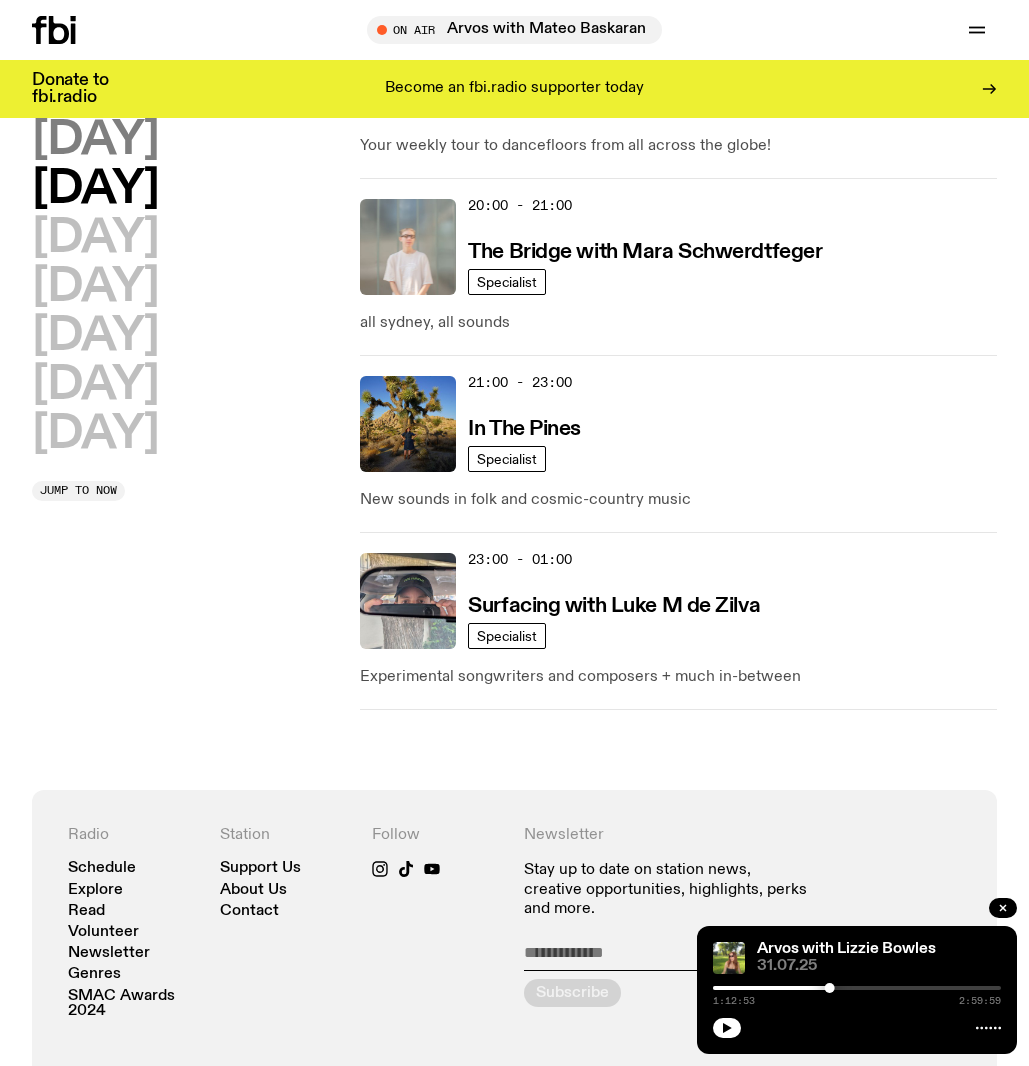 click on "Monday" at bounding box center [95, 140] 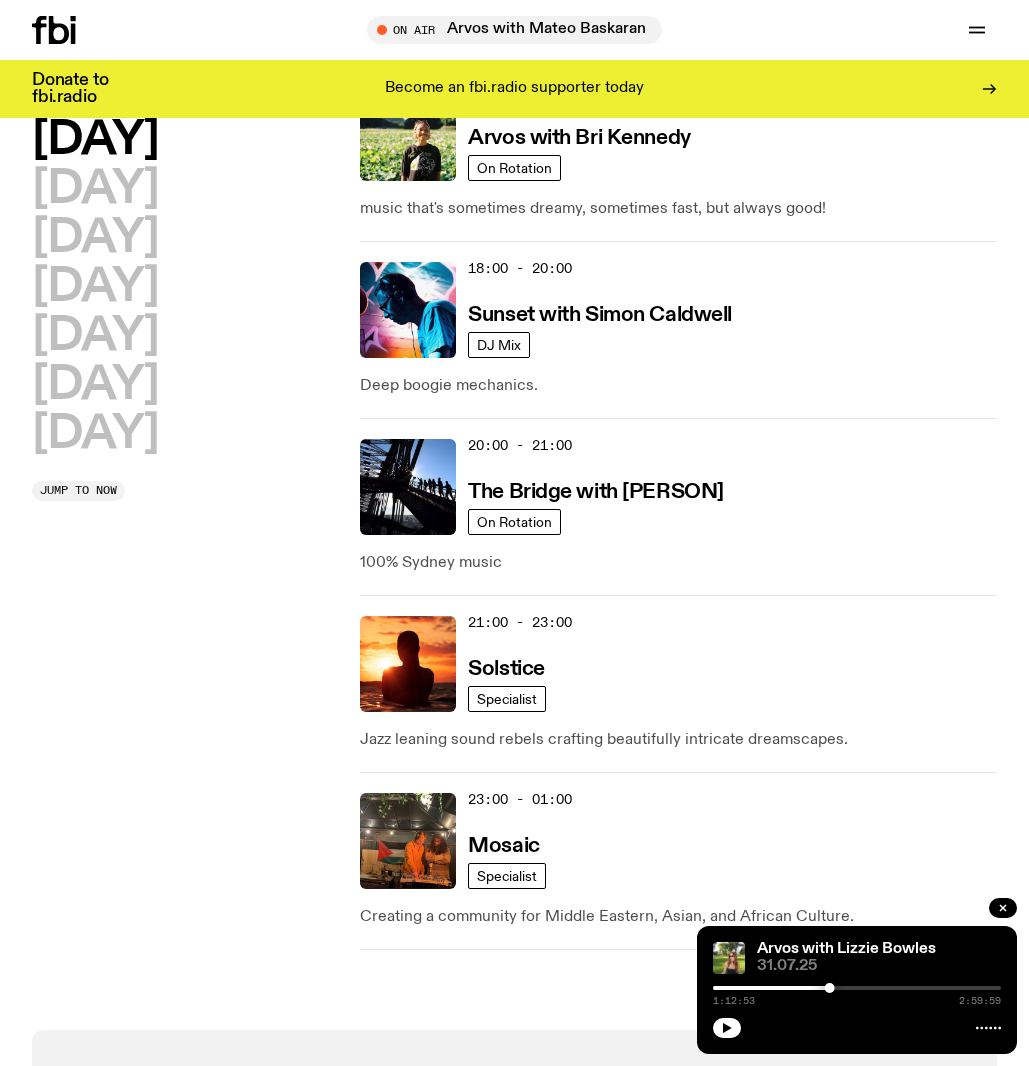 scroll, scrollTop: 0, scrollLeft: 0, axis: both 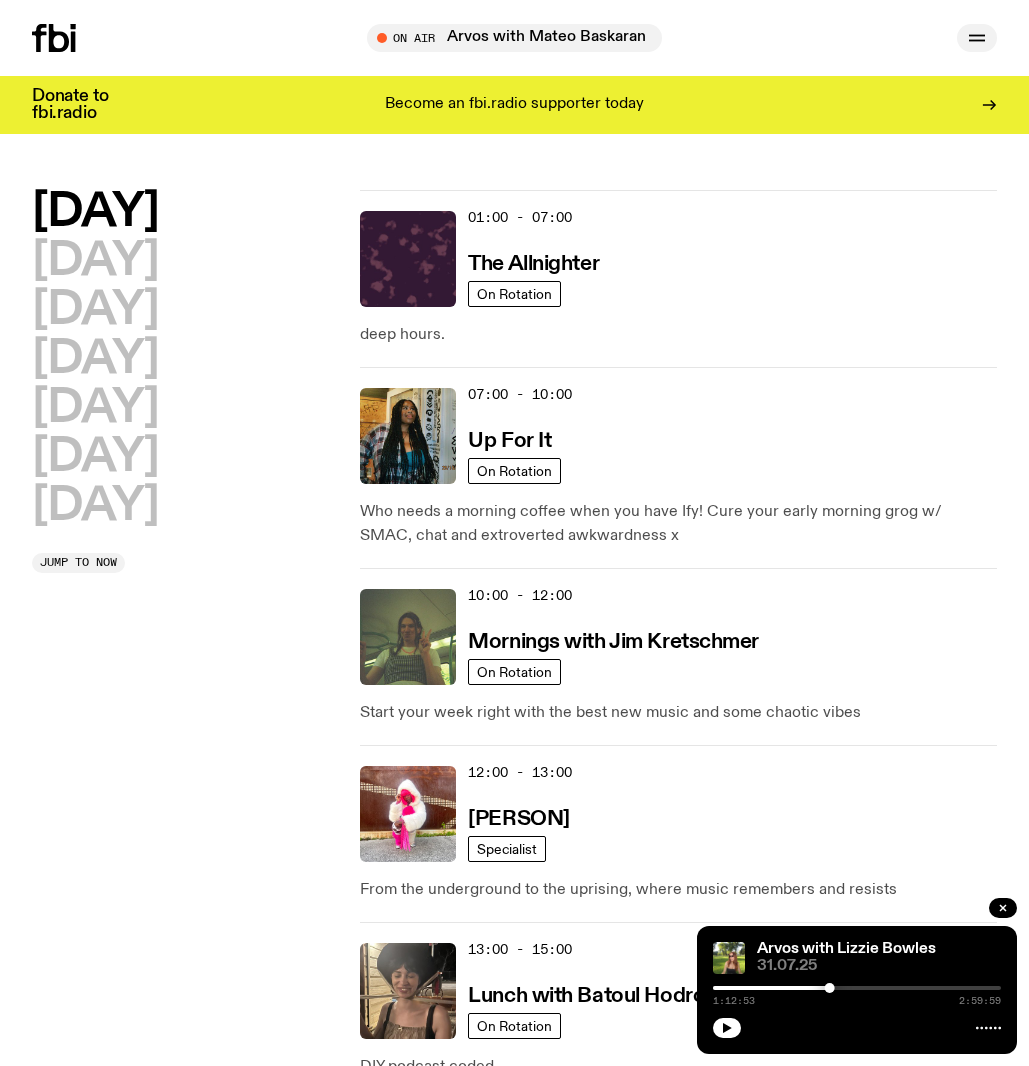 click 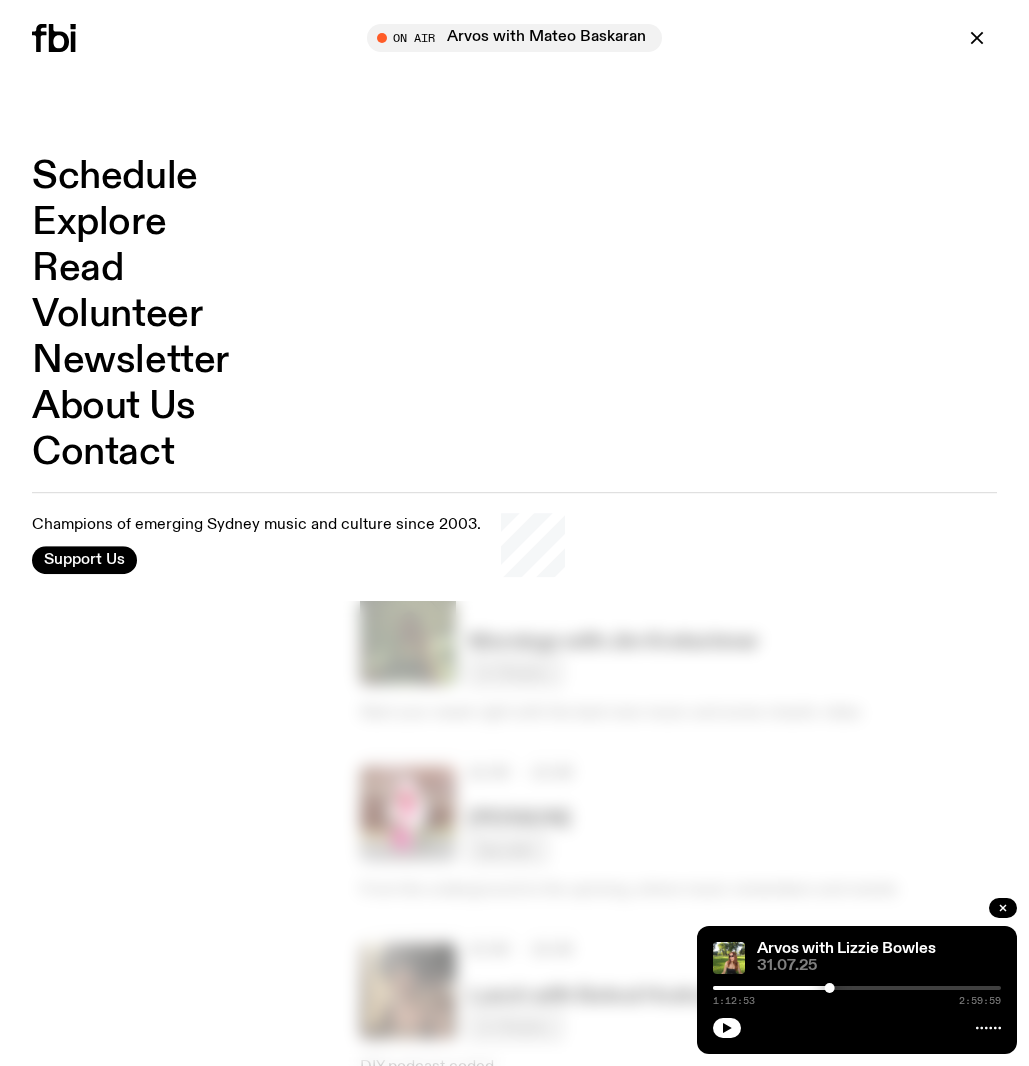 click at bounding box center [514, 533] 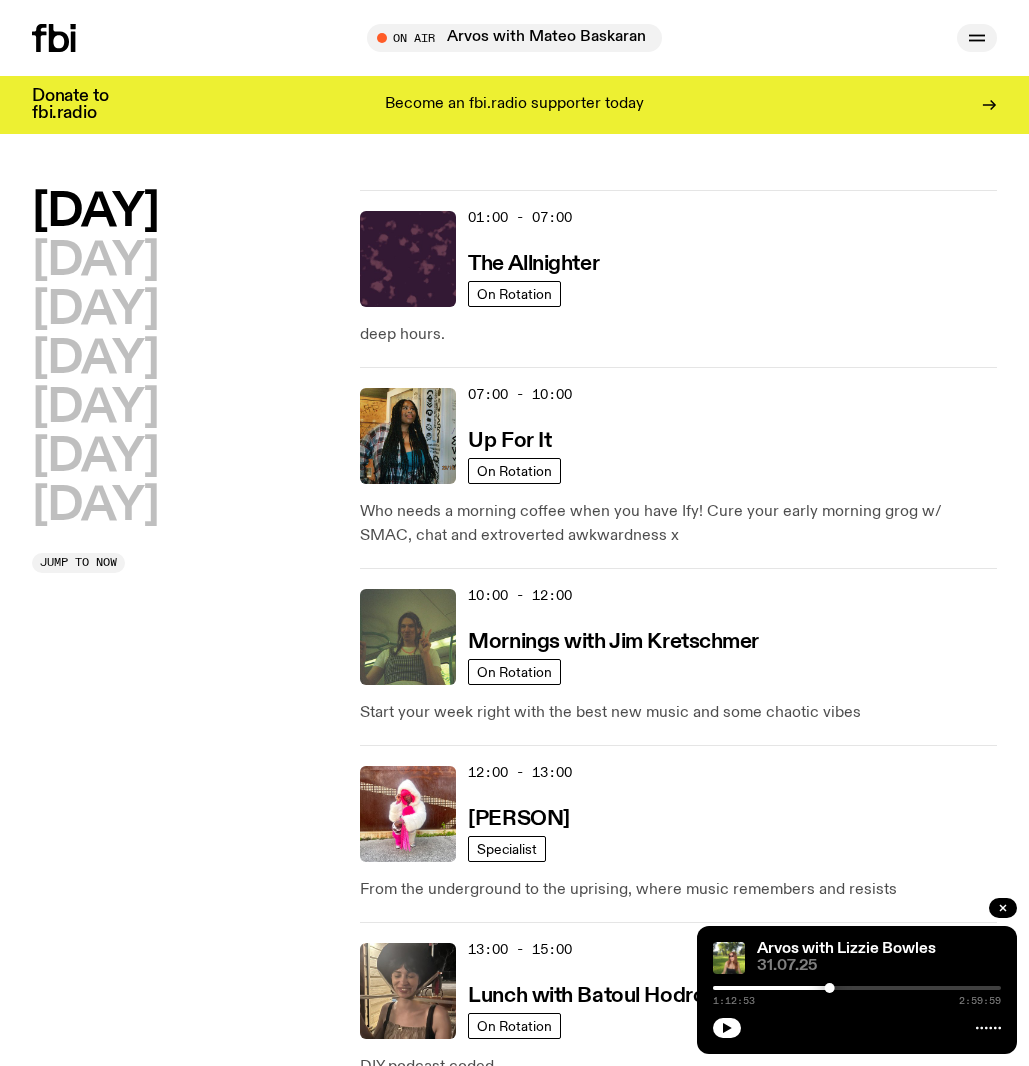 click 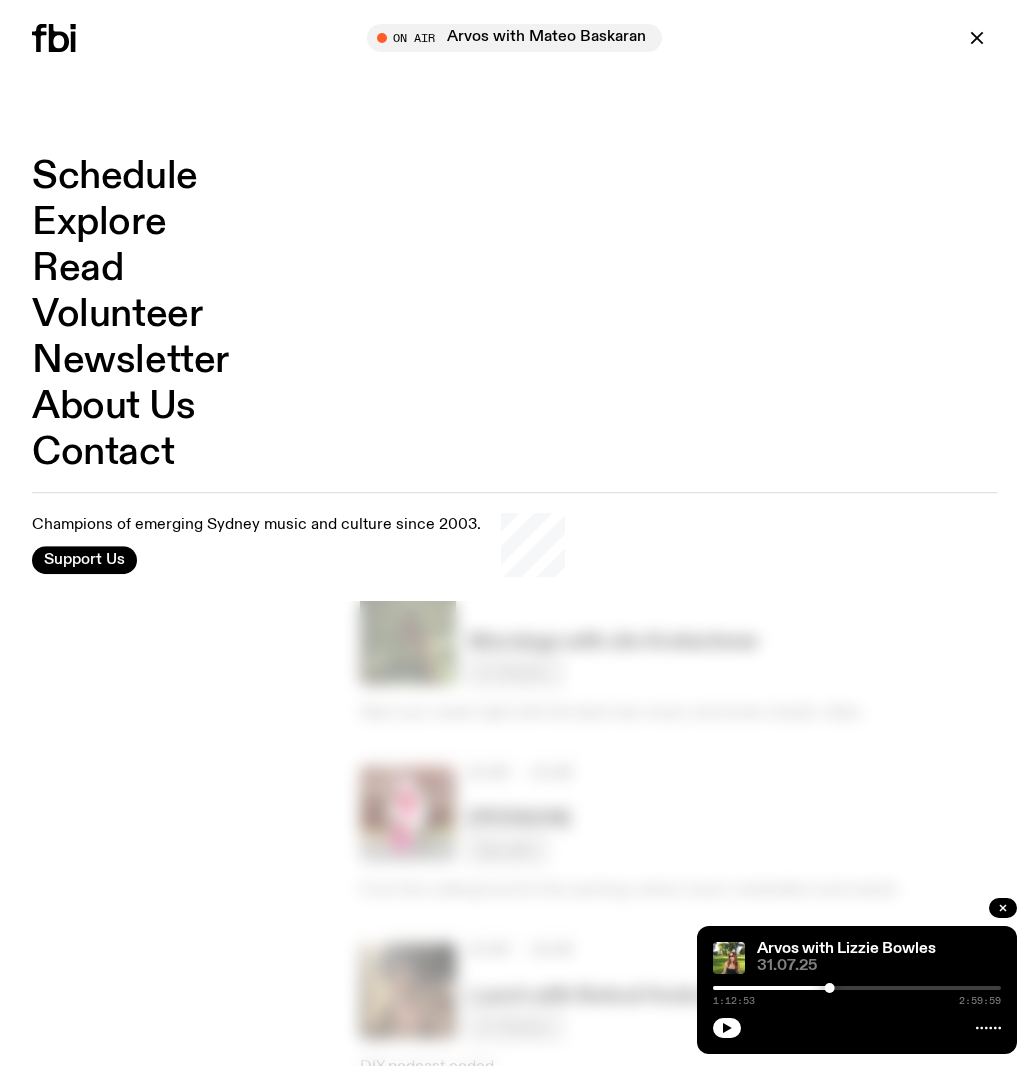 click on "Explore" at bounding box center [99, 223] 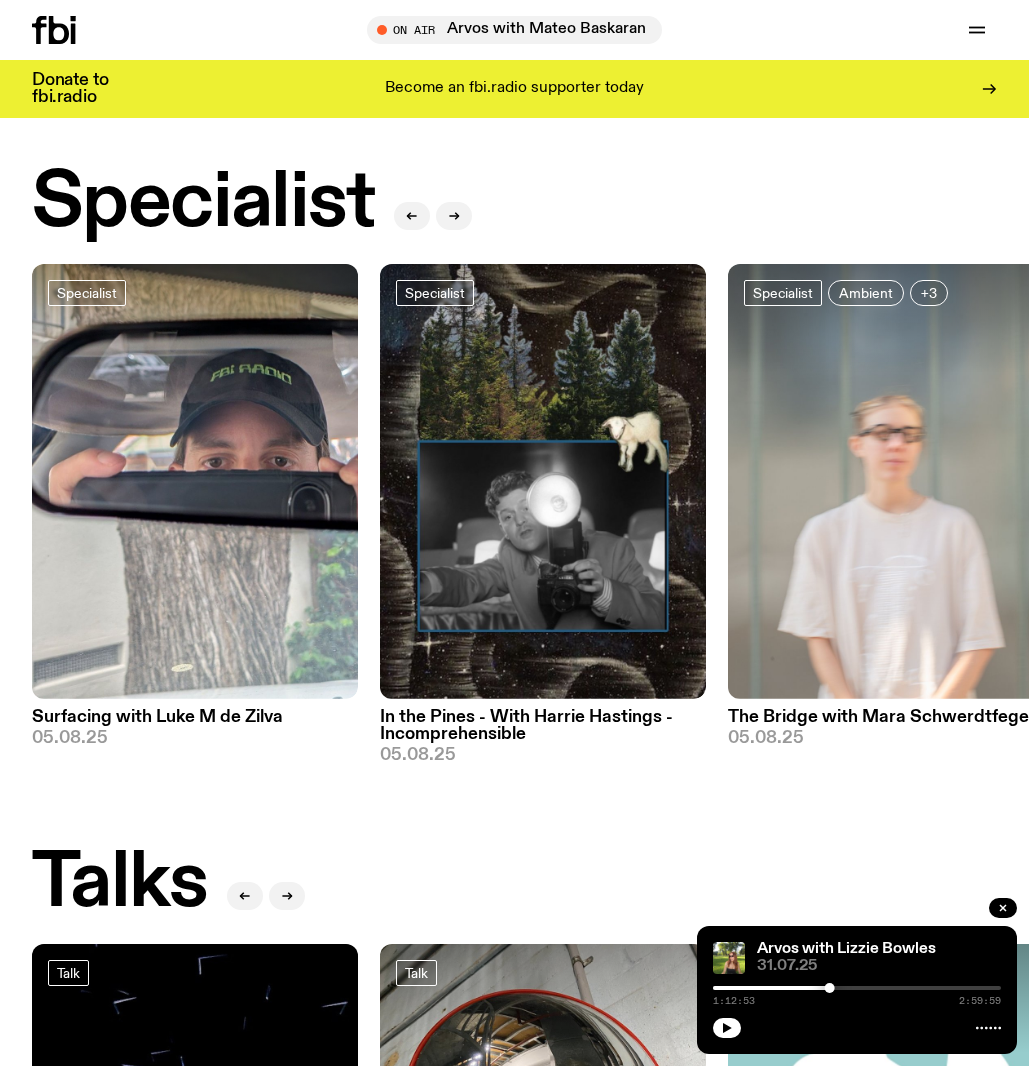 scroll, scrollTop: 2217, scrollLeft: 0, axis: vertical 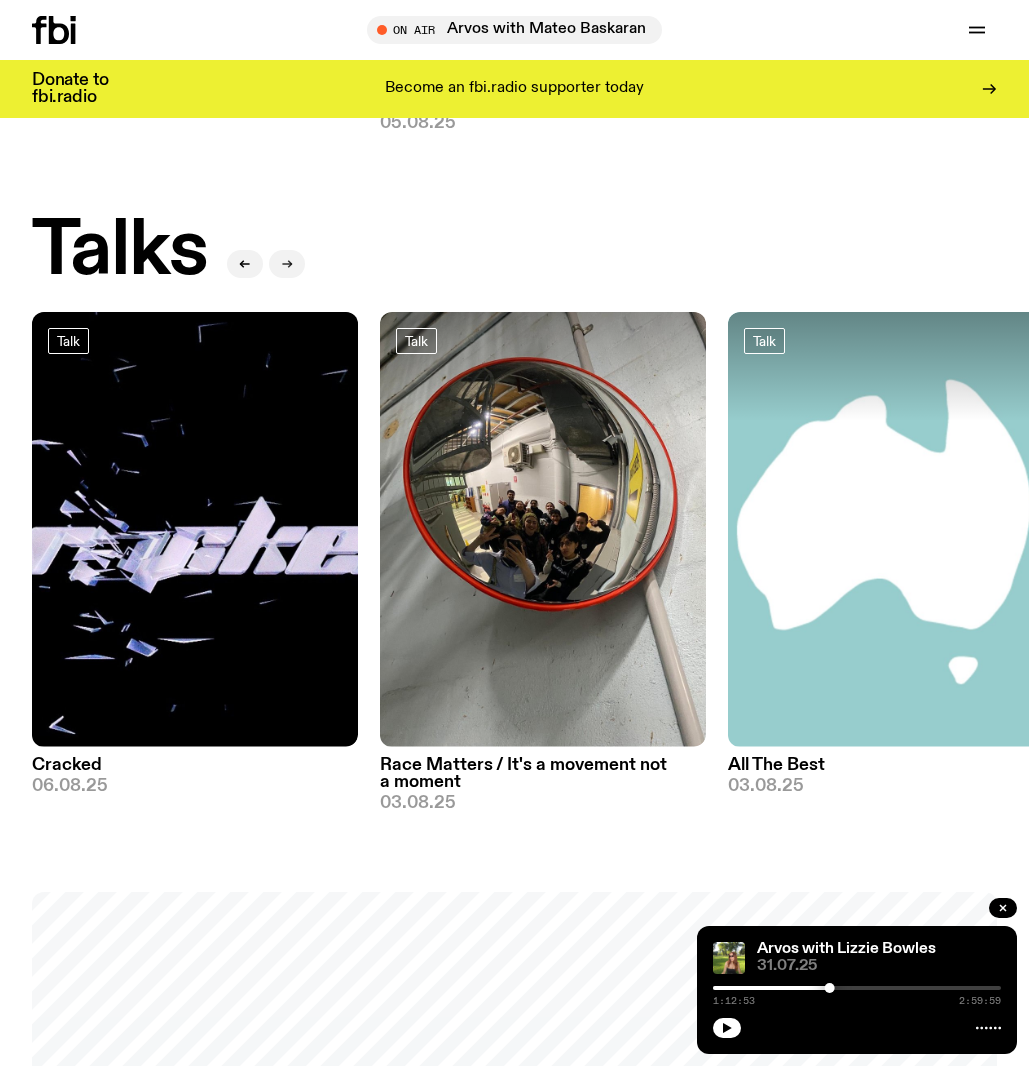 click at bounding box center [287, 264] 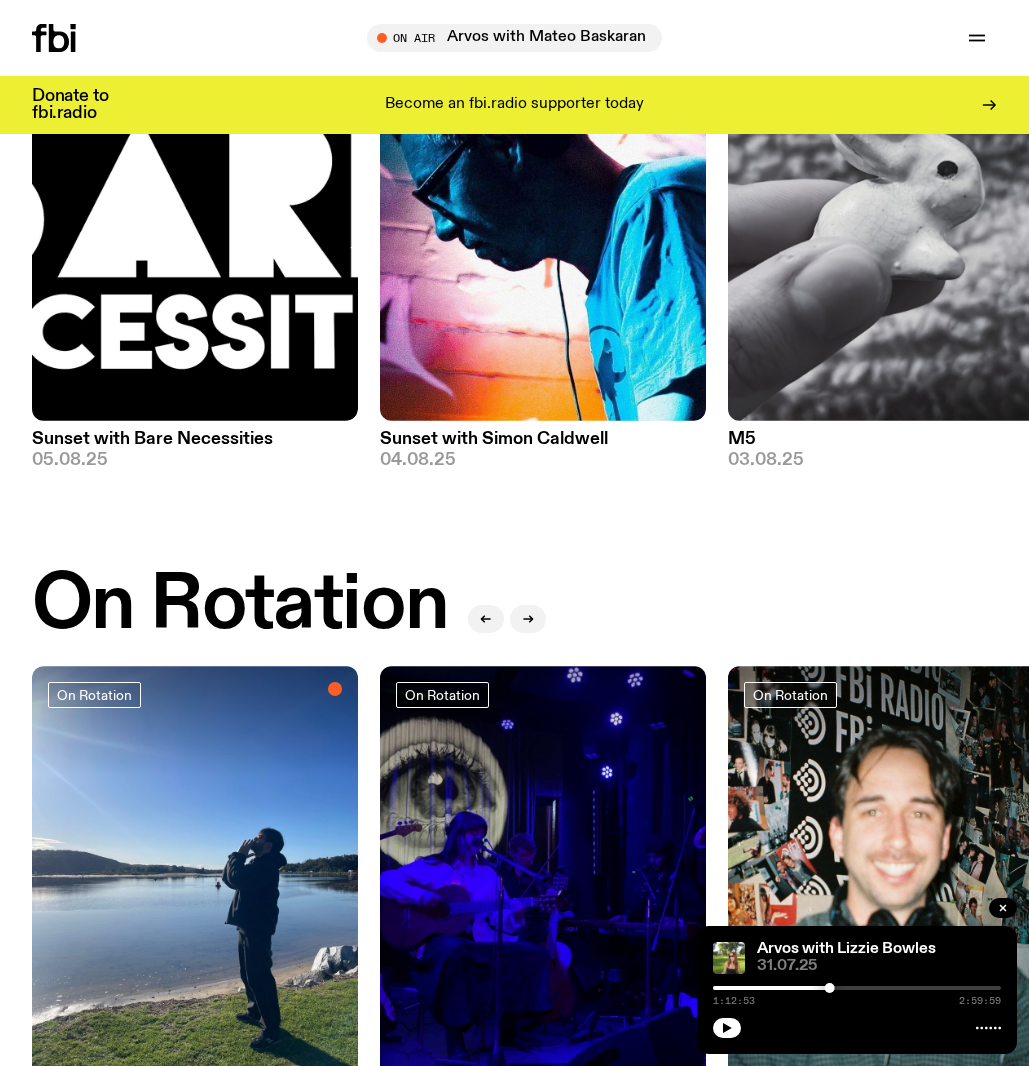 scroll, scrollTop: 0, scrollLeft: 0, axis: both 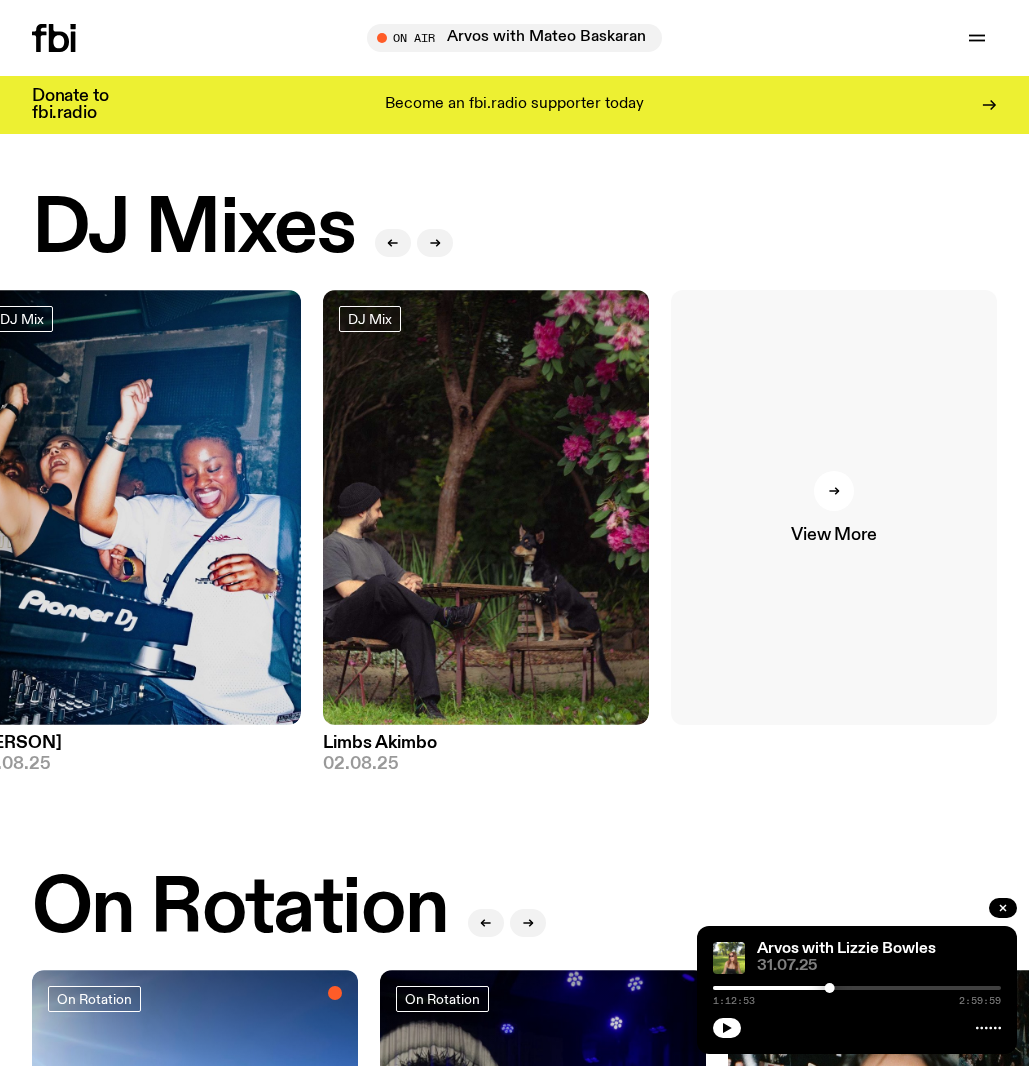 click 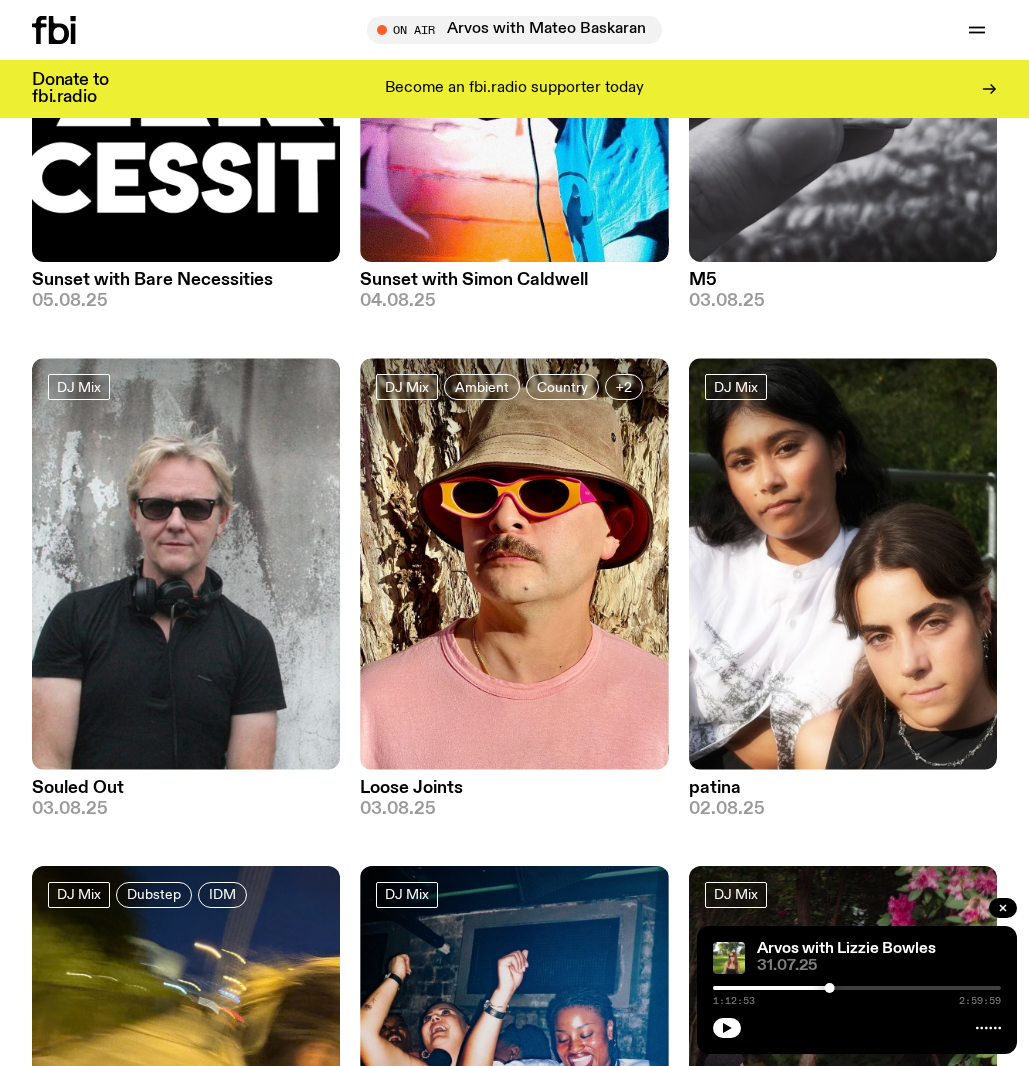 scroll, scrollTop: 0, scrollLeft: 0, axis: both 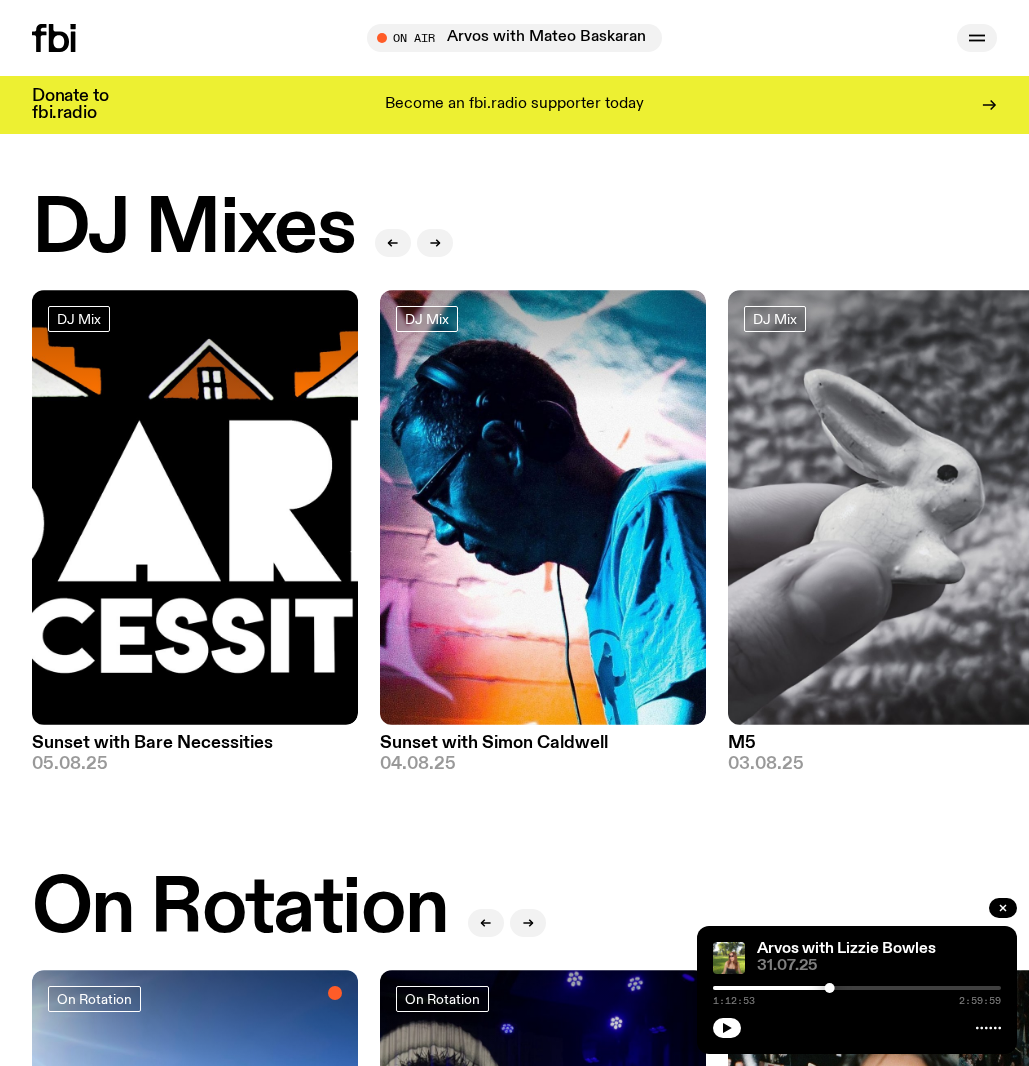 click at bounding box center [977, 38] 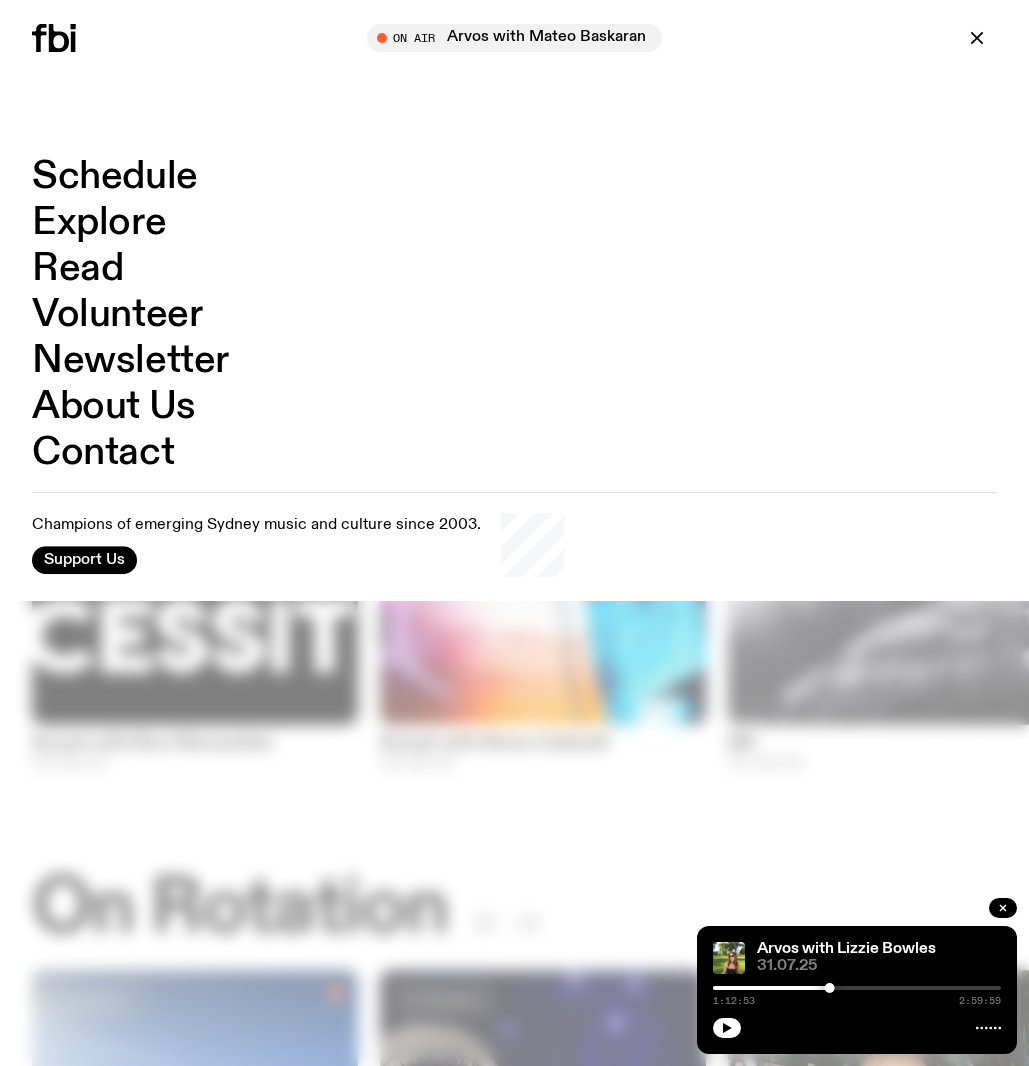 click on "Schedule" at bounding box center (115, 177) 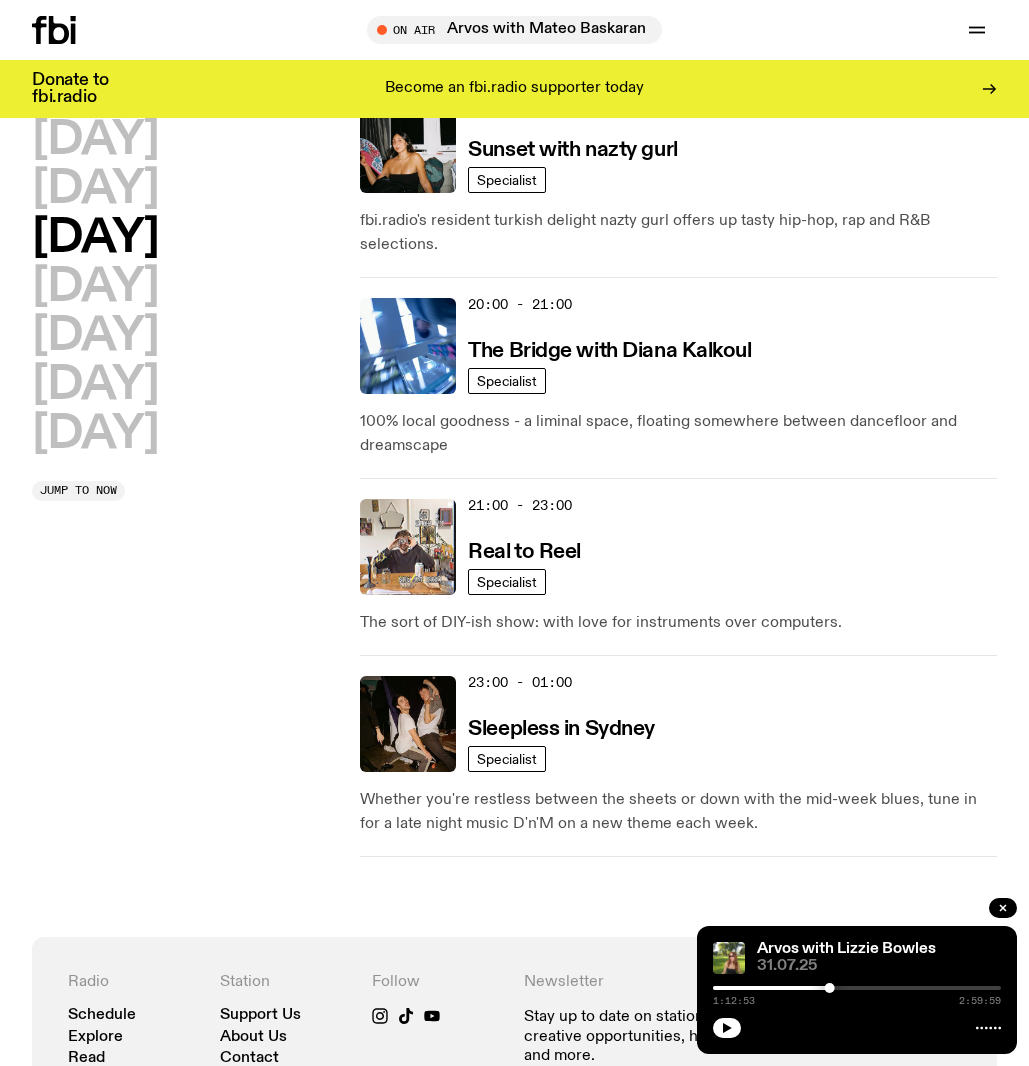 scroll, scrollTop: 1136, scrollLeft: 0, axis: vertical 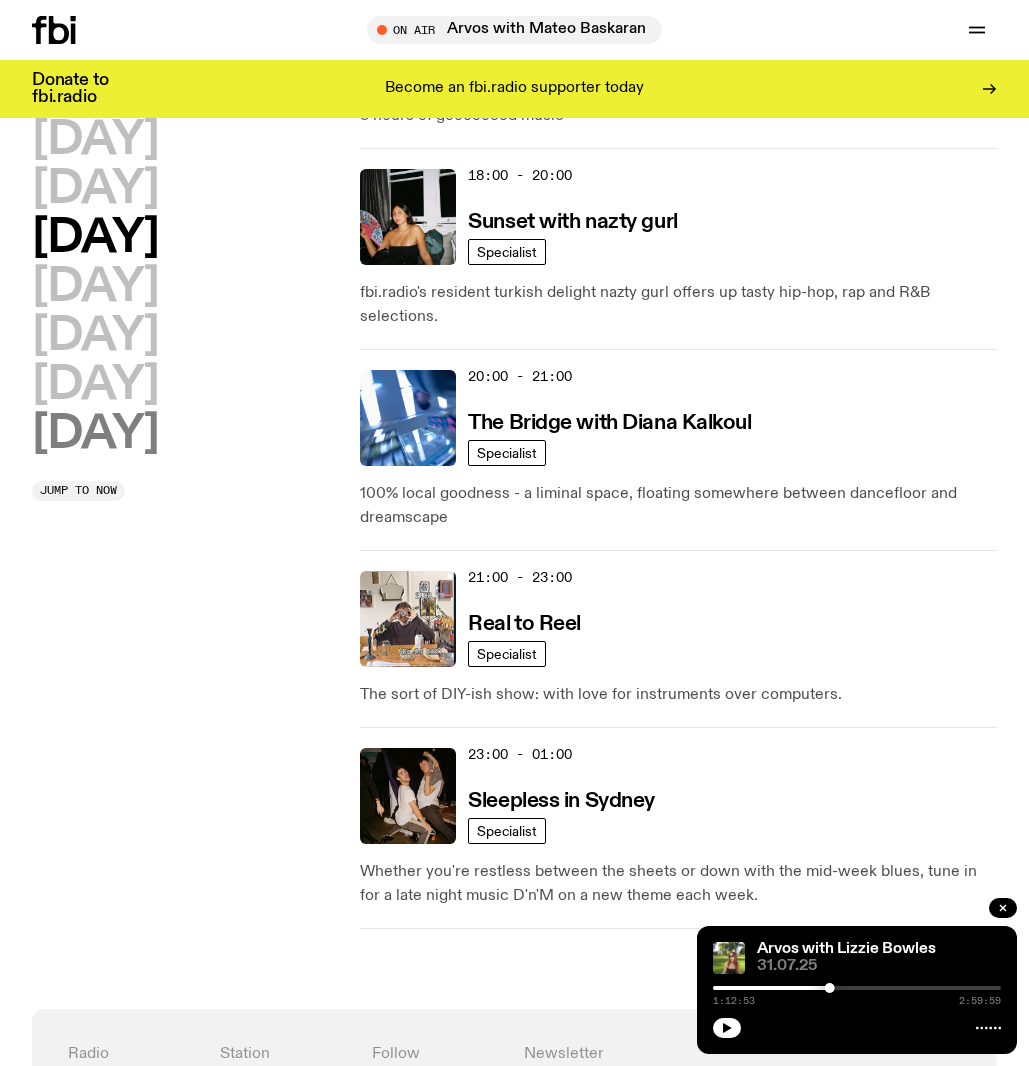 click on "Sunday" at bounding box center [95, 434] 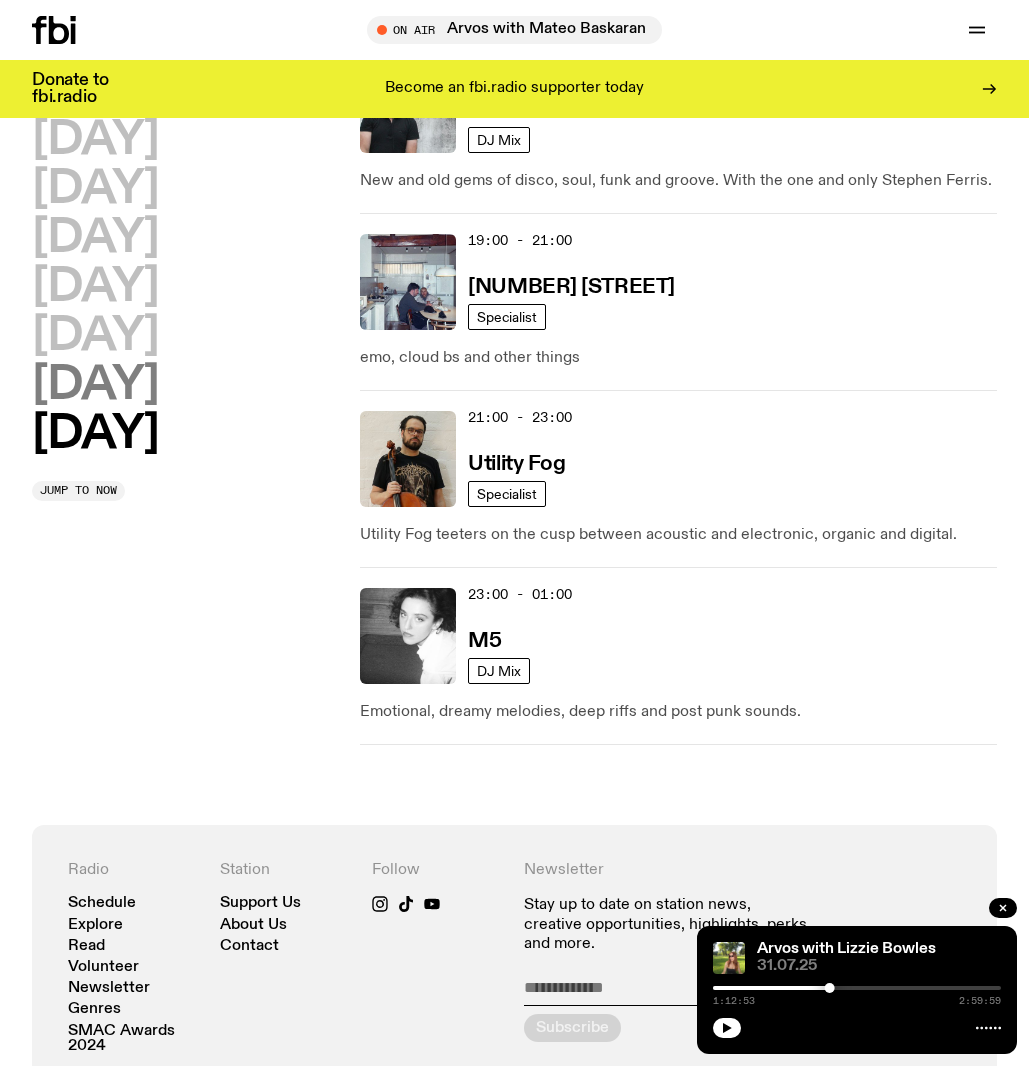 click on "Saturday" at bounding box center [95, 385] 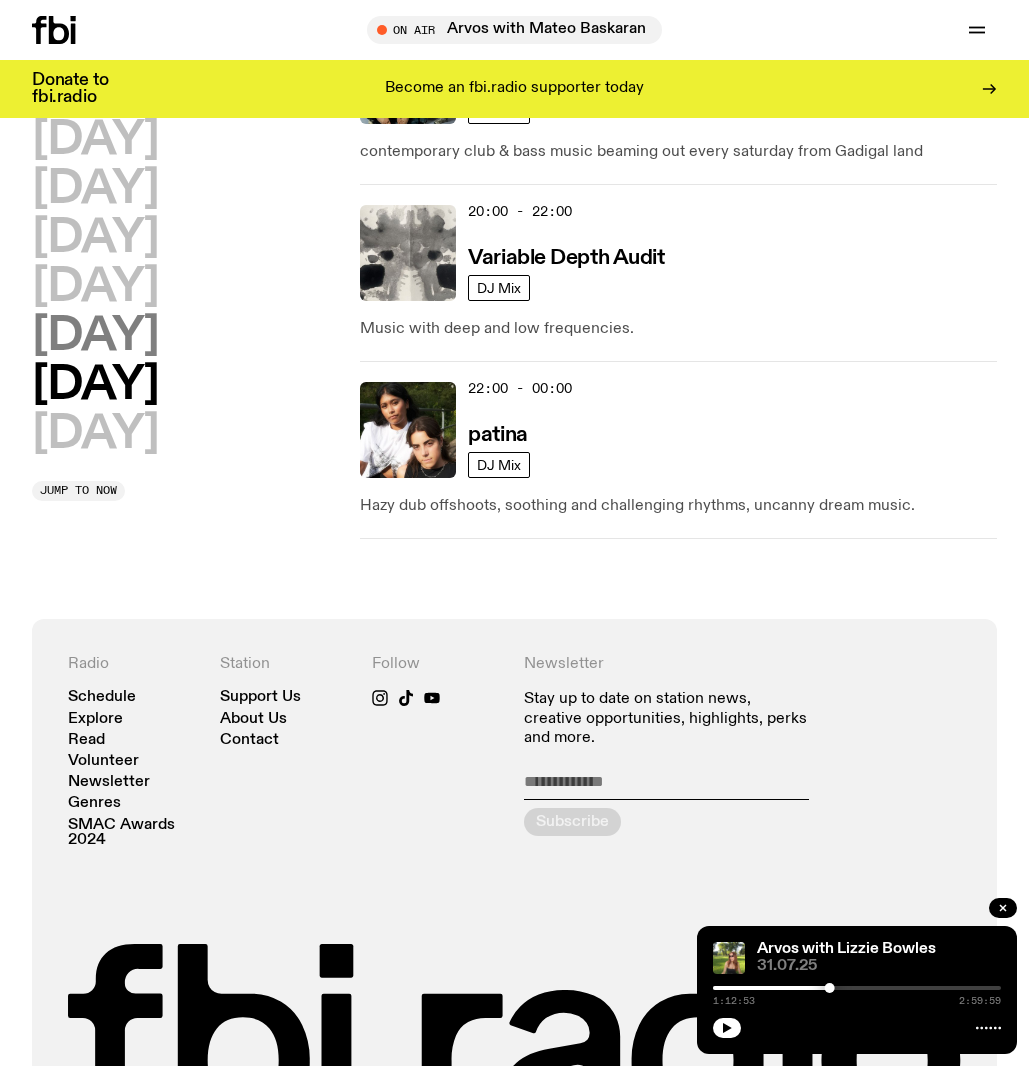 click on "Friday" at bounding box center [95, 336] 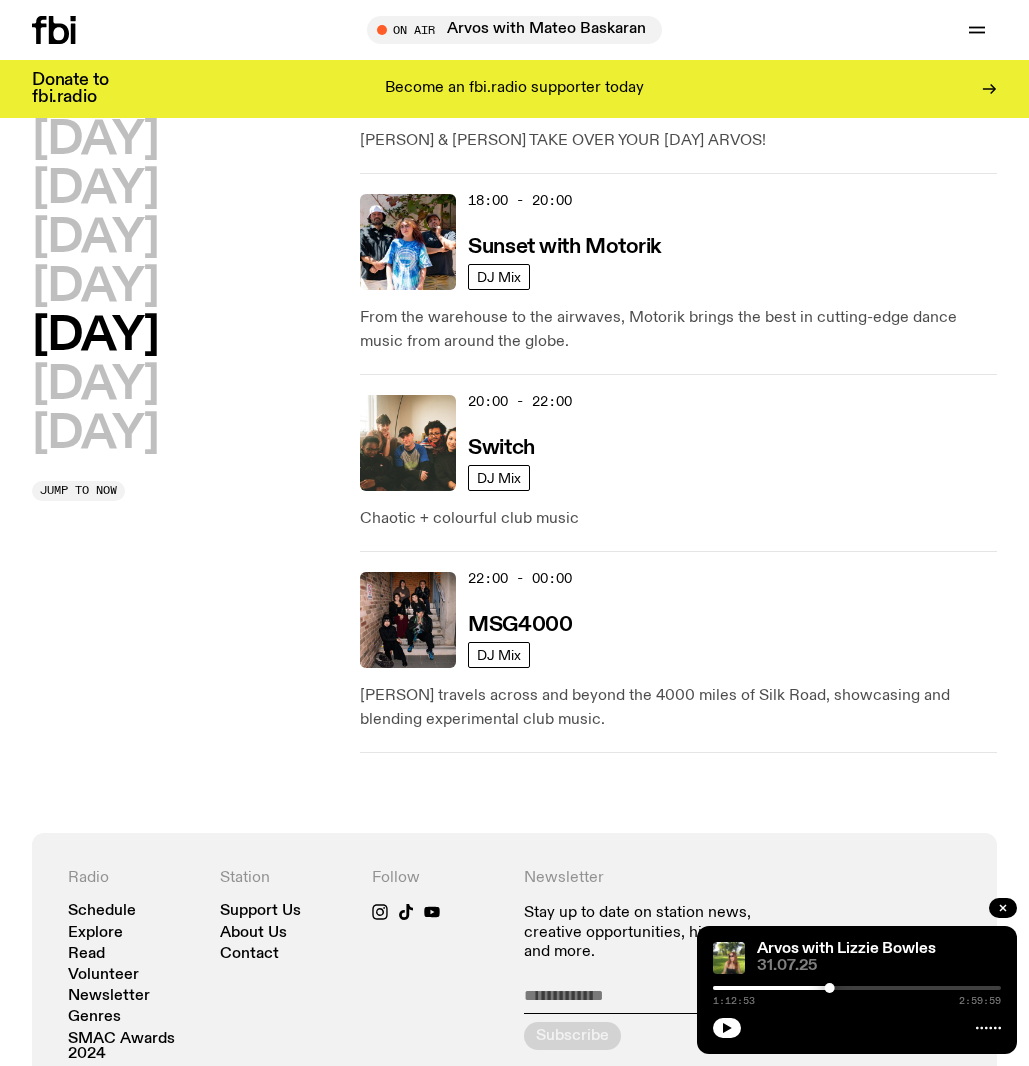 scroll, scrollTop: 1178, scrollLeft: 0, axis: vertical 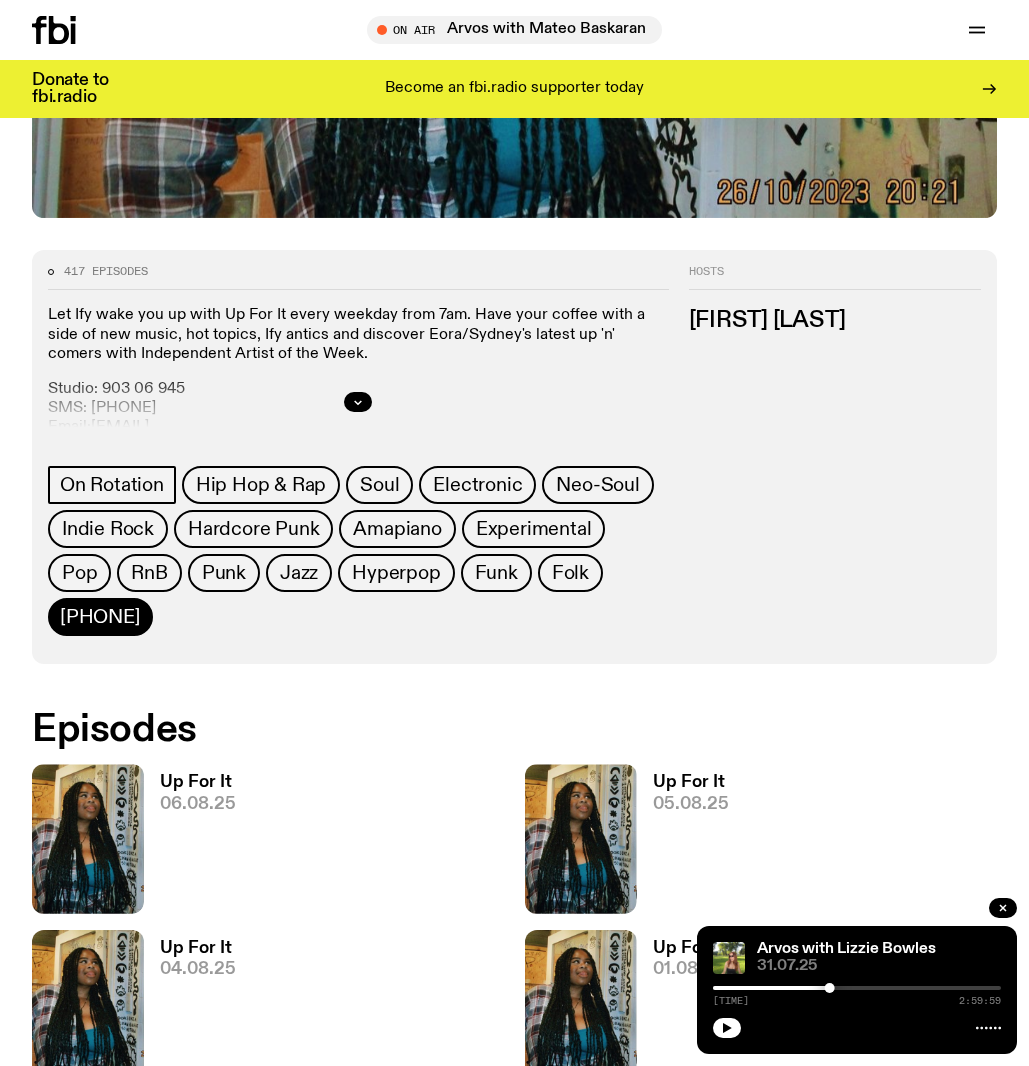 click on "+17" 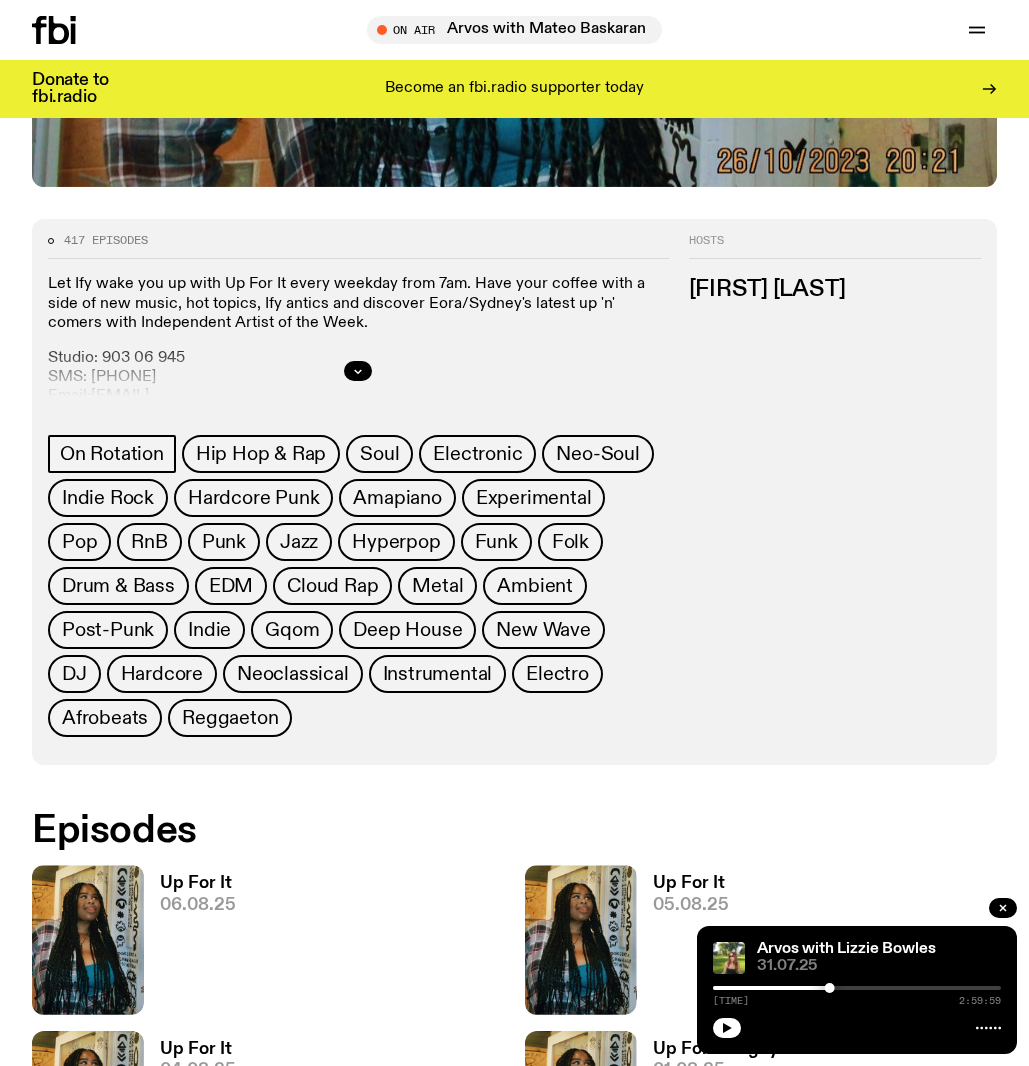 scroll, scrollTop: 680, scrollLeft: 0, axis: vertical 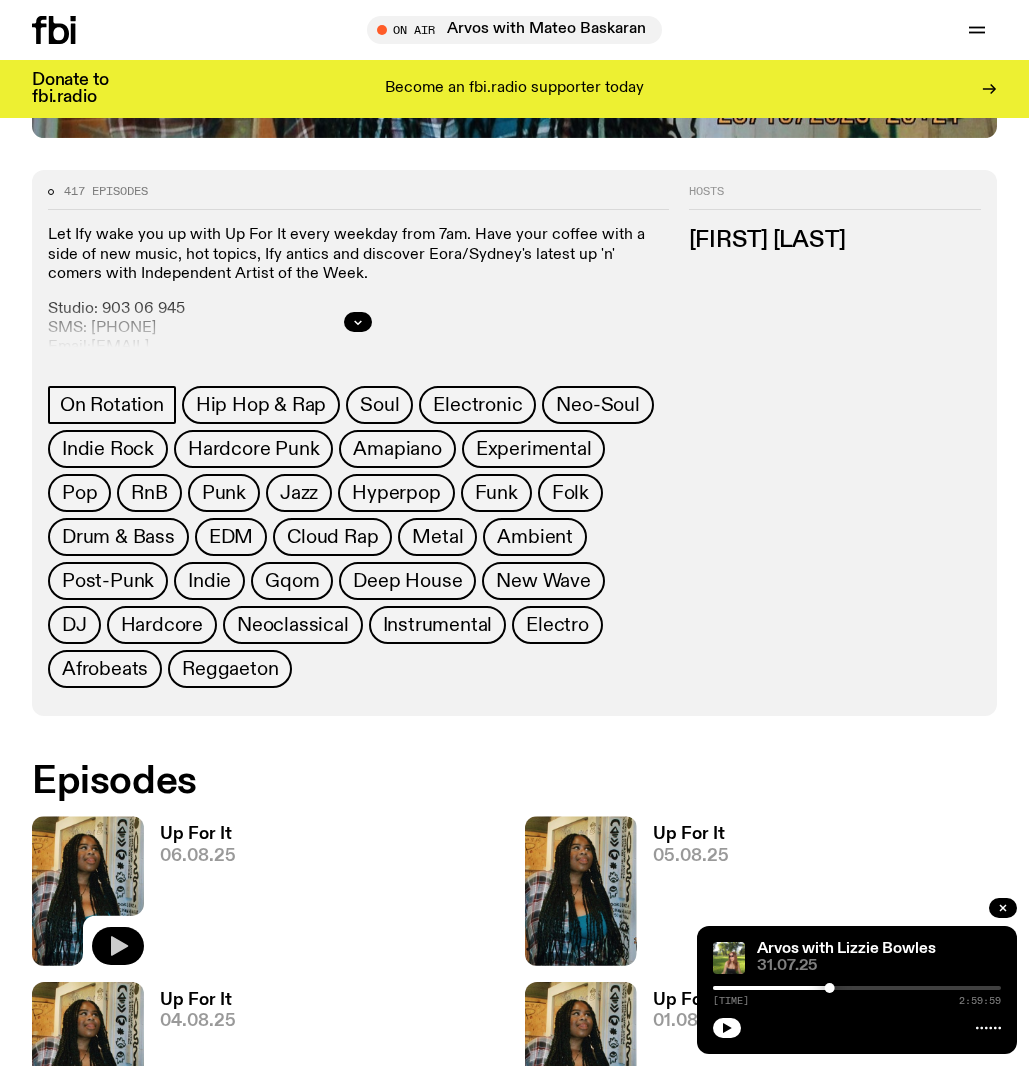click 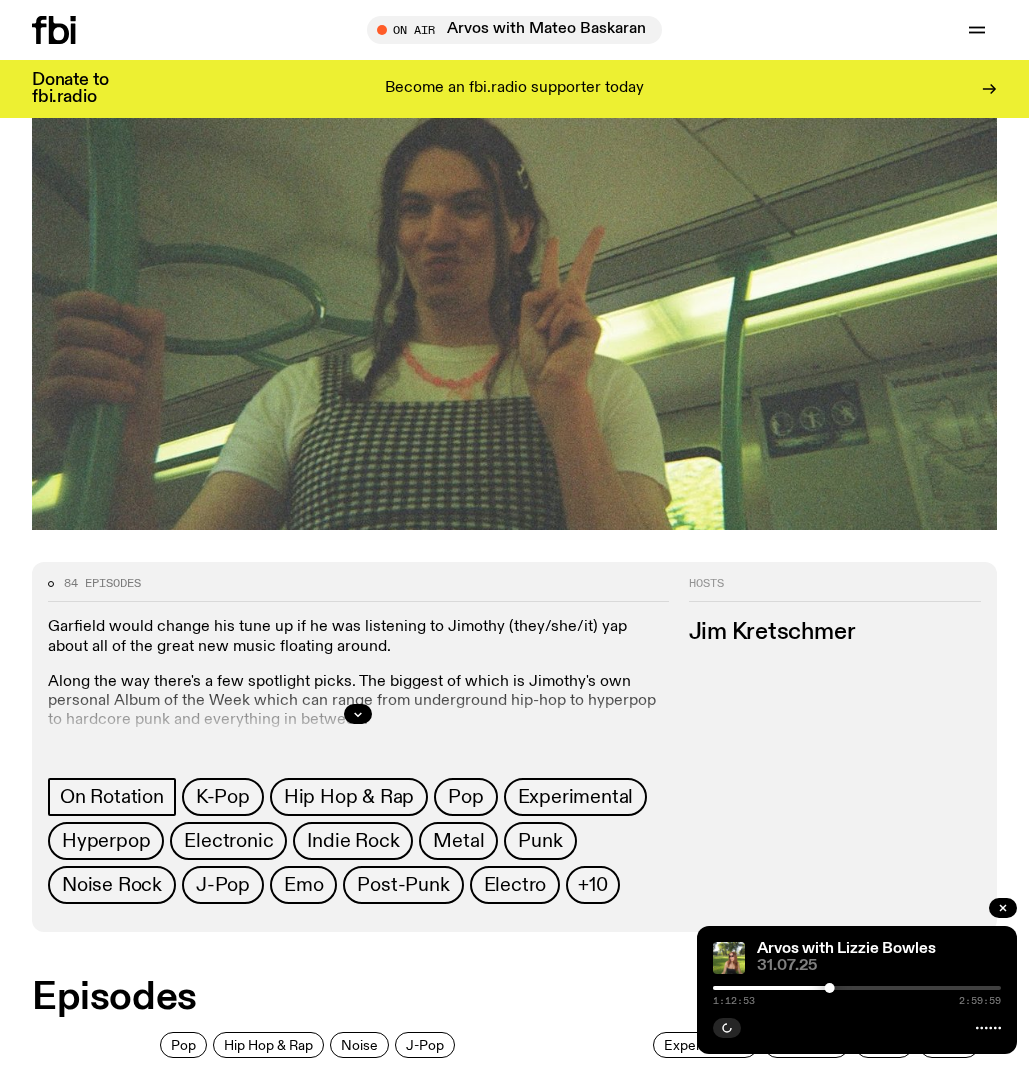 scroll, scrollTop: 1009, scrollLeft: 0, axis: vertical 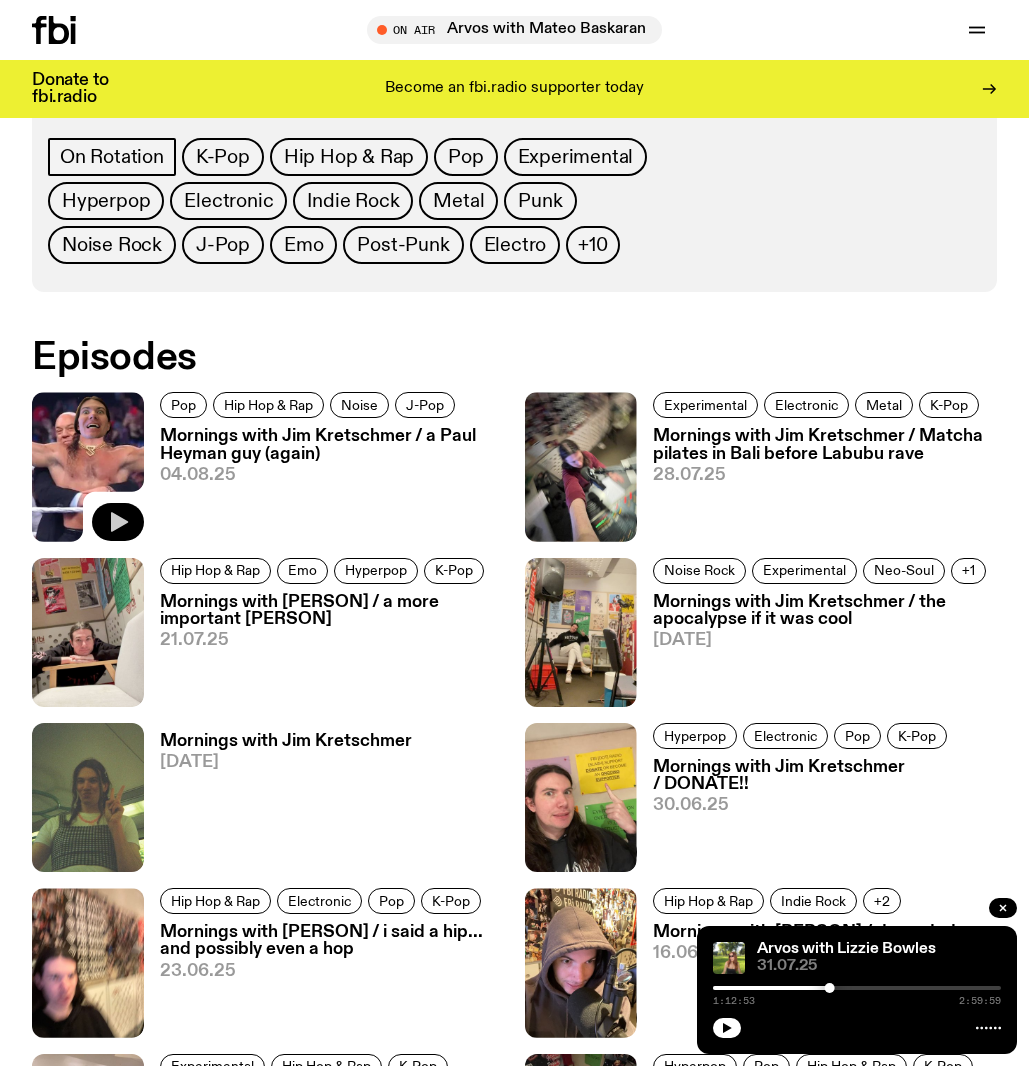 click 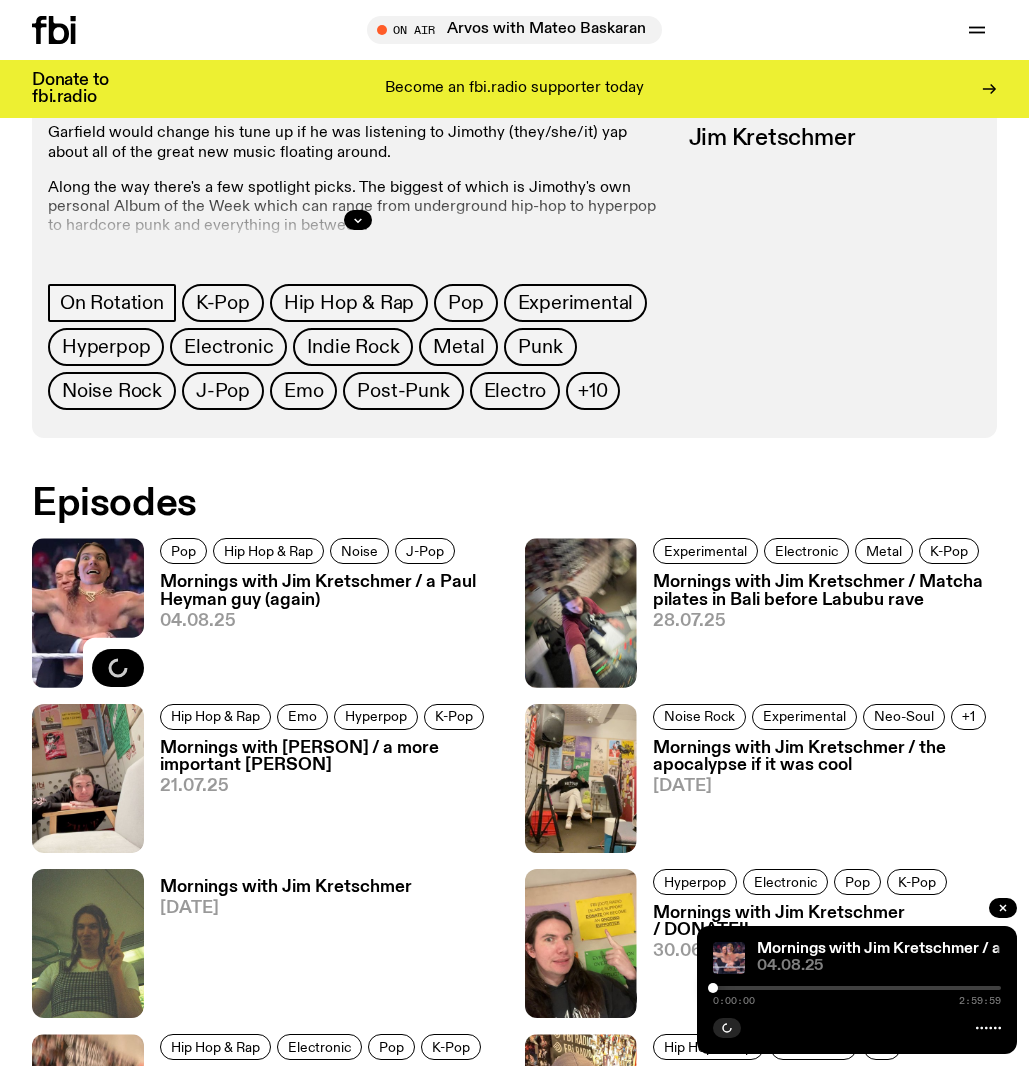 scroll, scrollTop: 850, scrollLeft: 0, axis: vertical 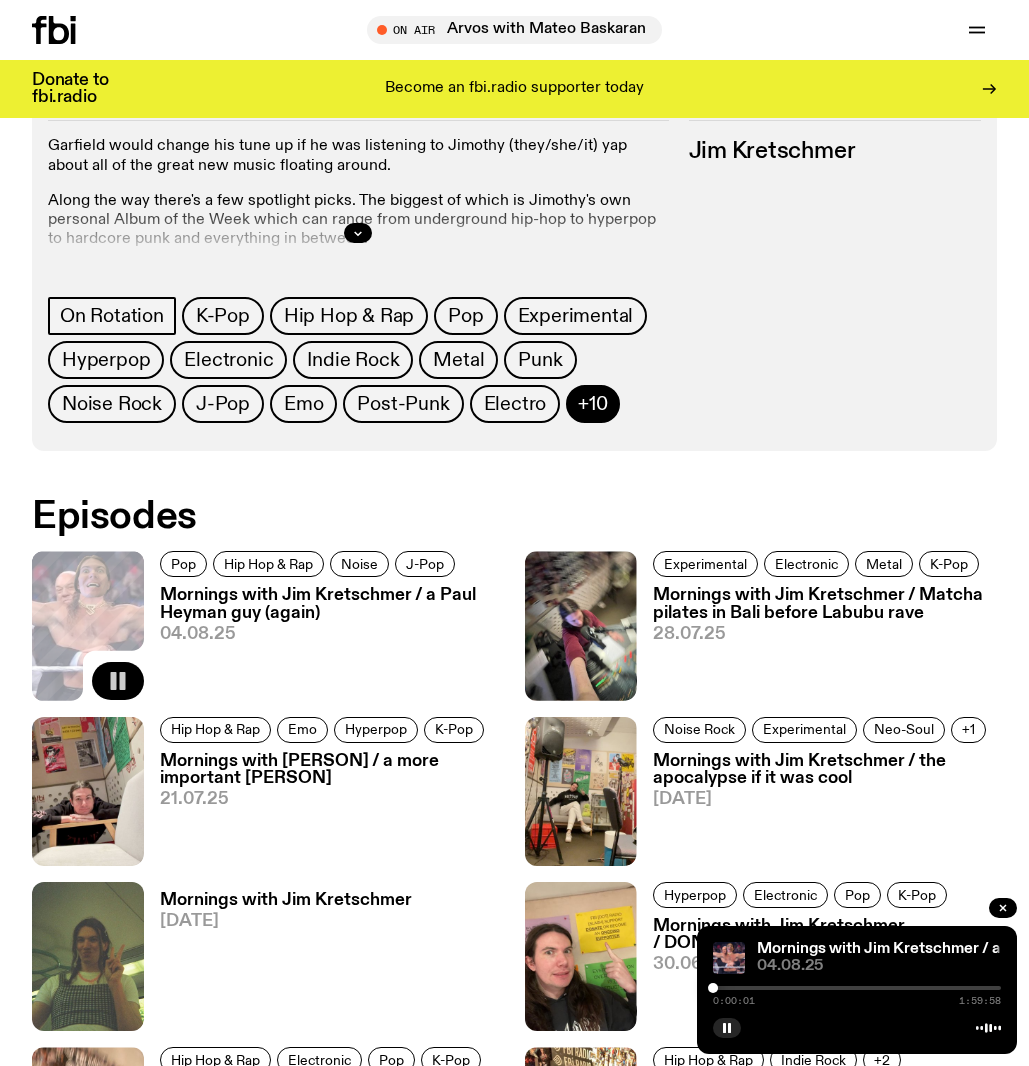 click on "+10" 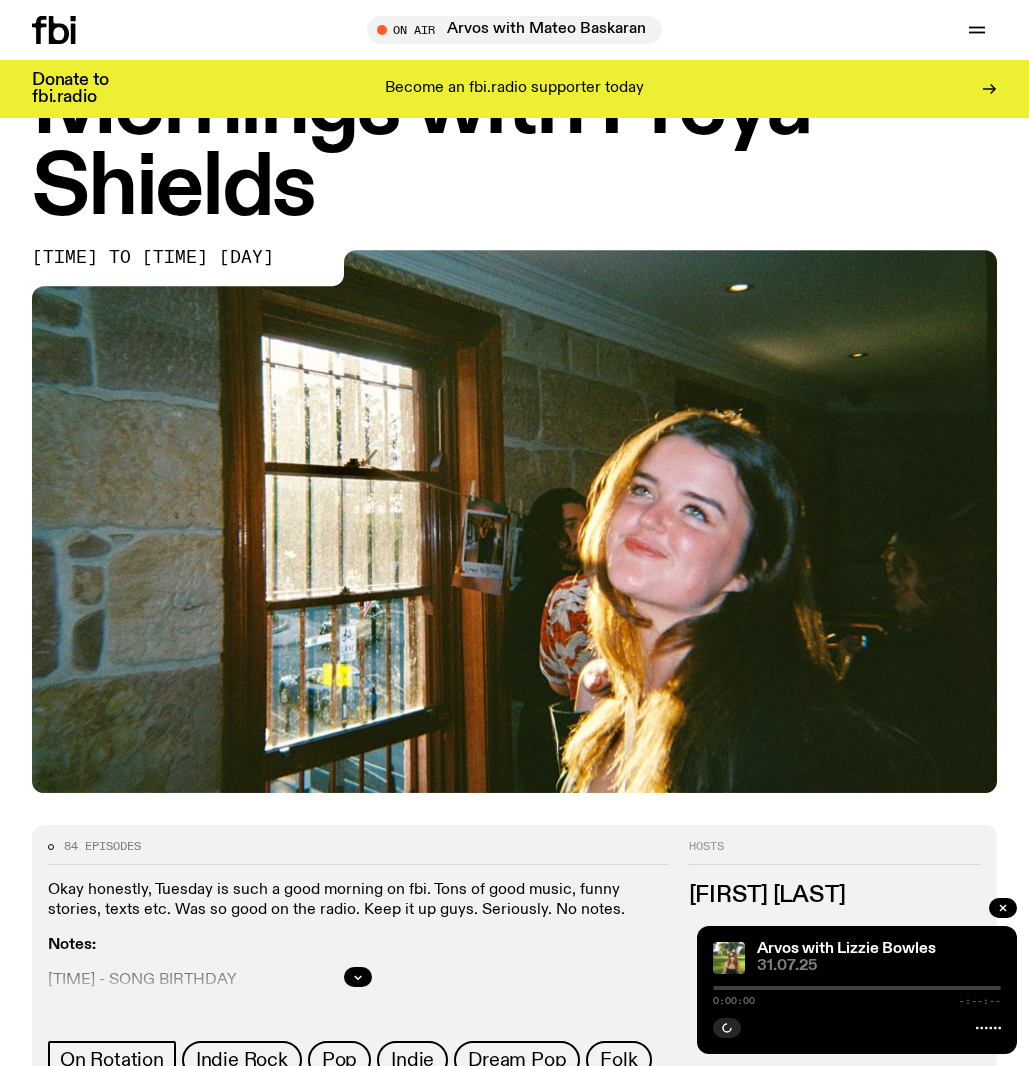 scroll, scrollTop: 832, scrollLeft: 0, axis: vertical 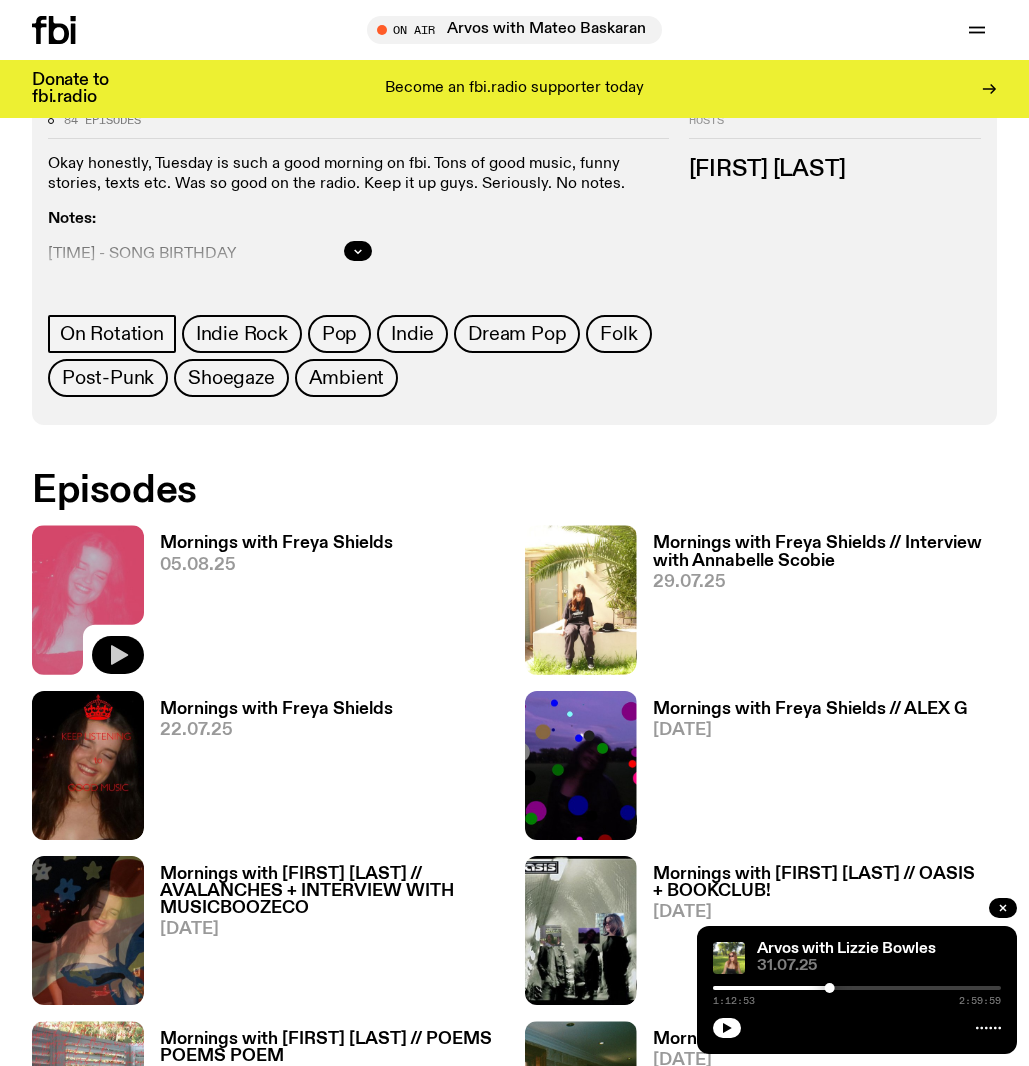 click 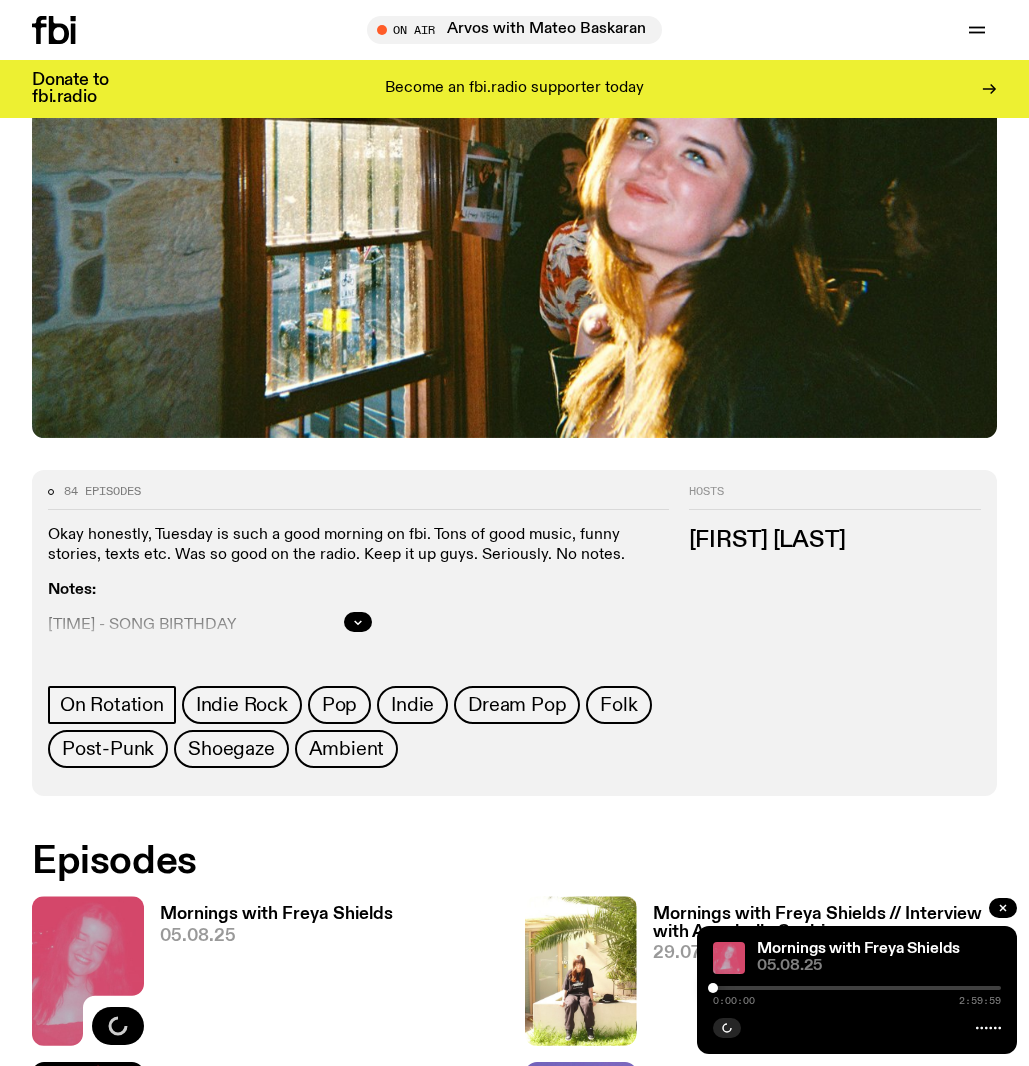 scroll, scrollTop: 489, scrollLeft: 0, axis: vertical 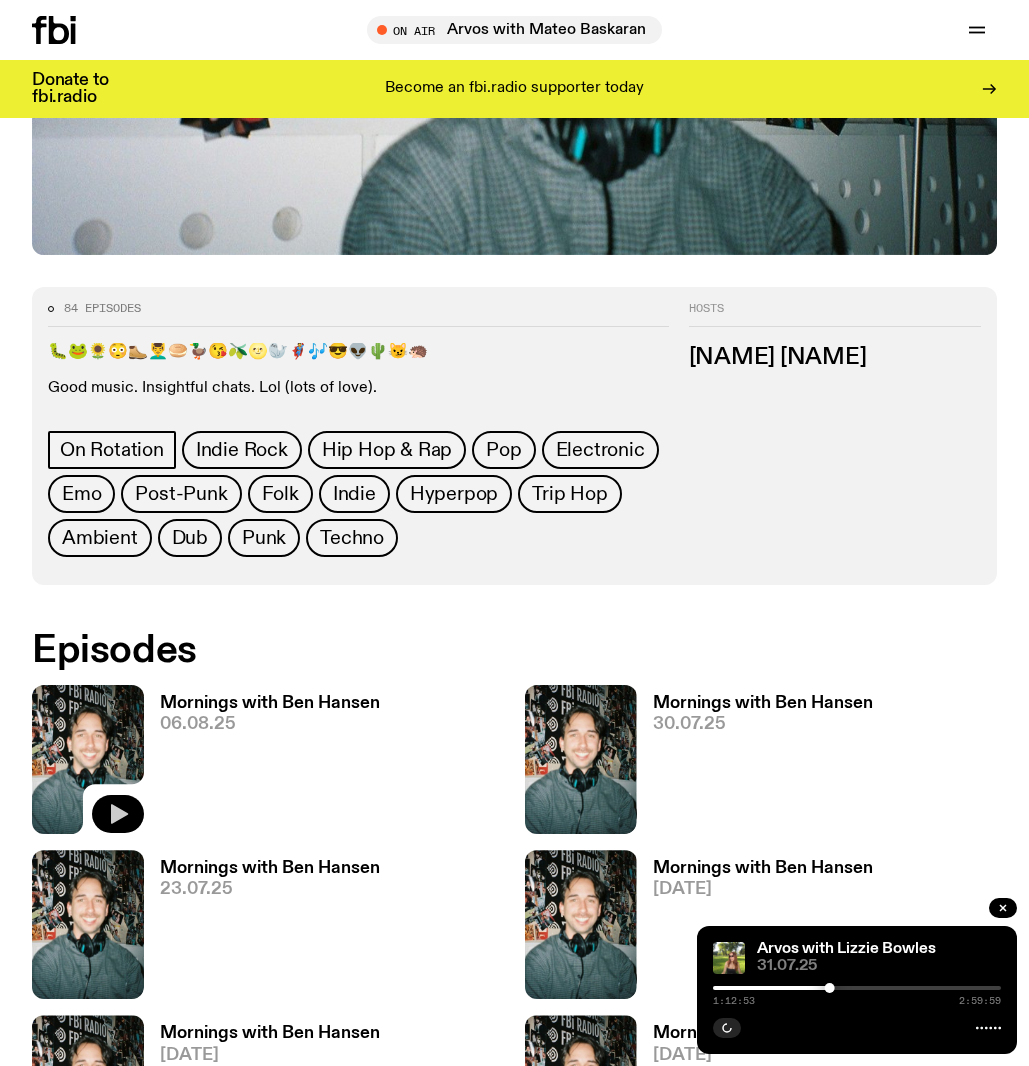 click 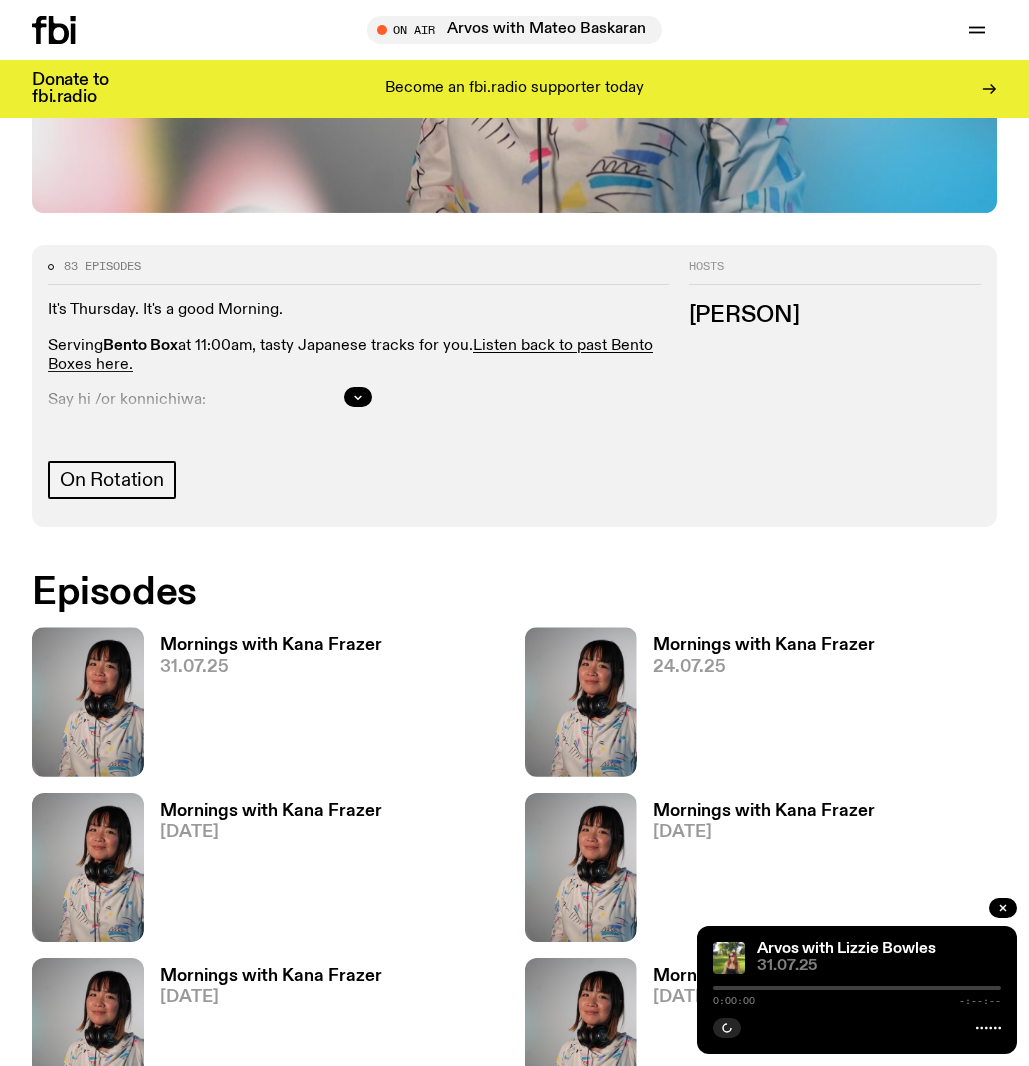 scroll, scrollTop: 721, scrollLeft: 0, axis: vertical 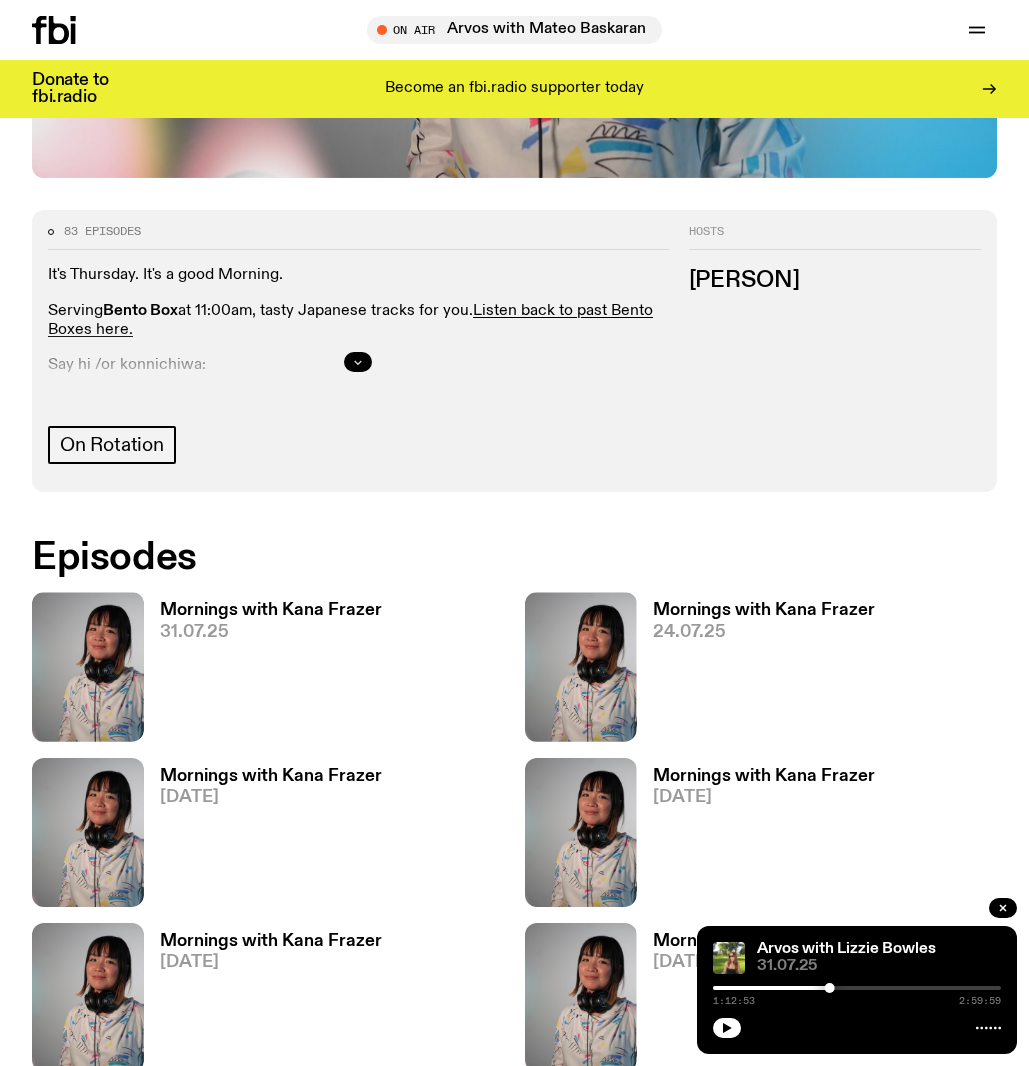 click at bounding box center [358, 362] 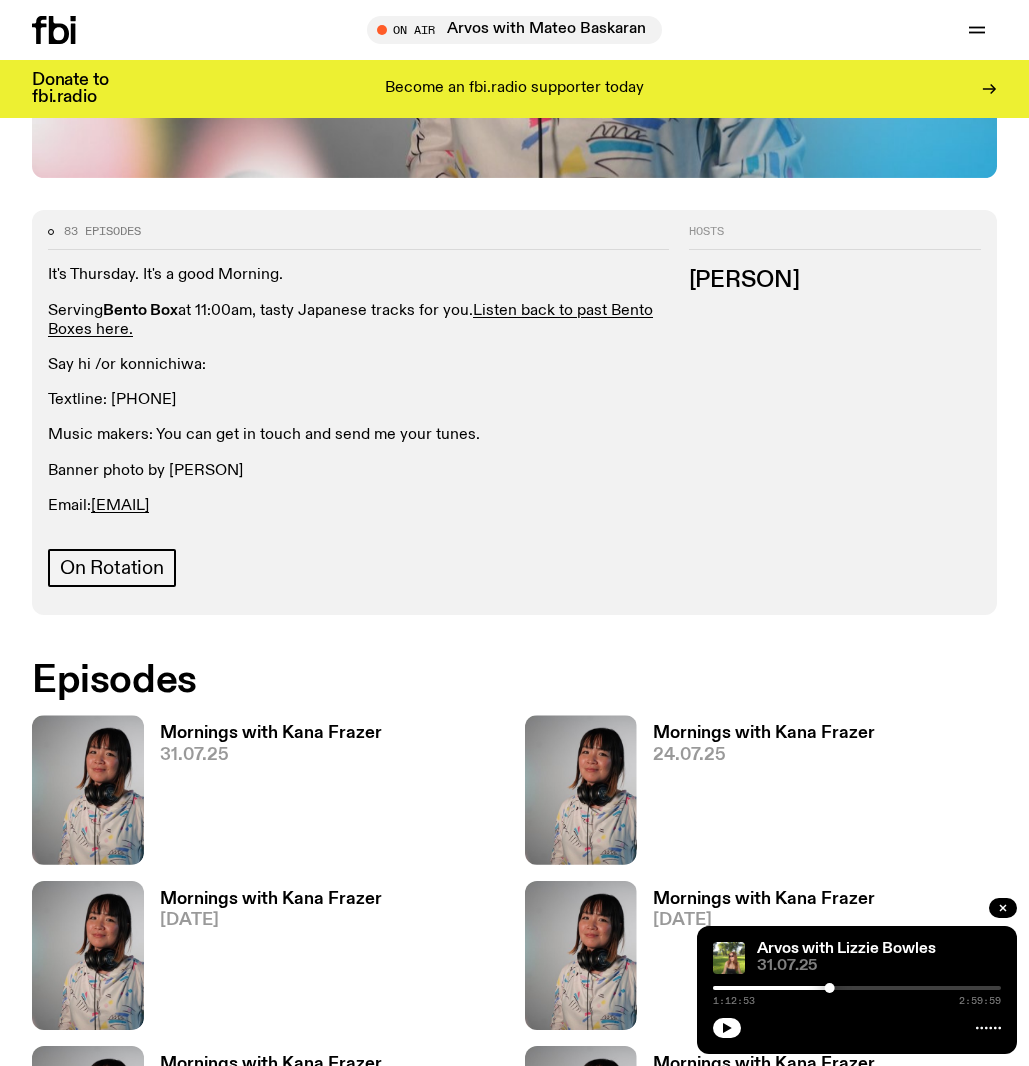 click on "Mornings with Kana Frazer" at bounding box center [271, 733] 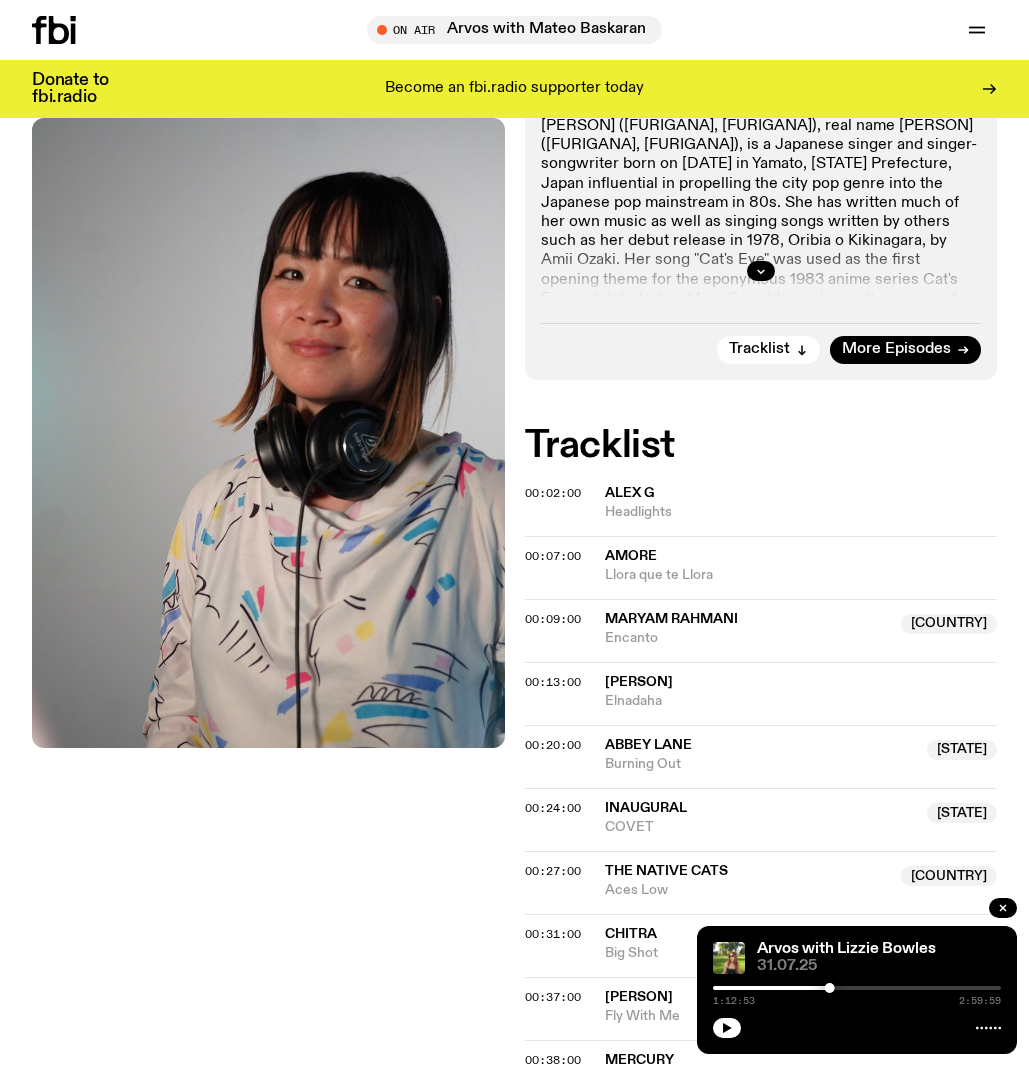 scroll, scrollTop: 498, scrollLeft: 0, axis: vertical 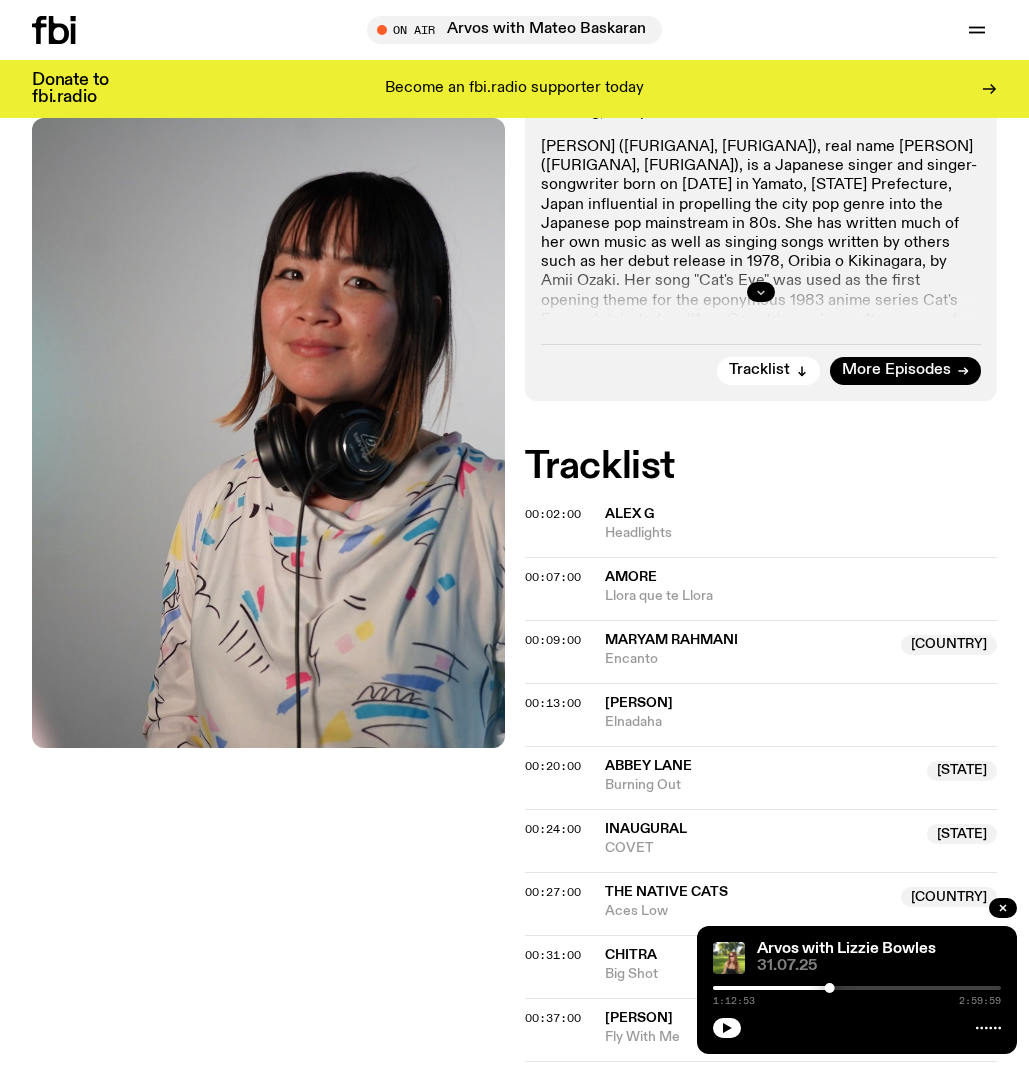 click at bounding box center [761, 292] 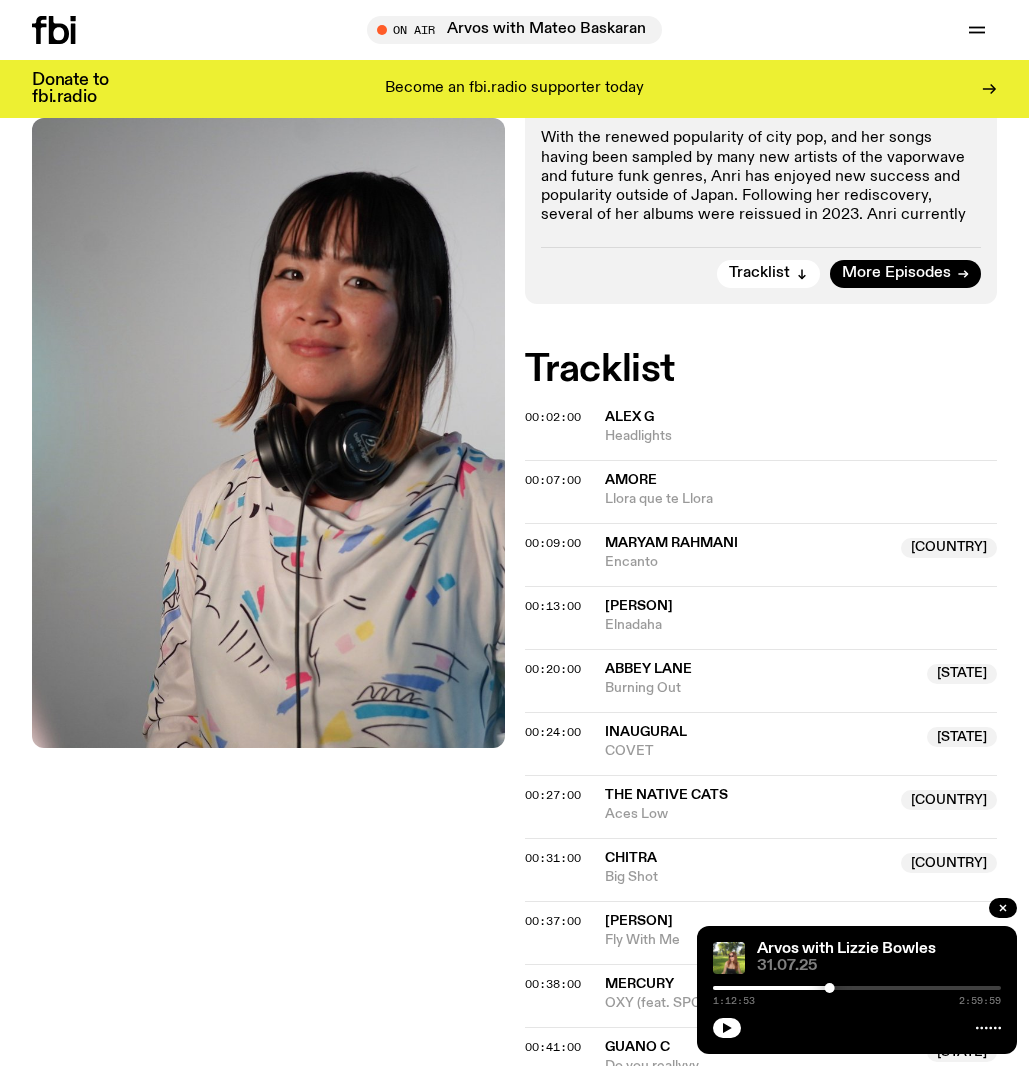 scroll, scrollTop: 1086, scrollLeft: 0, axis: vertical 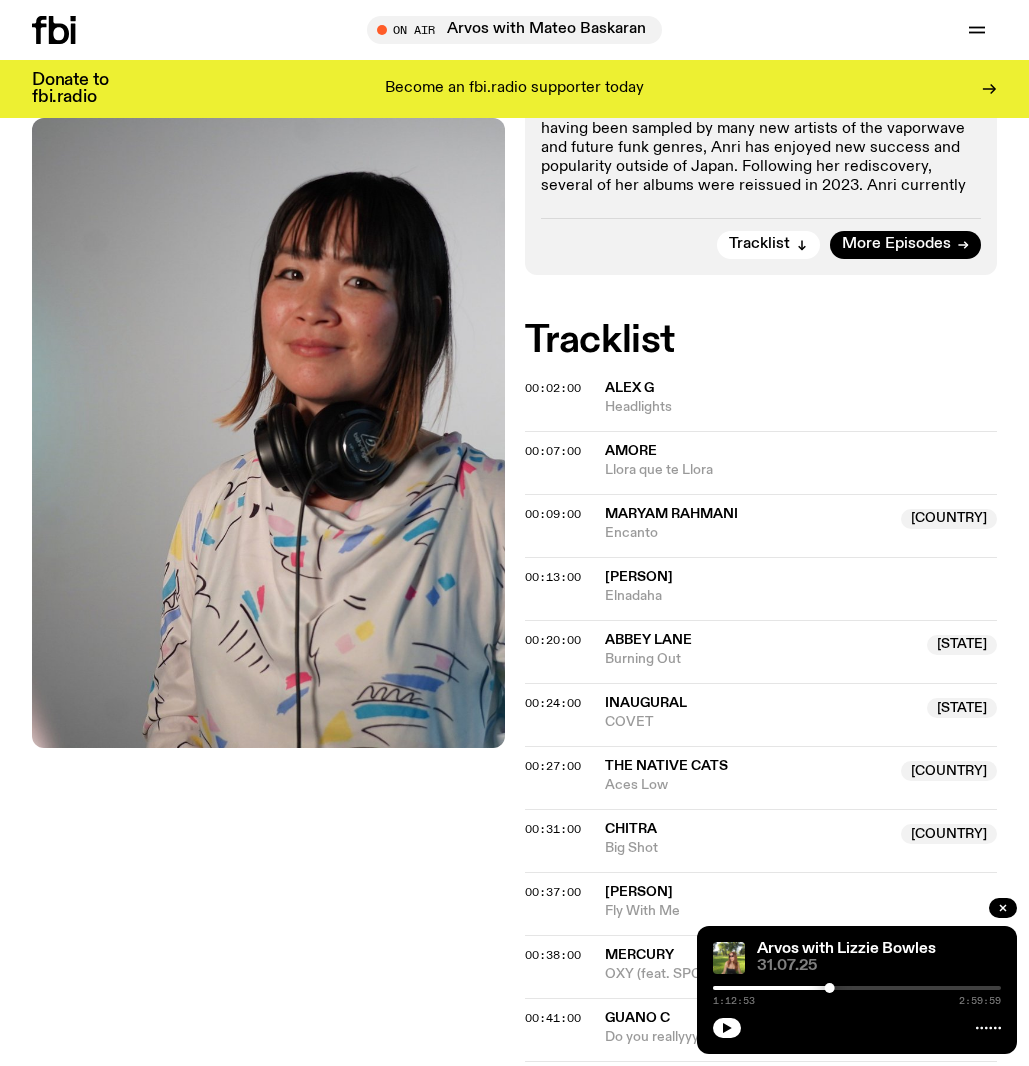 click on "Alex G" 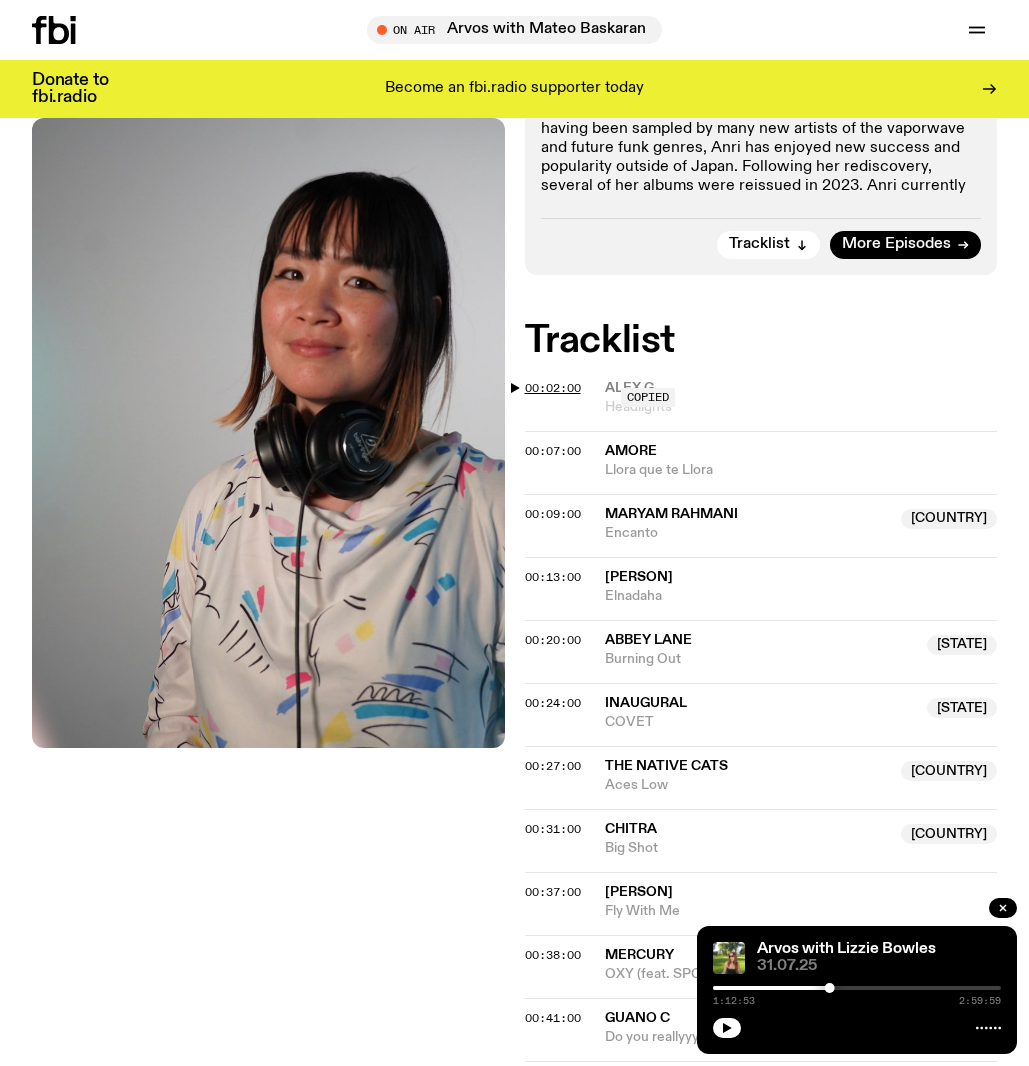 click on "00:02:00" at bounding box center [553, 388] 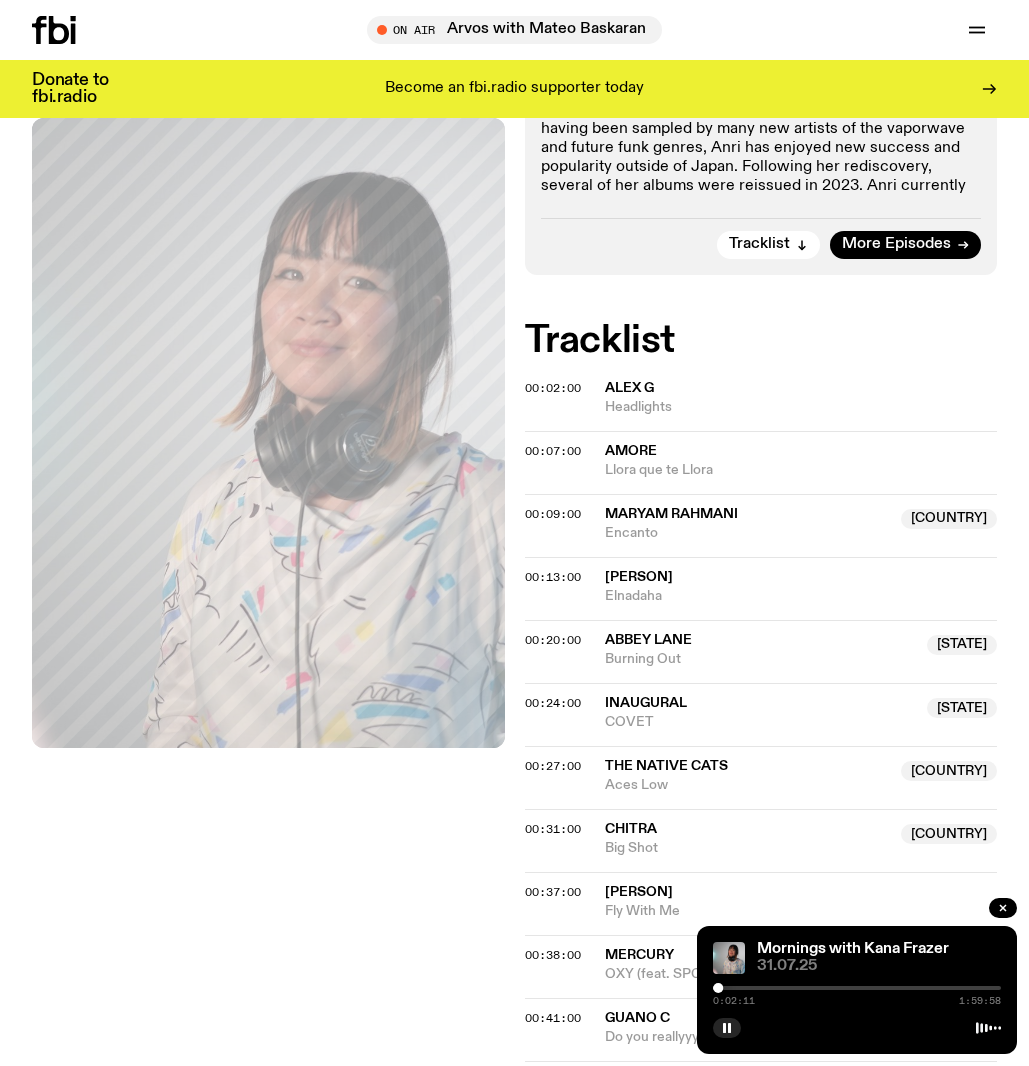 click on "0:02:11 1:59:58" at bounding box center [857, 994] 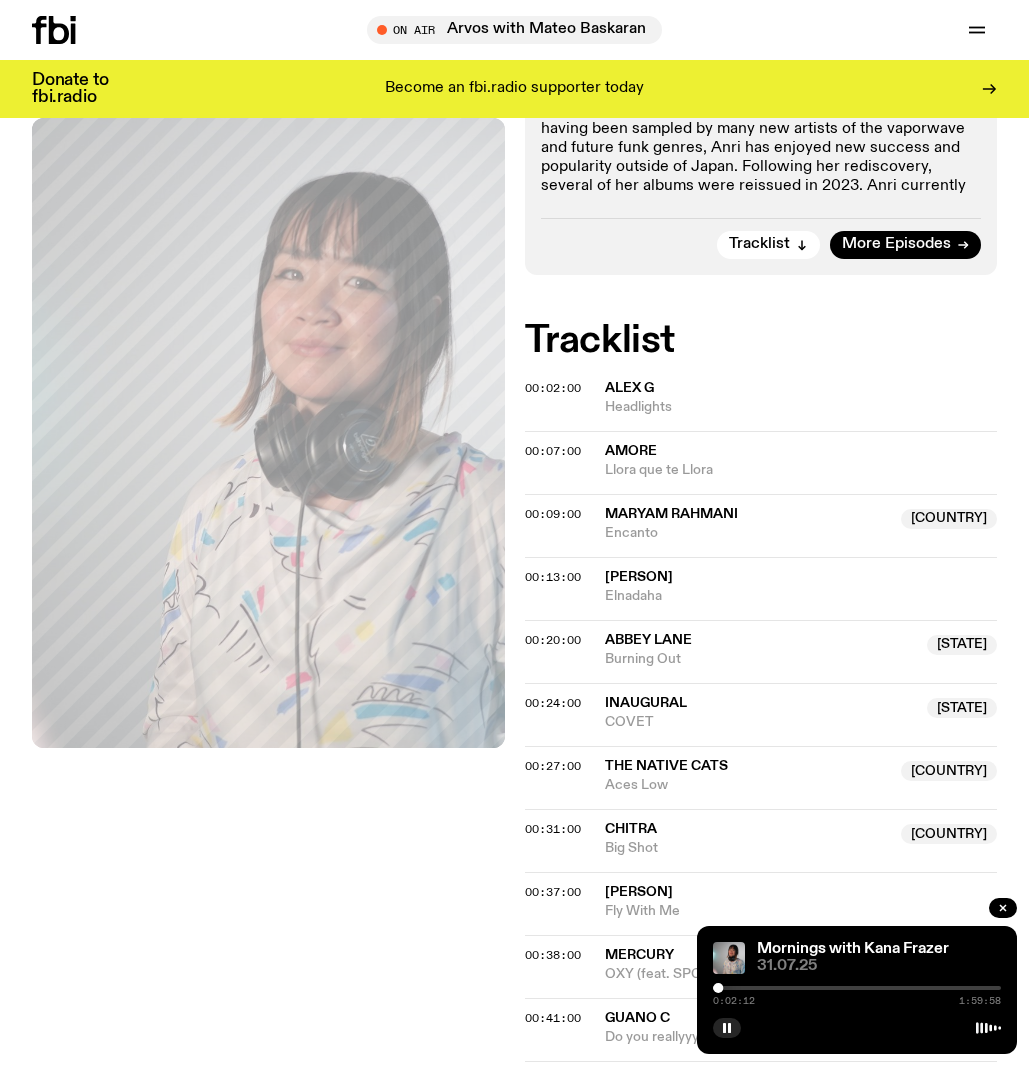 click at bounding box center [857, 988] 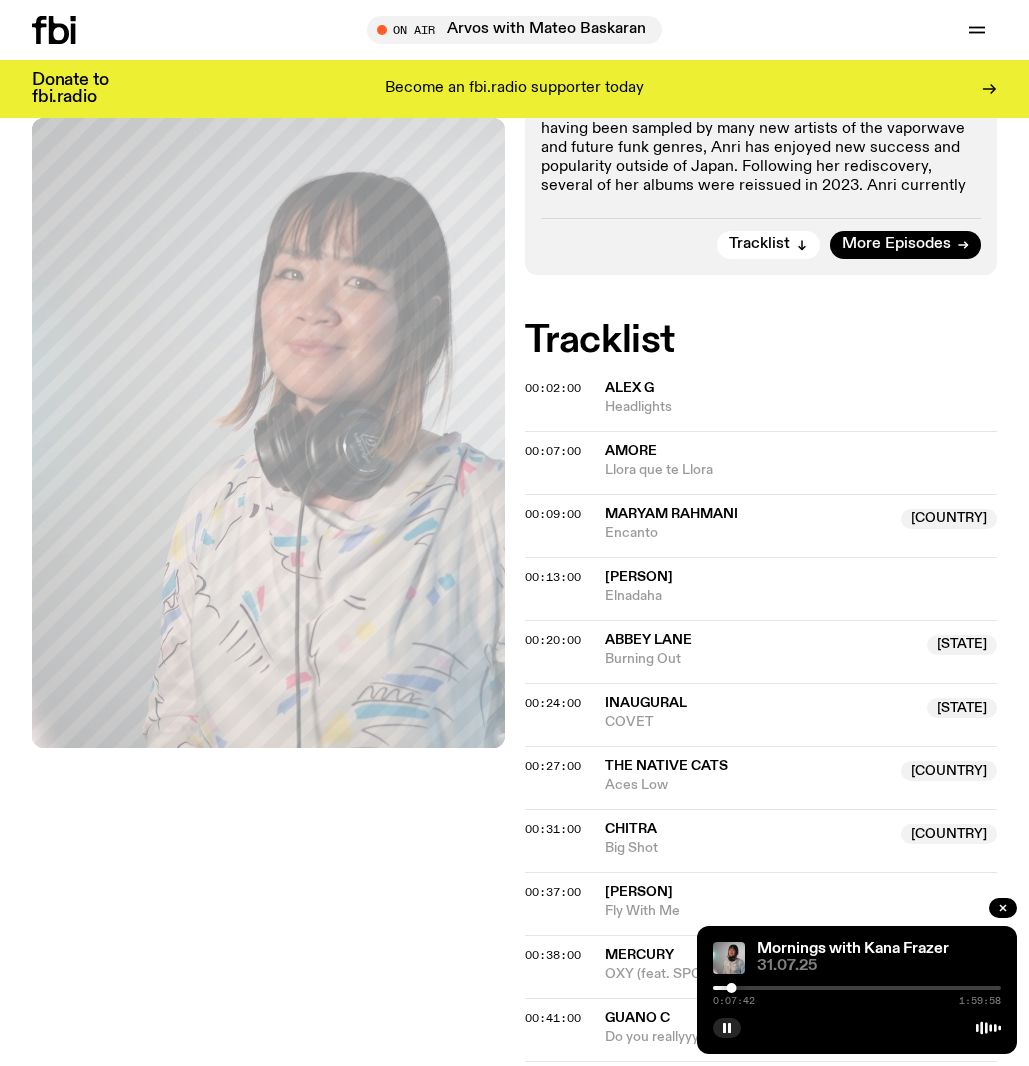 click at bounding box center (857, 988) 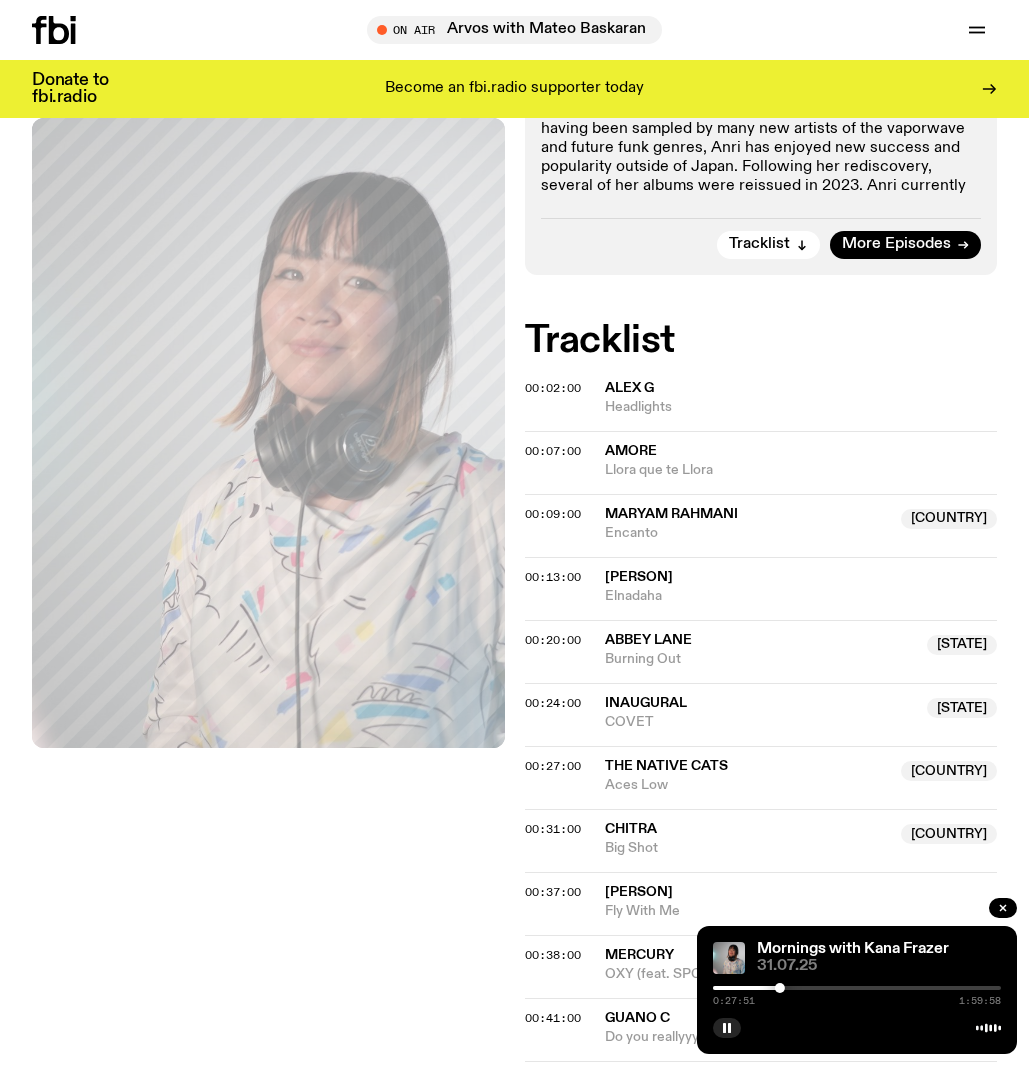 click at bounding box center (857, 988) 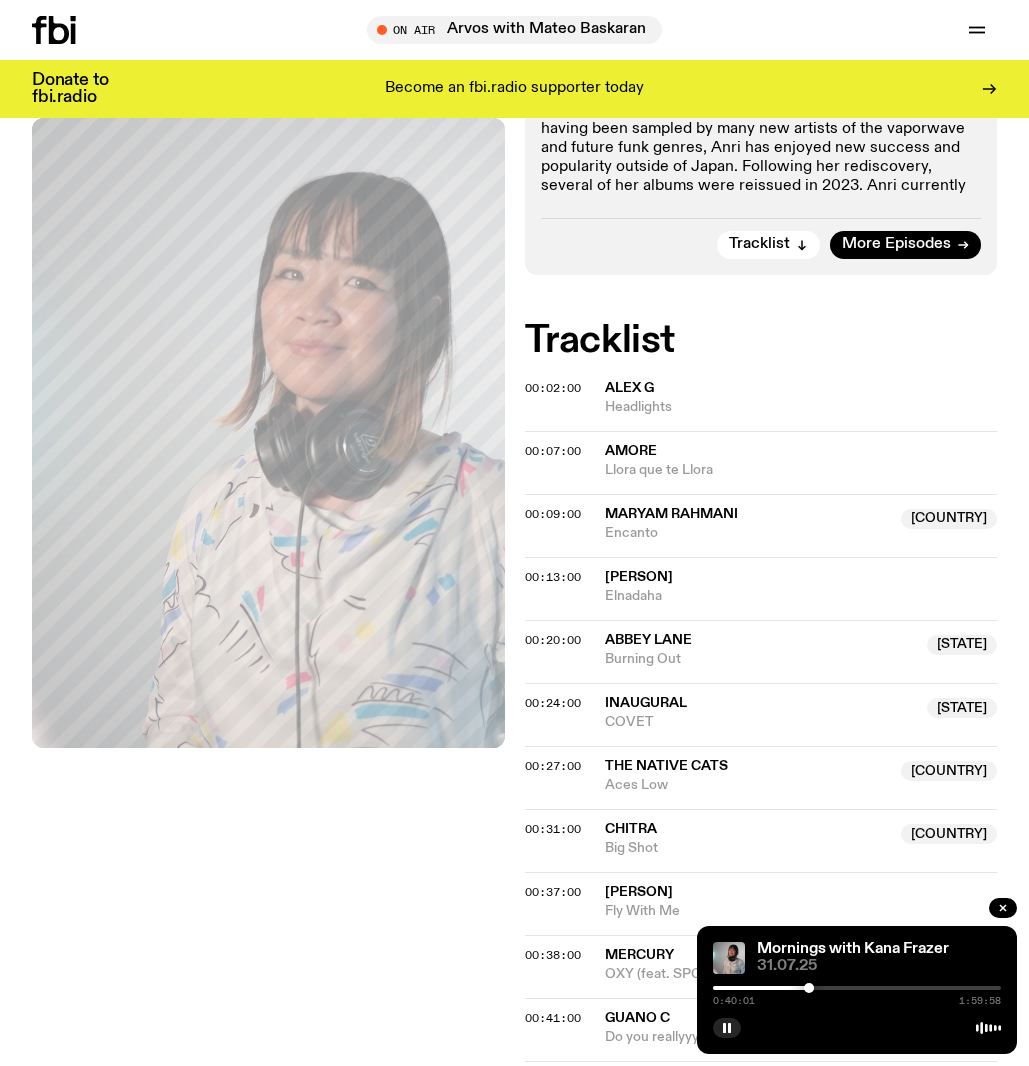 click at bounding box center (857, 988) 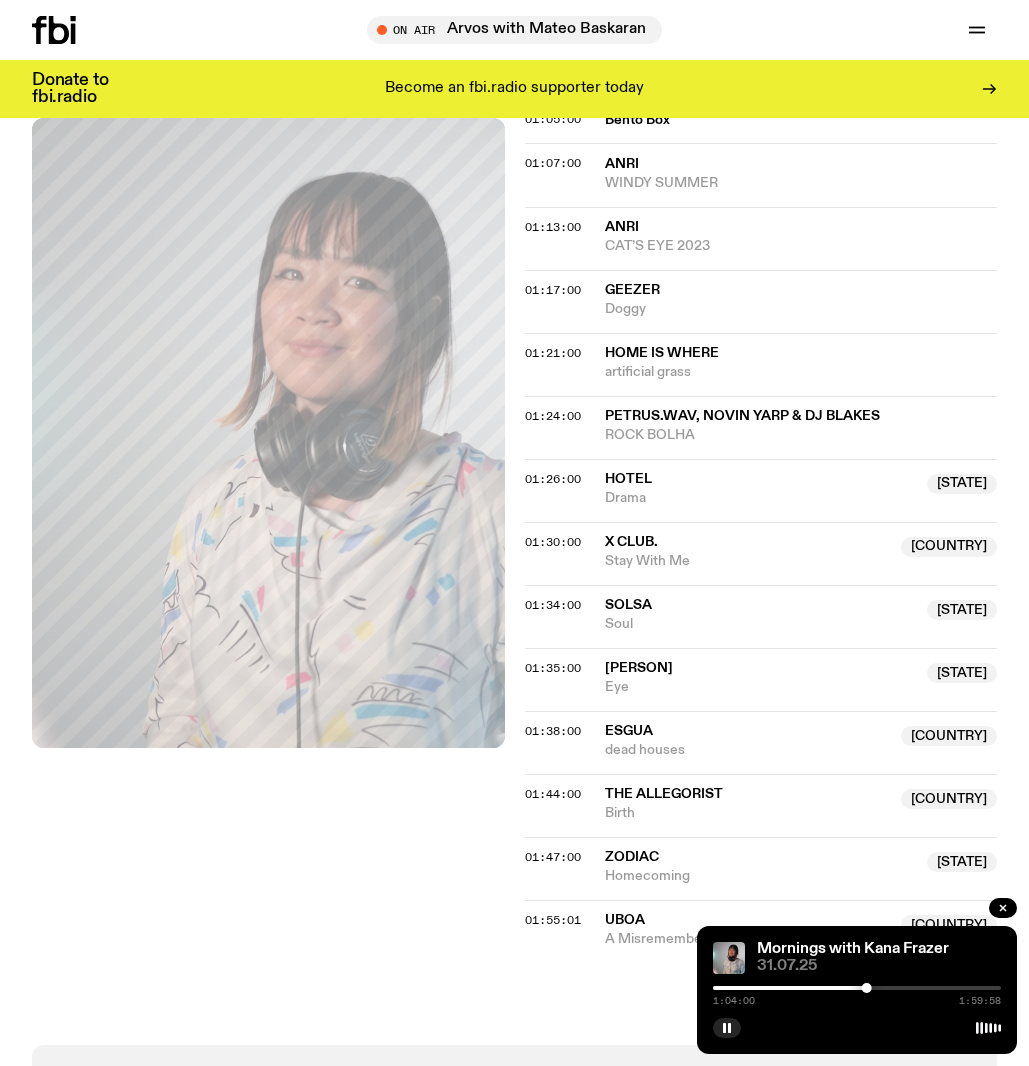 scroll, scrollTop: 2364, scrollLeft: 0, axis: vertical 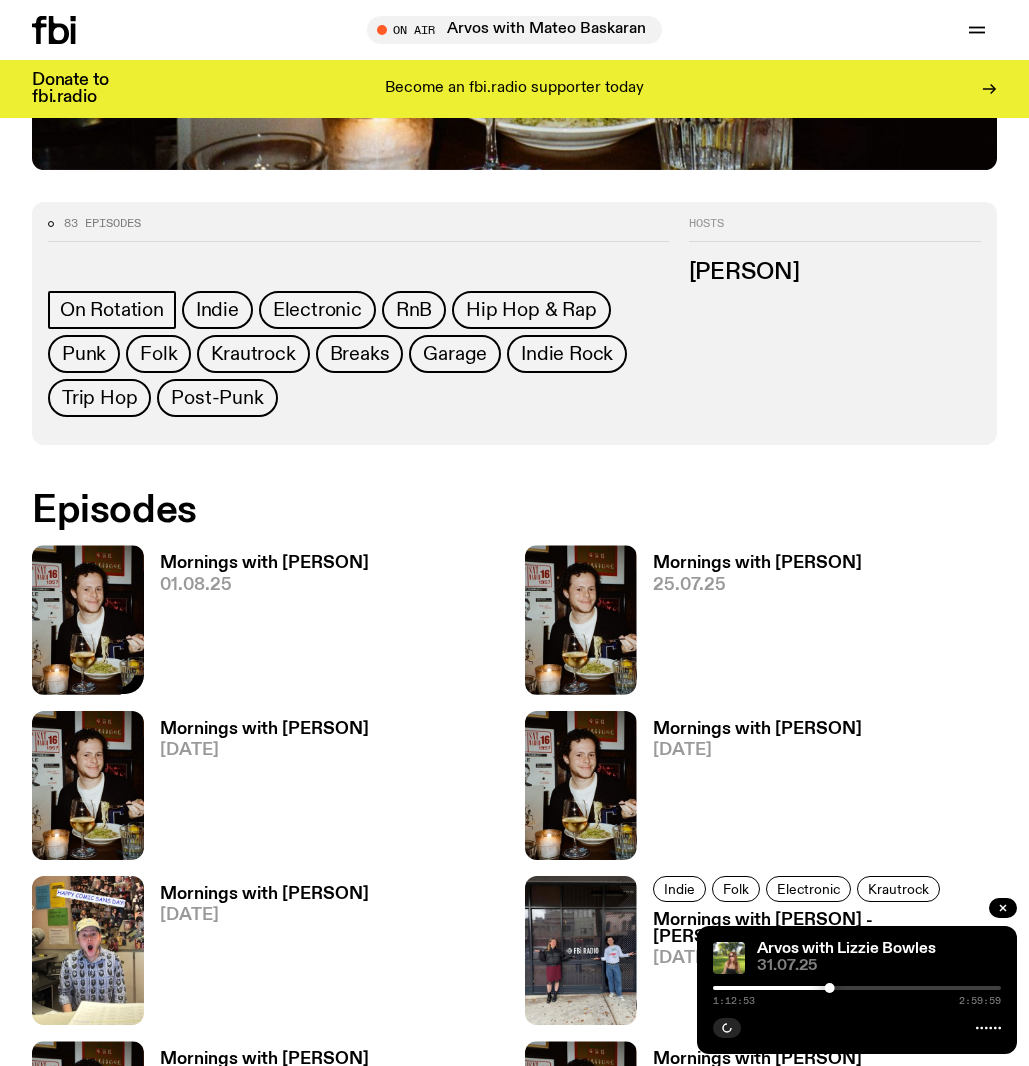 click 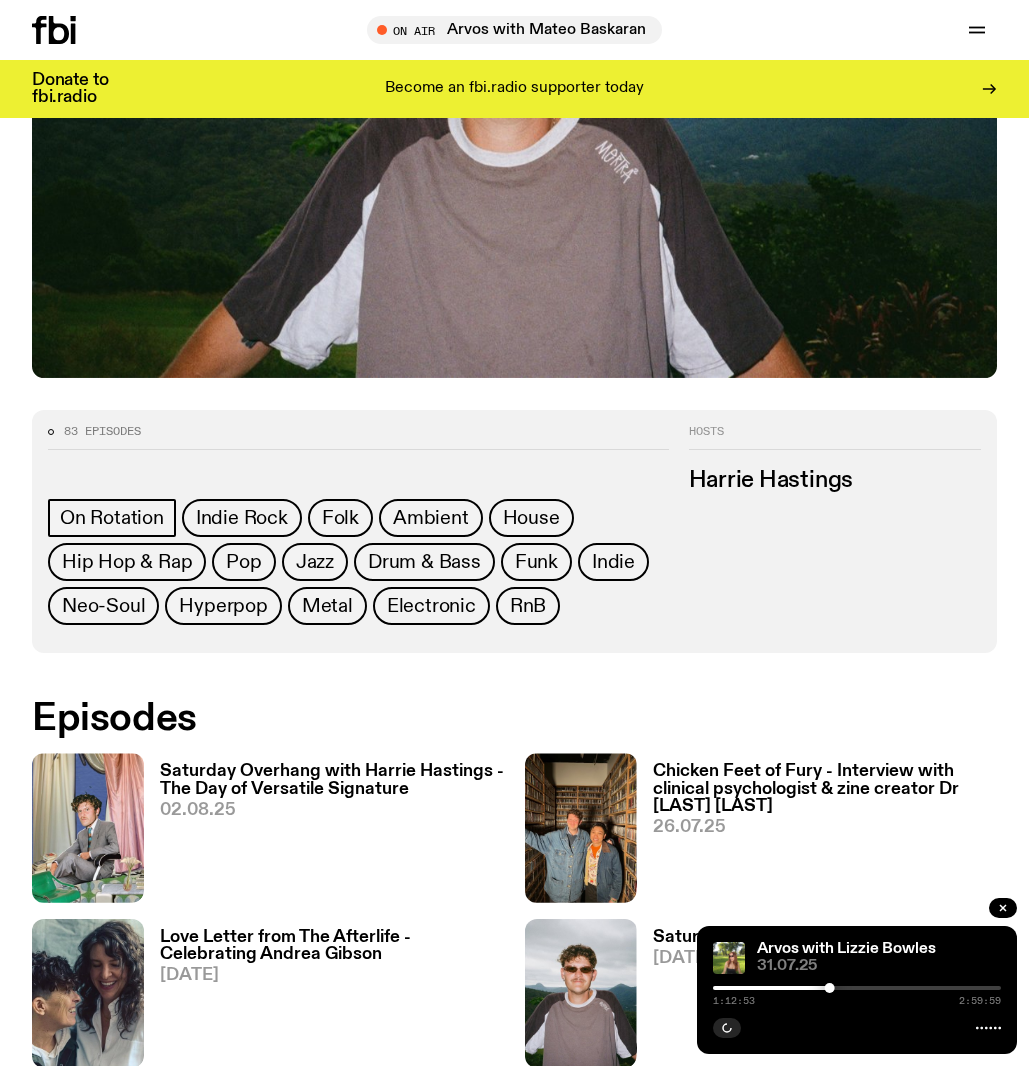 scroll, scrollTop: 523, scrollLeft: 0, axis: vertical 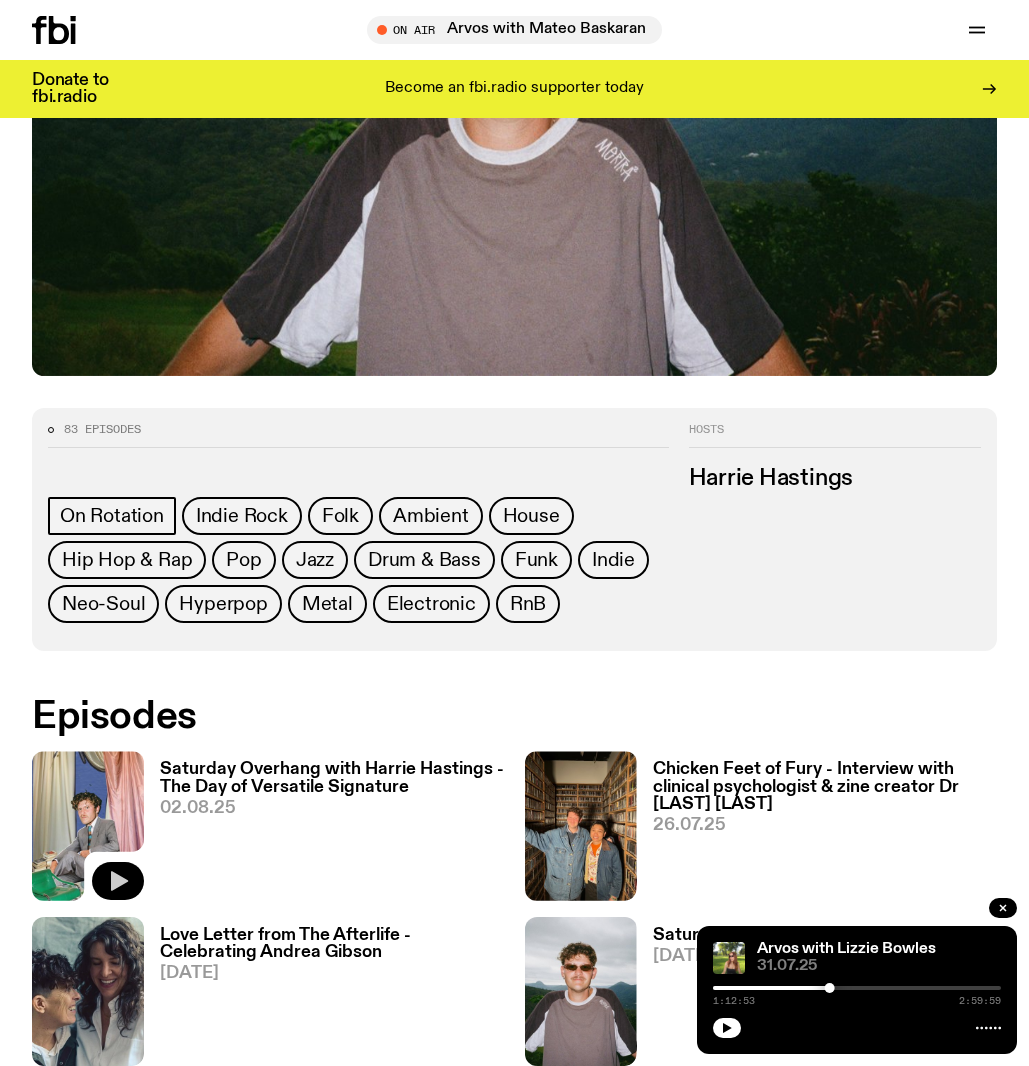 click 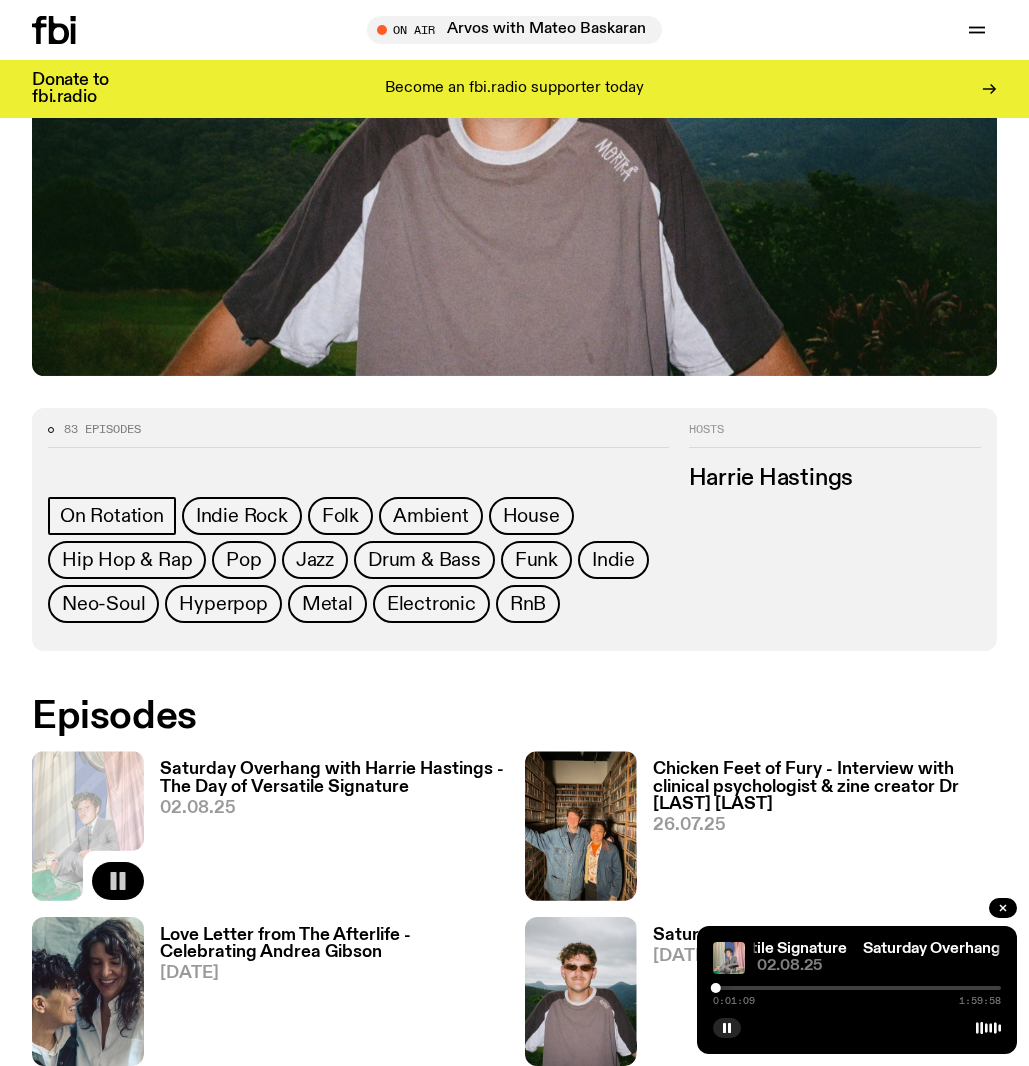 click on "0:01:09 1:59:58" at bounding box center [857, 994] 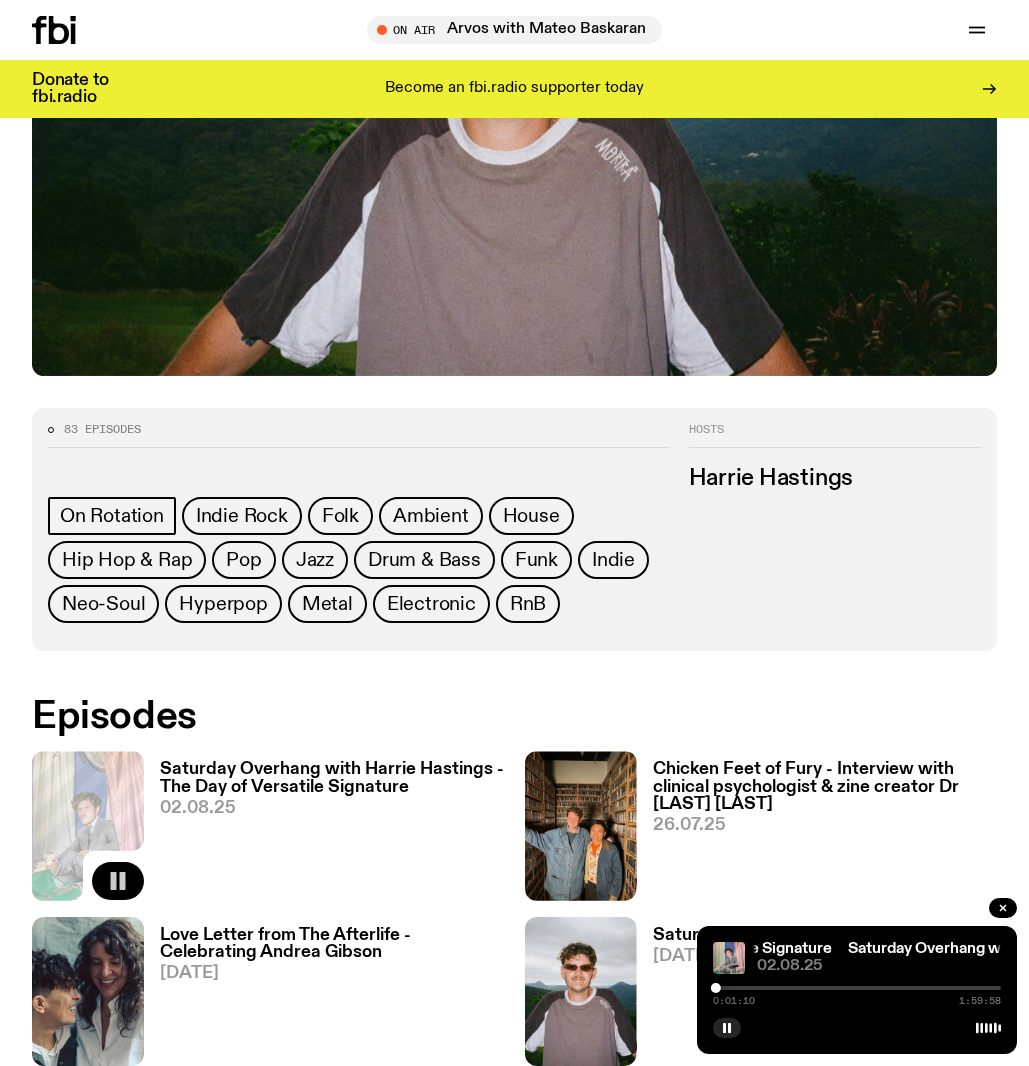 click at bounding box center (857, 988) 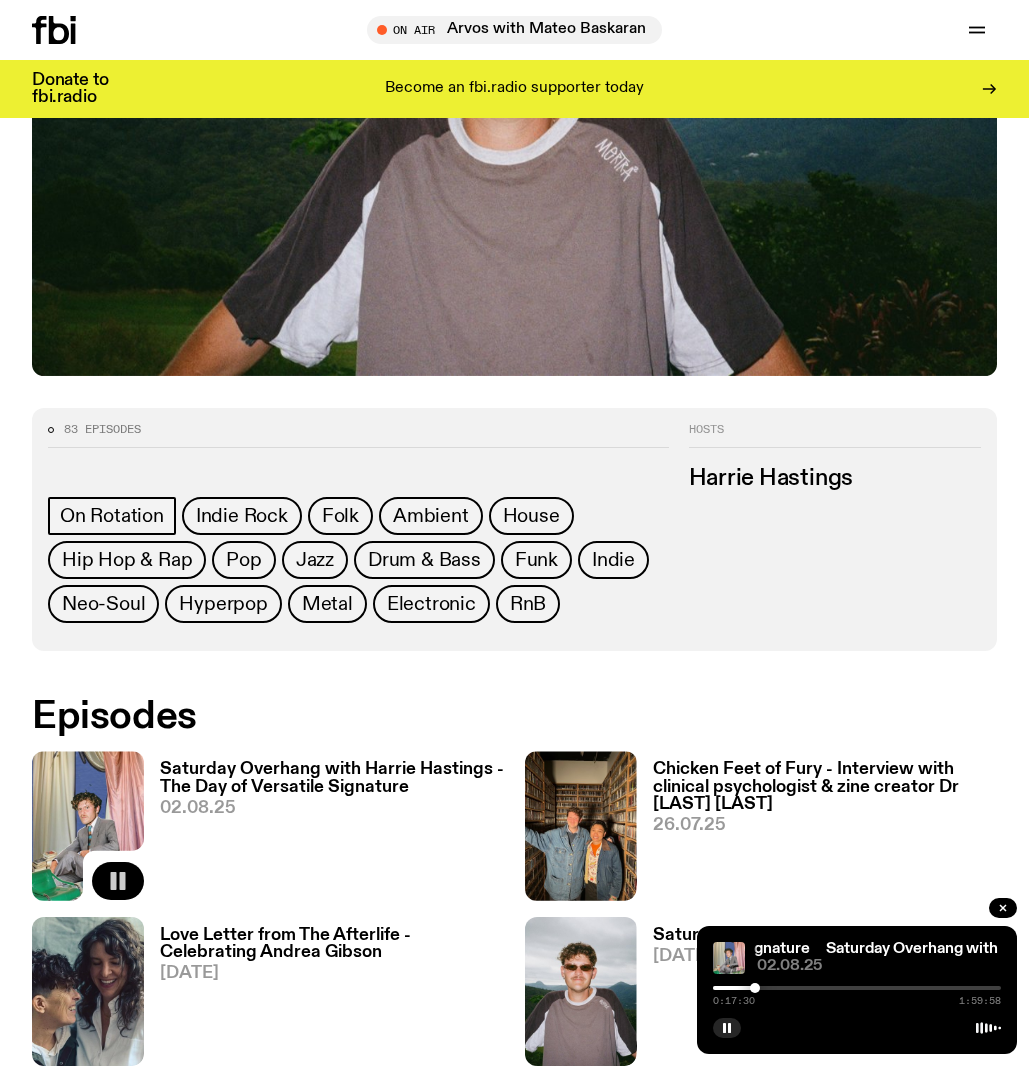 click at bounding box center [857, 988] 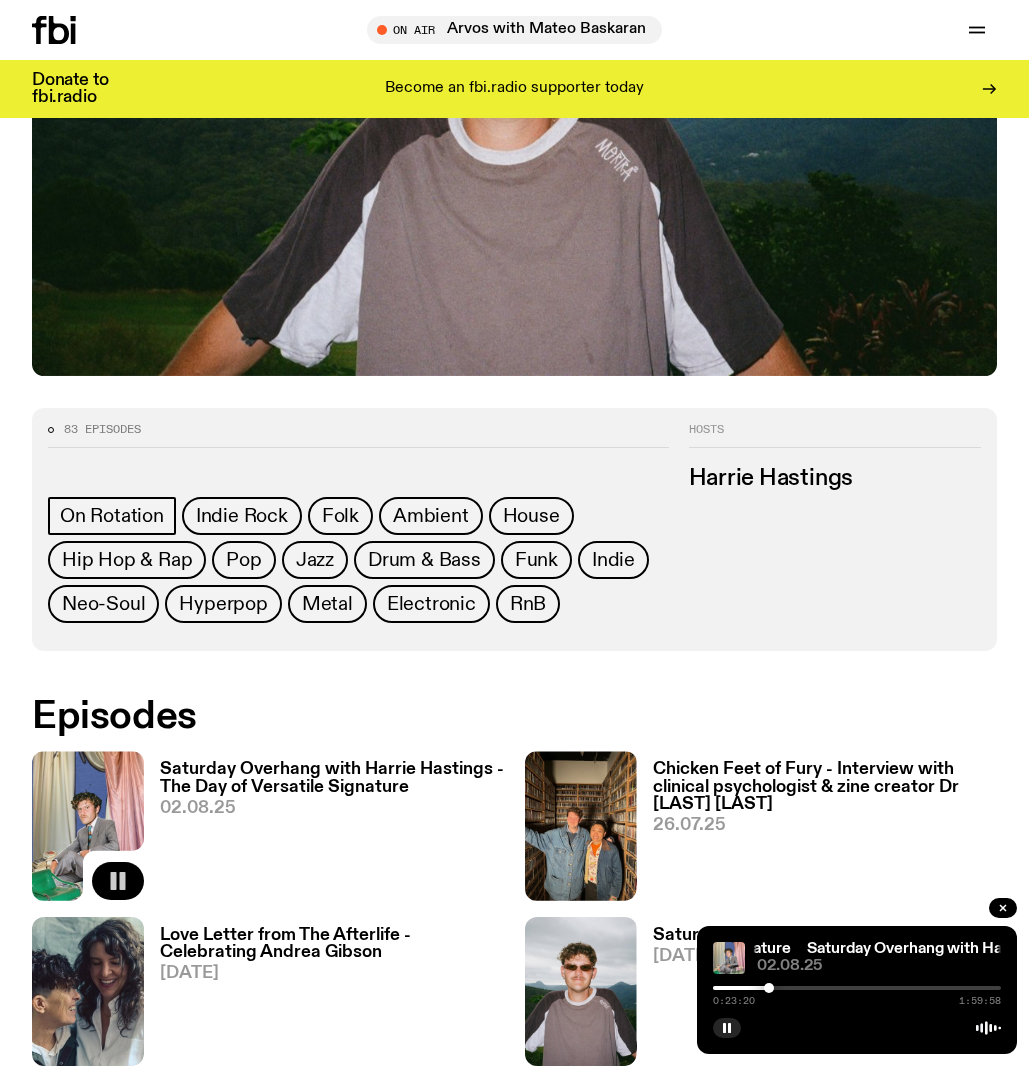 click at bounding box center (857, 988) 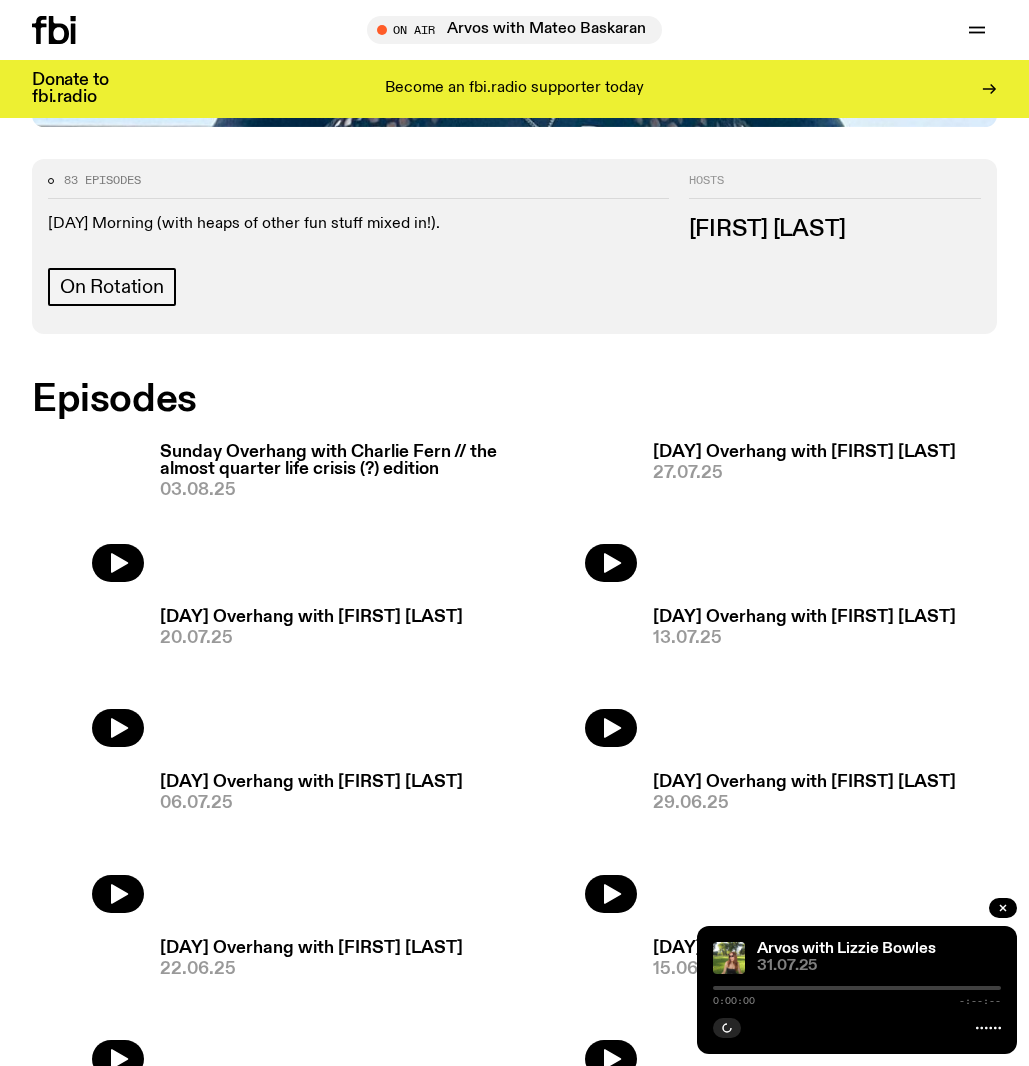 scroll, scrollTop: 825, scrollLeft: 0, axis: vertical 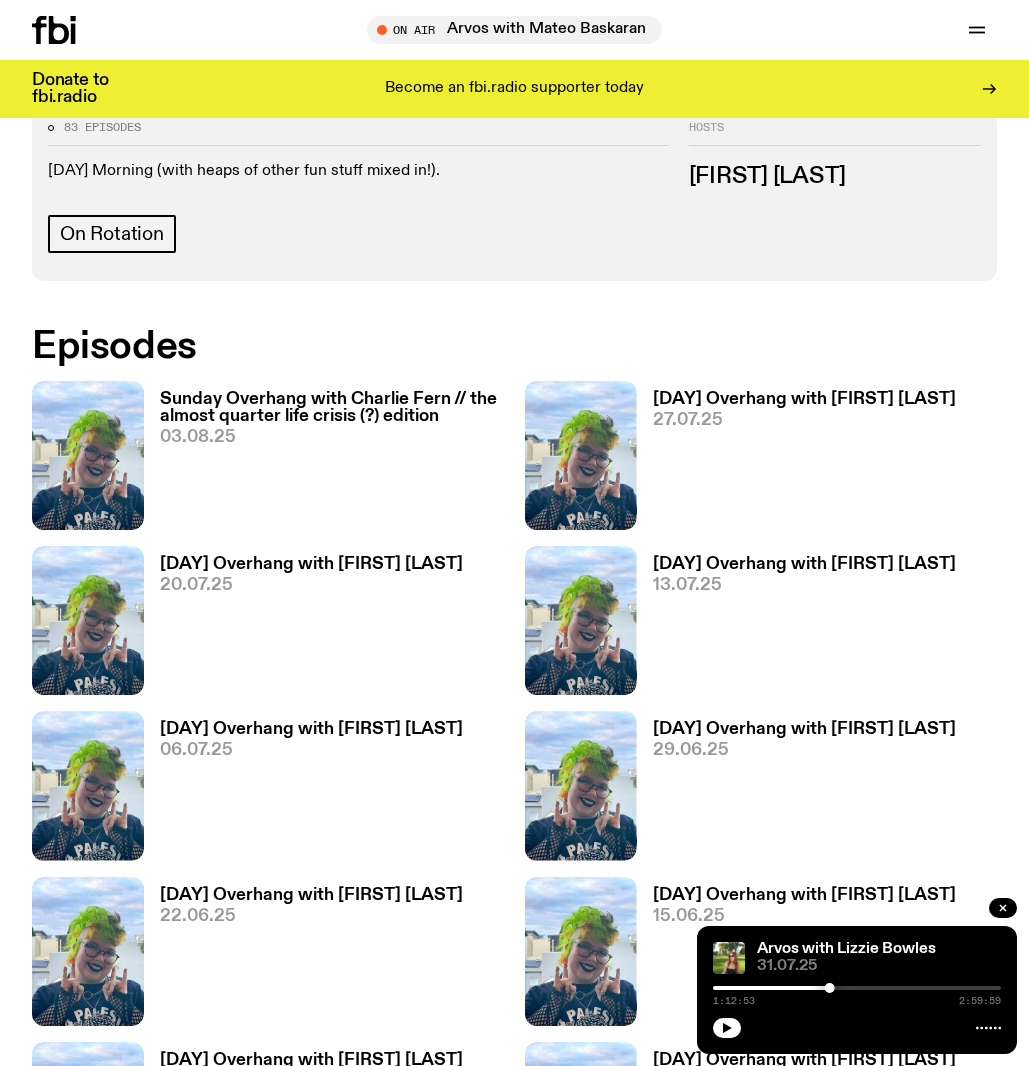 click on "Sunday Overhang with Charlie Fern // the almost quarter life crisis (?) edition" at bounding box center (332, 408) 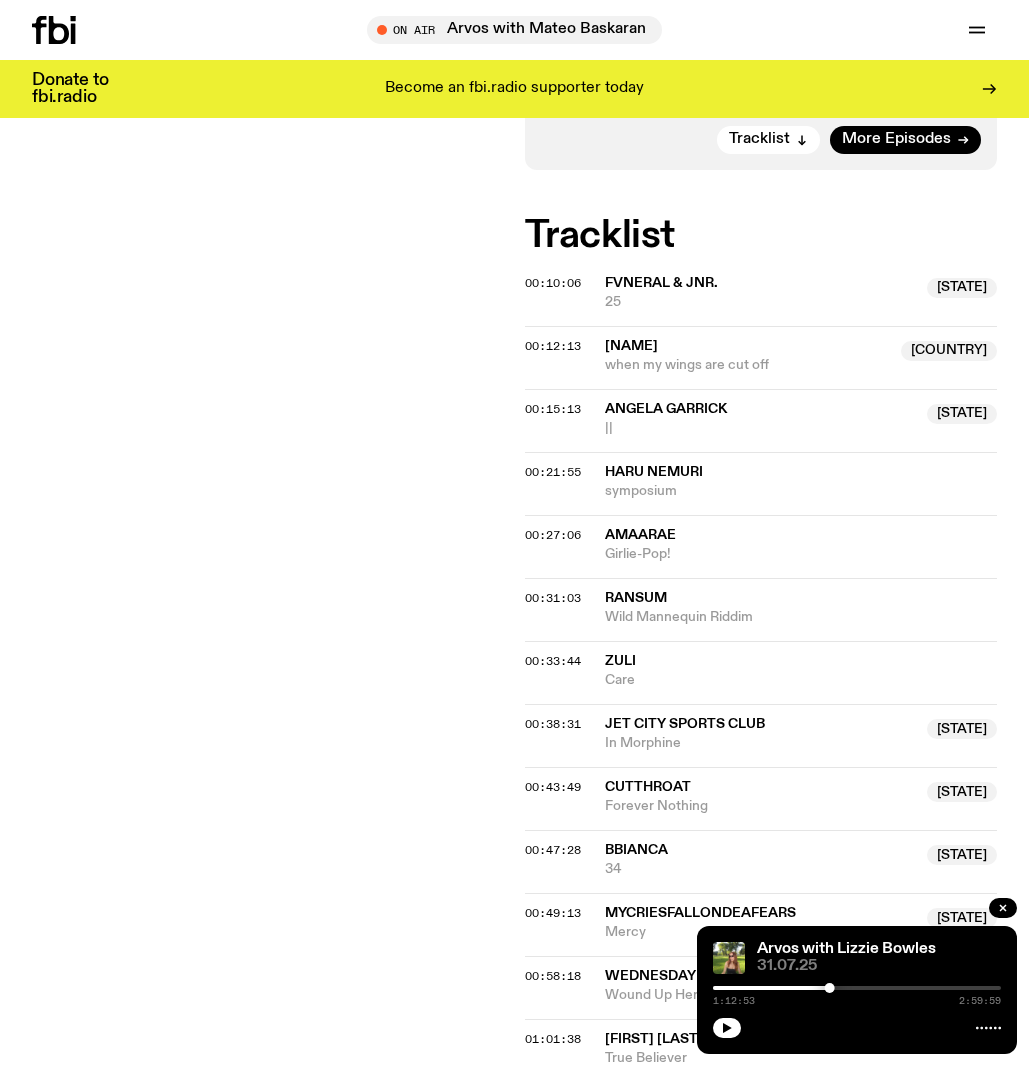 scroll, scrollTop: 899, scrollLeft: 0, axis: vertical 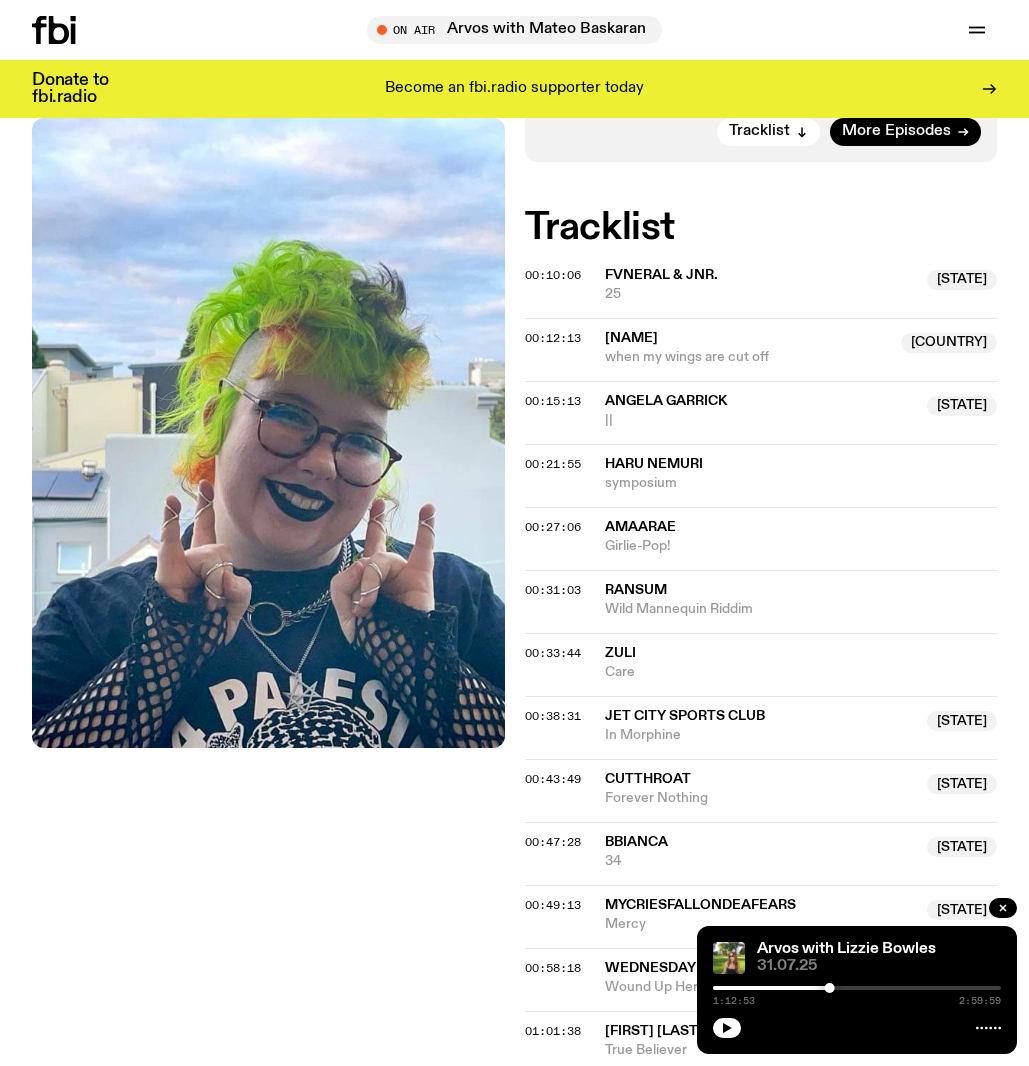 click on "[TIME] [NAME] [COUNTRY] when my wings are cut off [COUNTRY]" 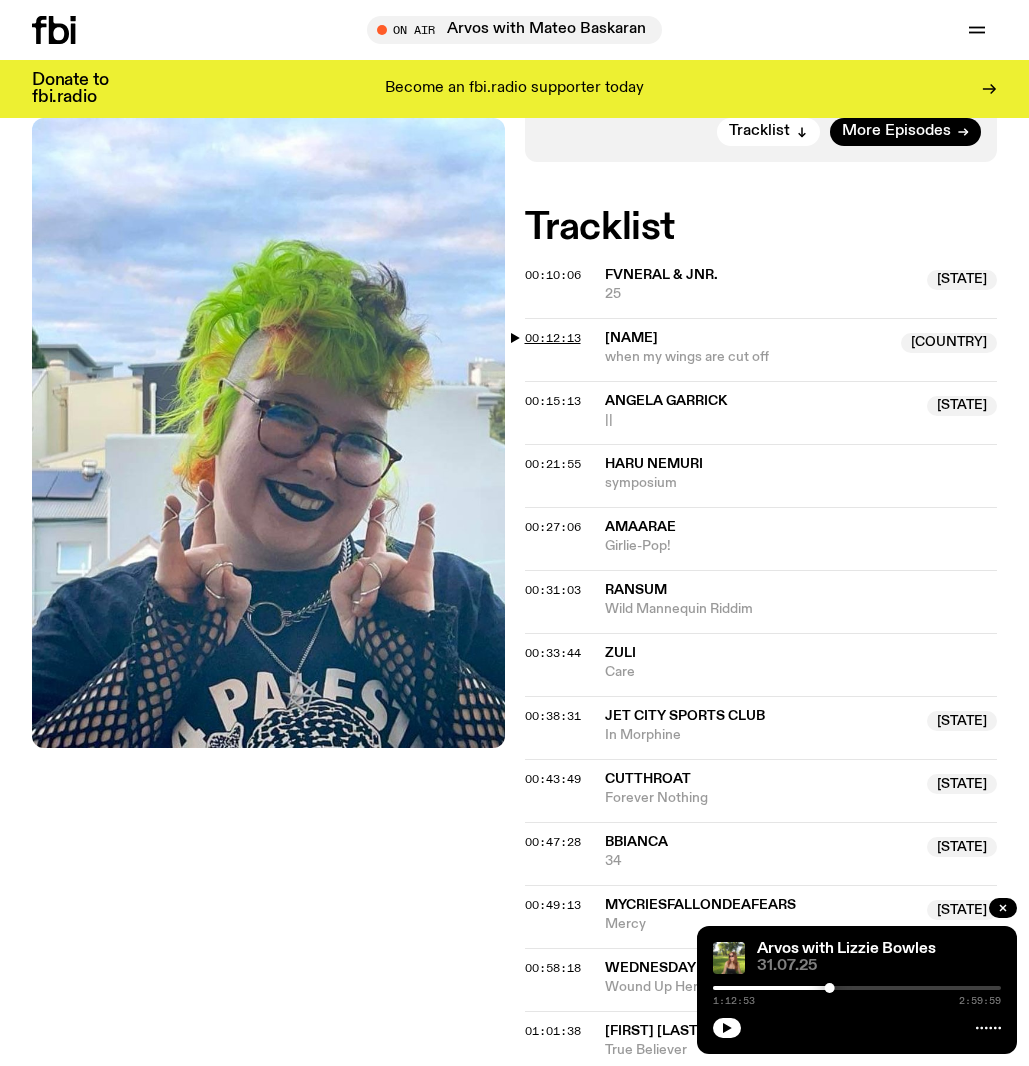 click on "00:12:13" at bounding box center [553, 338] 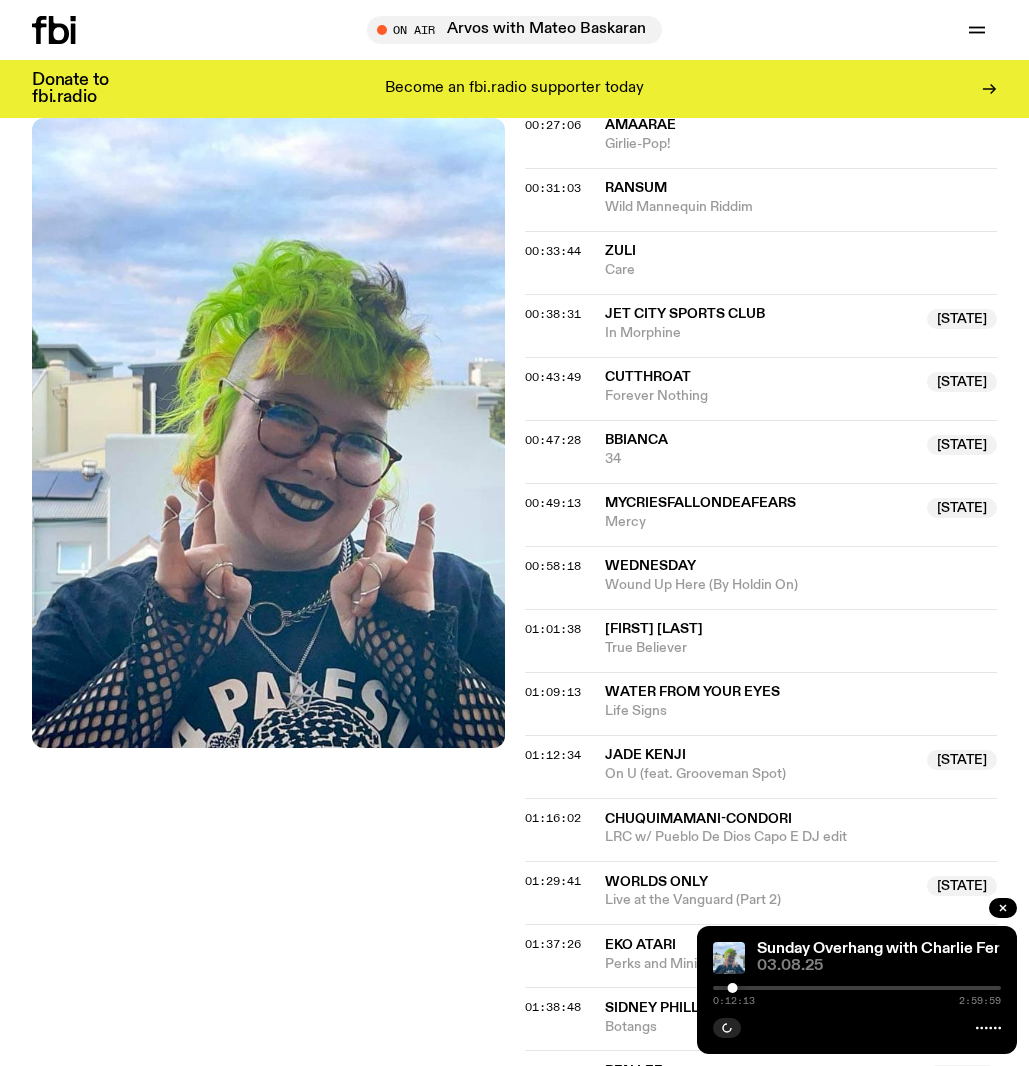 scroll, scrollTop: 1303, scrollLeft: 0, axis: vertical 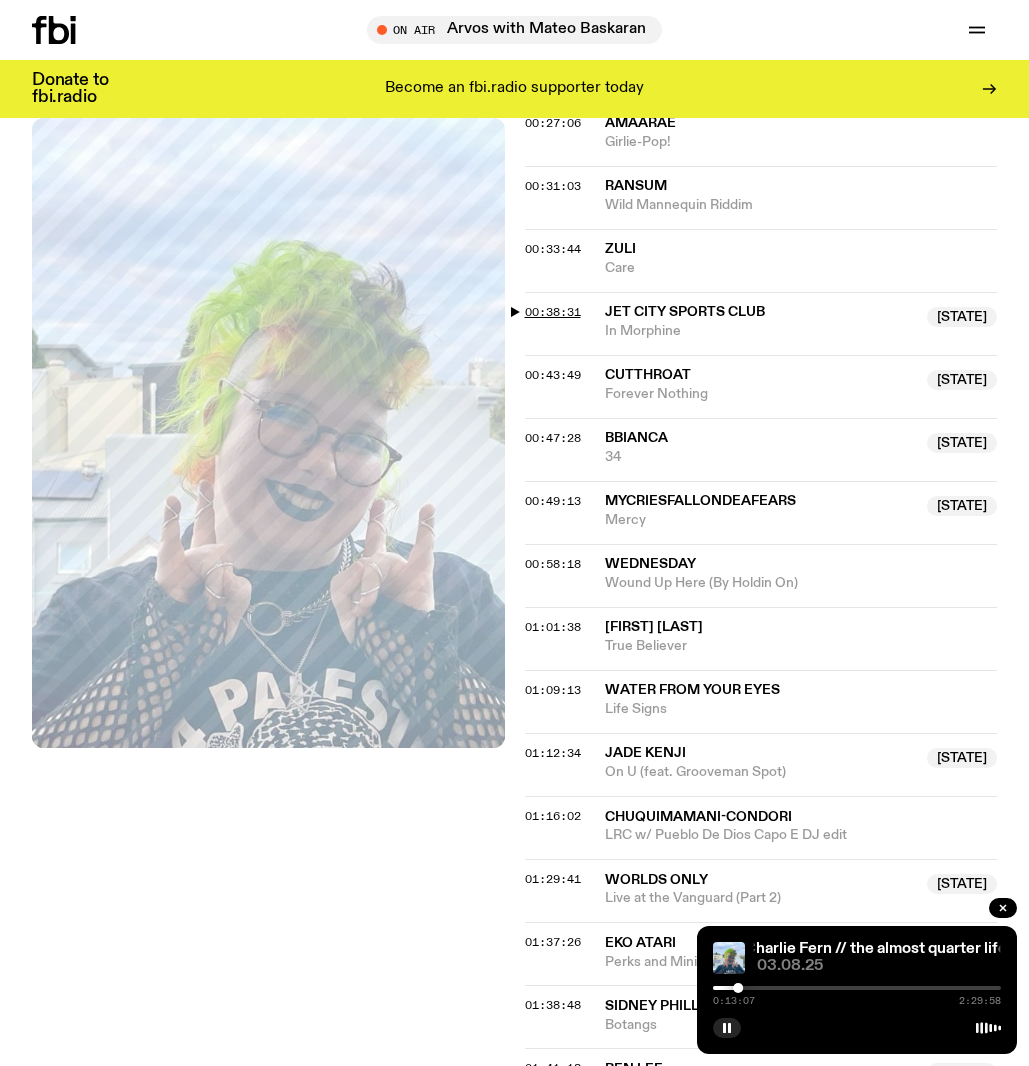 click on "00:38:31" at bounding box center (553, 312) 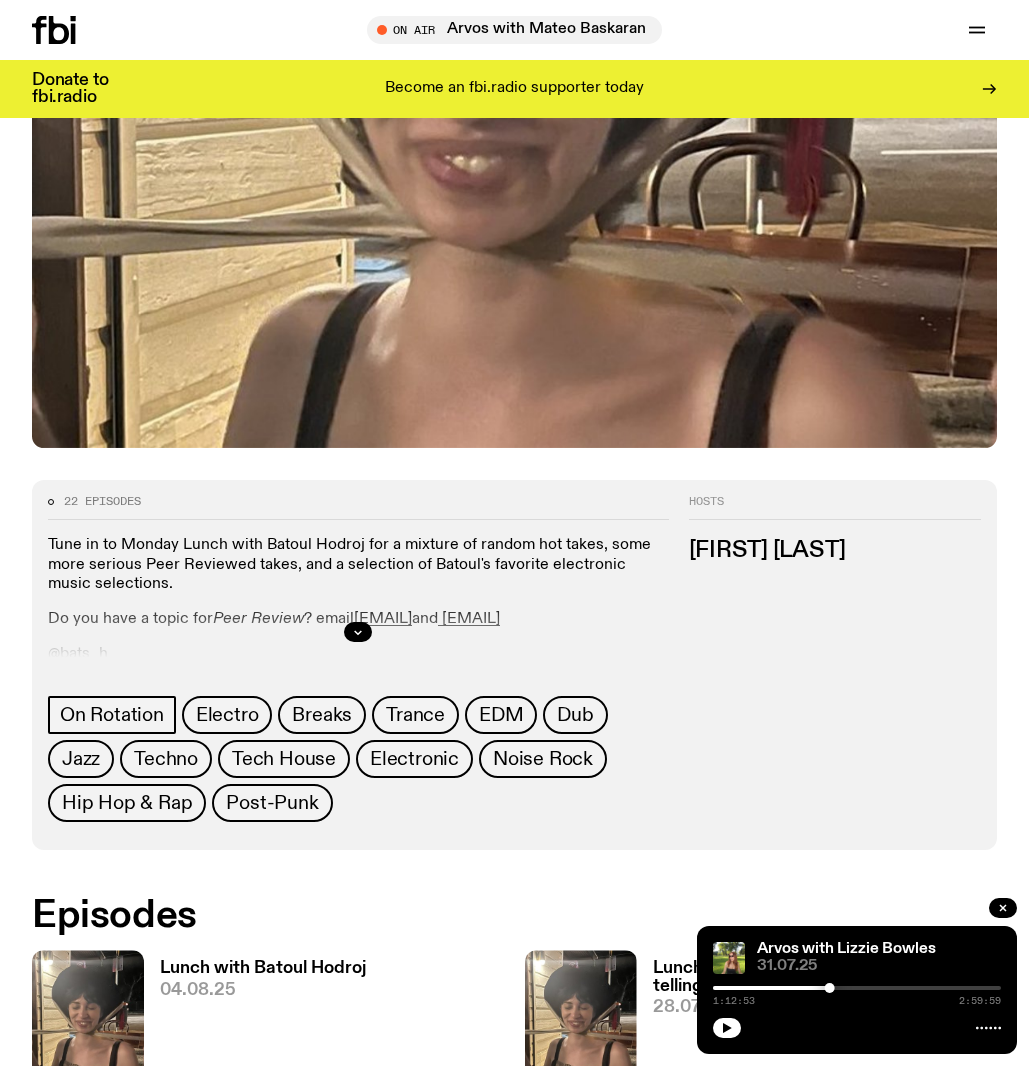 scroll, scrollTop: 387, scrollLeft: 0, axis: vertical 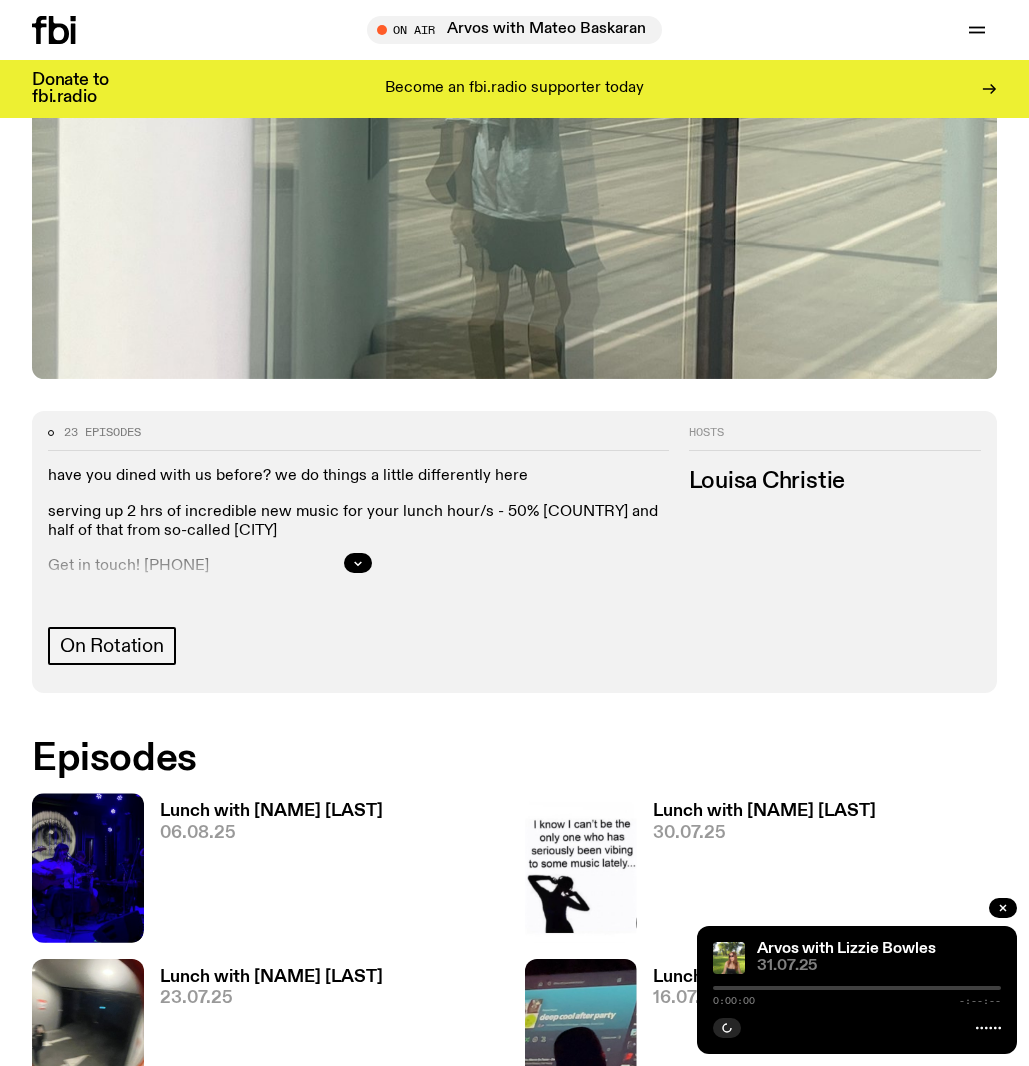 click at bounding box center [88, 867] 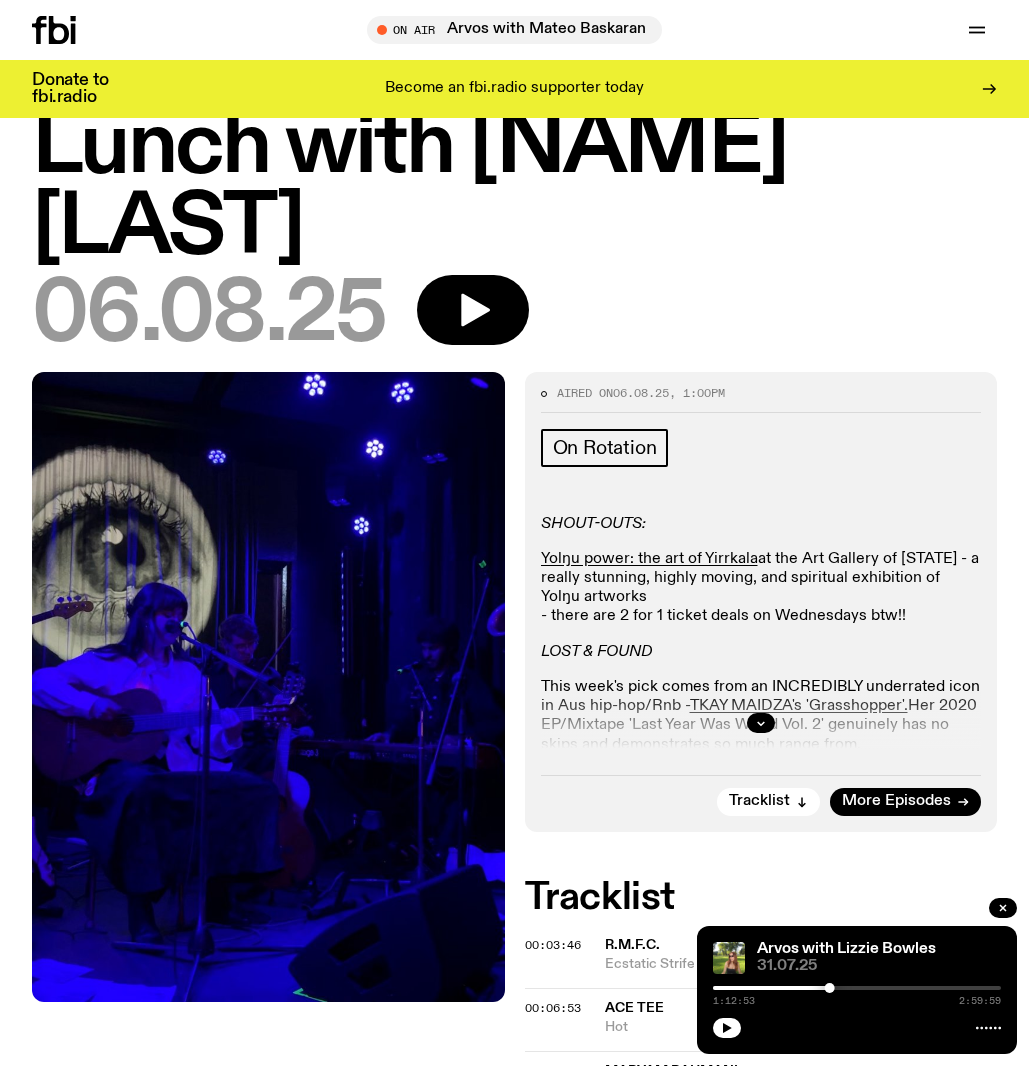 scroll, scrollTop: 193, scrollLeft: 0, axis: vertical 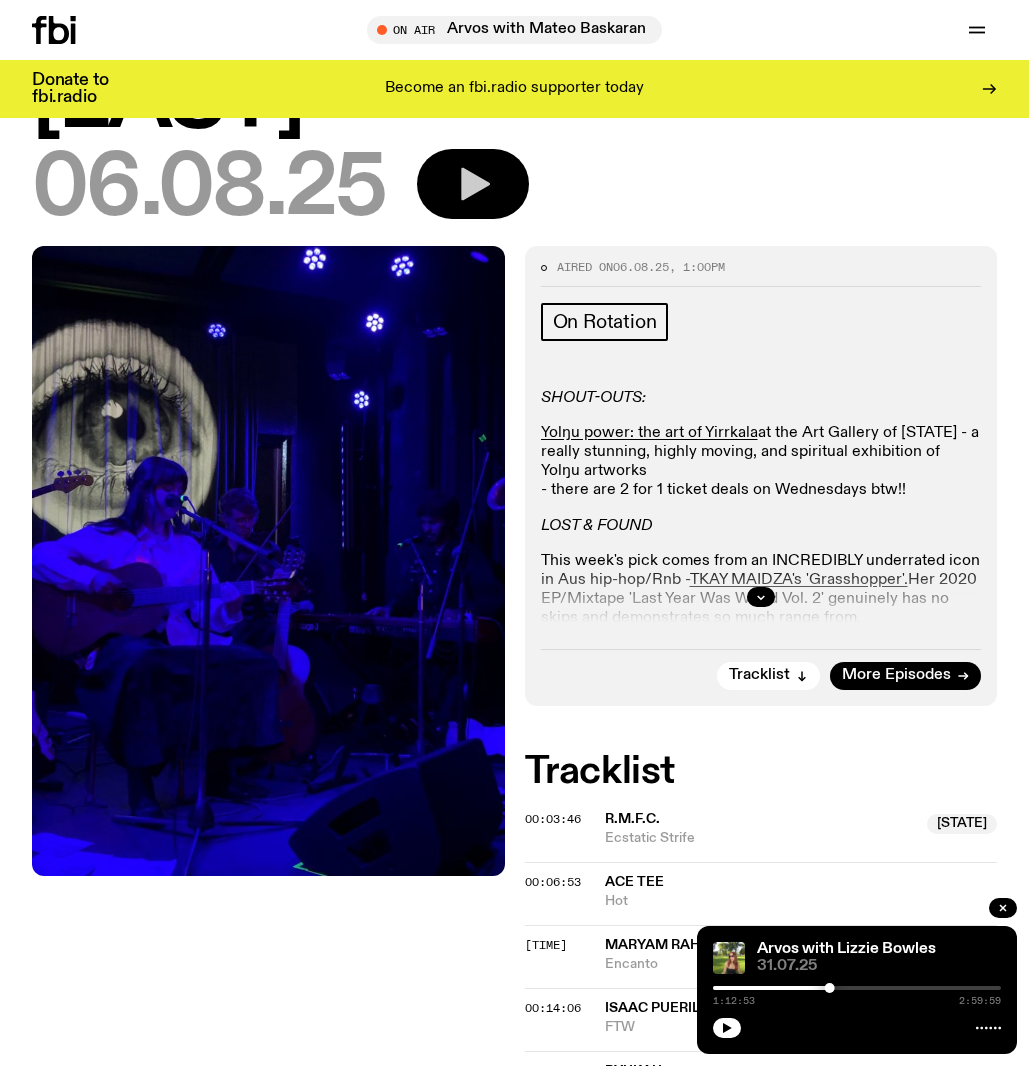 click 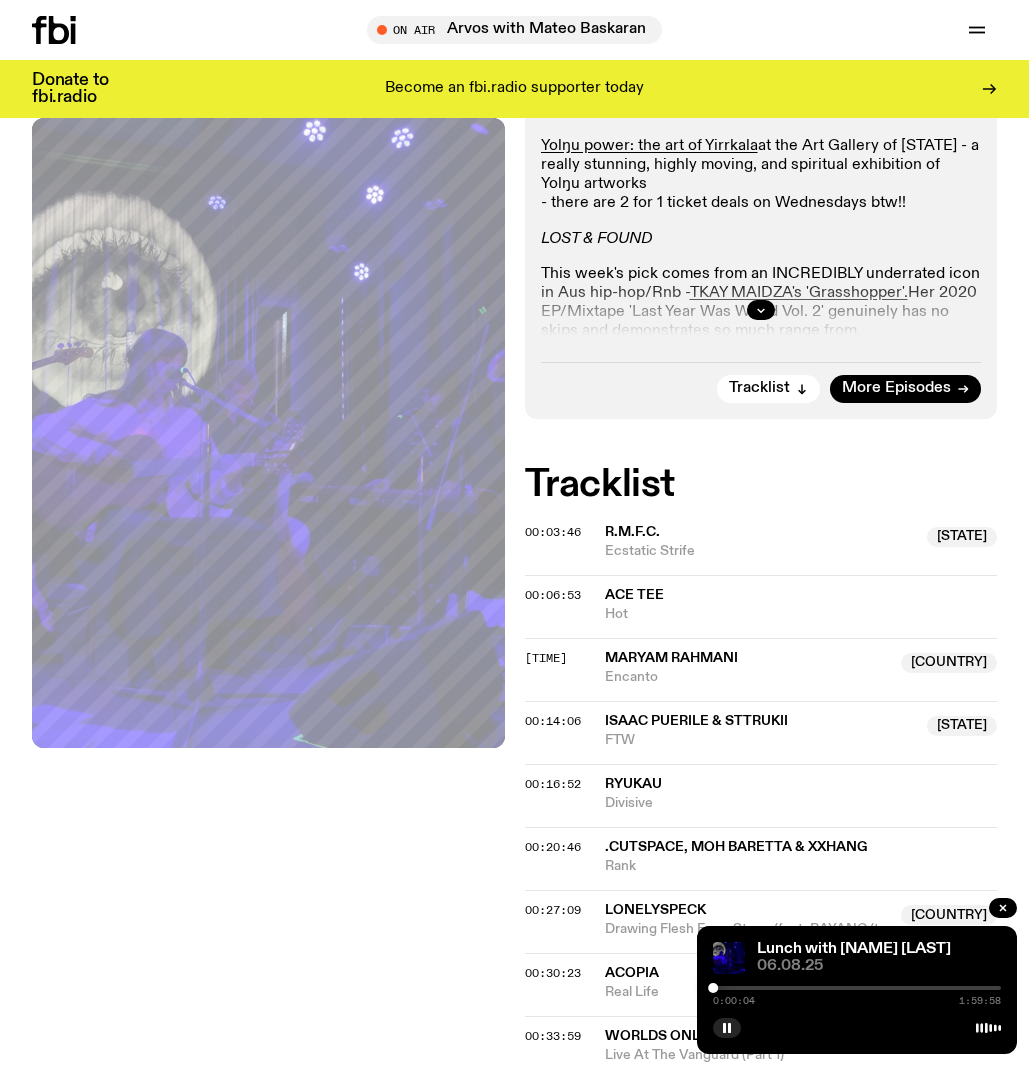 scroll, scrollTop: 0, scrollLeft: 0, axis: both 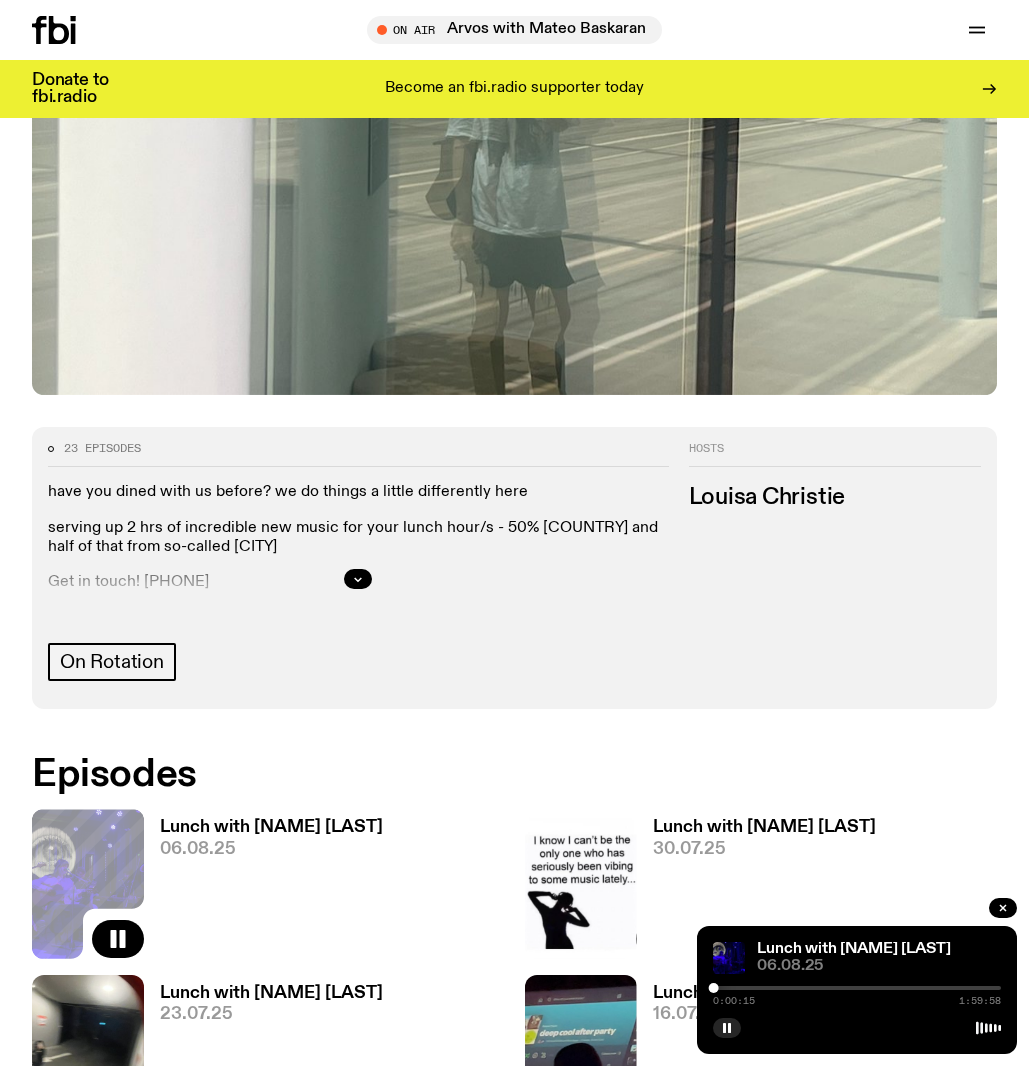 click at bounding box center [857, 988] 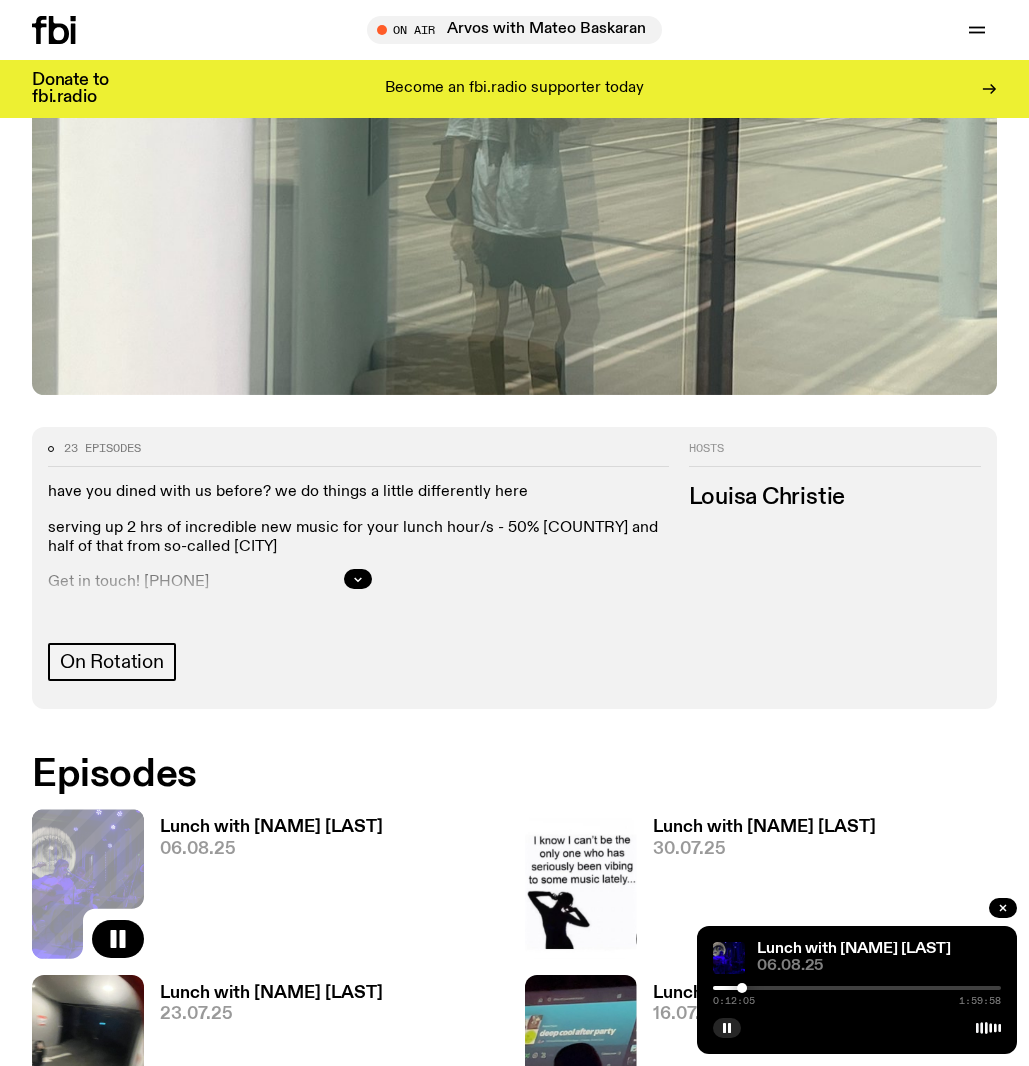 click at bounding box center (857, 988) 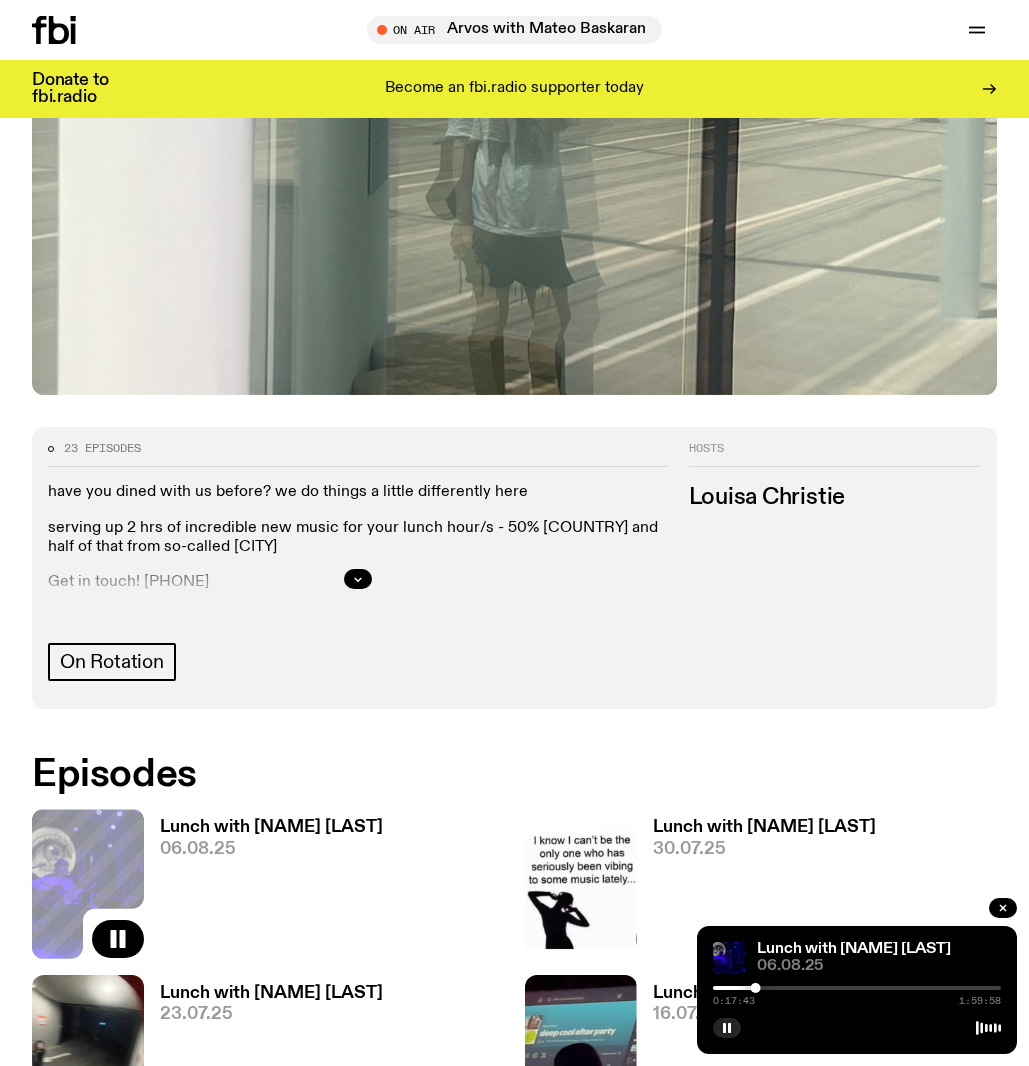 click at bounding box center [857, 988] 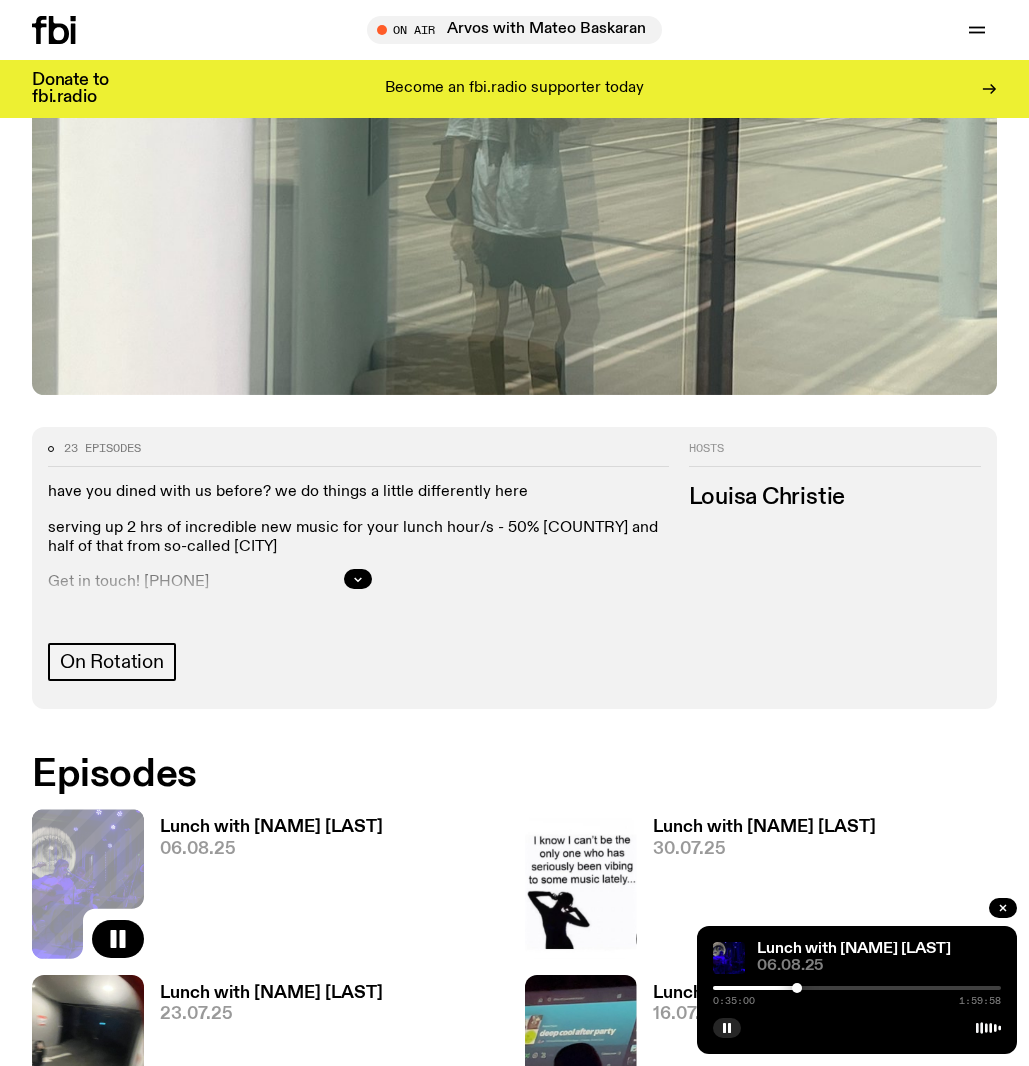 click on "0:35:00 1:59:58" at bounding box center [857, 994] 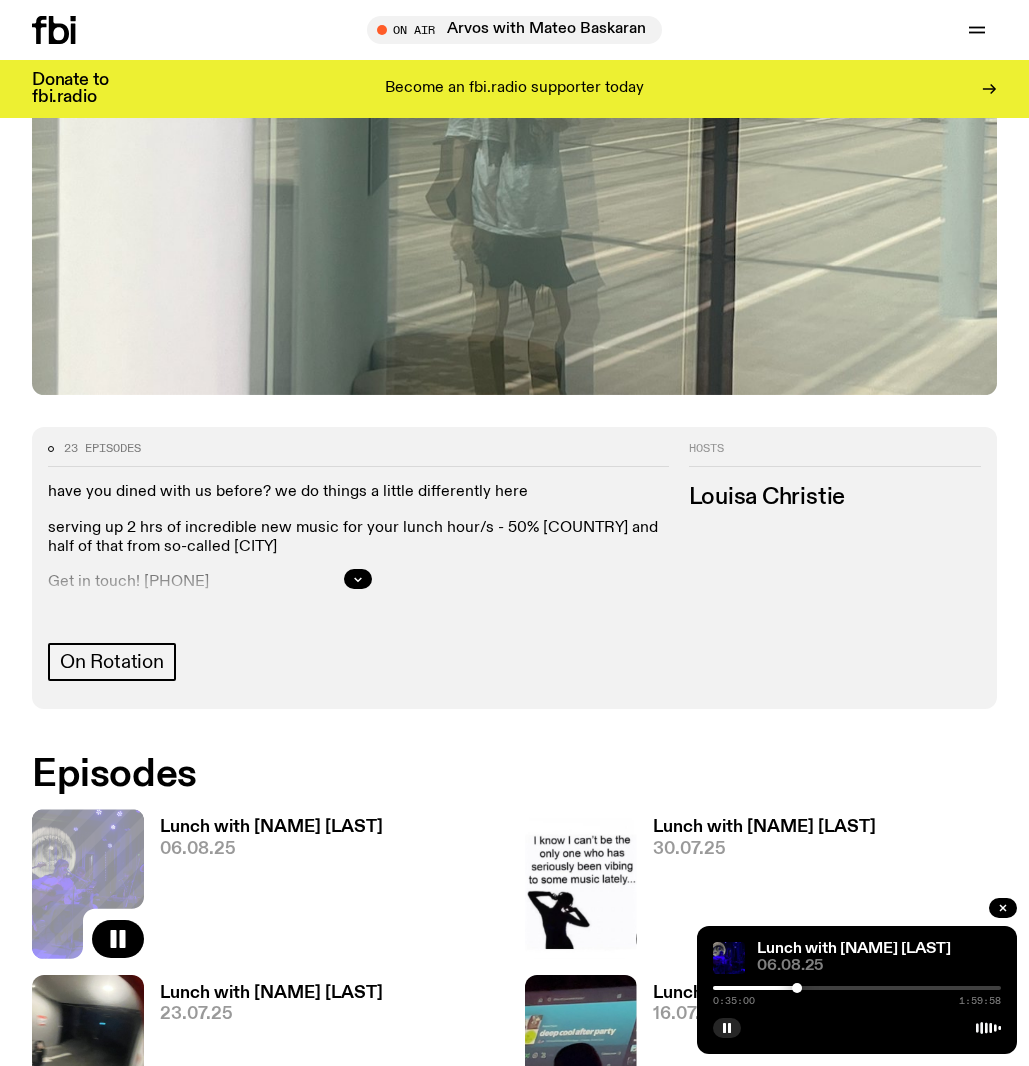 click at bounding box center [857, 988] 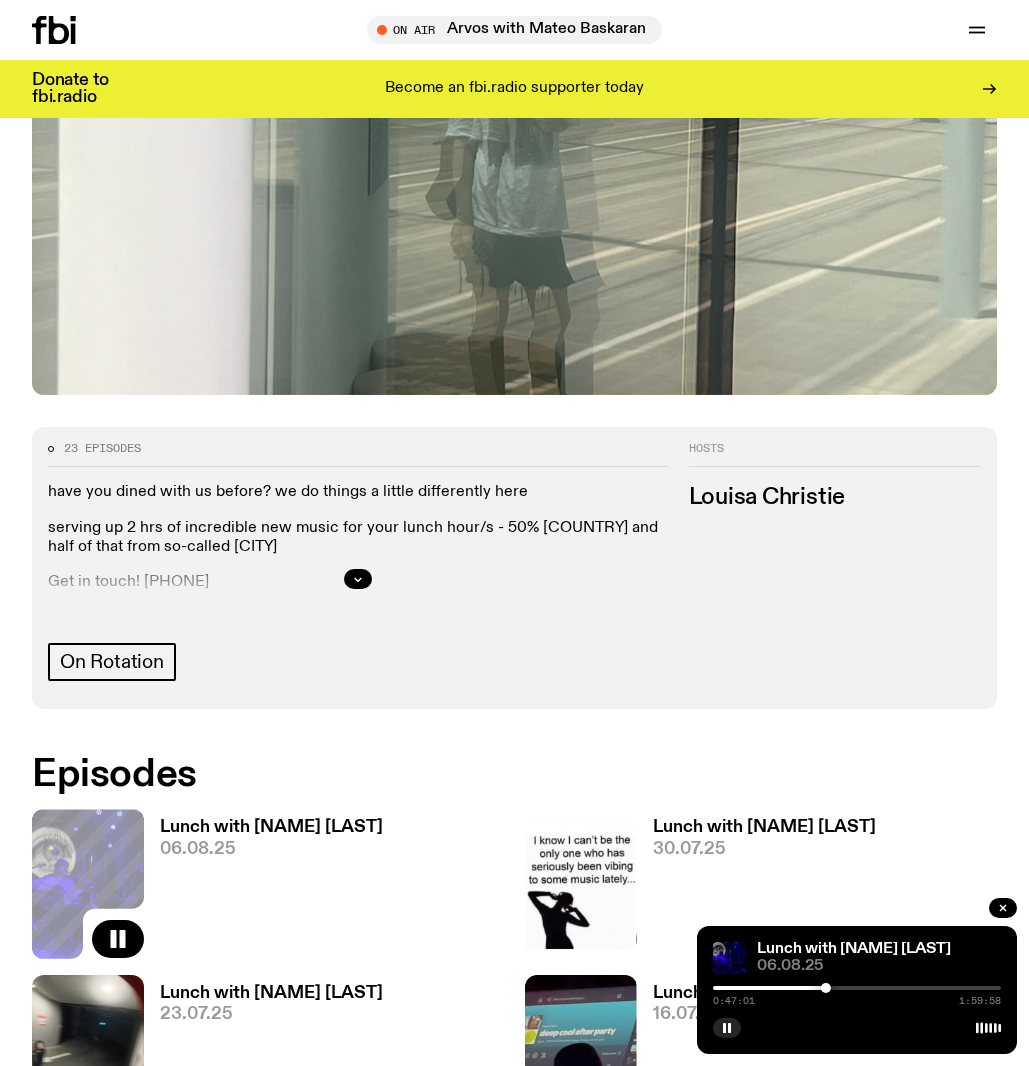 click on "0:47:01 1:59:58" at bounding box center [857, 994] 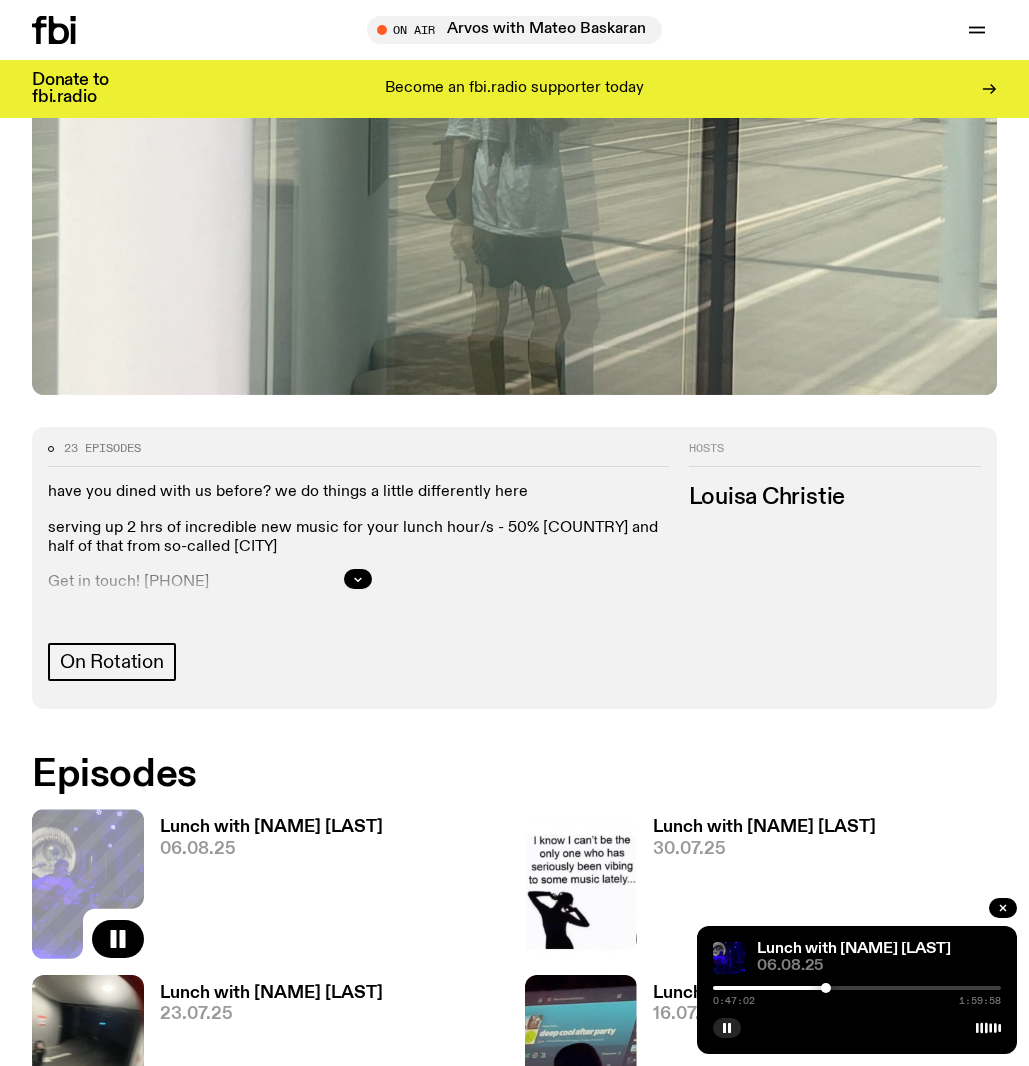 click on "0:47:02 1:59:58" at bounding box center [857, 994] 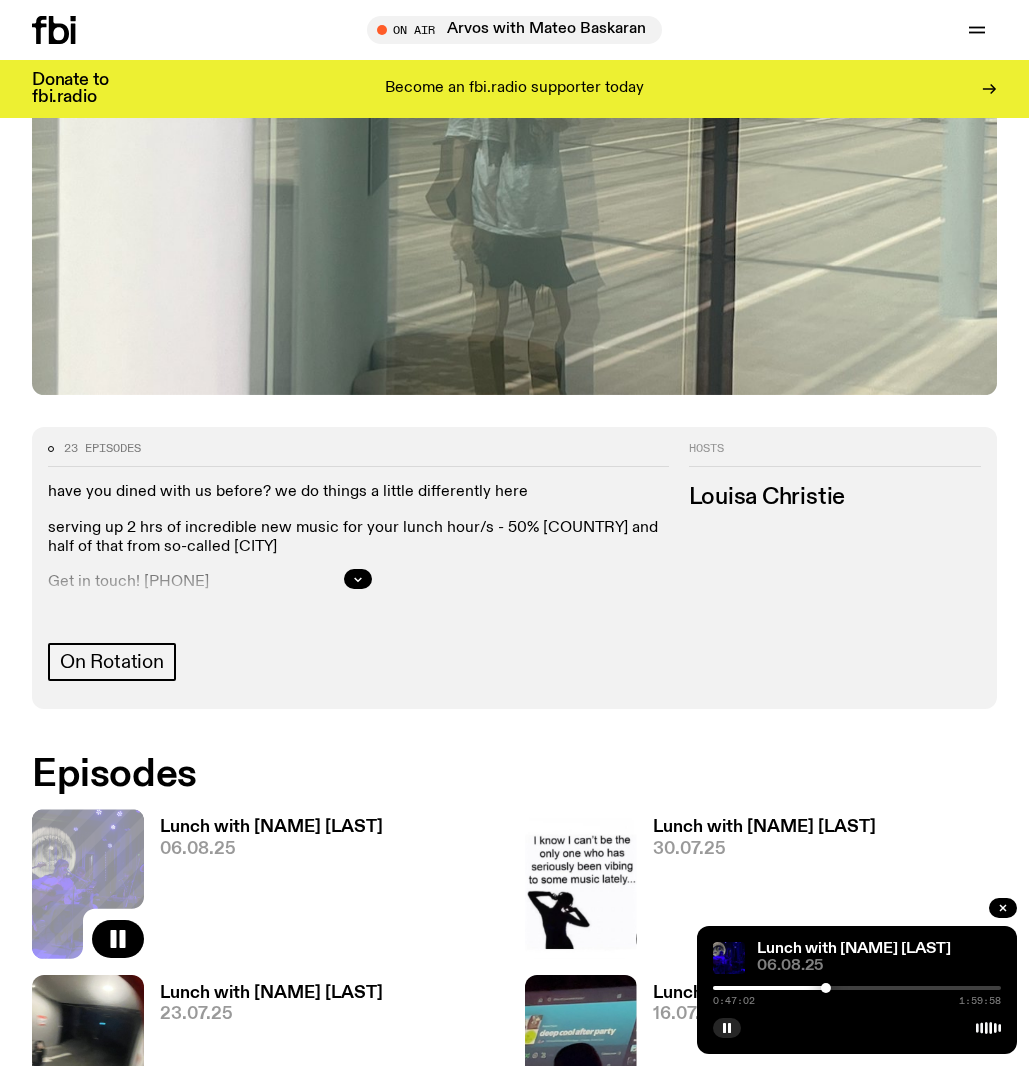 click at bounding box center (857, 988) 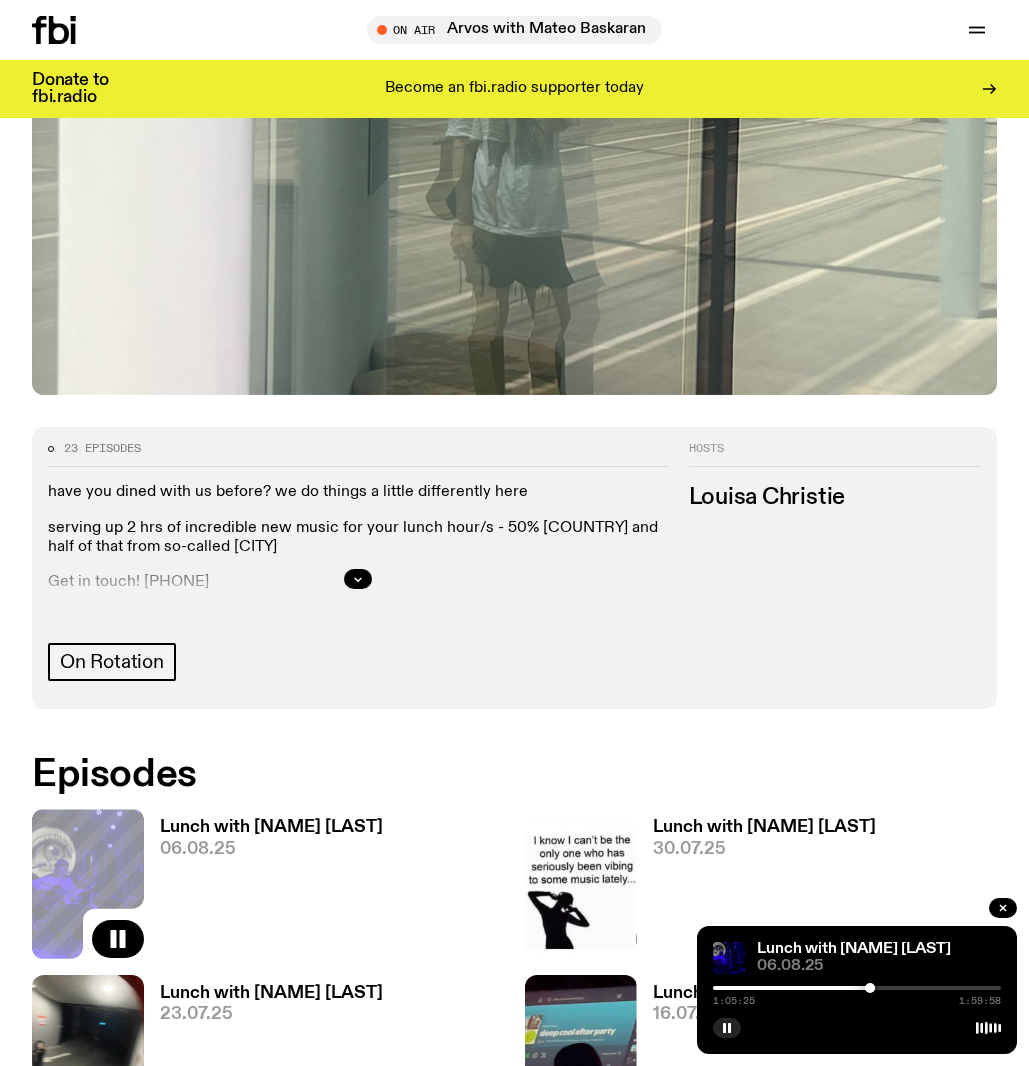 click at bounding box center [857, 988] 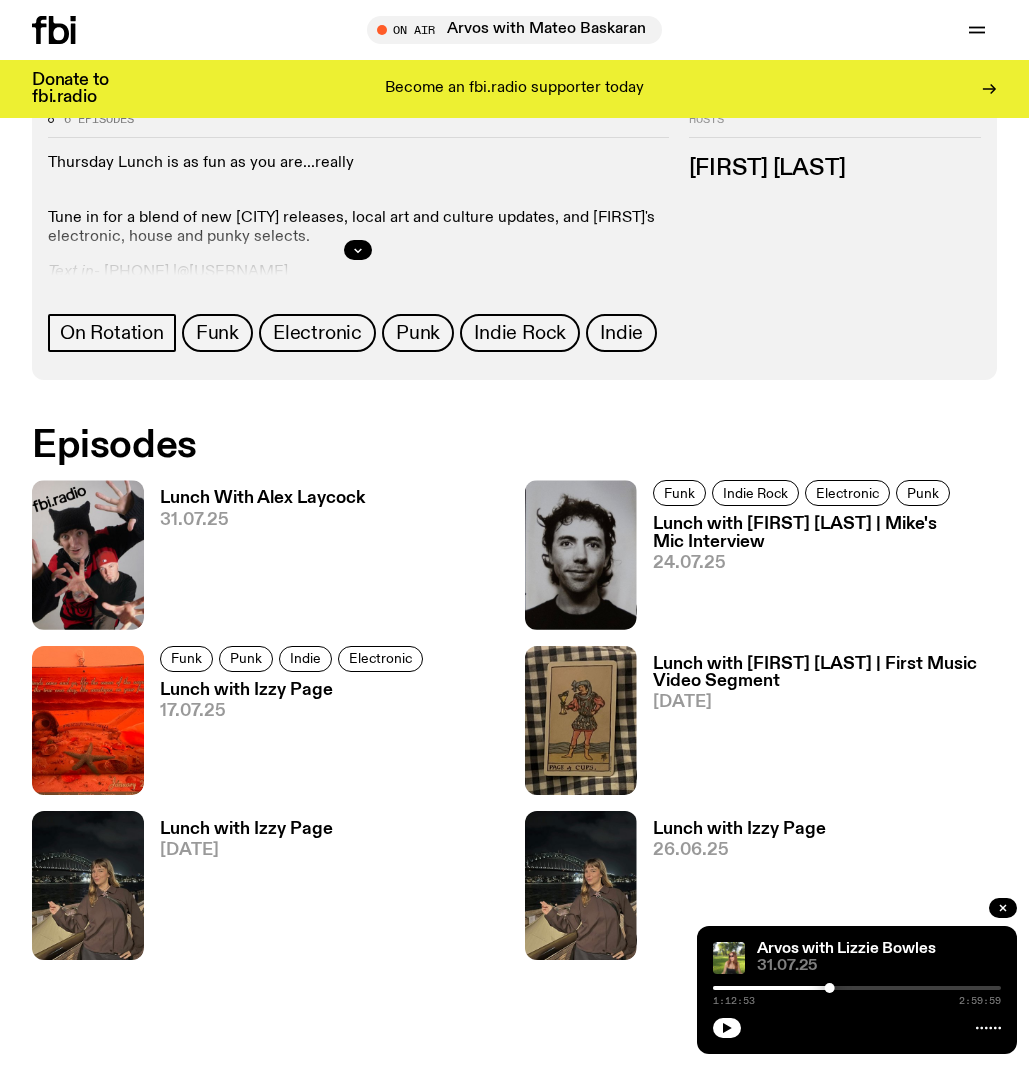 scroll, scrollTop: 738, scrollLeft: 0, axis: vertical 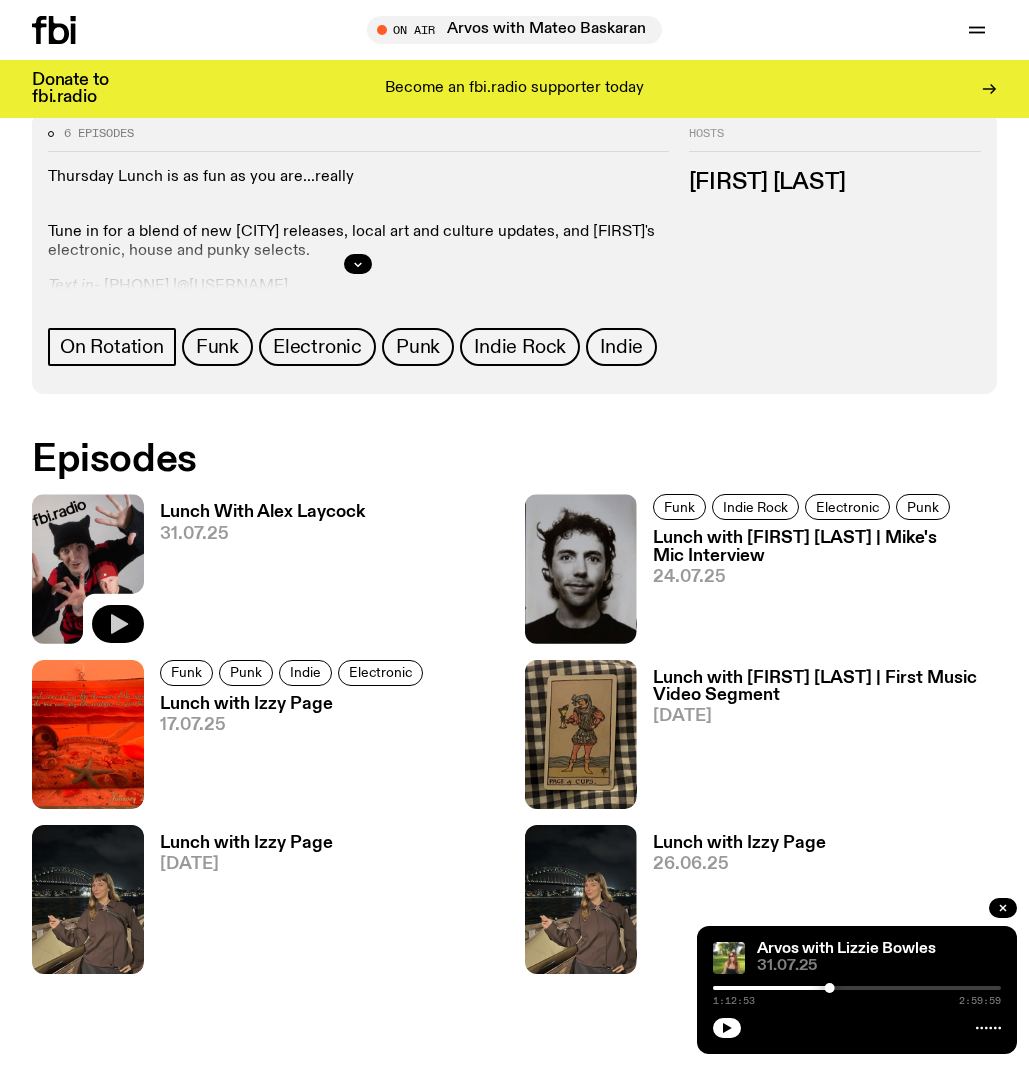 click 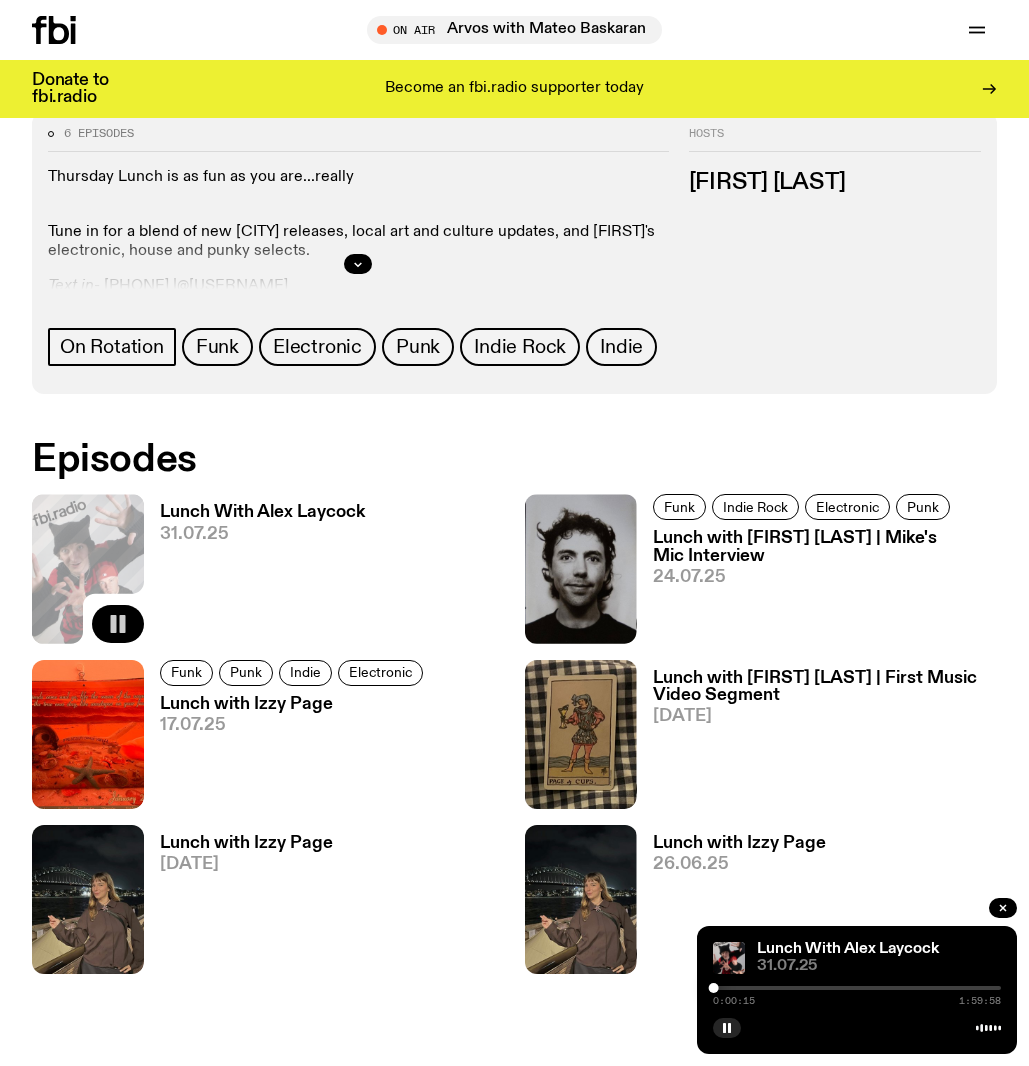 click at bounding box center (857, 988) 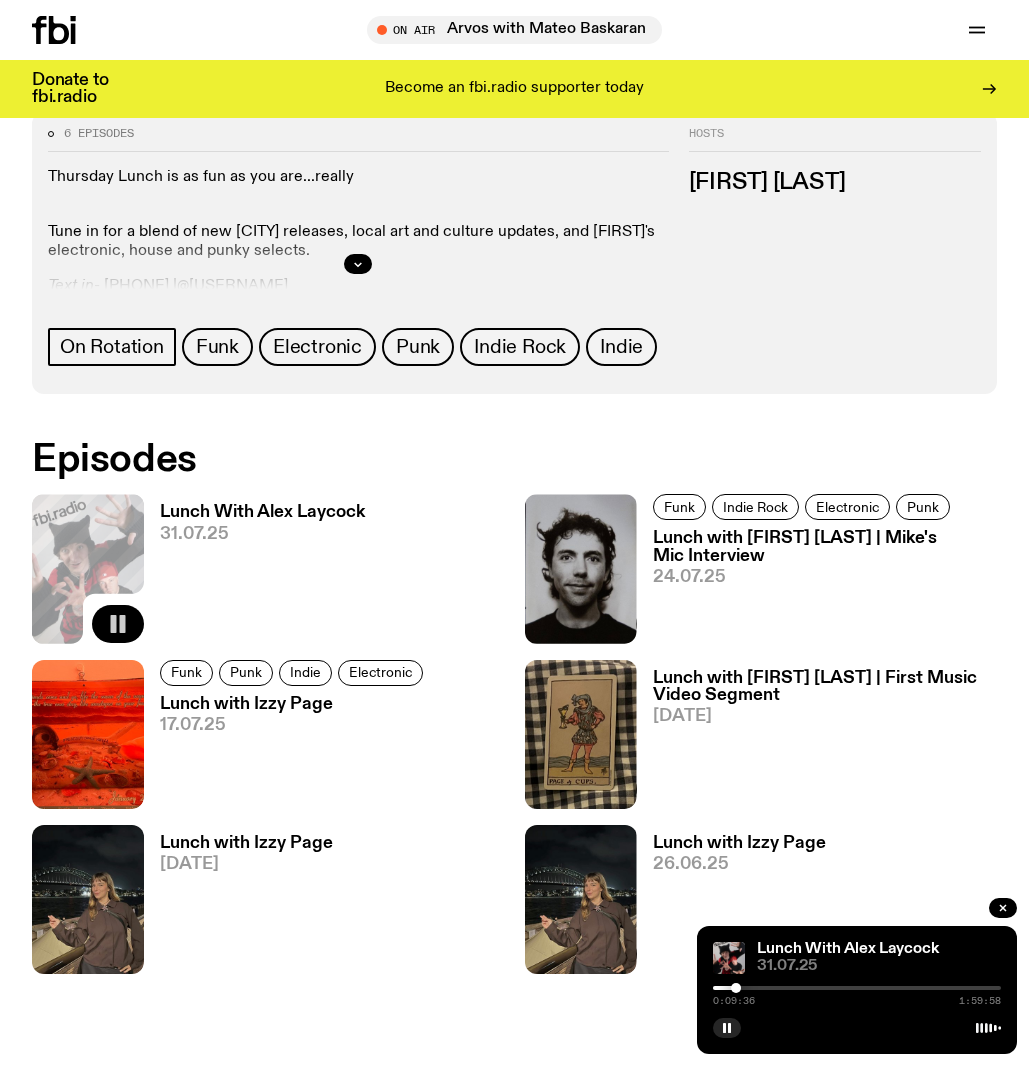 click at bounding box center (857, 988) 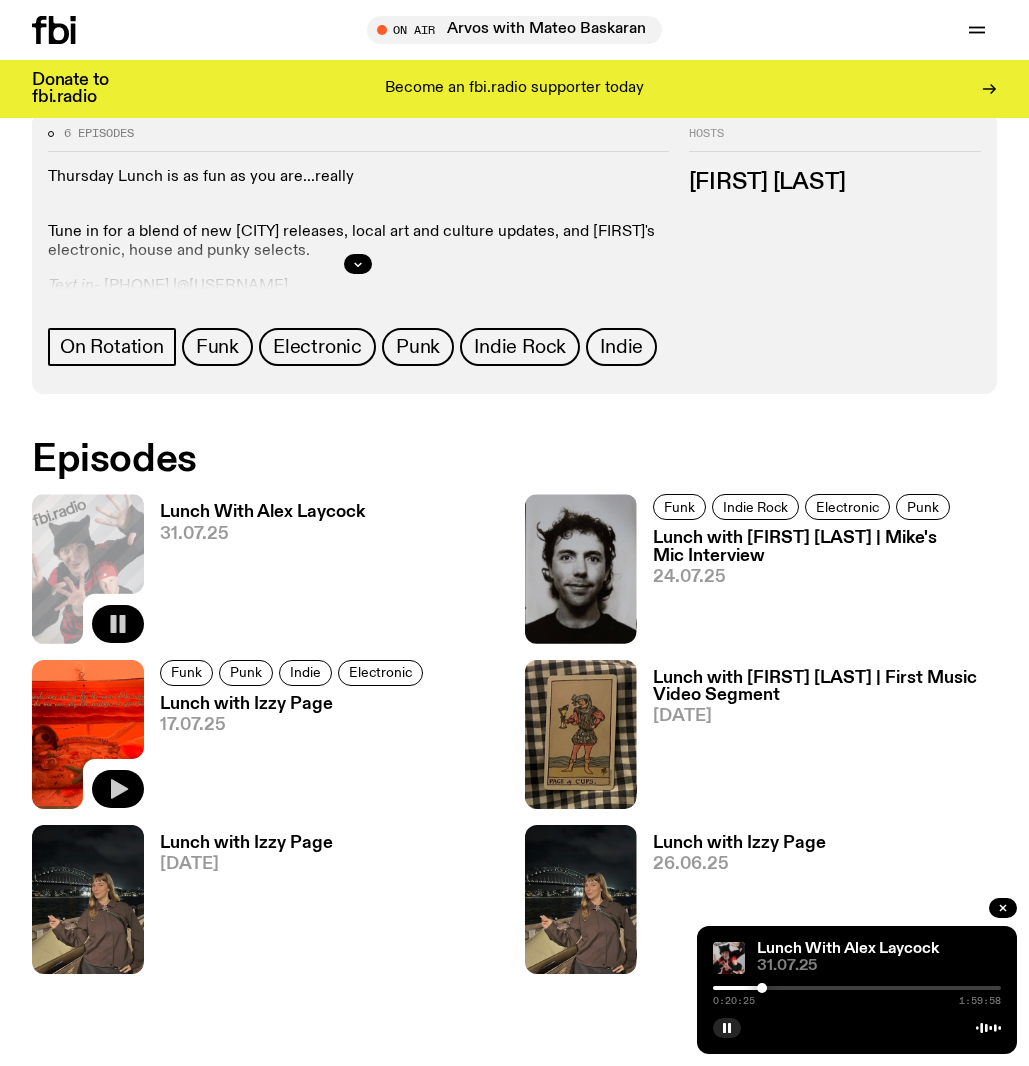 click 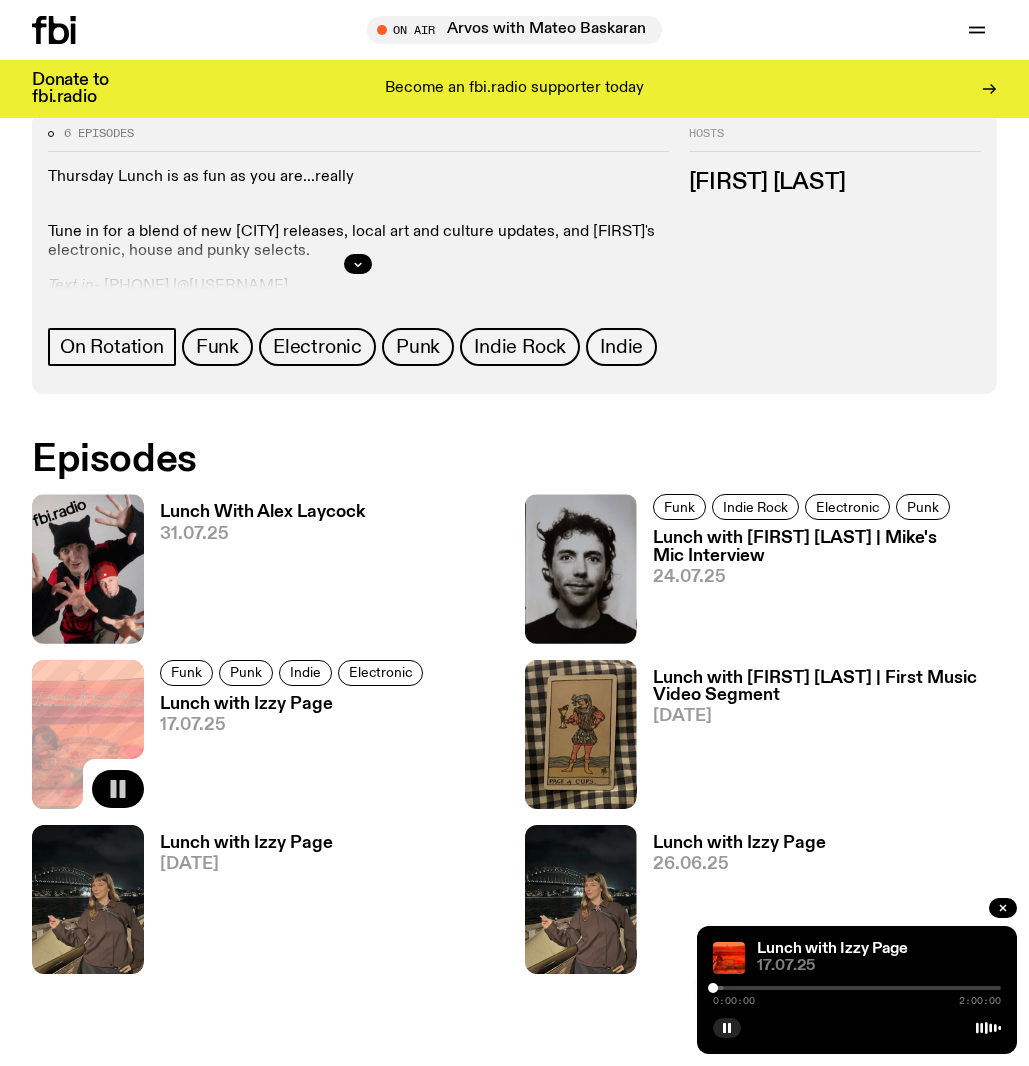 click at bounding box center [857, 988] 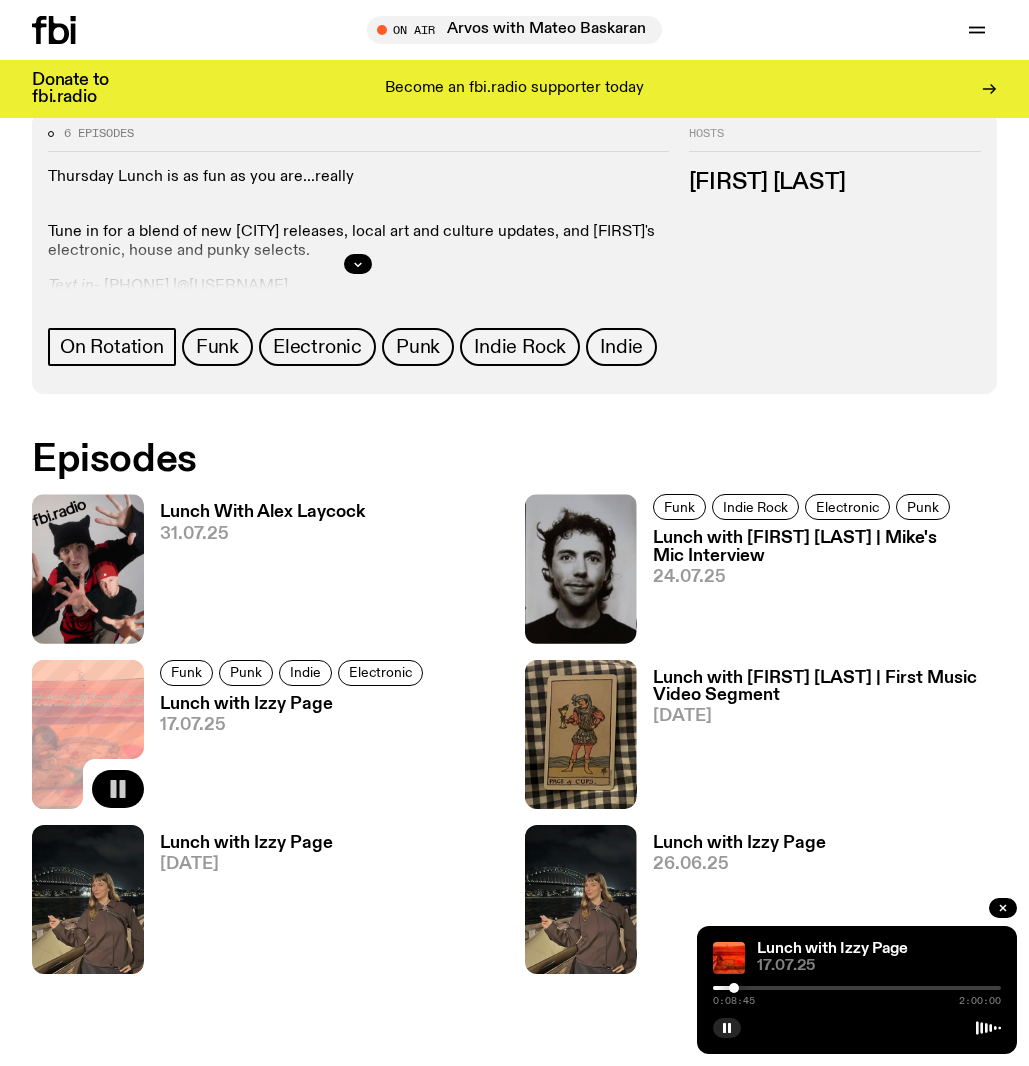 click at bounding box center [857, 988] 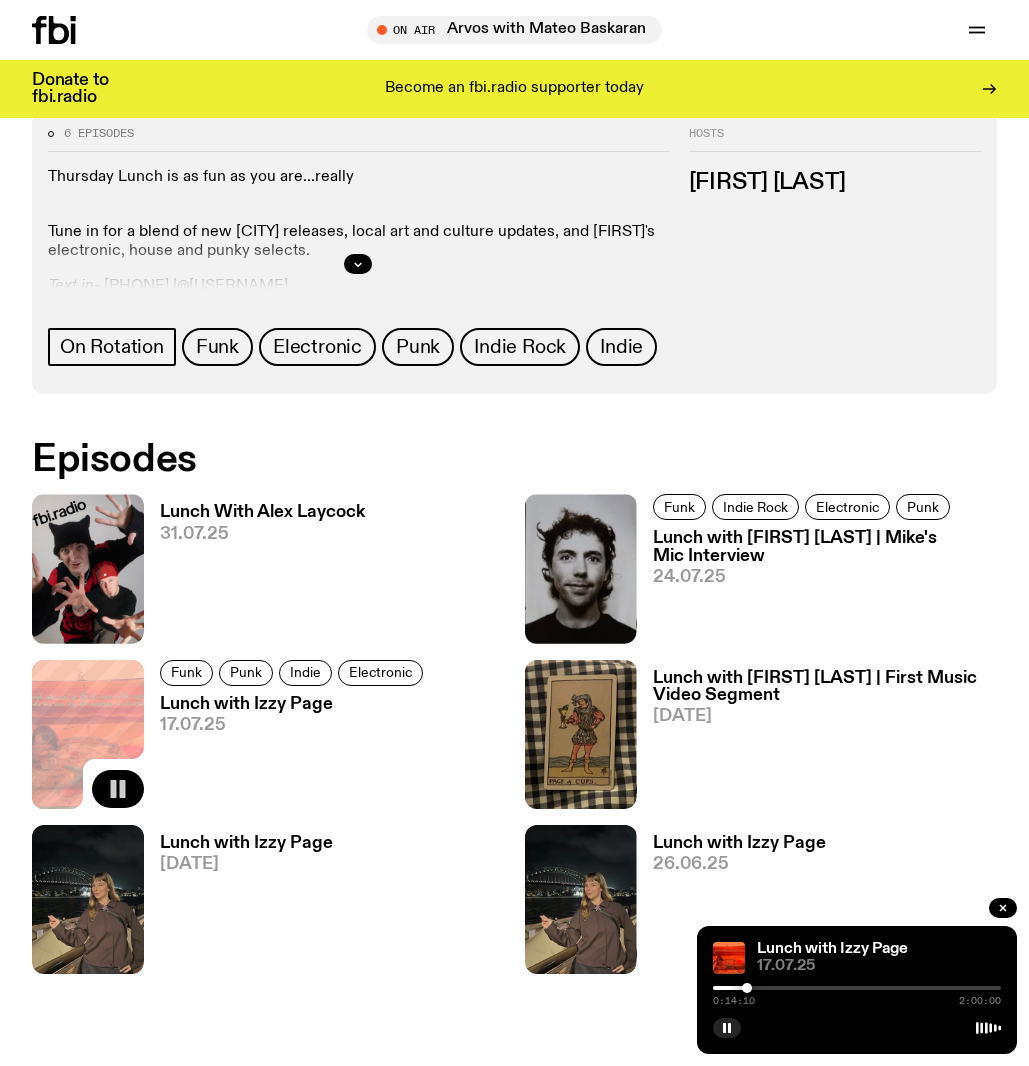 click at bounding box center [857, 988] 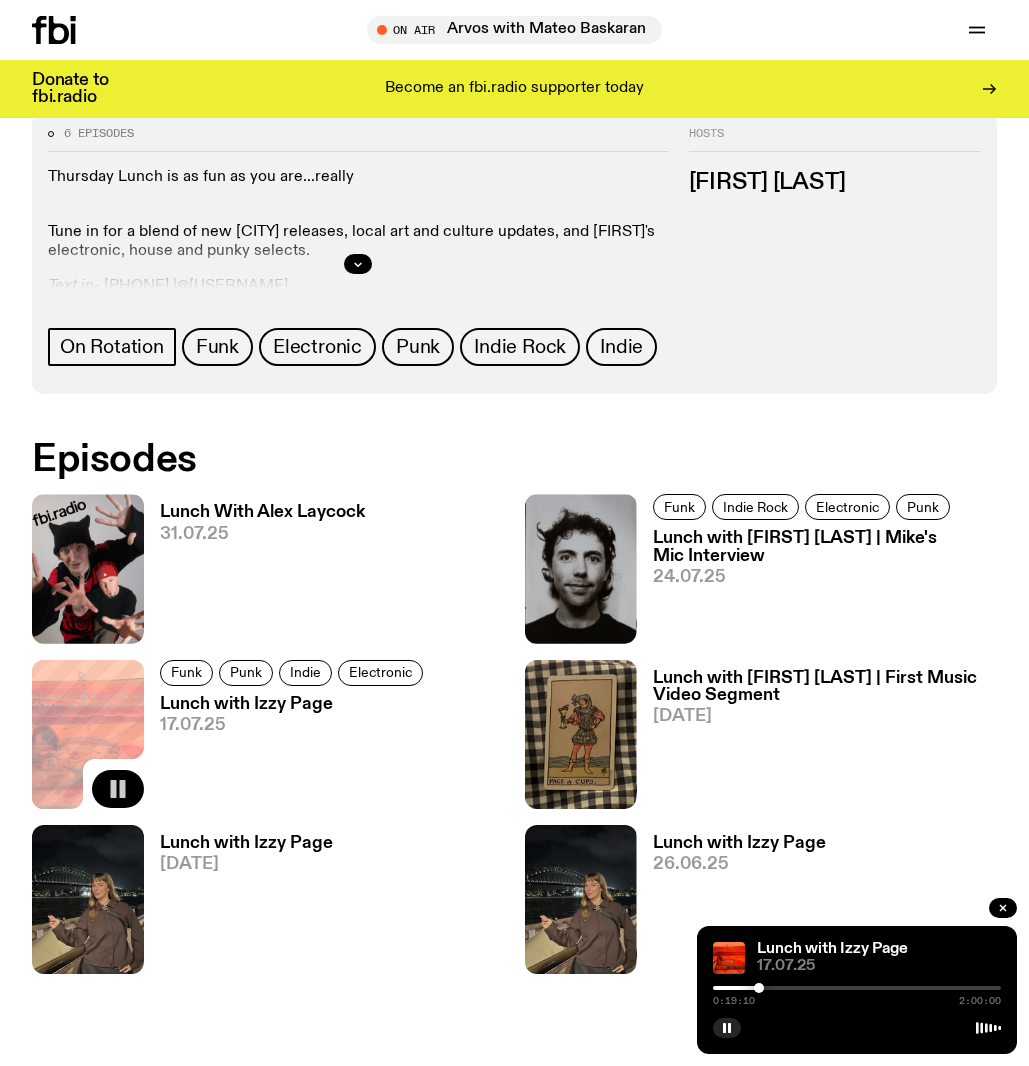 click at bounding box center [857, 988] 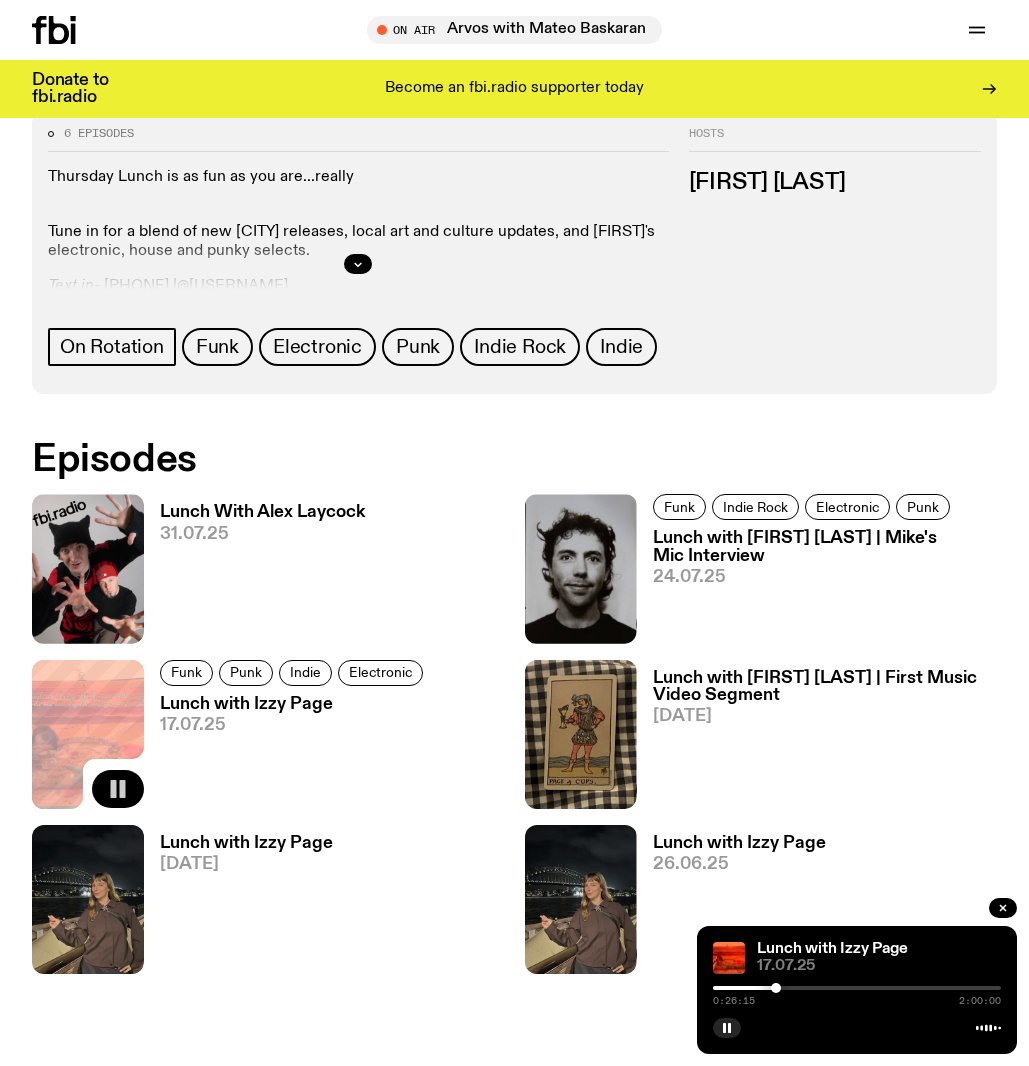 click at bounding box center (857, 988) 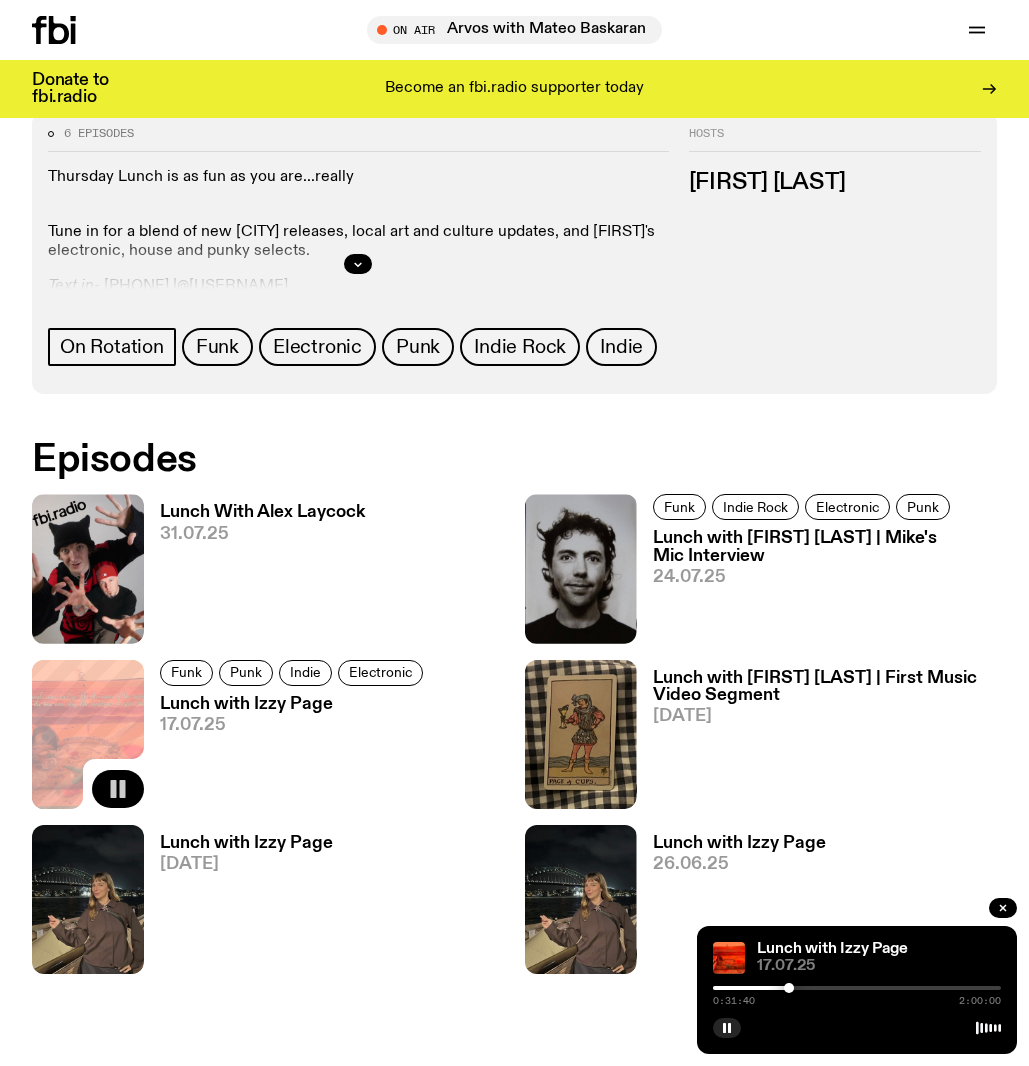click at bounding box center [857, 988] 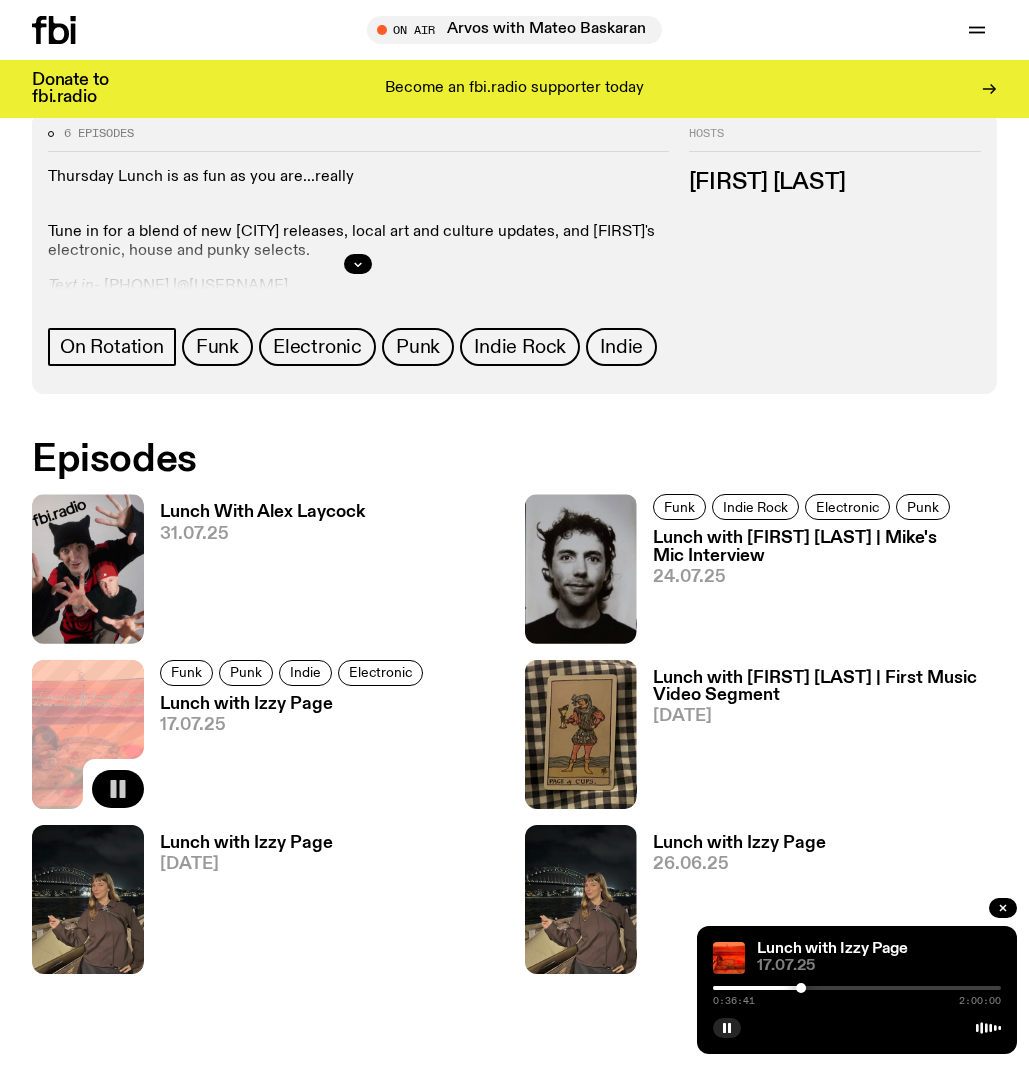 click at bounding box center [857, 988] 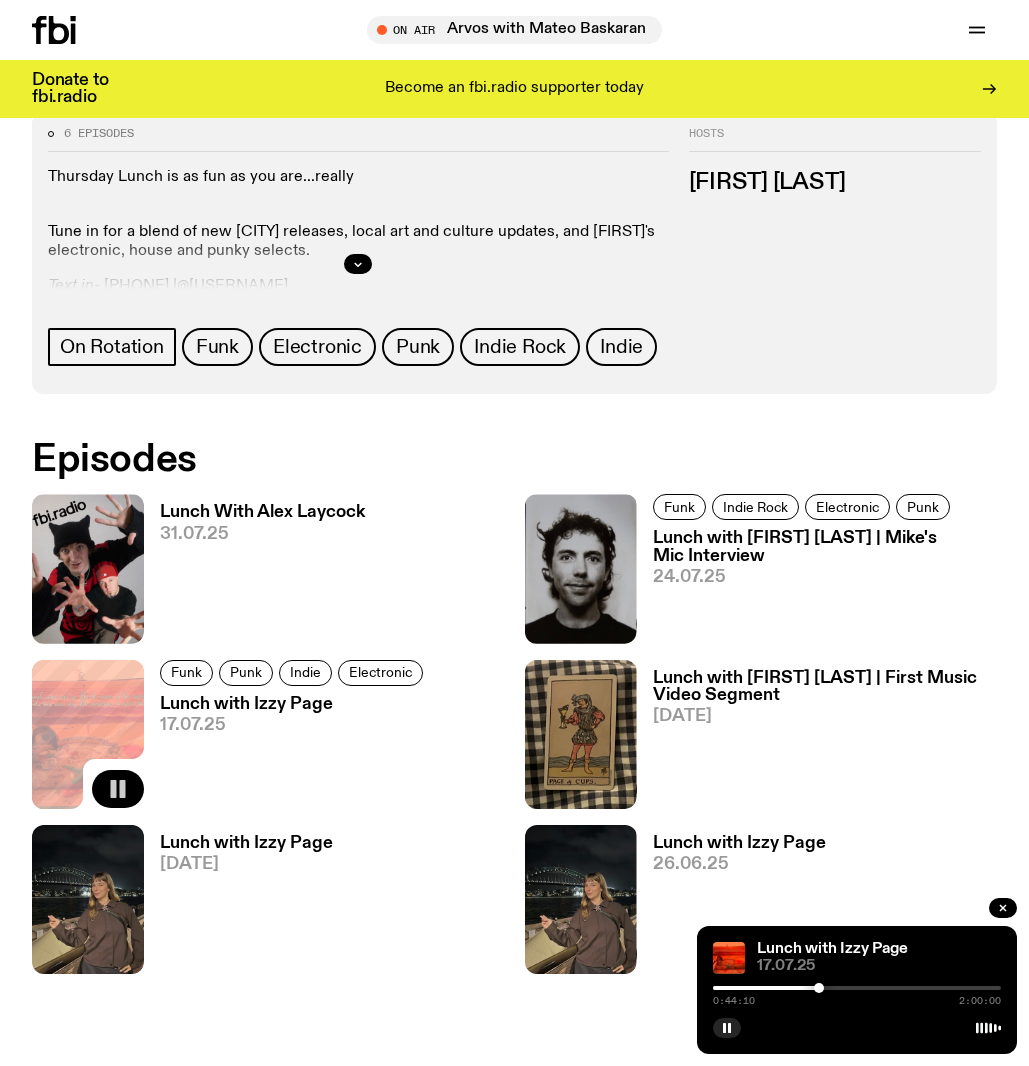 click at bounding box center (857, 988) 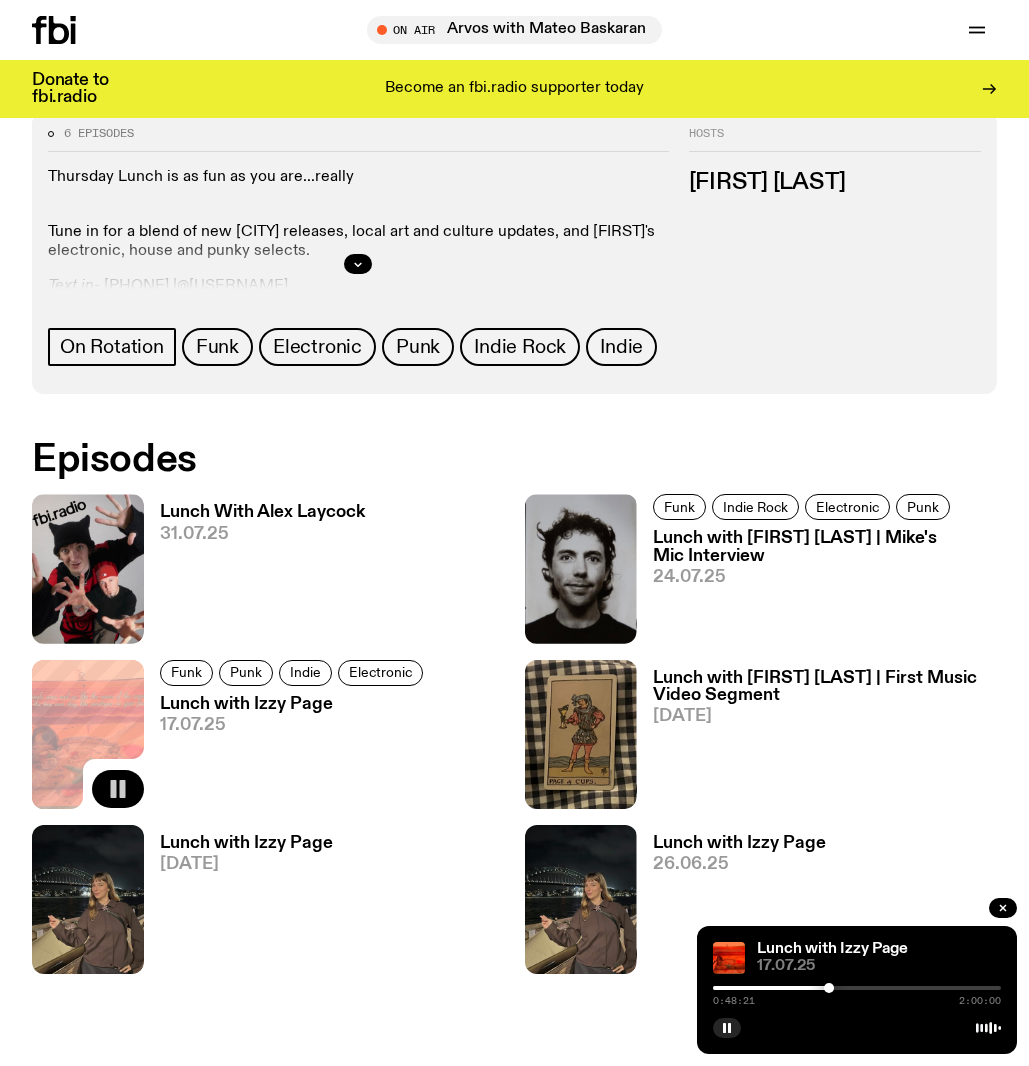 click at bounding box center (857, 988) 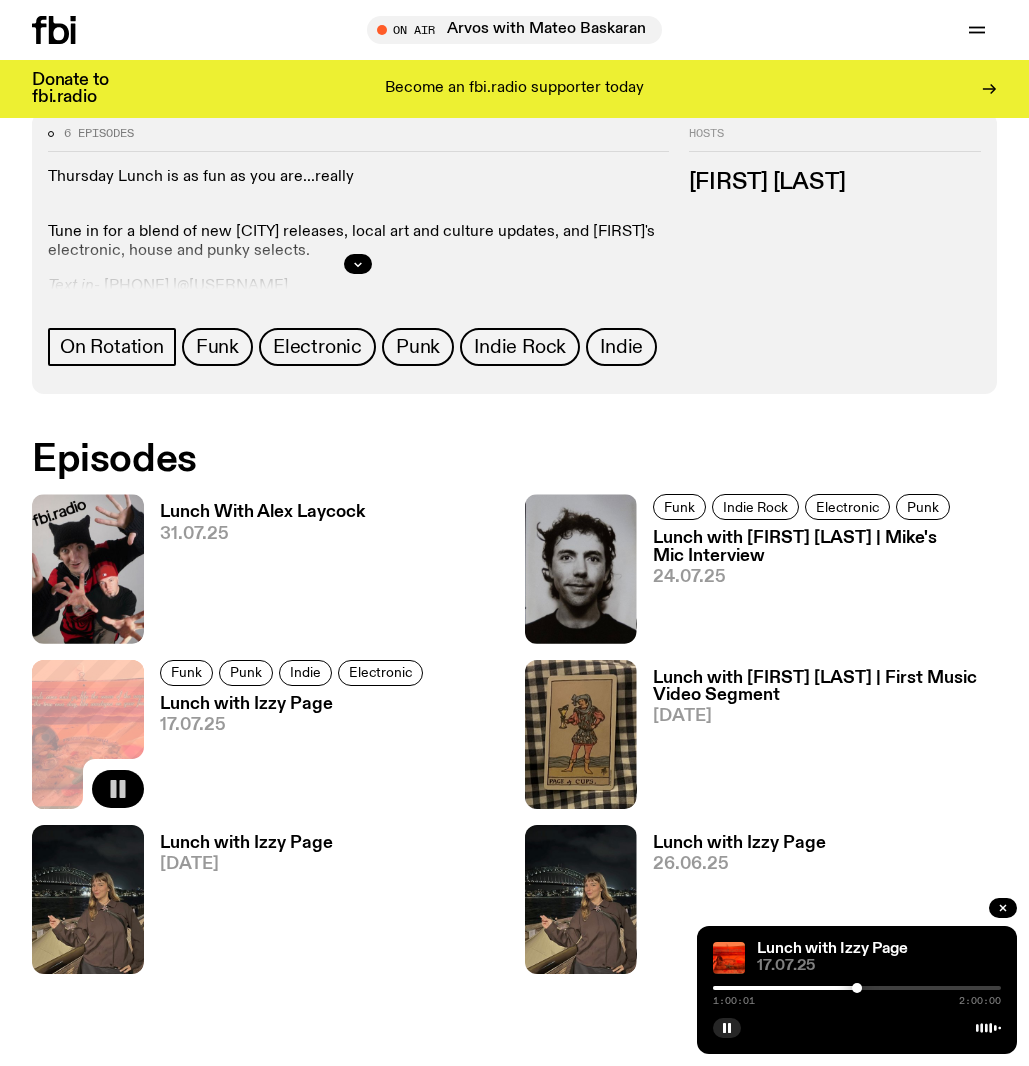click at bounding box center [857, 988] 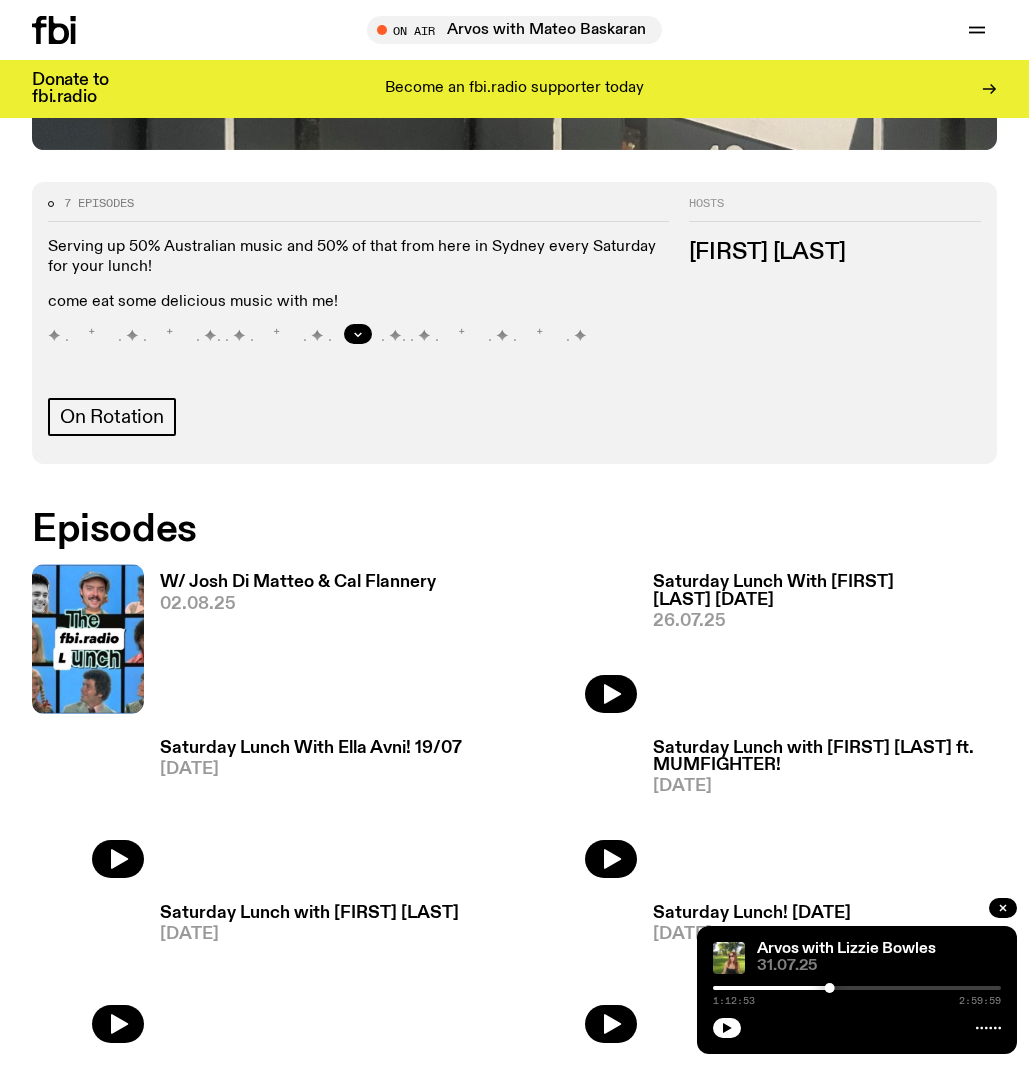 scroll, scrollTop: 772, scrollLeft: 0, axis: vertical 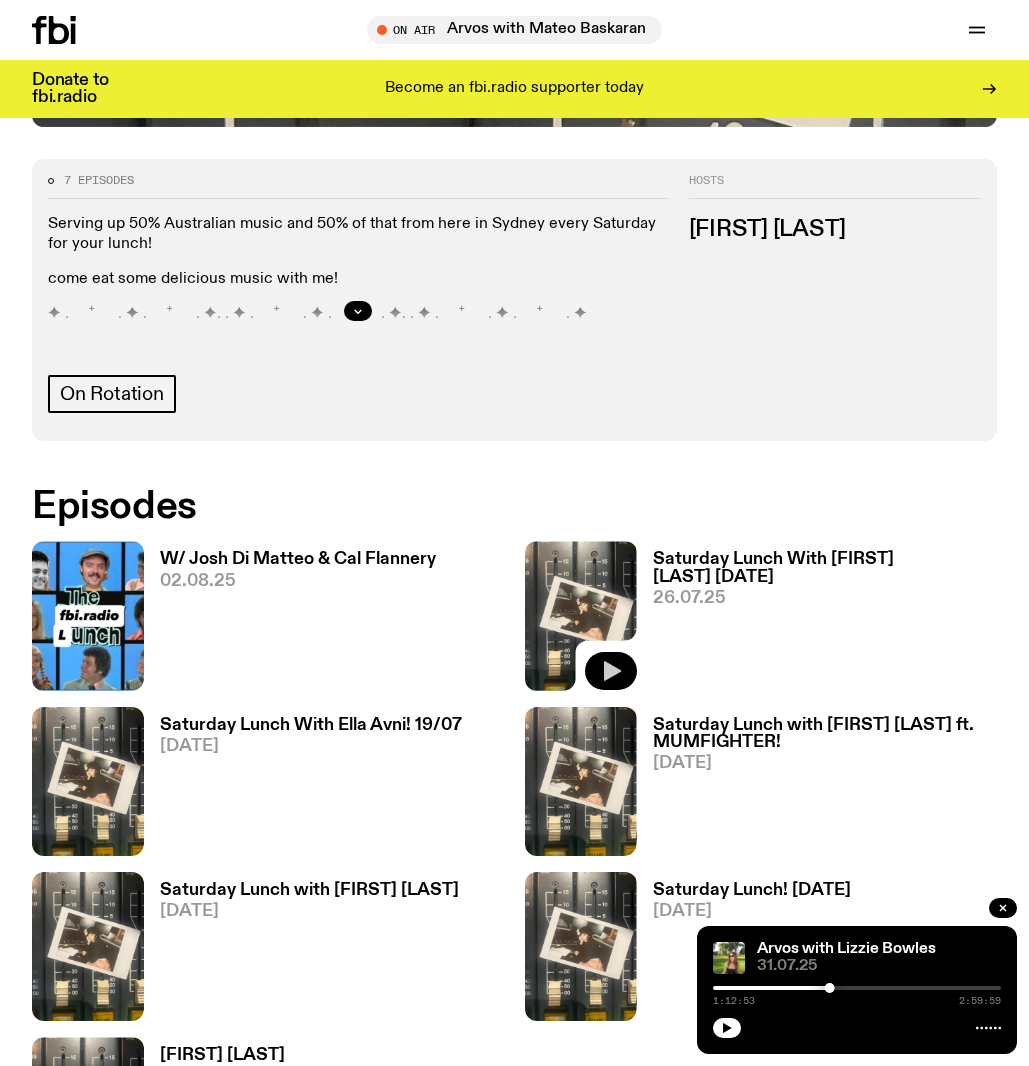 click 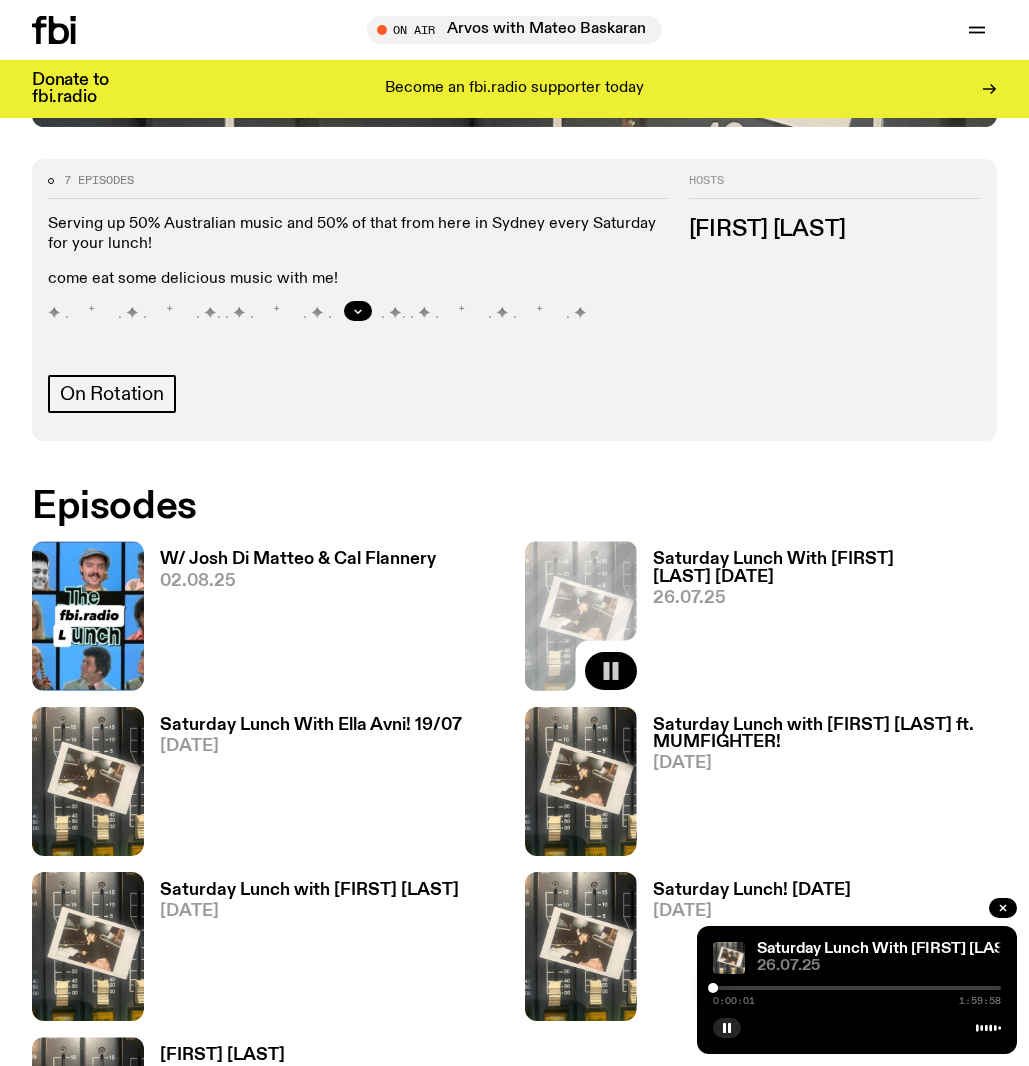 click at bounding box center [857, 988] 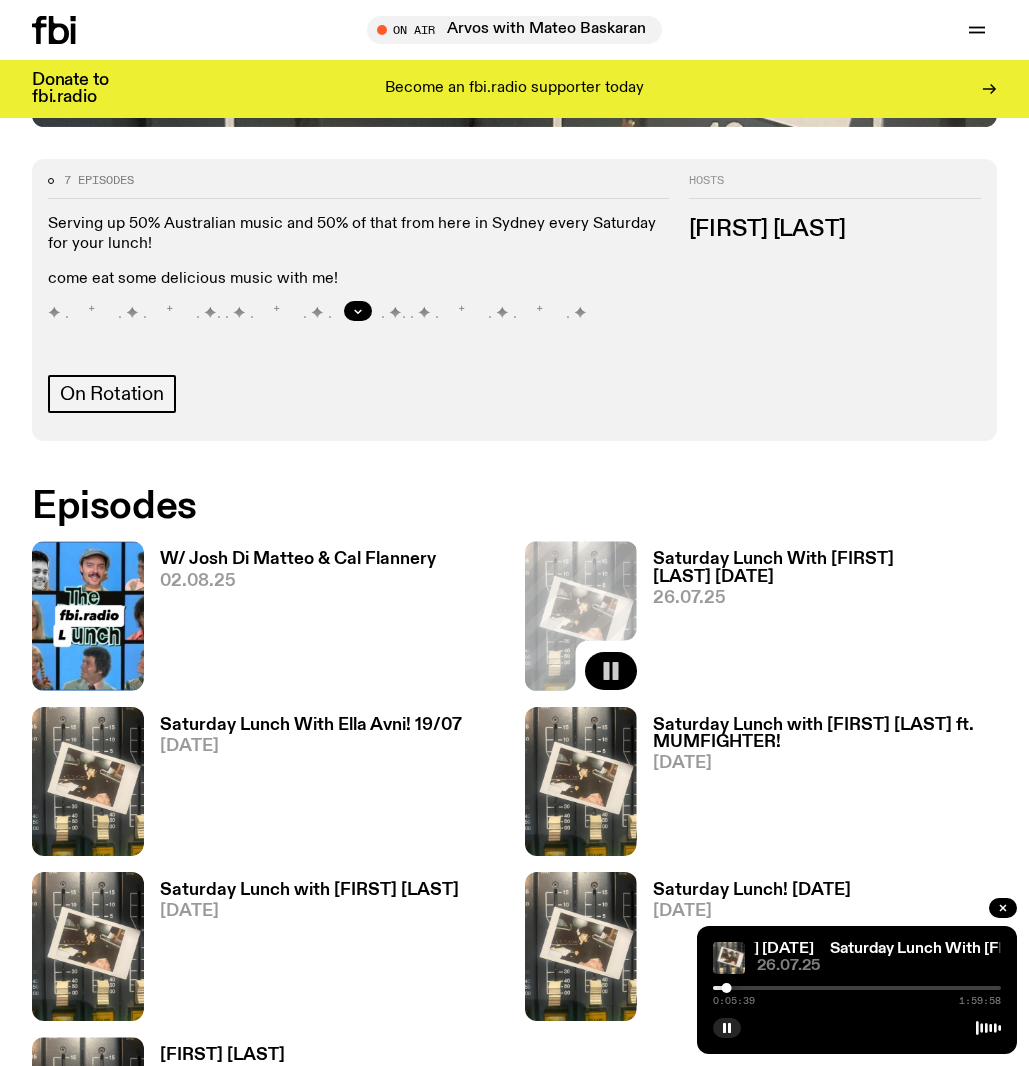click on "0:05:39 1:59:58" at bounding box center (857, 994) 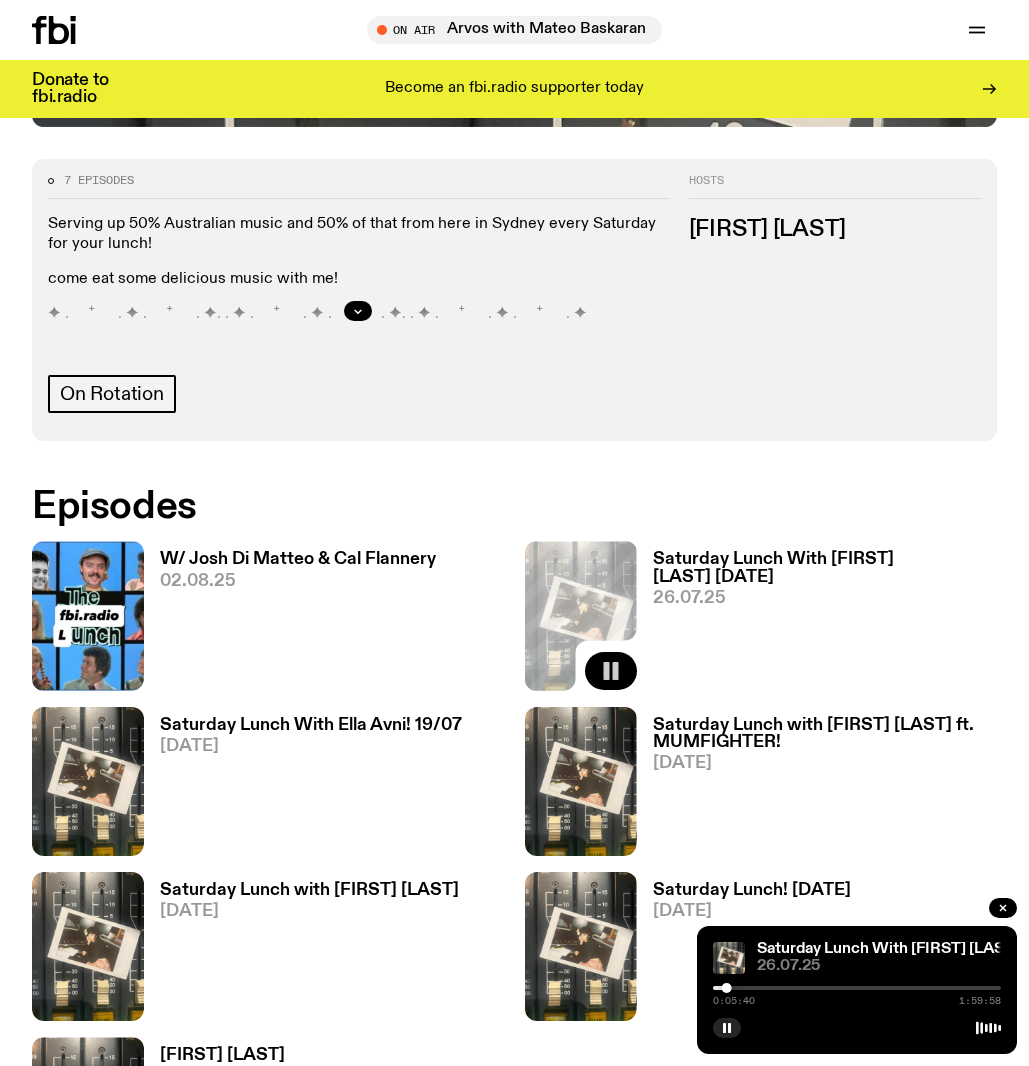 click at bounding box center [857, 988] 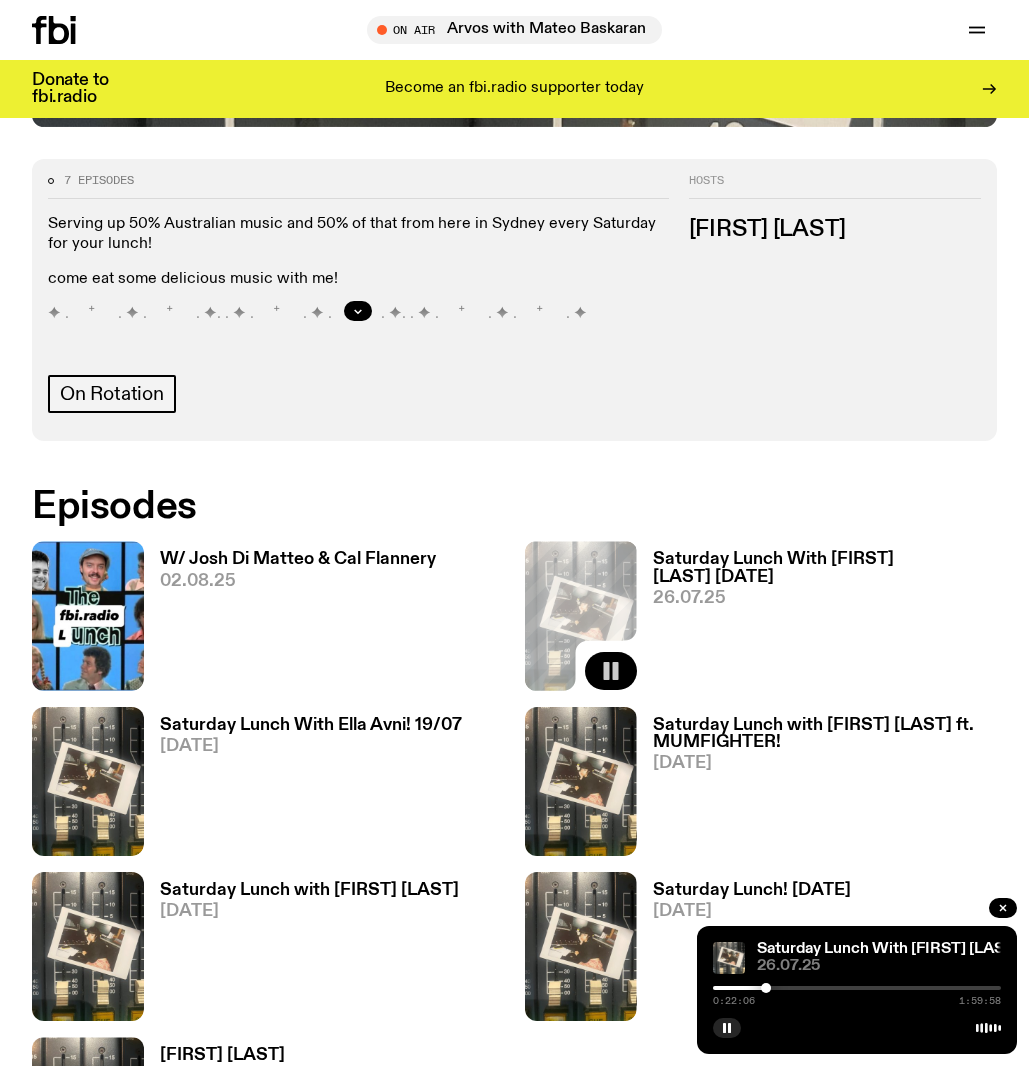 click at bounding box center [857, 988] 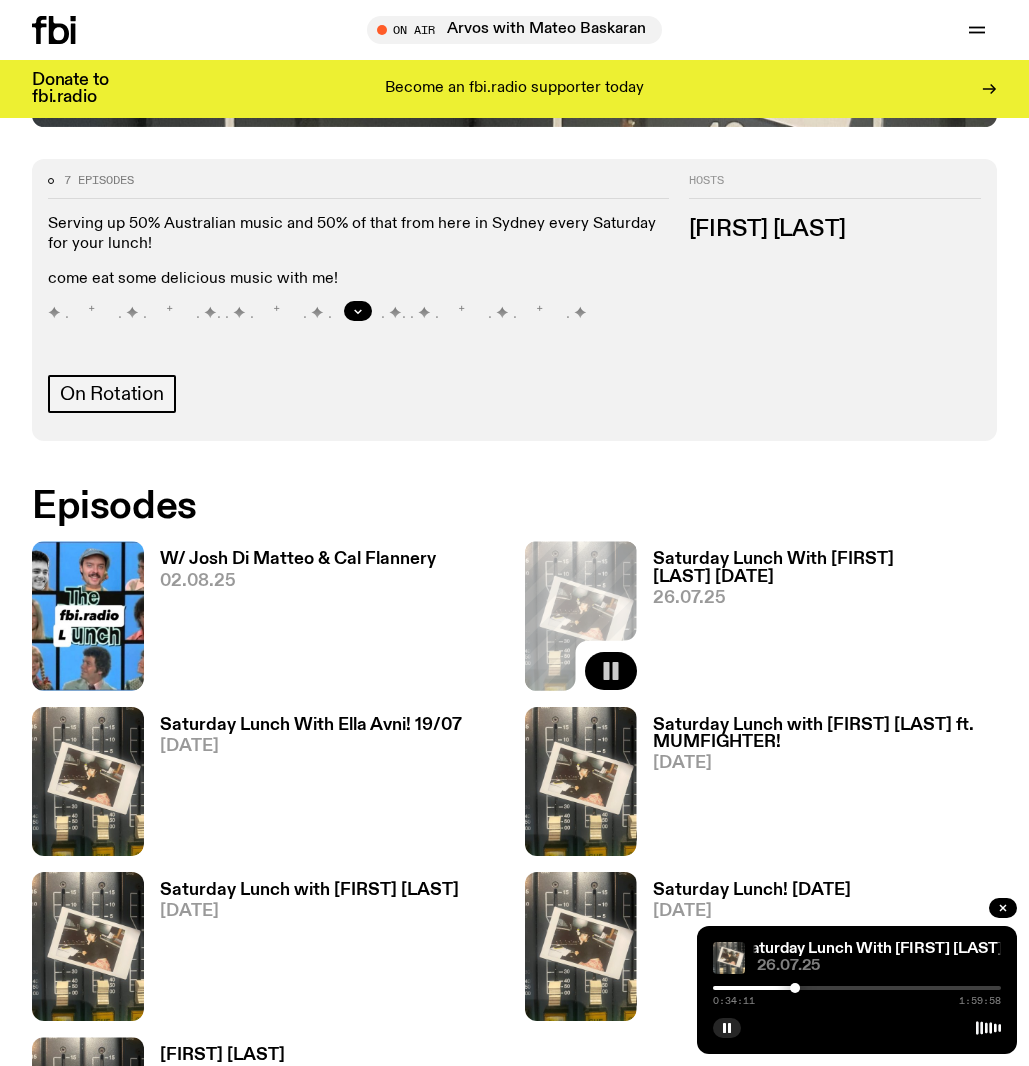 click at bounding box center (857, 988) 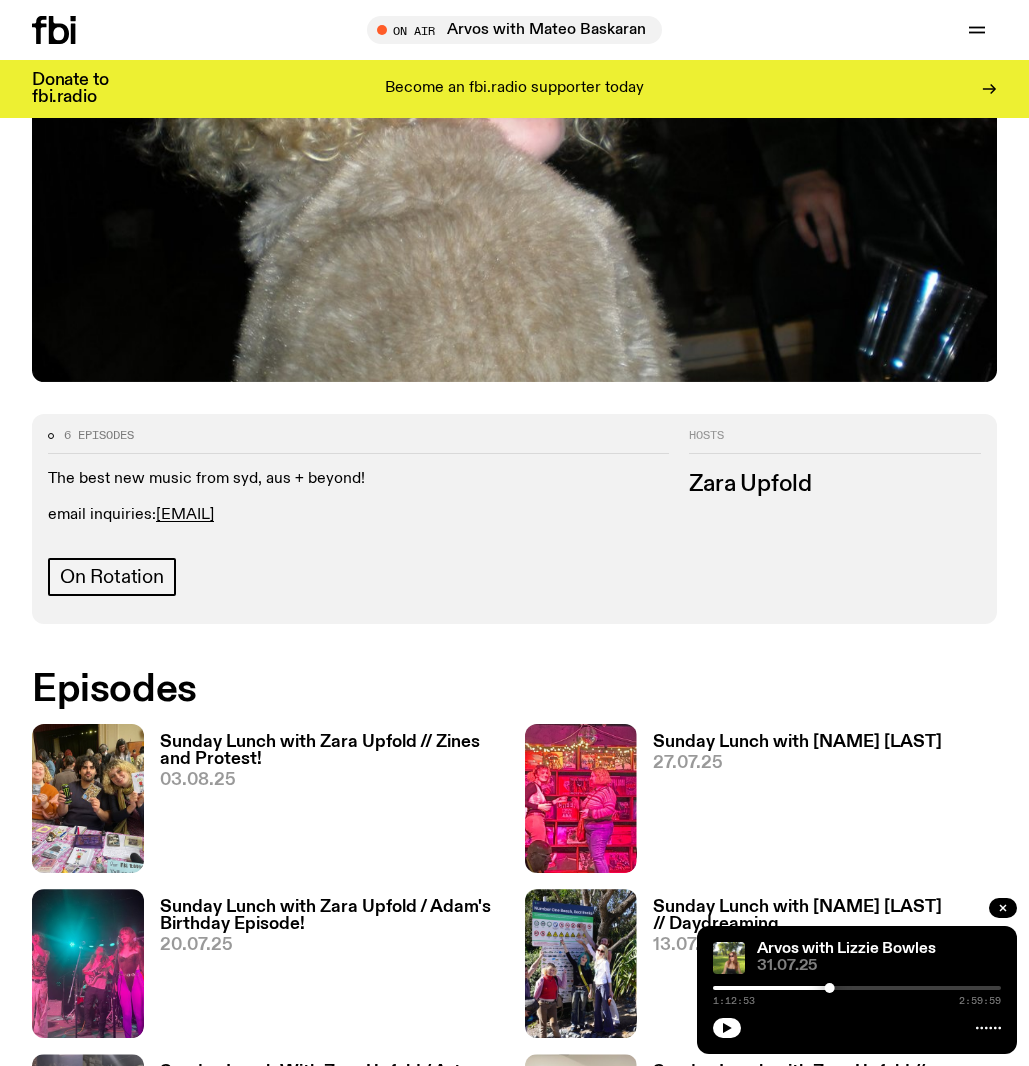 scroll, scrollTop: 522, scrollLeft: 0, axis: vertical 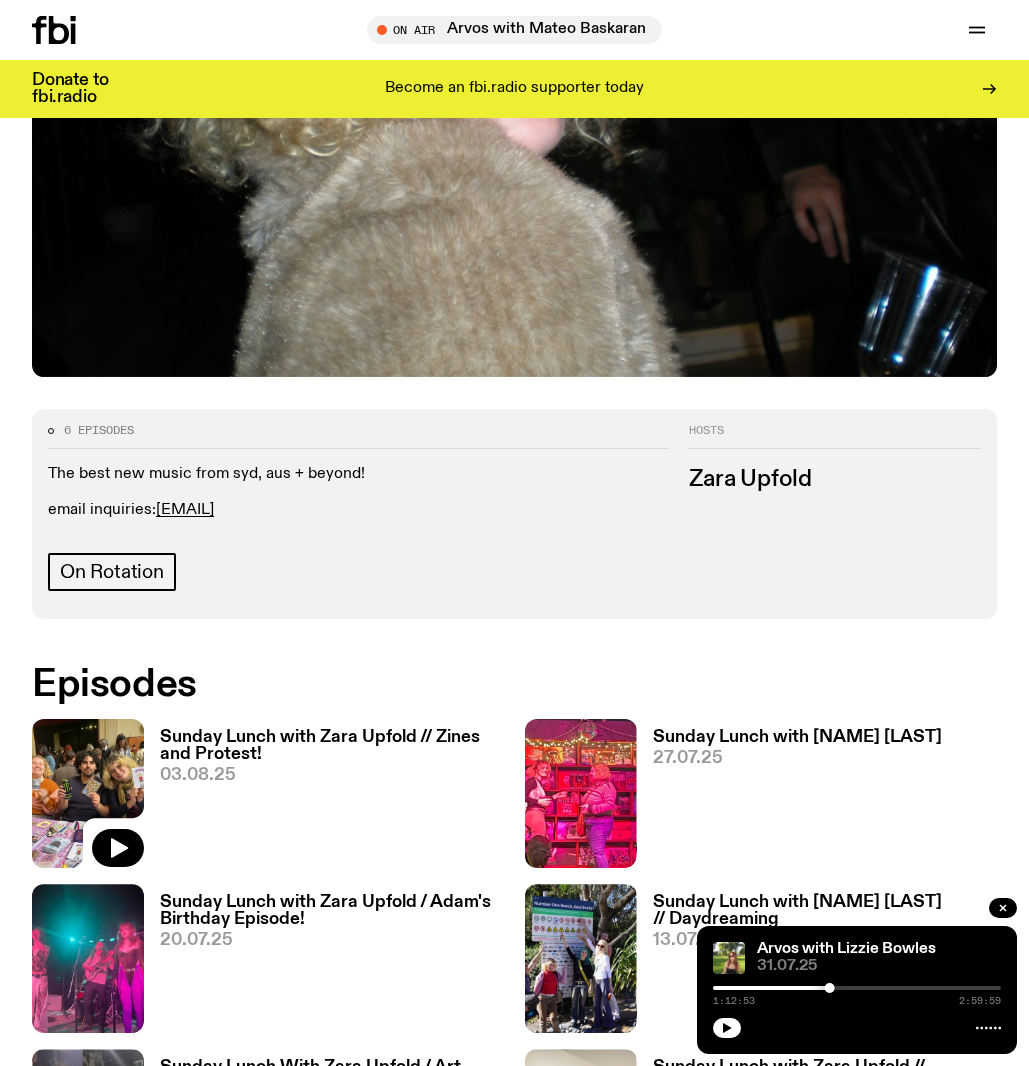 click at bounding box center (118, 848) 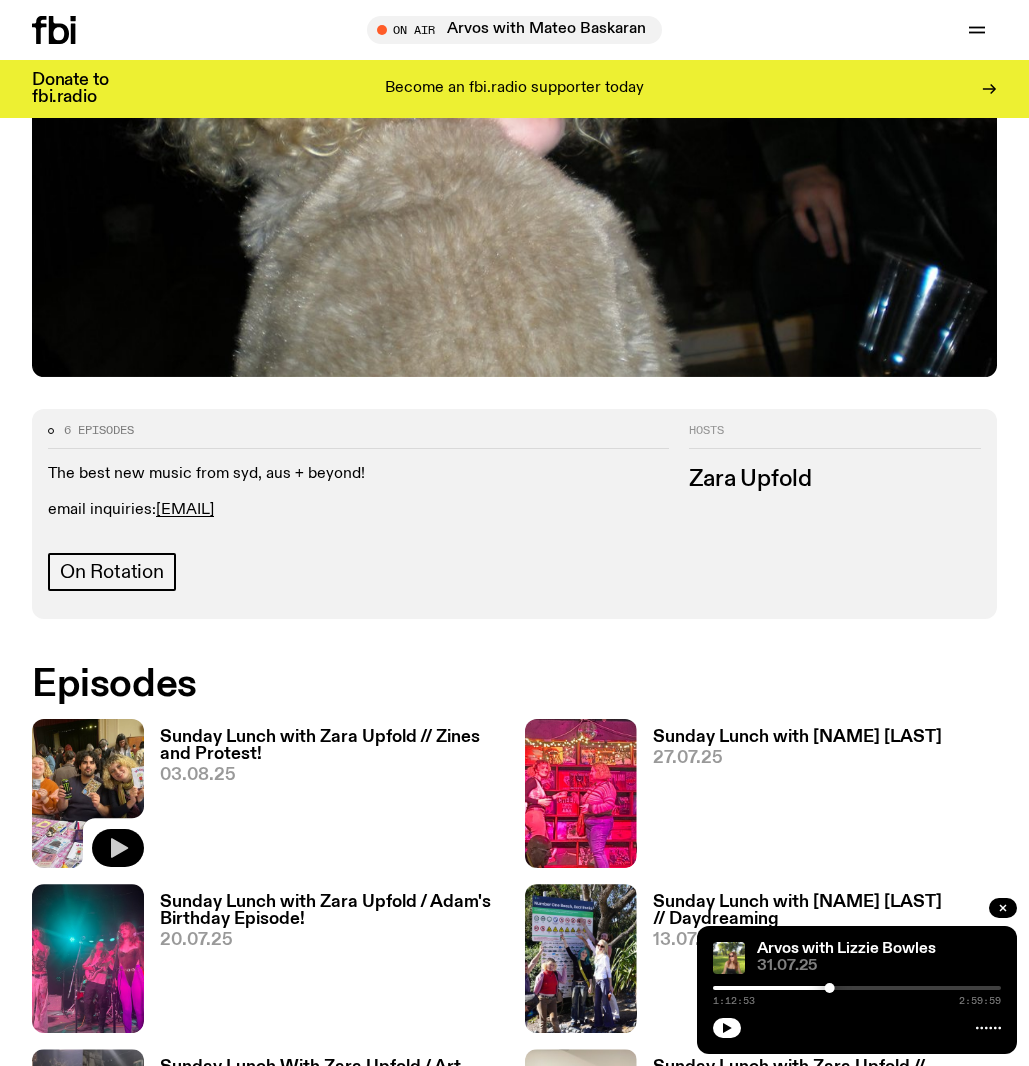 click 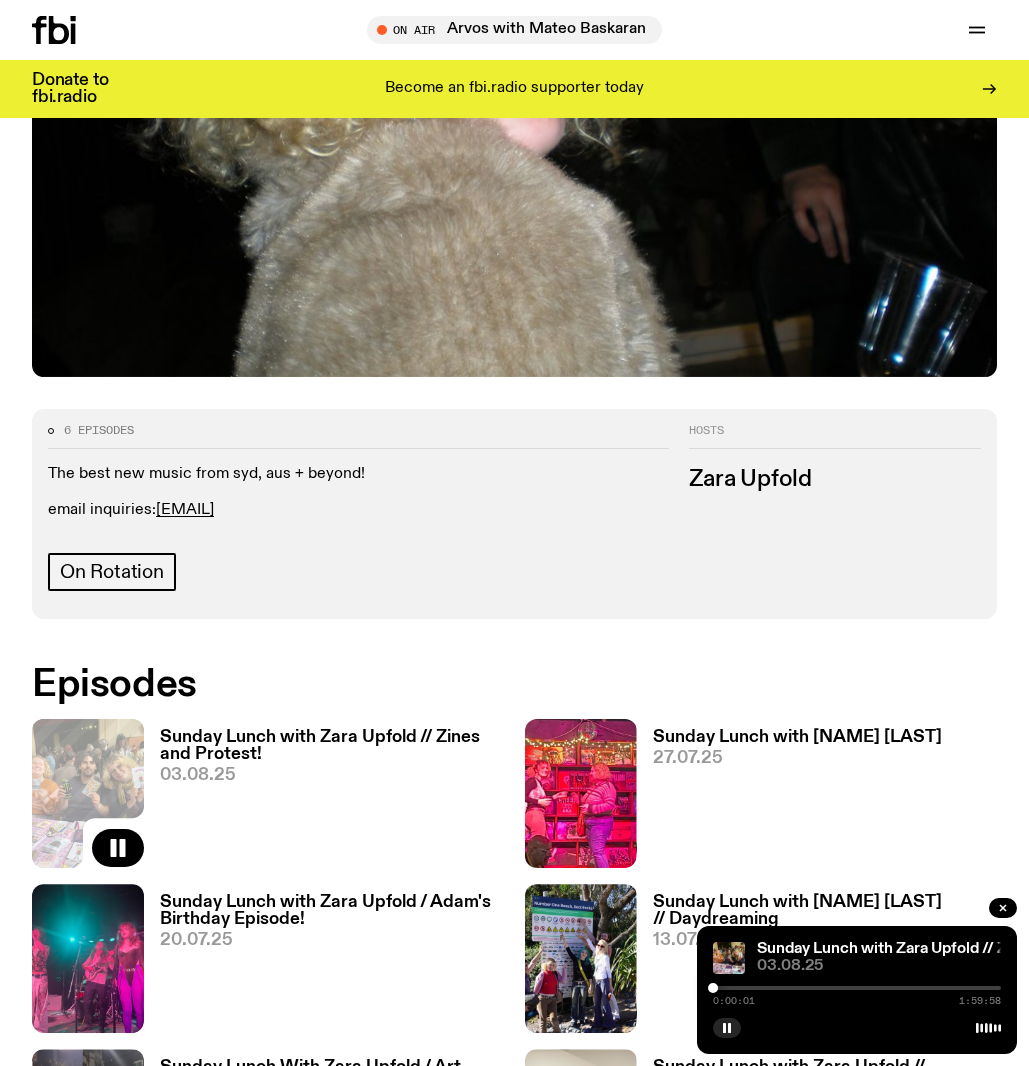 click at bounding box center (857, 988) 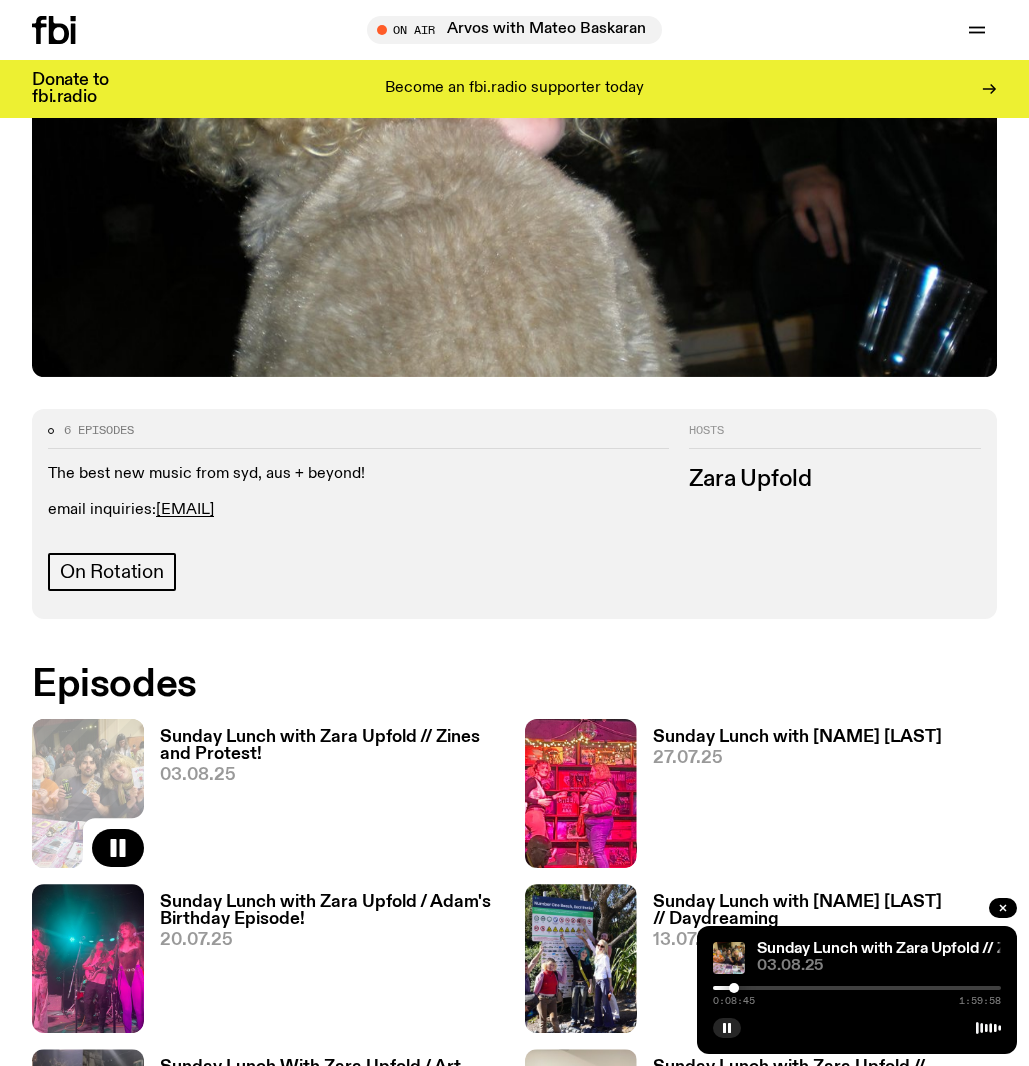 click at bounding box center [857, 988] 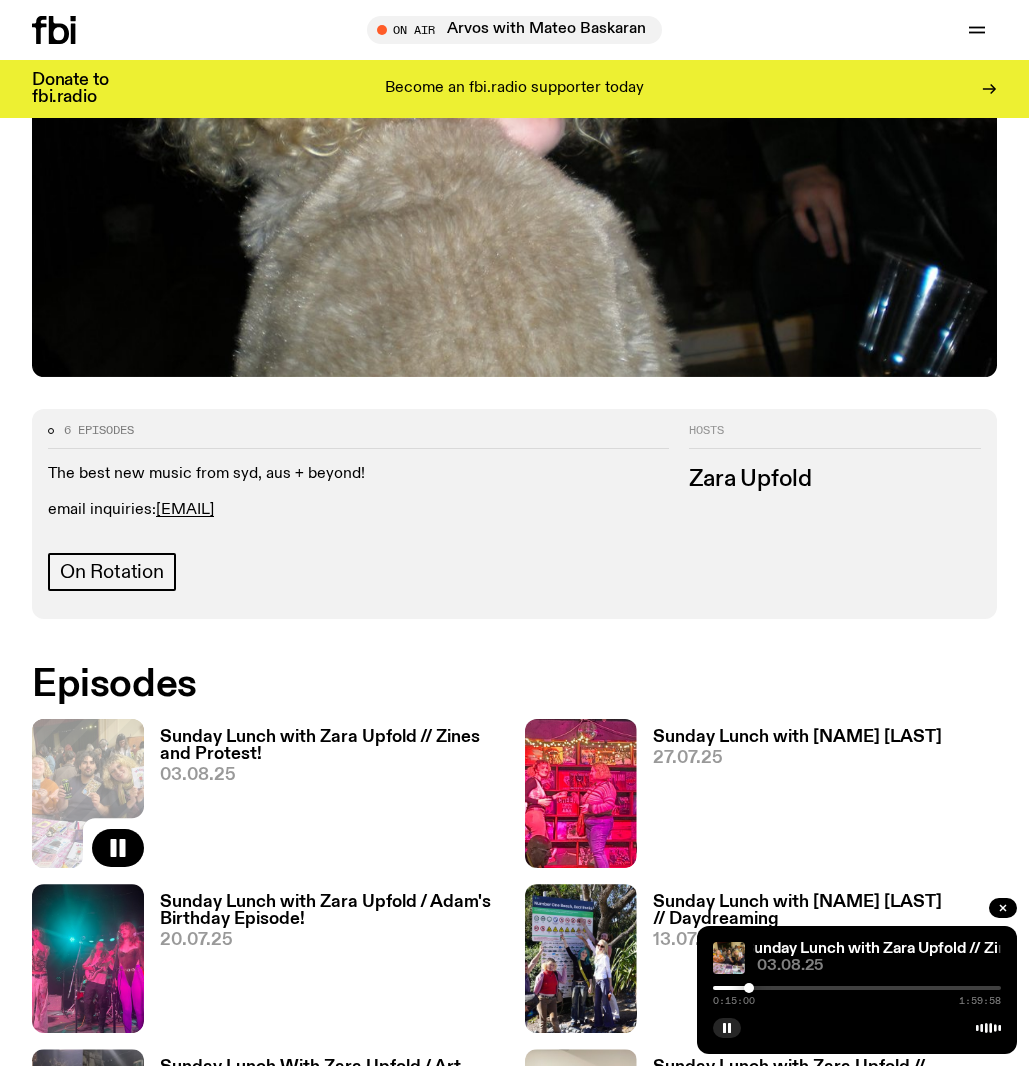 click at bounding box center [857, 988] 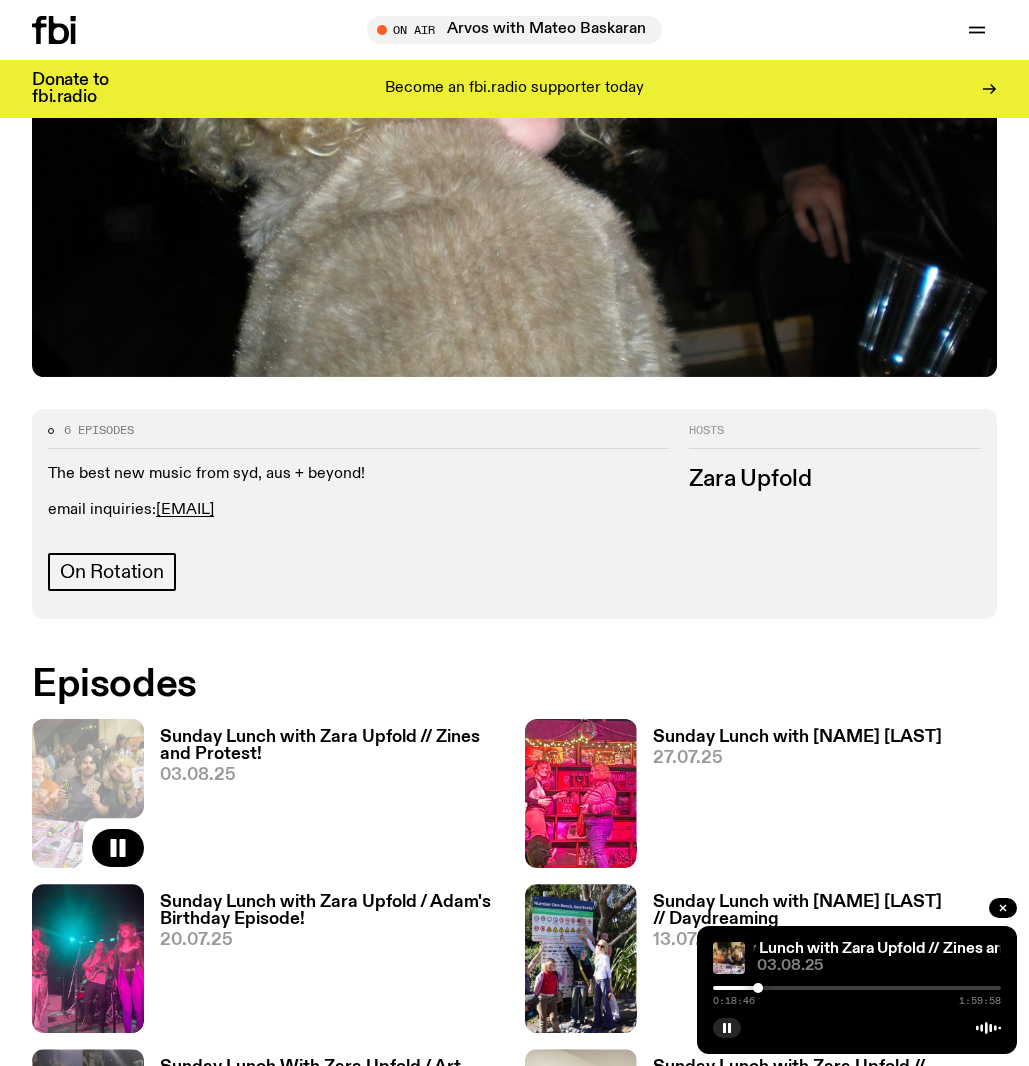 click on "Sunday Lunch with Zara Upfold // Zines and Protest!" at bounding box center (332, 746) 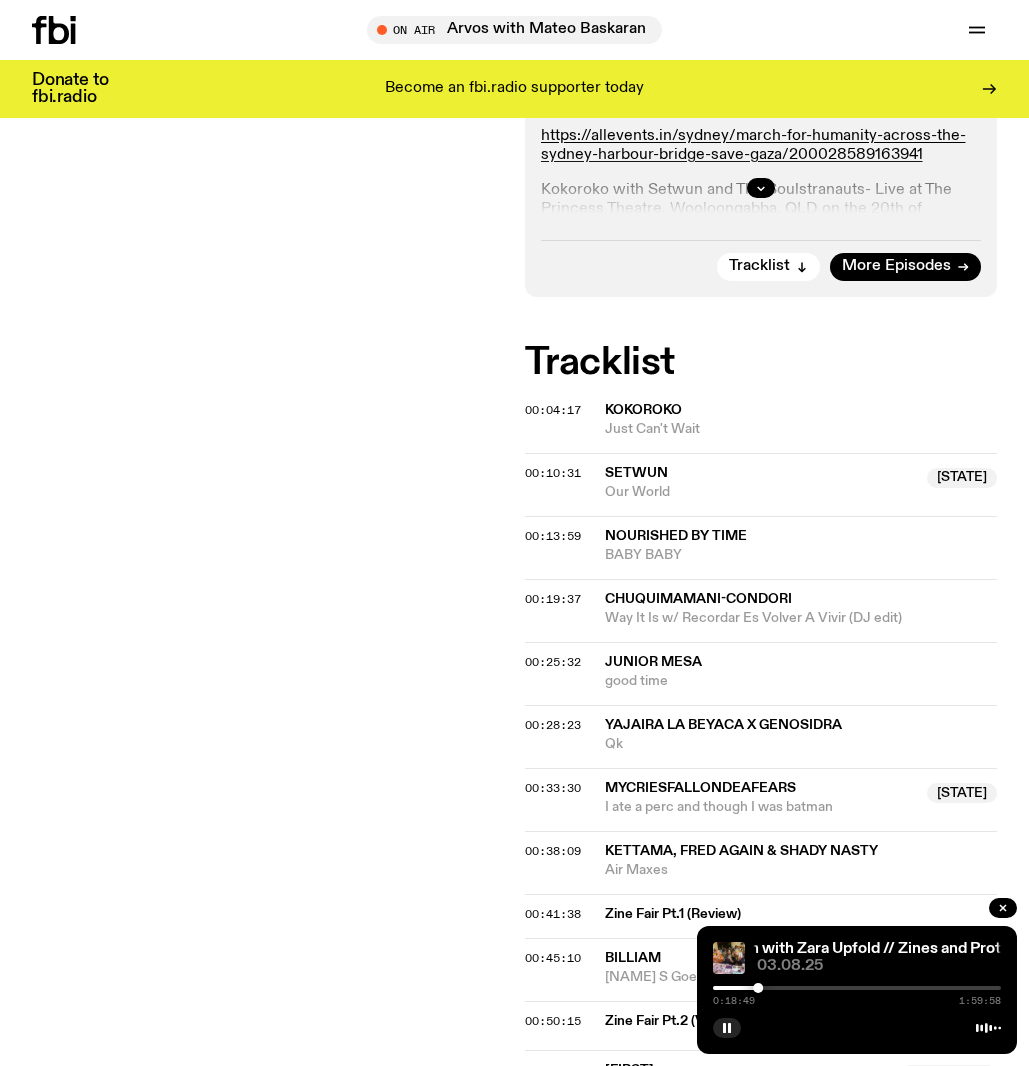 scroll, scrollTop: 765, scrollLeft: 0, axis: vertical 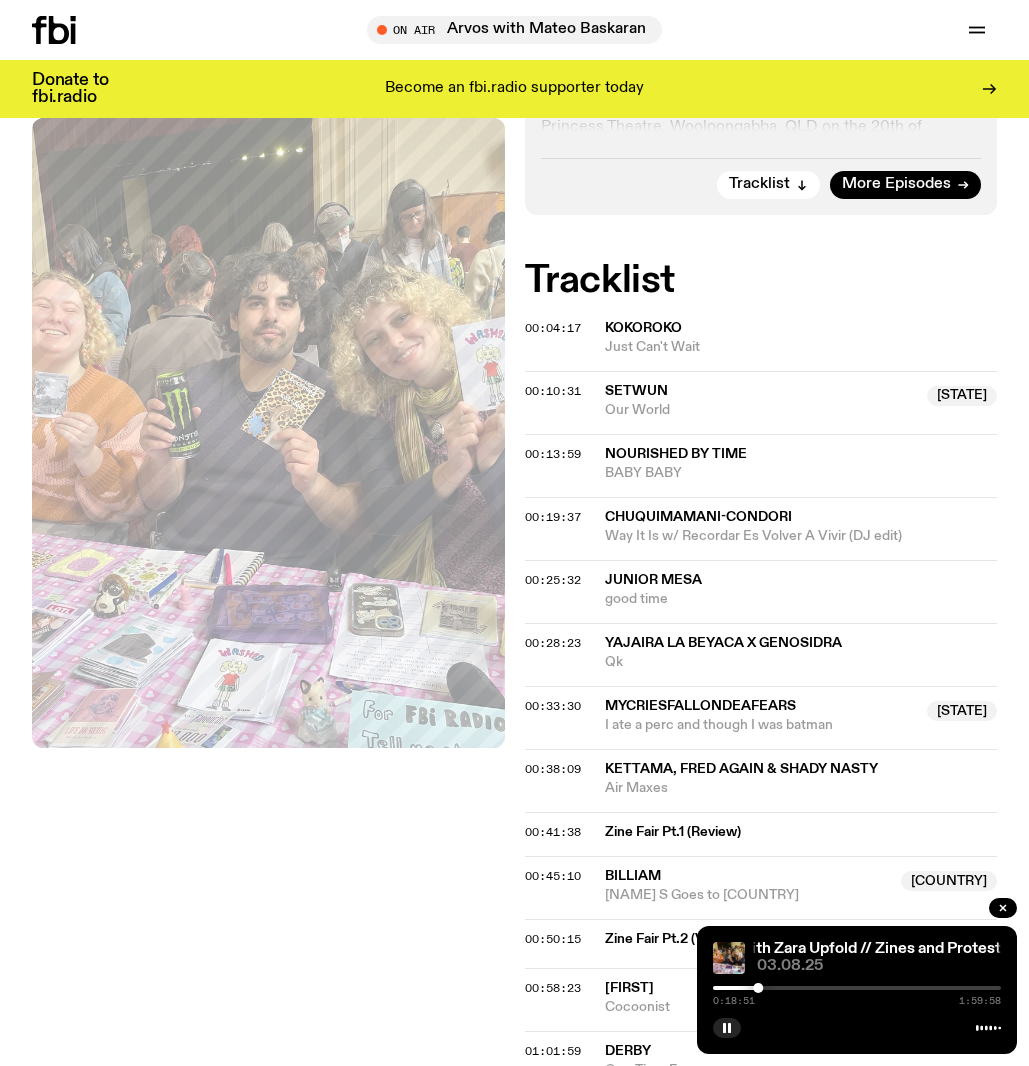 click on "Setwun" 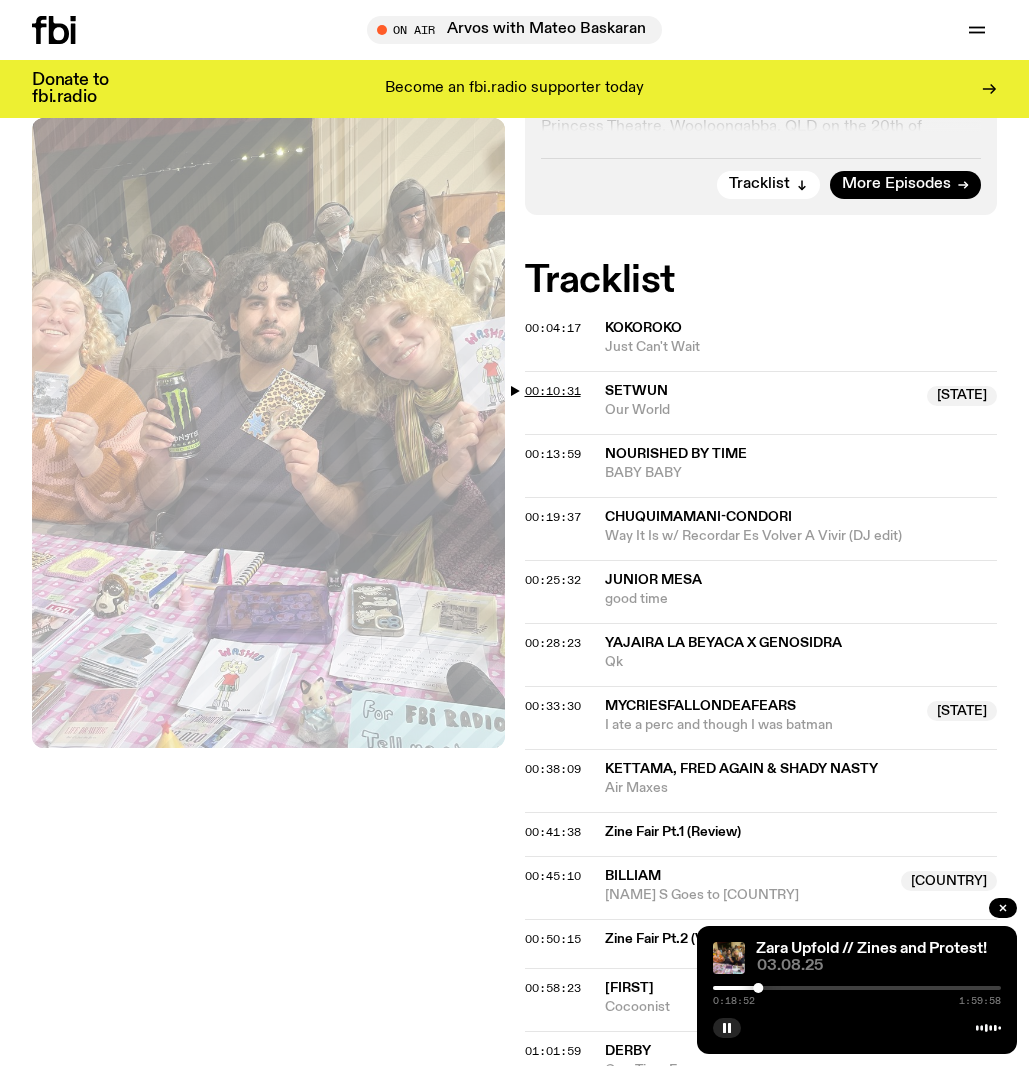 click on "00:10:31" at bounding box center (553, 391) 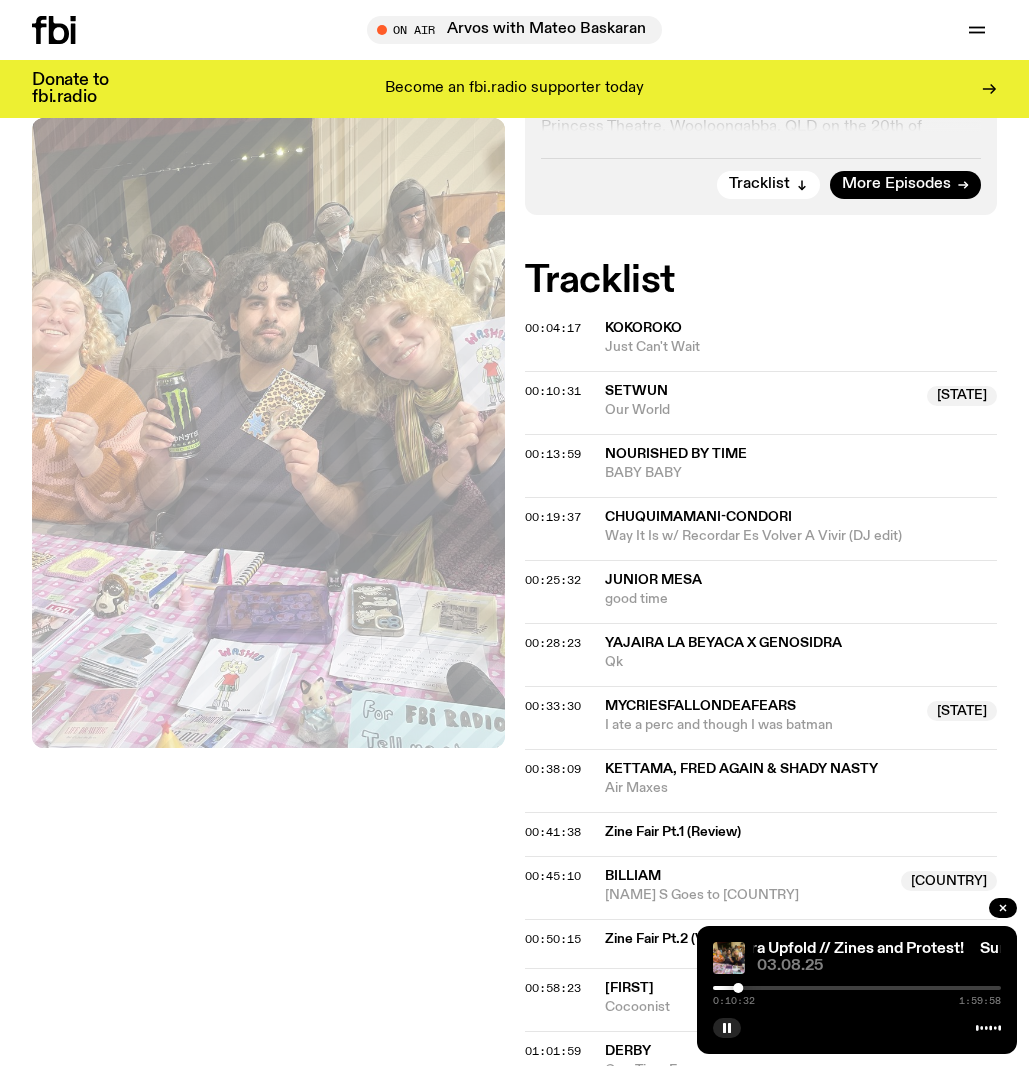 click on "00:25:32 Junior Mesa good time" 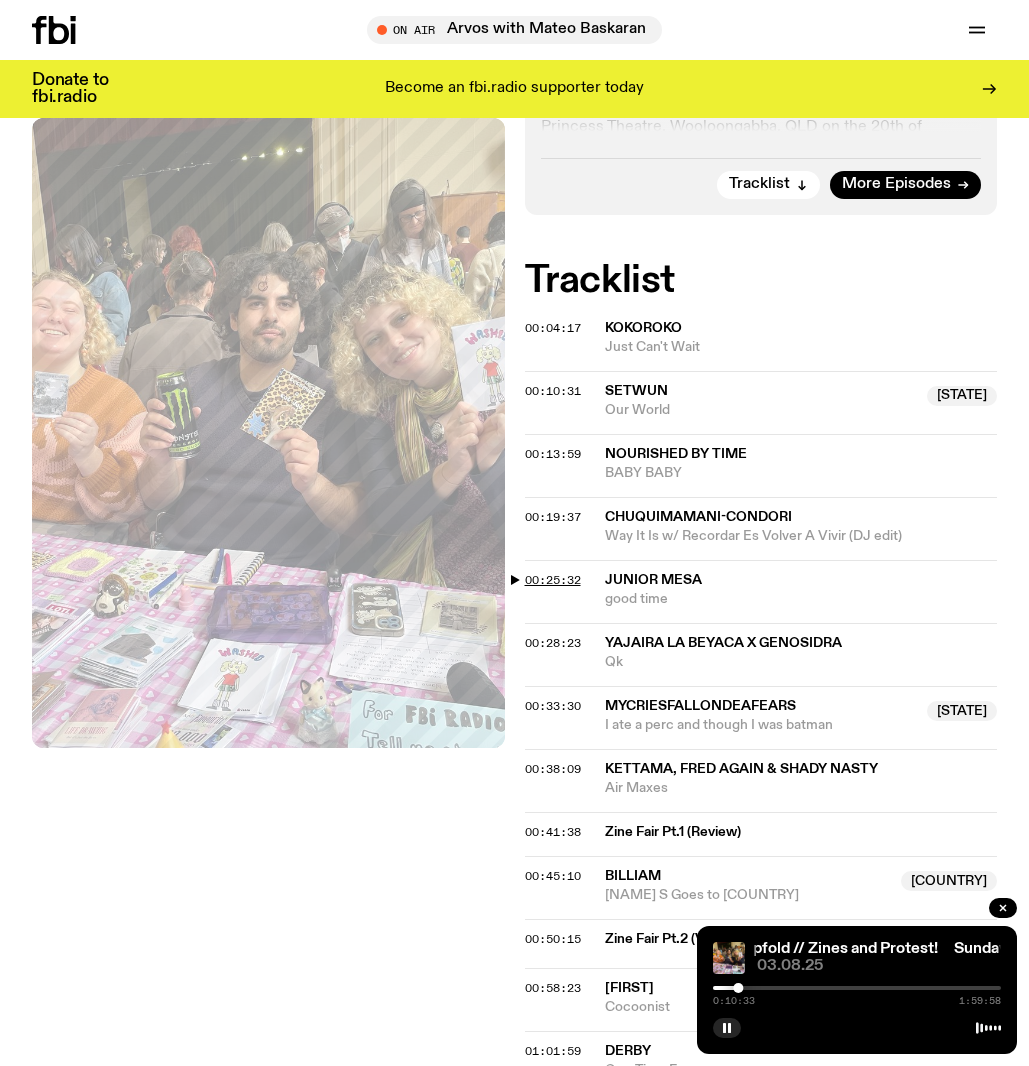 click on "00:25:32" at bounding box center (553, 580) 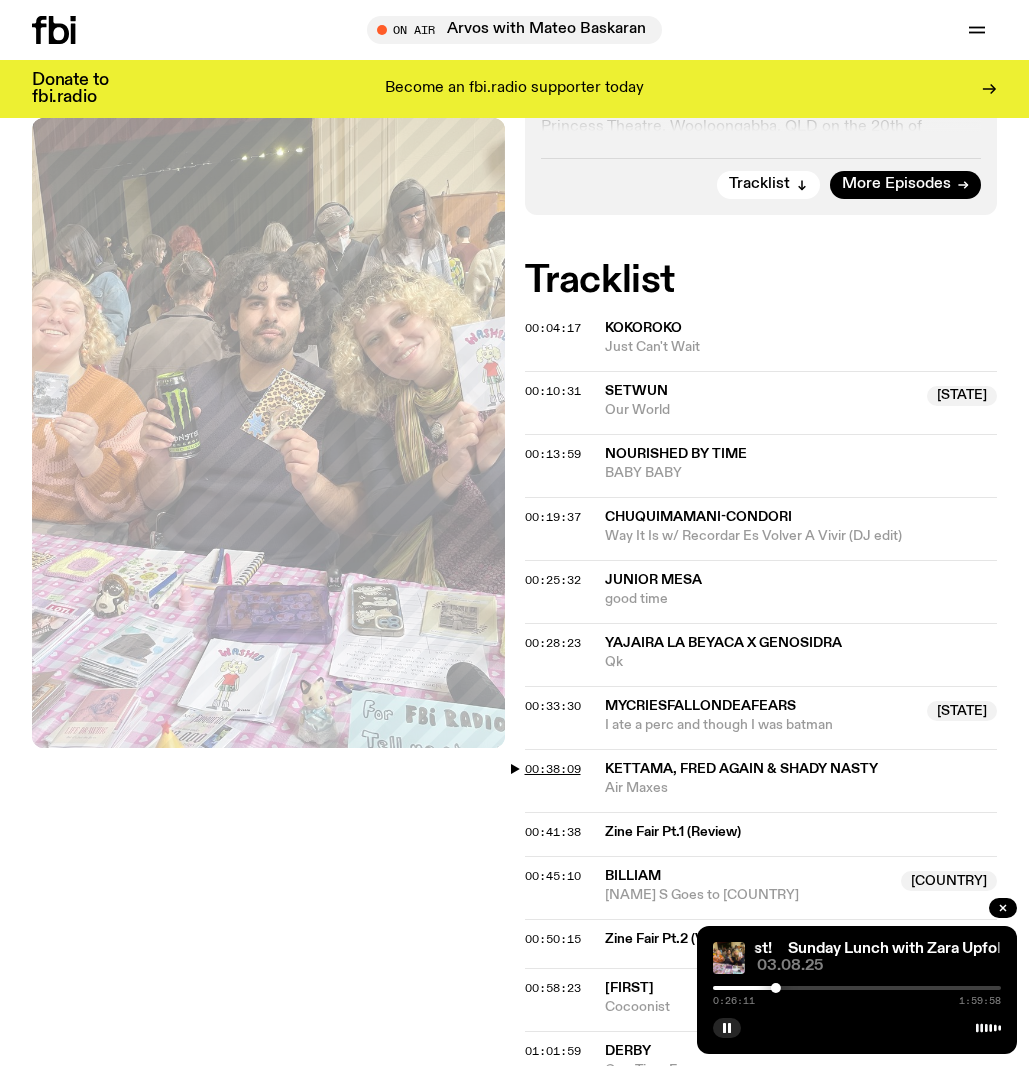 click on "00:38:09" at bounding box center (553, 769) 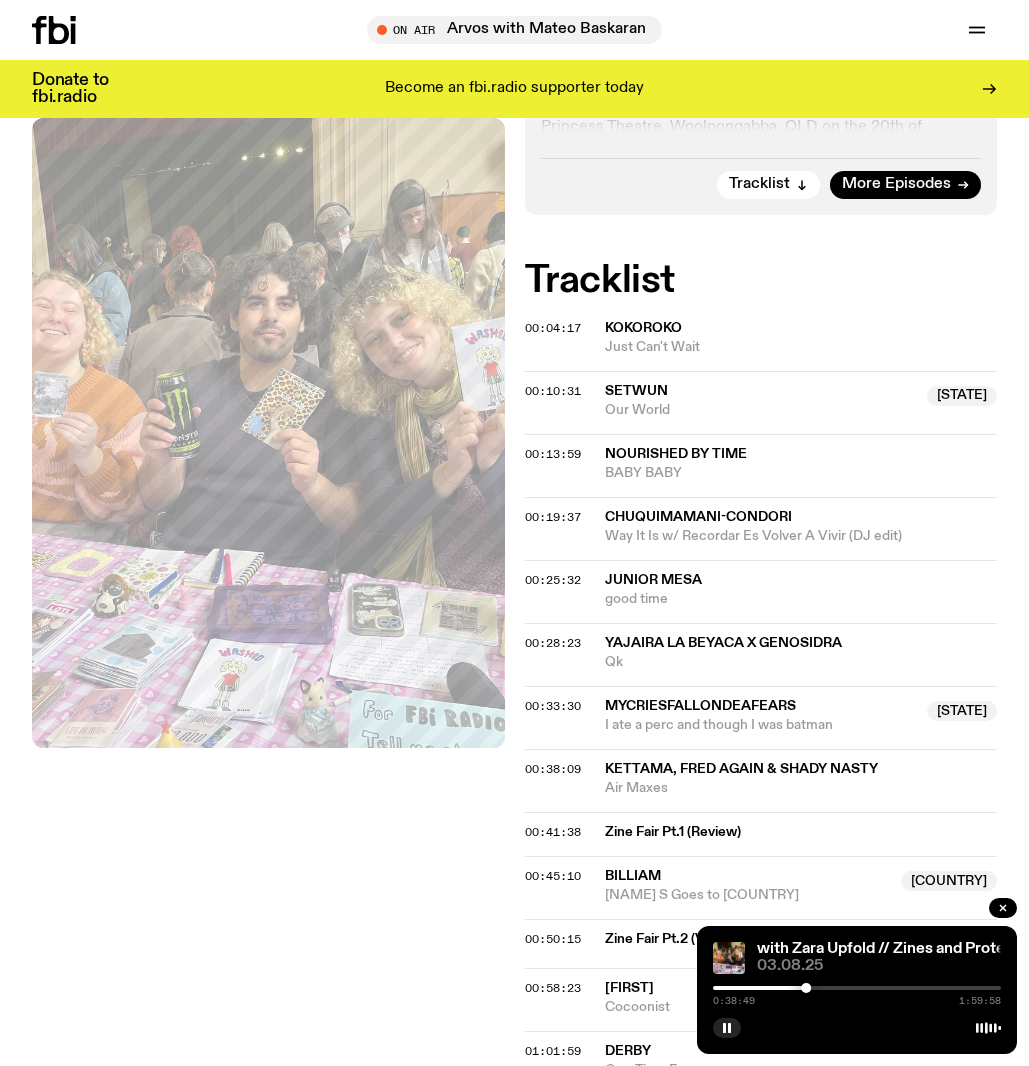 scroll, scrollTop: 0, scrollLeft: 0, axis: both 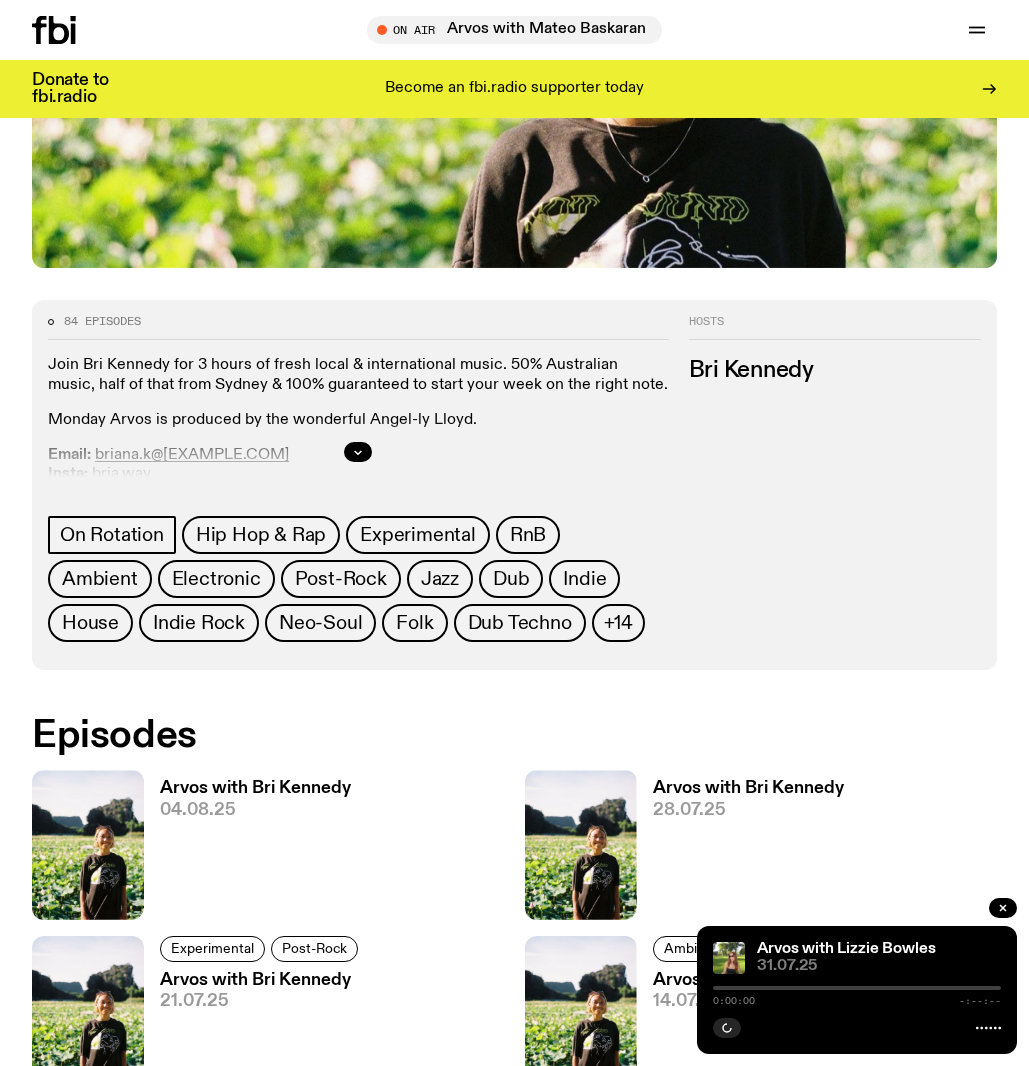 click 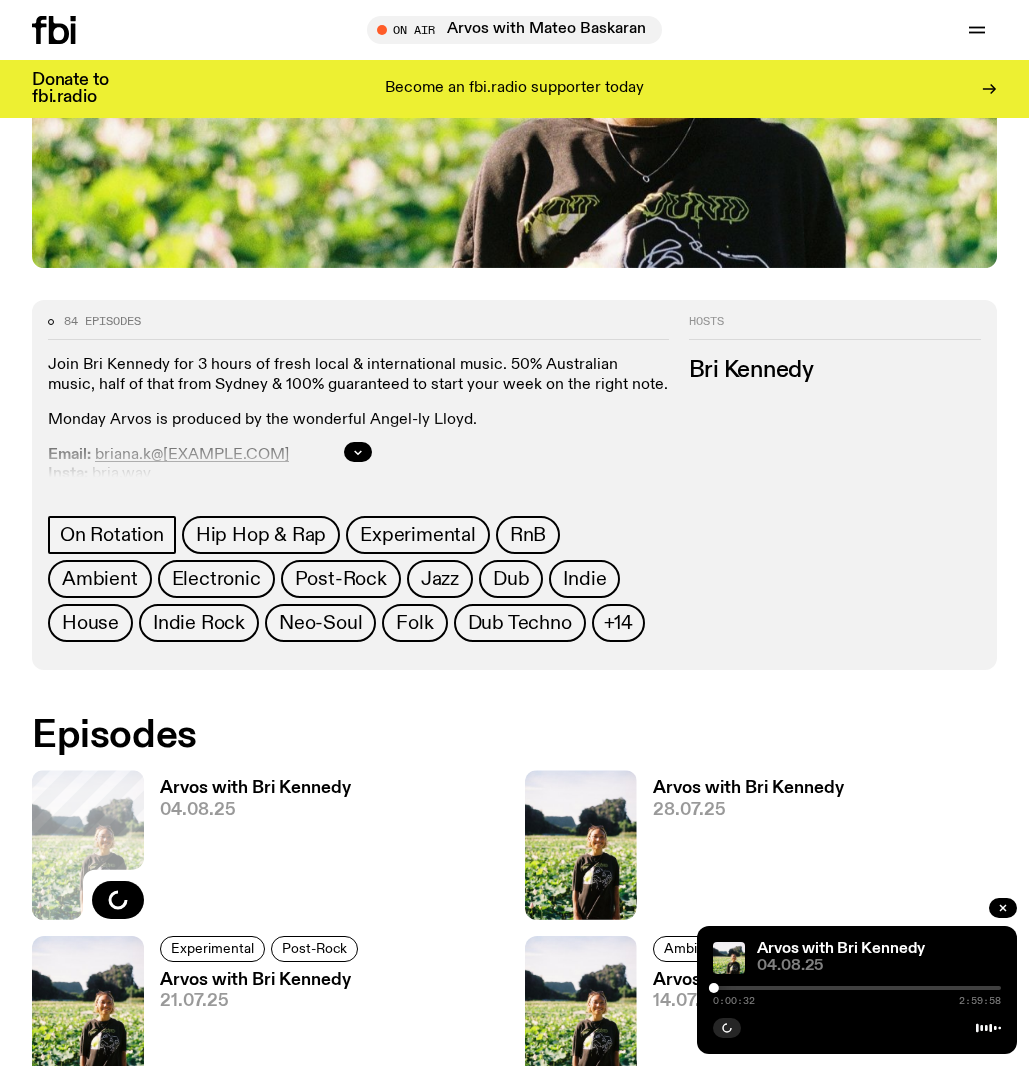 click at bounding box center (857, 988) 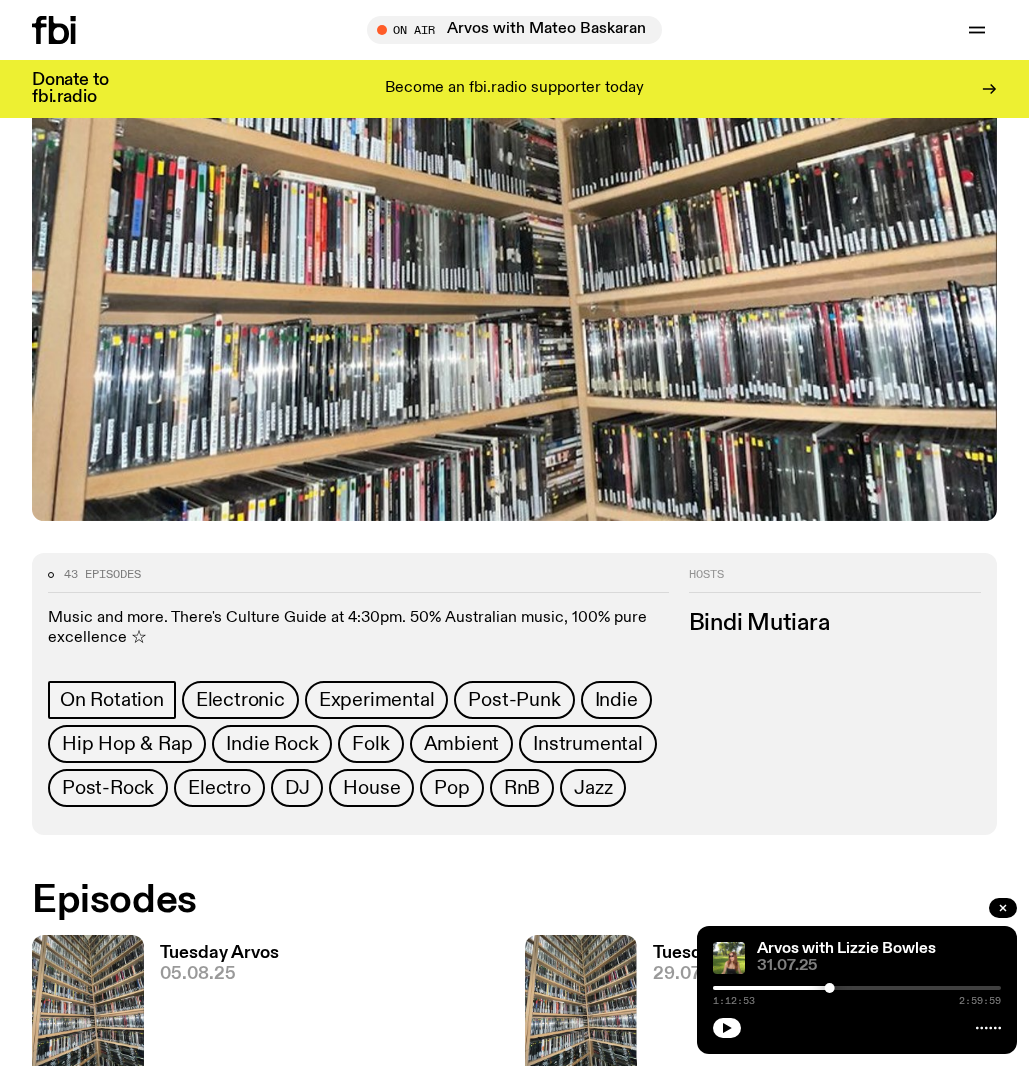 scroll, scrollTop: 427, scrollLeft: 0, axis: vertical 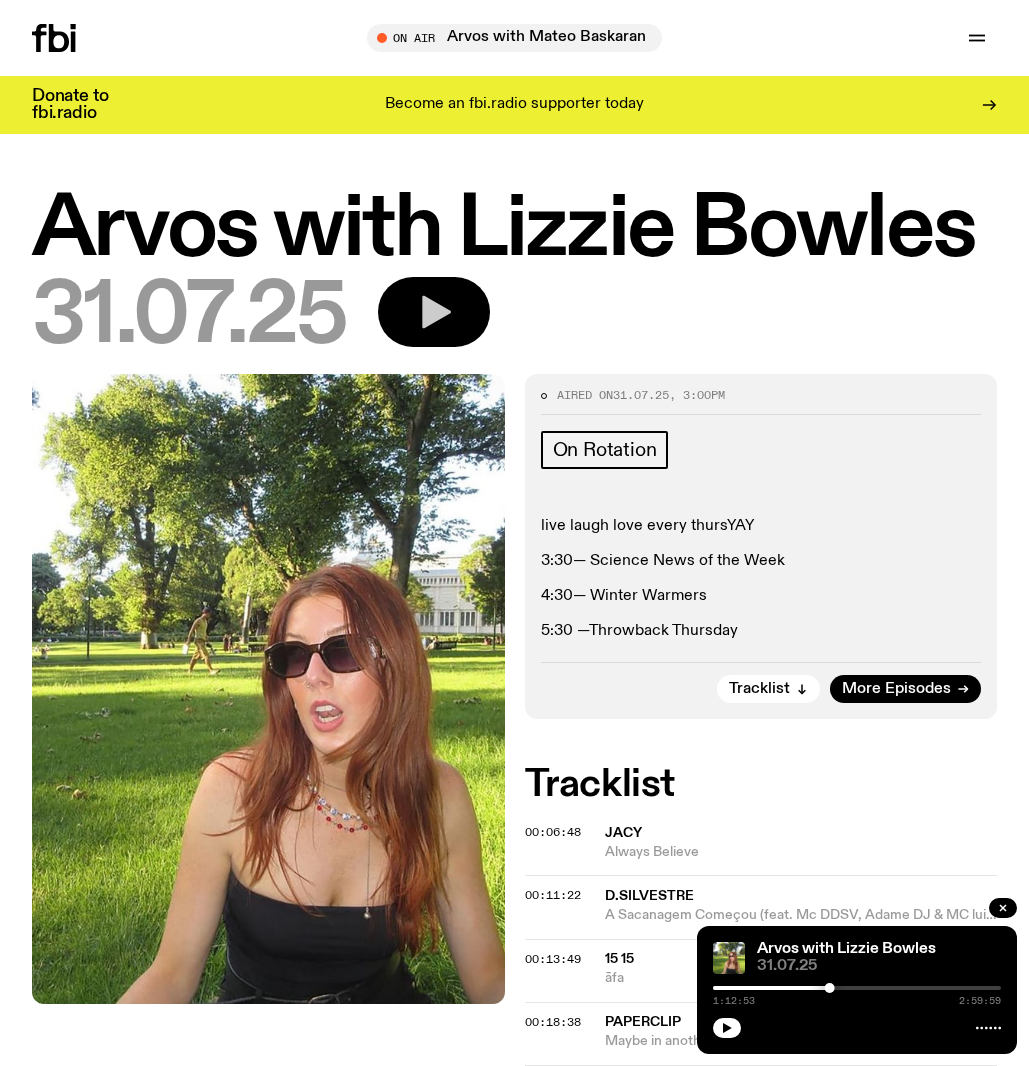 click 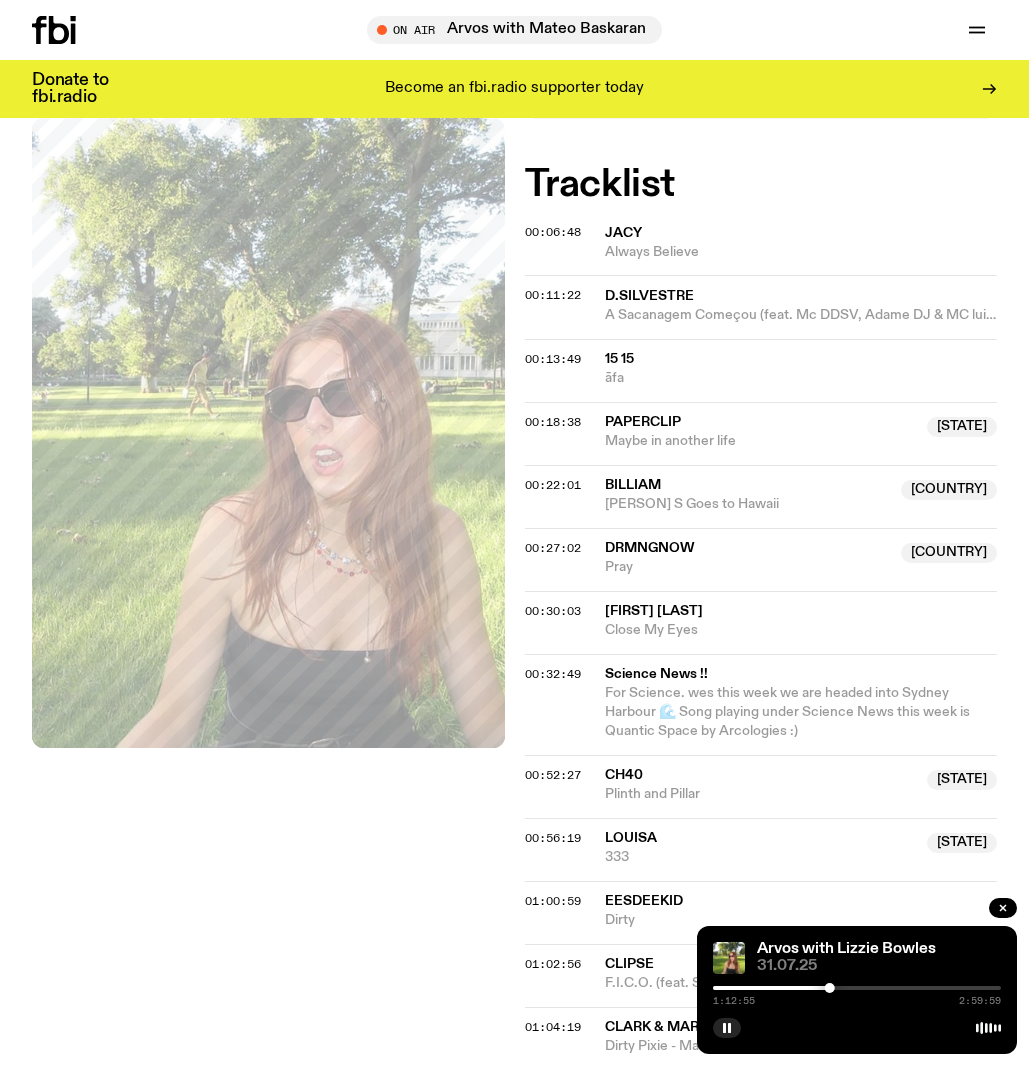 scroll, scrollTop: 573, scrollLeft: 0, axis: vertical 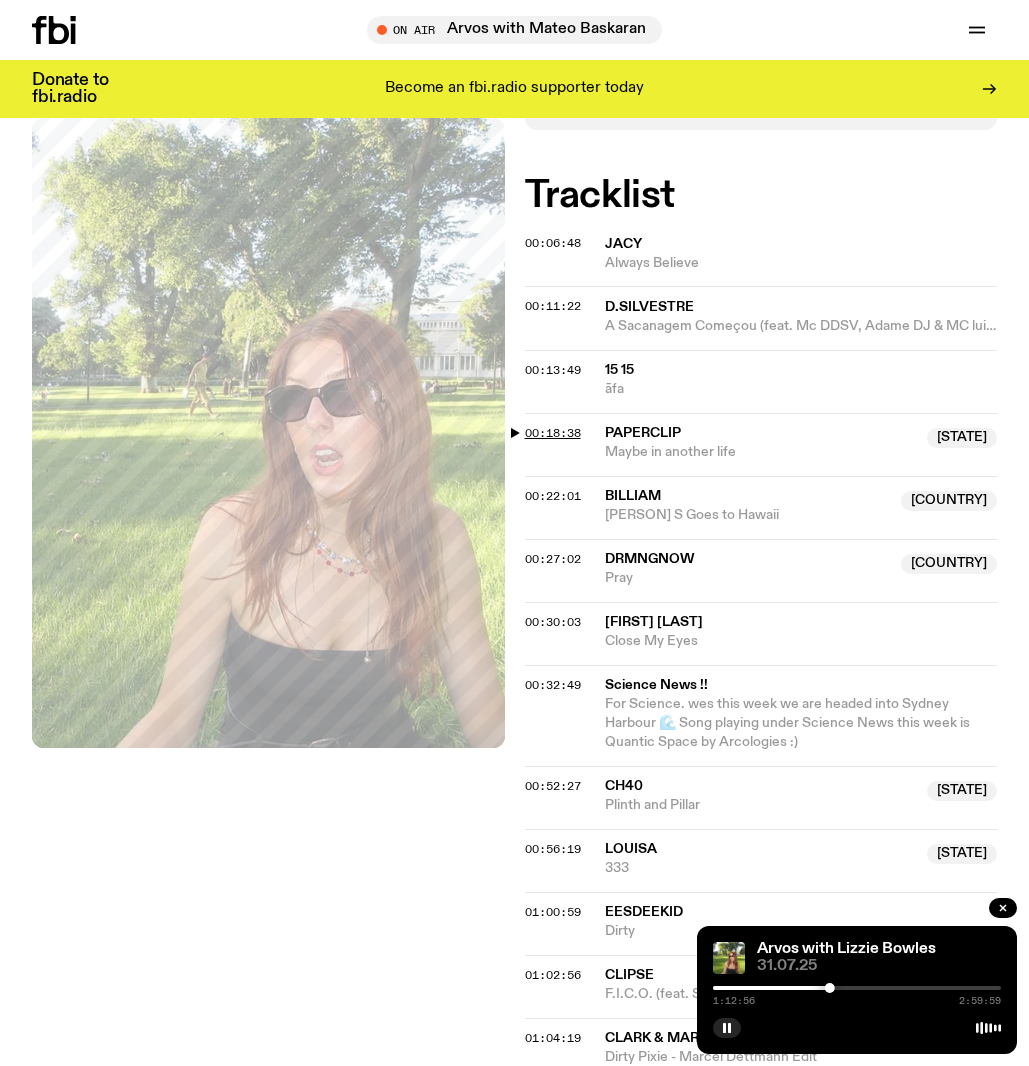 click on "00:18:38" at bounding box center [553, 433] 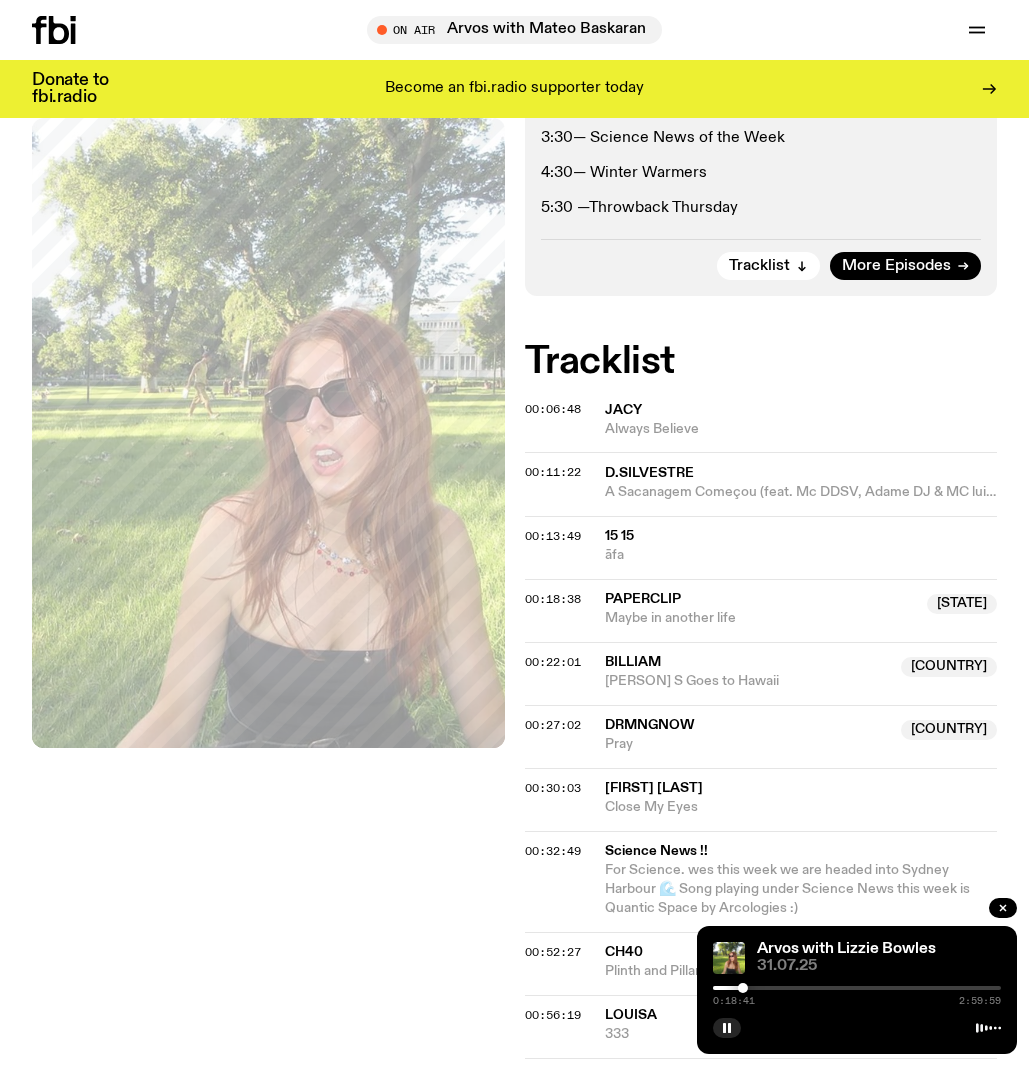 scroll, scrollTop: 488, scrollLeft: 0, axis: vertical 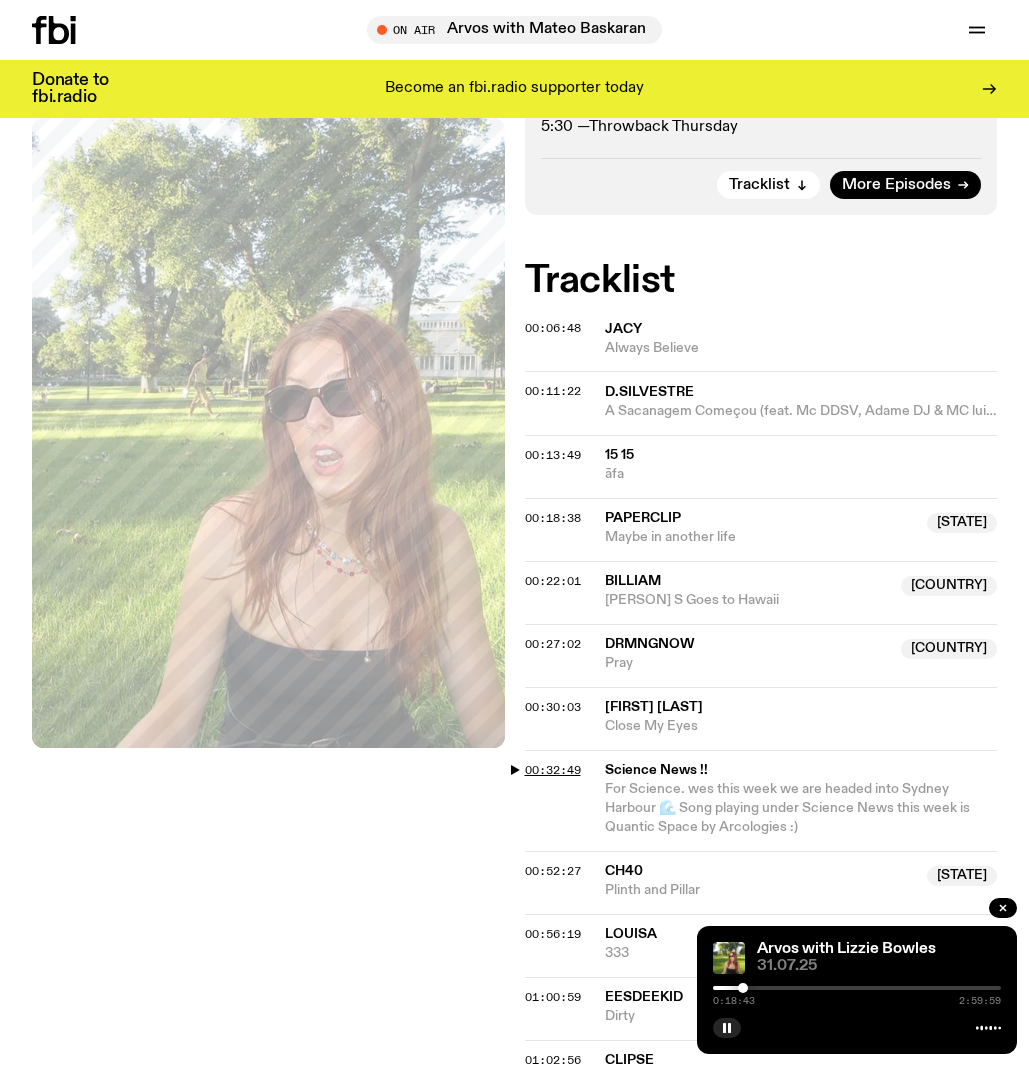 click on "00:32:49" at bounding box center (553, 770) 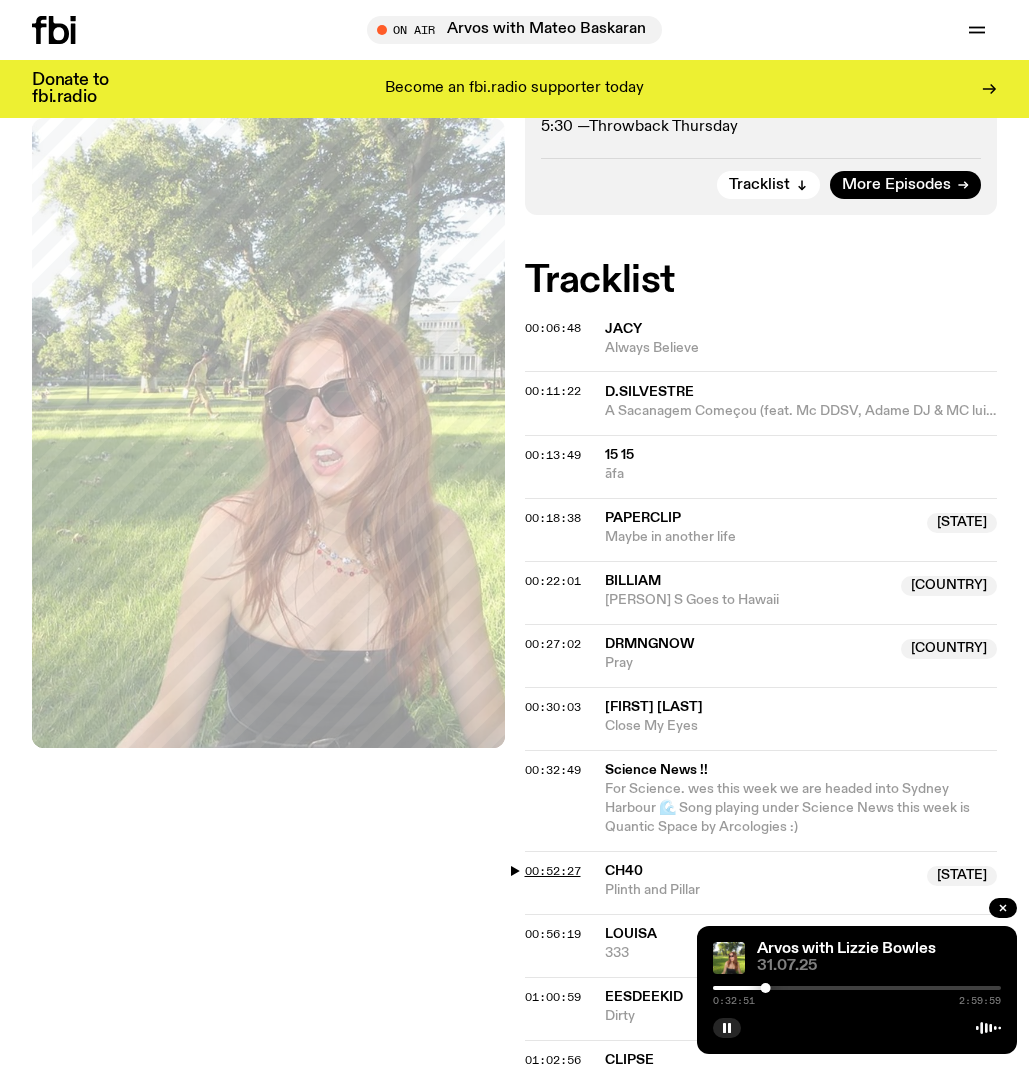 click on "00:52:27" at bounding box center [553, 871] 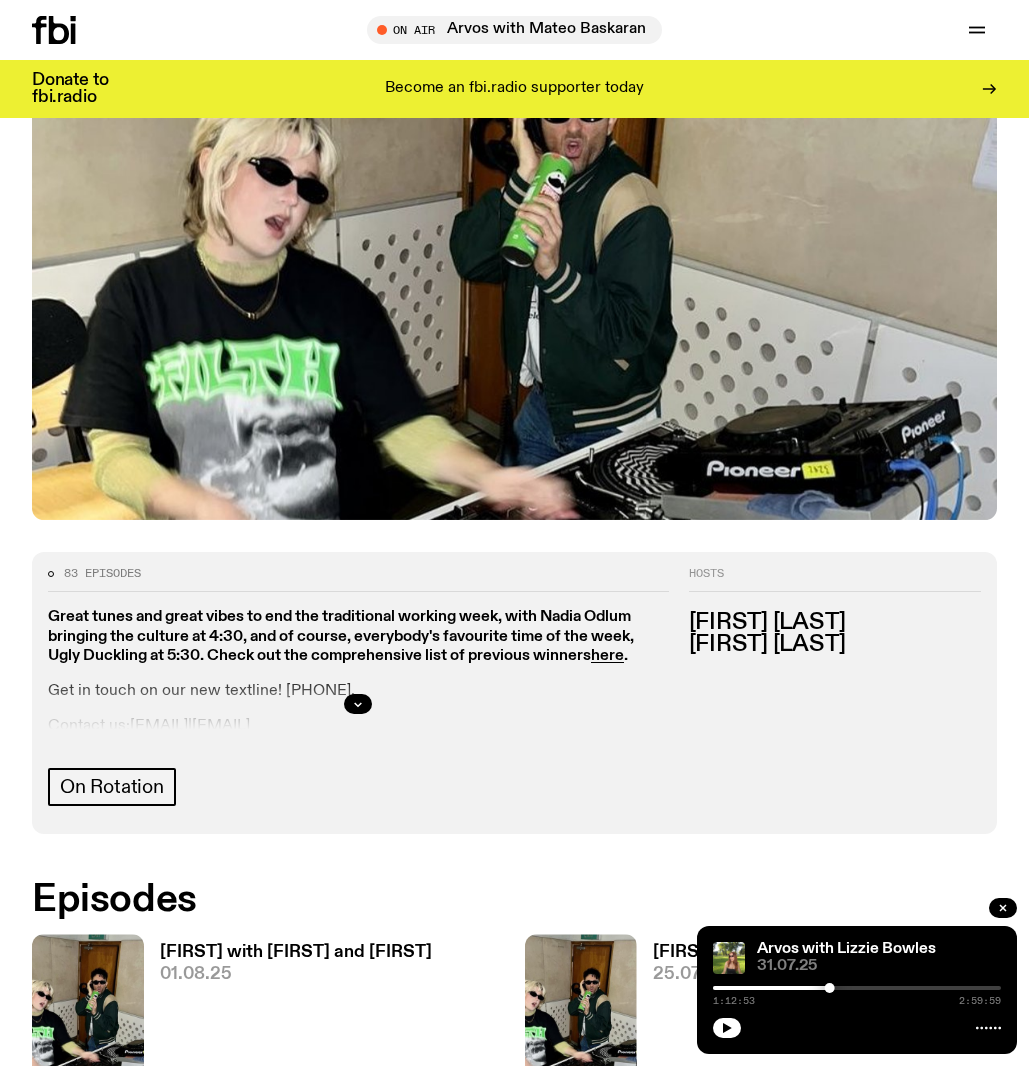 scroll, scrollTop: 500, scrollLeft: 0, axis: vertical 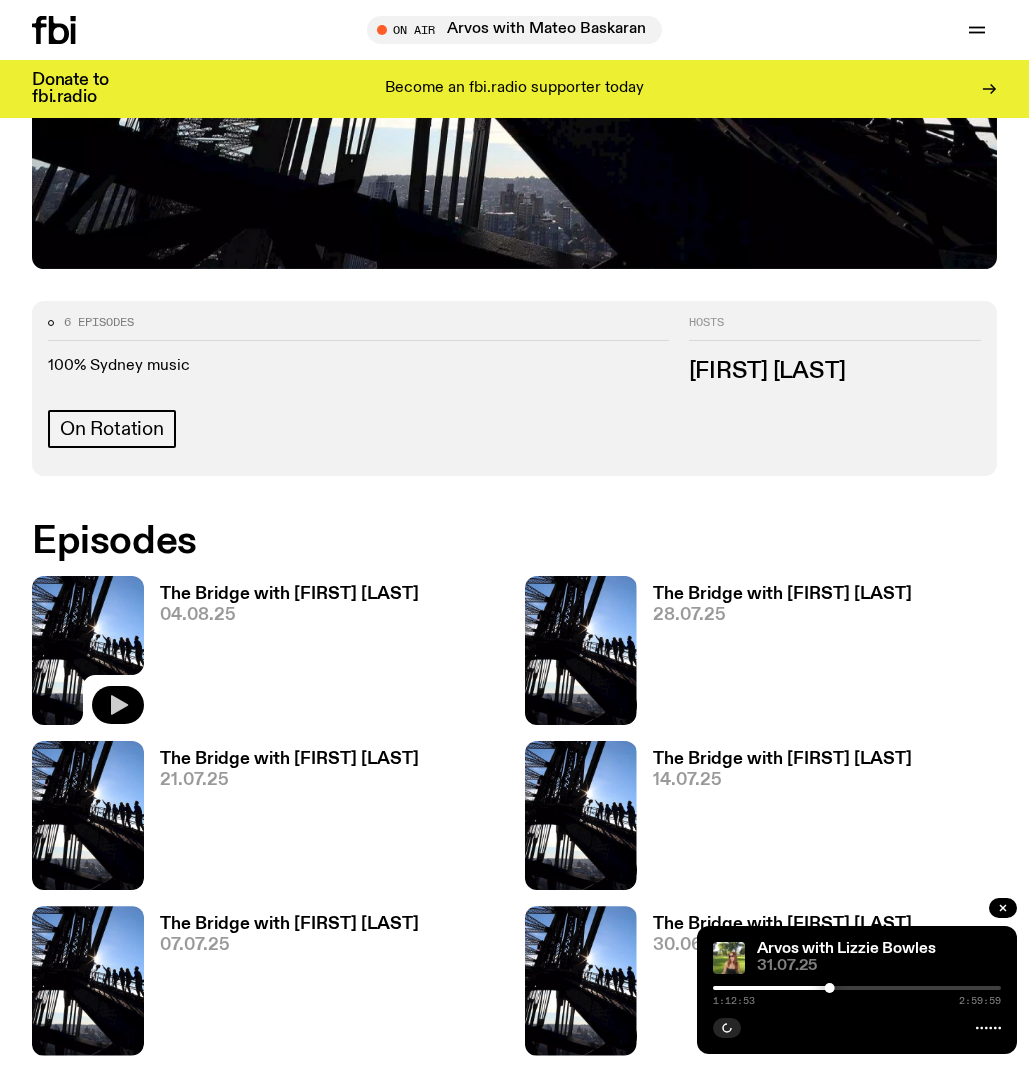 click 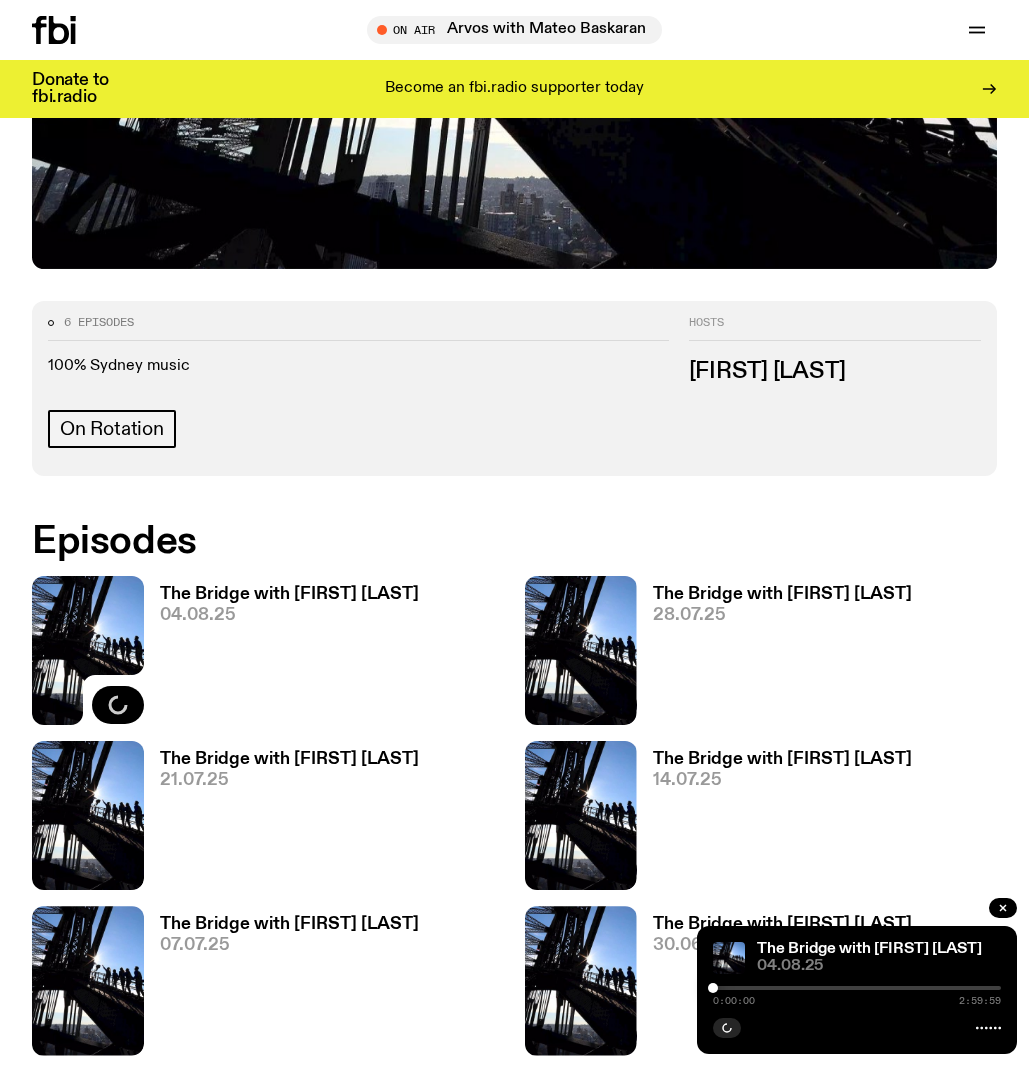 click on "The Bridge with Amelia Sparke" at bounding box center (289, 594) 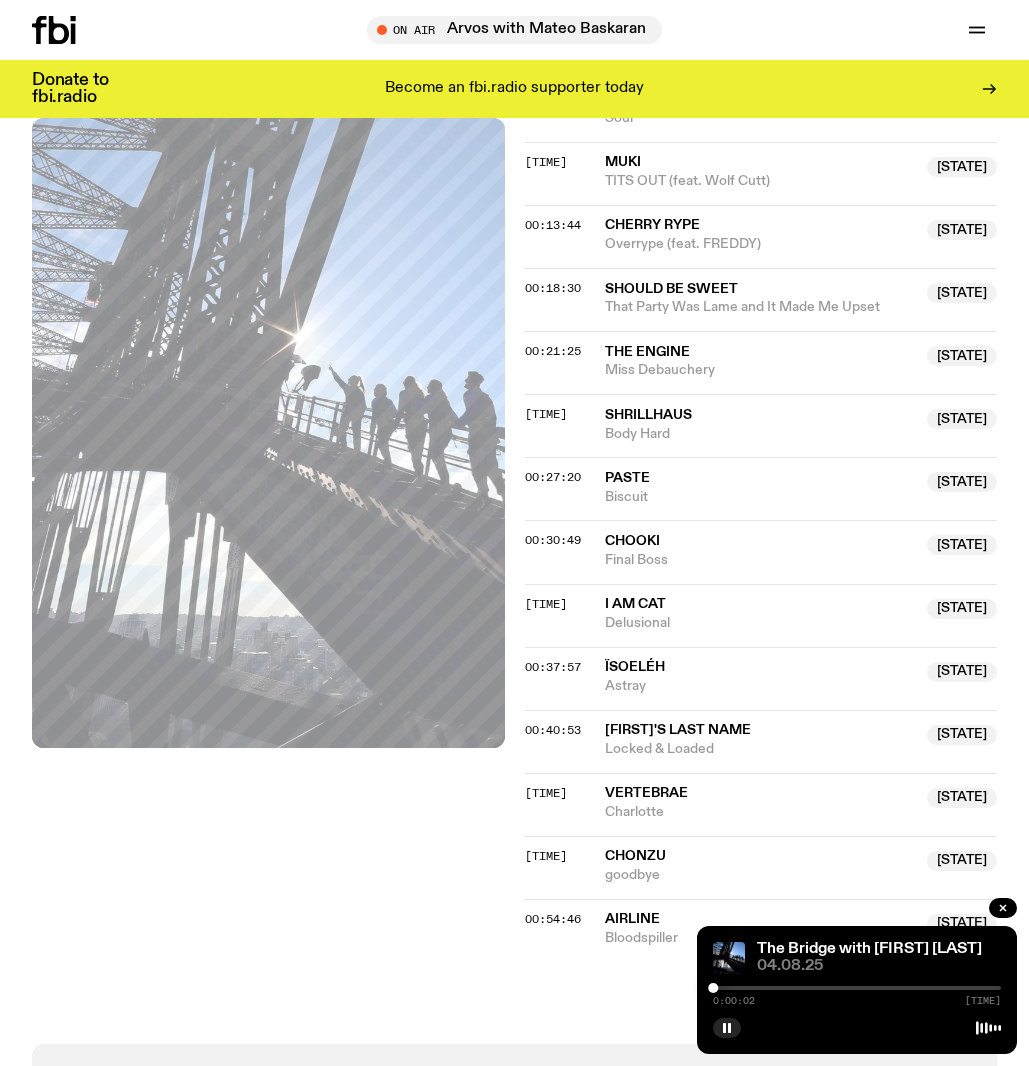 scroll, scrollTop: 1047, scrollLeft: 0, axis: vertical 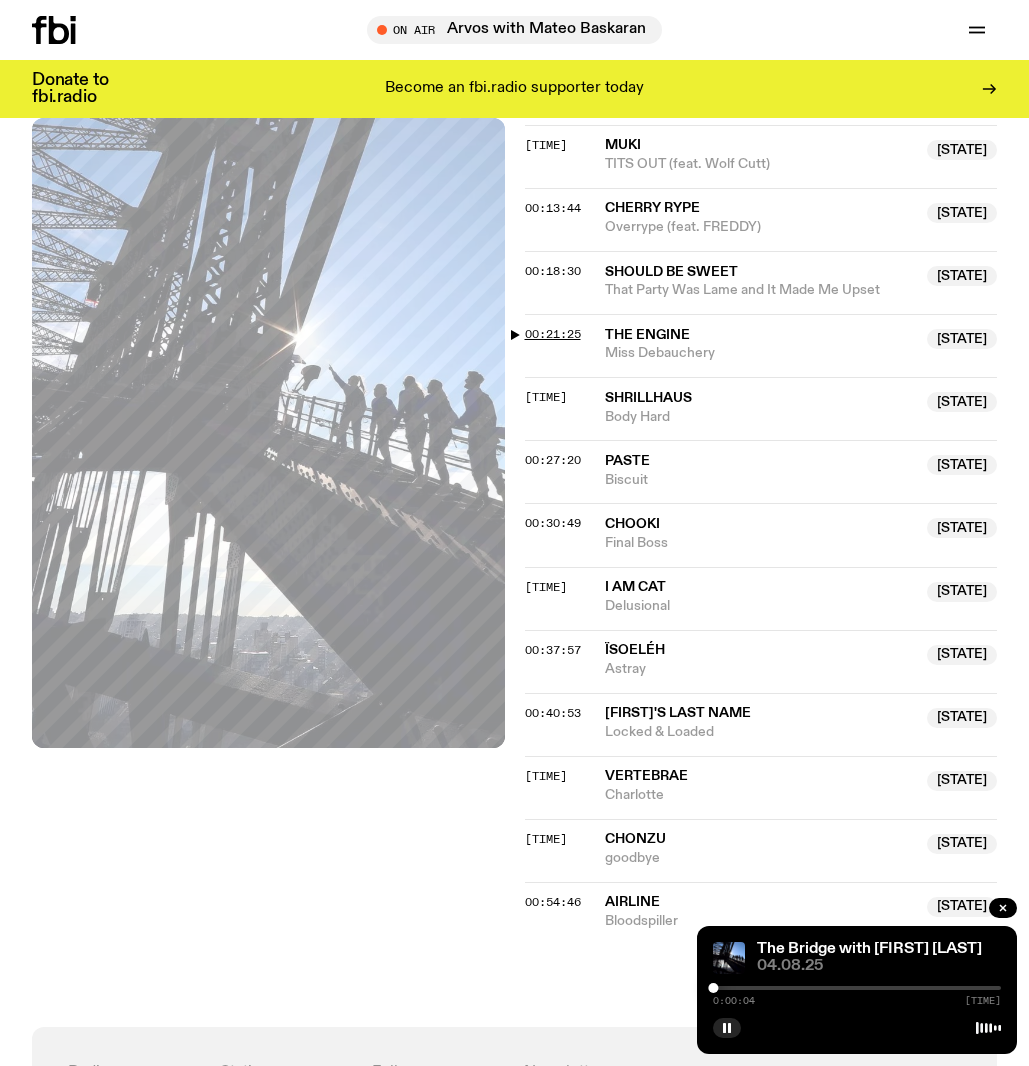 click on "00:21:25" at bounding box center (553, 334) 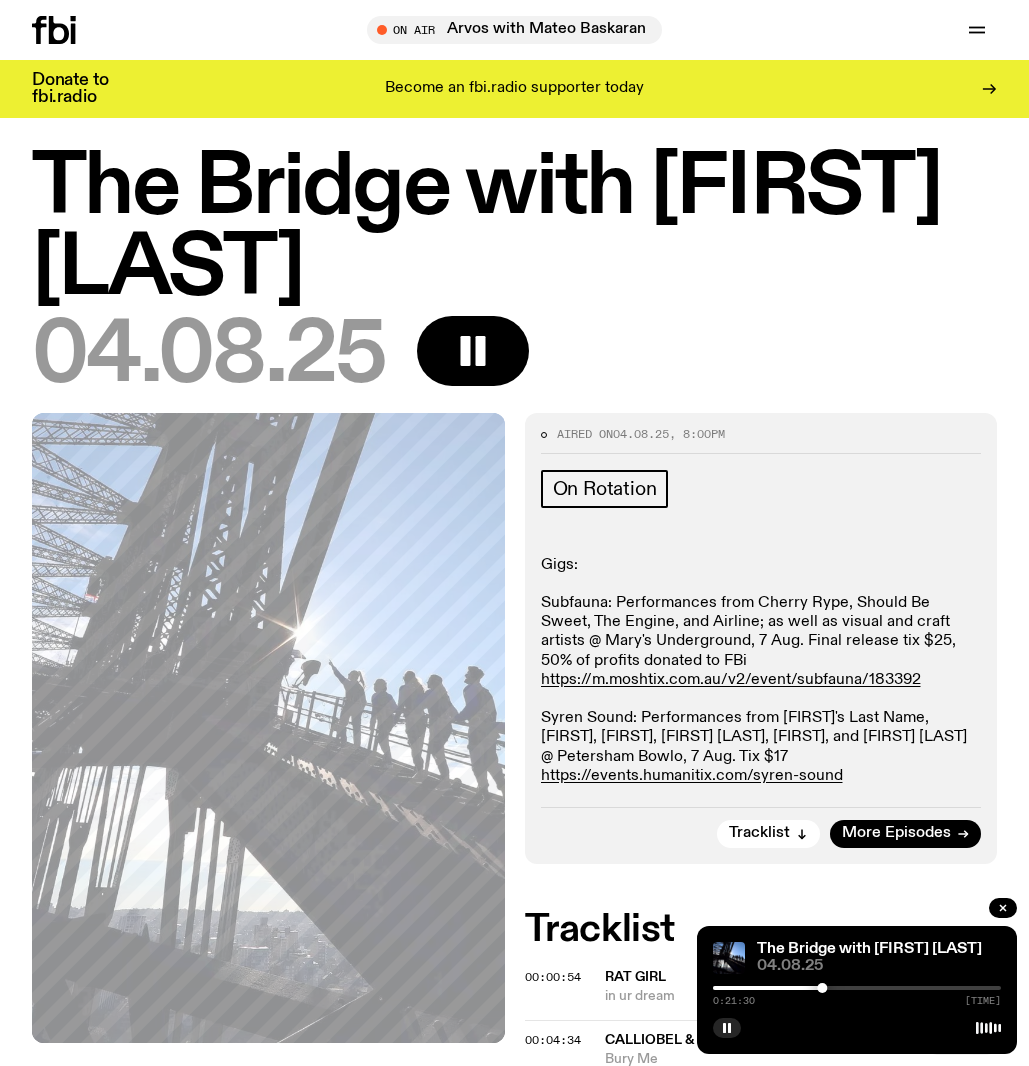 scroll, scrollTop: 0, scrollLeft: 0, axis: both 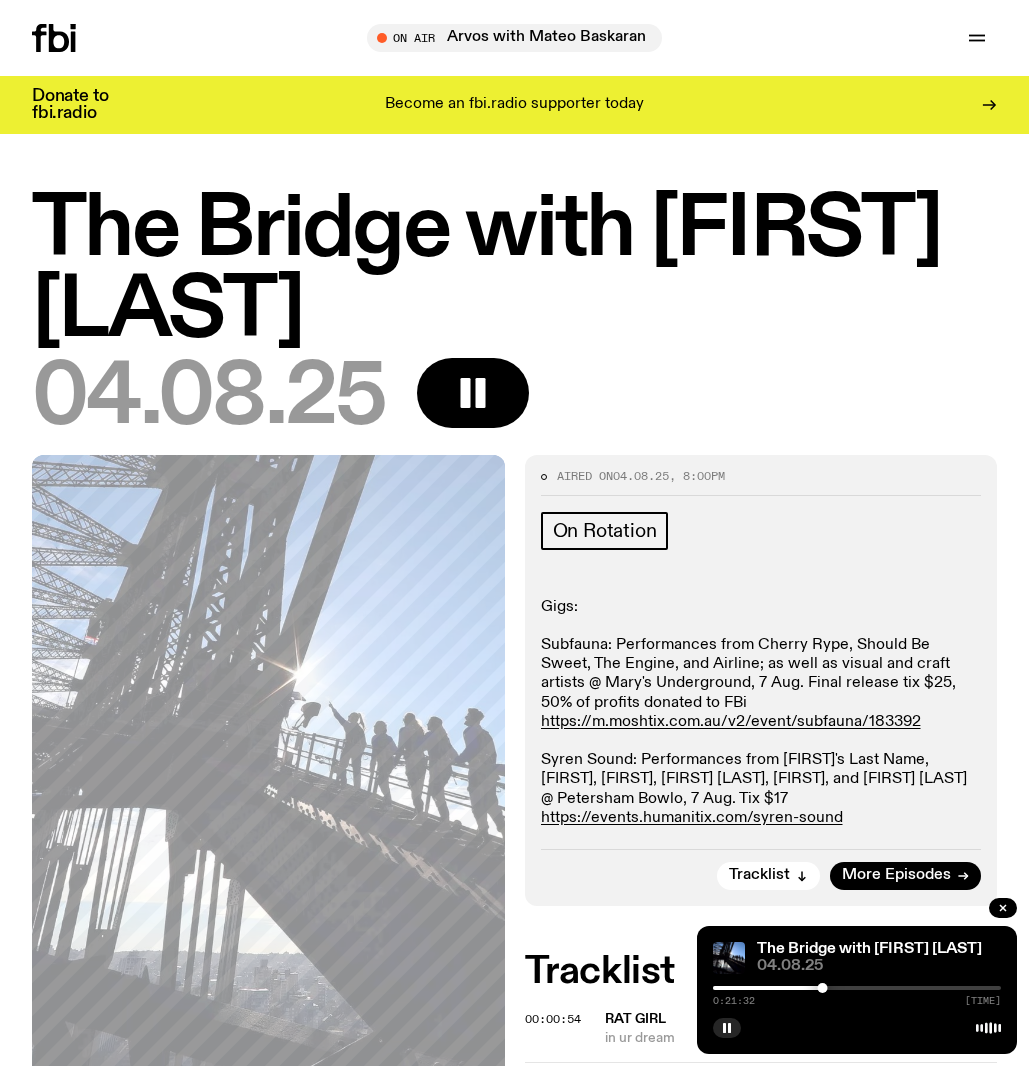 click on "0:21:32 0:56:39" at bounding box center [857, 994] 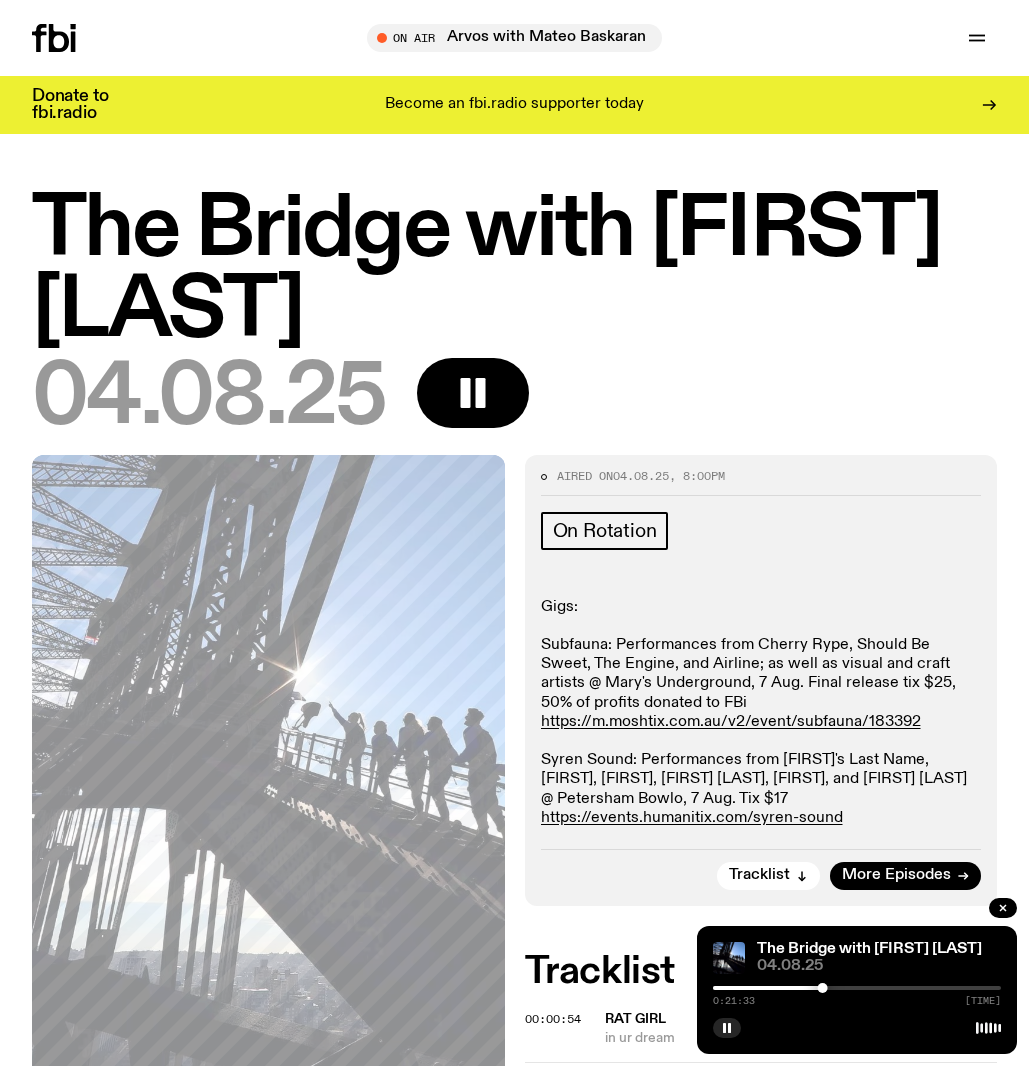 click on "0:21:33 0:56:39" at bounding box center (857, 994) 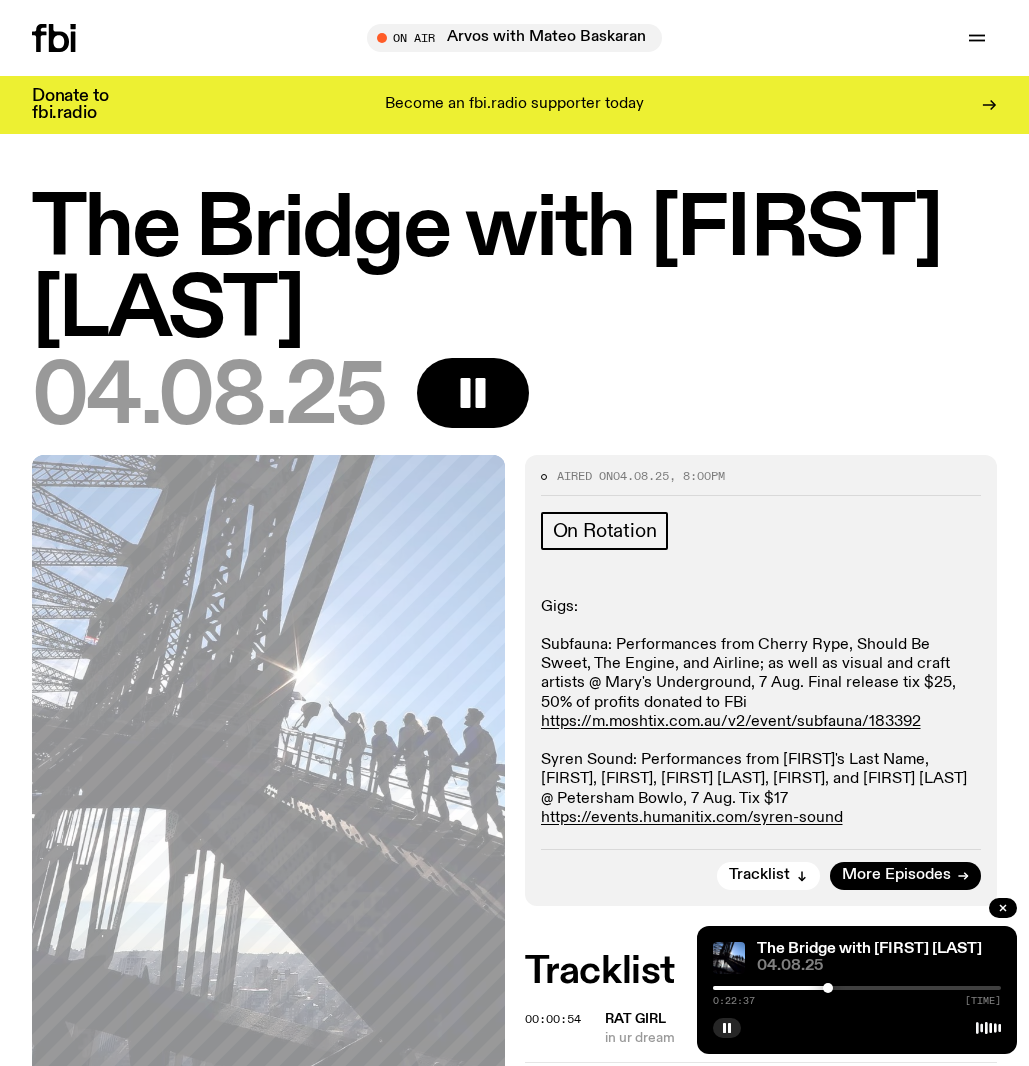click at bounding box center (828, 988) 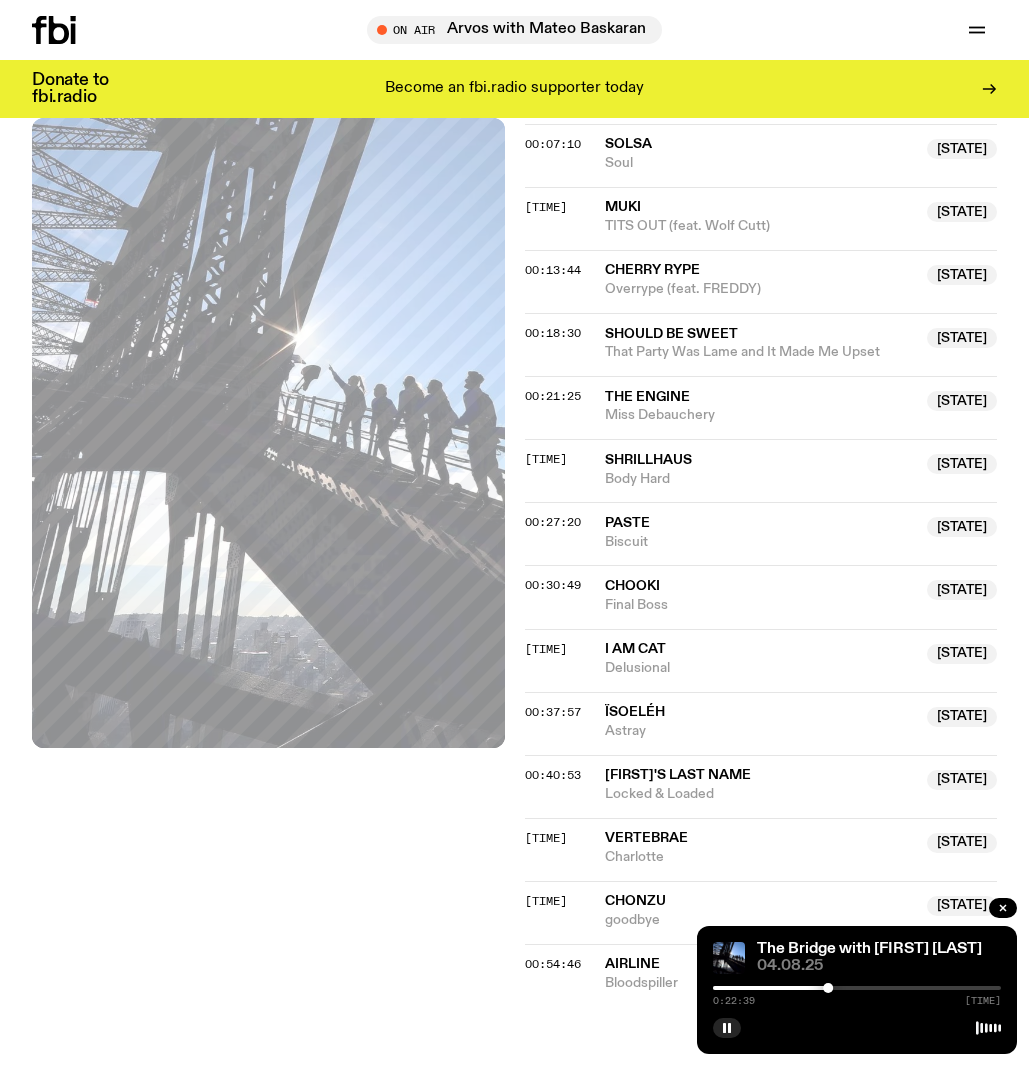 scroll, scrollTop: 996, scrollLeft: 0, axis: vertical 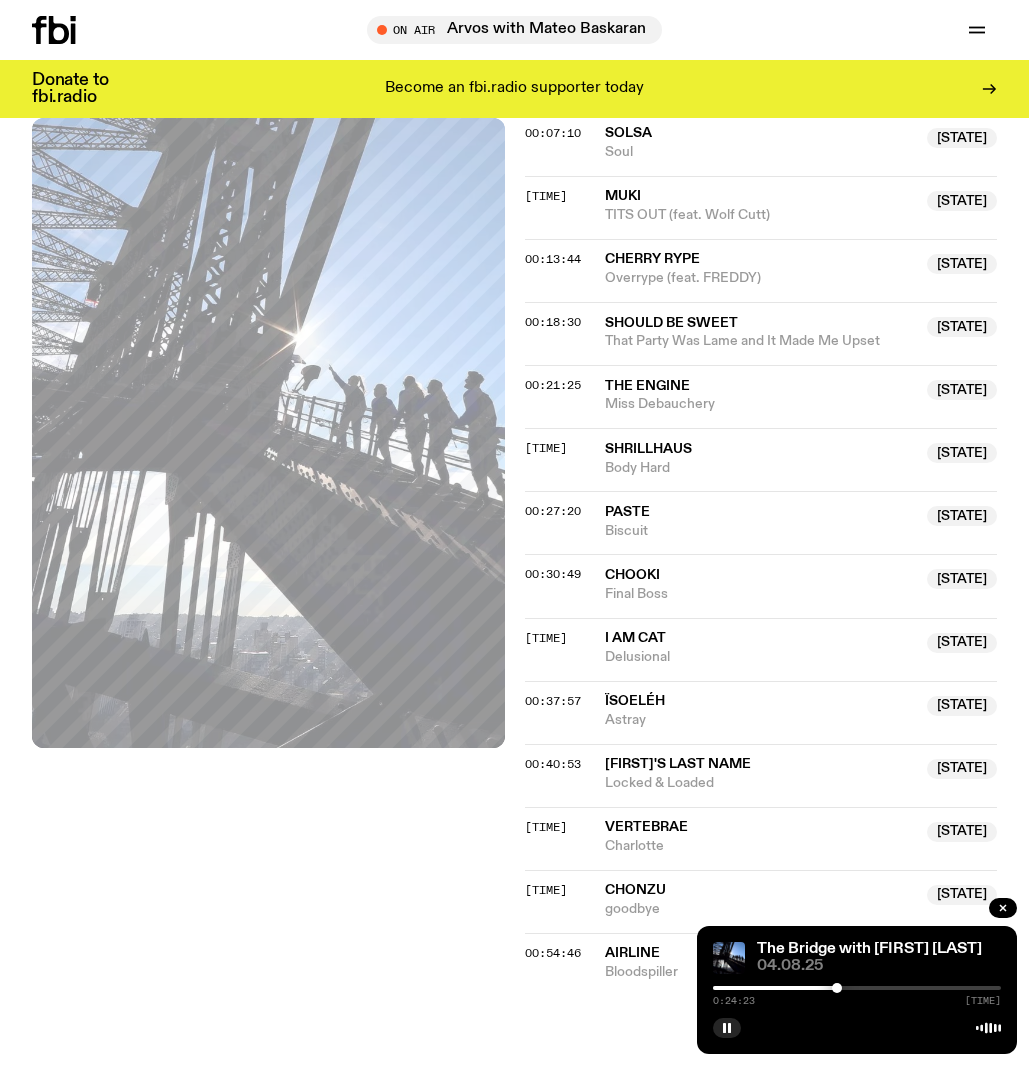 click at bounding box center (837, 988) 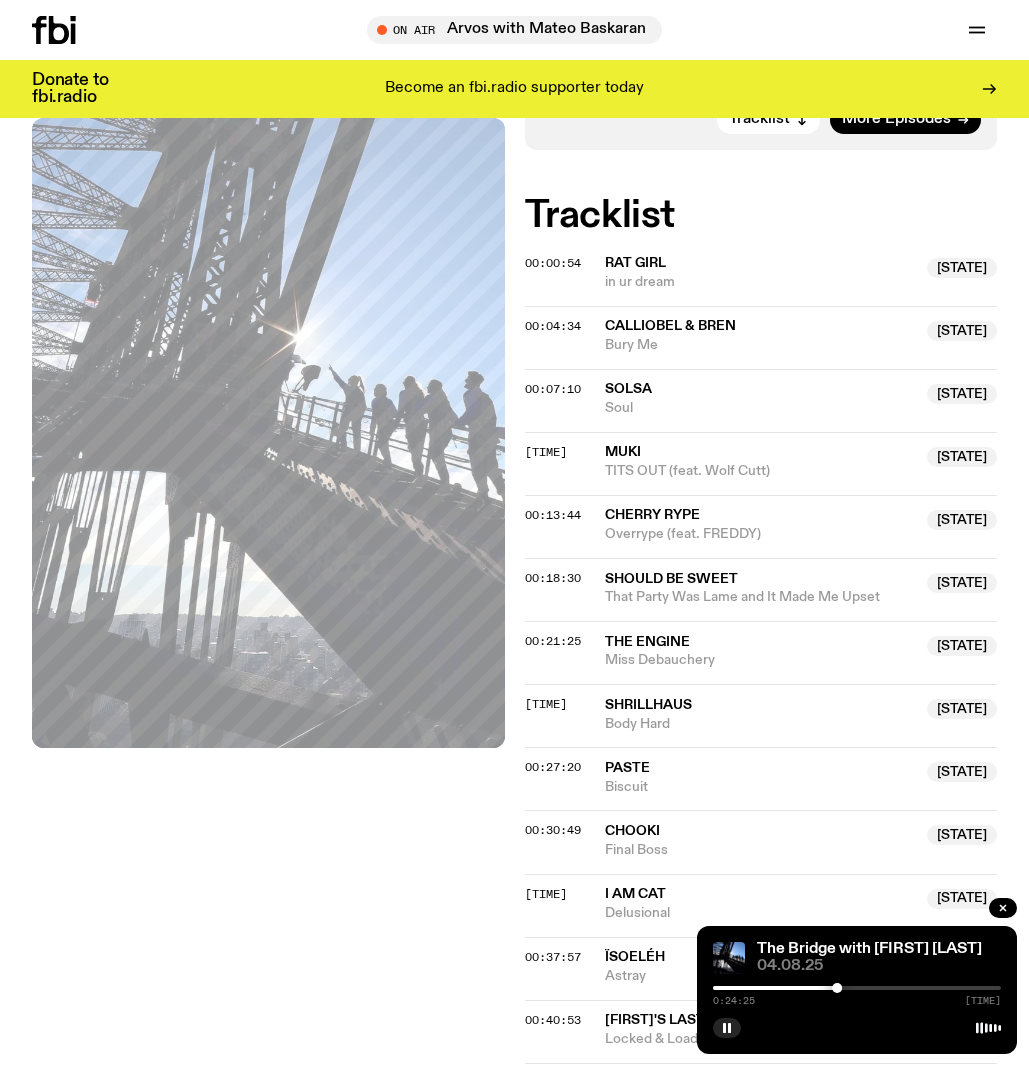 scroll, scrollTop: 822, scrollLeft: 0, axis: vertical 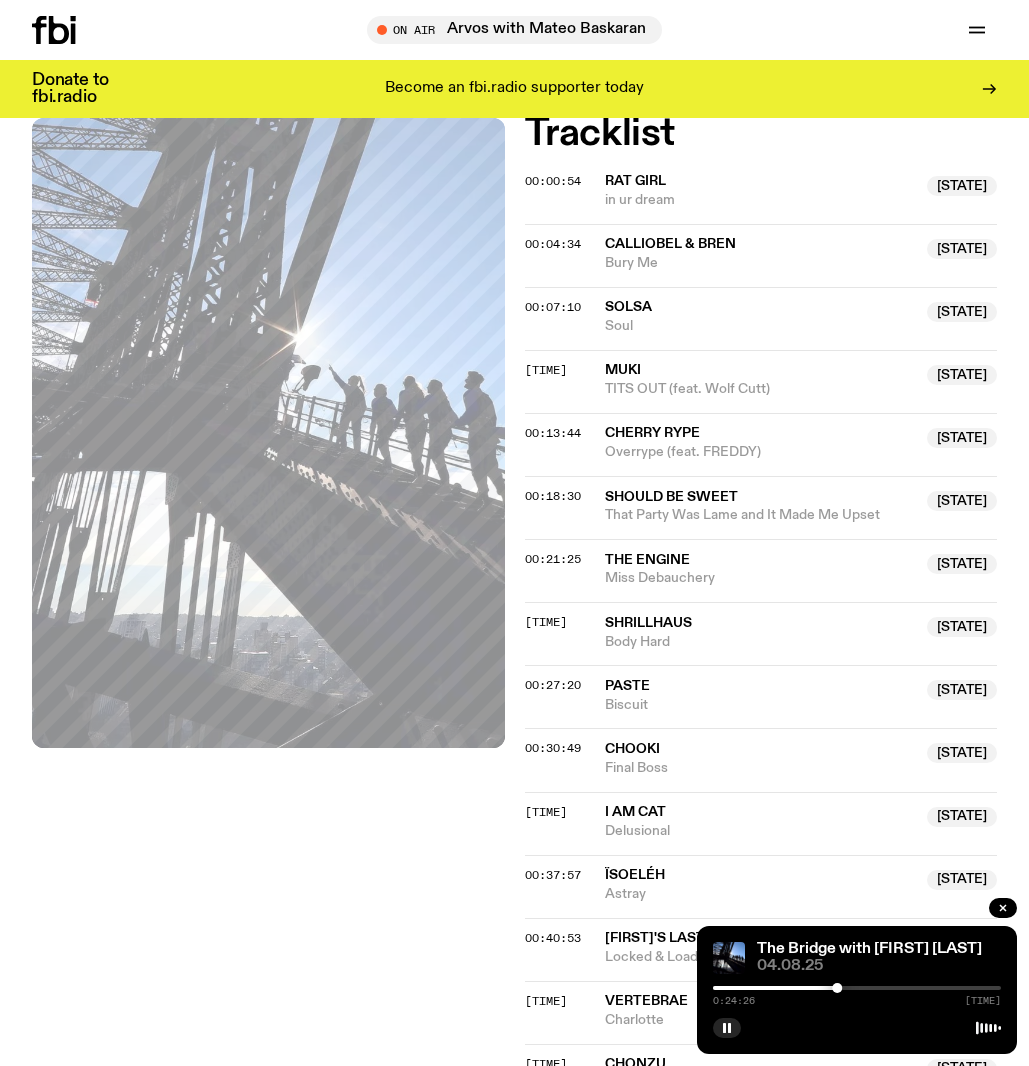 click on "00:21:25 The Engine  NSW  Miss Debauchery  NSW" 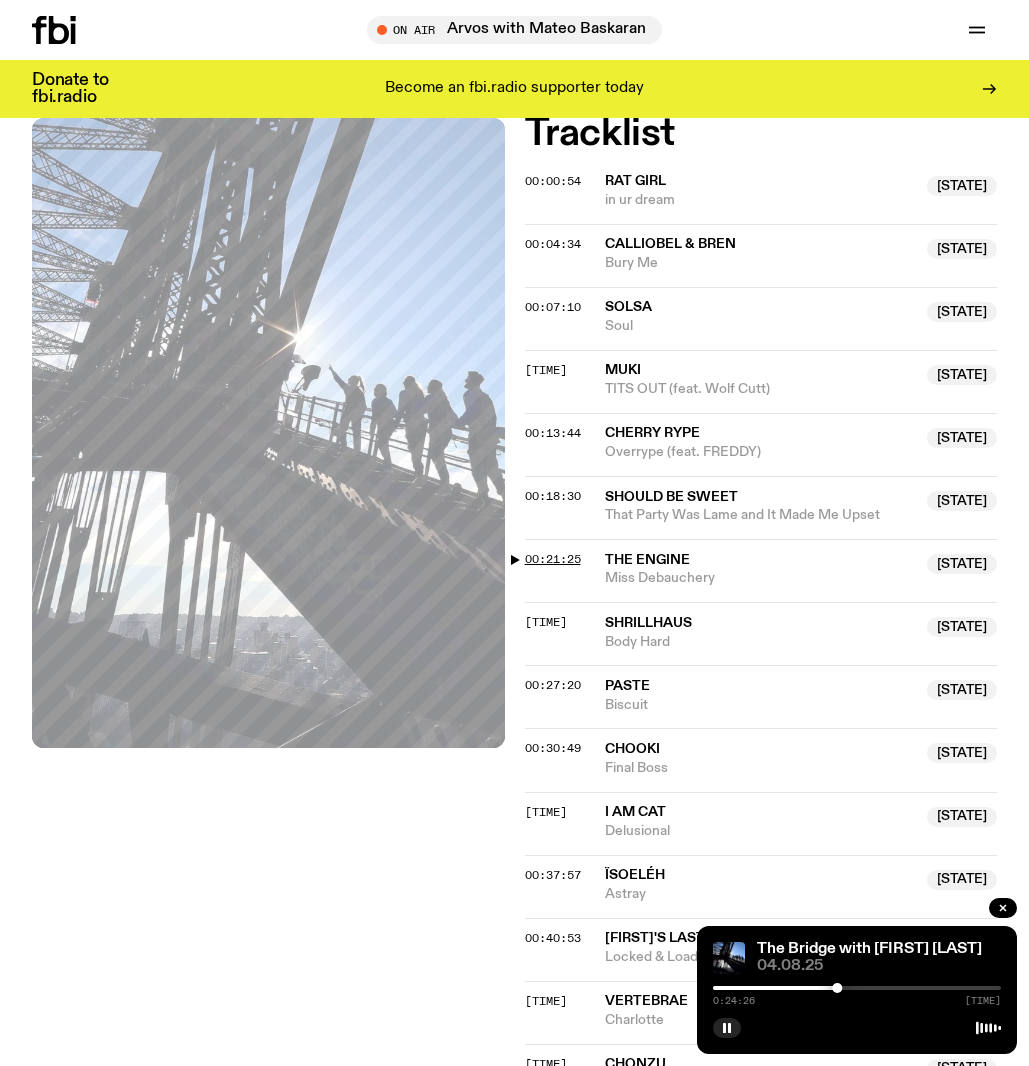 click on "00:21:25" at bounding box center [553, 559] 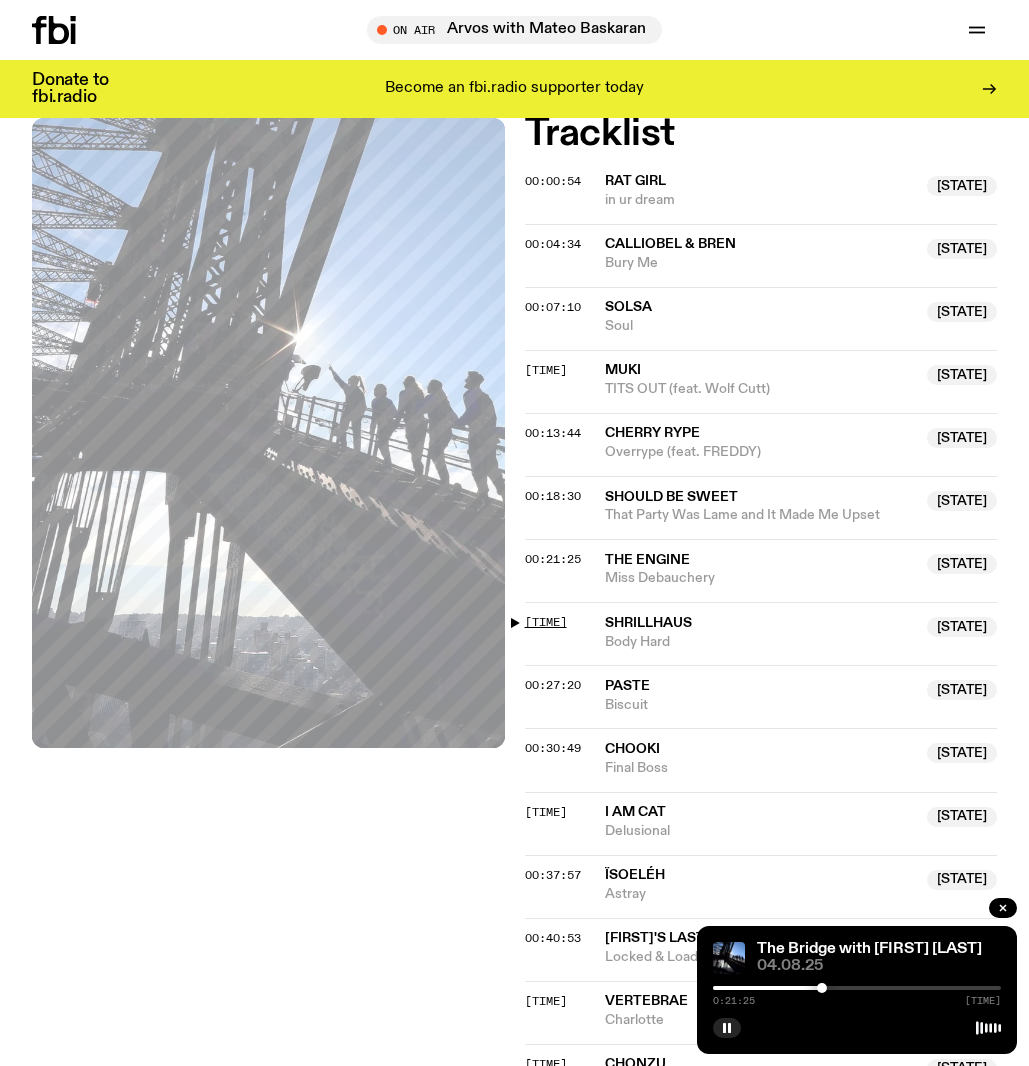 click on "00:24:16" at bounding box center [546, 622] 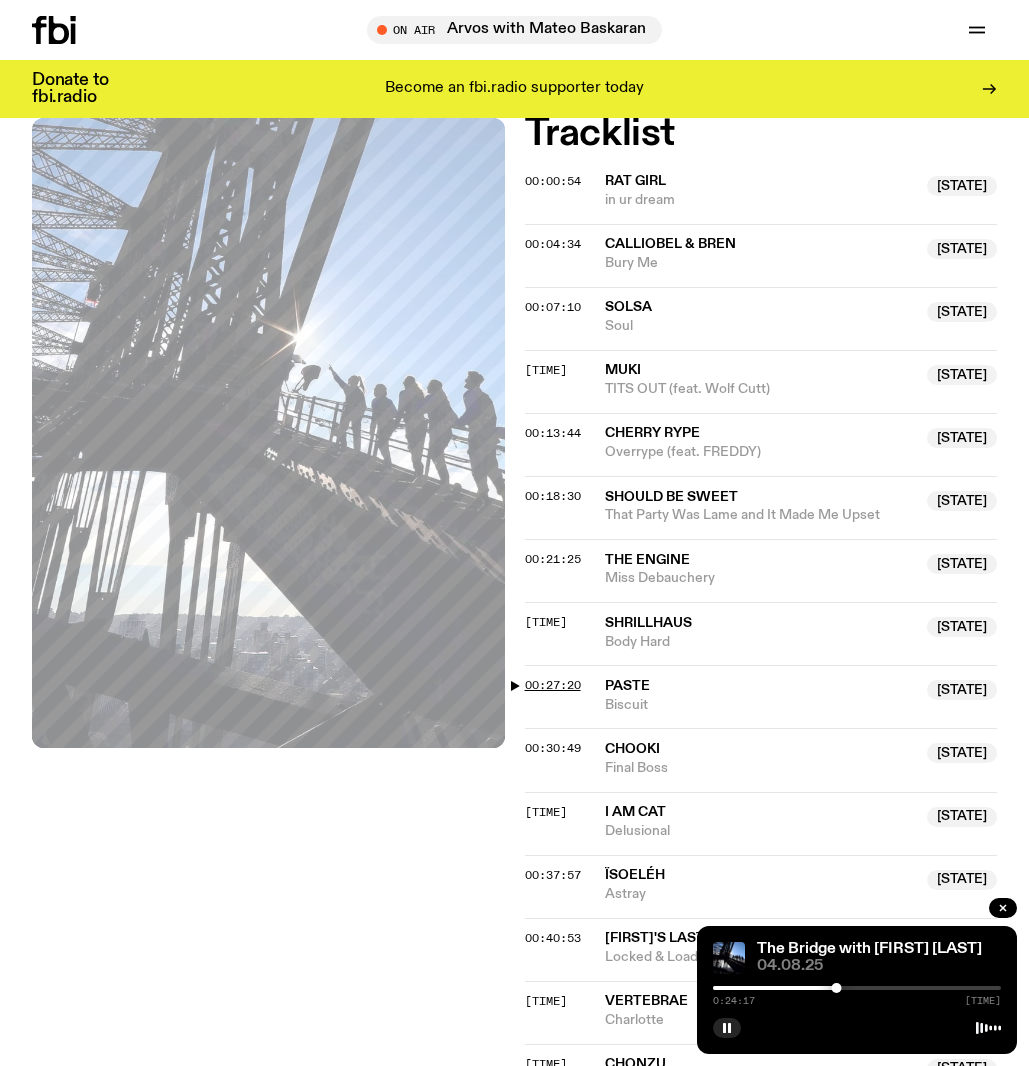 click on "00:27:20" at bounding box center (553, 685) 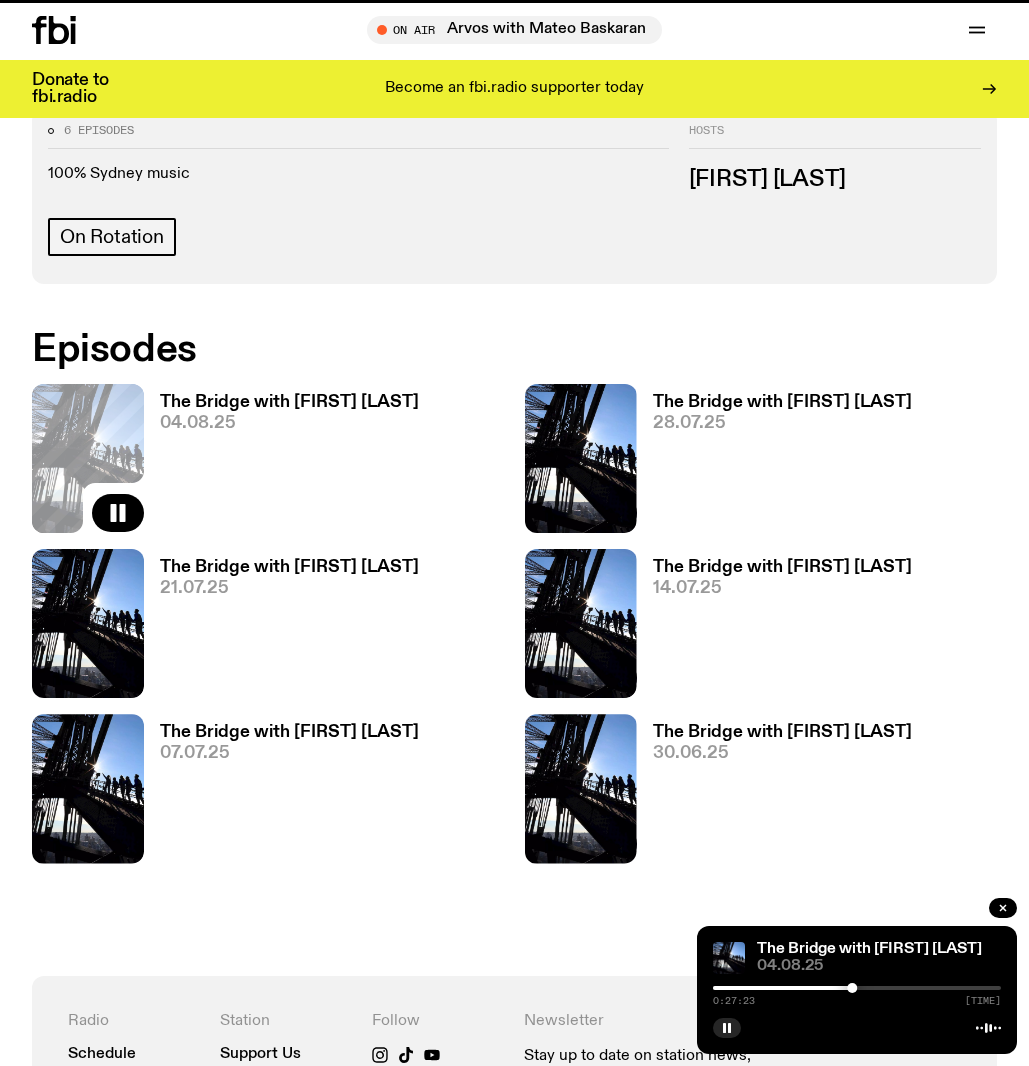 scroll, scrollTop: 630, scrollLeft: 0, axis: vertical 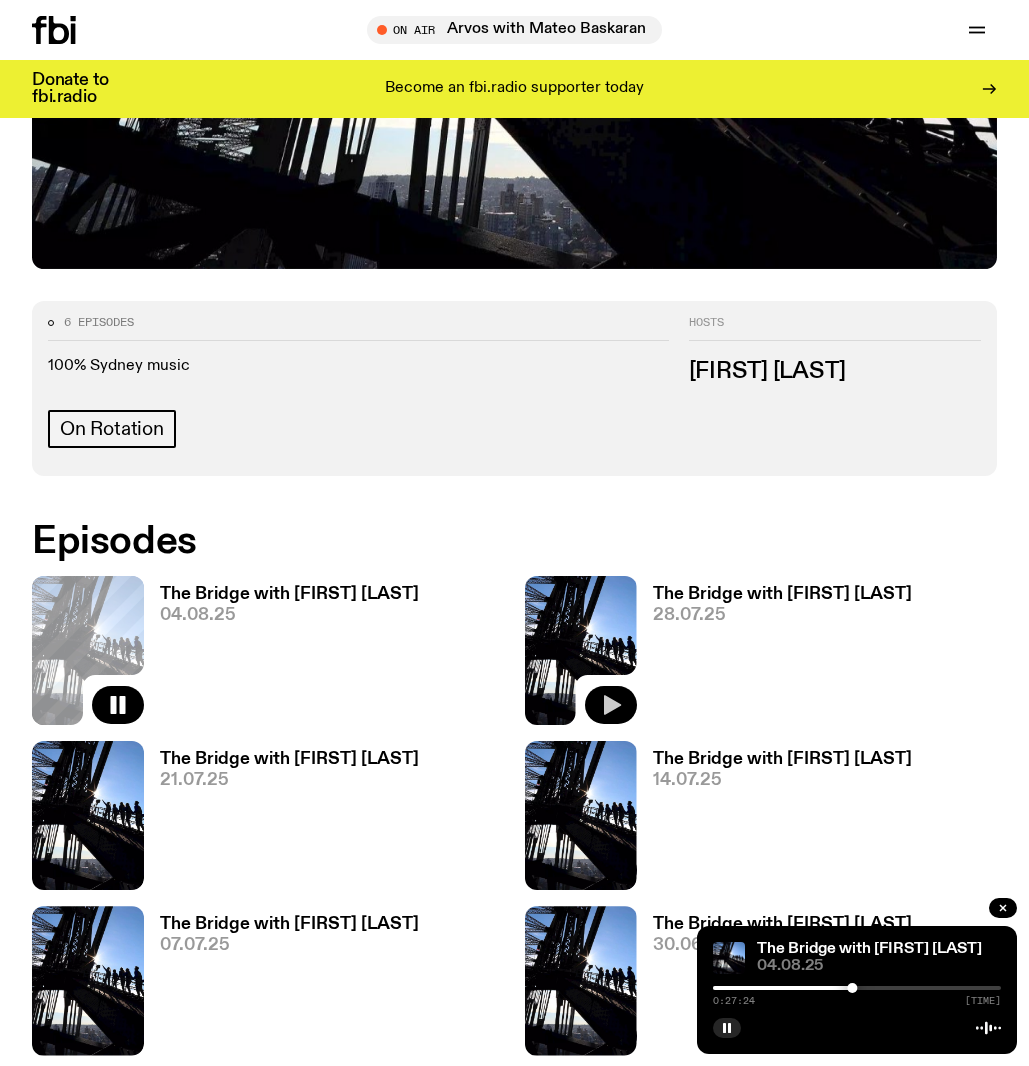 click 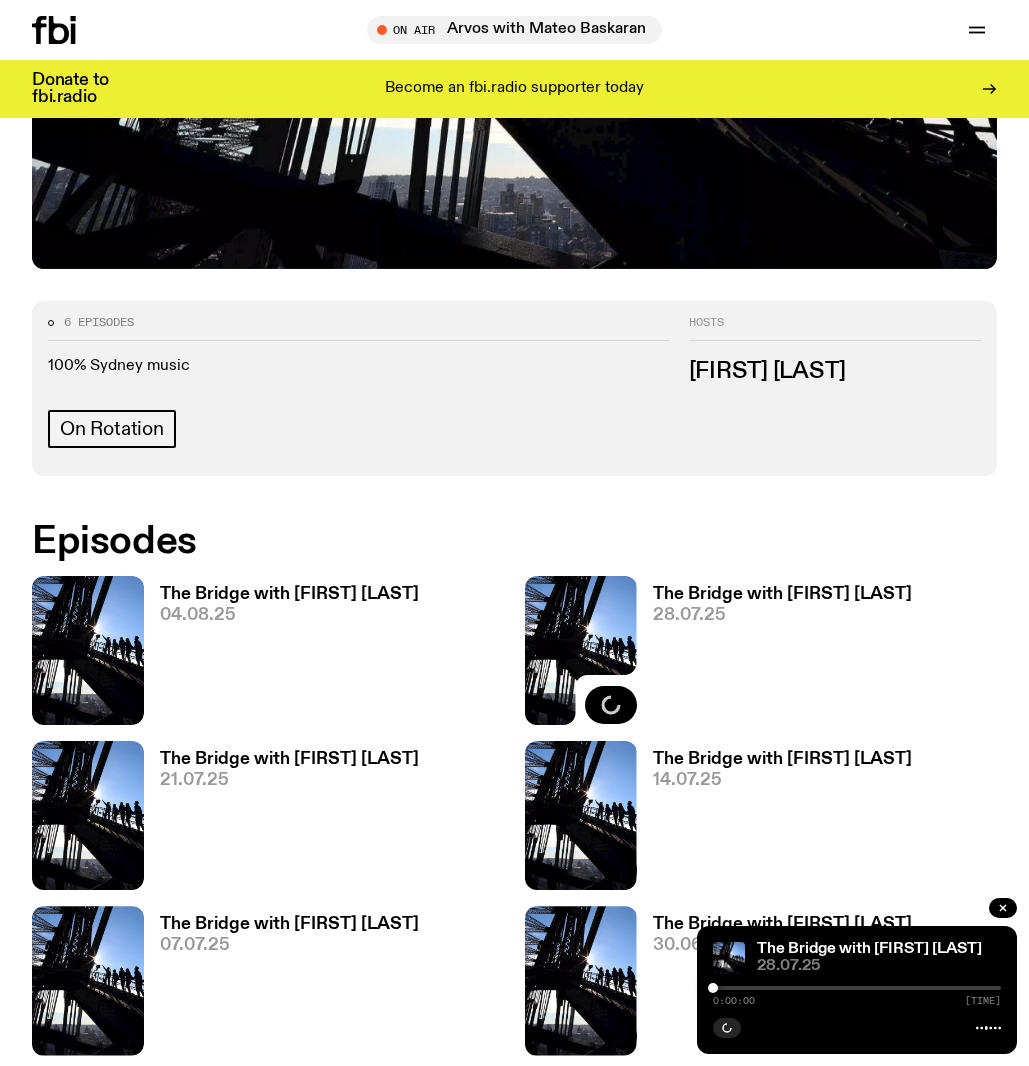 click on "The Bridge with Amelia Sparke" at bounding box center [782, 594] 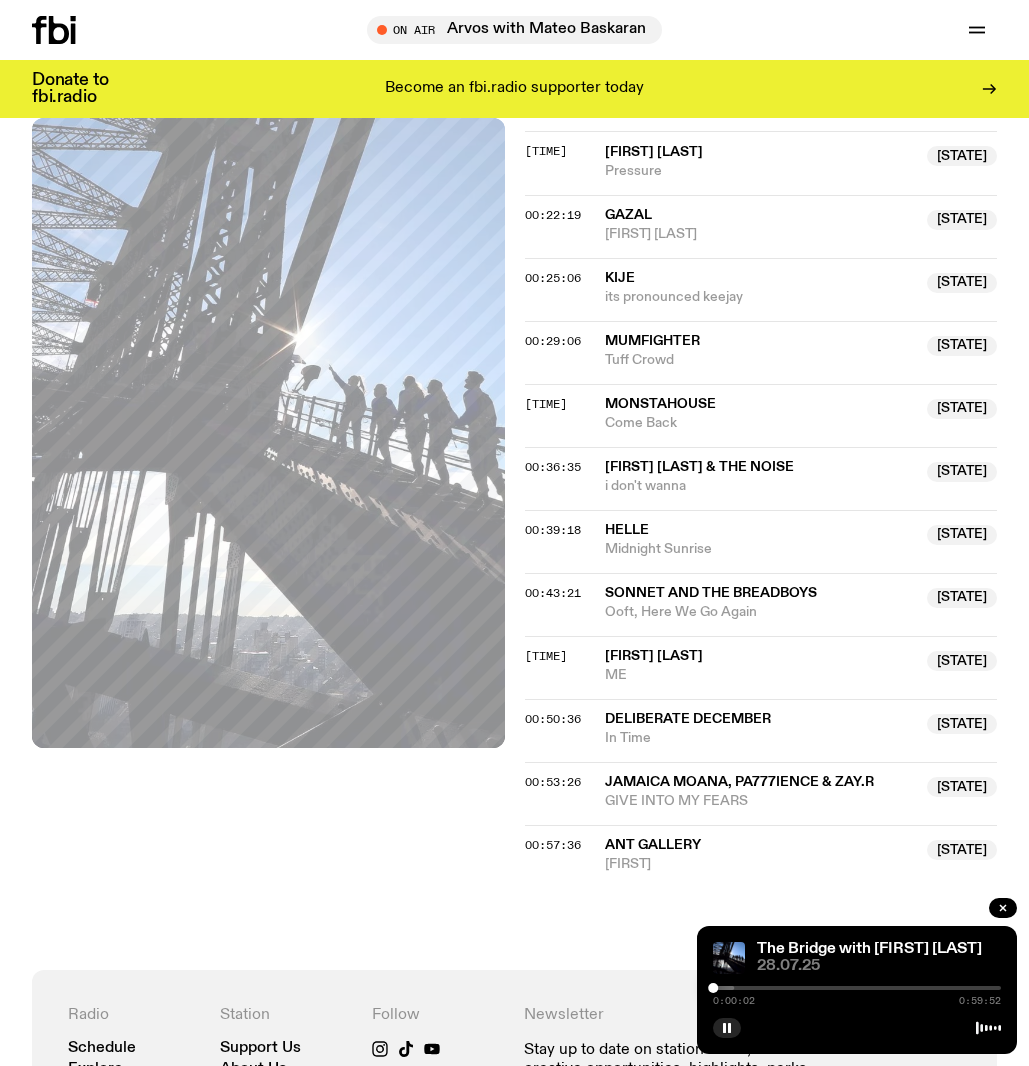 scroll, scrollTop: 1093, scrollLeft: 0, axis: vertical 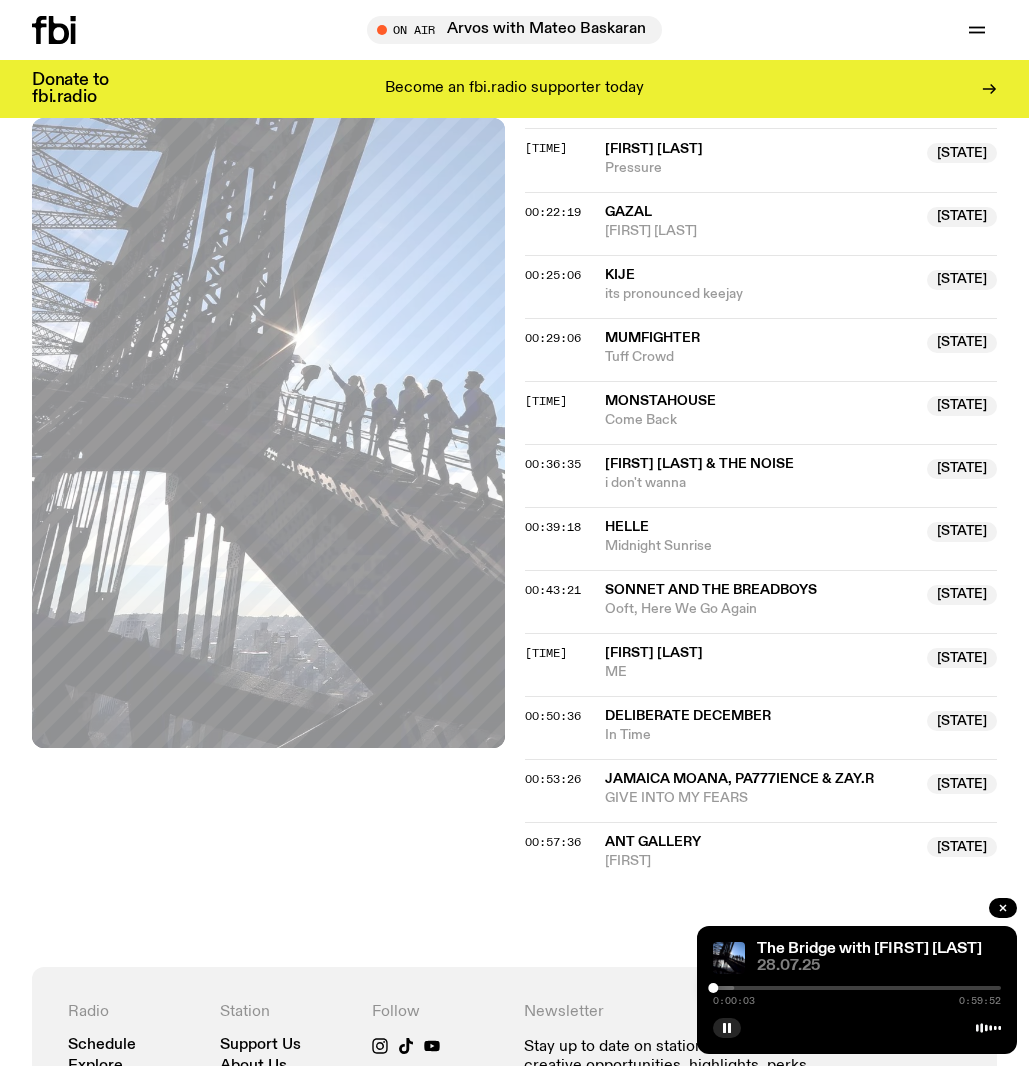 click on "Sonnet and The Breadboys" 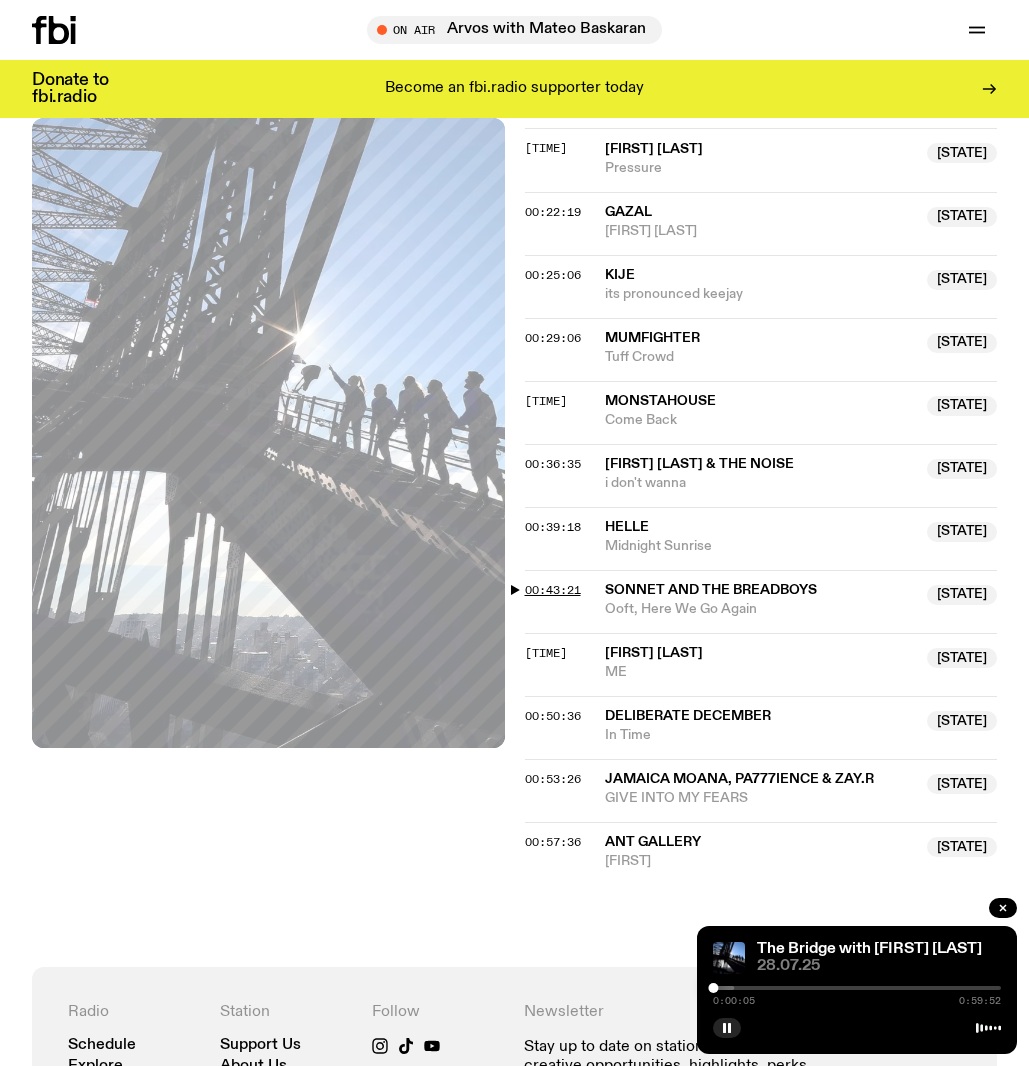 click on "00:43:21" at bounding box center [553, 590] 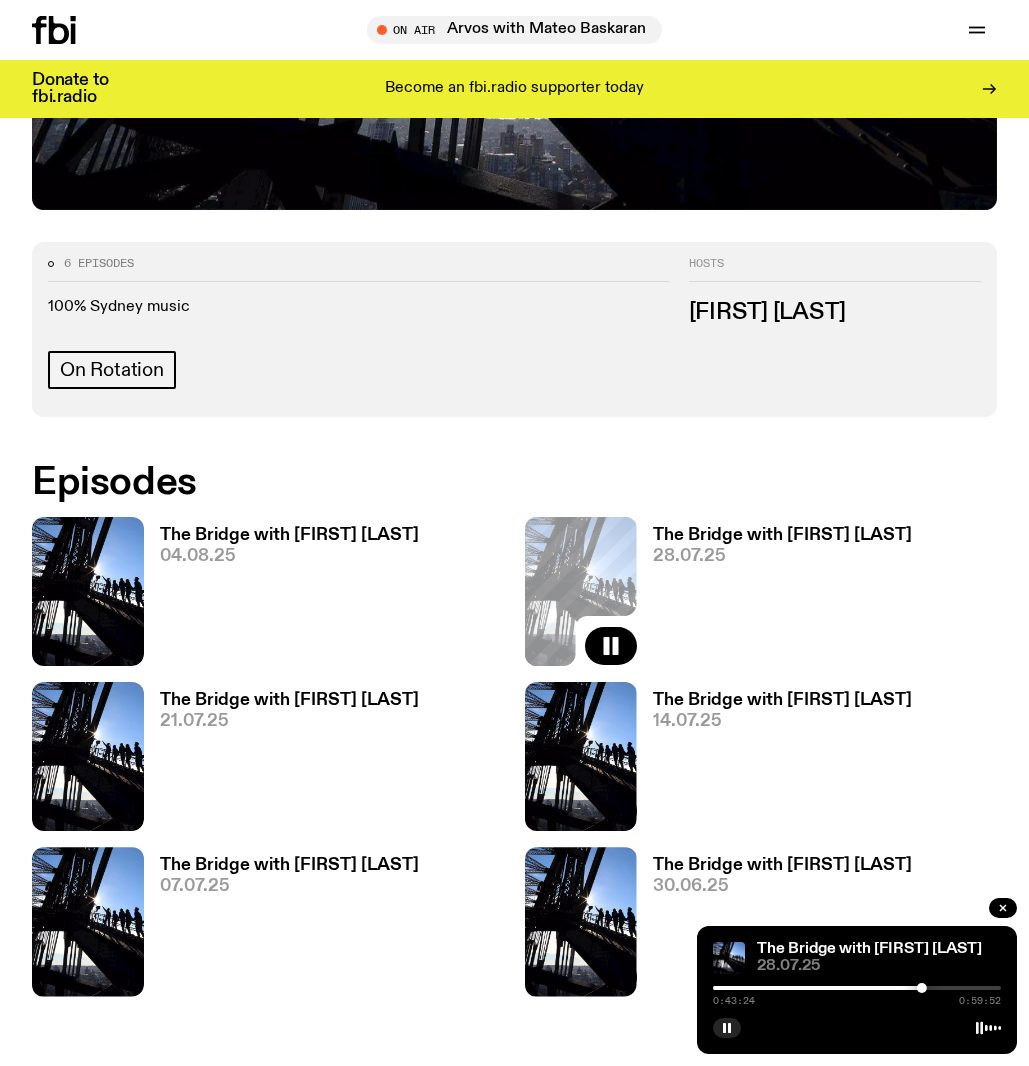 scroll, scrollTop: 795, scrollLeft: 0, axis: vertical 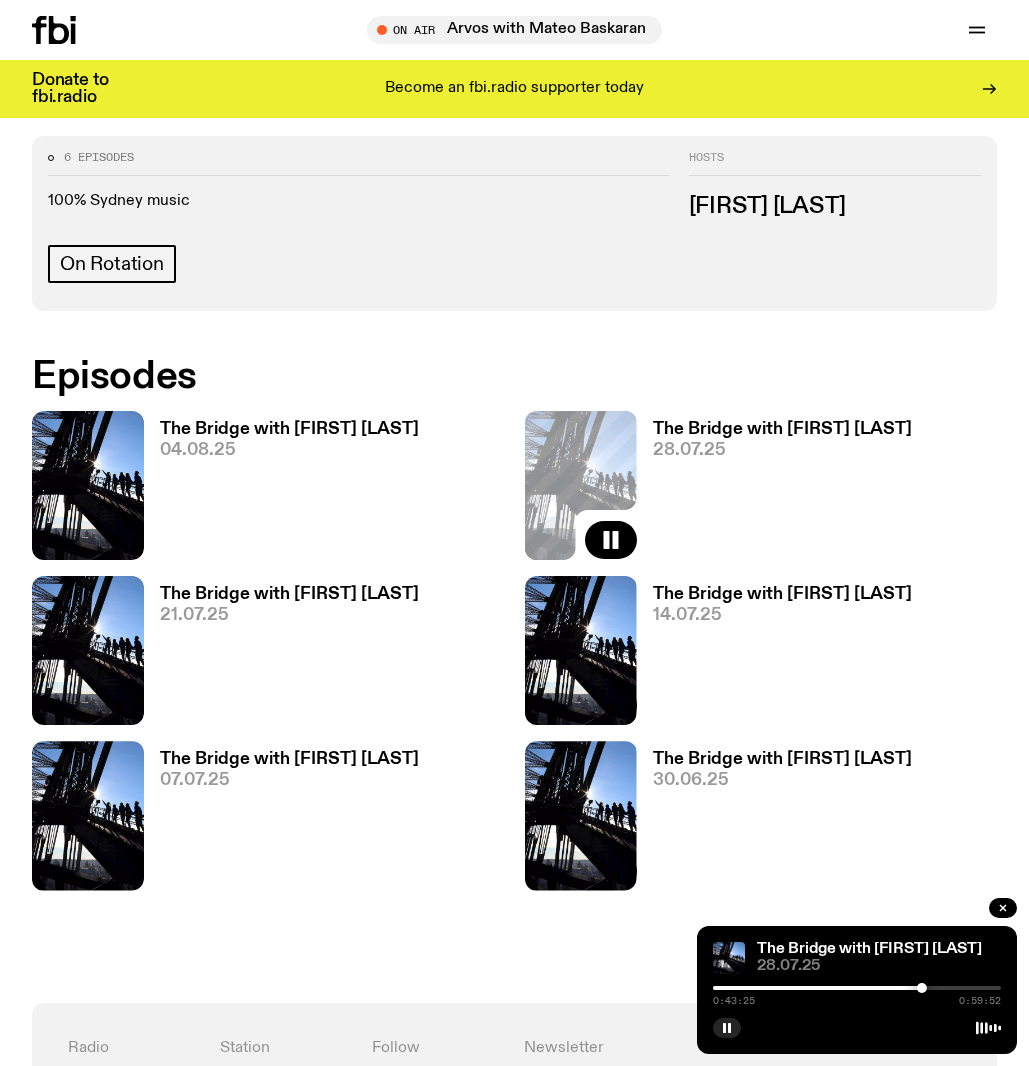 click on "The Bridge with Amelia Sparke" at bounding box center (289, 594) 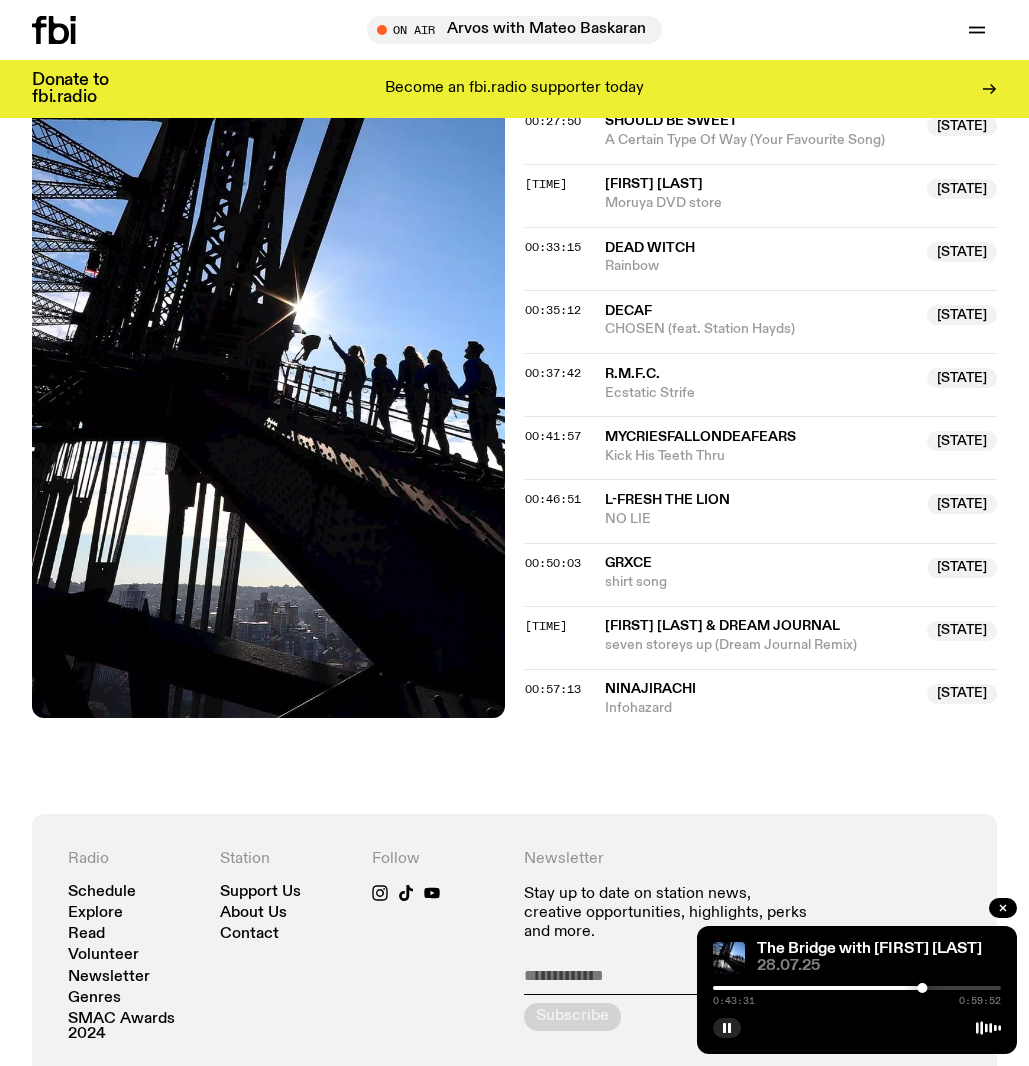 scroll, scrollTop: 1427, scrollLeft: 0, axis: vertical 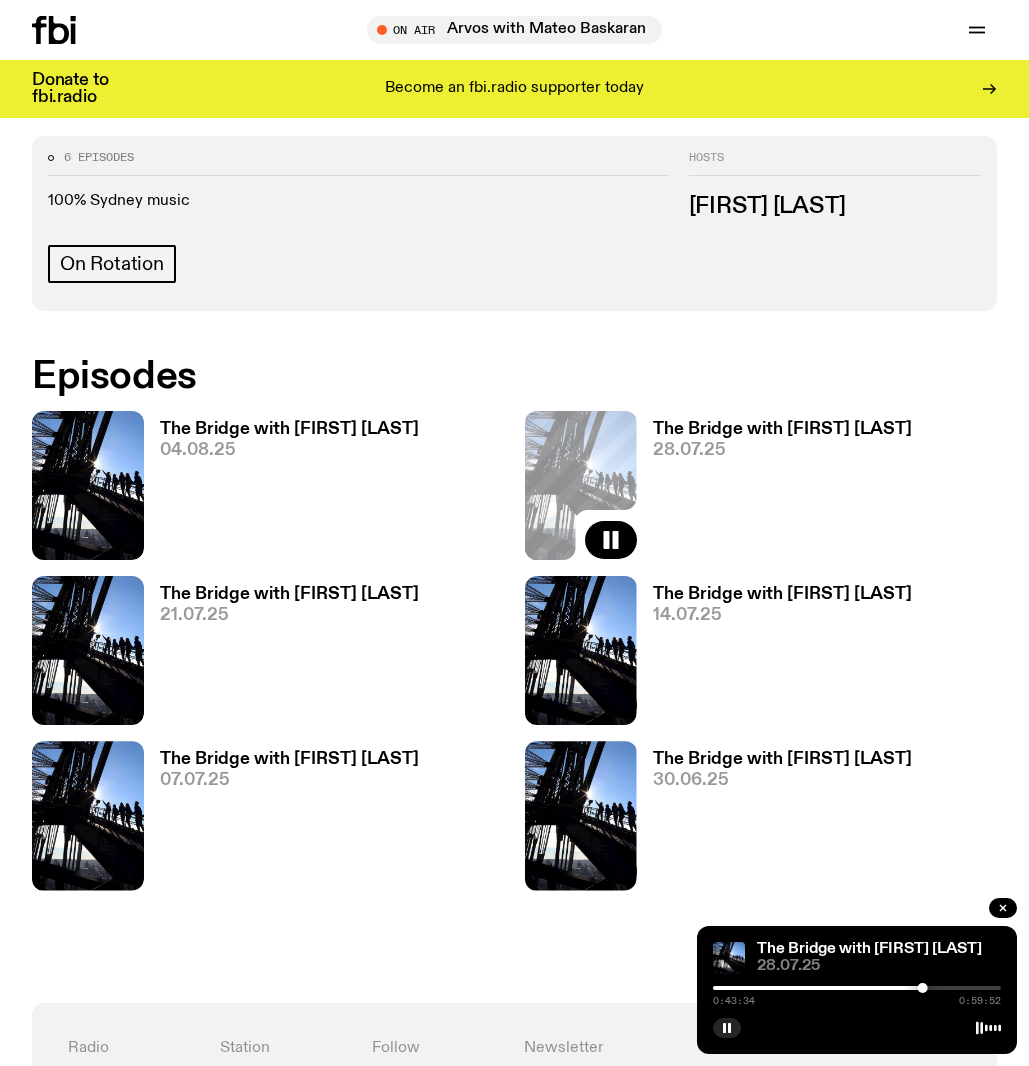click on "The Bridge with Amelia Sparke" at bounding box center [782, 594] 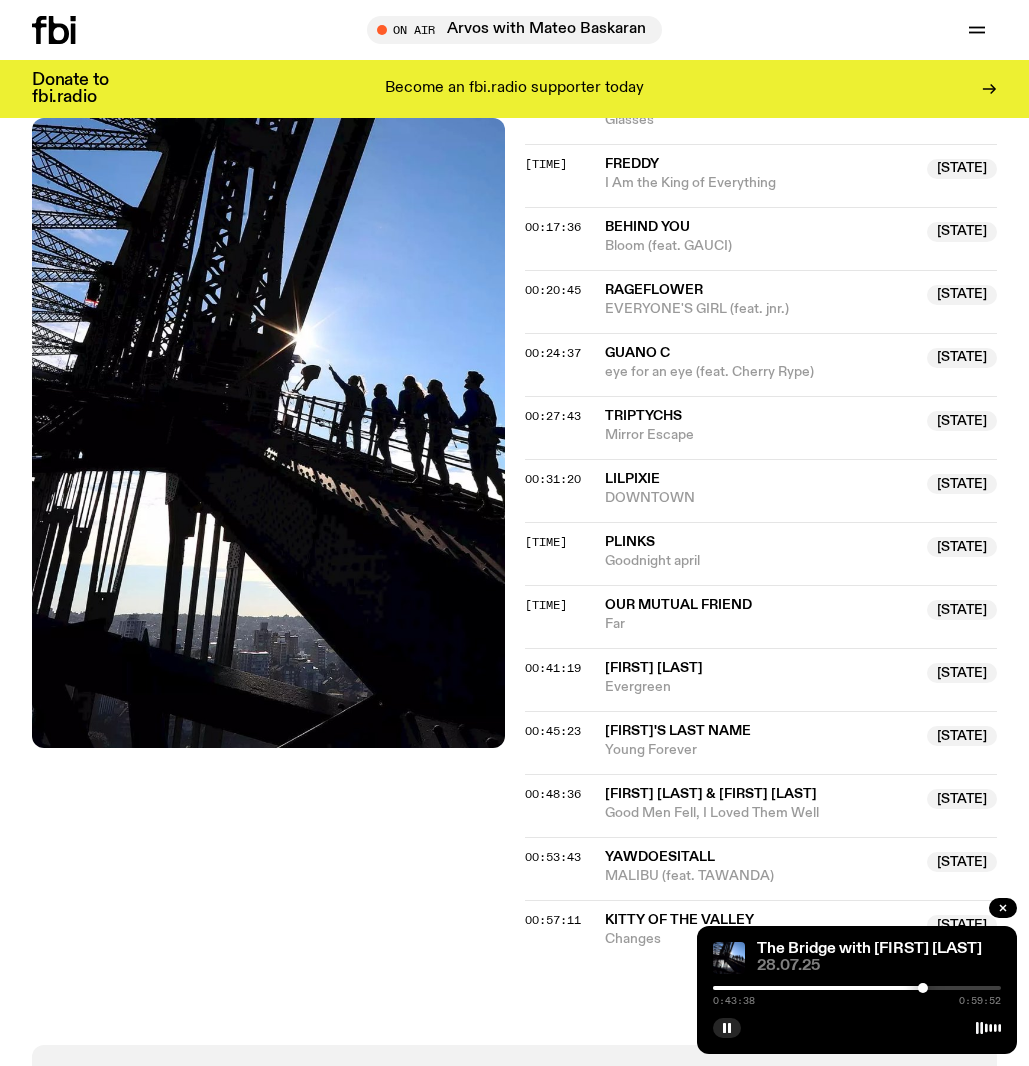 scroll, scrollTop: 1067, scrollLeft: 0, axis: vertical 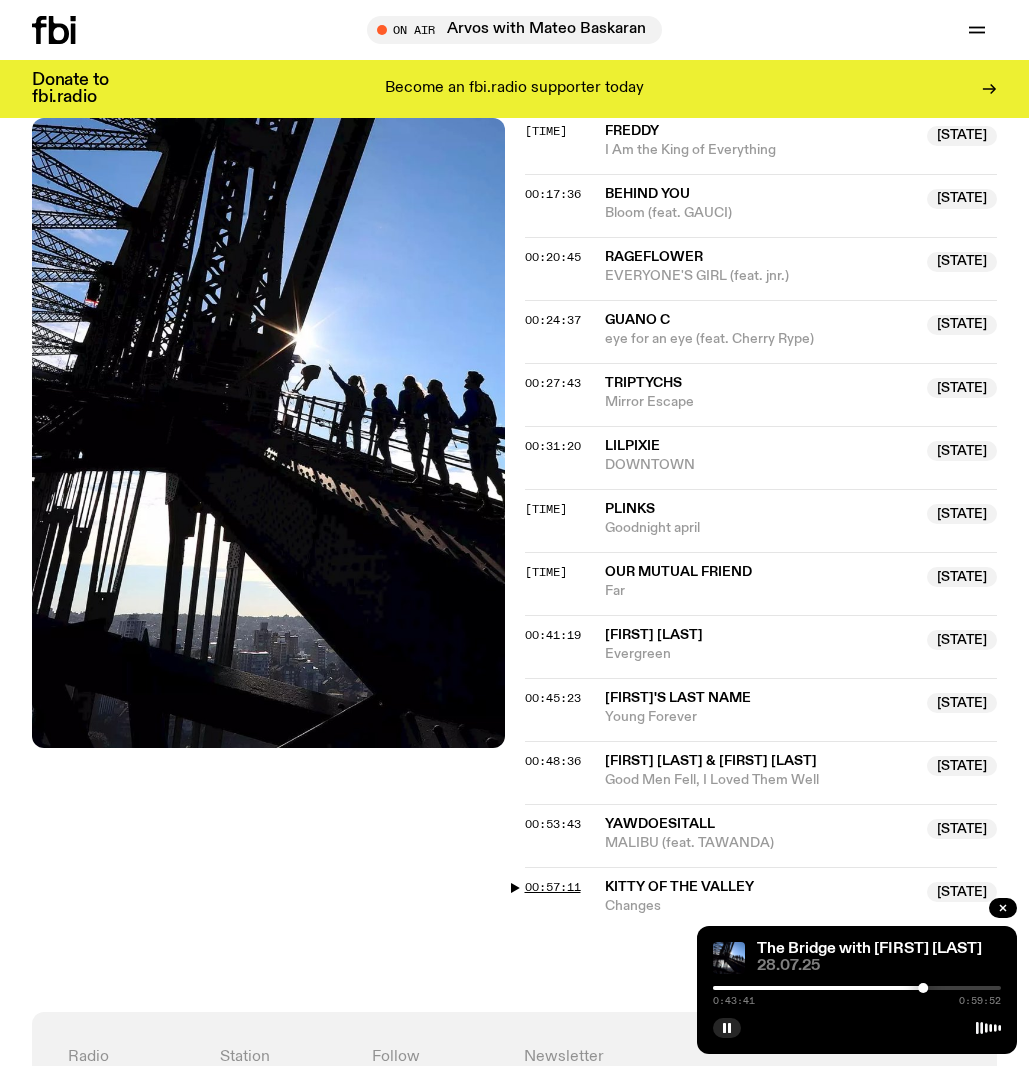 click on "00:57:11" at bounding box center (553, 887) 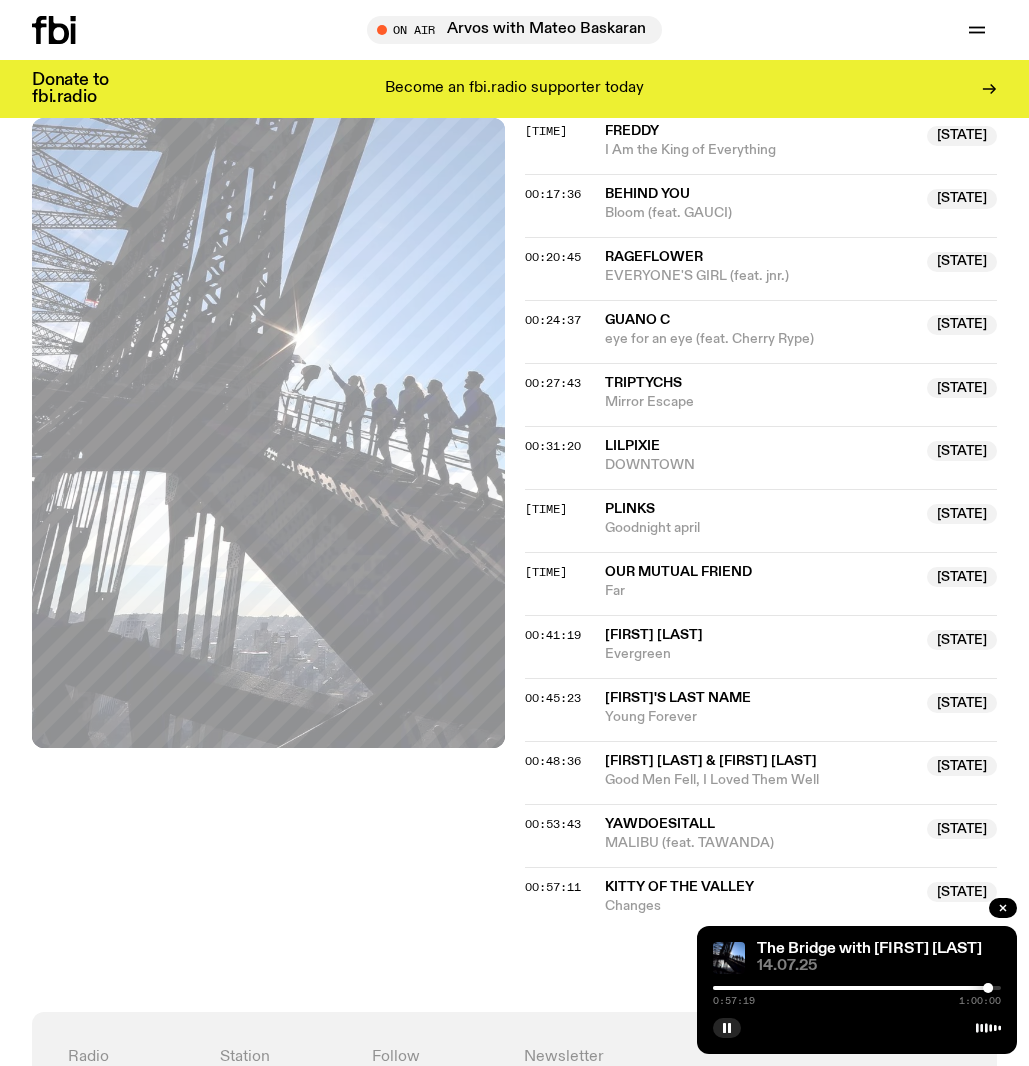 click on "0:57:19 1:00:00" at bounding box center (857, 994) 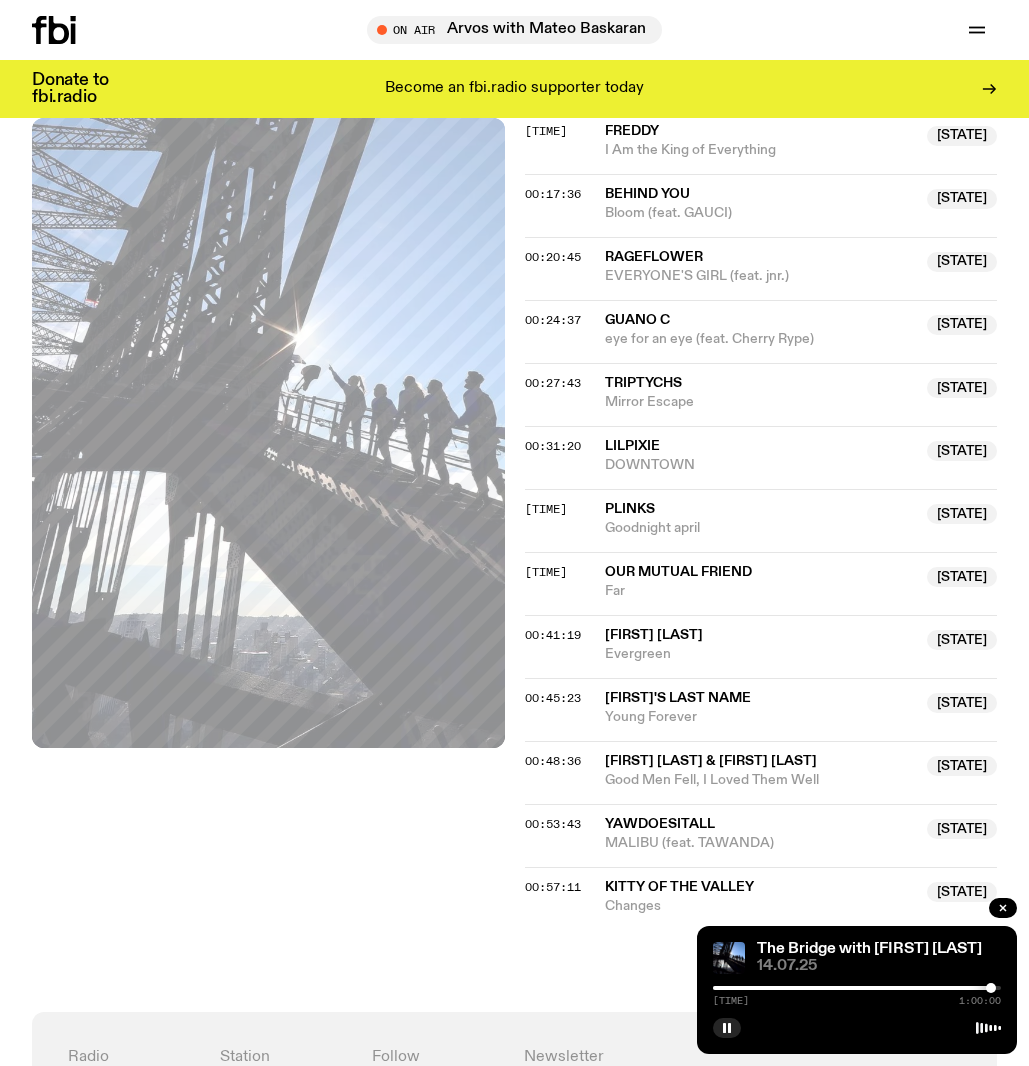 click at bounding box center (991, 988) 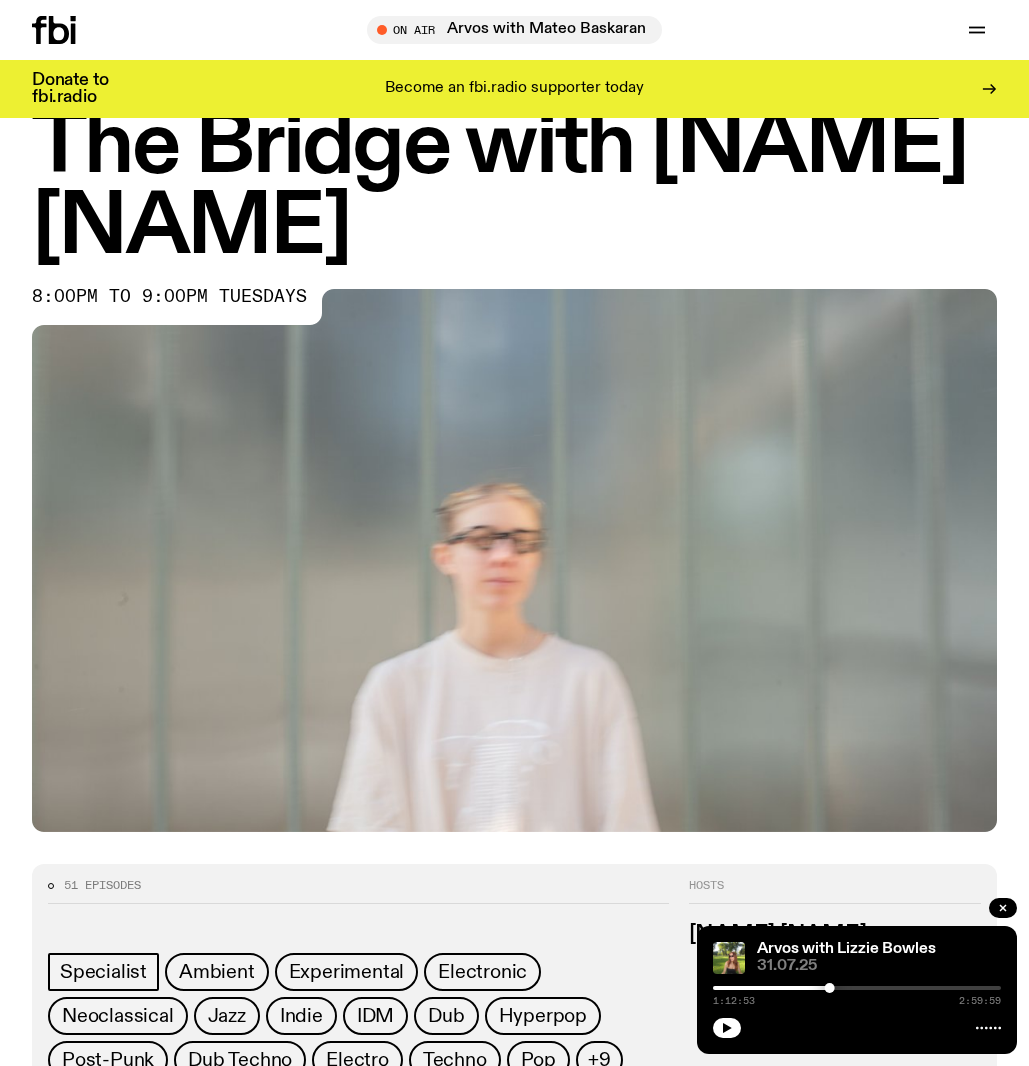 scroll, scrollTop: 441, scrollLeft: 0, axis: vertical 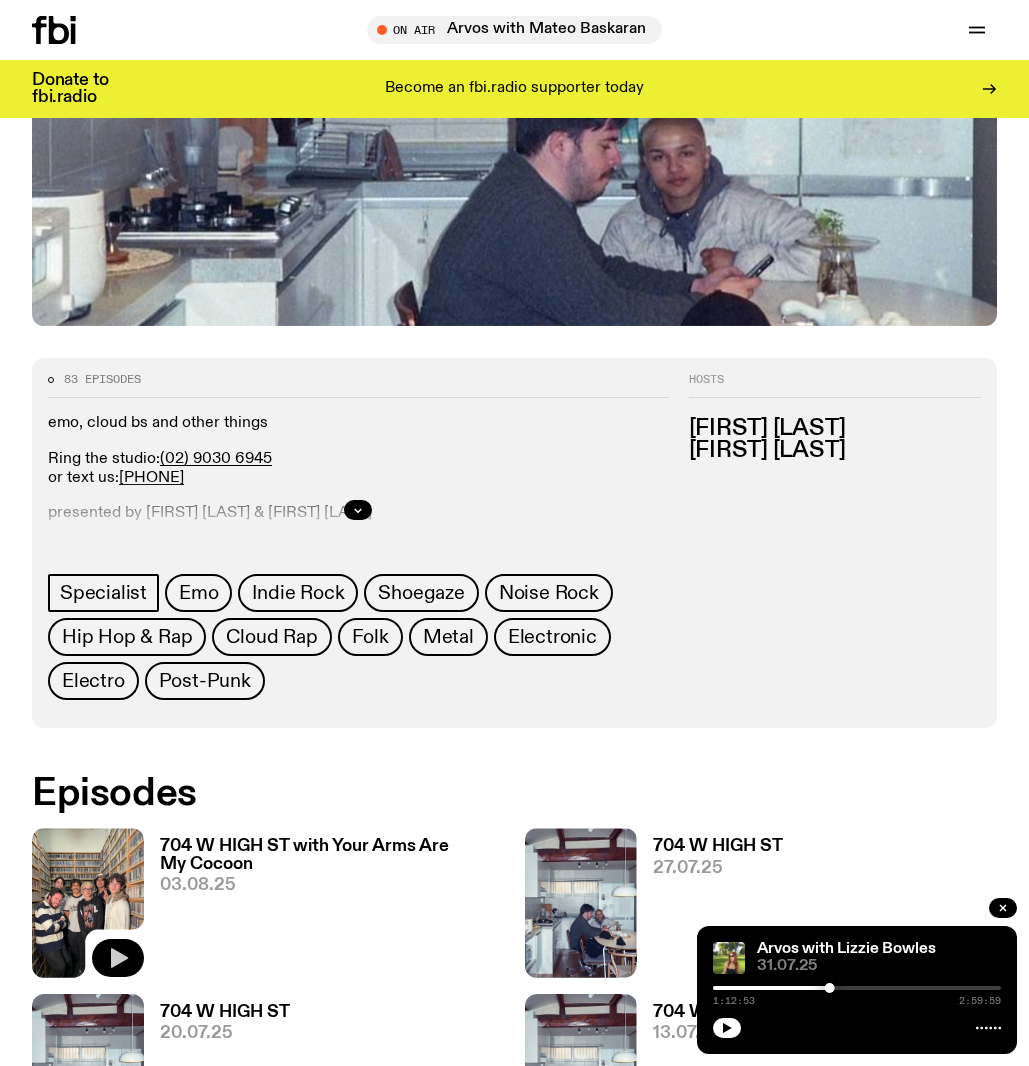 click 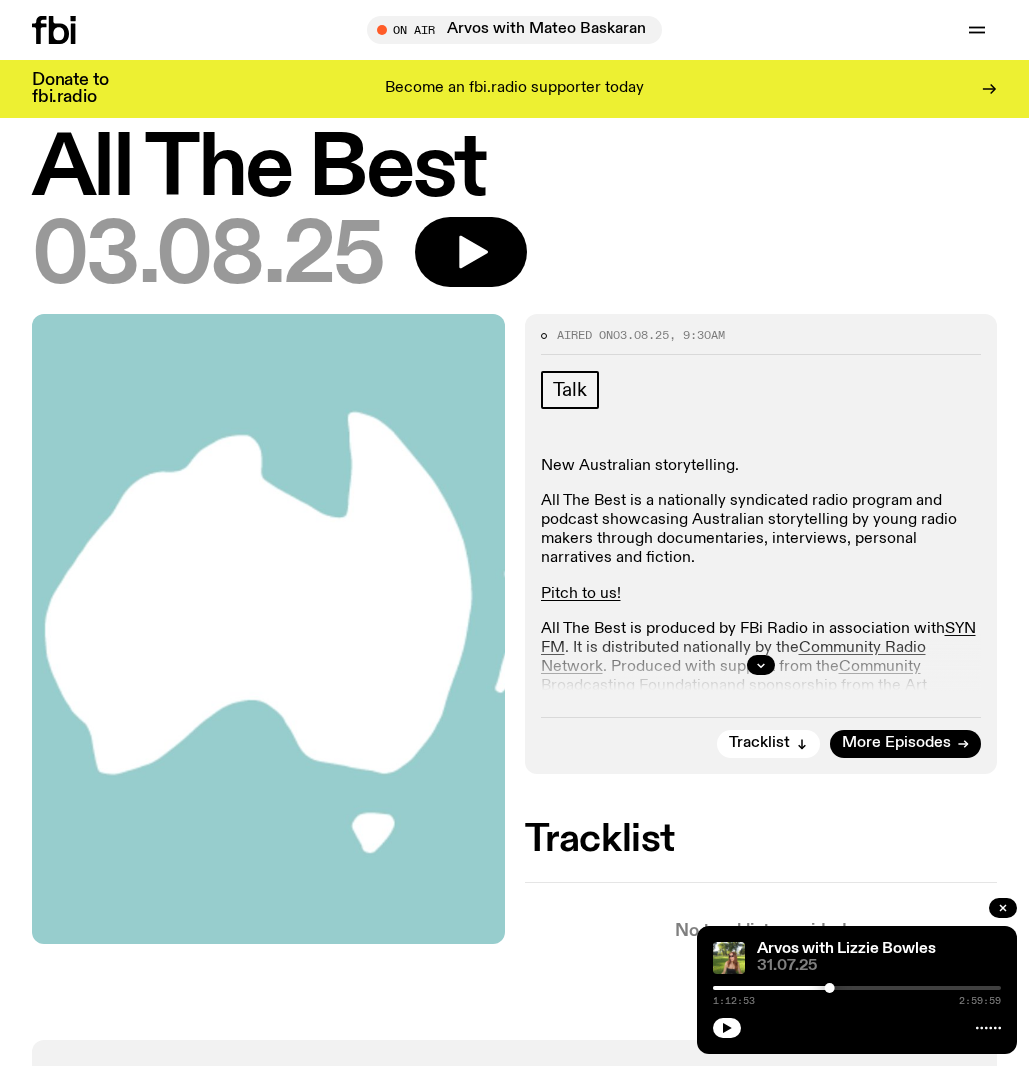 scroll, scrollTop: 51, scrollLeft: 0, axis: vertical 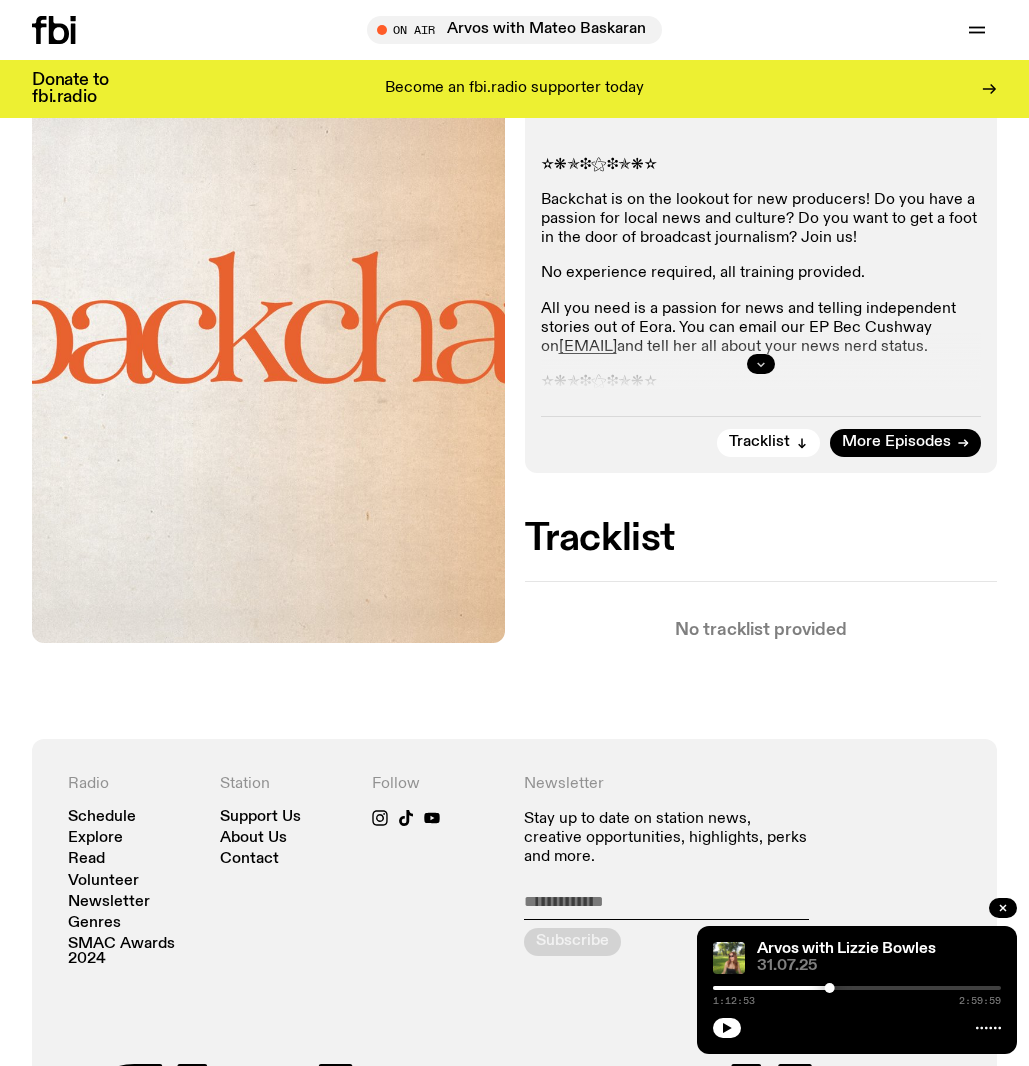 click at bounding box center [761, 364] 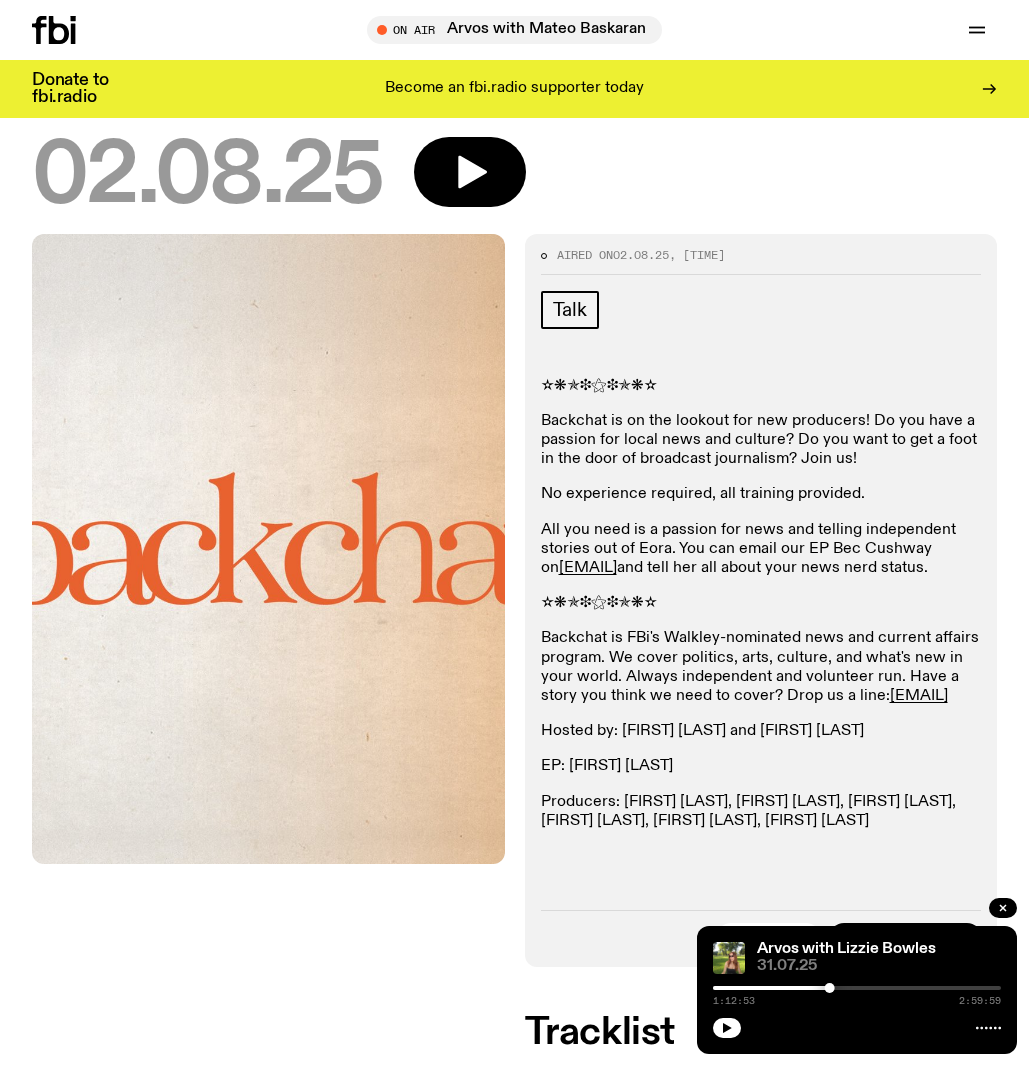scroll, scrollTop: 125, scrollLeft: 0, axis: vertical 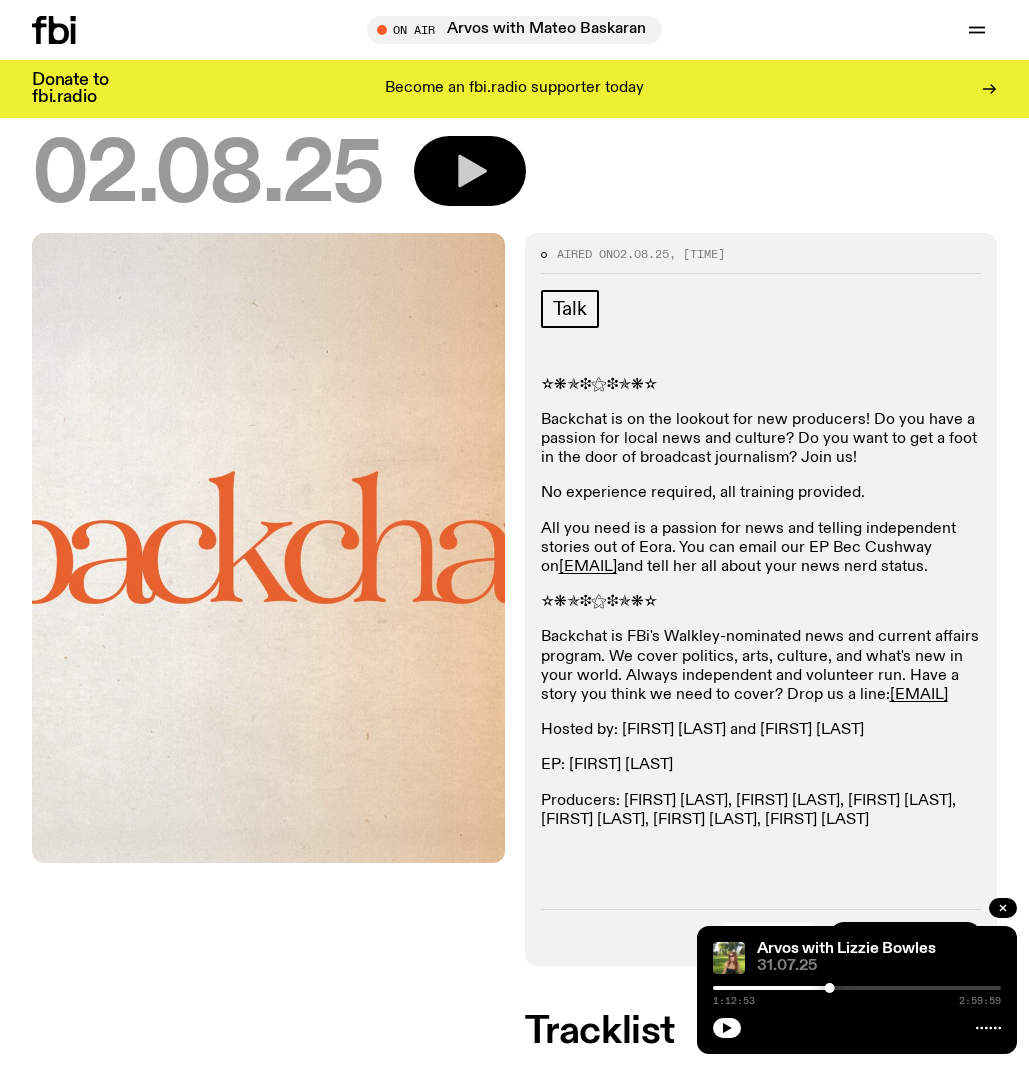 click 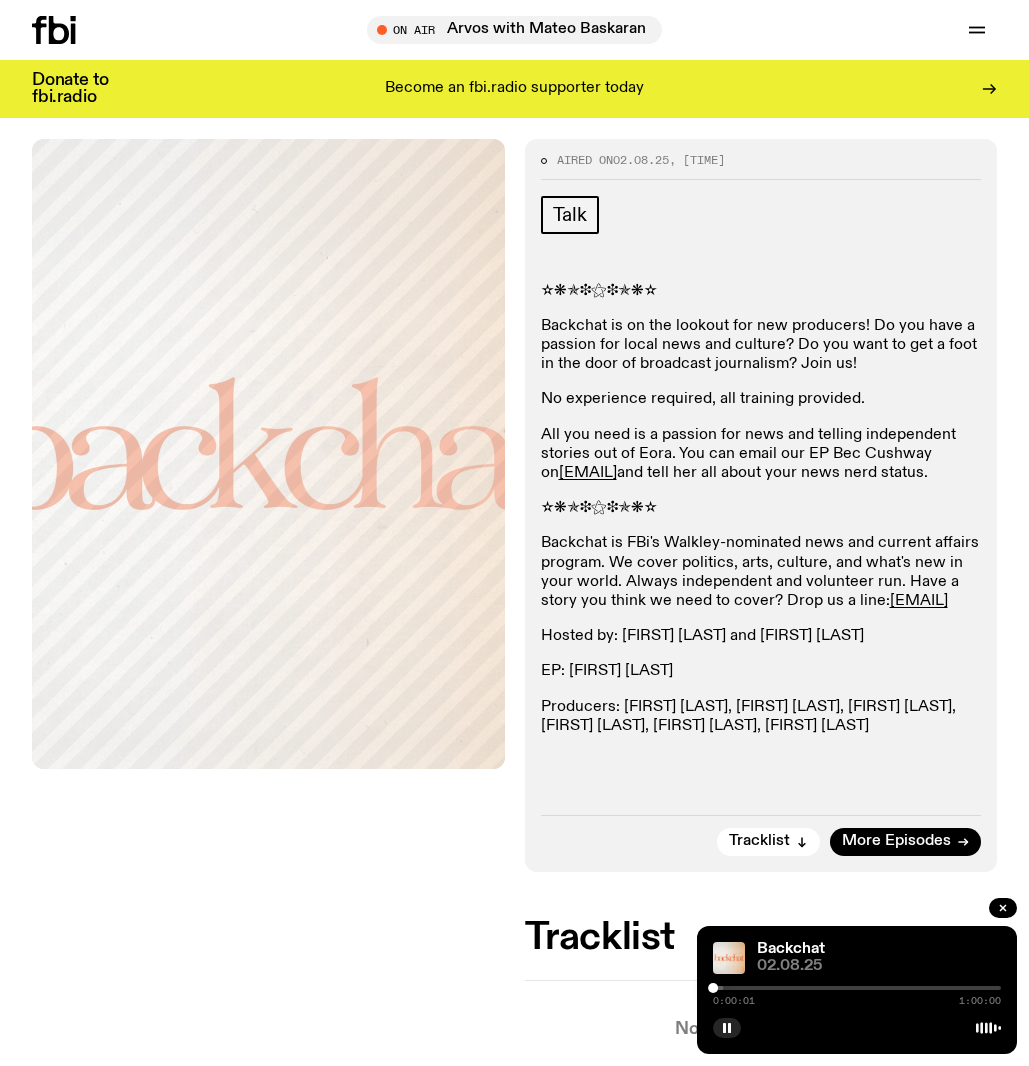 scroll, scrollTop: 217, scrollLeft: 0, axis: vertical 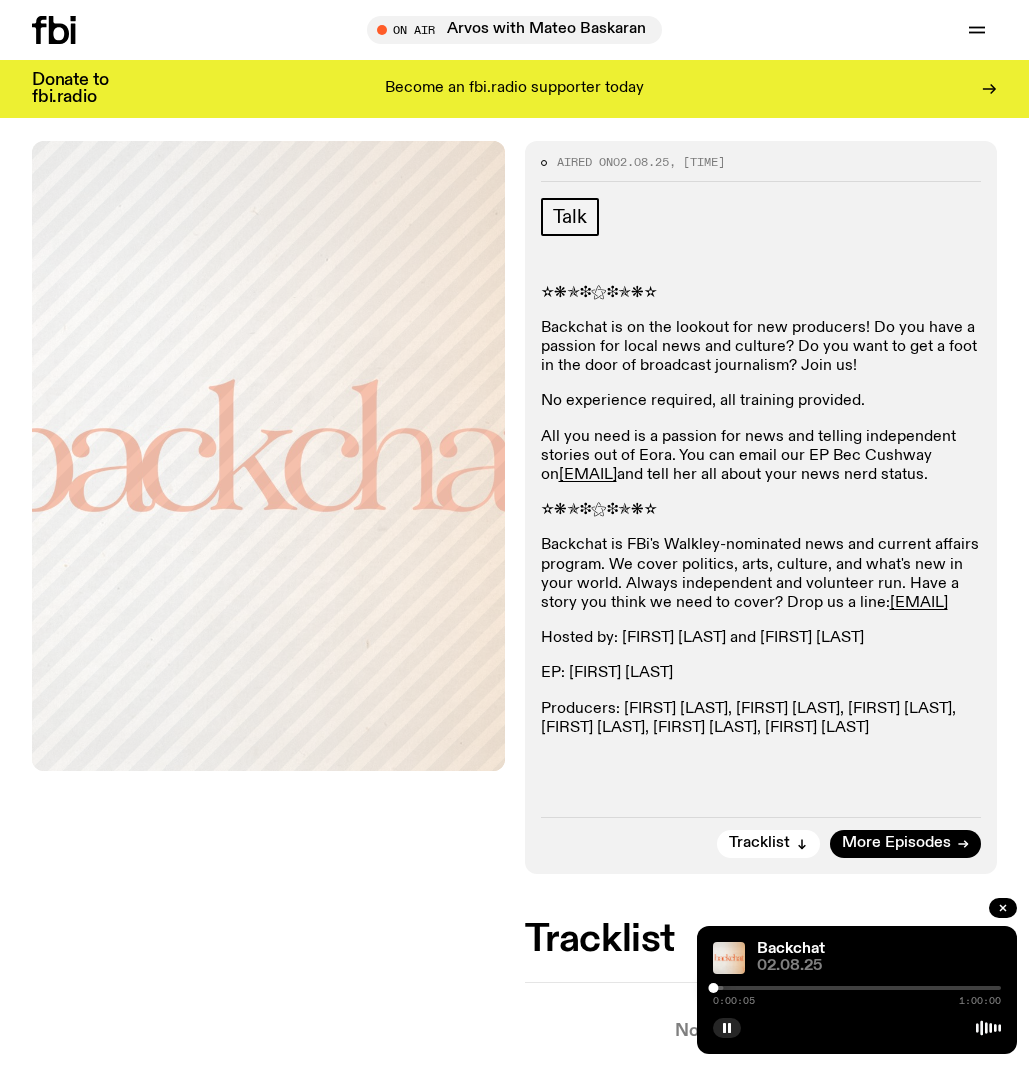 click at bounding box center [857, 988] 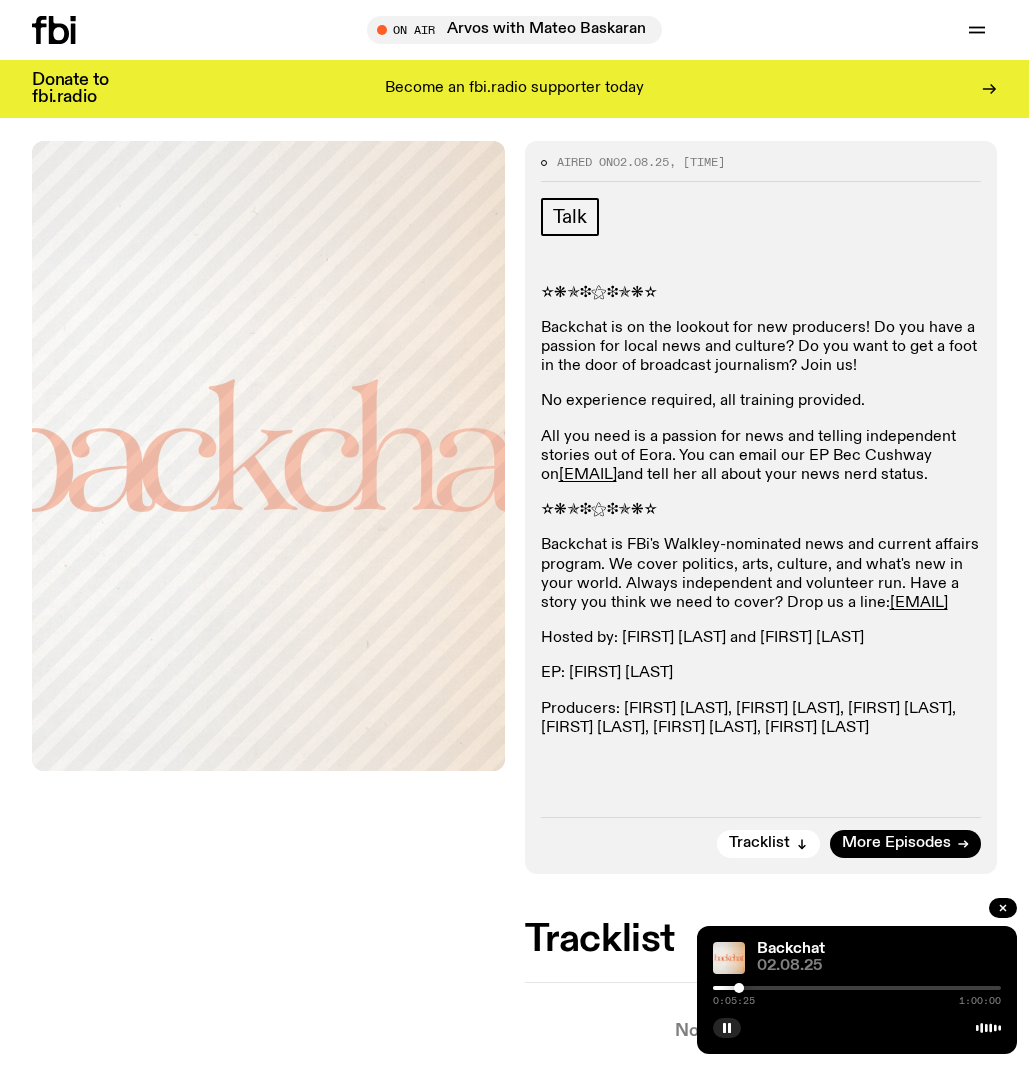 click at bounding box center [857, 988] 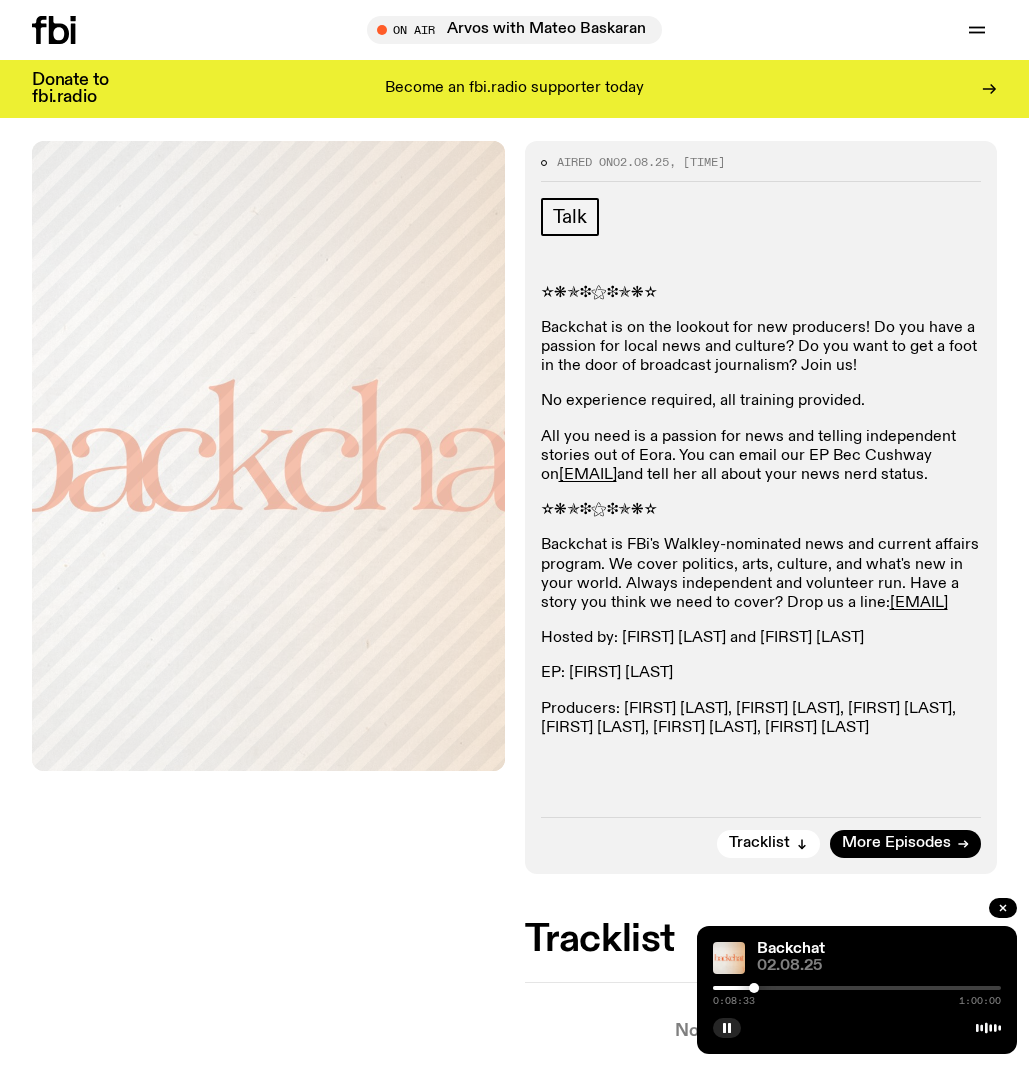 click at bounding box center [857, 988] 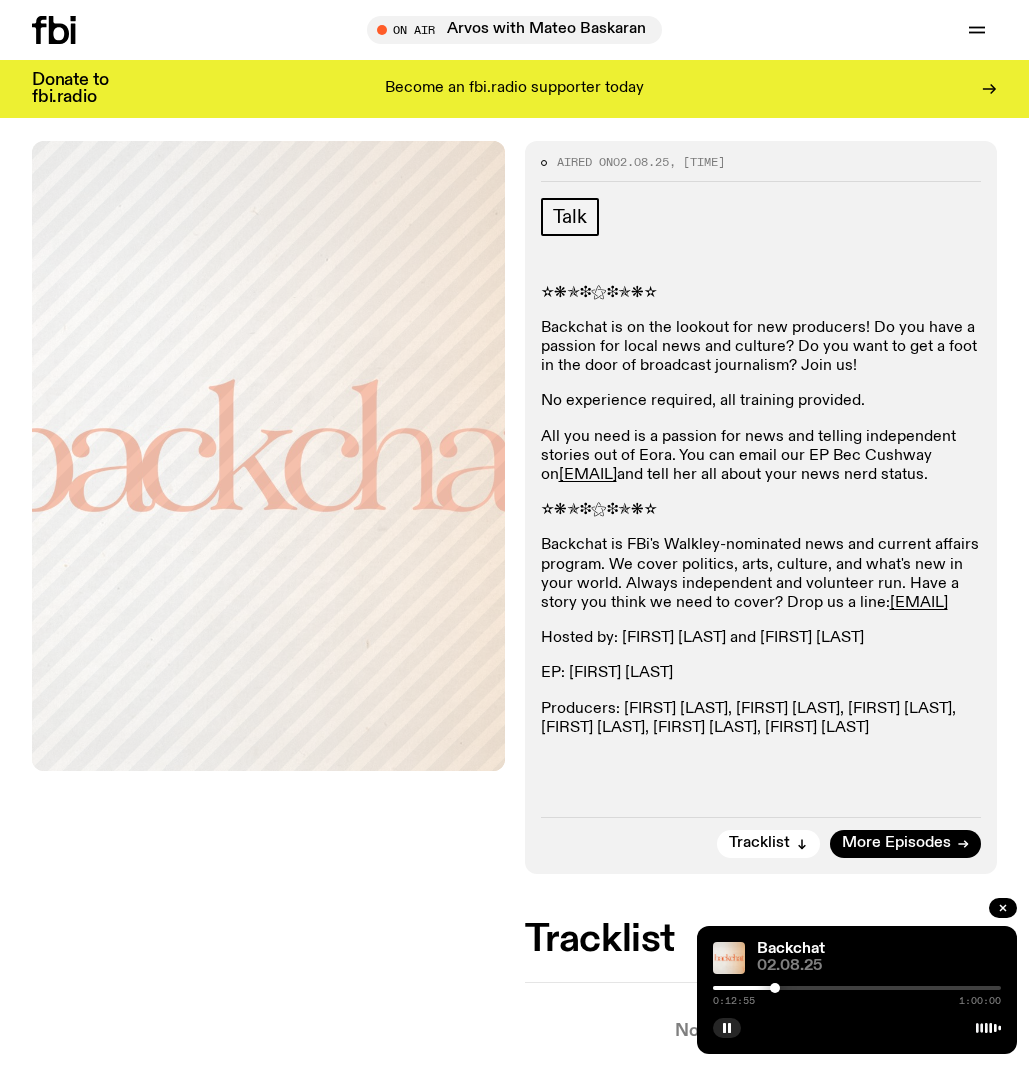 click on "0:12:55 1:00:00" at bounding box center [857, 1001] 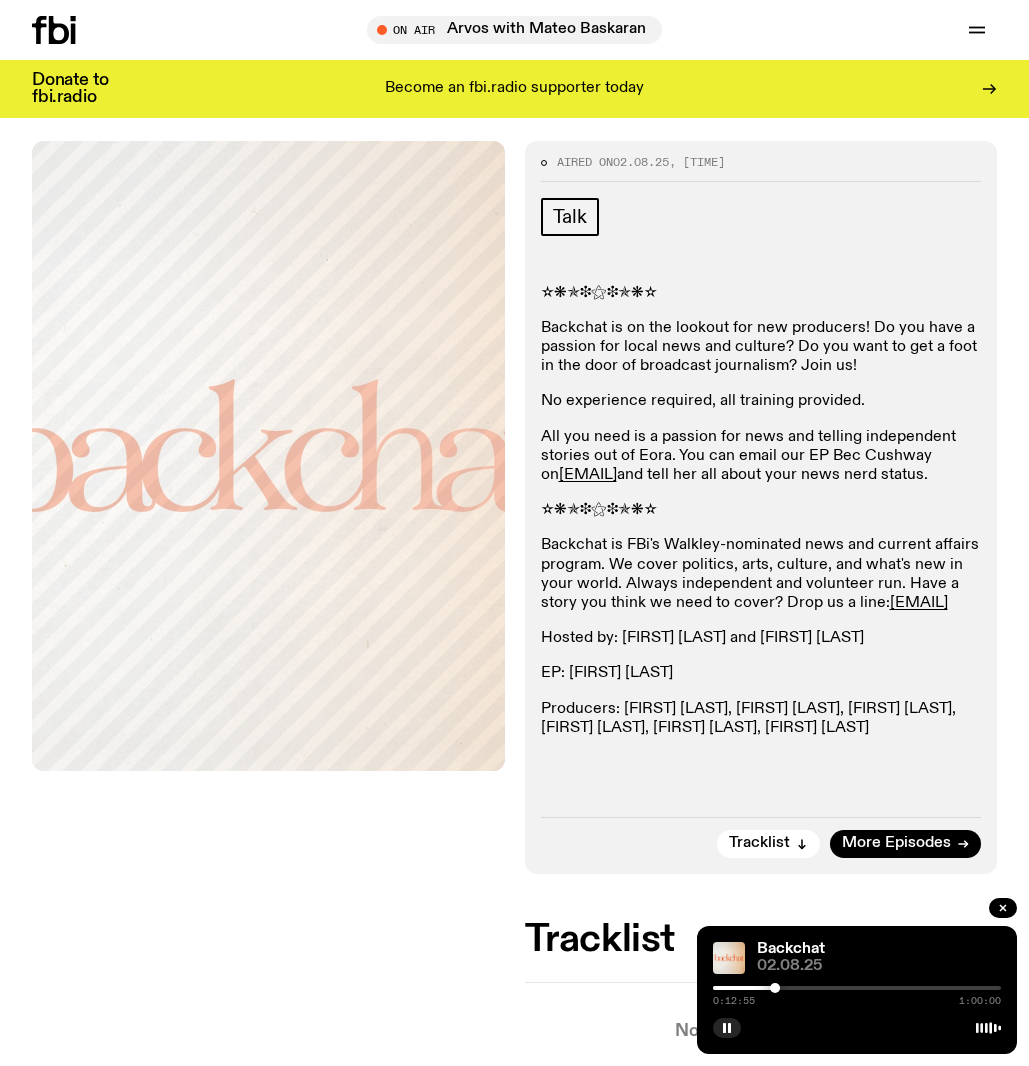 click at bounding box center [857, 988] 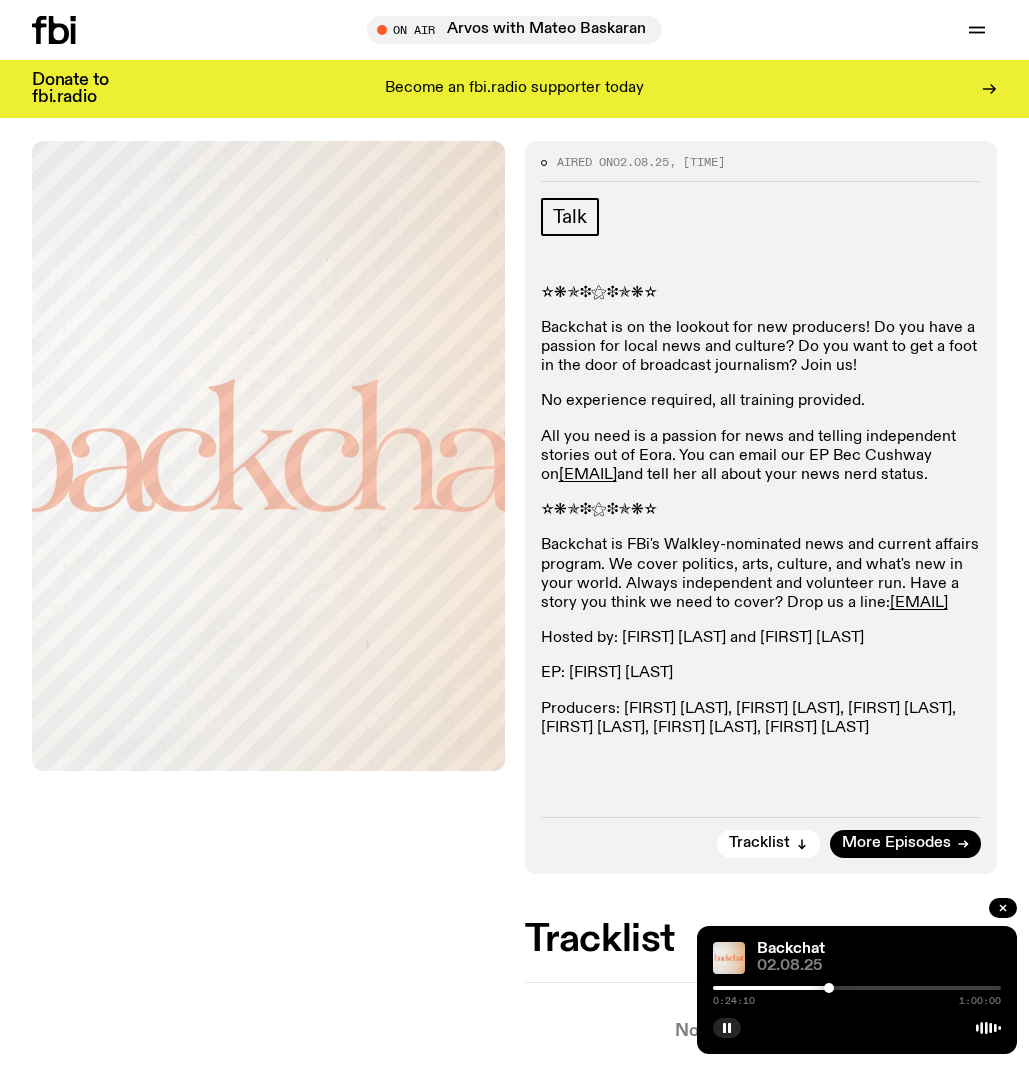 click at bounding box center (857, 988) 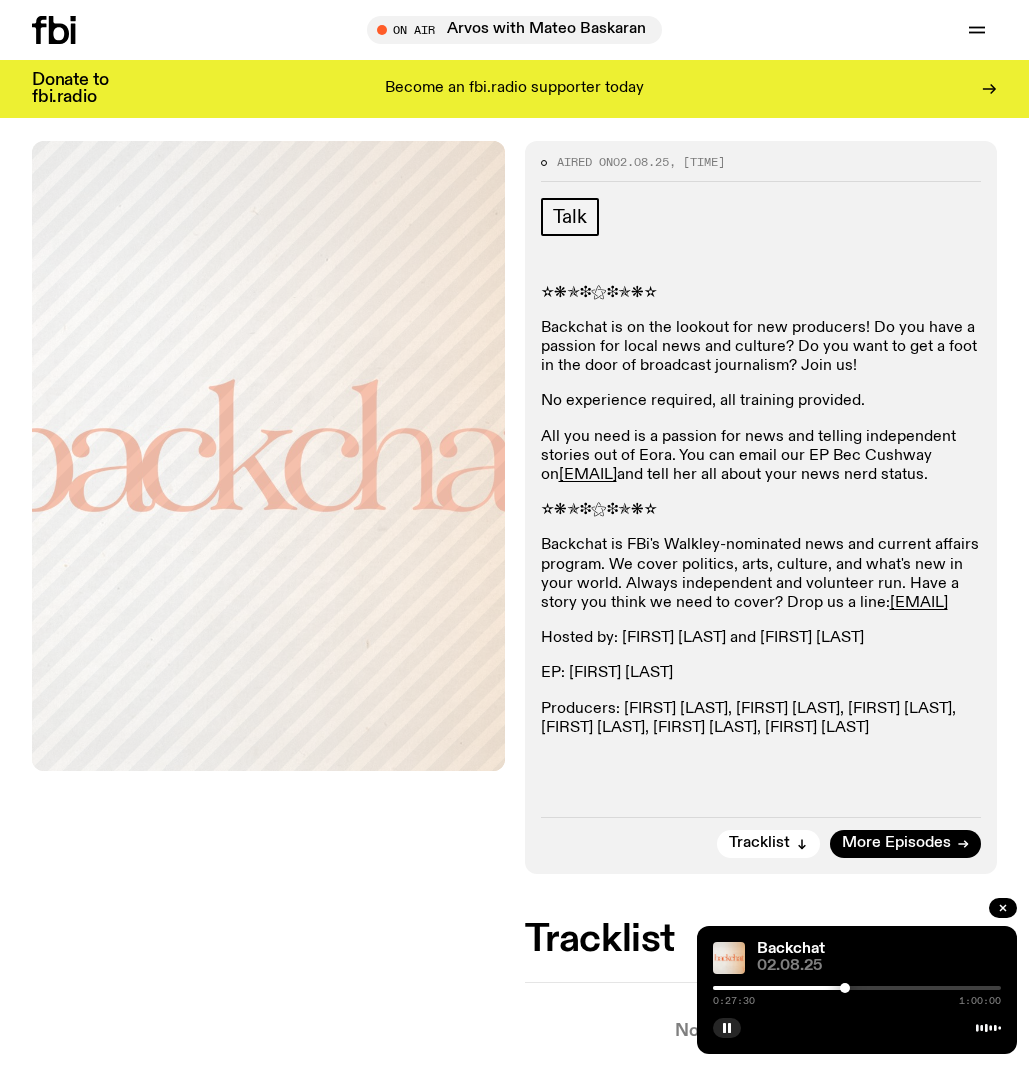 click at bounding box center [857, 988] 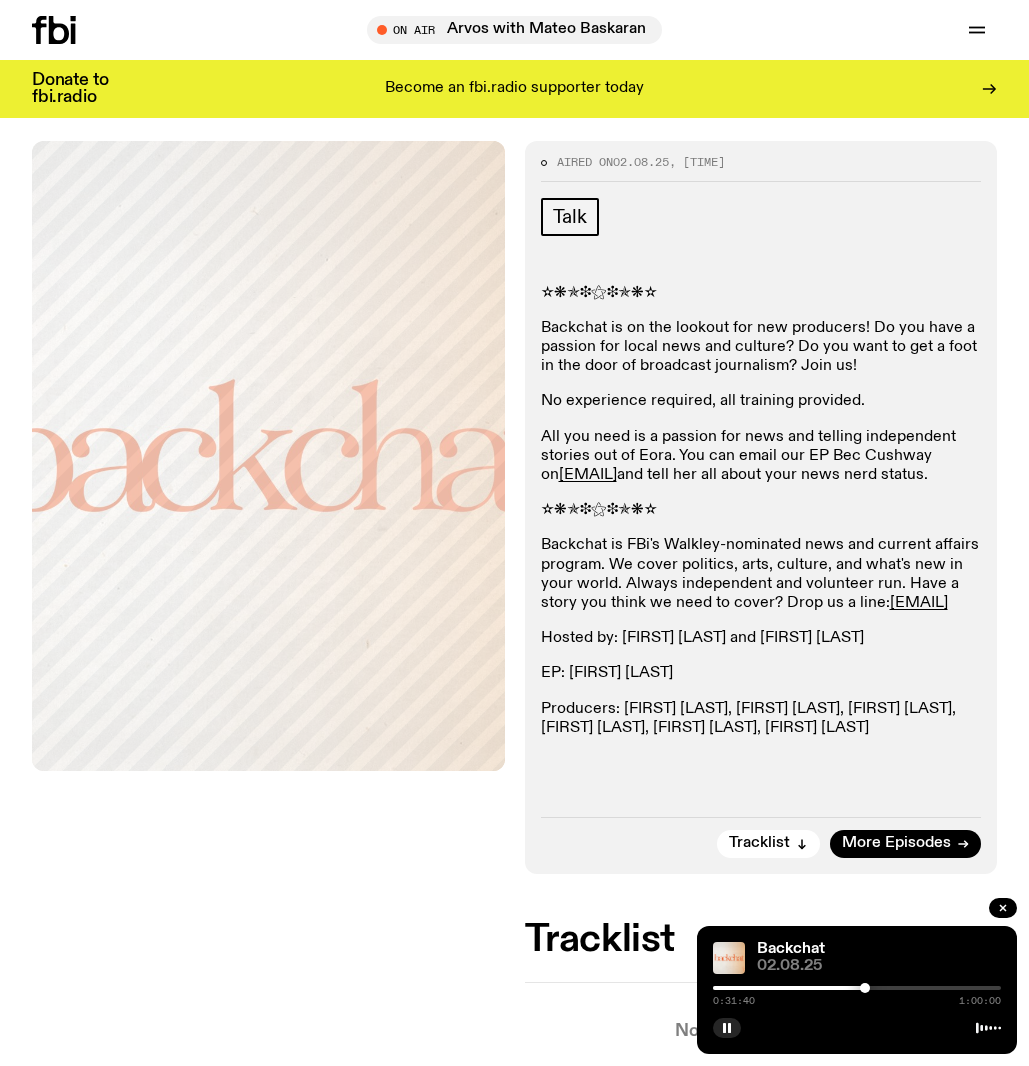 click at bounding box center (857, 988) 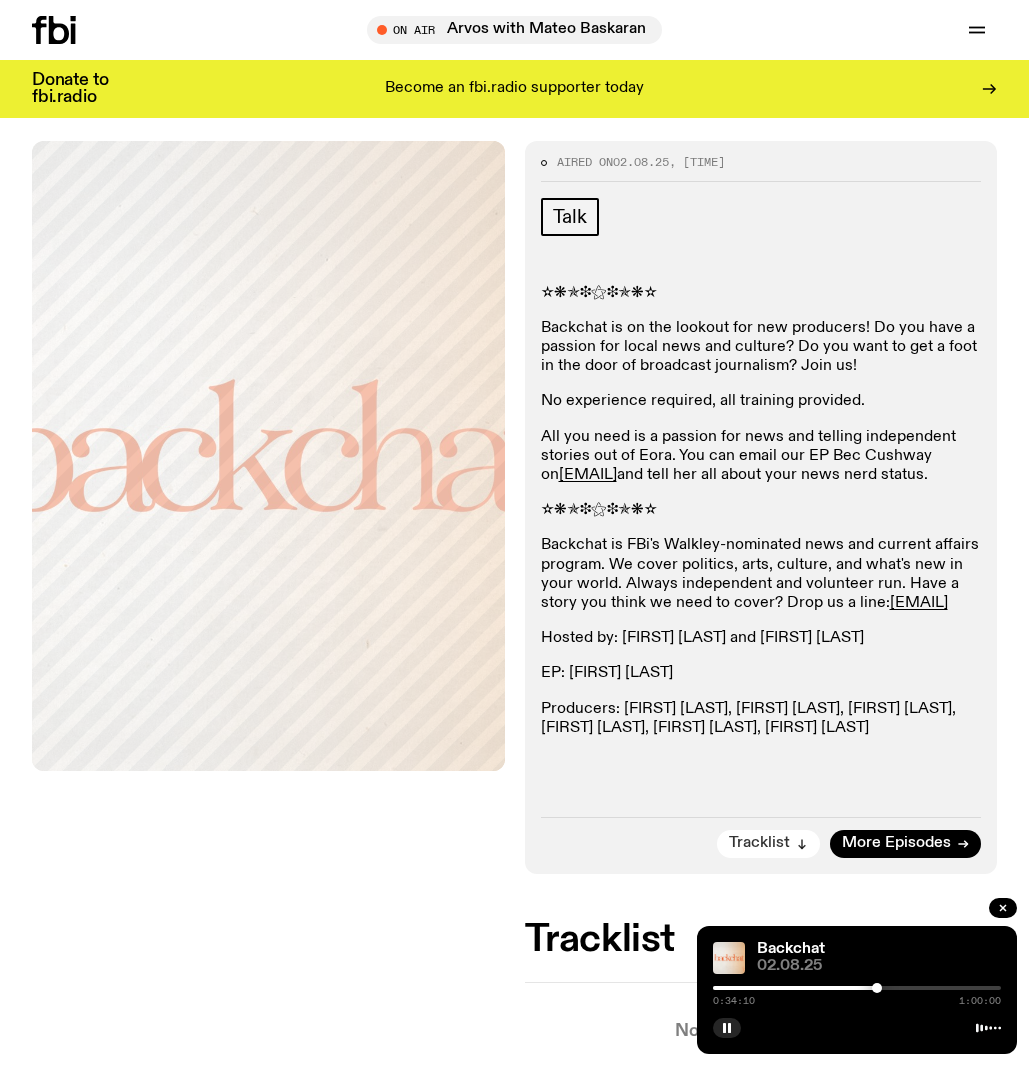 click on "Tracklist" at bounding box center [759, 843] 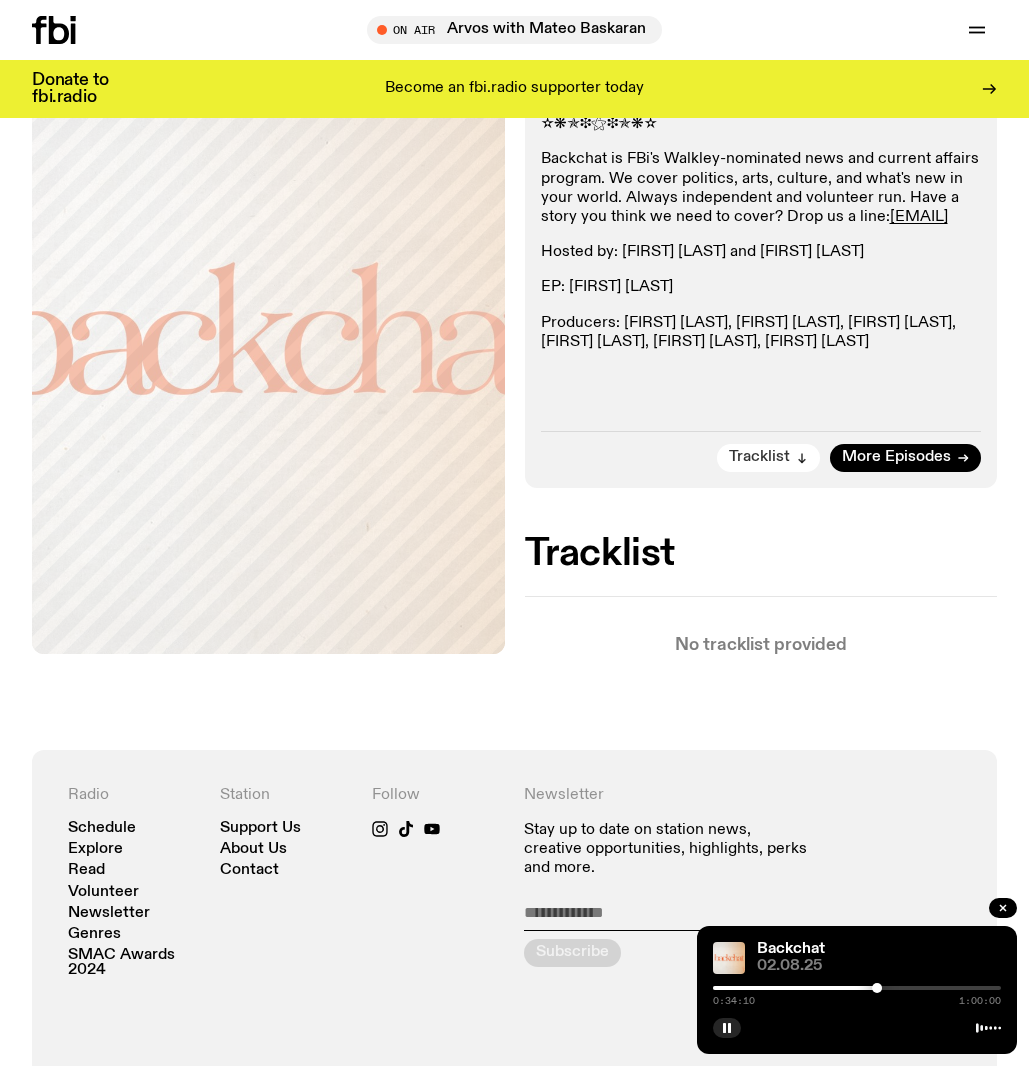 scroll, scrollTop: 952, scrollLeft: 0, axis: vertical 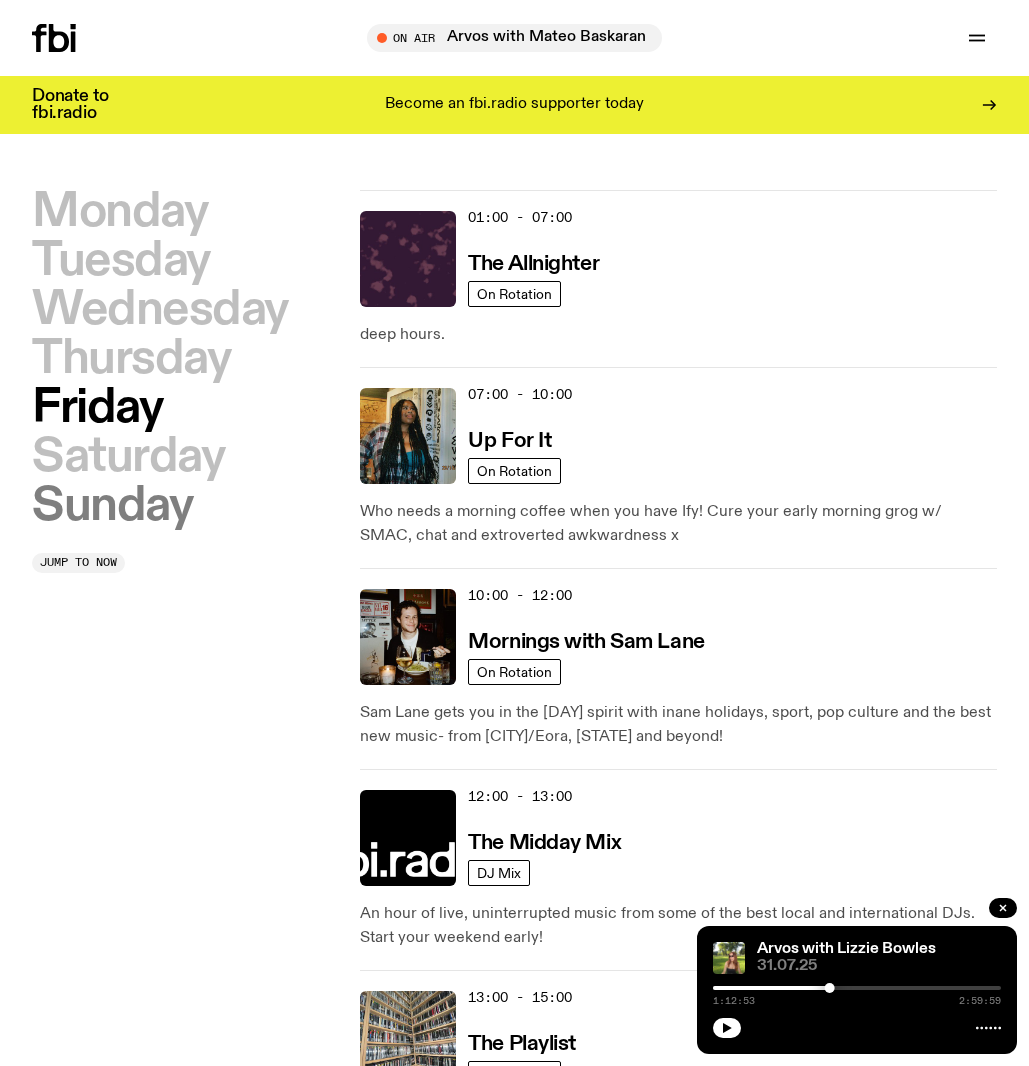 click on "Sunday" at bounding box center (112, 506) 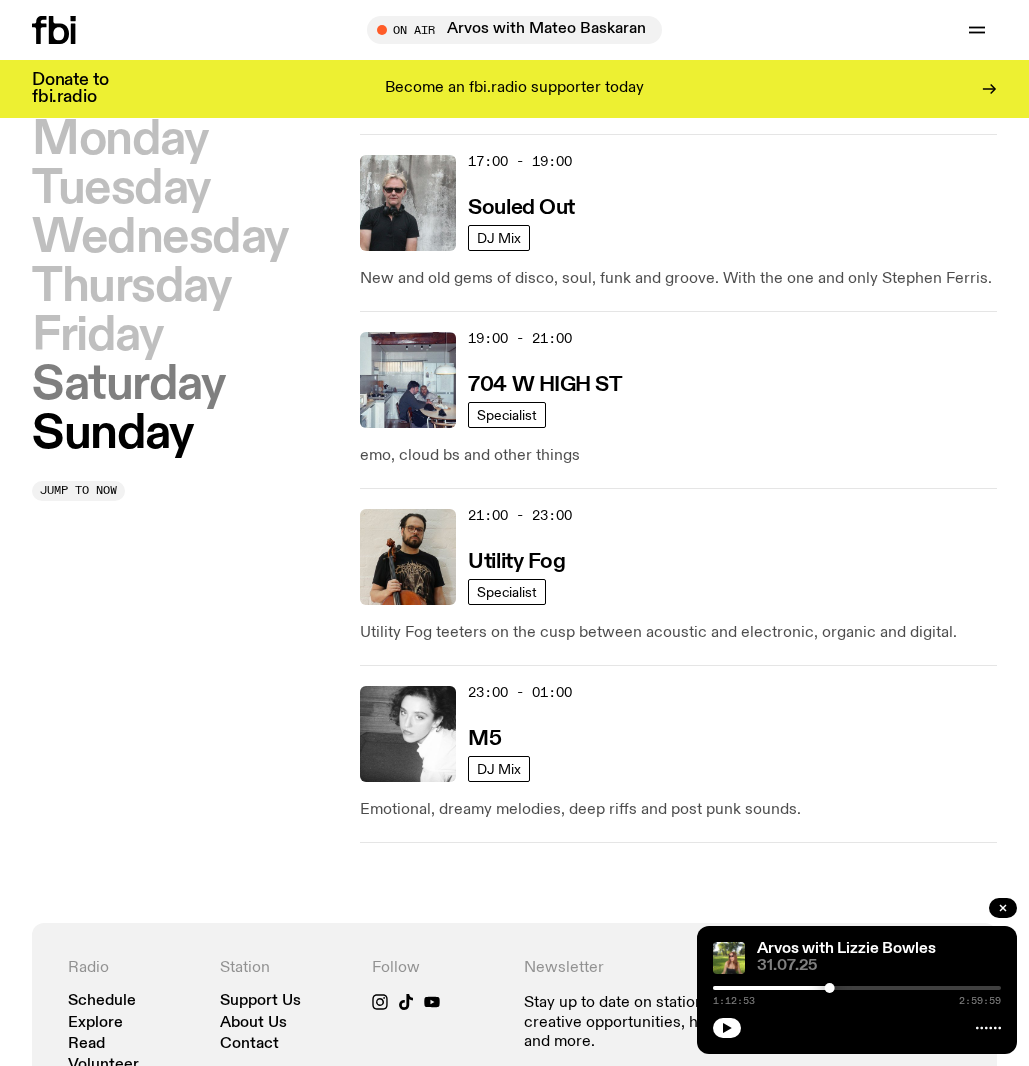 click on "Saturday" at bounding box center [128, 385] 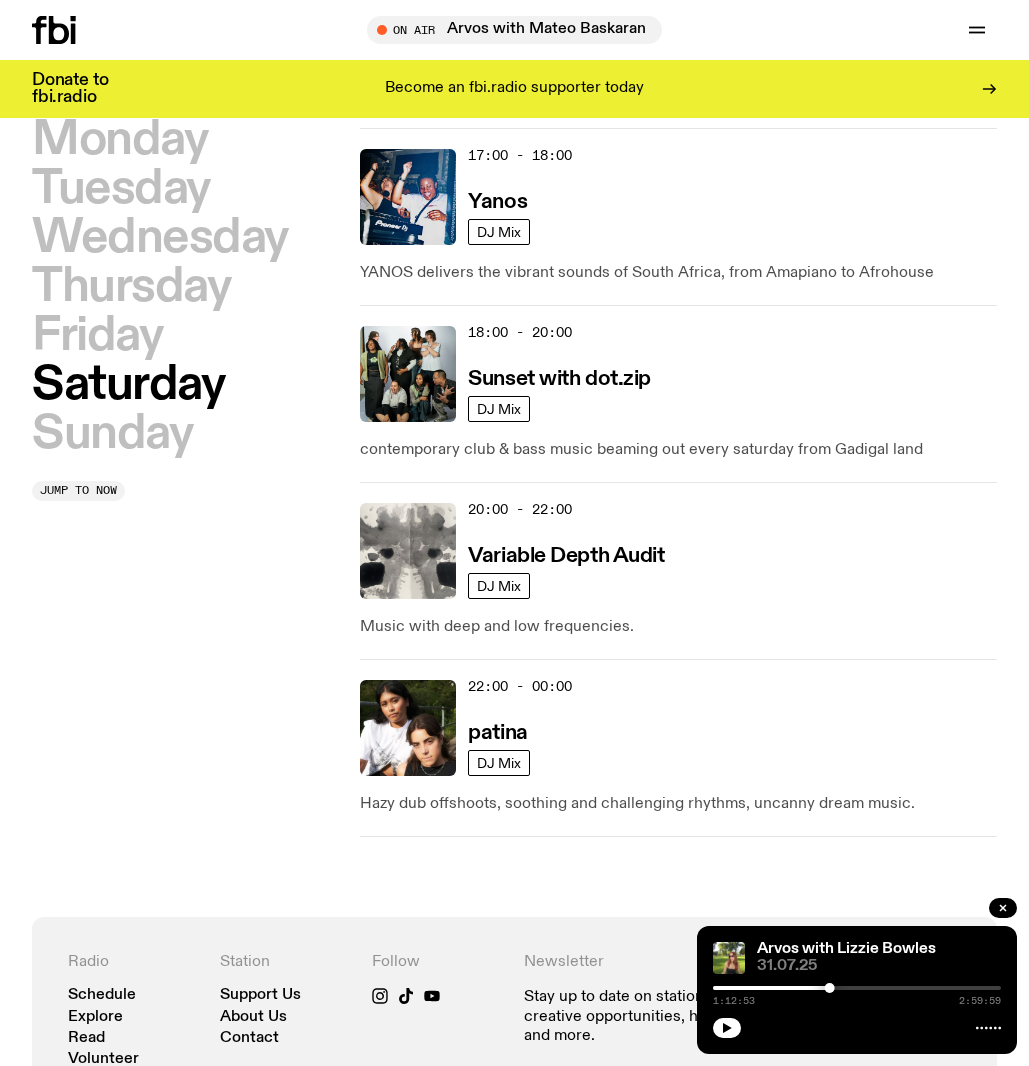 scroll, scrollTop: 1470, scrollLeft: 0, axis: vertical 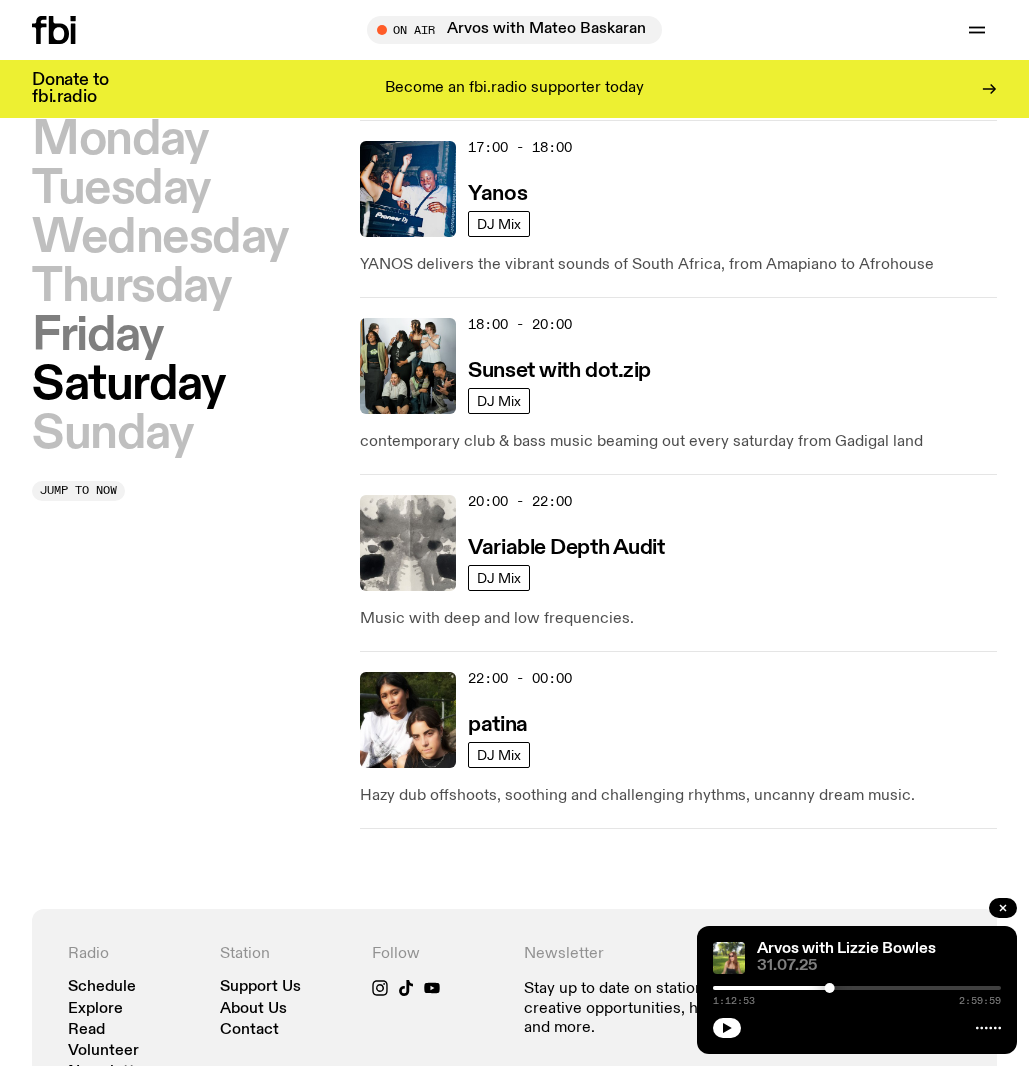 click on "Friday" at bounding box center [97, 336] 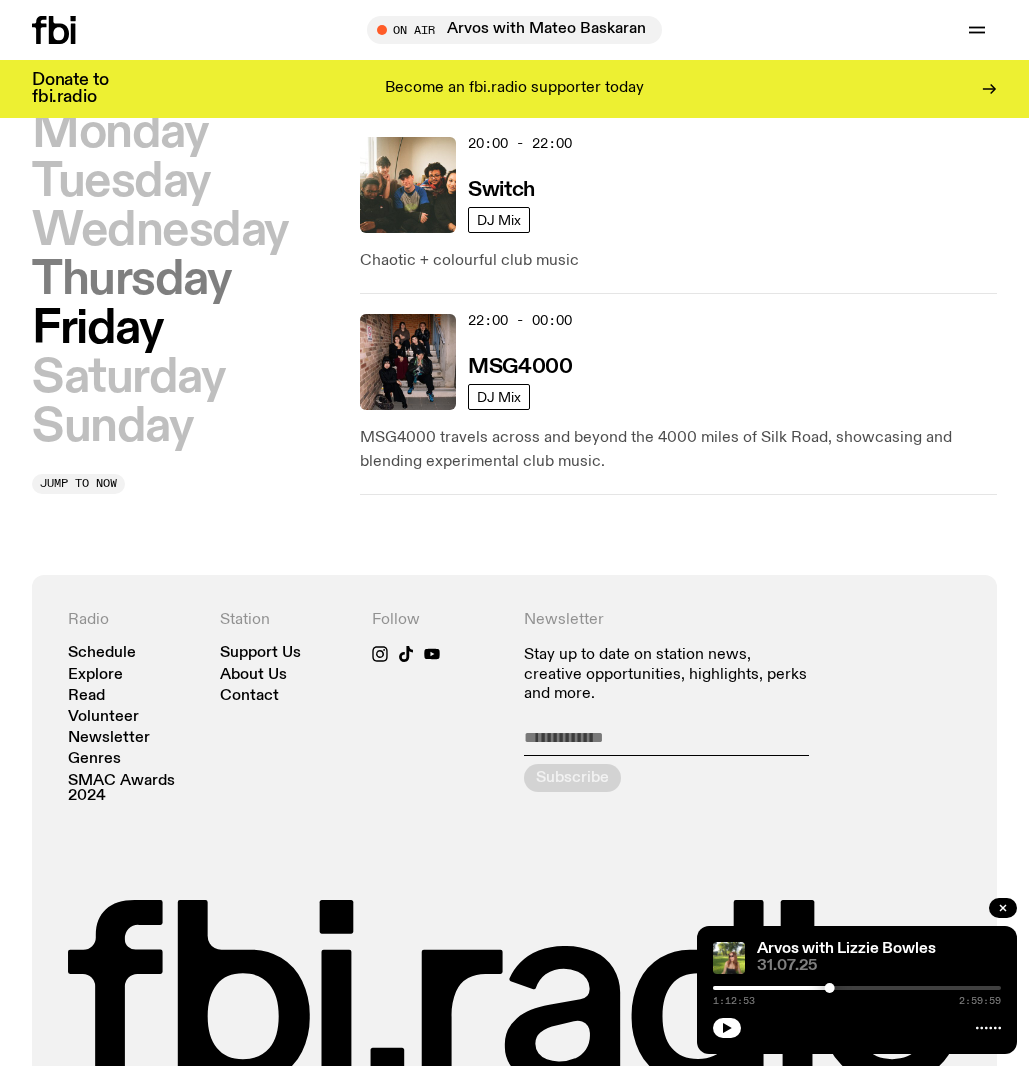 click on "Thursday" at bounding box center (131, 280) 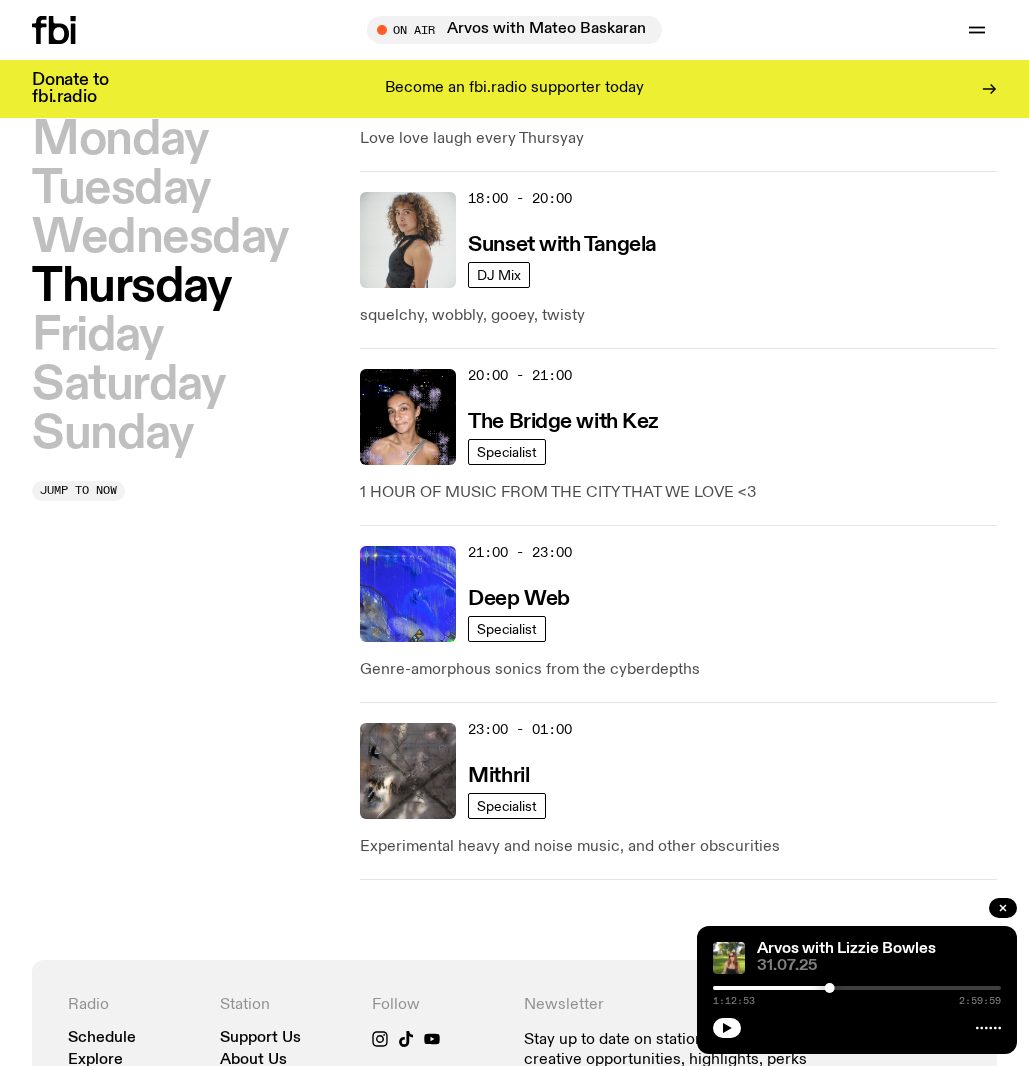 scroll, scrollTop: 1118, scrollLeft: 0, axis: vertical 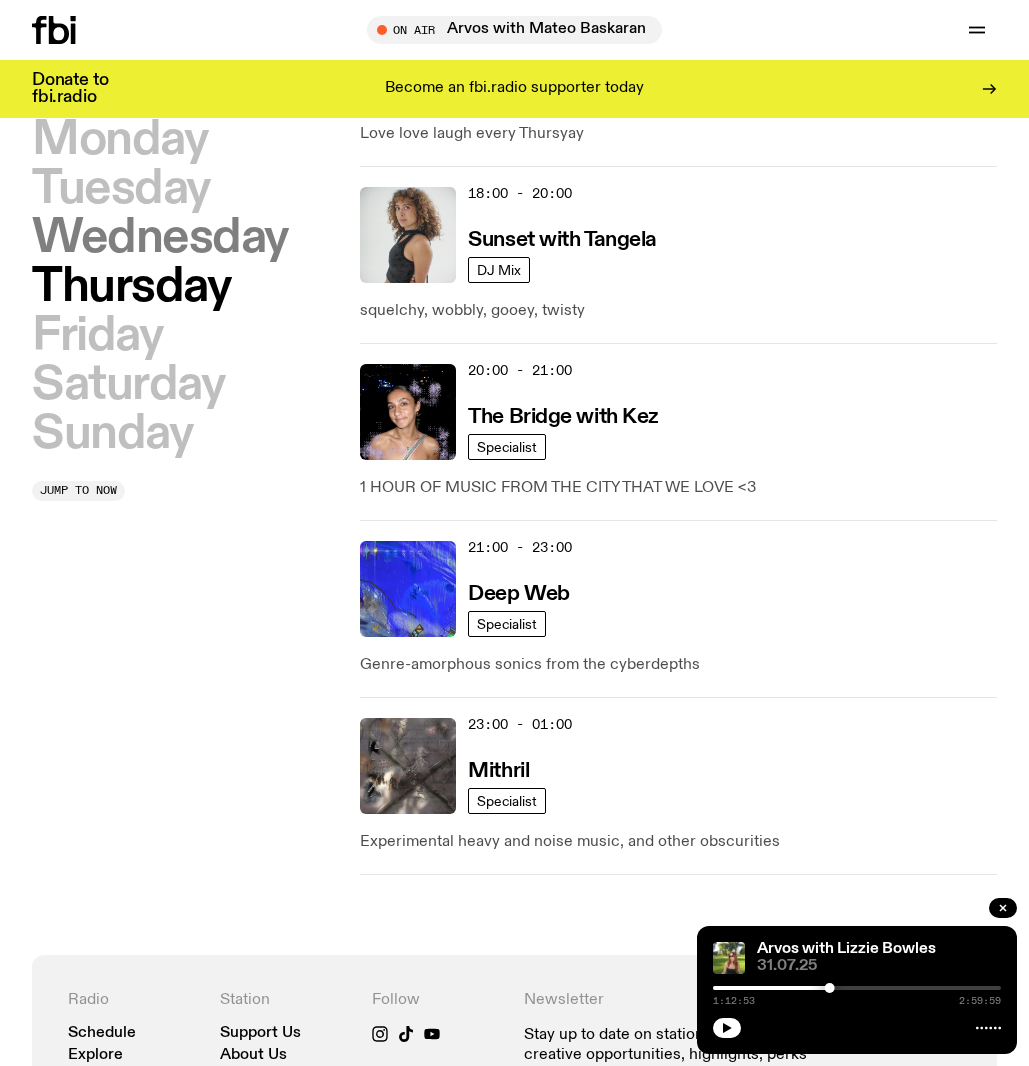 click on "Wednesday" at bounding box center [160, 238] 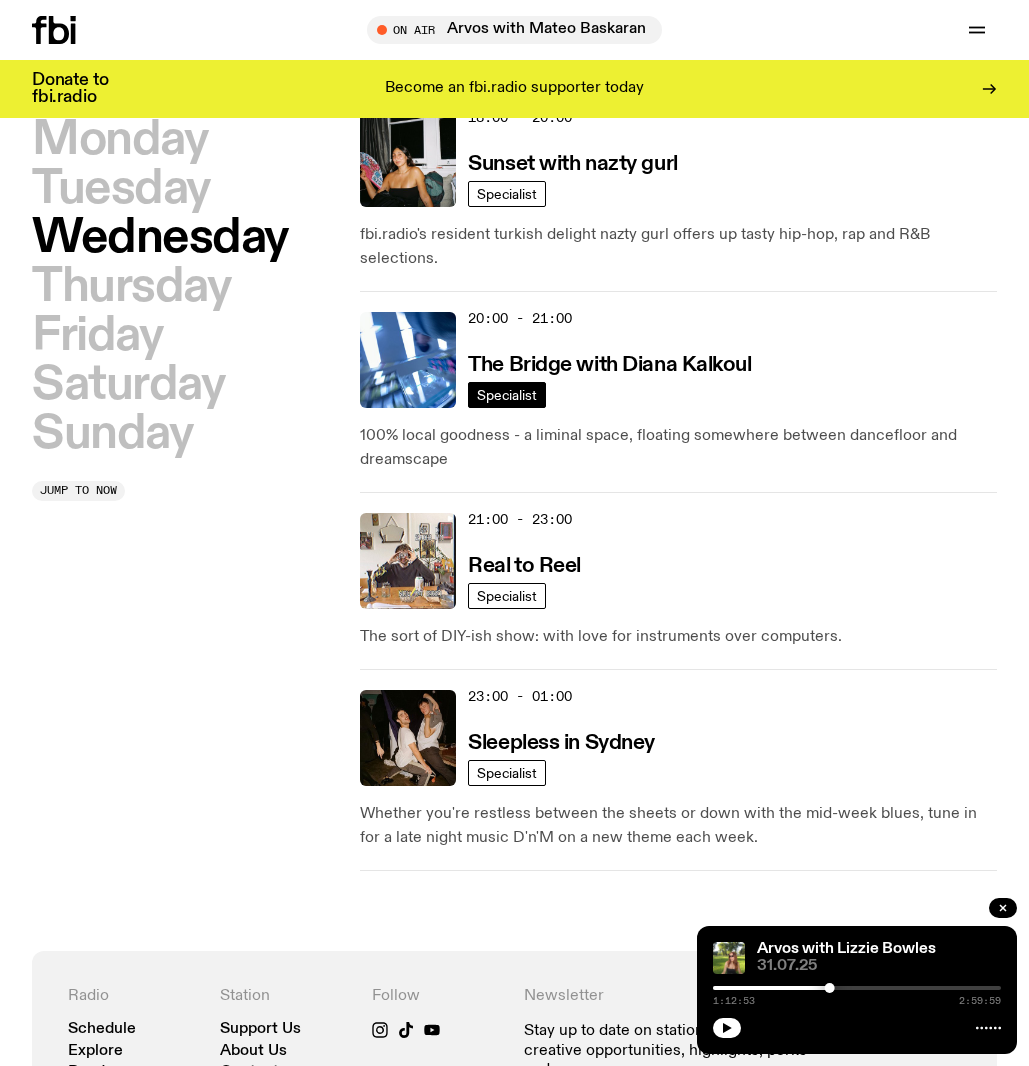 scroll, scrollTop: 1195, scrollLeft: 0, axis: vertical 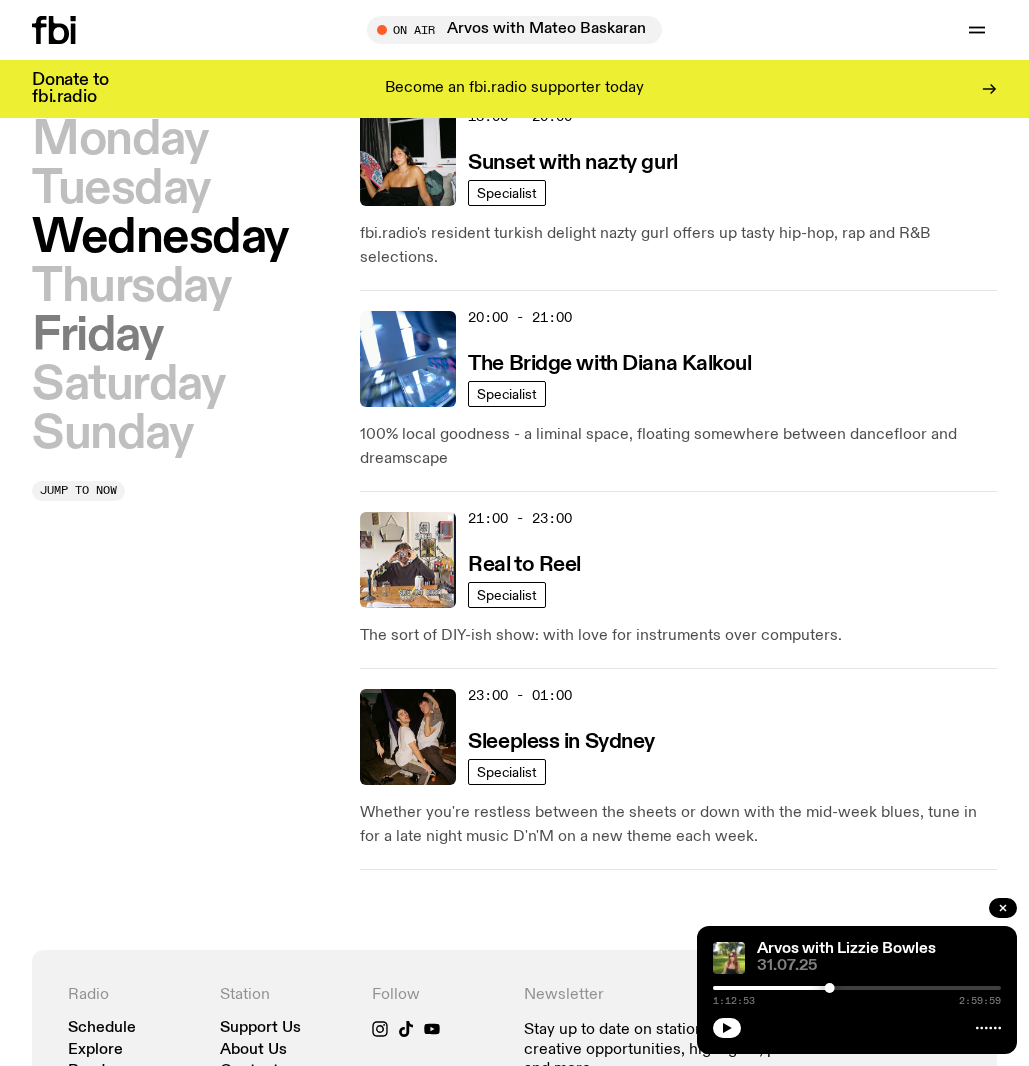 click on "Friday" at bounding box center (97, 336) 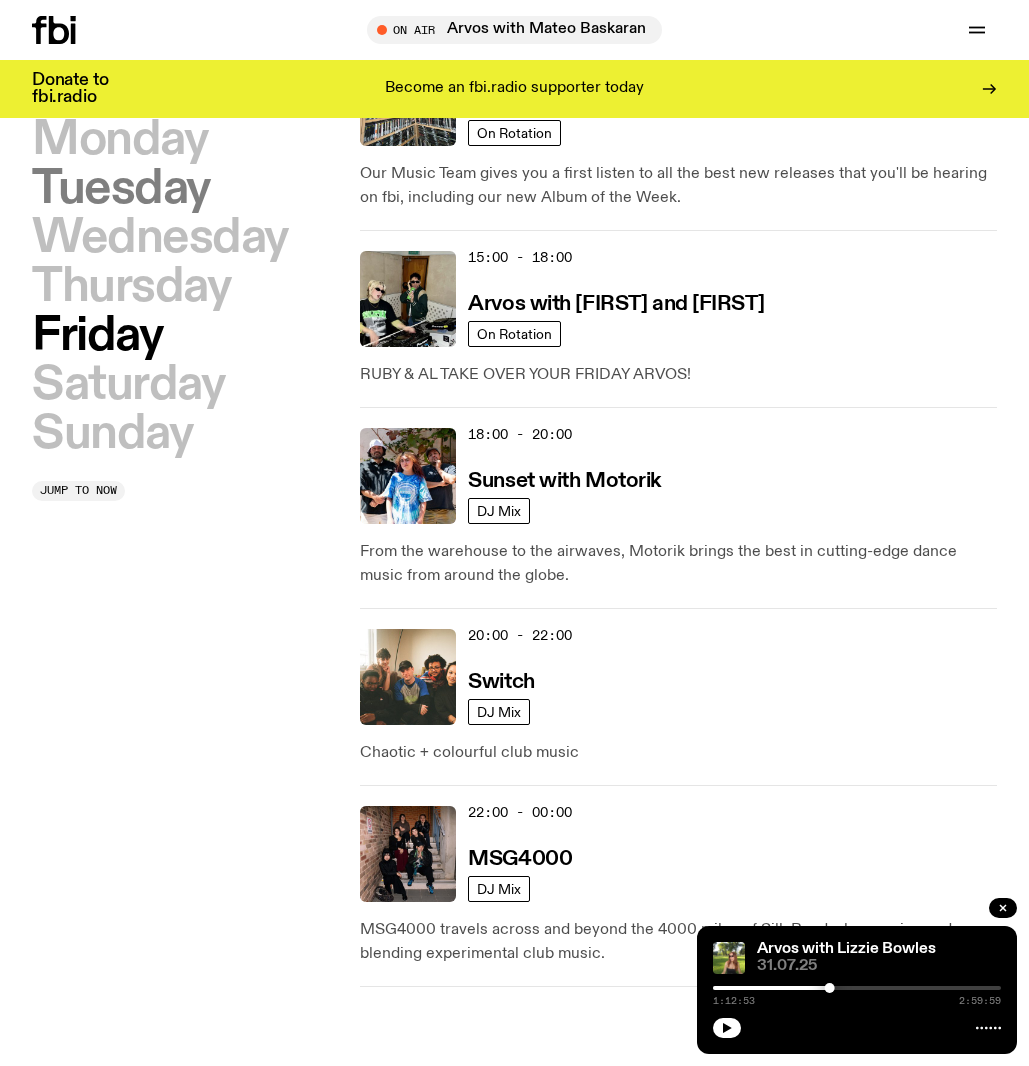 click on "Tuesday" at bounding box center (121, 189) 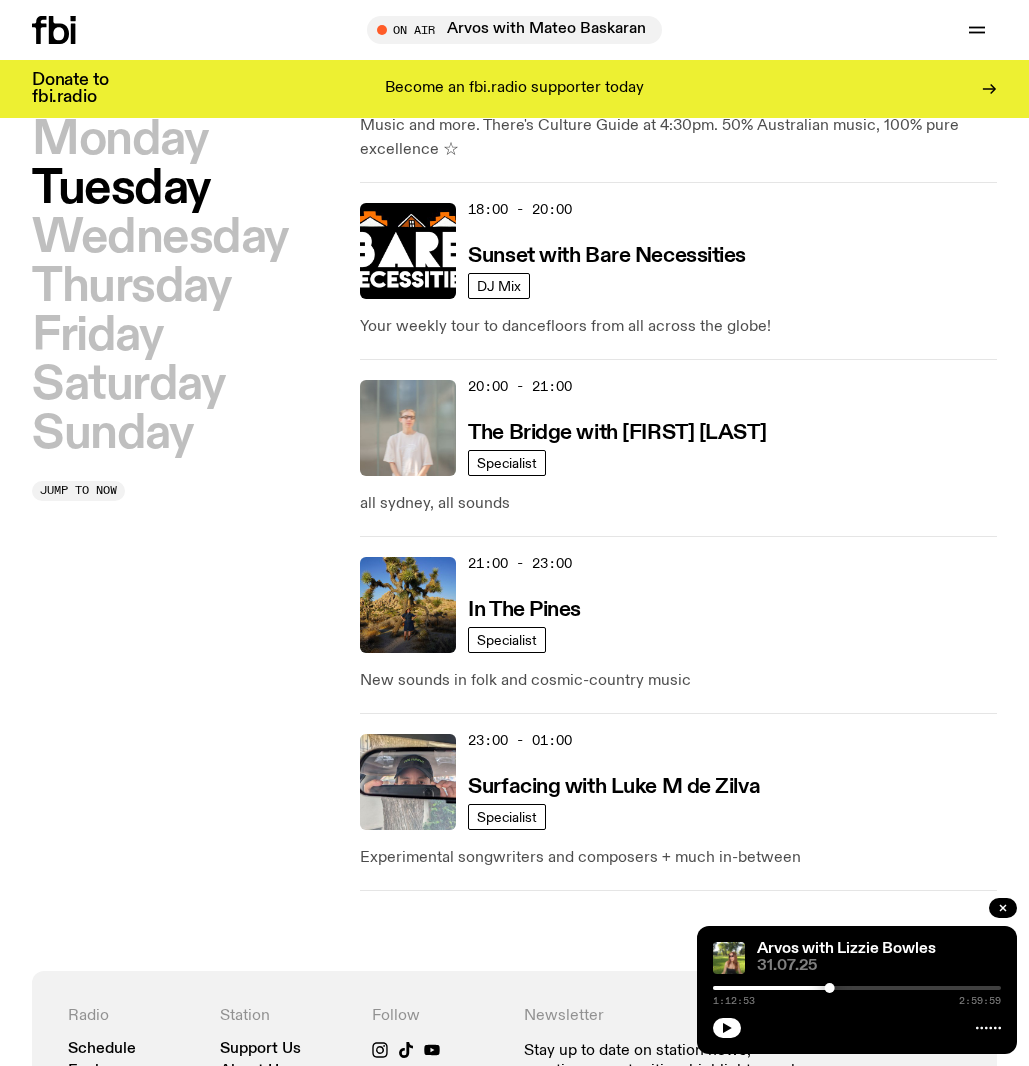 scroll, scrollTop: 1104, scrollLeft: 0, axis: vertical 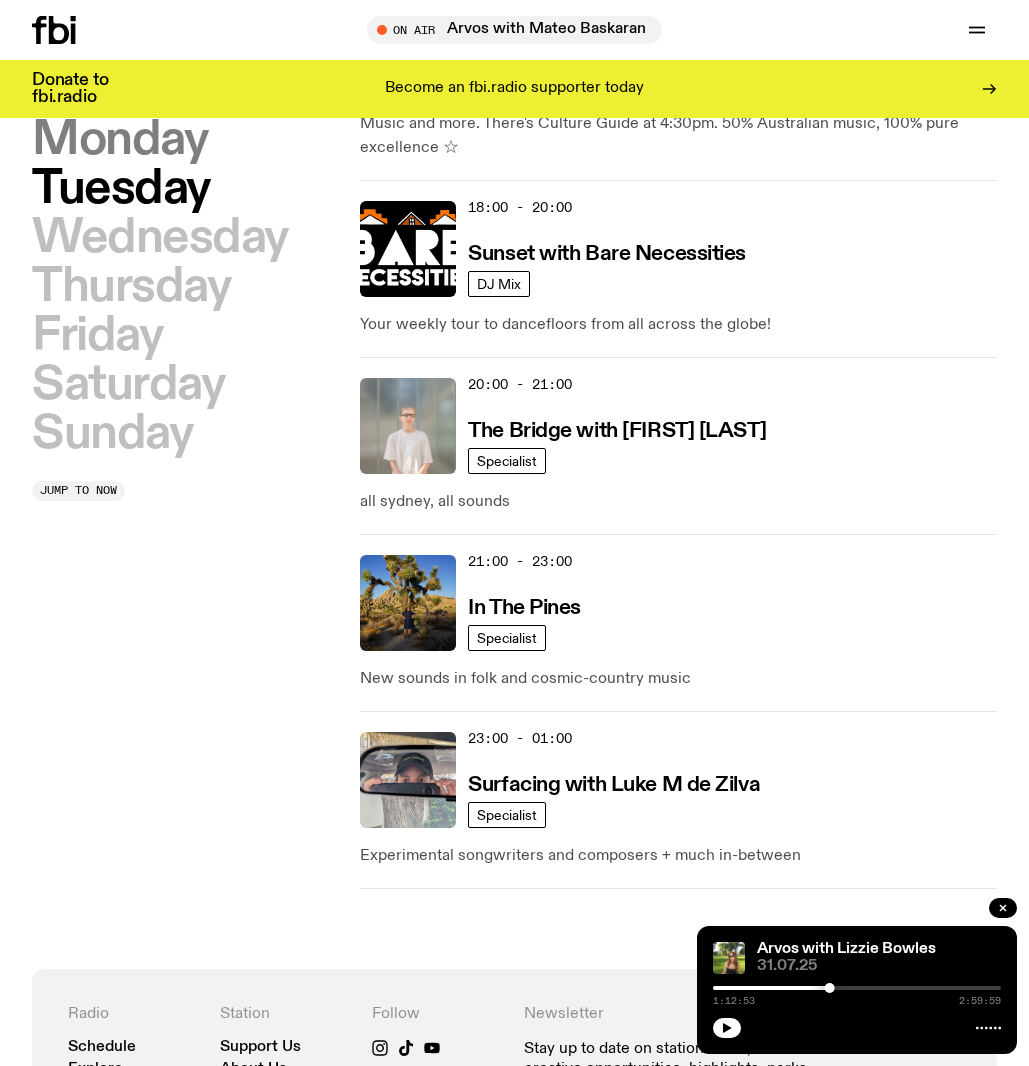 click on "Monday" at bounding box center [119, 140] 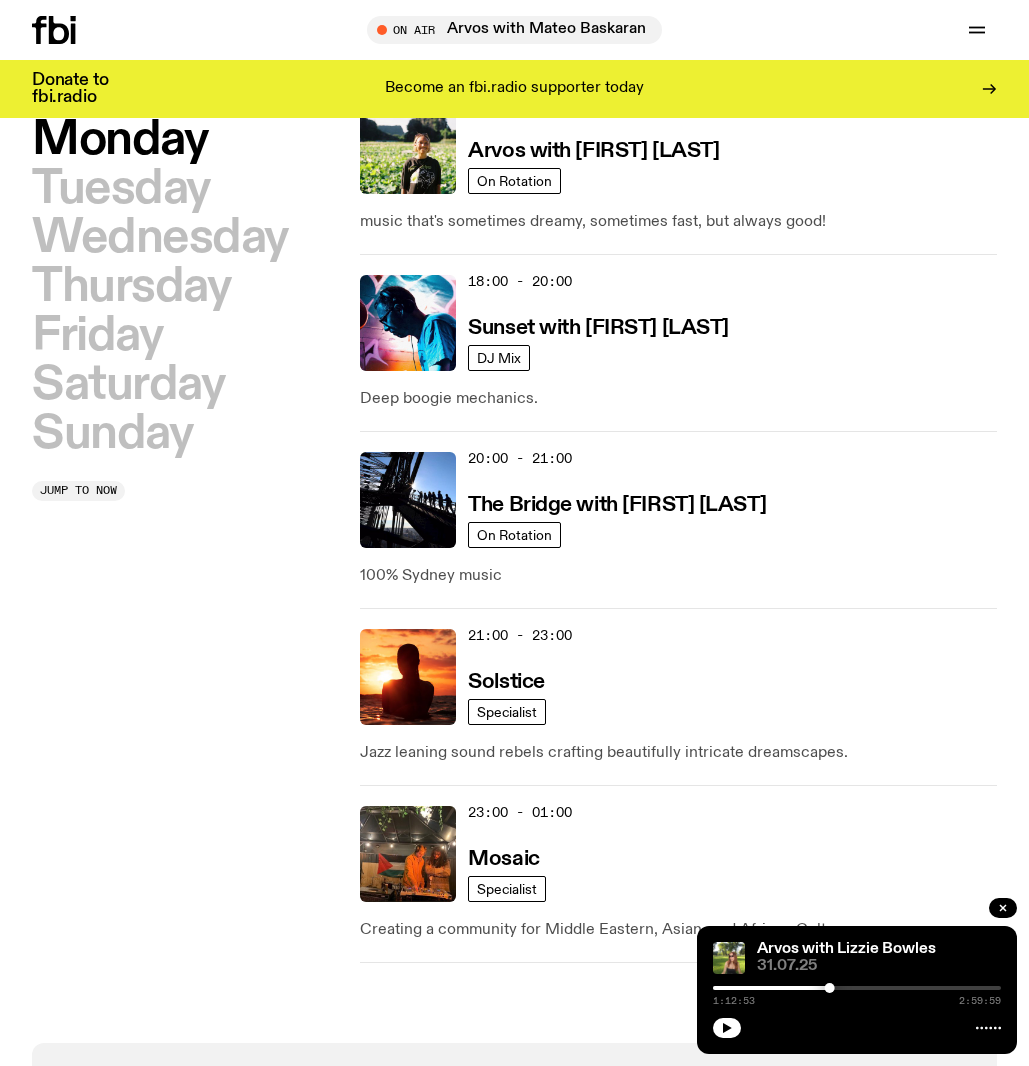 scroll, scrollTop: 1010, scrollLeft: 0, axis: vertical 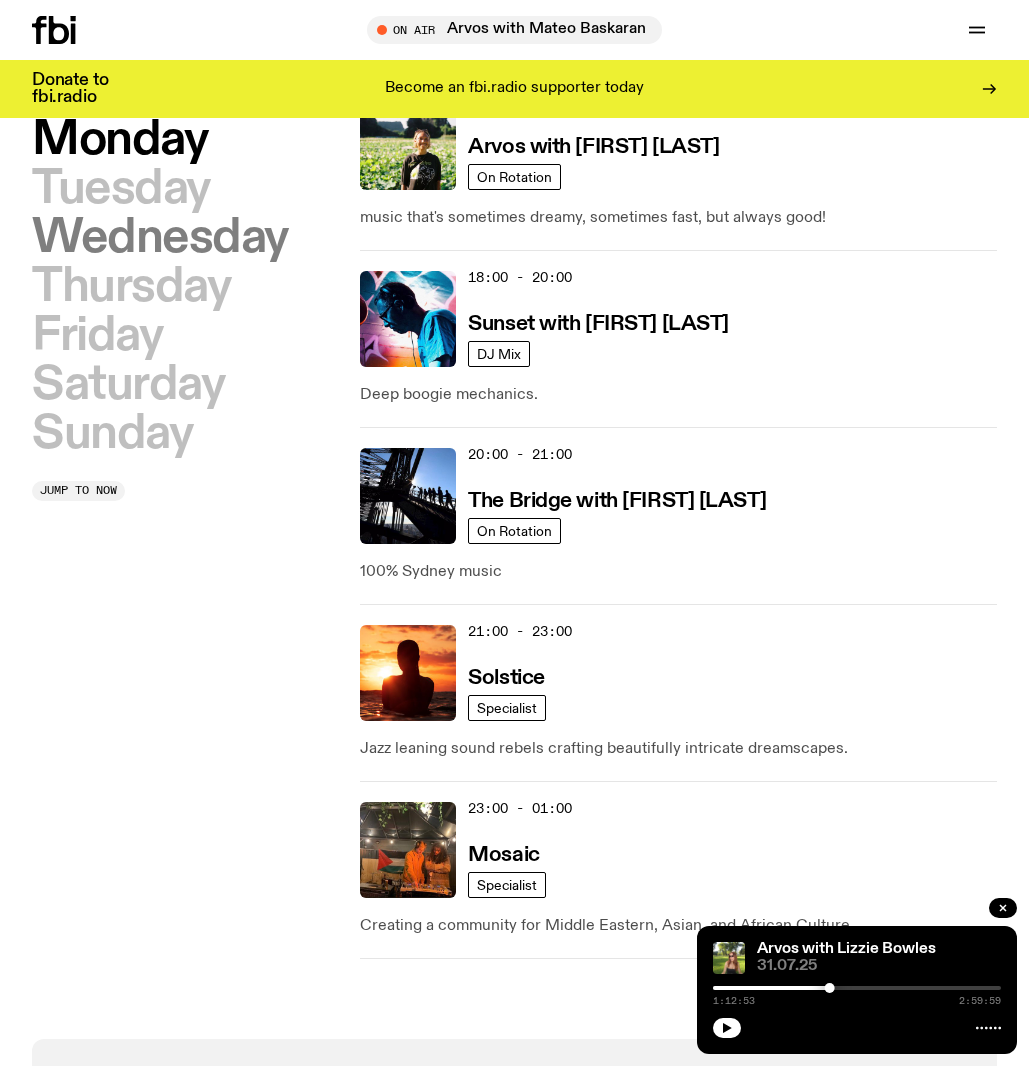 click on "Wednesday" at bounding box center [160, 238] 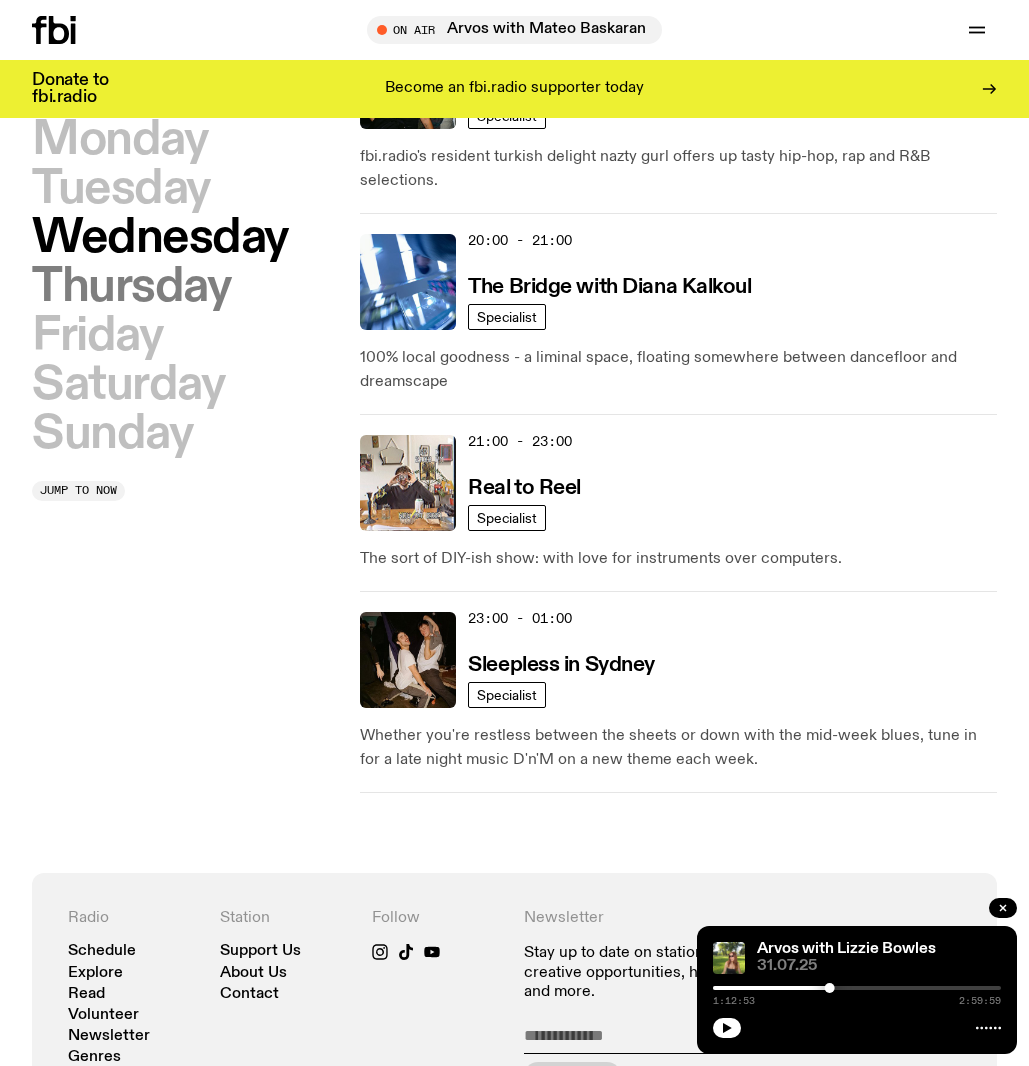 click on "Thursday" at bounding box center (131, 287) 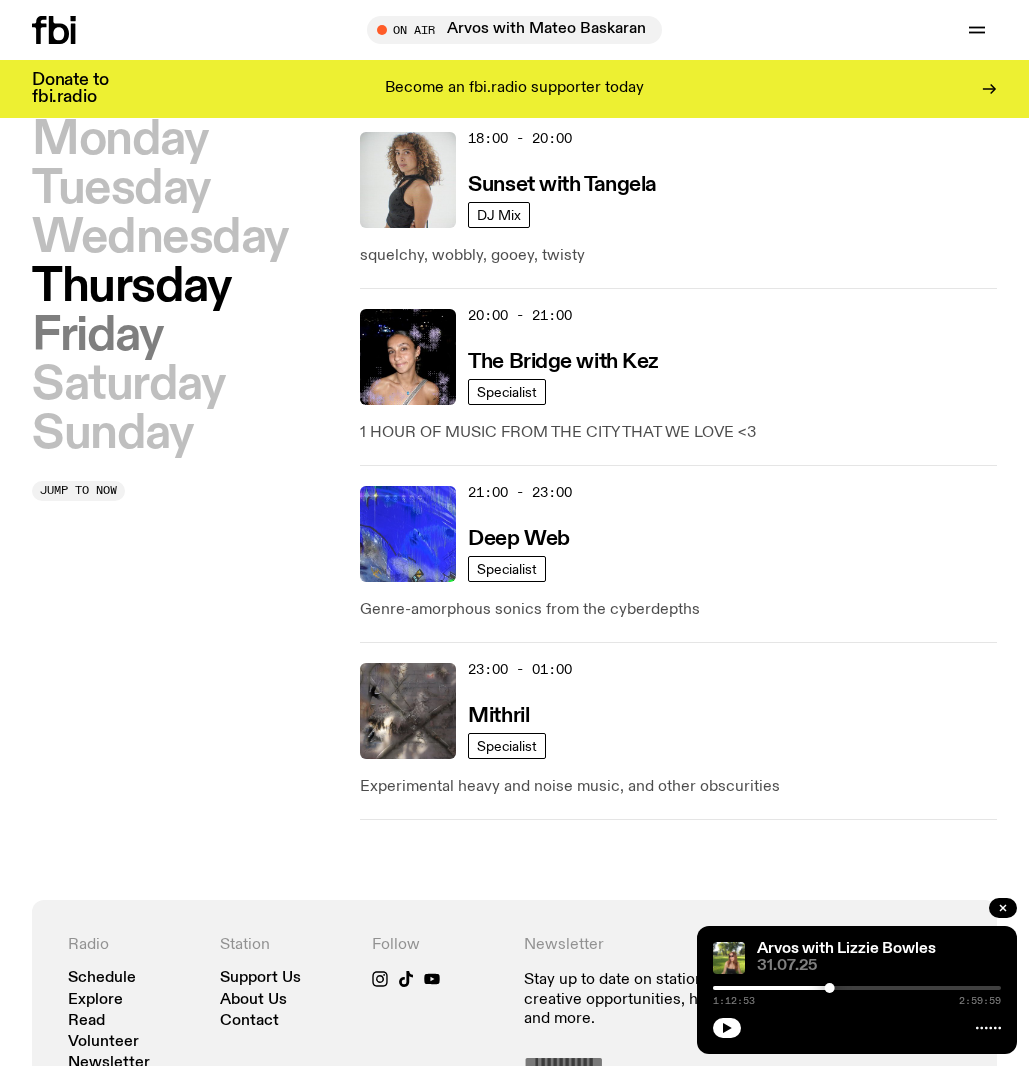 click on "Friday" at bounding box center (97, 336) 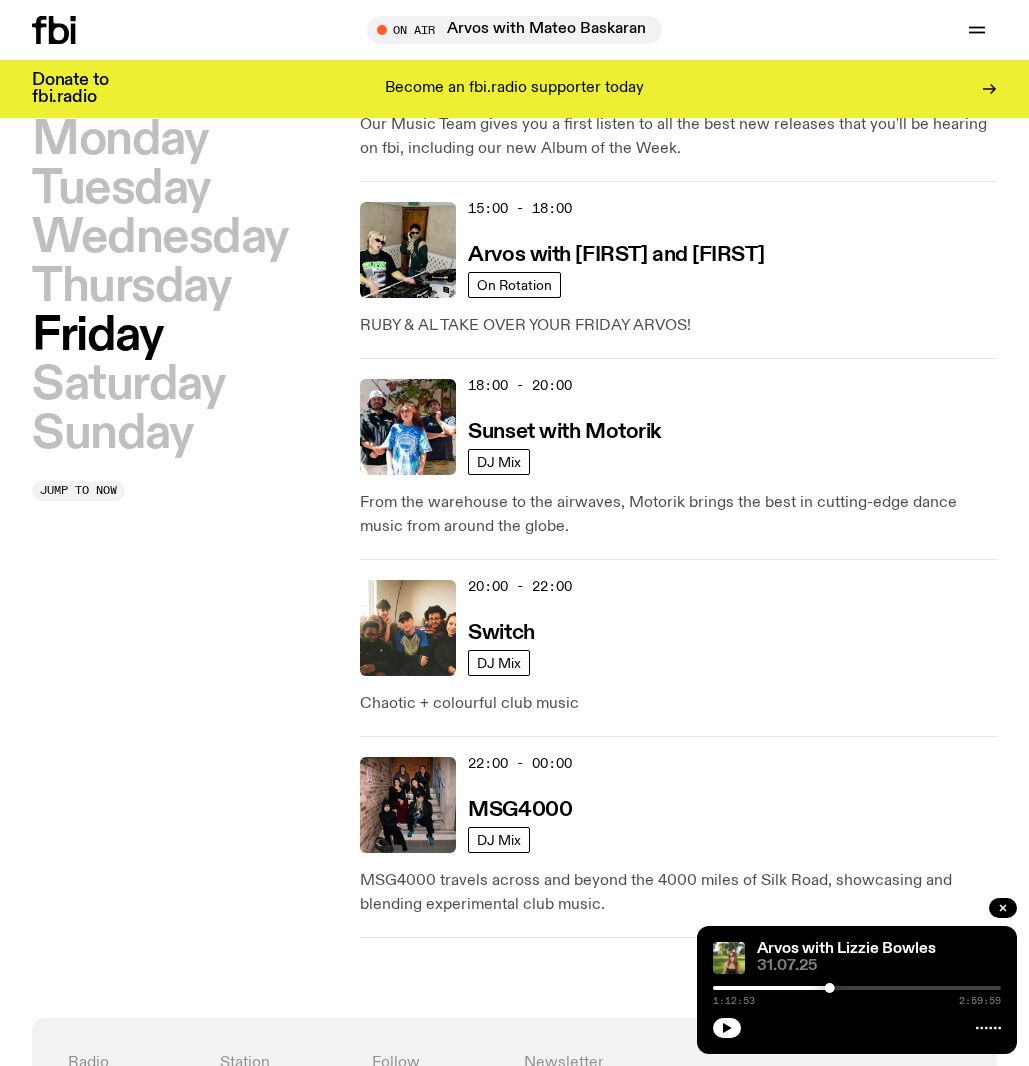 scroll, scrollTop: 975, scrollLeft: 0, axis: vertical 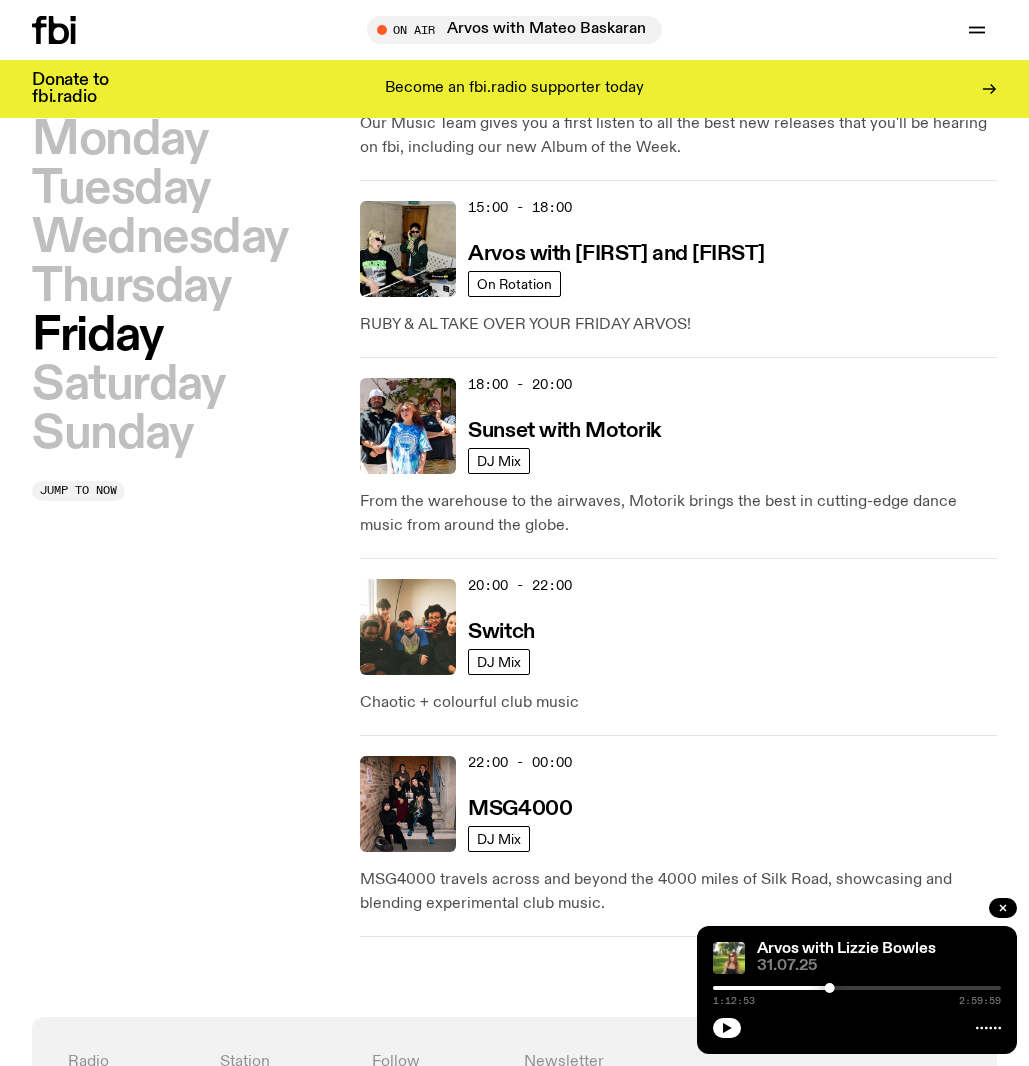 click on "Friday" at bounding box center [97, 336] 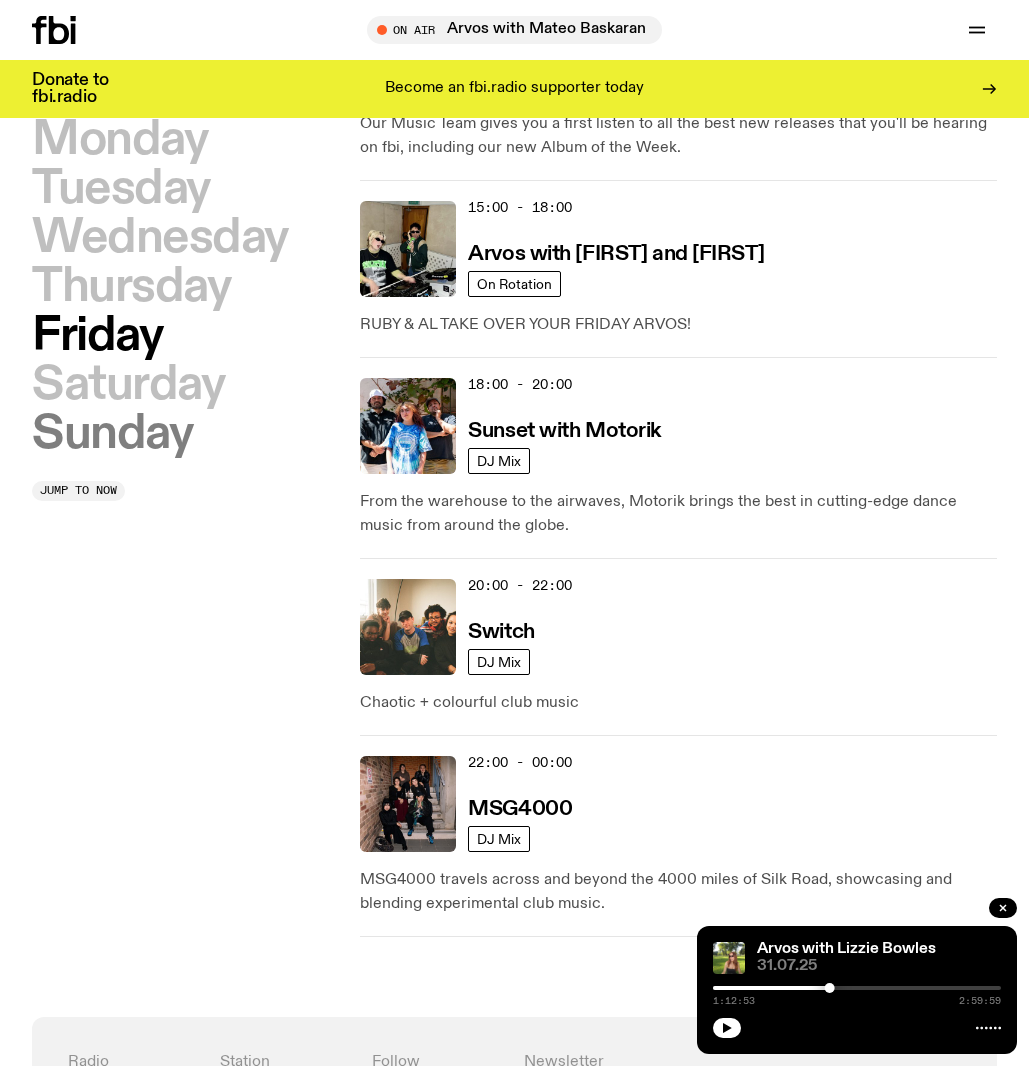 click on "Sunday" at bounding box center (112, 434) 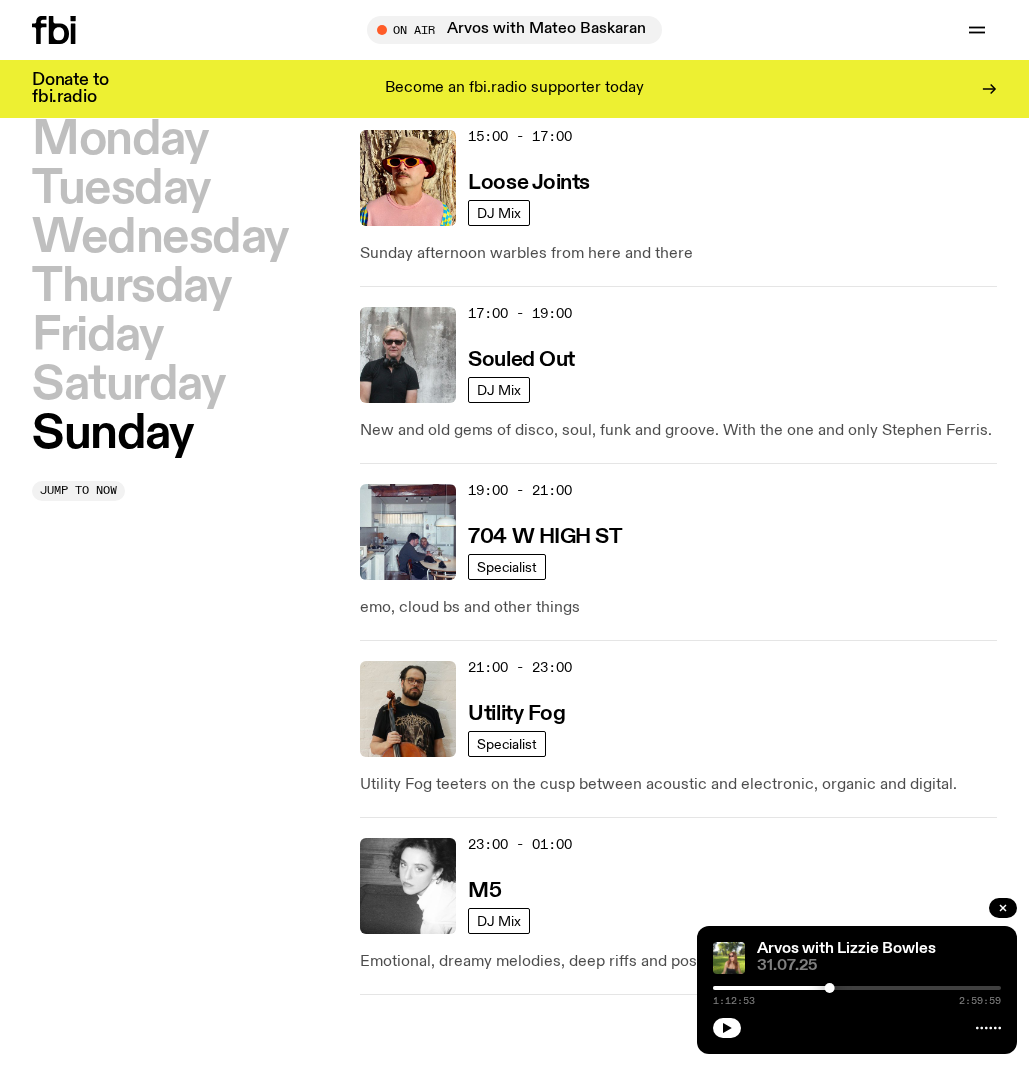 scroll, scrollTop: 1576, scrollLeft: 0, axis: vertical 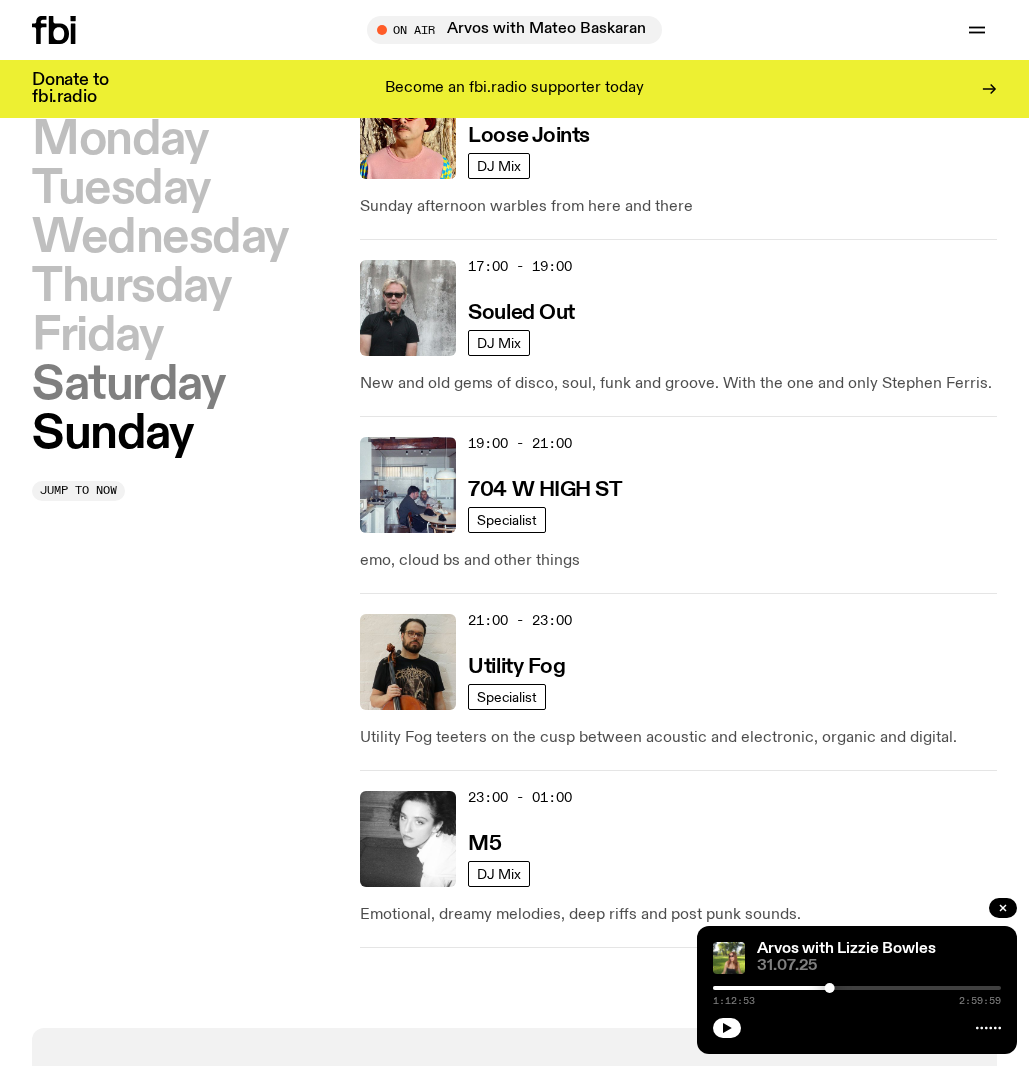 click on "Saturday" at bounding box center (128, 385) 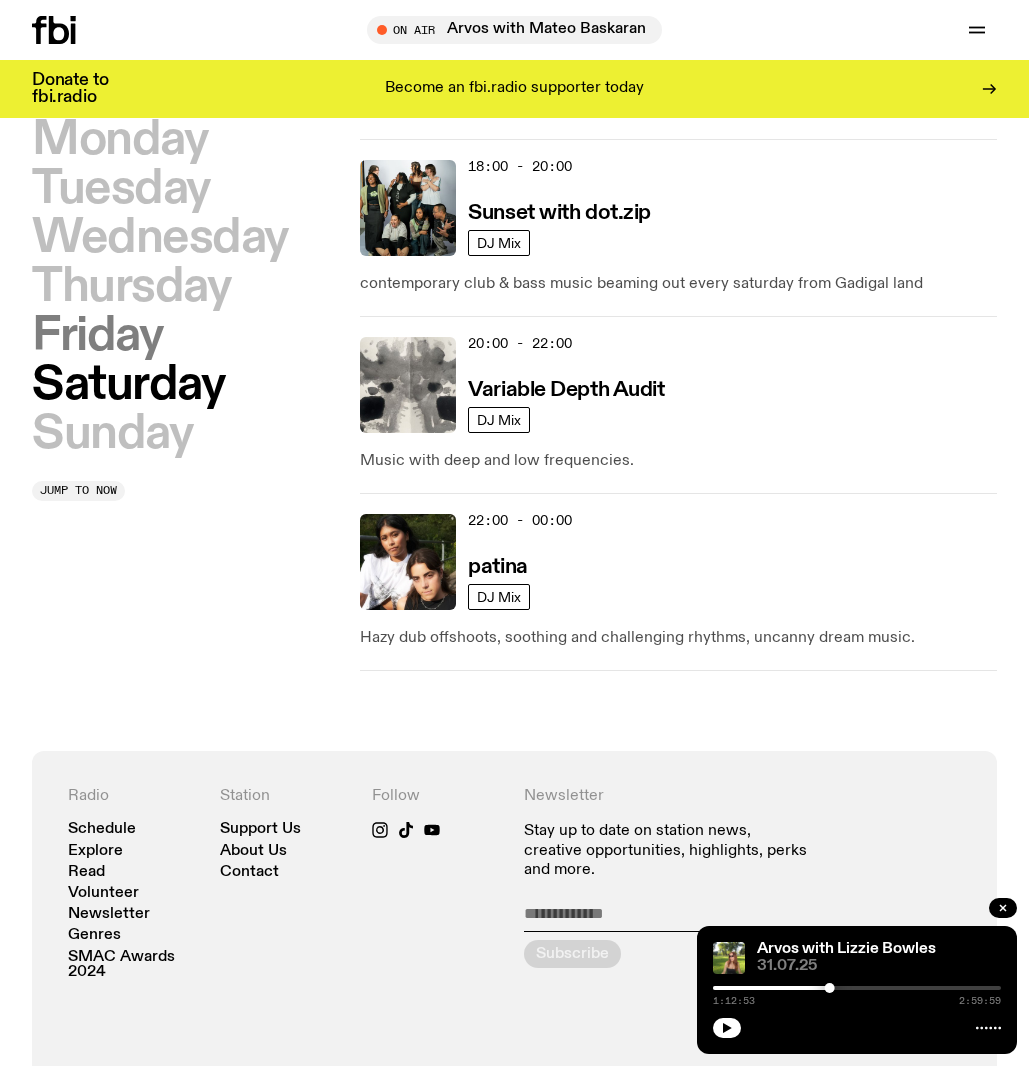 click on "Monday" at bounding box center (119, 140) 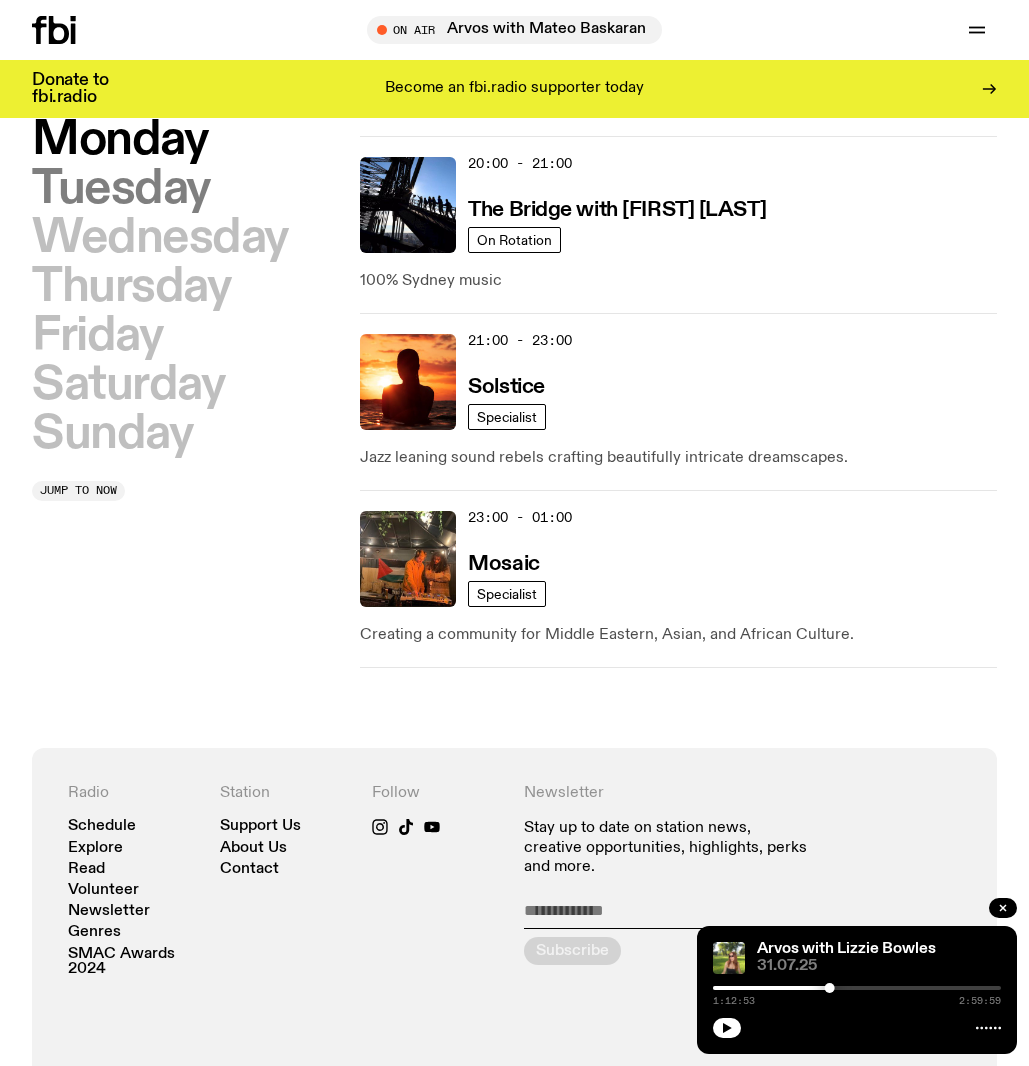click on "Tuesday" at bounding box center [121, 189] 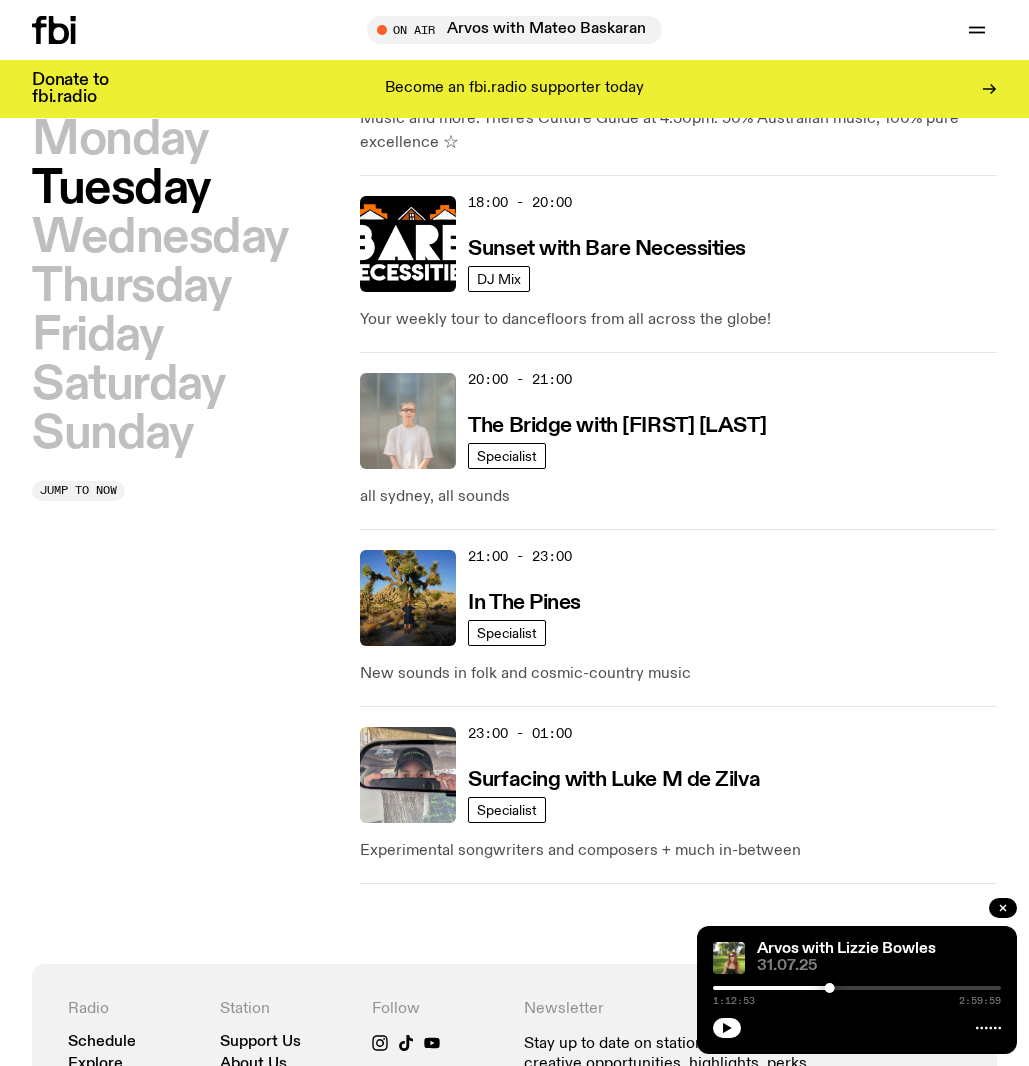 scroll, scrollTop: 1132, scrollLeft: 0, axis: vertical 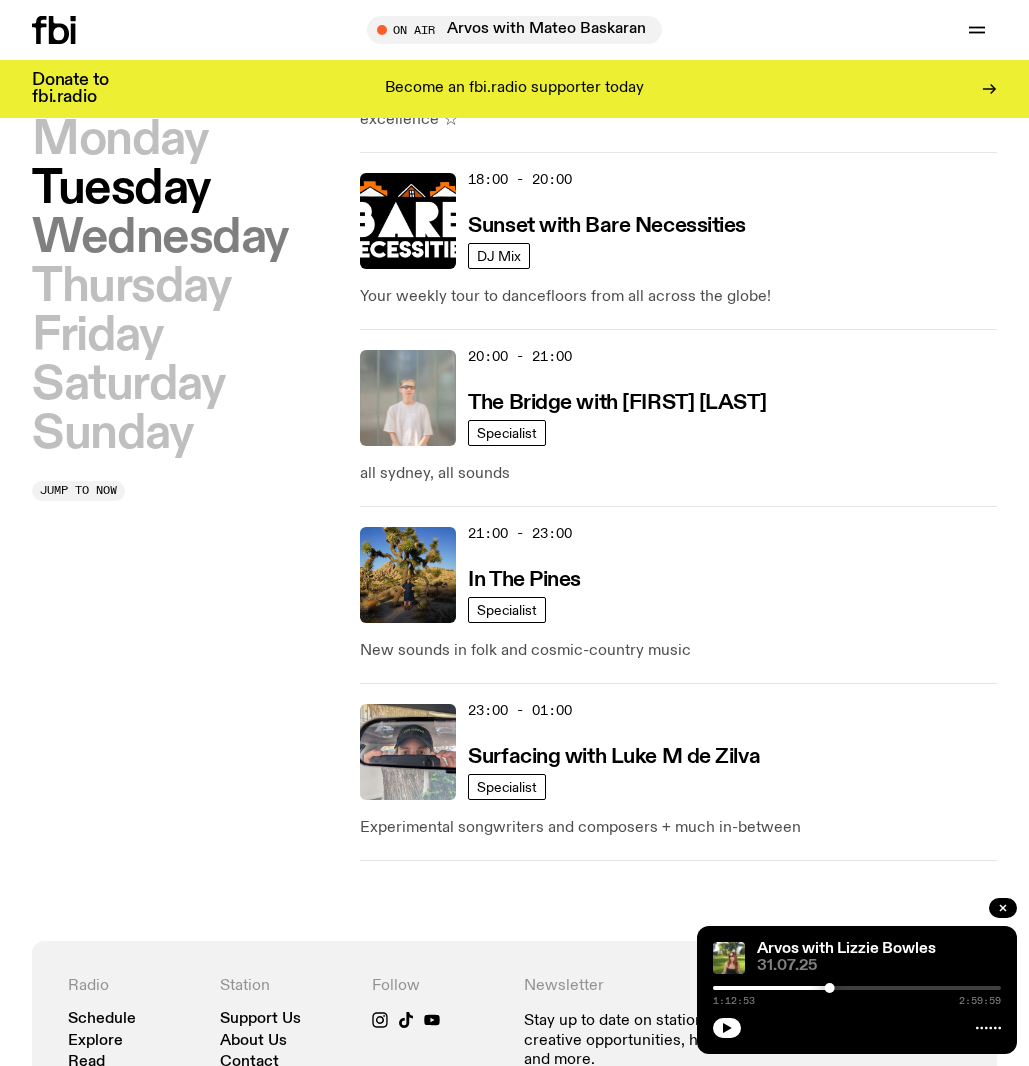 click on "Wednesday" at bounding box center [160, 238] 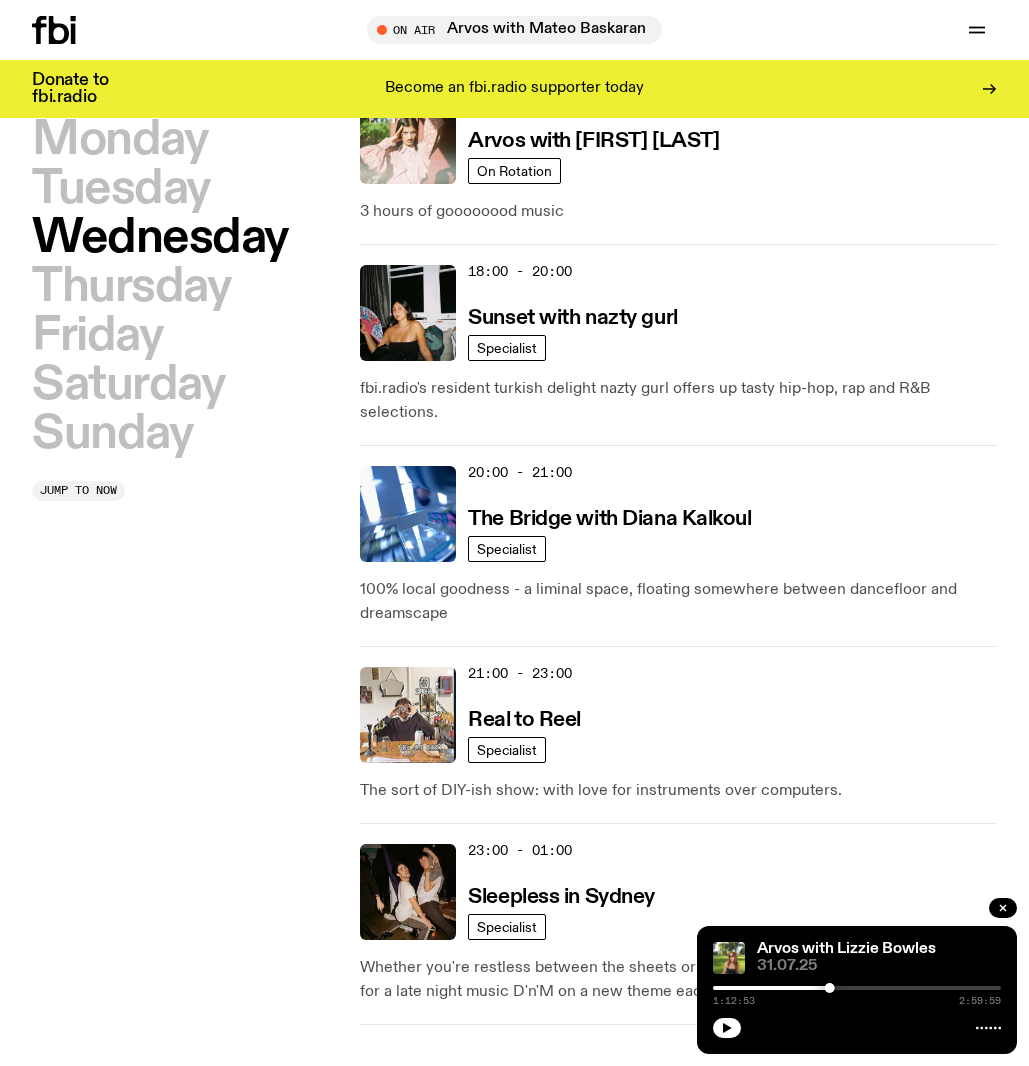 scroll, scrollTop: 1066, scrollLeft: 0, axis: vertical 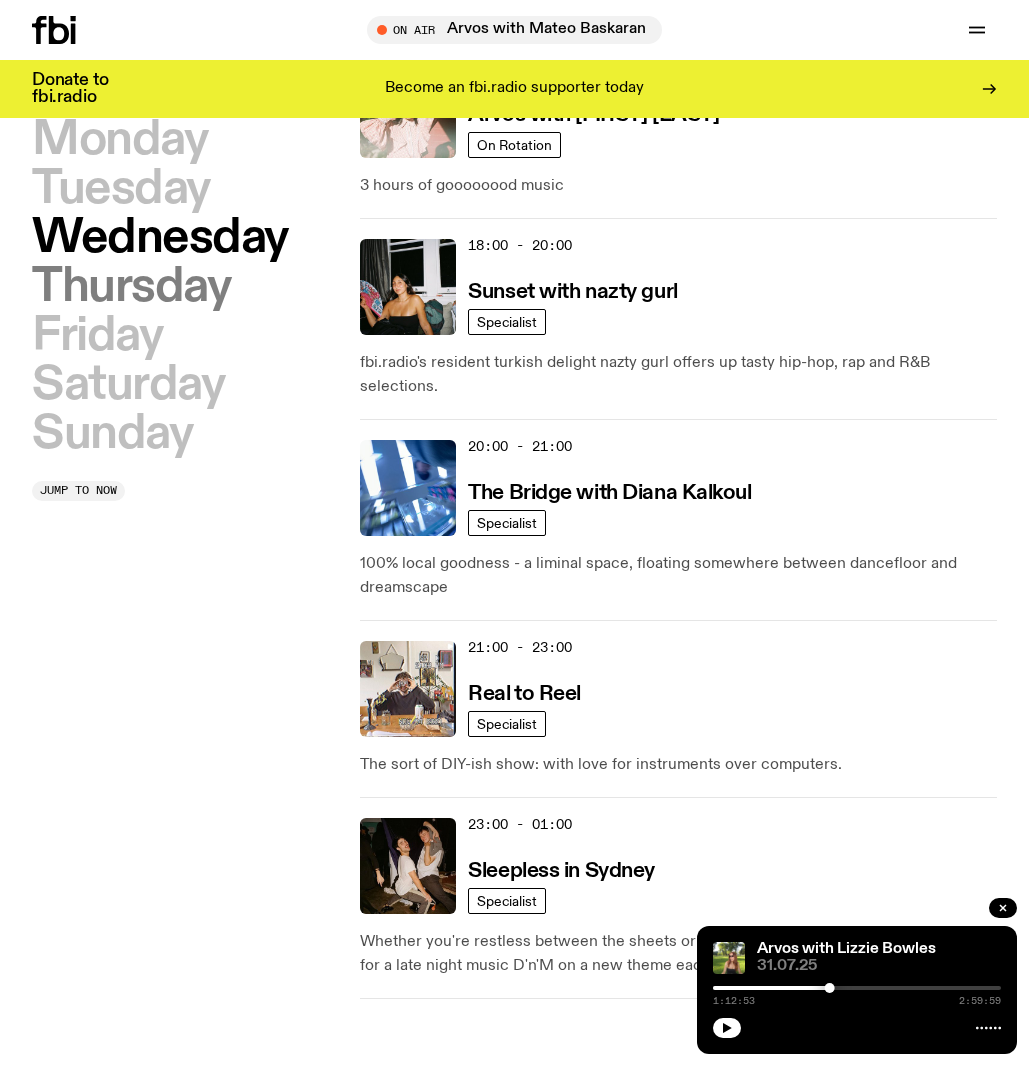 click on "Thursday" at bounding box center [131, 287] 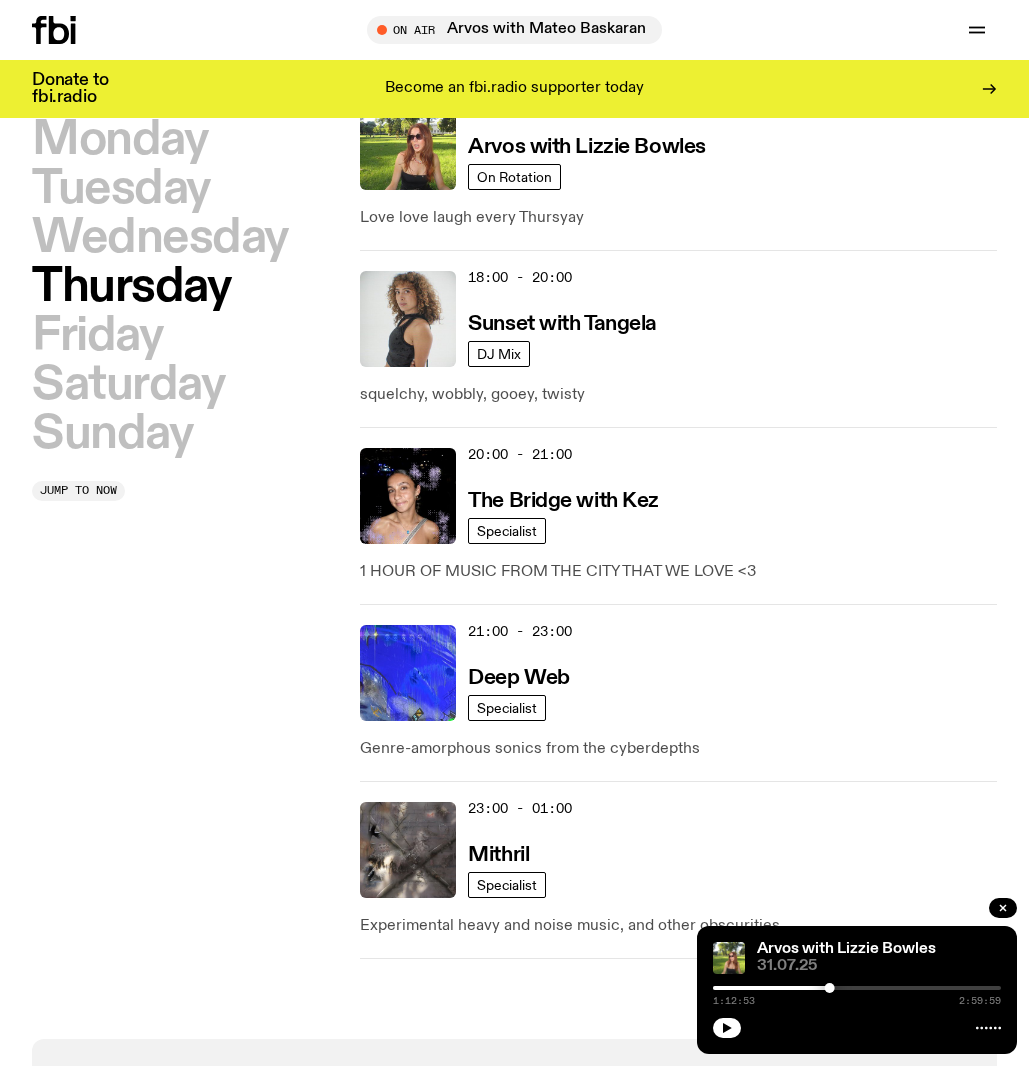 scroll, scrollTop: 1035, scrollLeft: 0, axis: vertical 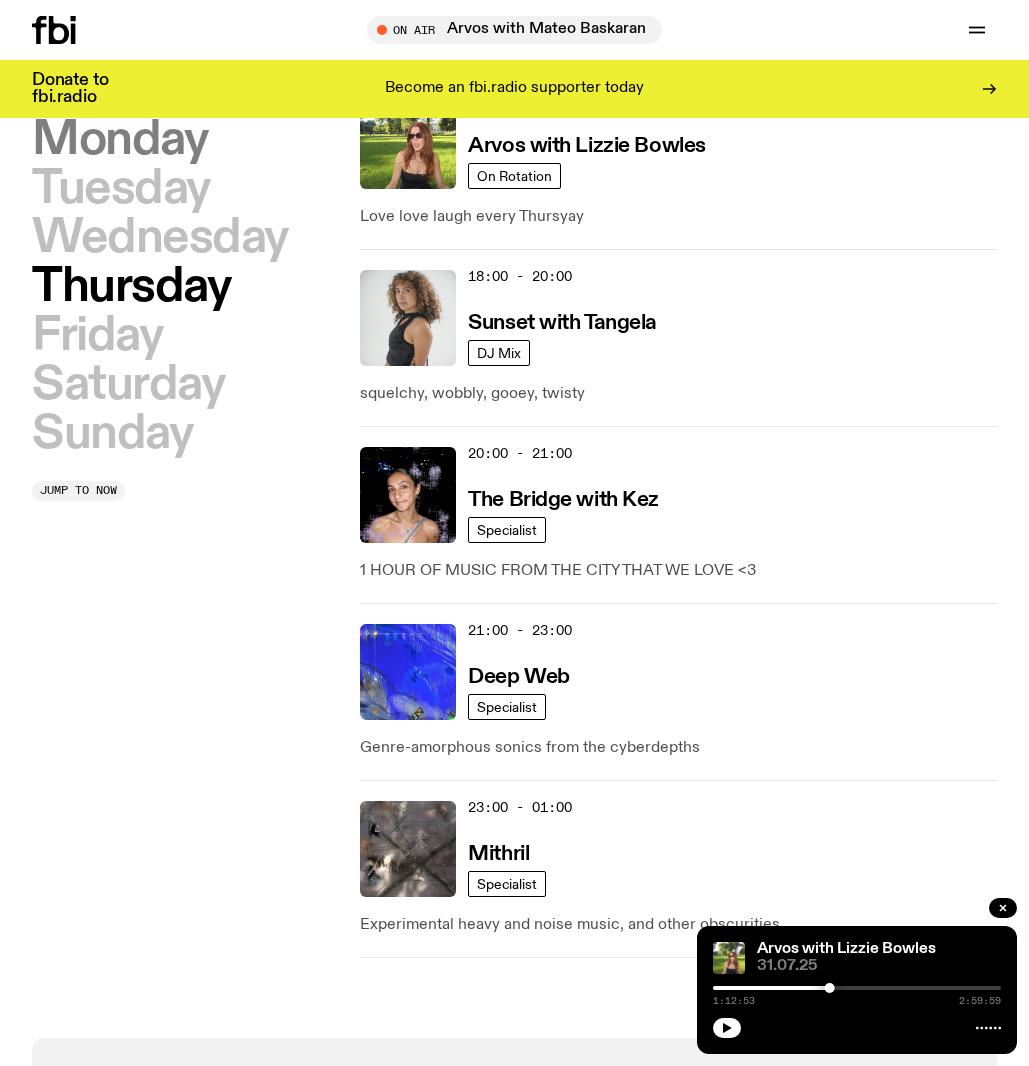 click on "Monday" at bounding box center (119, 140) 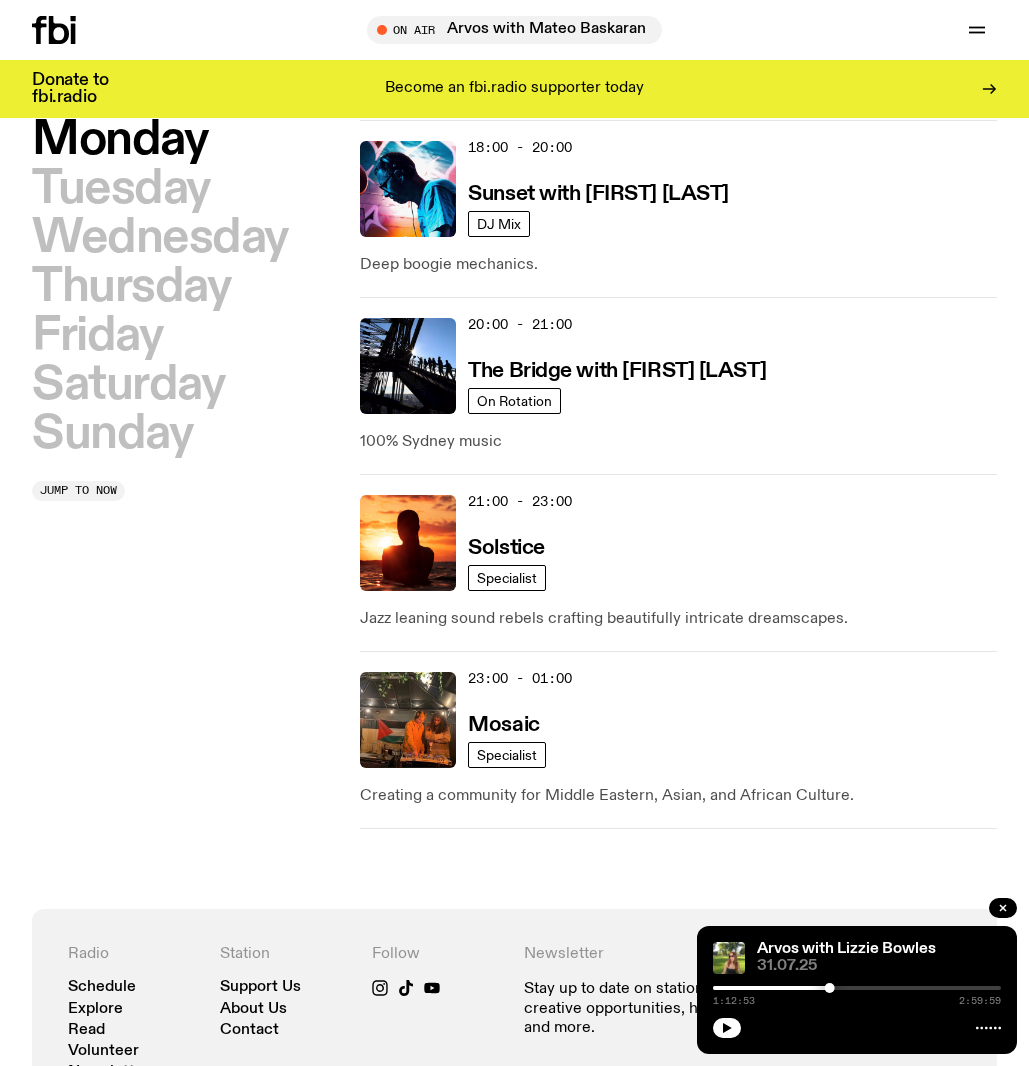 scroll, scrollTop: 1142, scrollLeft: 0, axis: vertical 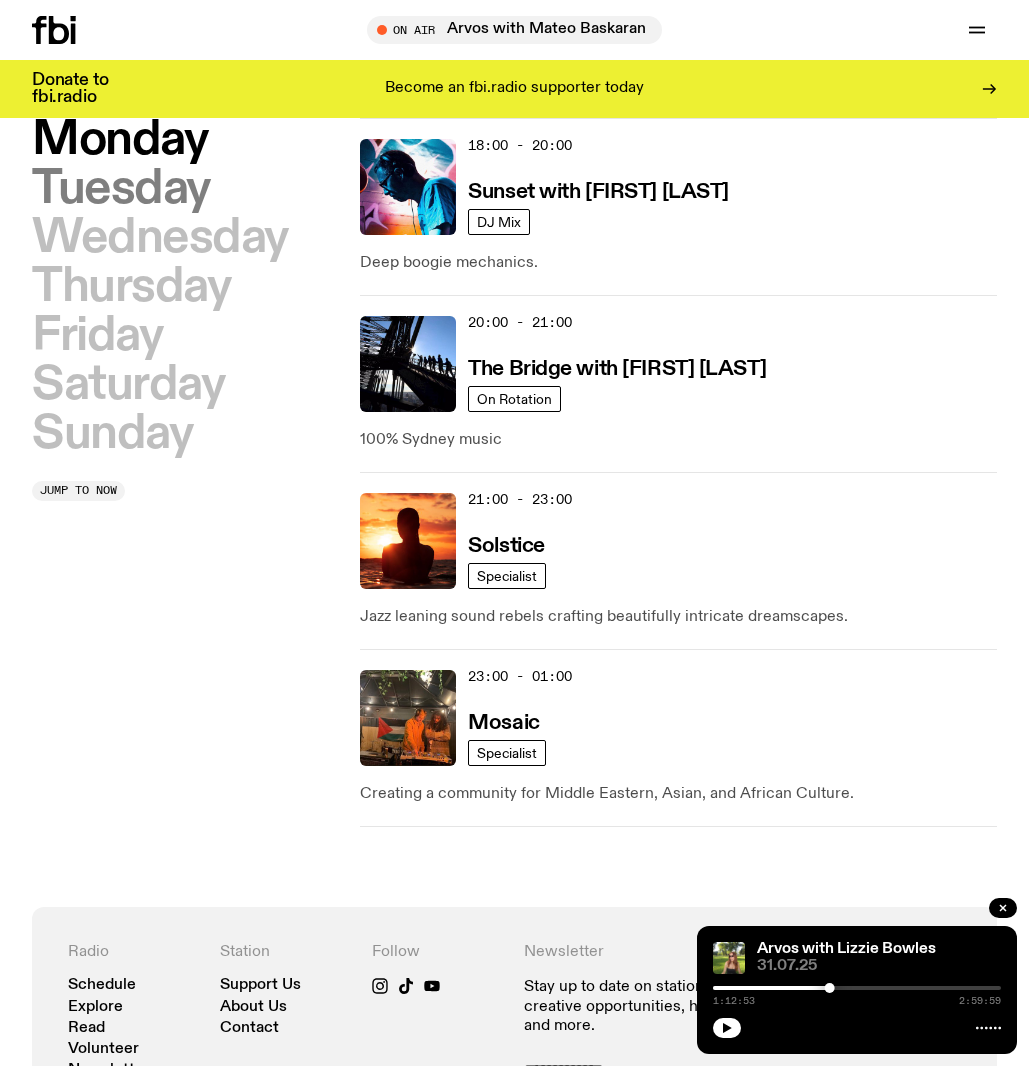 click on "Tuesday" at bounding box center [121, 189] 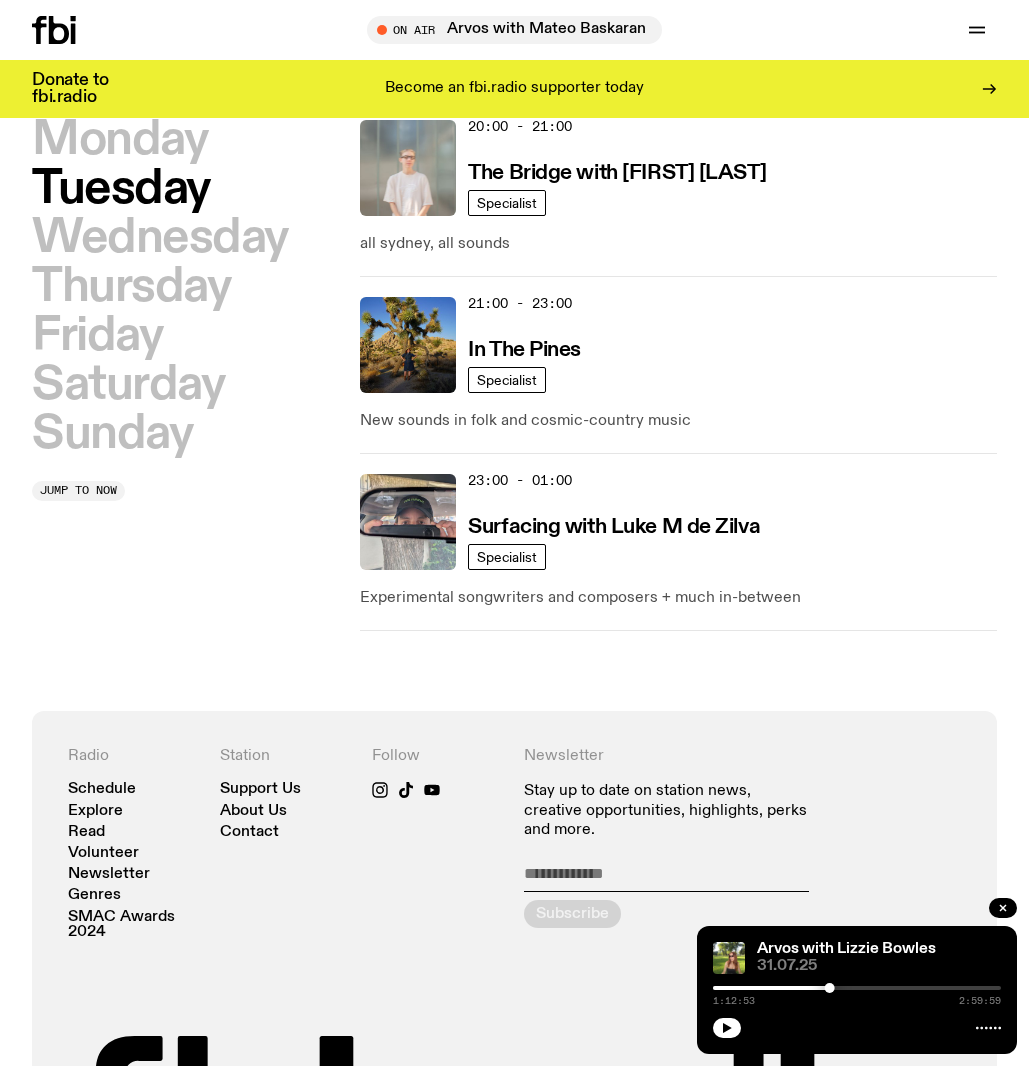 scroll, scrollTop: 1365, scrollLeft: 0, axis: vertical 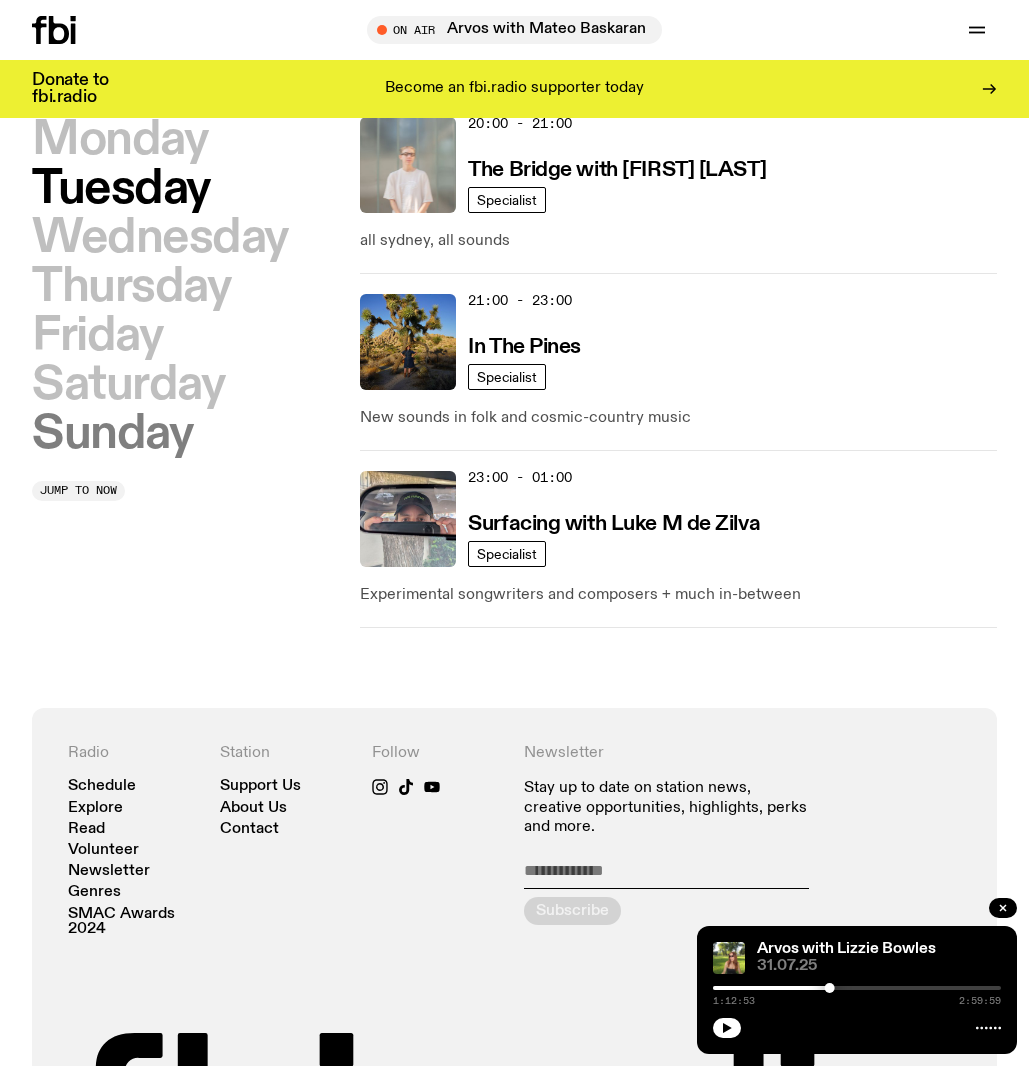 click on "Sunday" at bounding box center [112, 434] 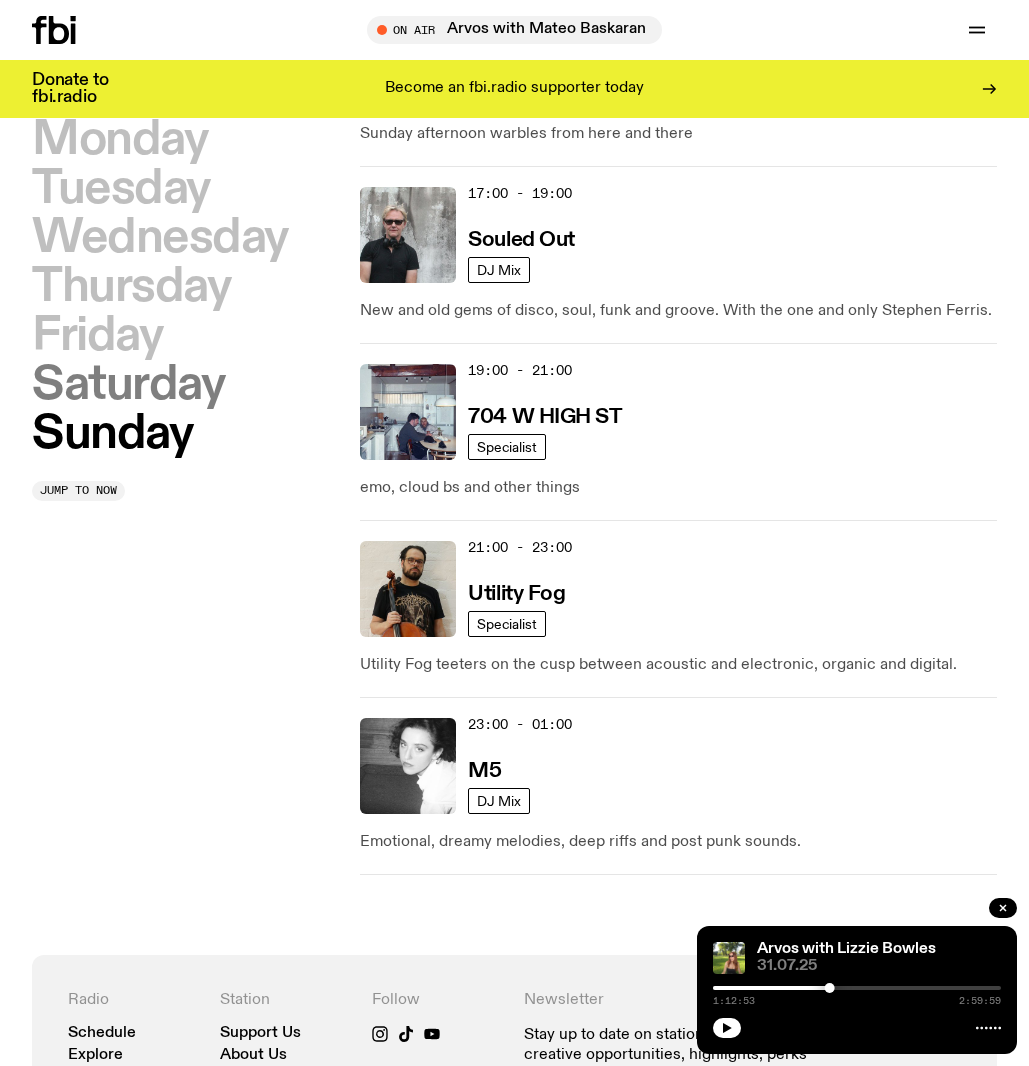 click on "Saturday" at bounding box center (128, 385) 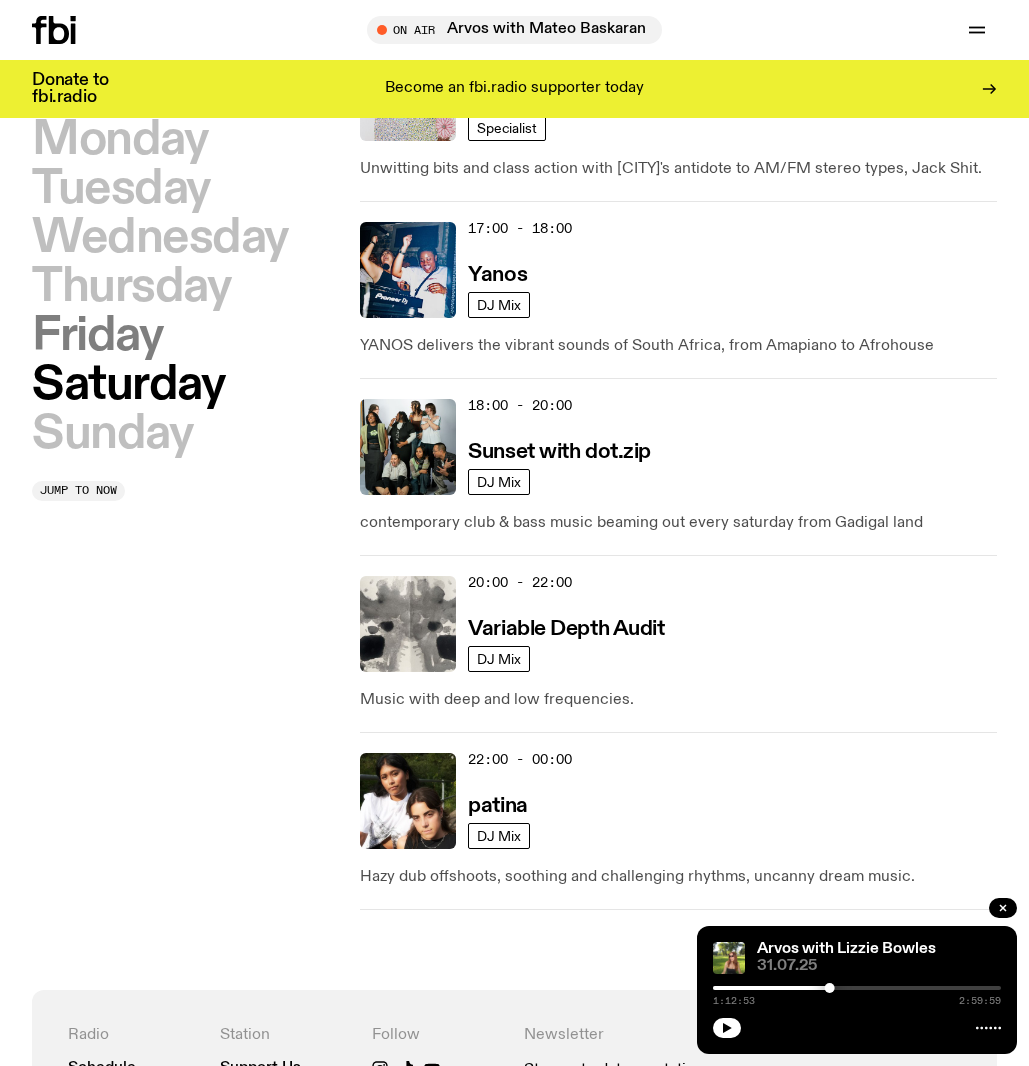 click on "Friday" at bounding box center (97, 336) 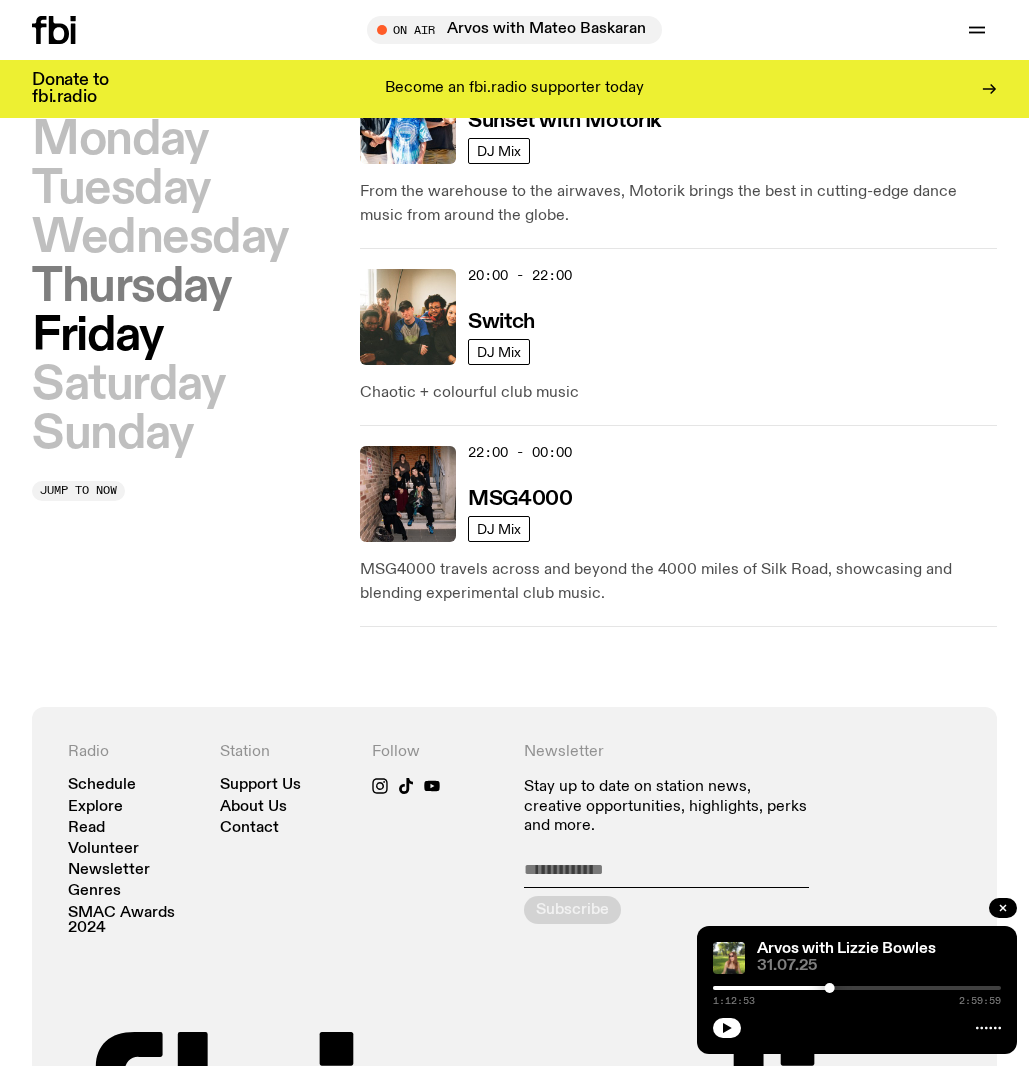 click on "Thursday" at bounding box center [131, 287] 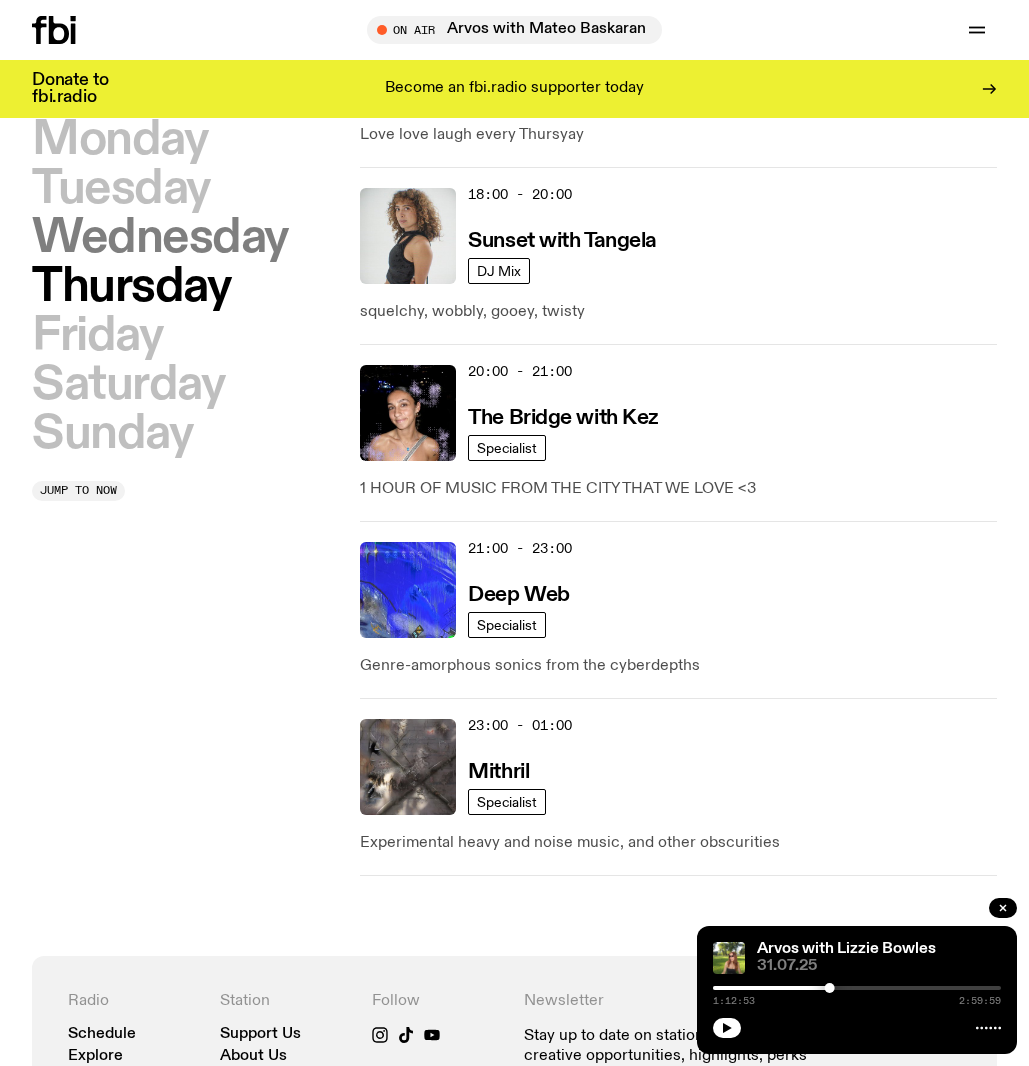 click on "Wednesday" at bounding box center [160, 238] 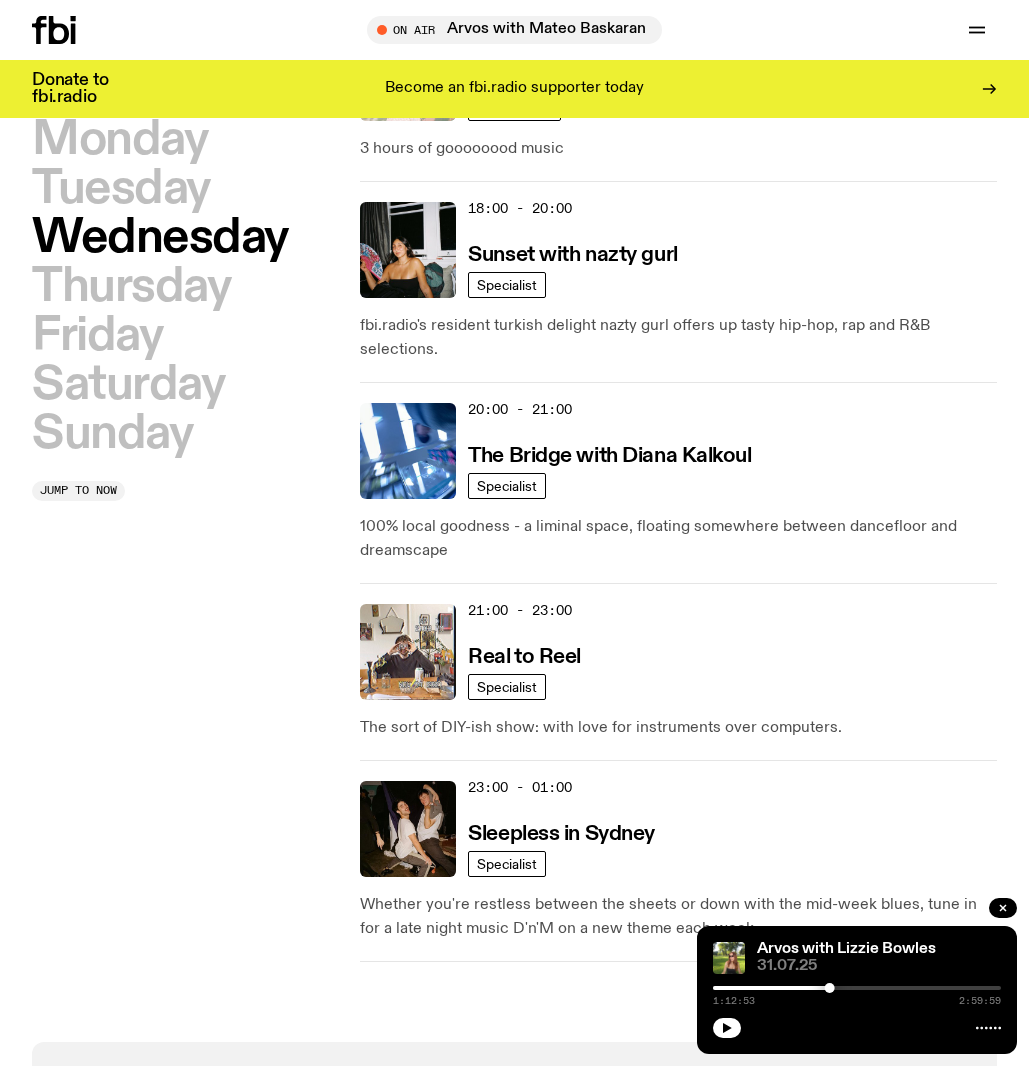 scroll, scrollTop: 1167, scrollLeft: 0, axis: vertical 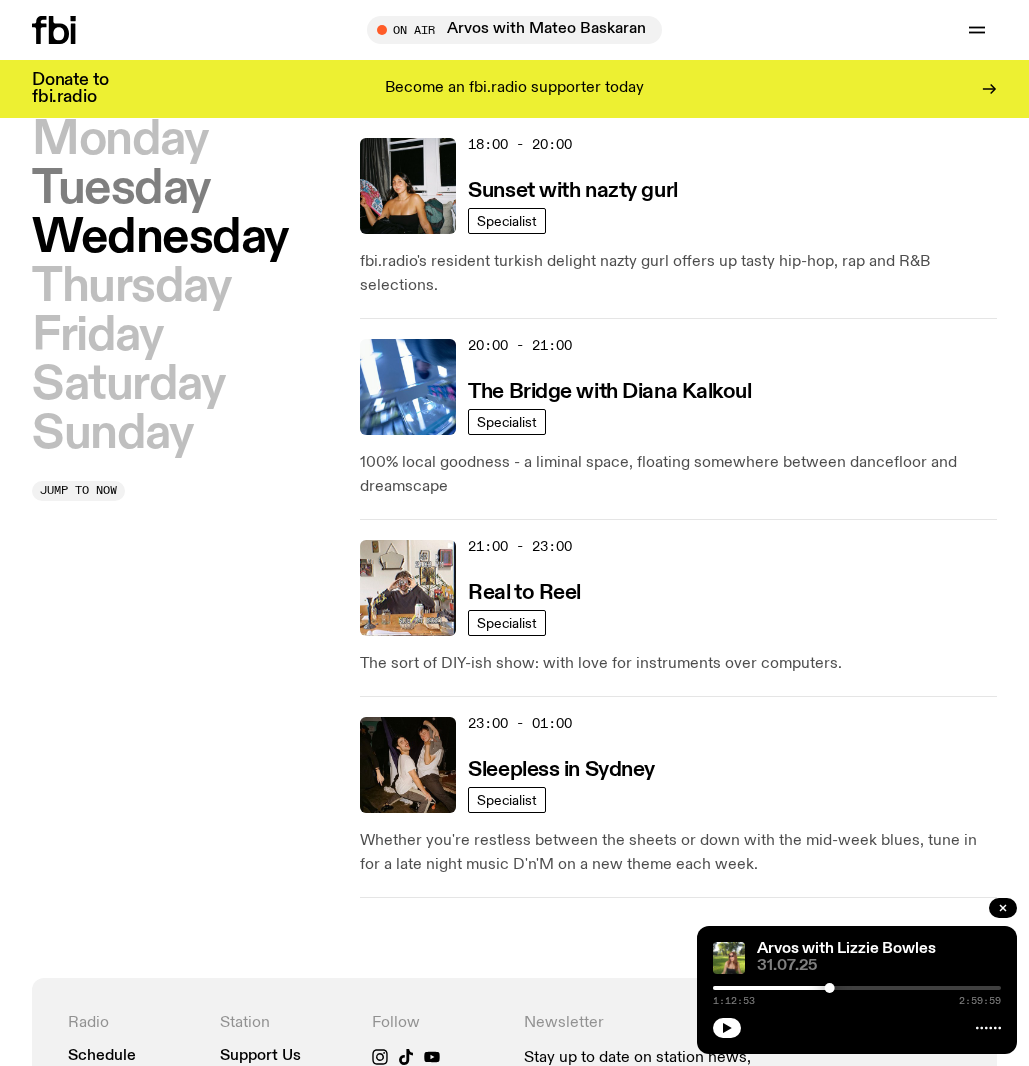 click on "Tuesday" at bounding box center [121, 189] 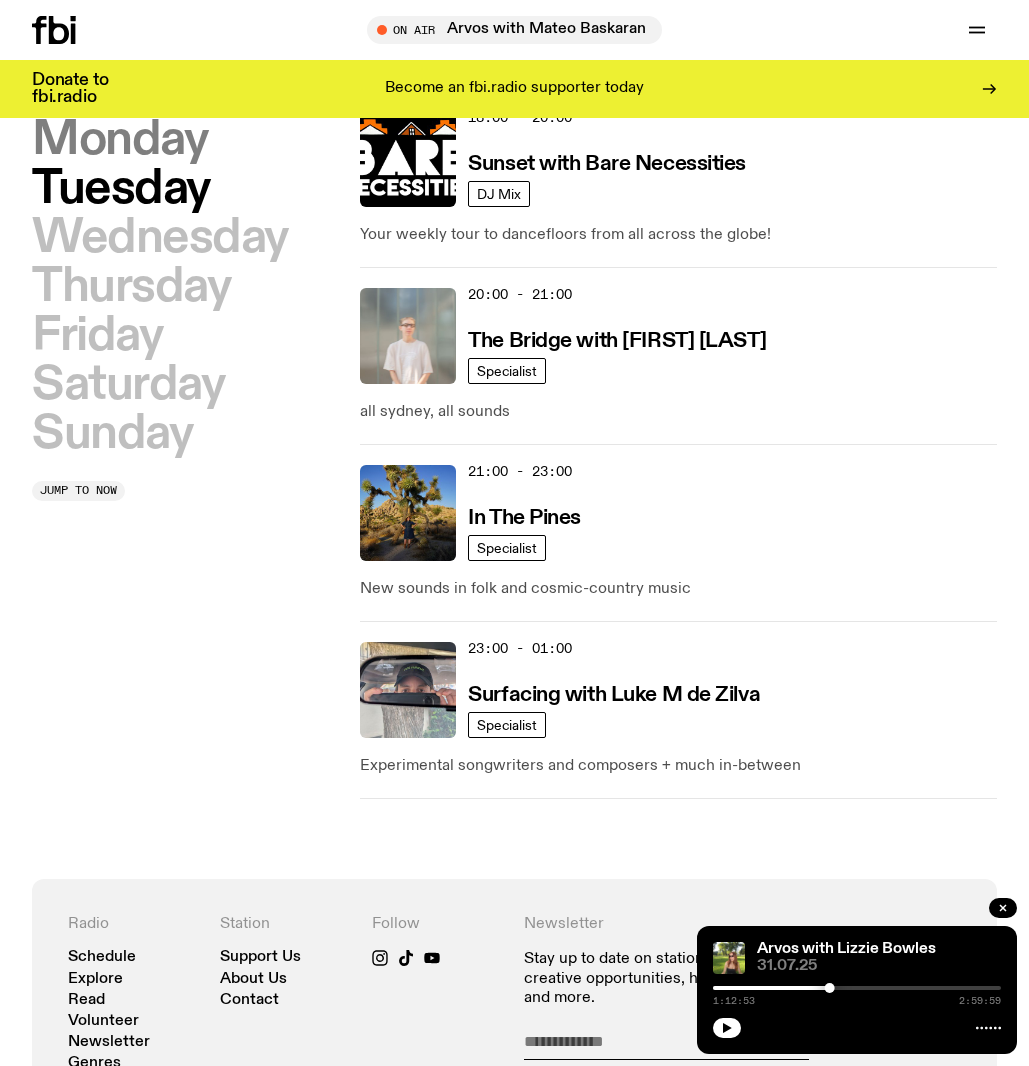click on "Monday" at bounding box center [119, 140] 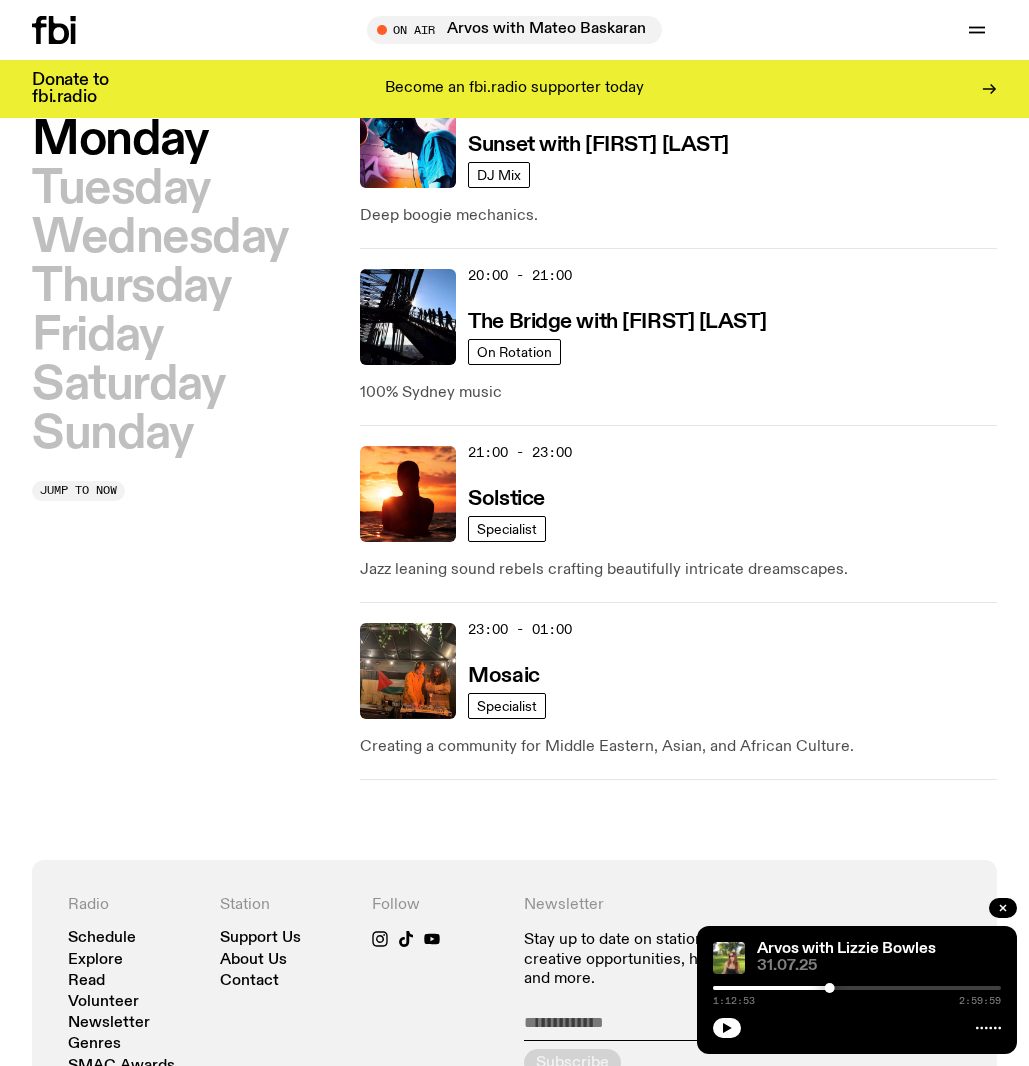 scroll, scrollTop: 1209, scrollLeft: 0, axis: vertical 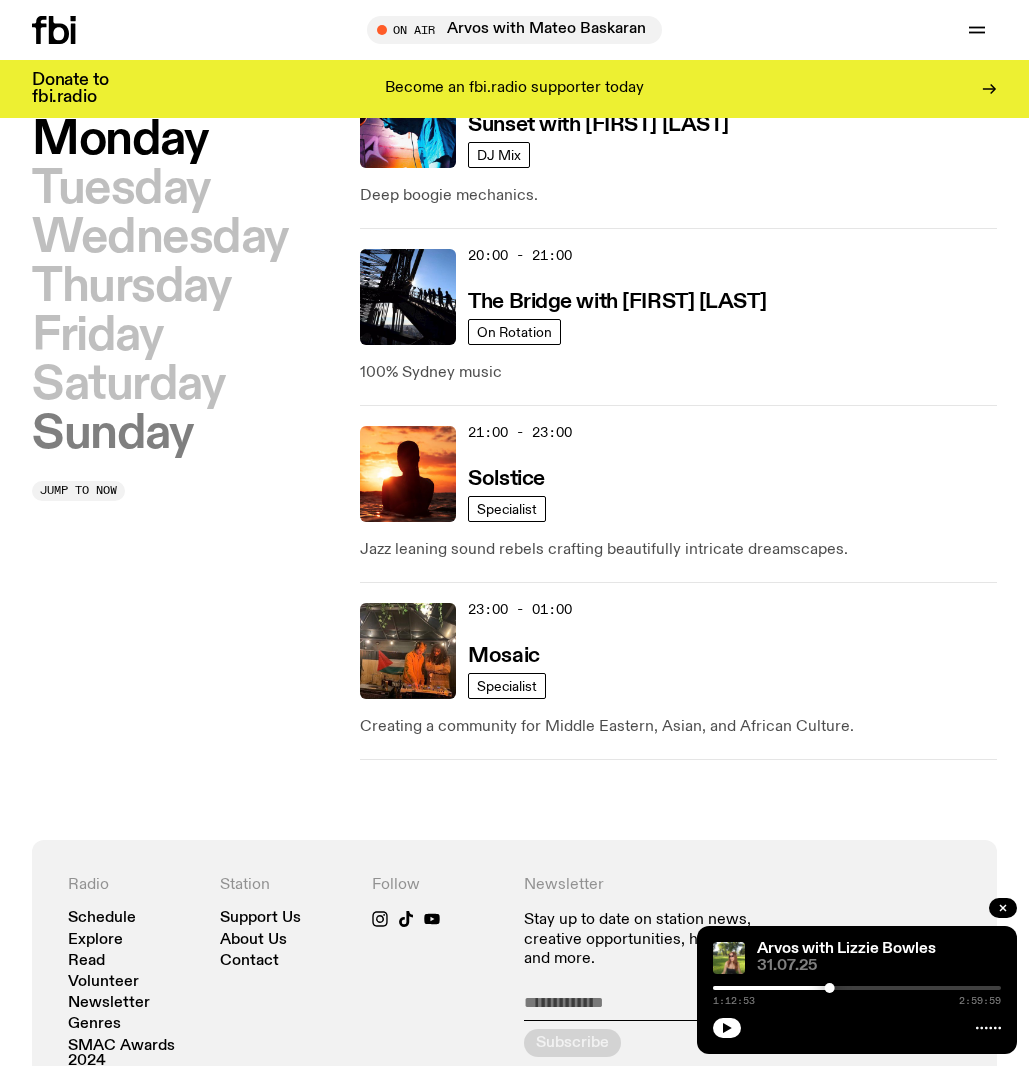 click on "Sunday" at bounding box center (112, 434) 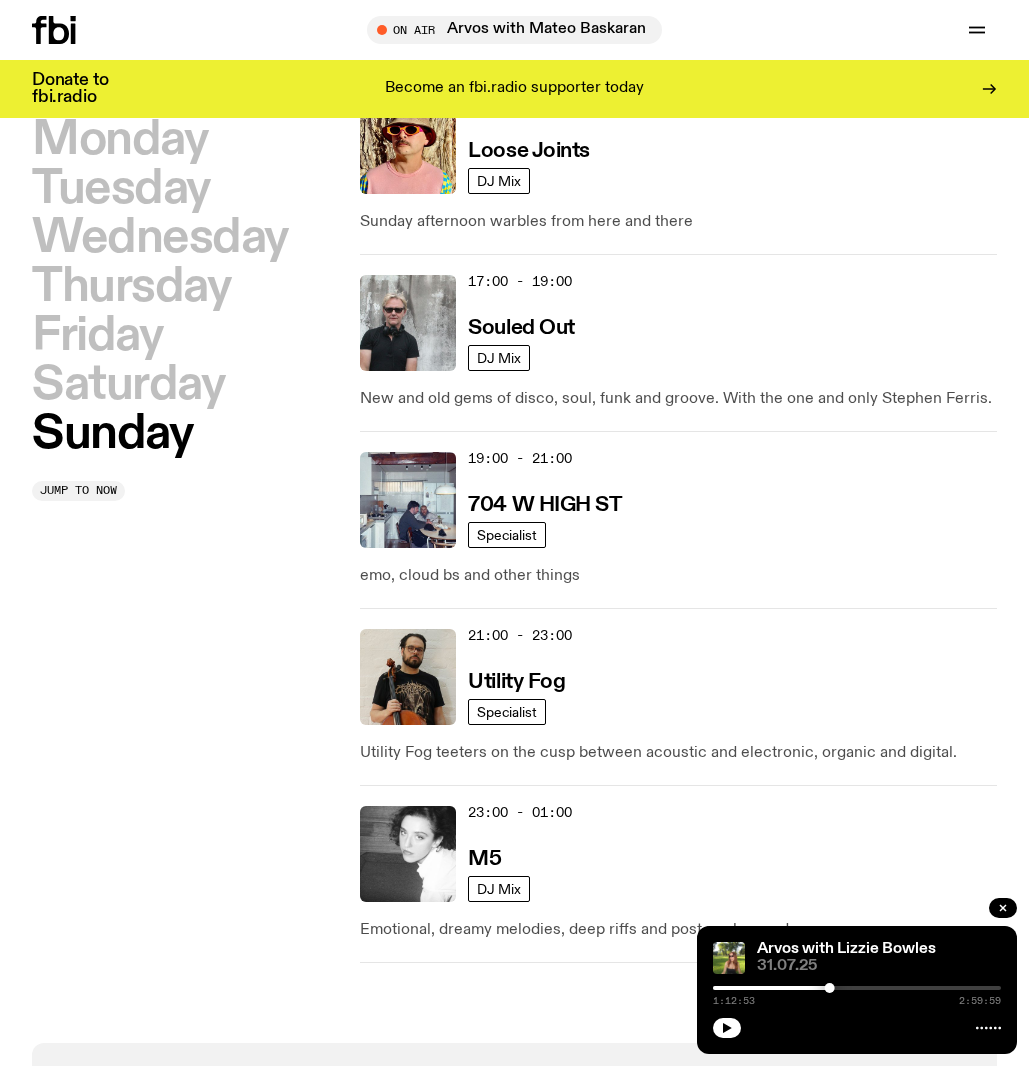 scroll, scrollTop: 2194, scrollLeft: 0, axis: vertical 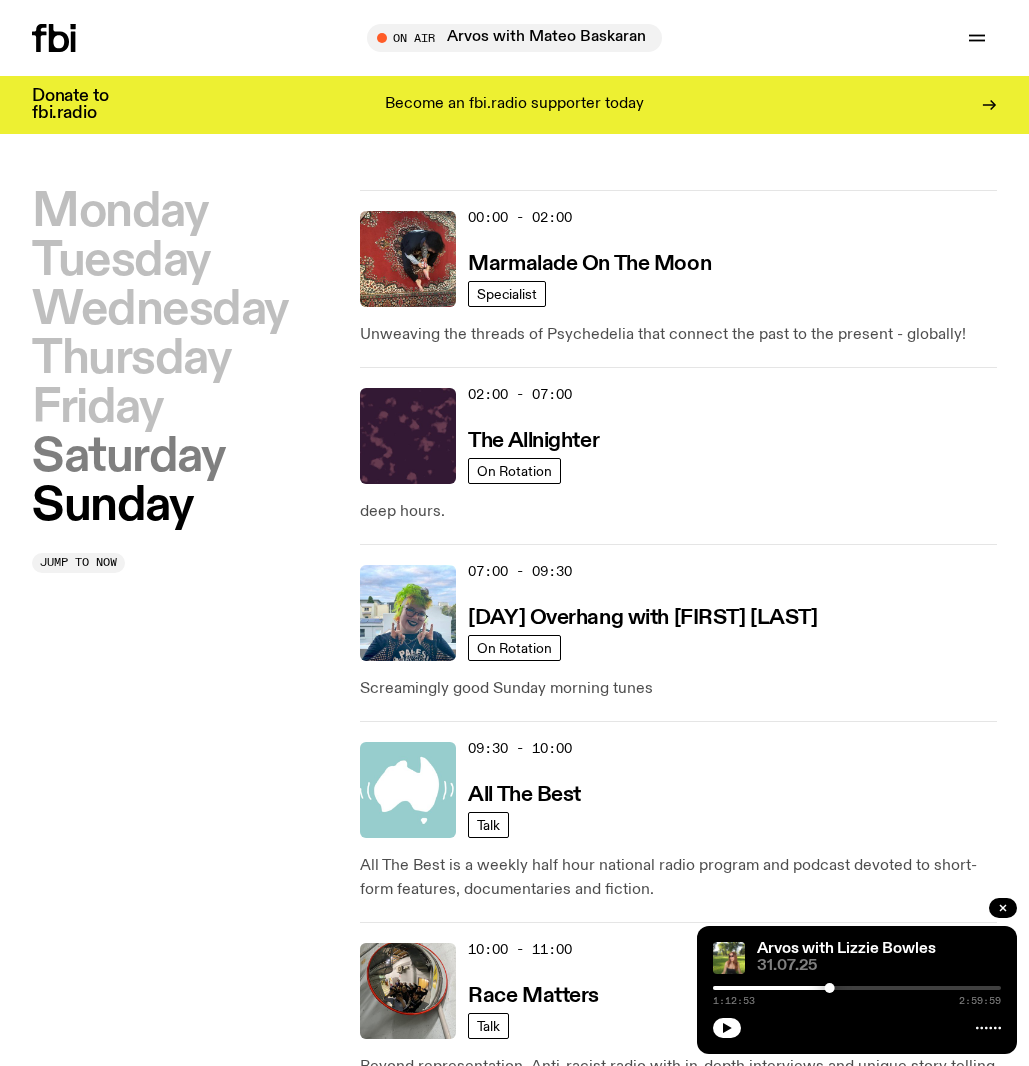 click on "Saturday" at bounding box center [128, 457] 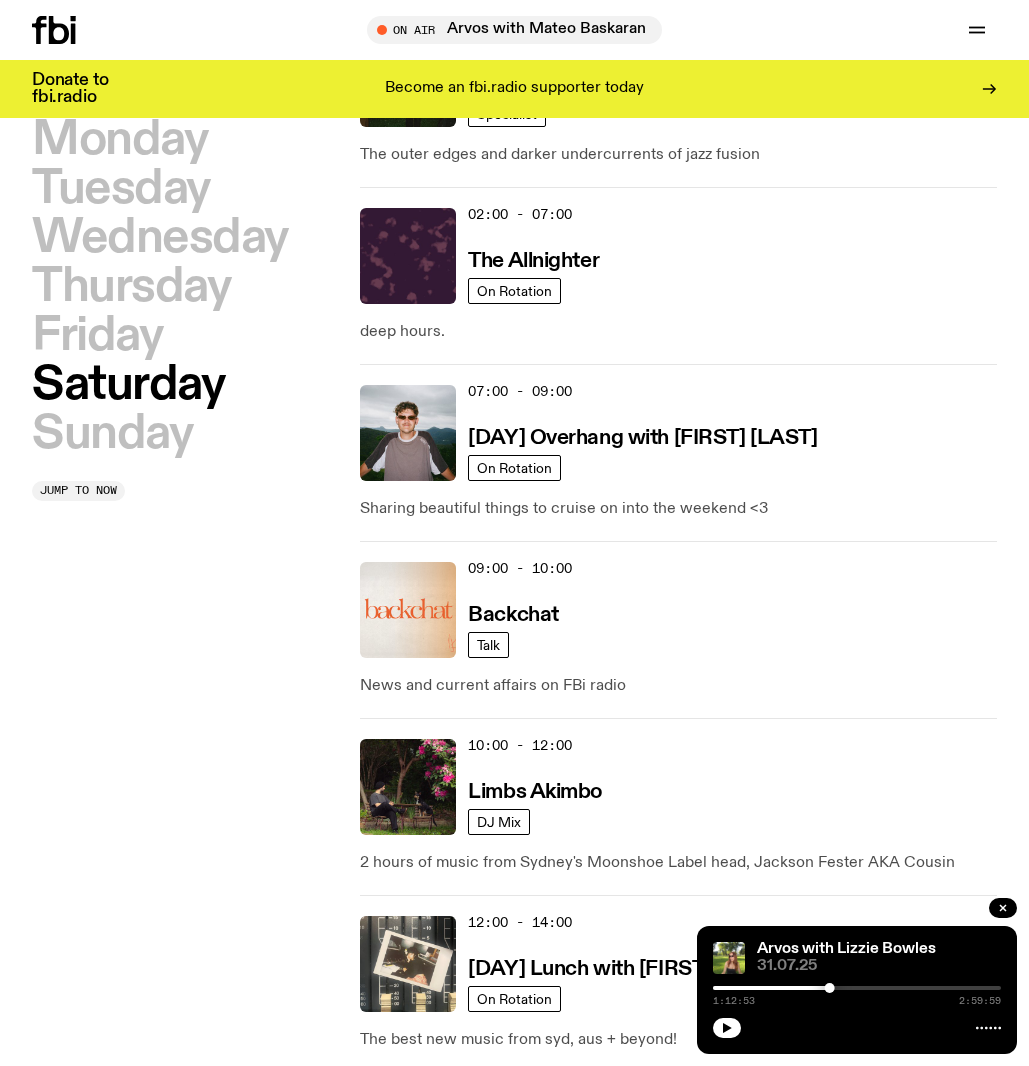 scroll, scrollTop: 0, scrollLeft: 0, axis: both 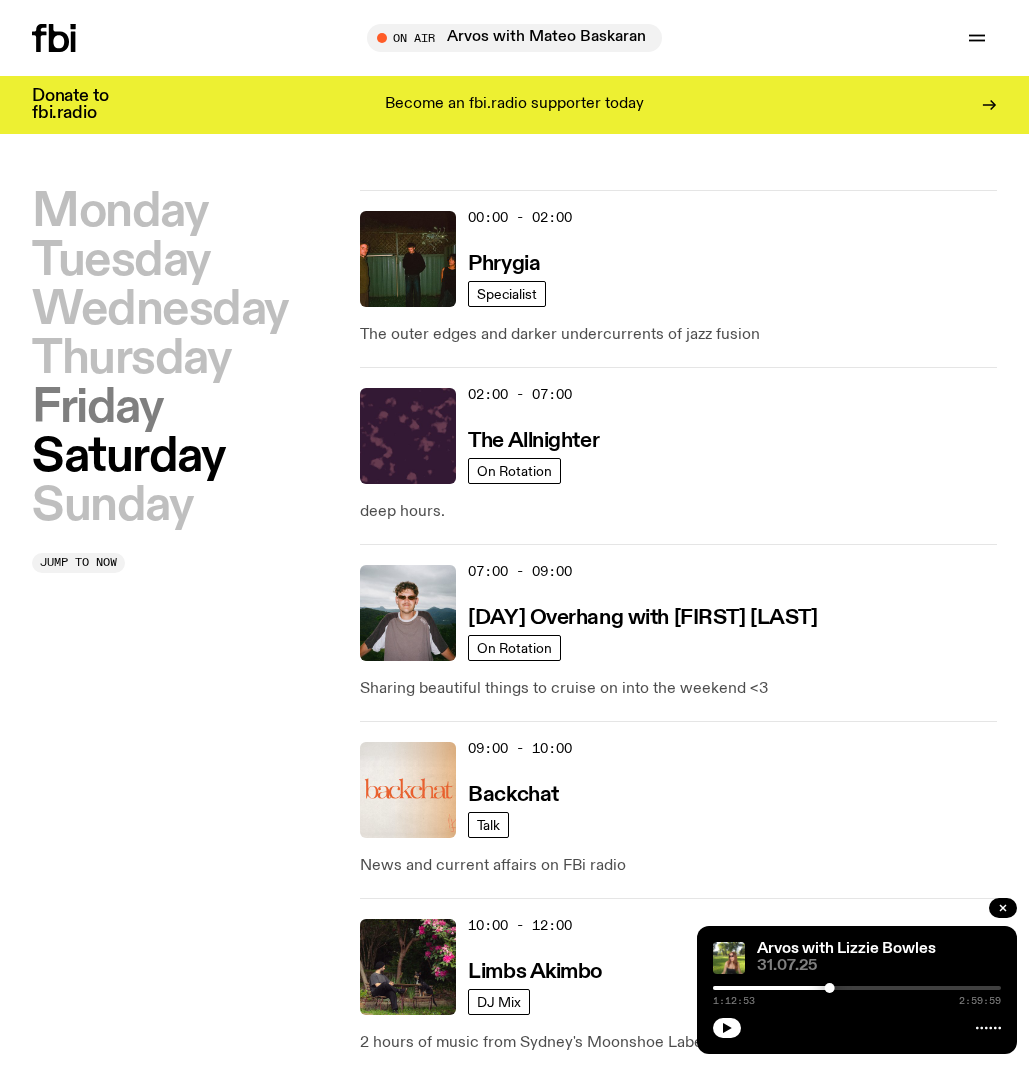 click on "Friday" at bounding box center (97, 408) 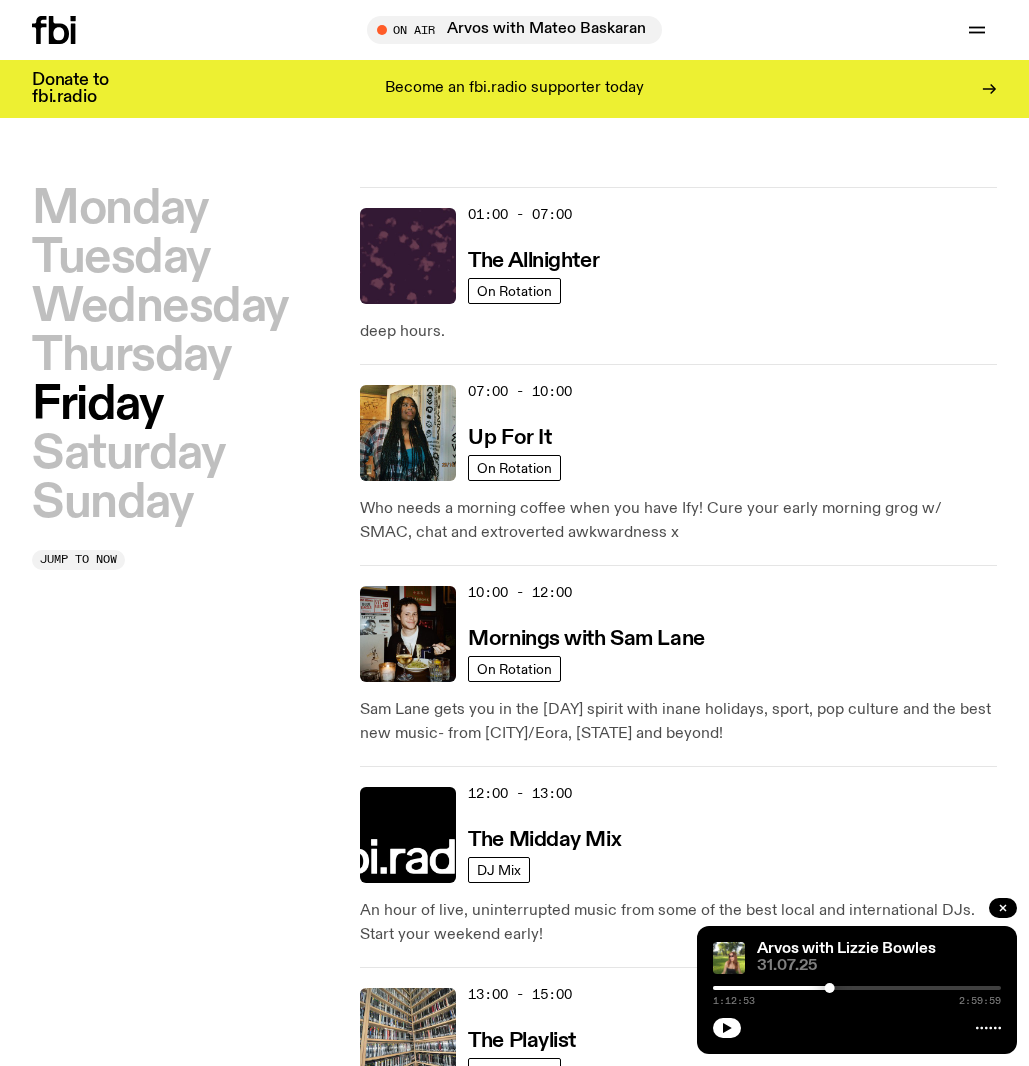 scroll, scrollTop: 56, scrollLeft: 0, axis: vertical 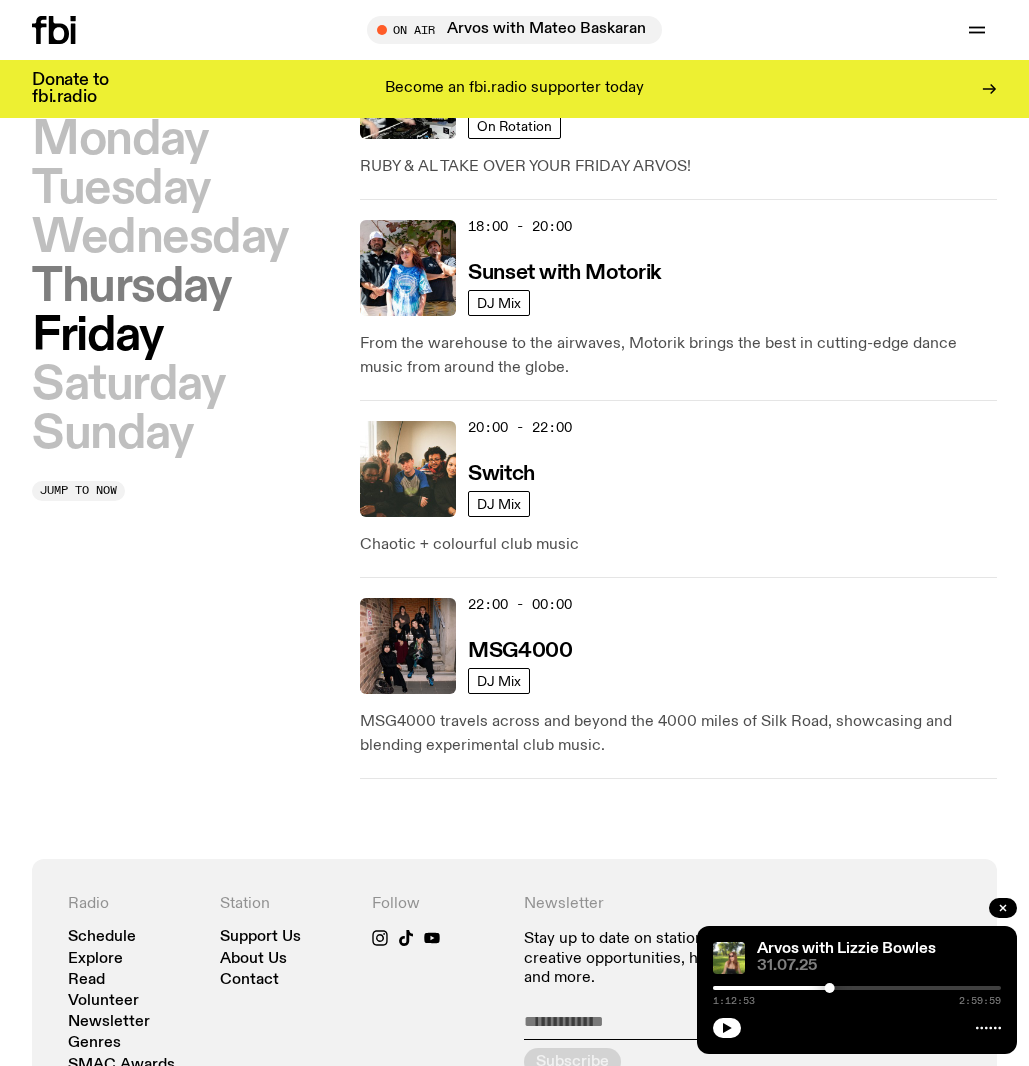 click on "Thursday" at bounding box center [131, 287] 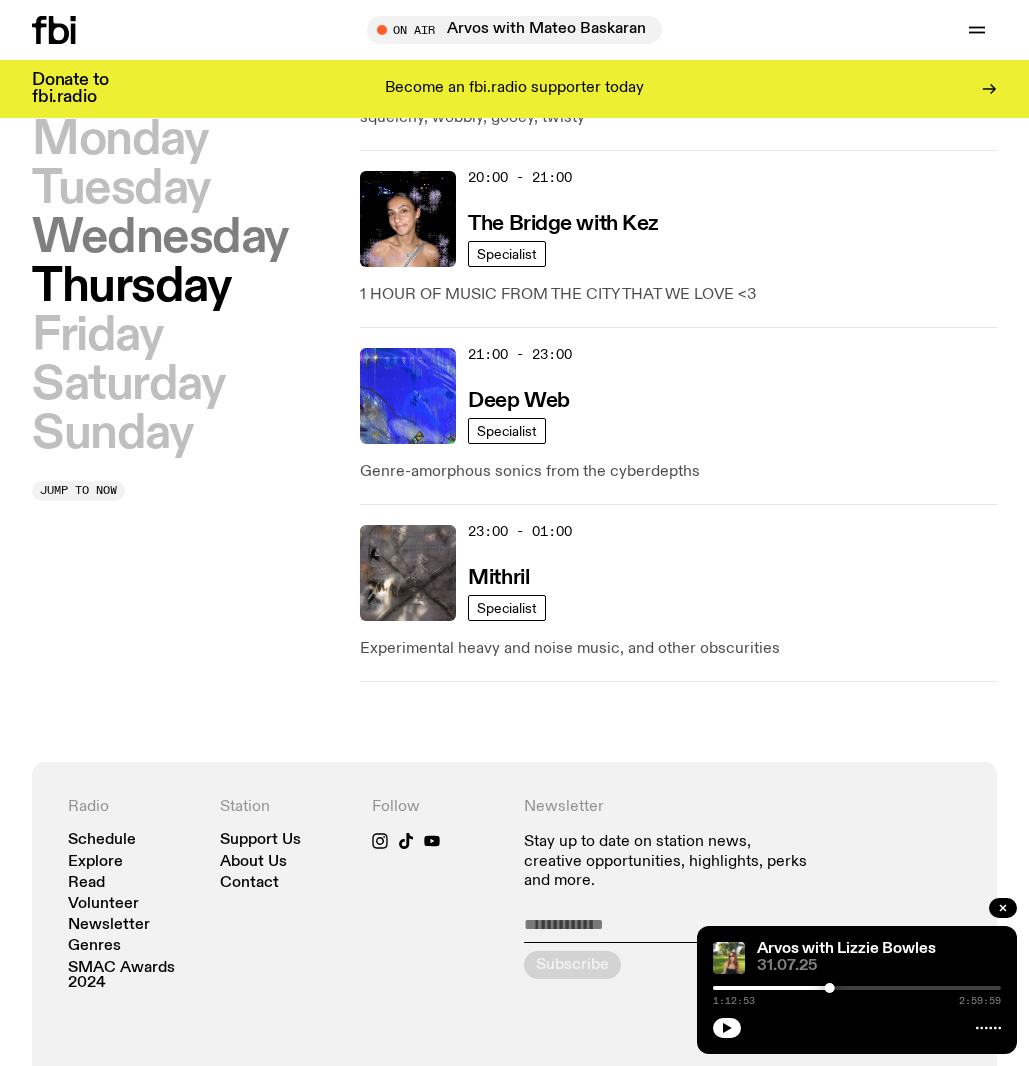 click on "Wednesday" at bounding box center [160, 238] 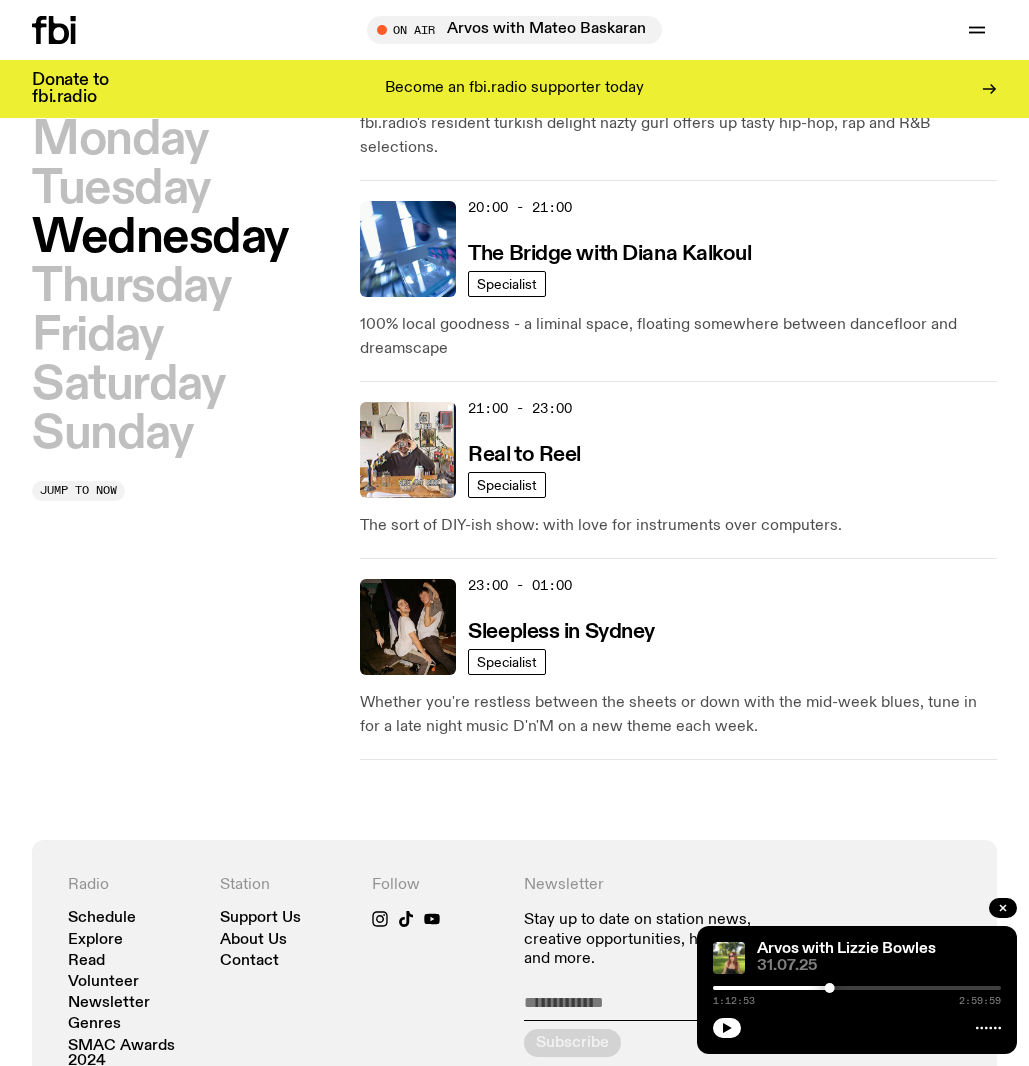 scroll, scrollTop: 1326, scrollLeft: 0, axis: vertical 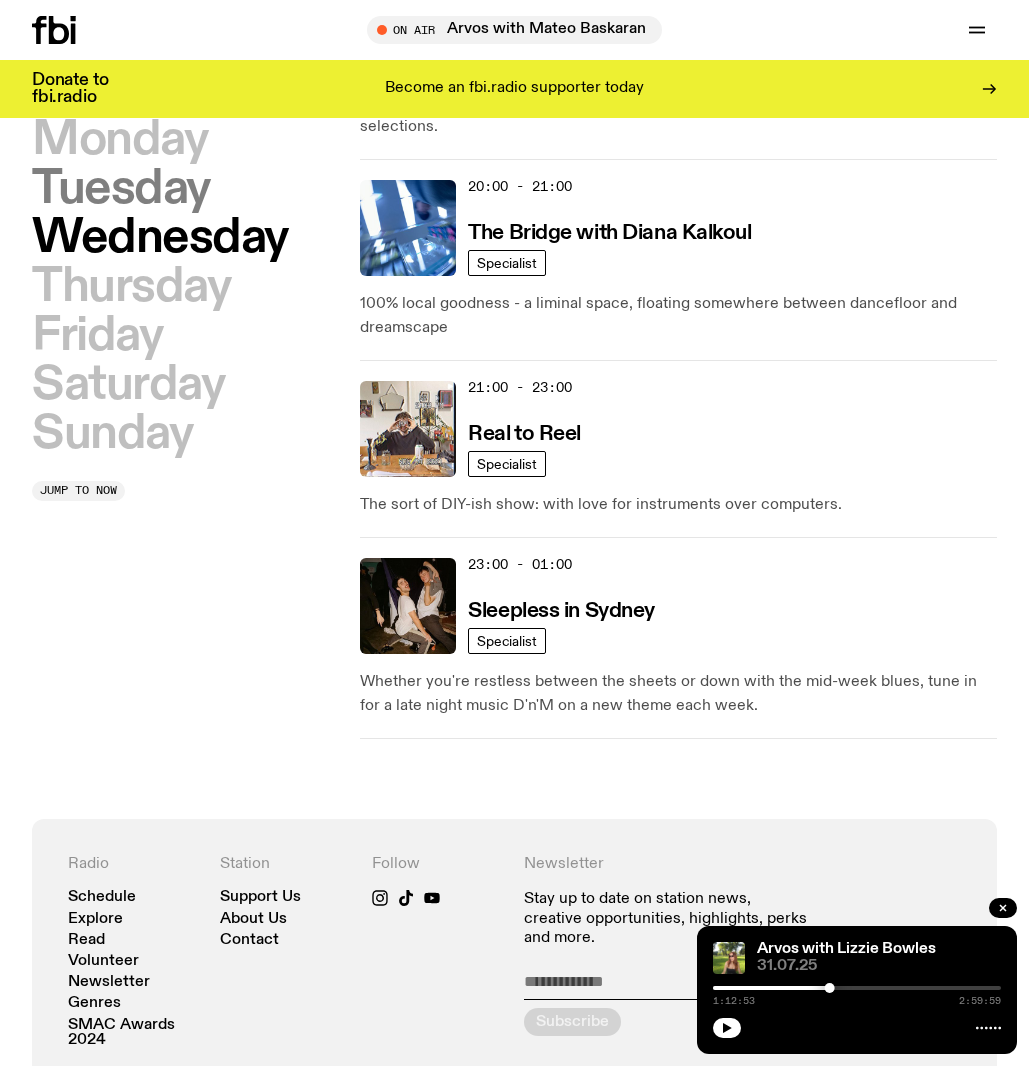 click on "Tuesday" at bounding box center (121, 189) 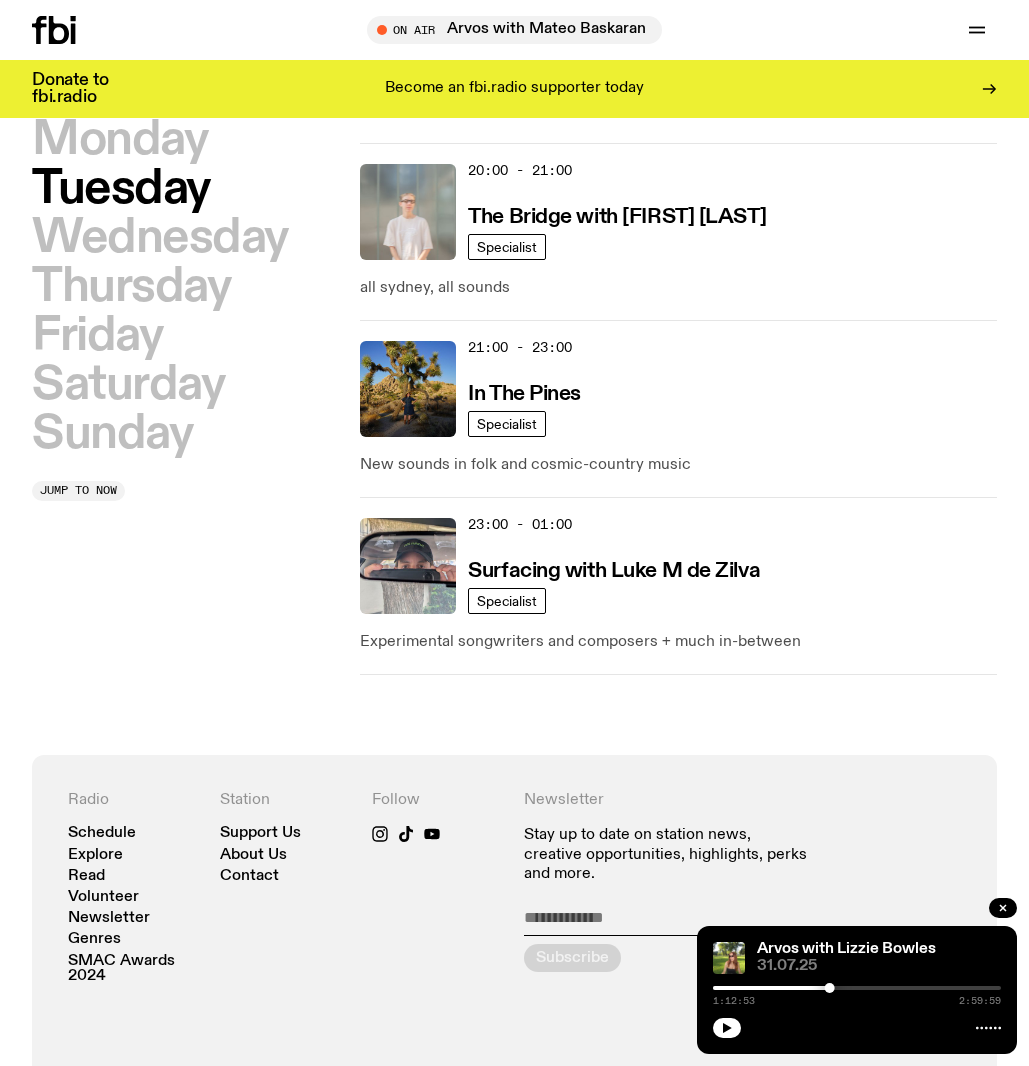 scroll, scrollTop: 1362, scrollLeft: 0, axis: vertical 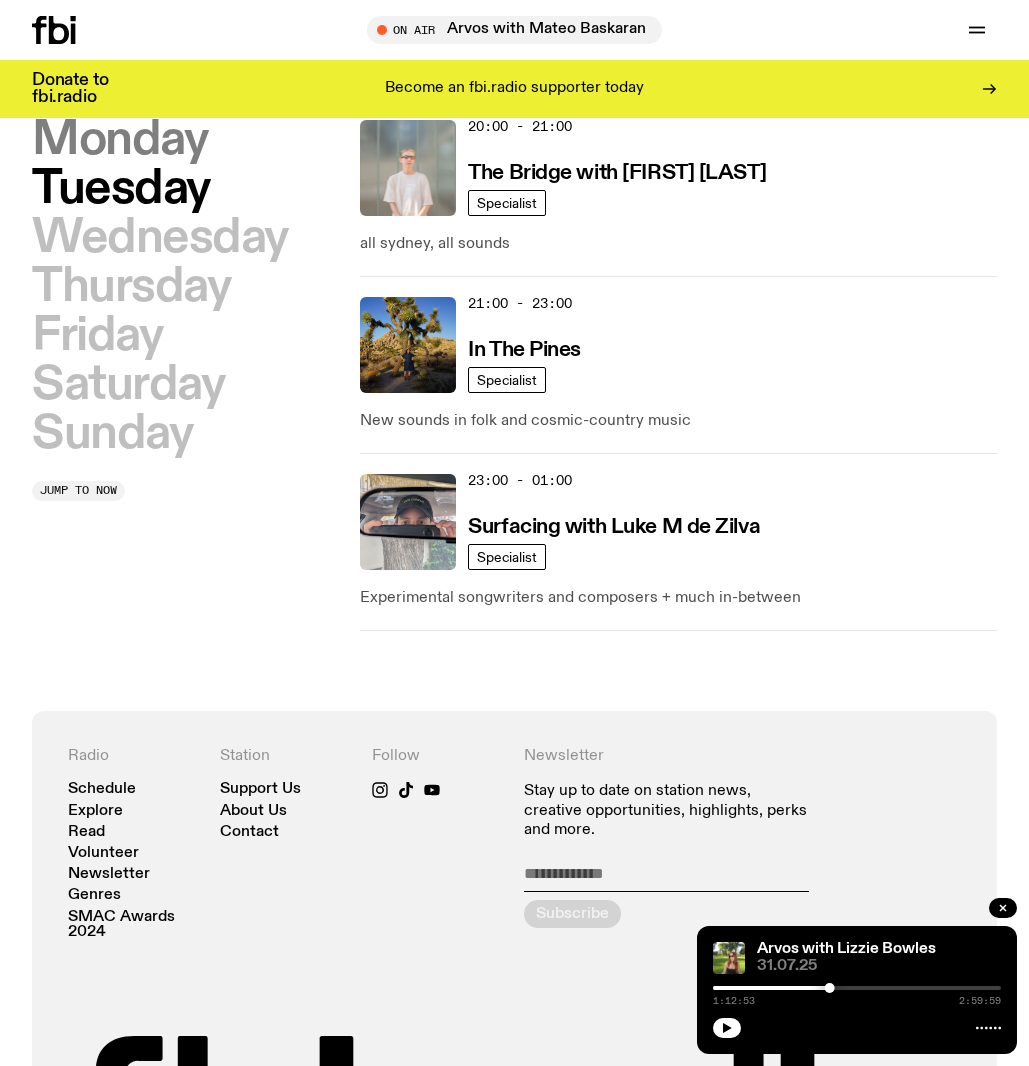 click on "Monday" at bounding box center [119, 140] 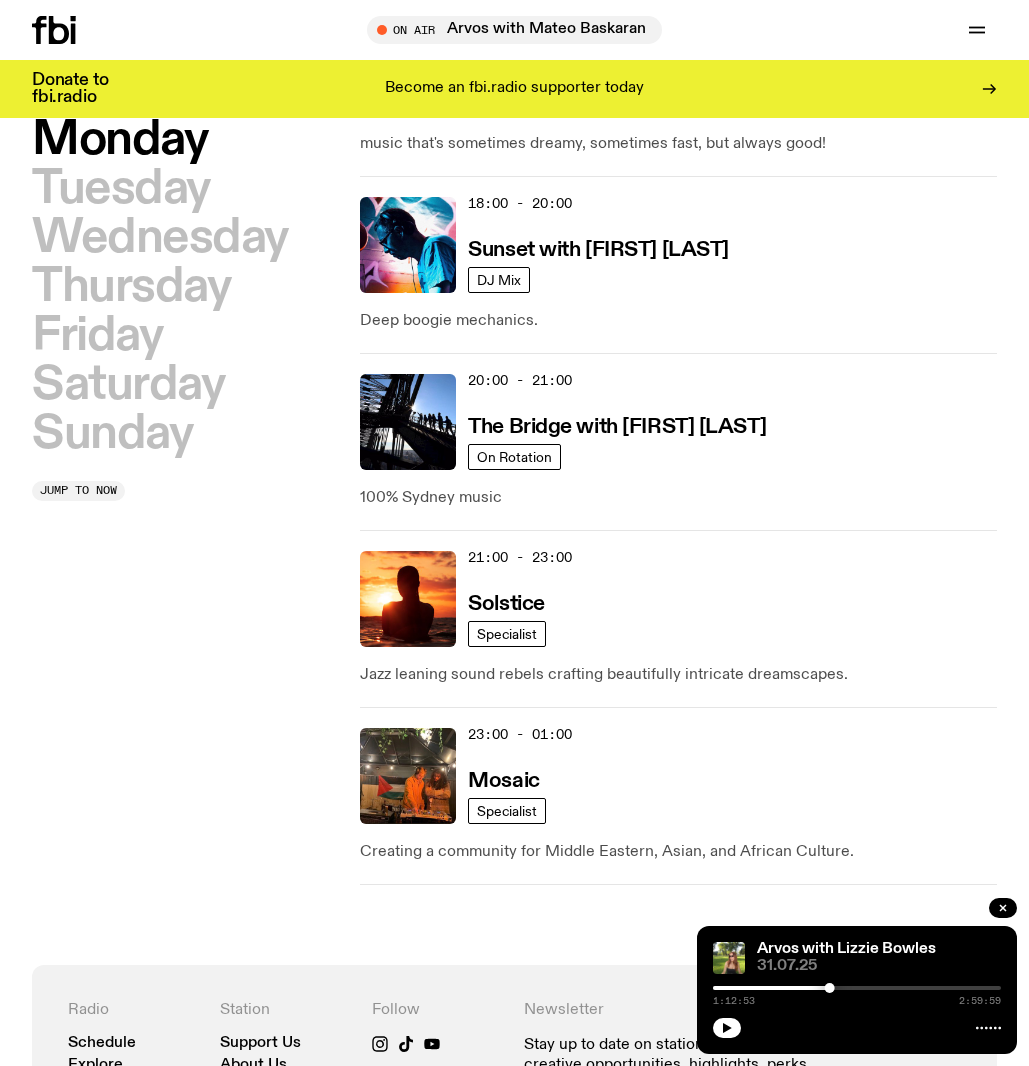 scroll, scrollTop: 1059, scrollLeft: 0, axis: vertical 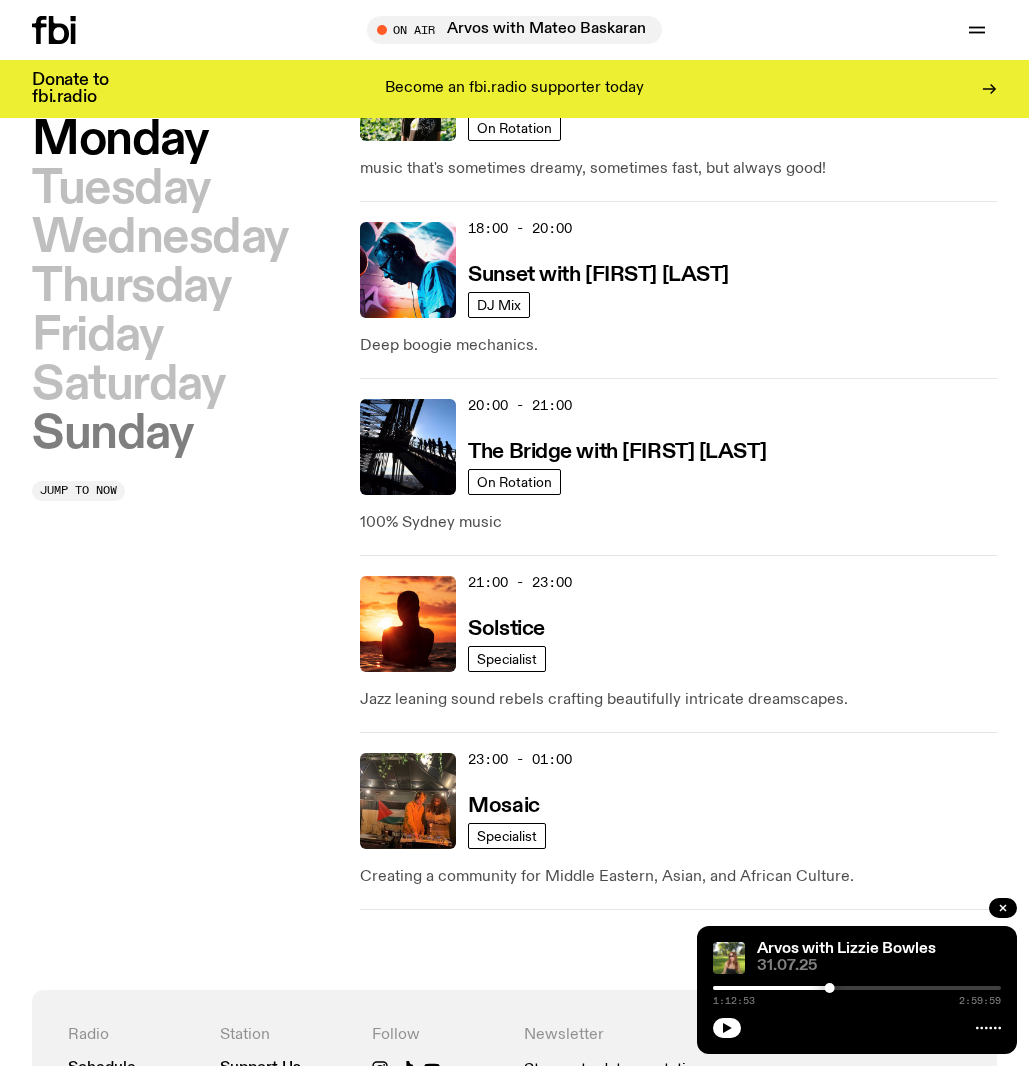 click on "Sunday" at bounding box center (112, 434) 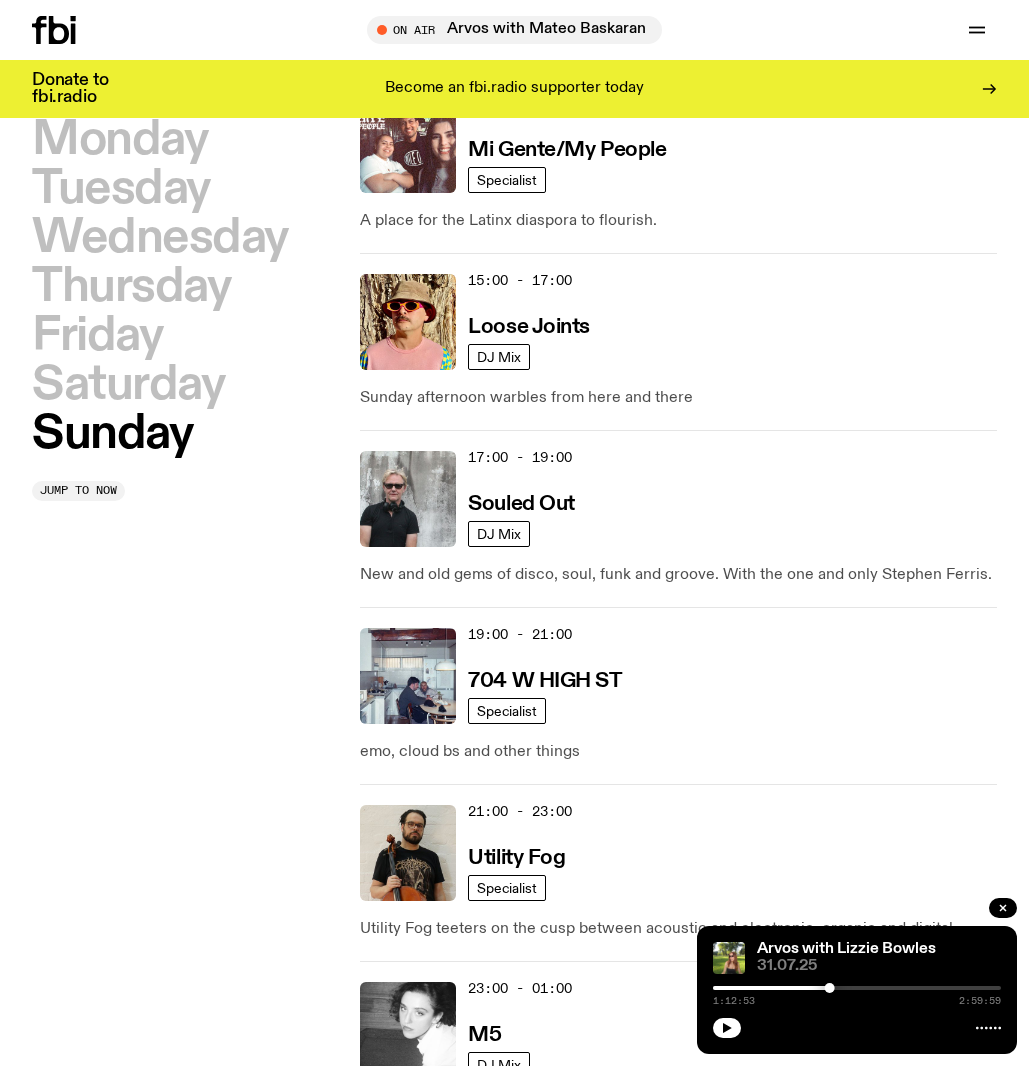 scroll, scrollTop: 1389, scrollLeft: 0, axis: vertical 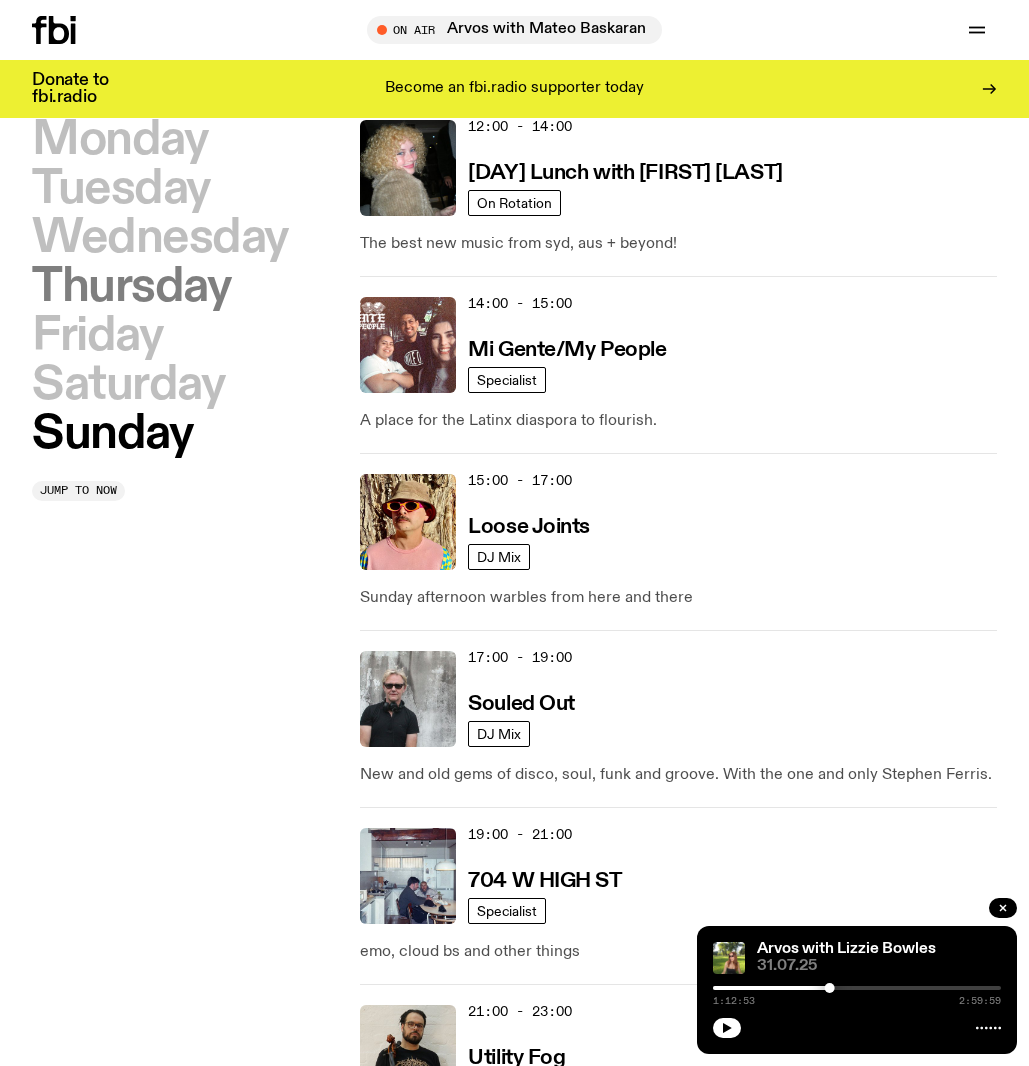 click on "Thursday" at bounding box center (131, 287) 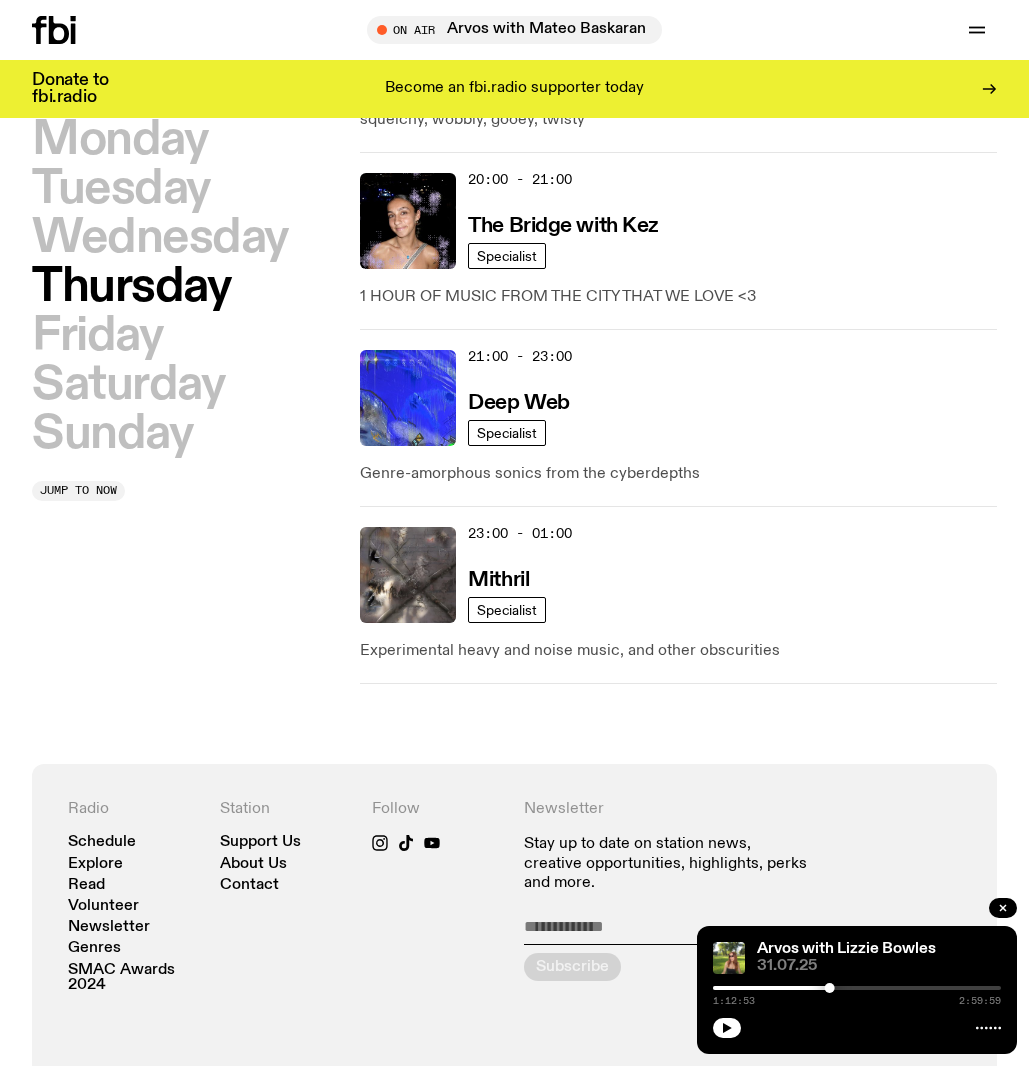 scroll, scrollTop: 1300, scrollLeft: 0, axis: vertical 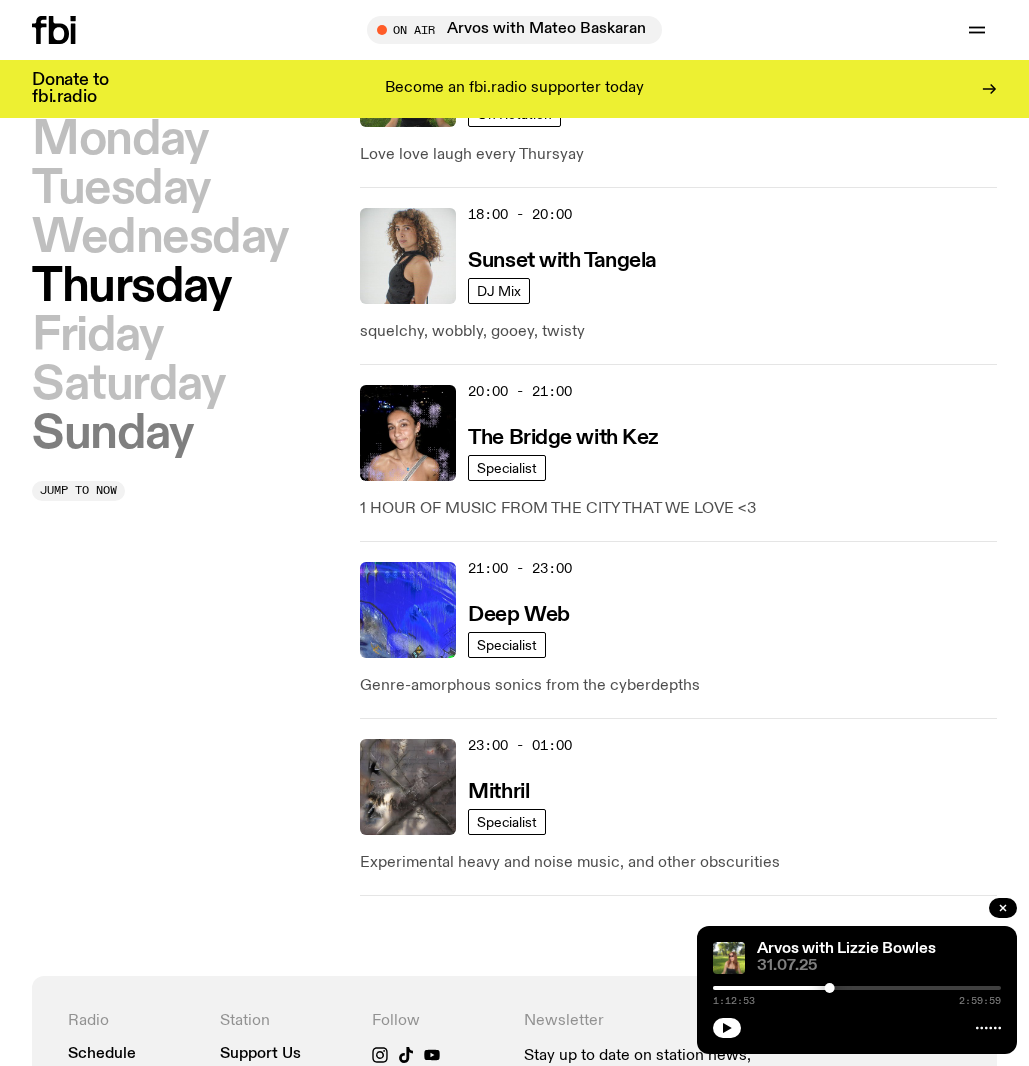 click on "Sunday" at bounding box center [112, 434] 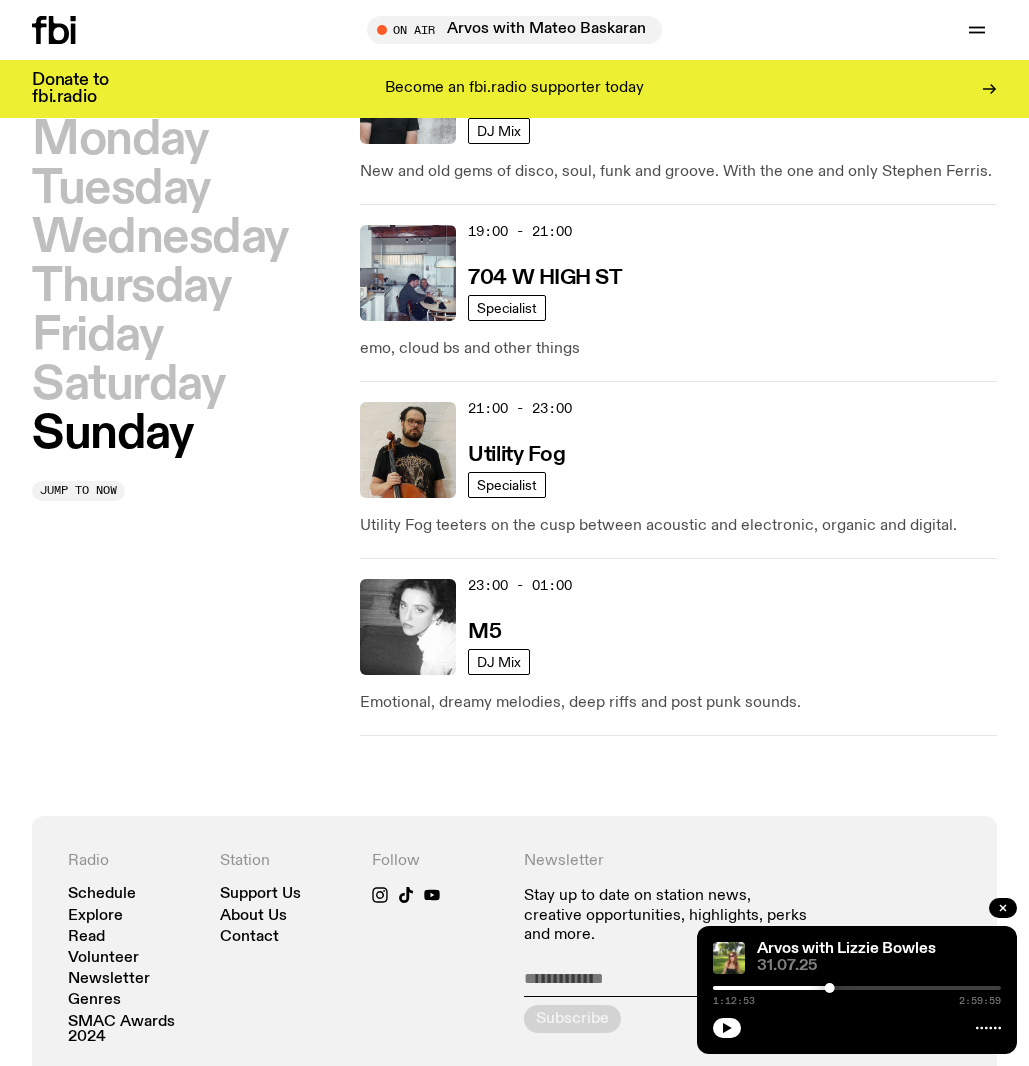 scroll, scrollTop: 1755, scrollLeft: 0, axis: vertical 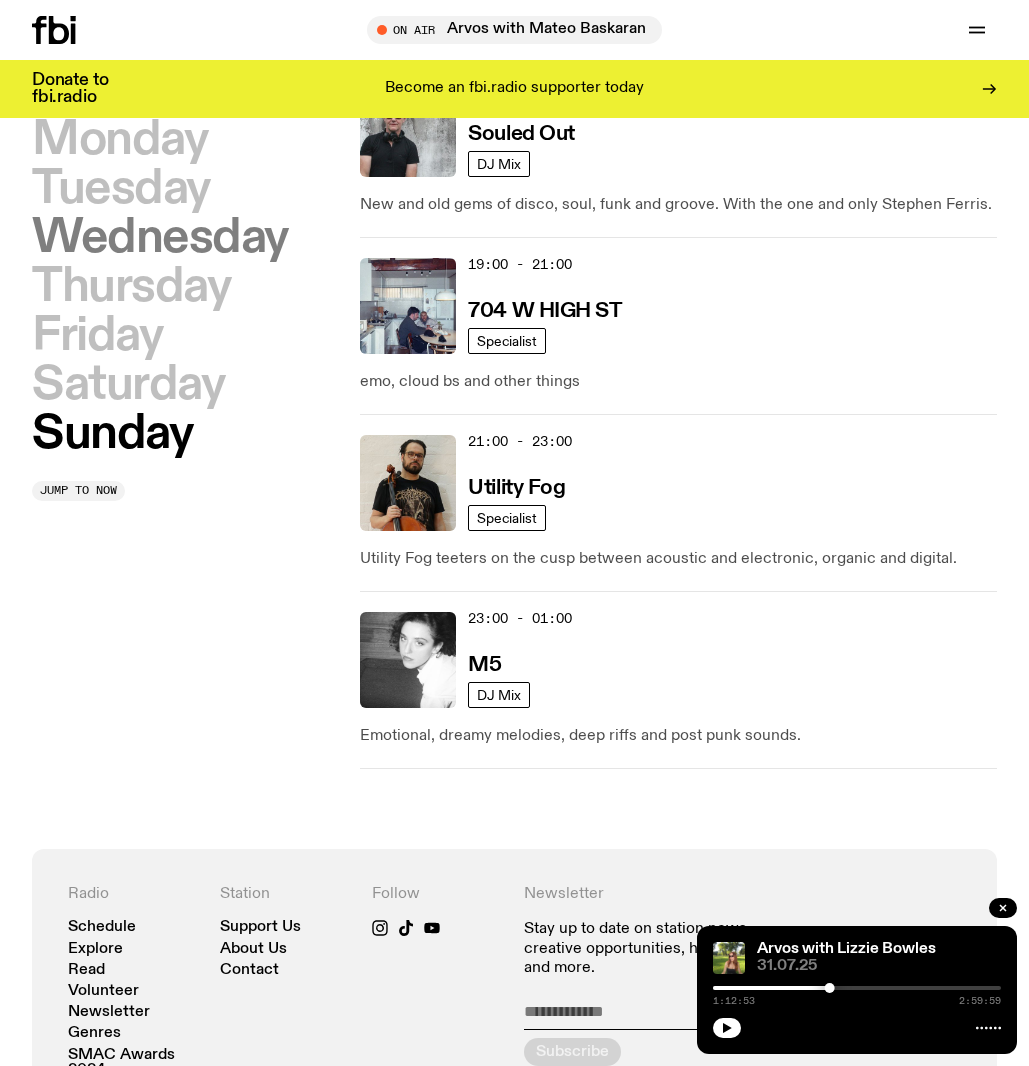 click on "Wednesday" at bounding box center (160, 238) 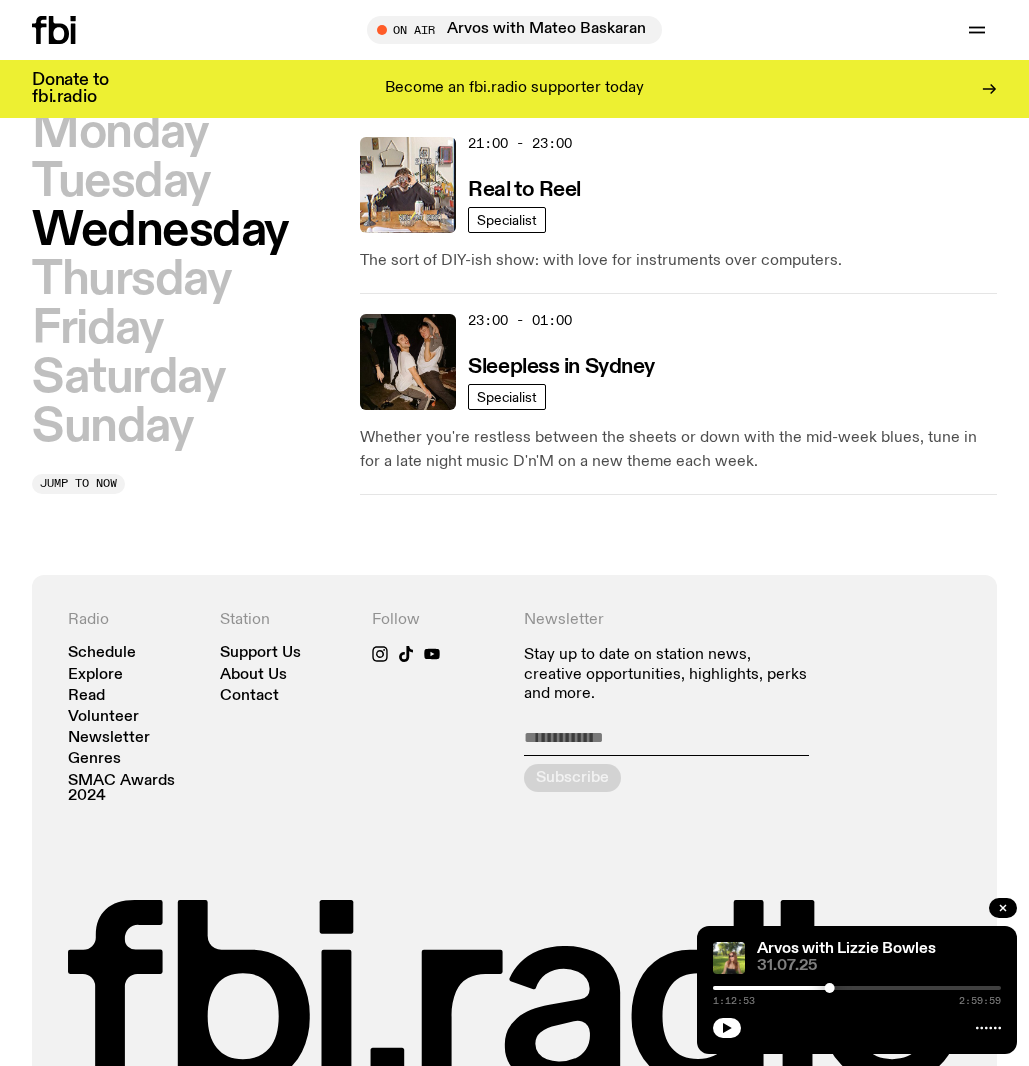 scroll, scrollTop: 1579, scrollLeft: 0, axis: vertical 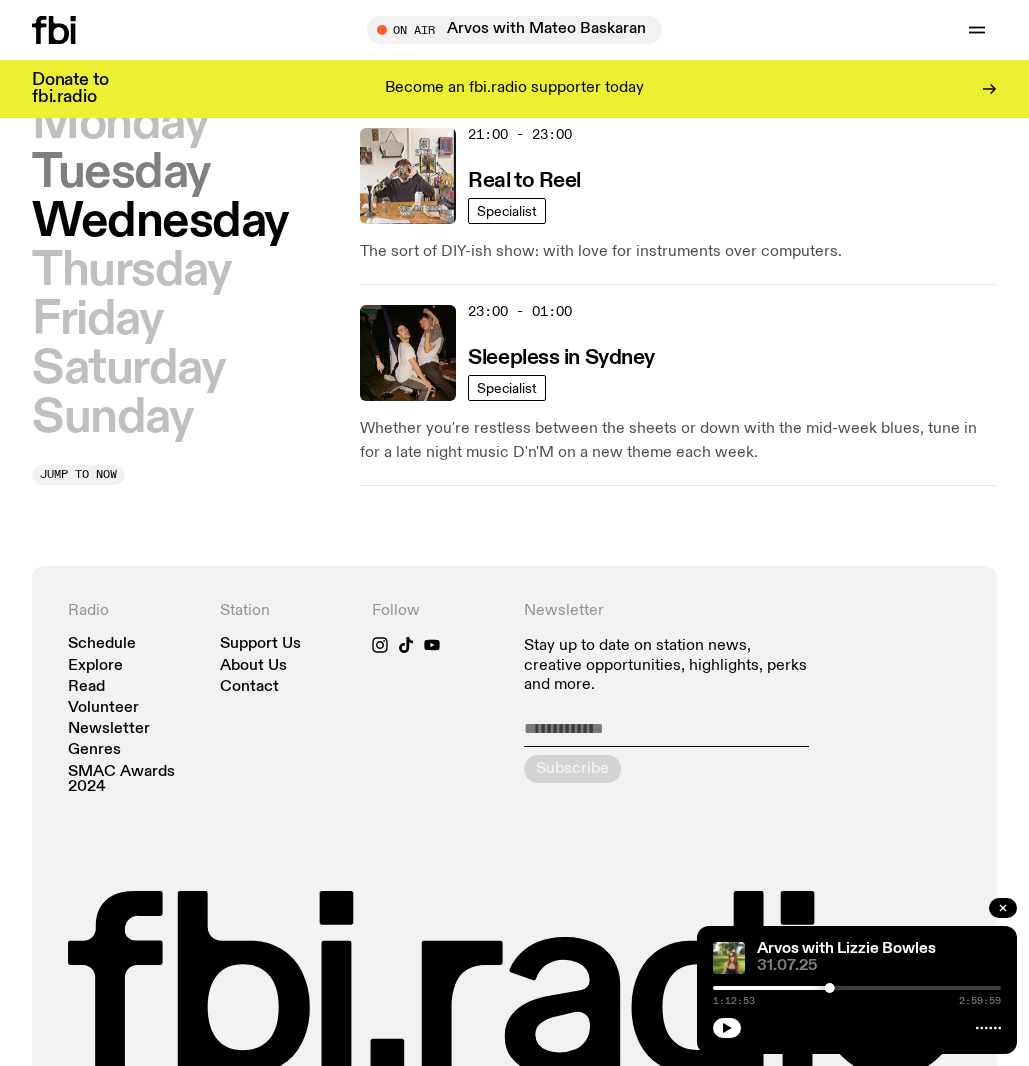 click on "Tuesday" at bounding box center (121, 173) 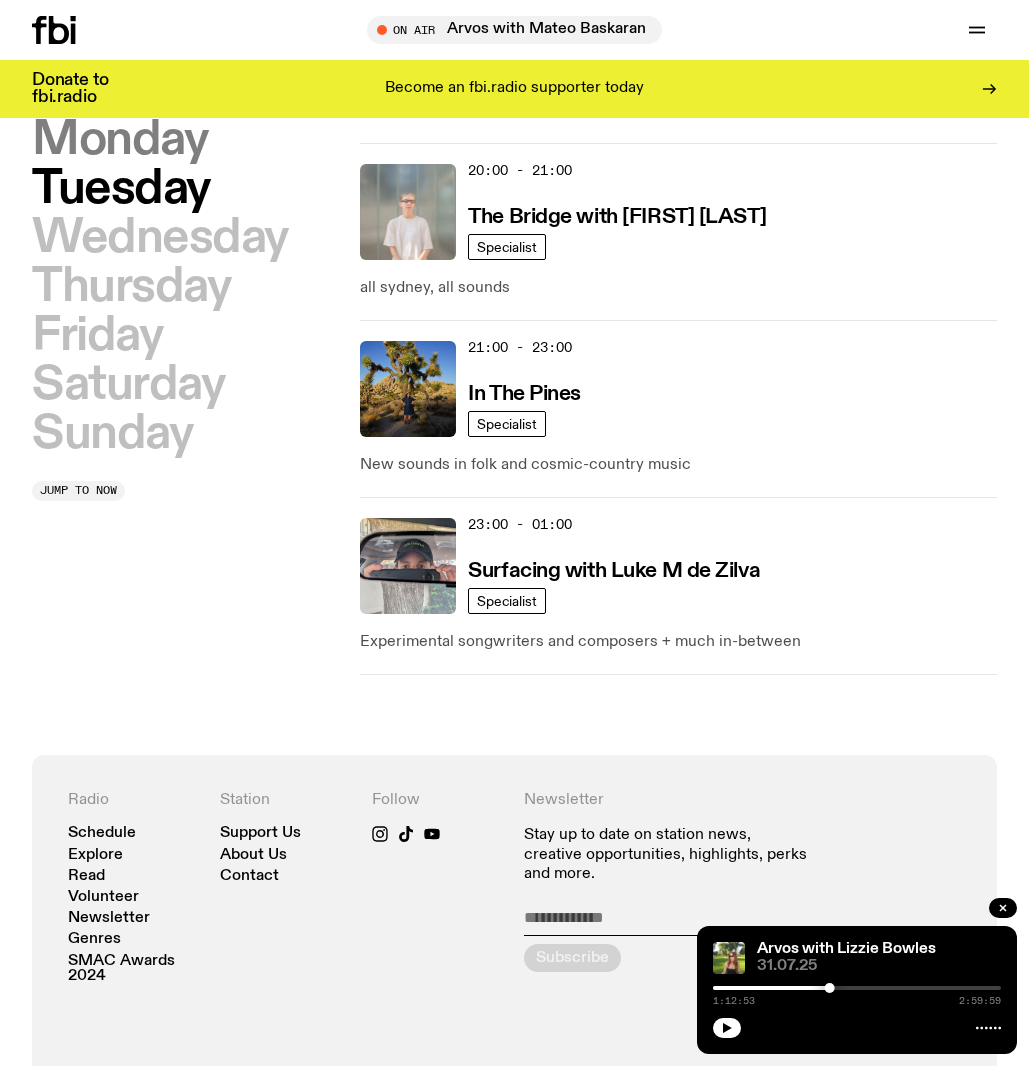 click on "Monday" at bounding box center (119, 140) 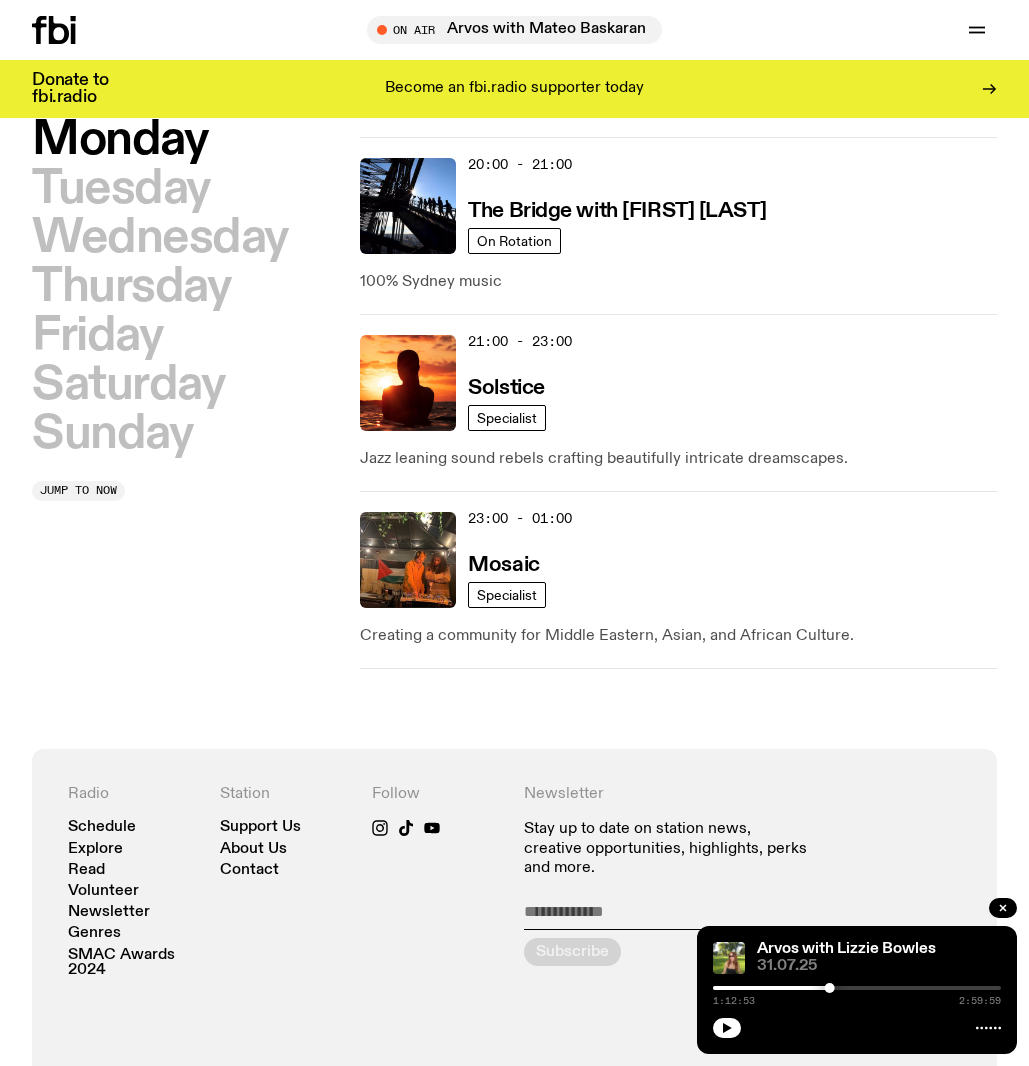 scroll, scrollTop: 1352, scrollLeft: 0, axis: vertical 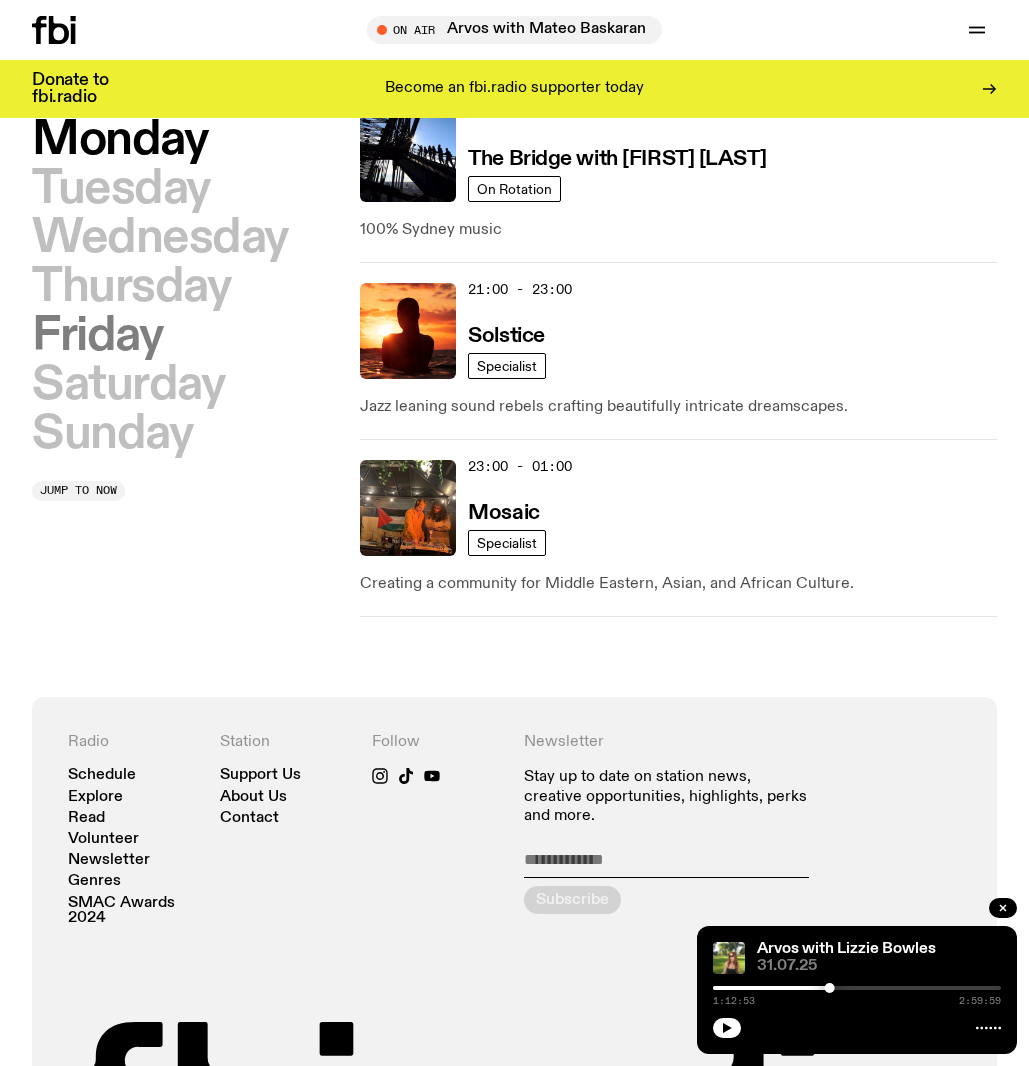 click on "Friday" at bounding box center (97, 336) 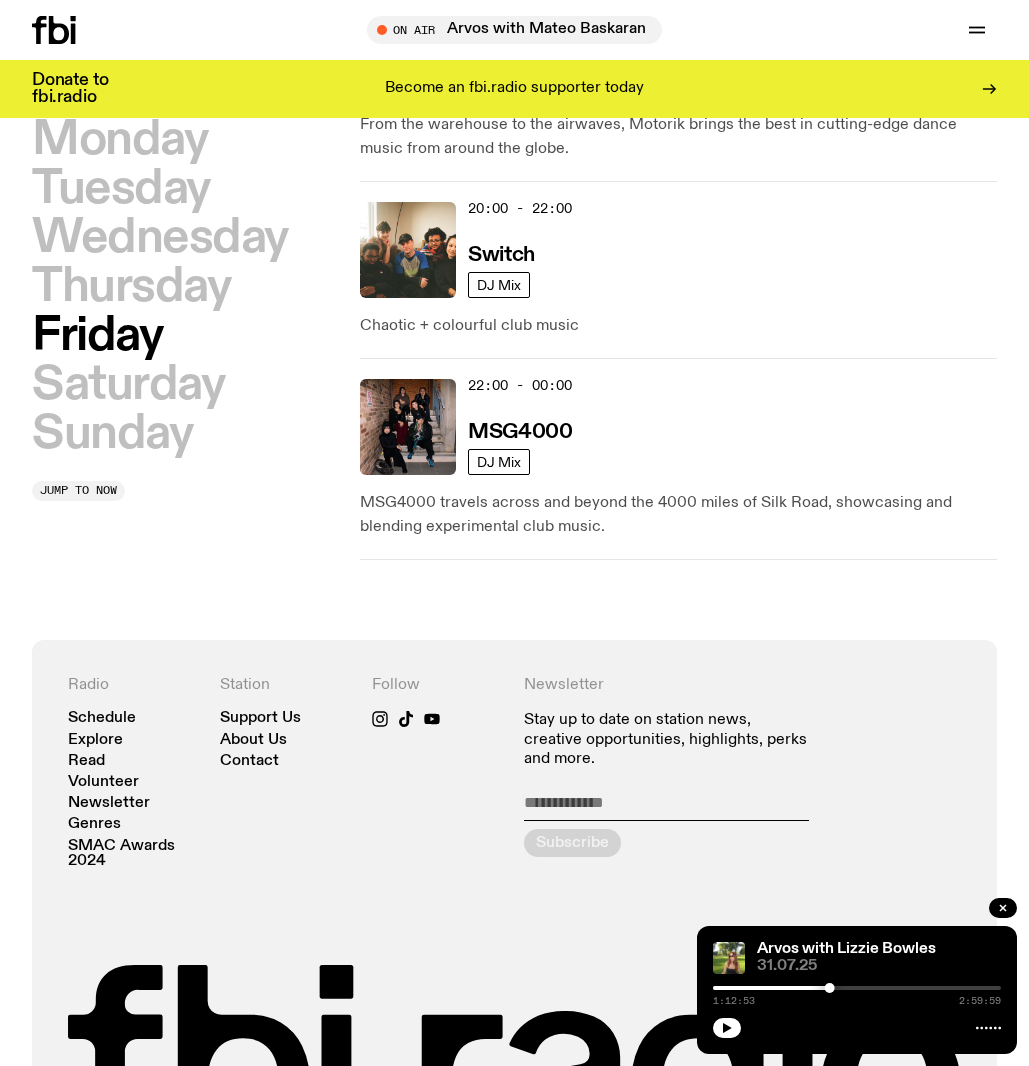 scroll, scrollTop: 1374, scrollLeft: 0, axis: vertical 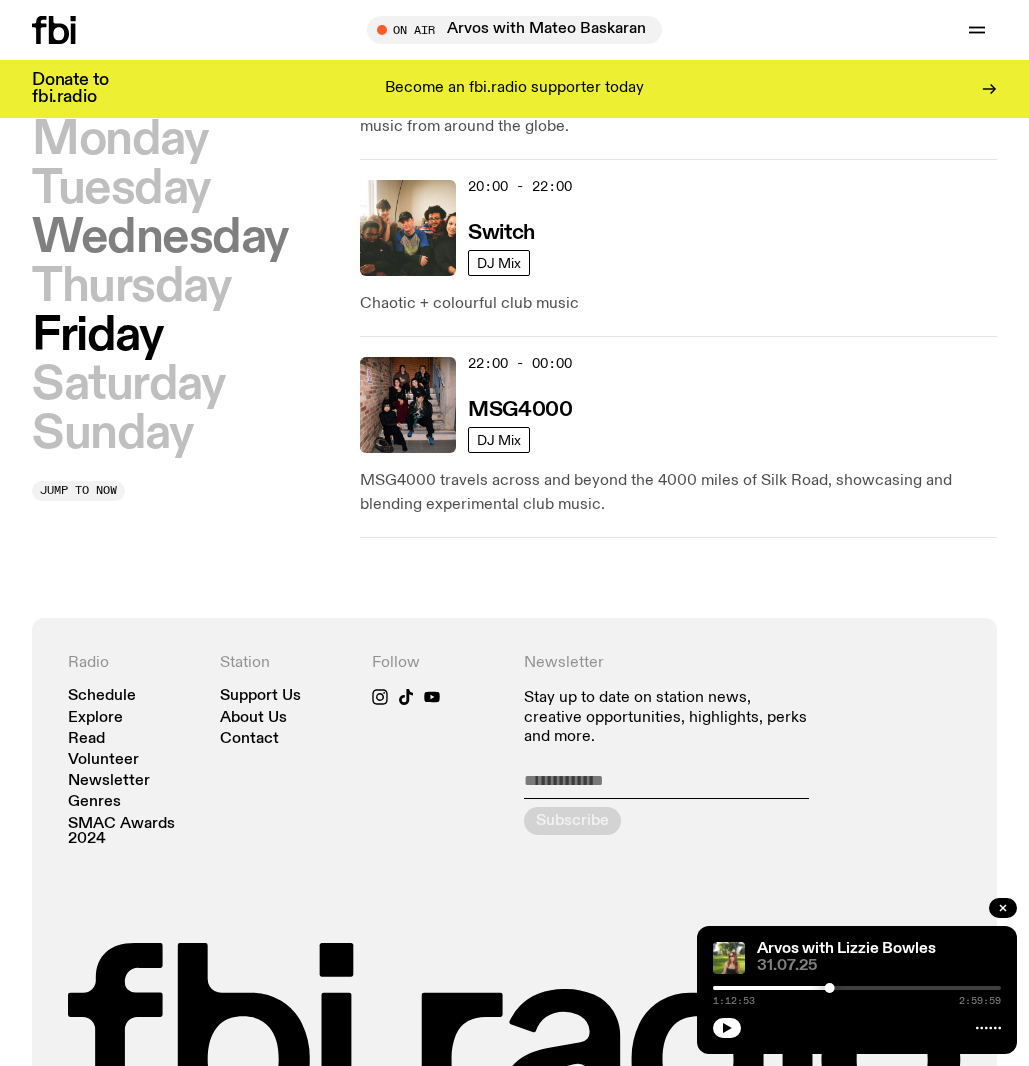 click on "Wednesday" at bounding box center (160, 238) 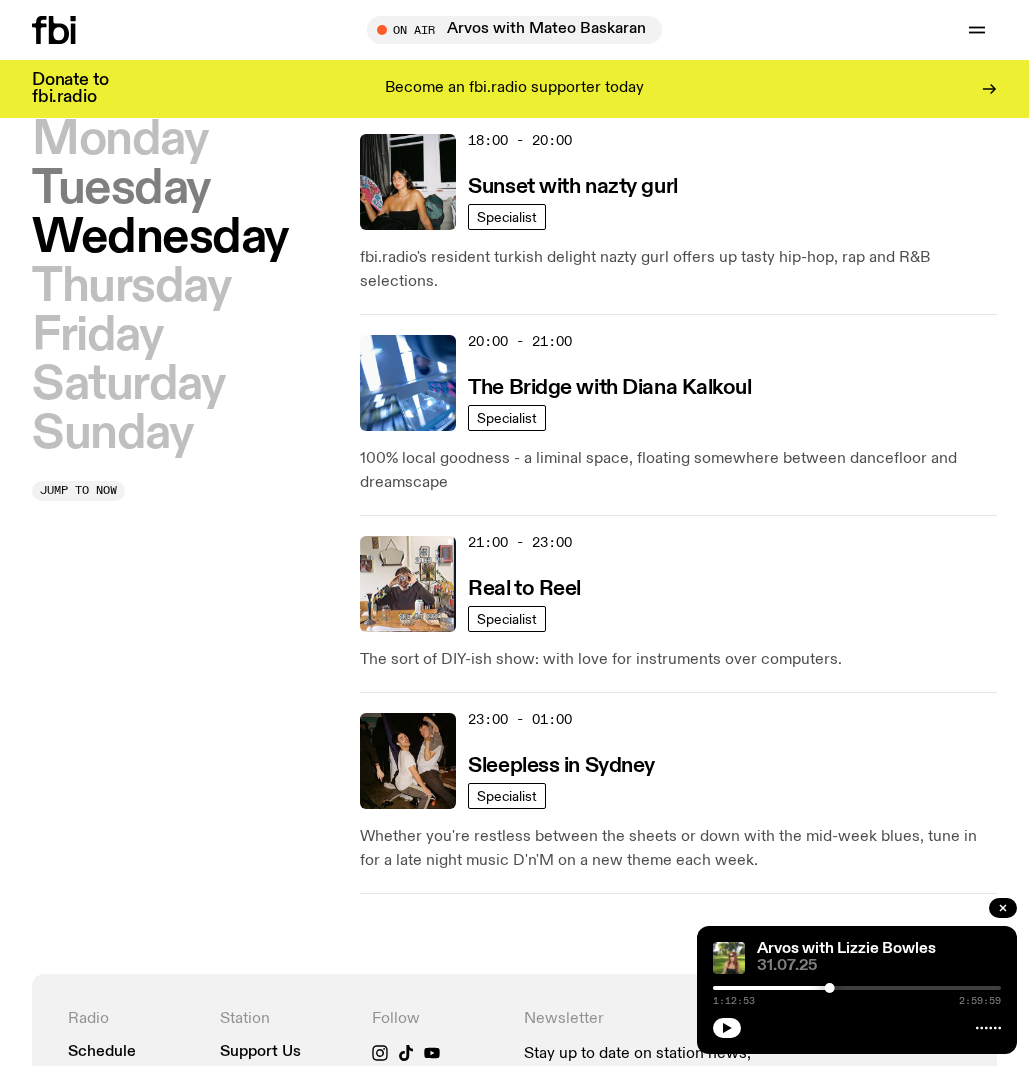 click on "Tuesday" at bounding box center [121, 189] 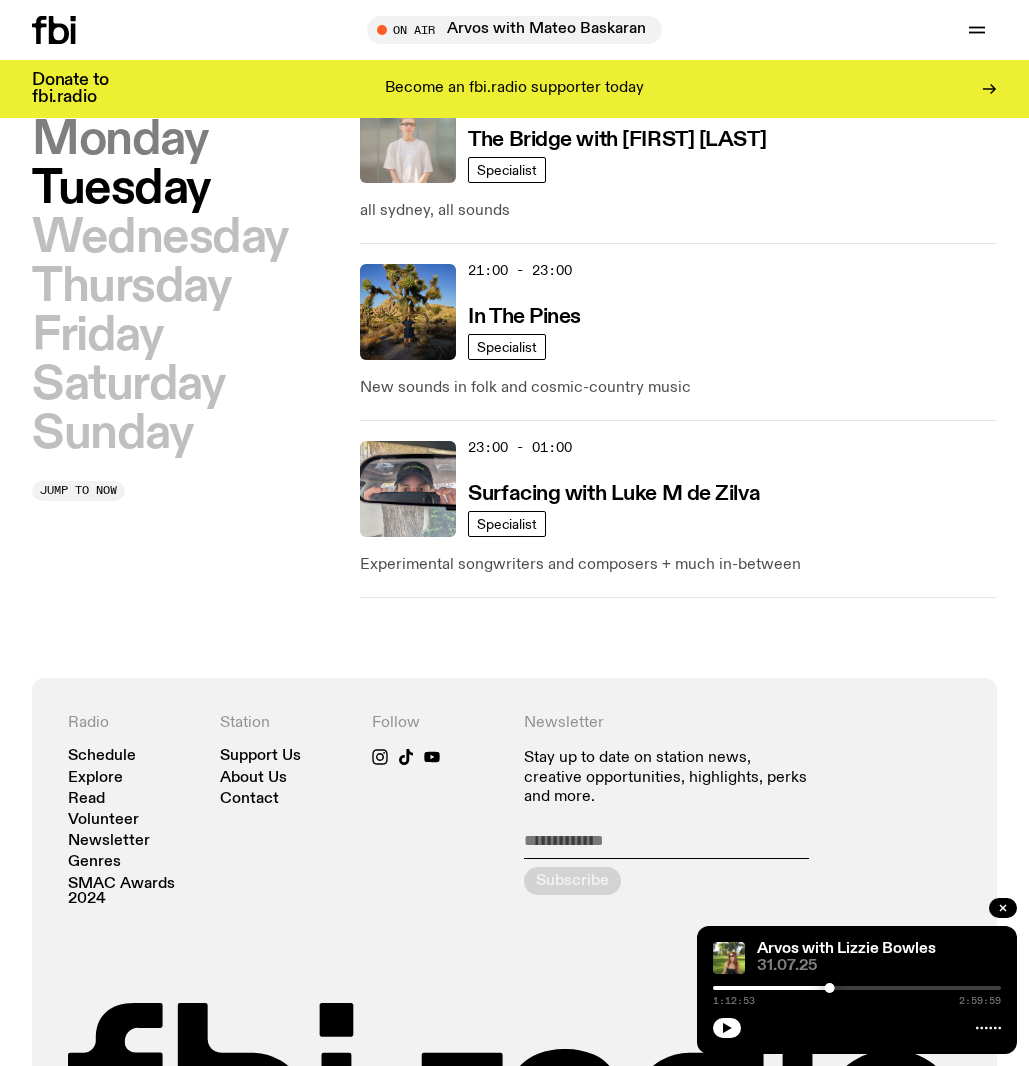 click on "Monday" at bounding box center (119, 140) 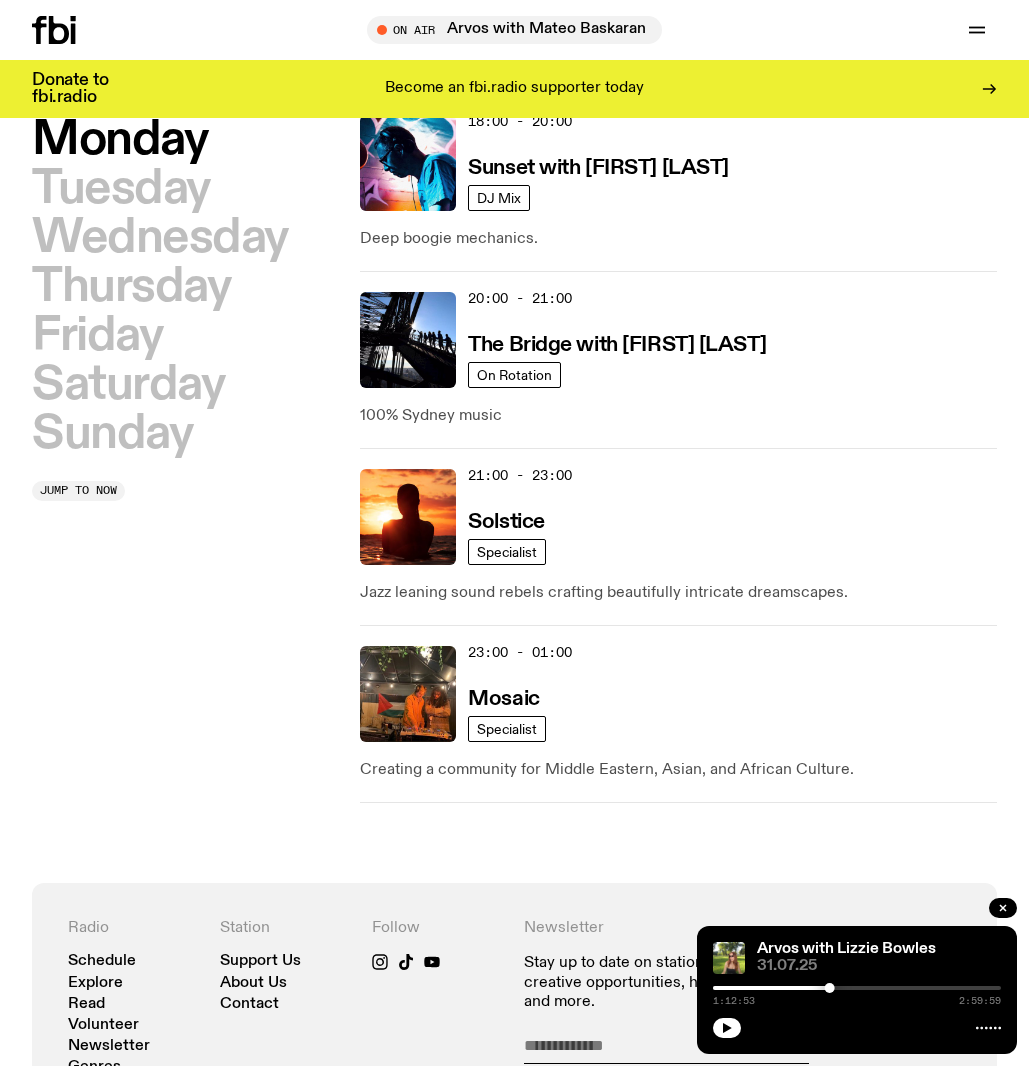 scroll, scrollTop: 1197, scrollLeft: 0, axis: vertical 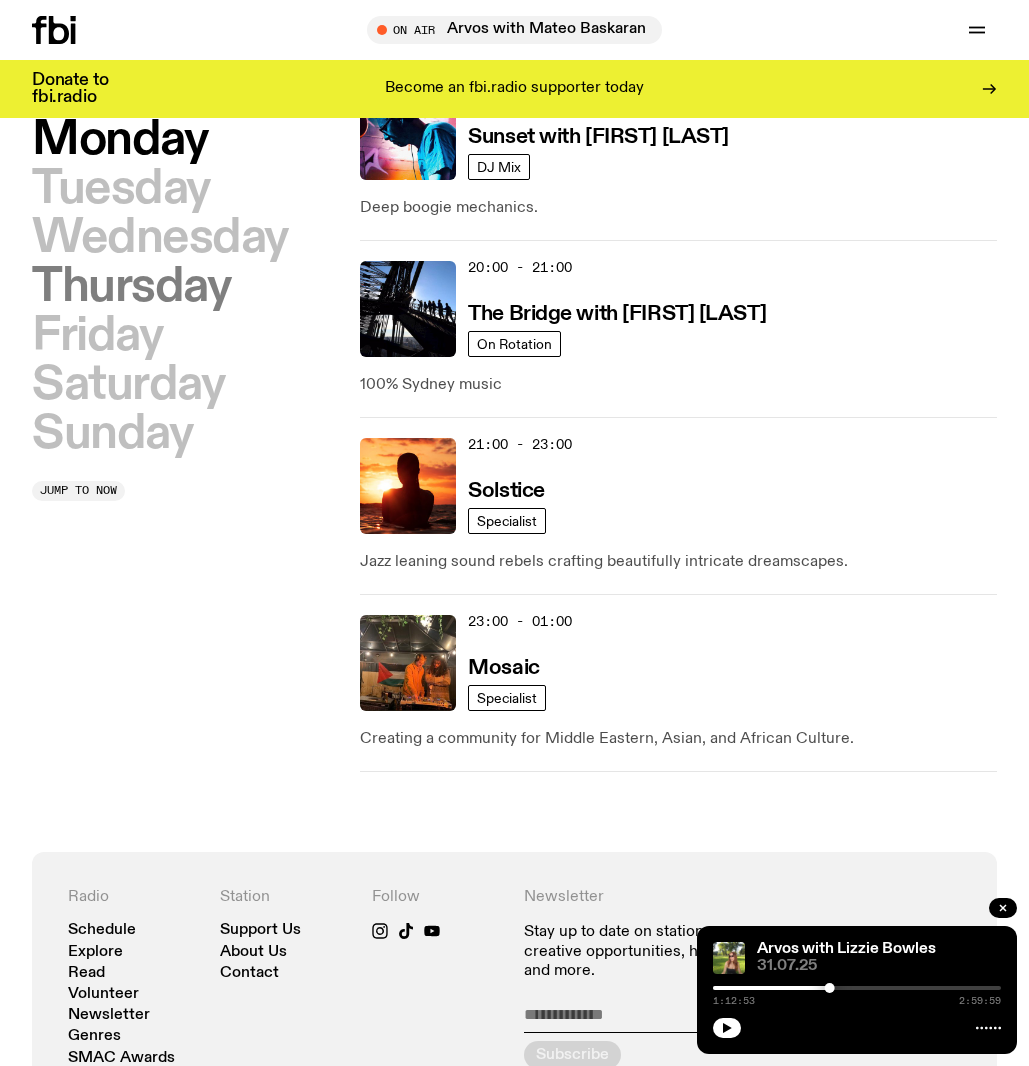click on "Thursday" at bounding box center (131, 287) 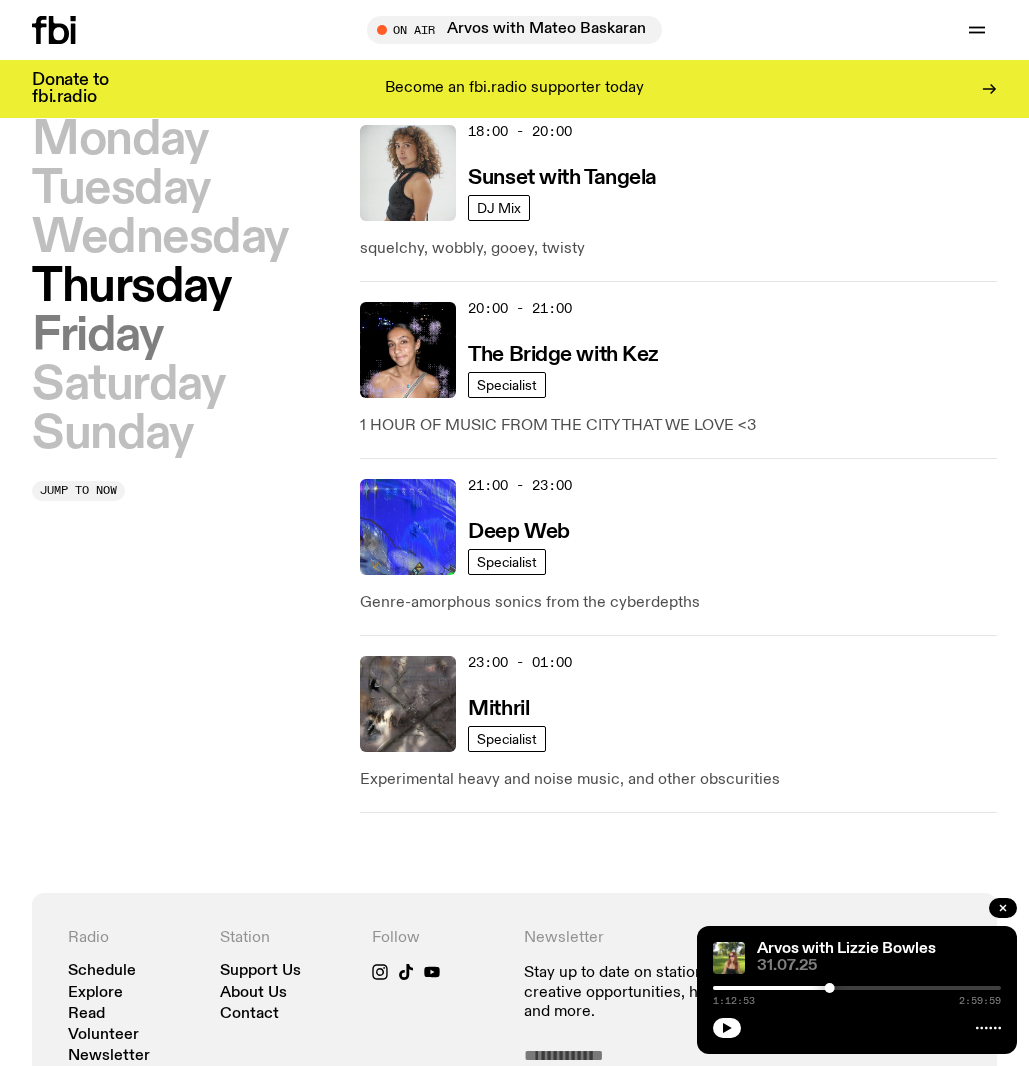 click on "Friday" at bounding box center [97, 336] 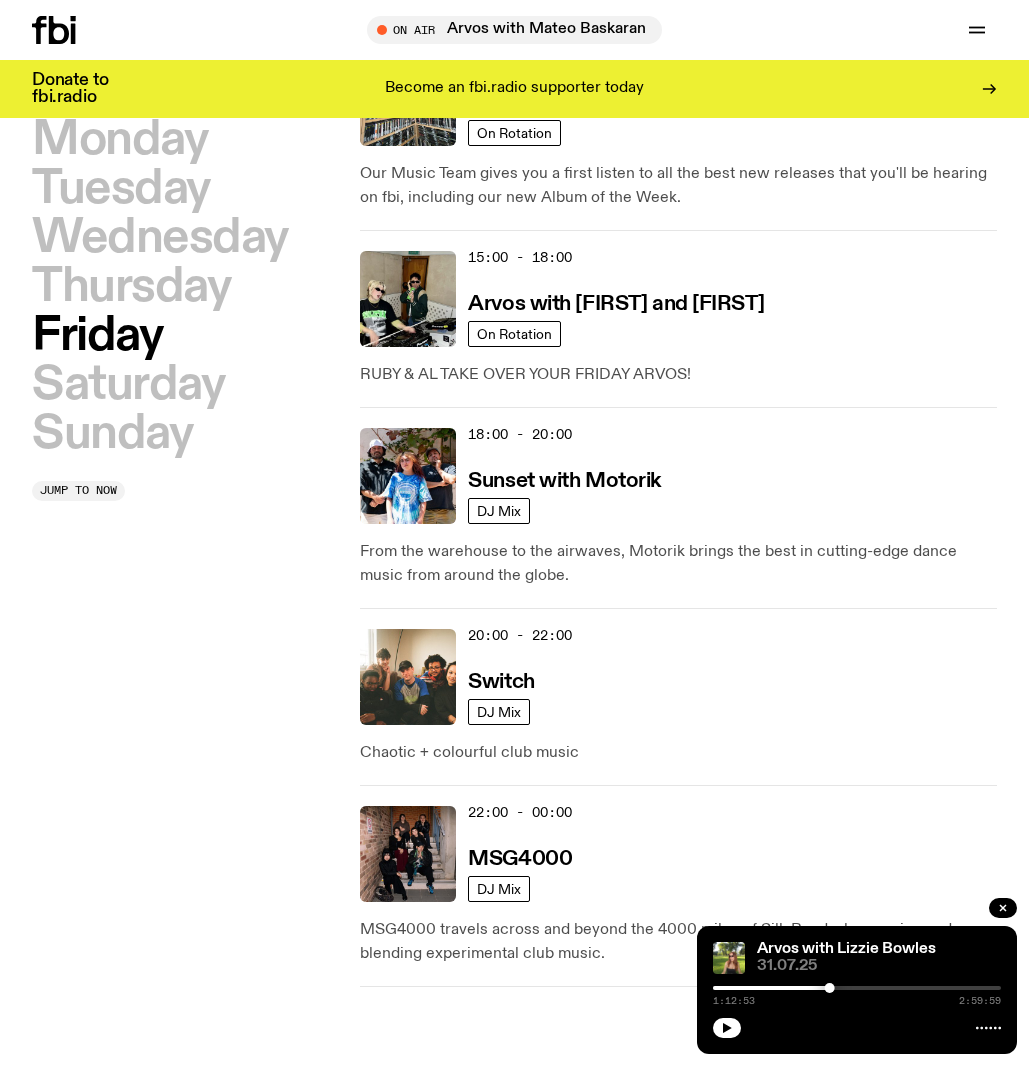 scroll, scrollTop: 945, scrollLeft: 0, axis: vertical 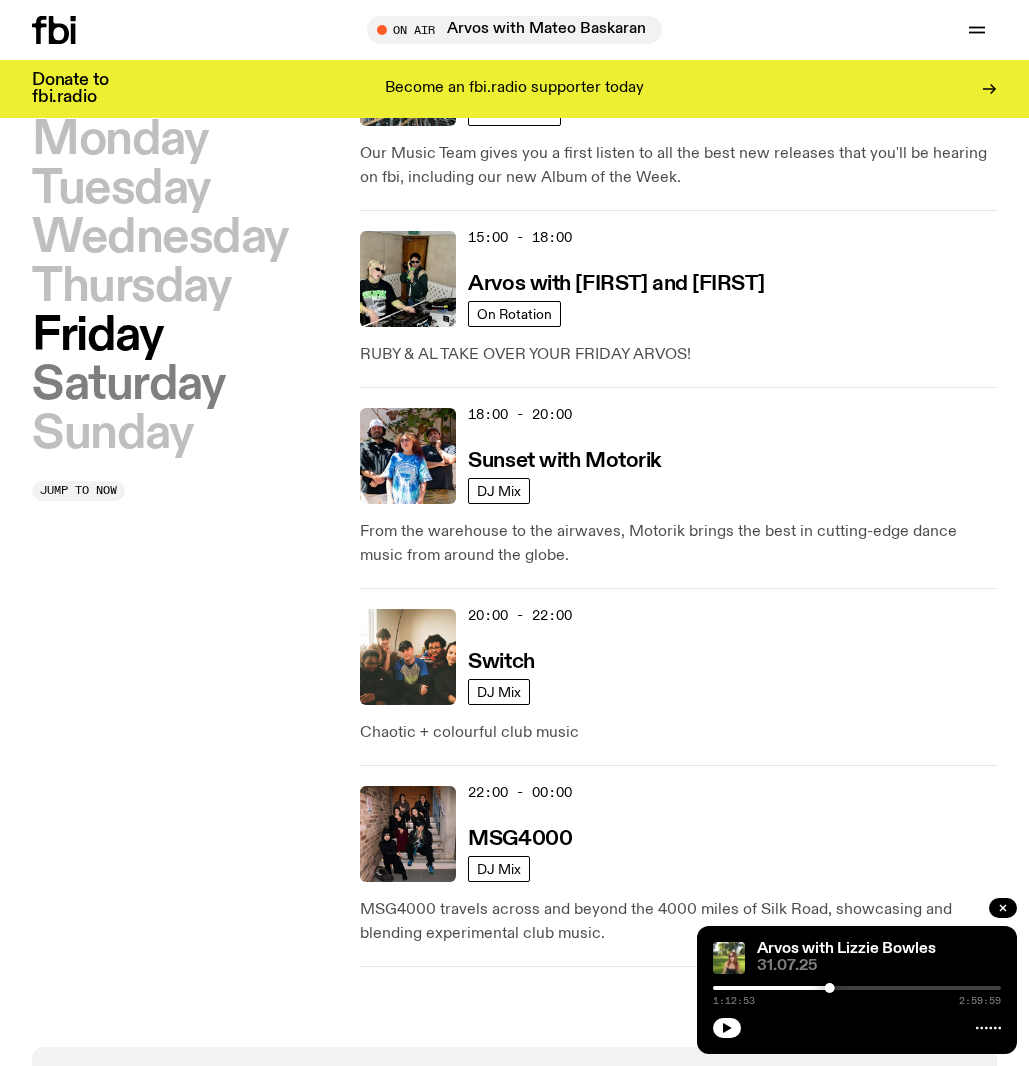 click on "Saturday" at bounding box center (128, 385) 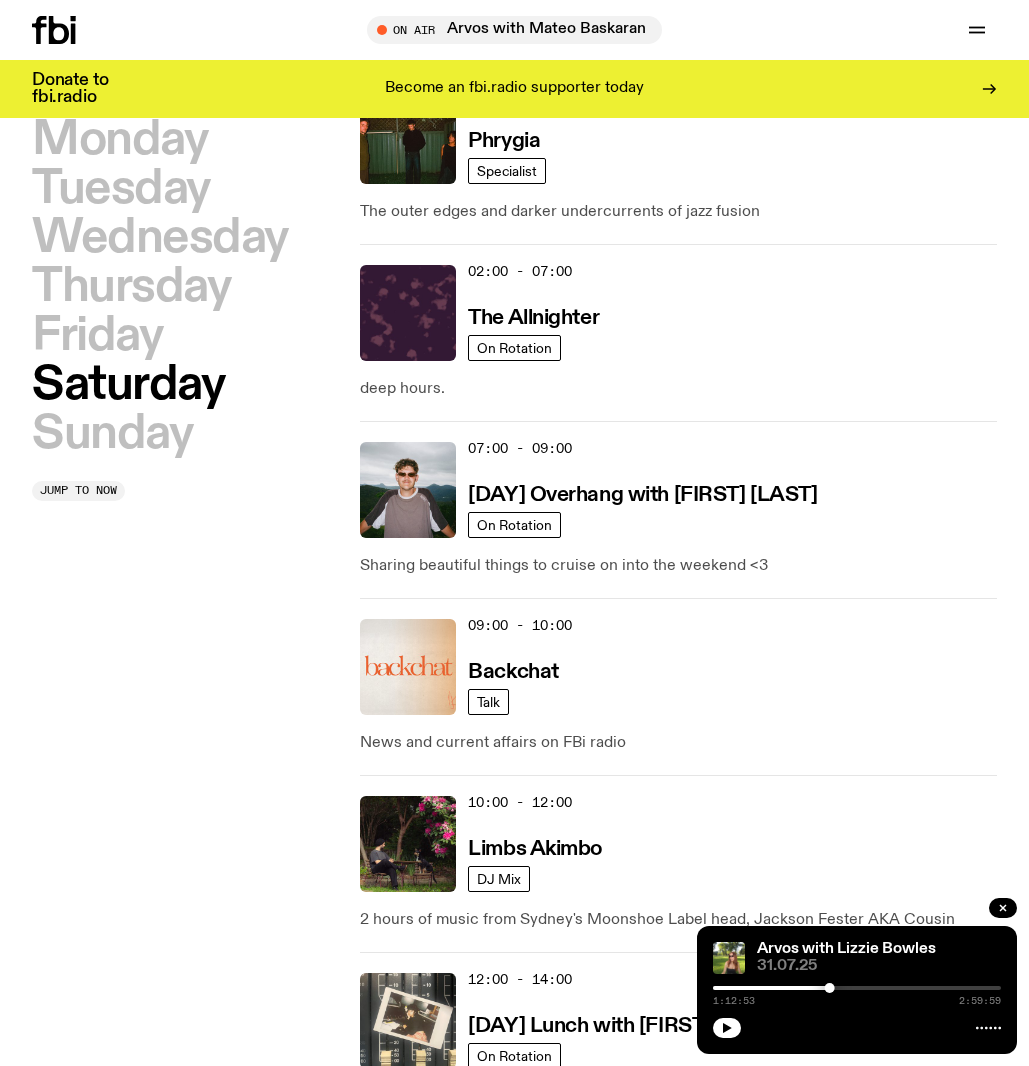 scroll, scrollTop: 0, scrollLeft: 0, axis: both 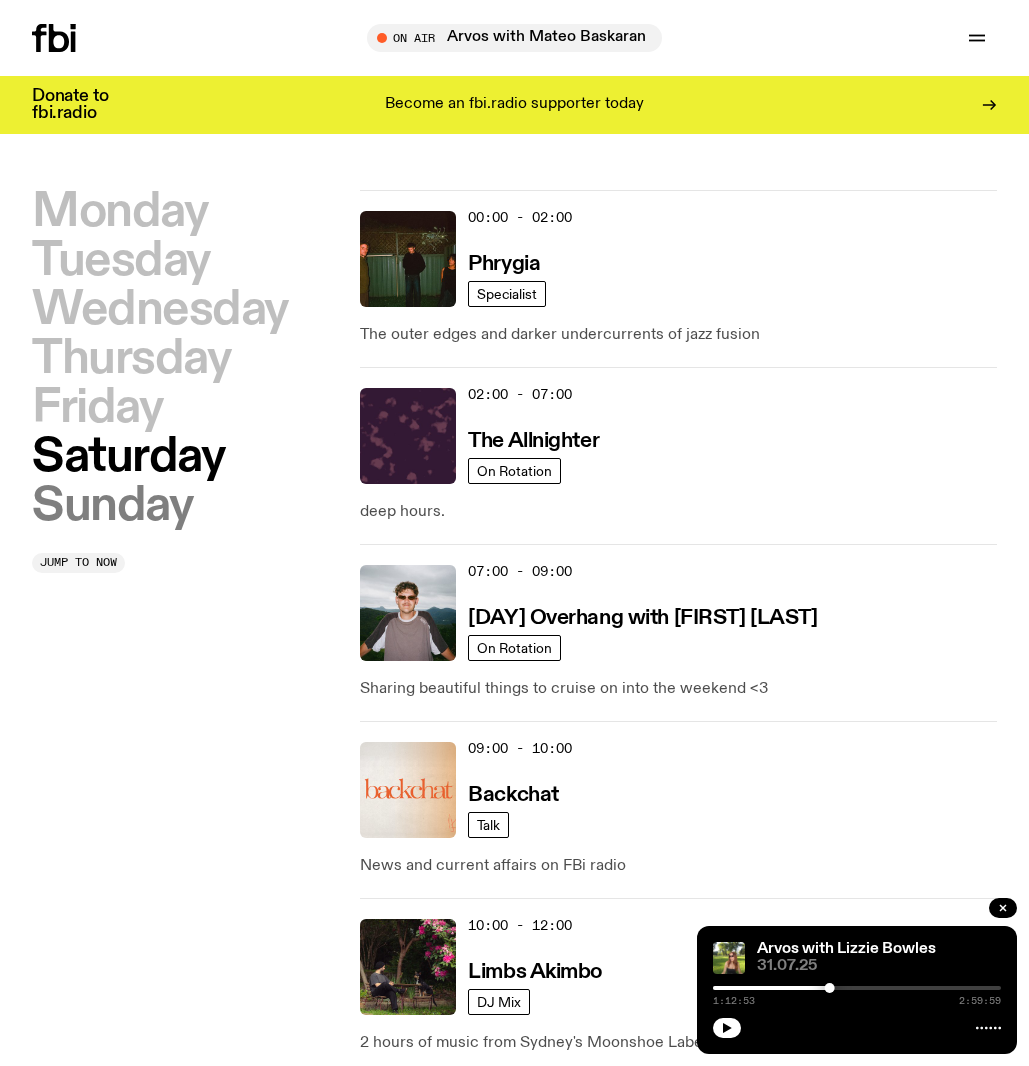 click on "Sunday" at bounding box center [112, 506] 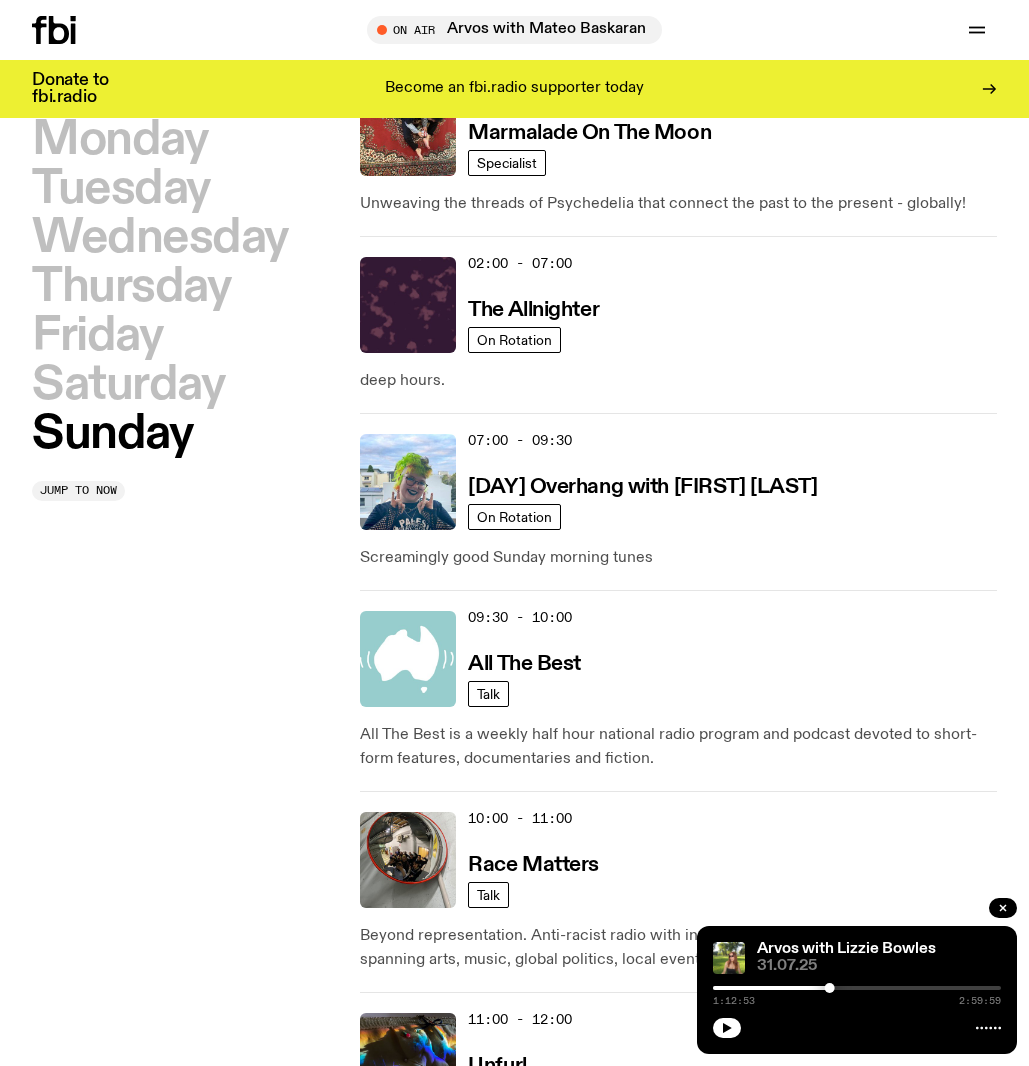 scroll, scrollTop: 0, scrollLeft: 0, axis: both 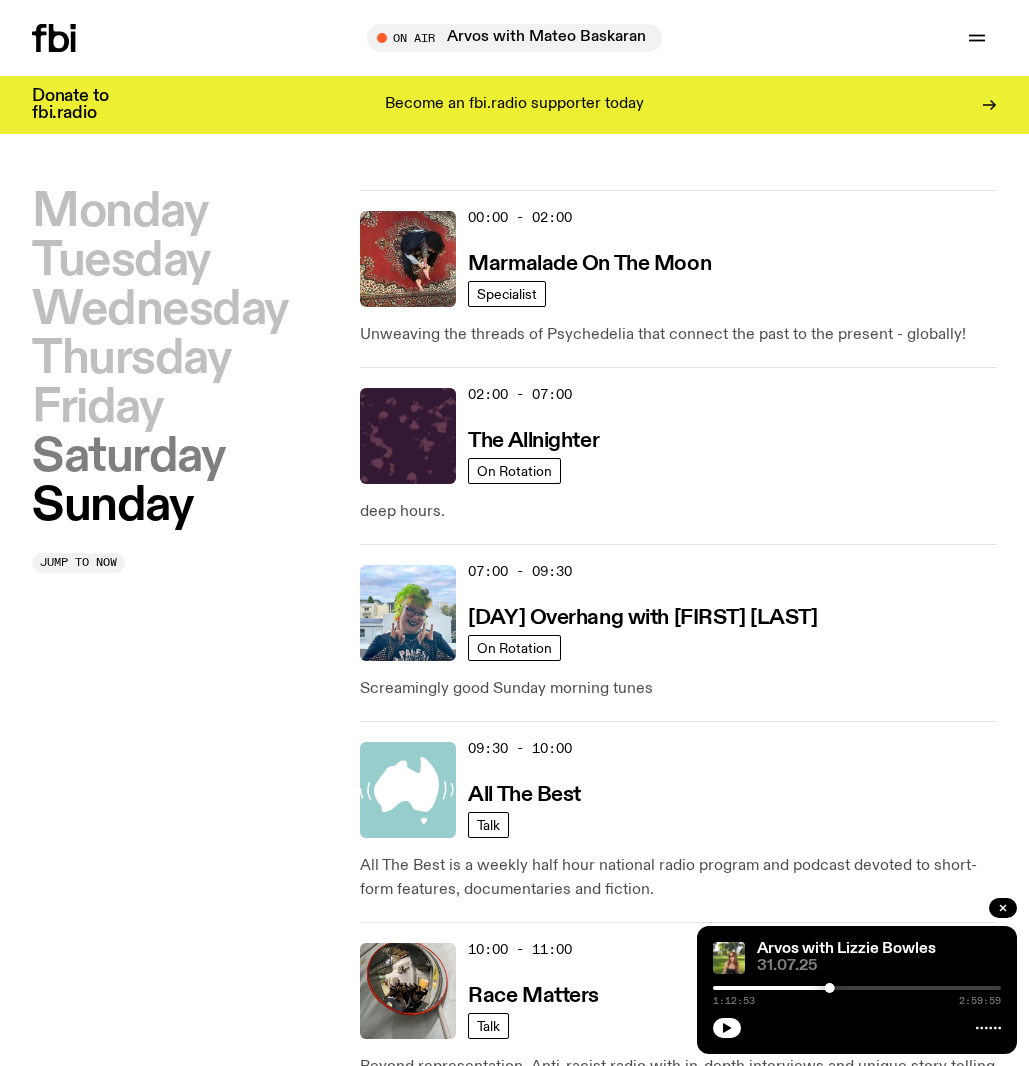 click on "Saturday" at bounding box center (128, 457) 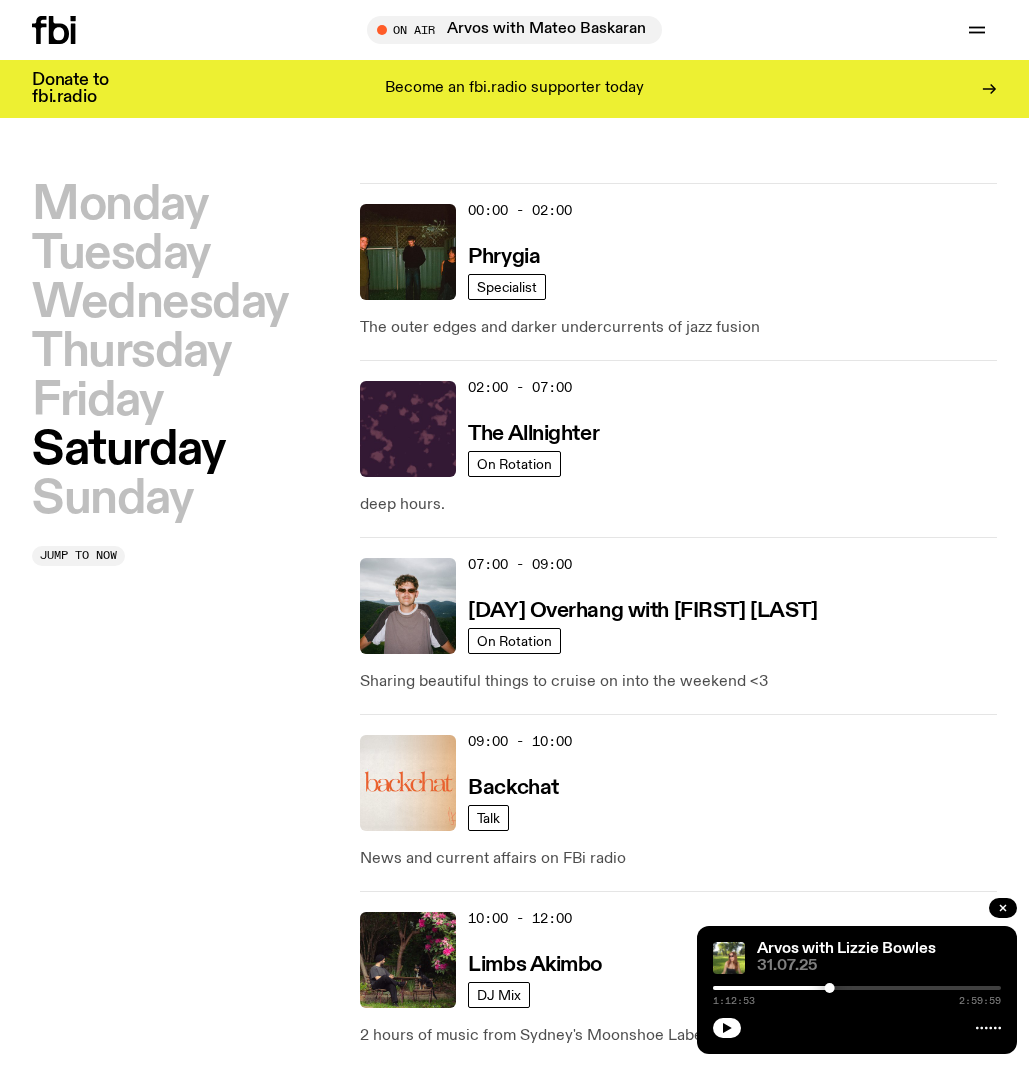 scroll, scrollTop: 56, scrollLeft: 0, axis: vertical 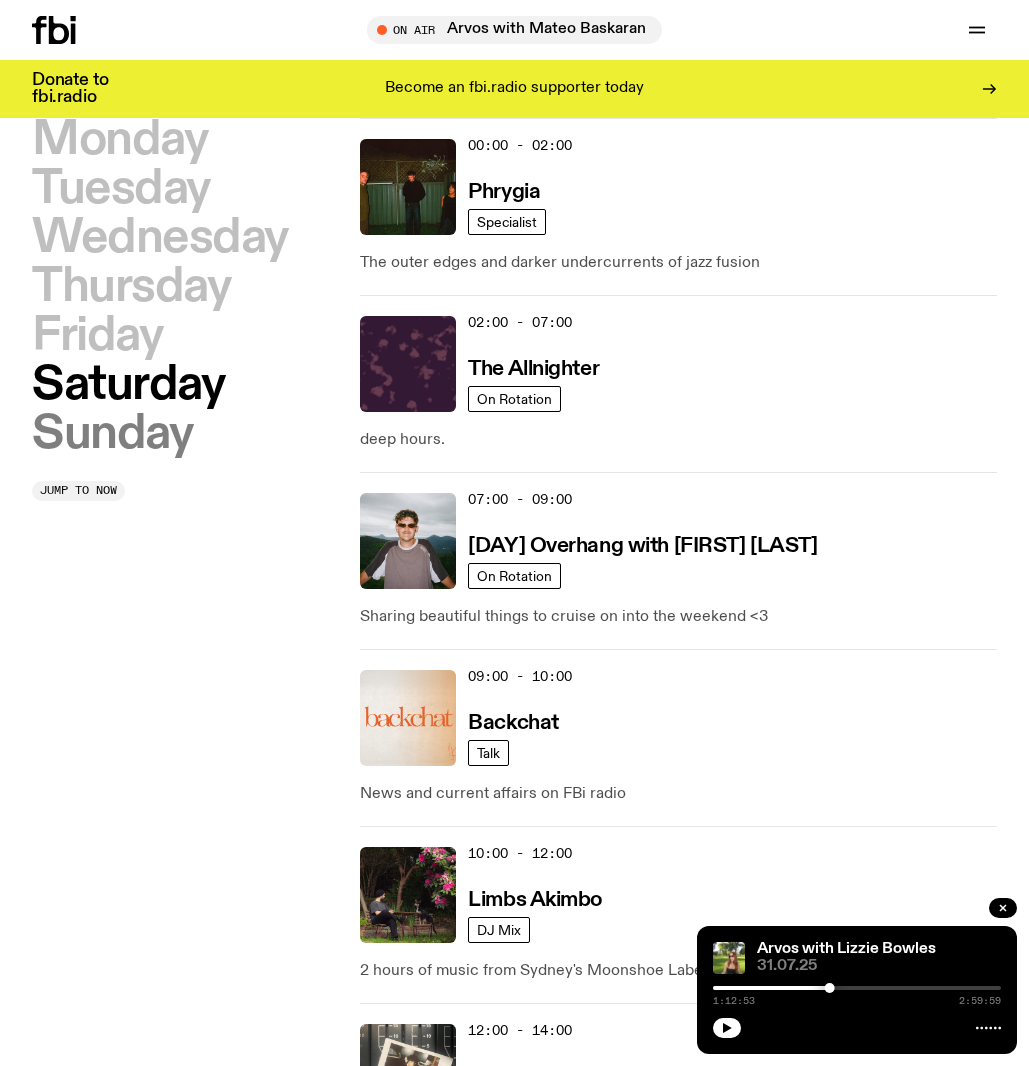 click on "Sunday" at bounding box center (112, 434) 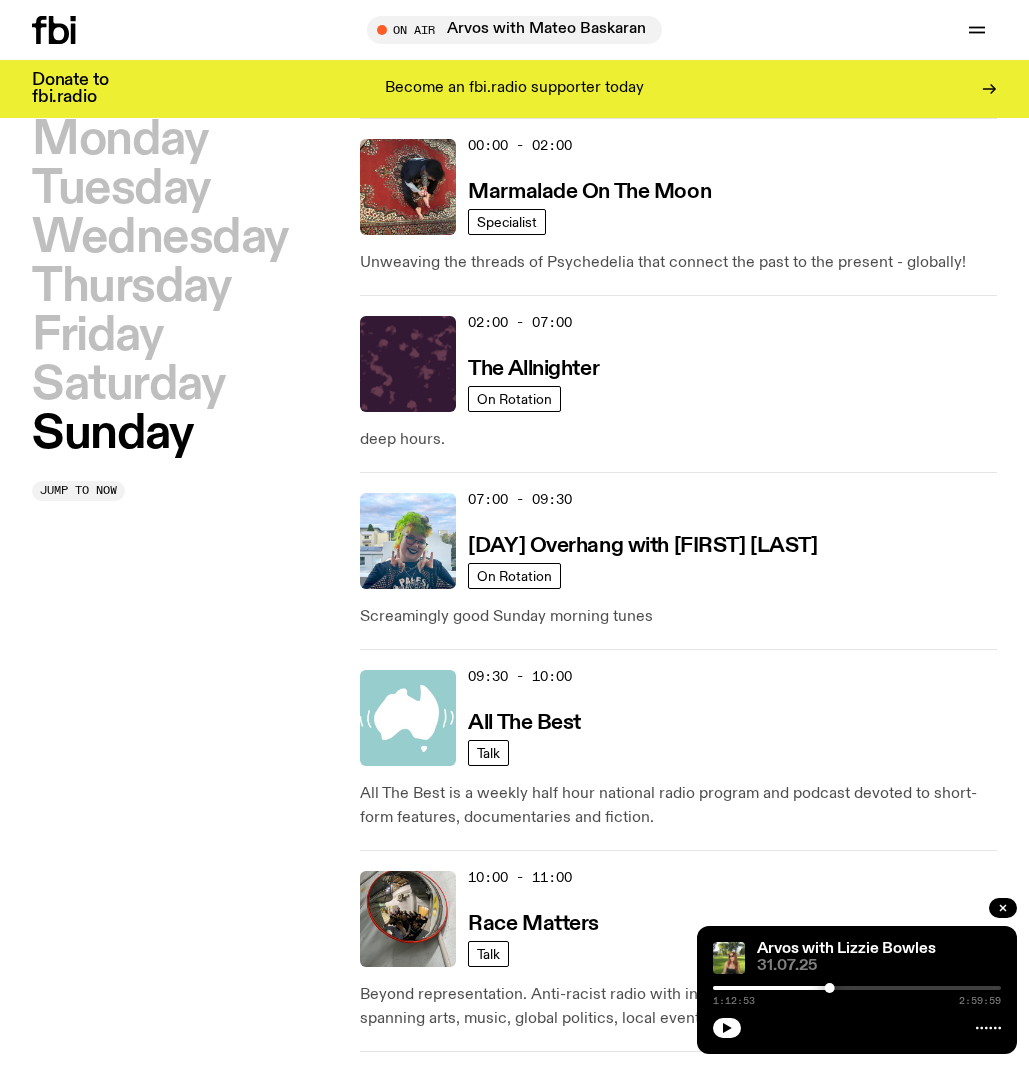 scroll, scrollTop: 0, scrollLeft: 0, axis: both 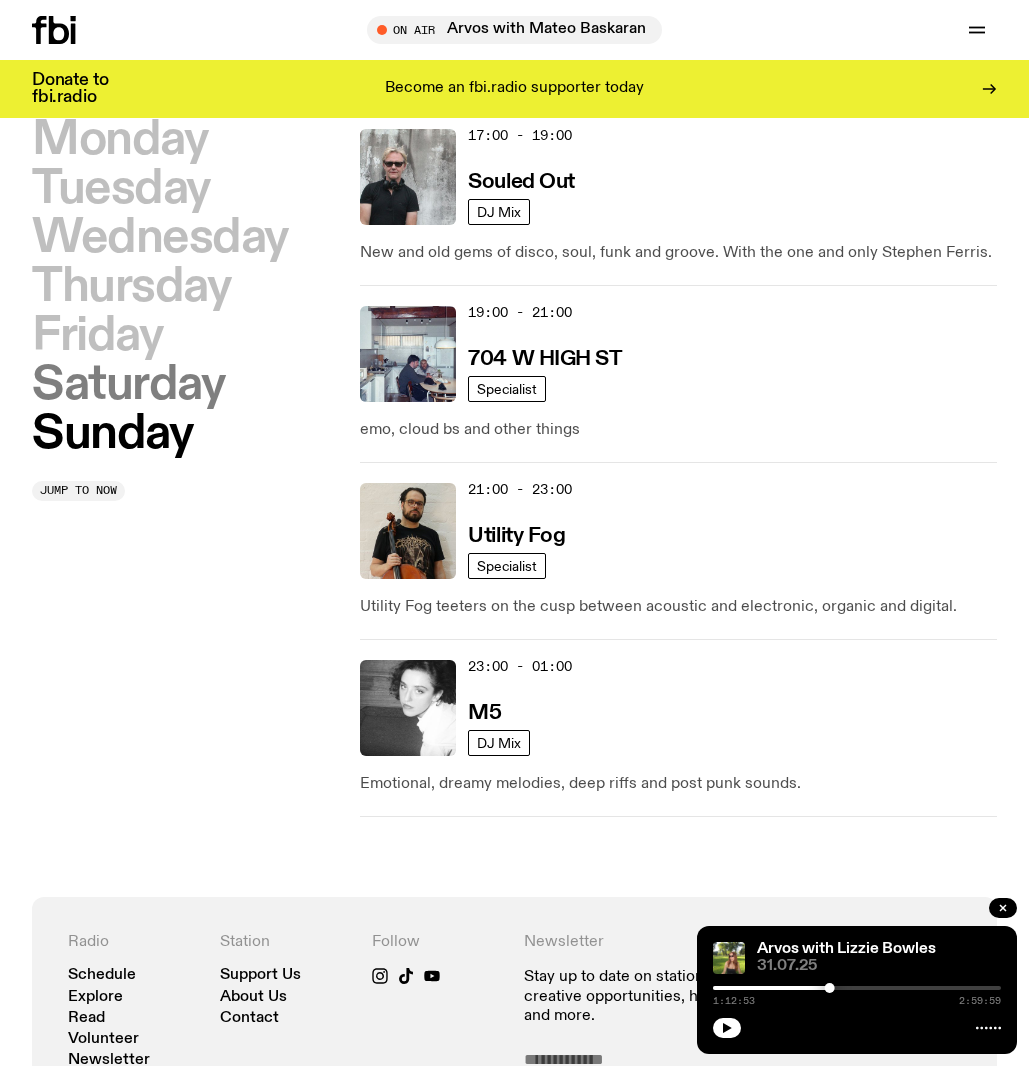 click on "Saturday" at bounding box center (128, 385) 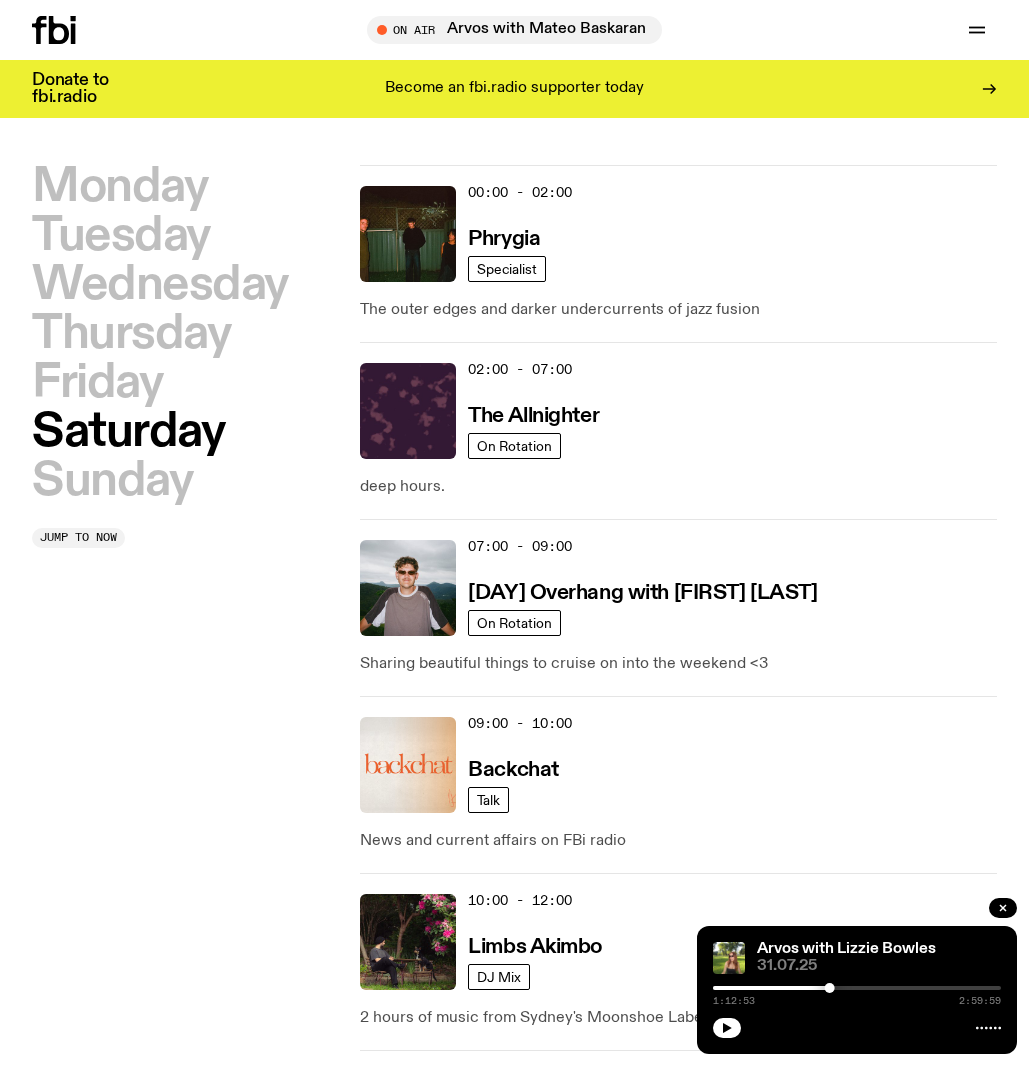 scroll, scrollTop: 0, scrollLeft: 0, axis: both 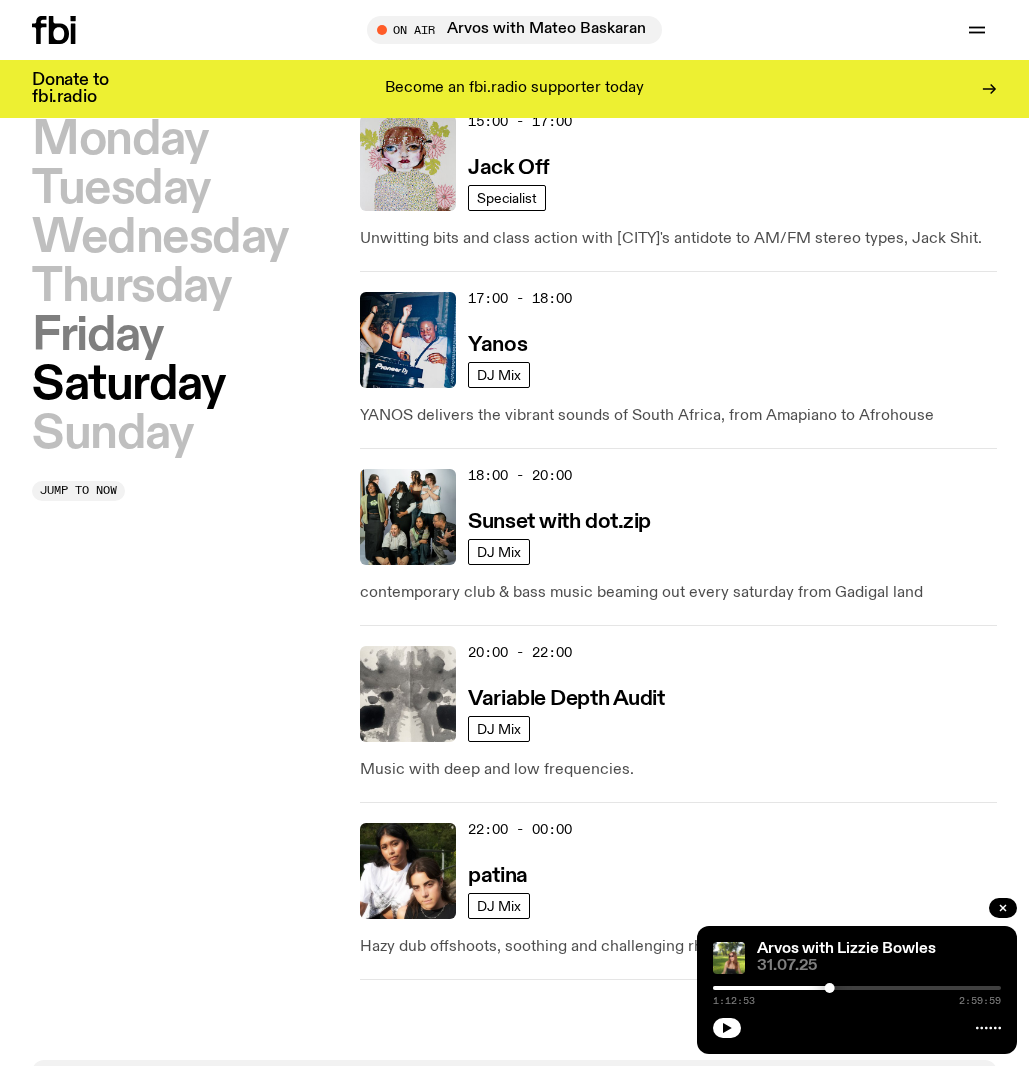click on "Friday" at bounding box center (97, 336) 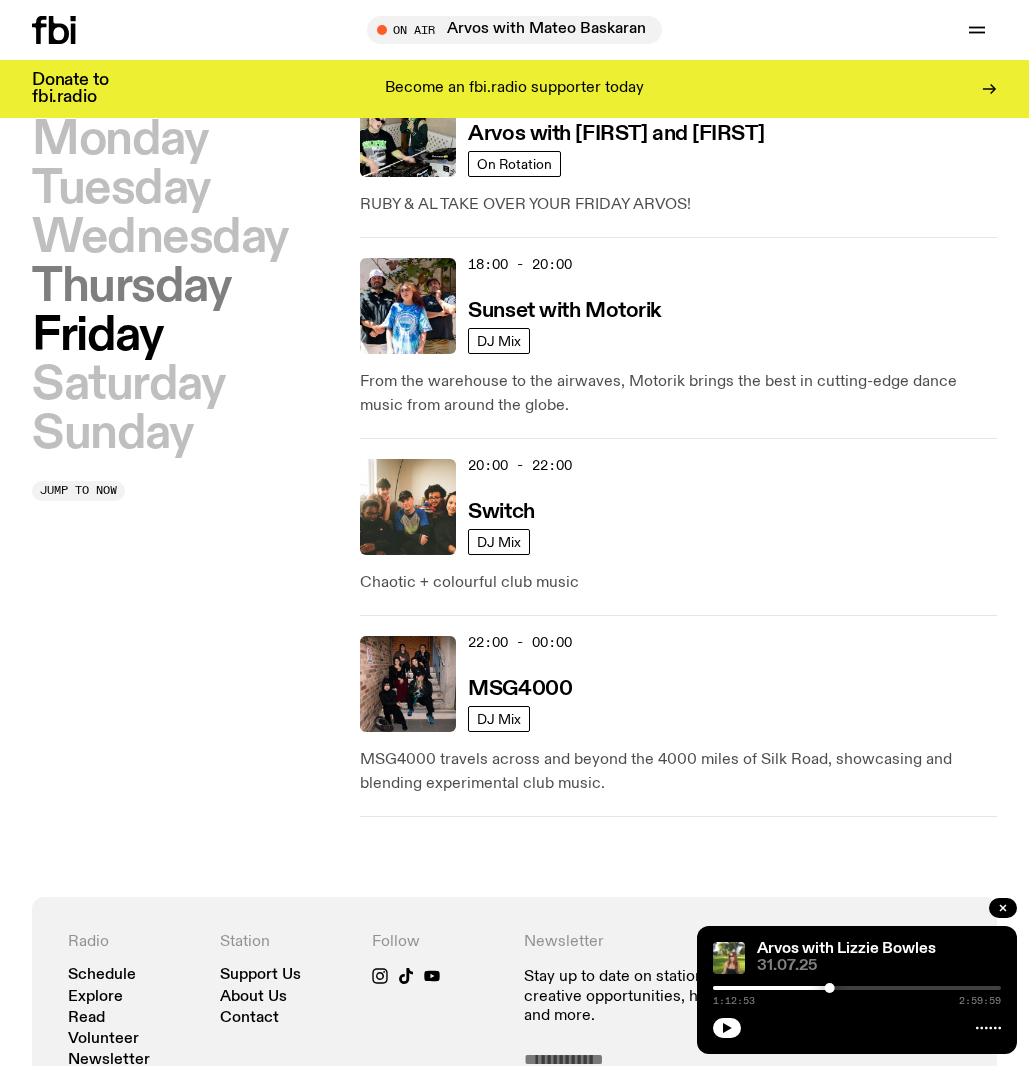 click on "Thursday" at bounding box center [131, 287] 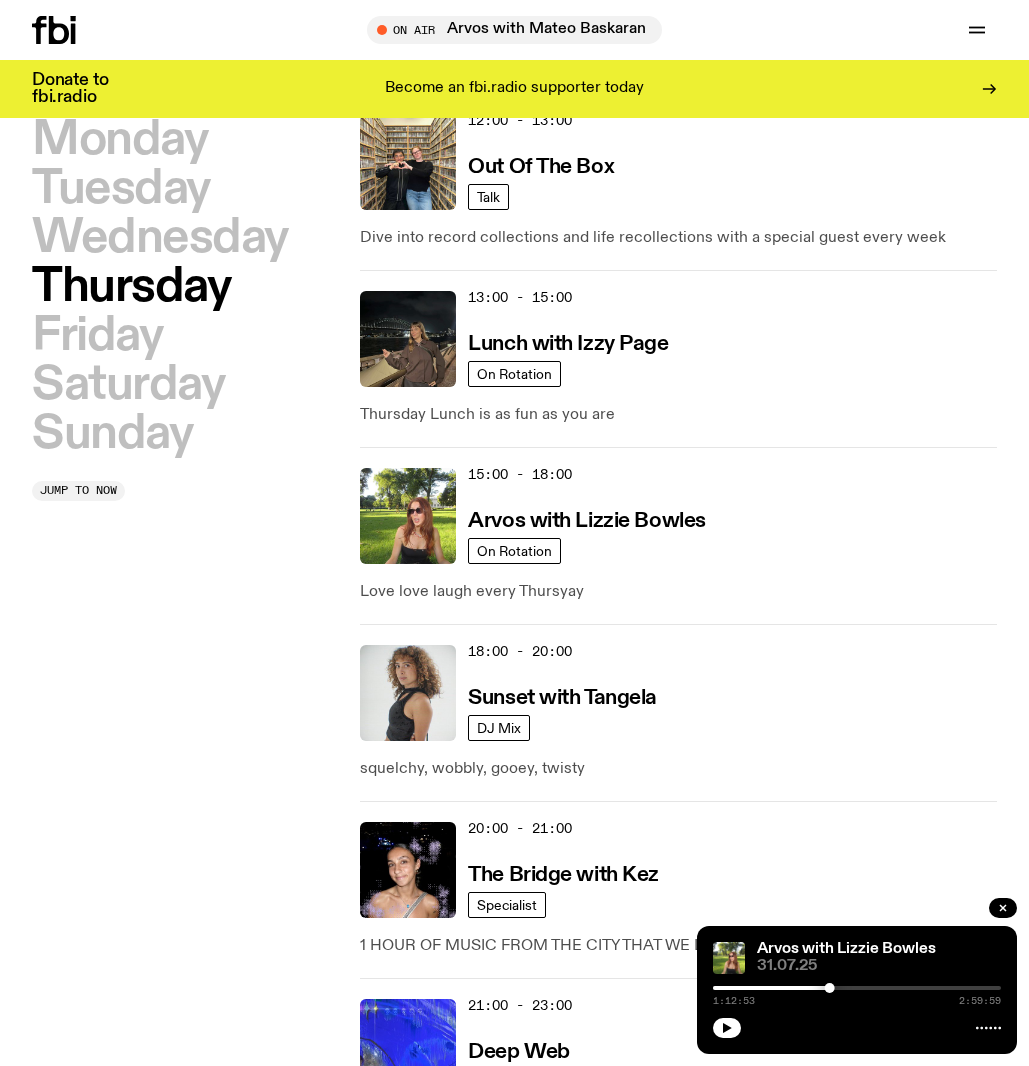scroll, scrollTop: 674, scrollLeft: 0, axis: vertical 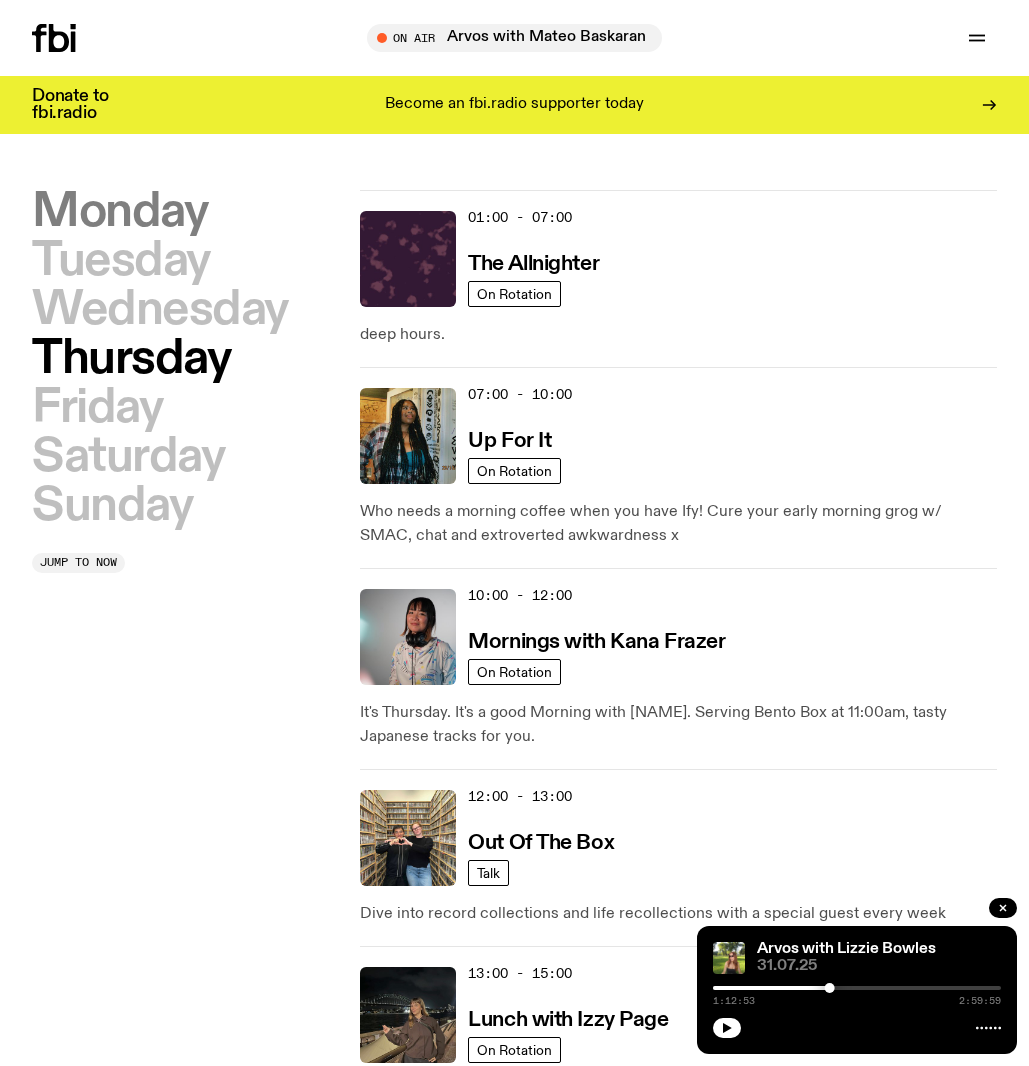 click on "Monday" at bounding box center [119, 212] 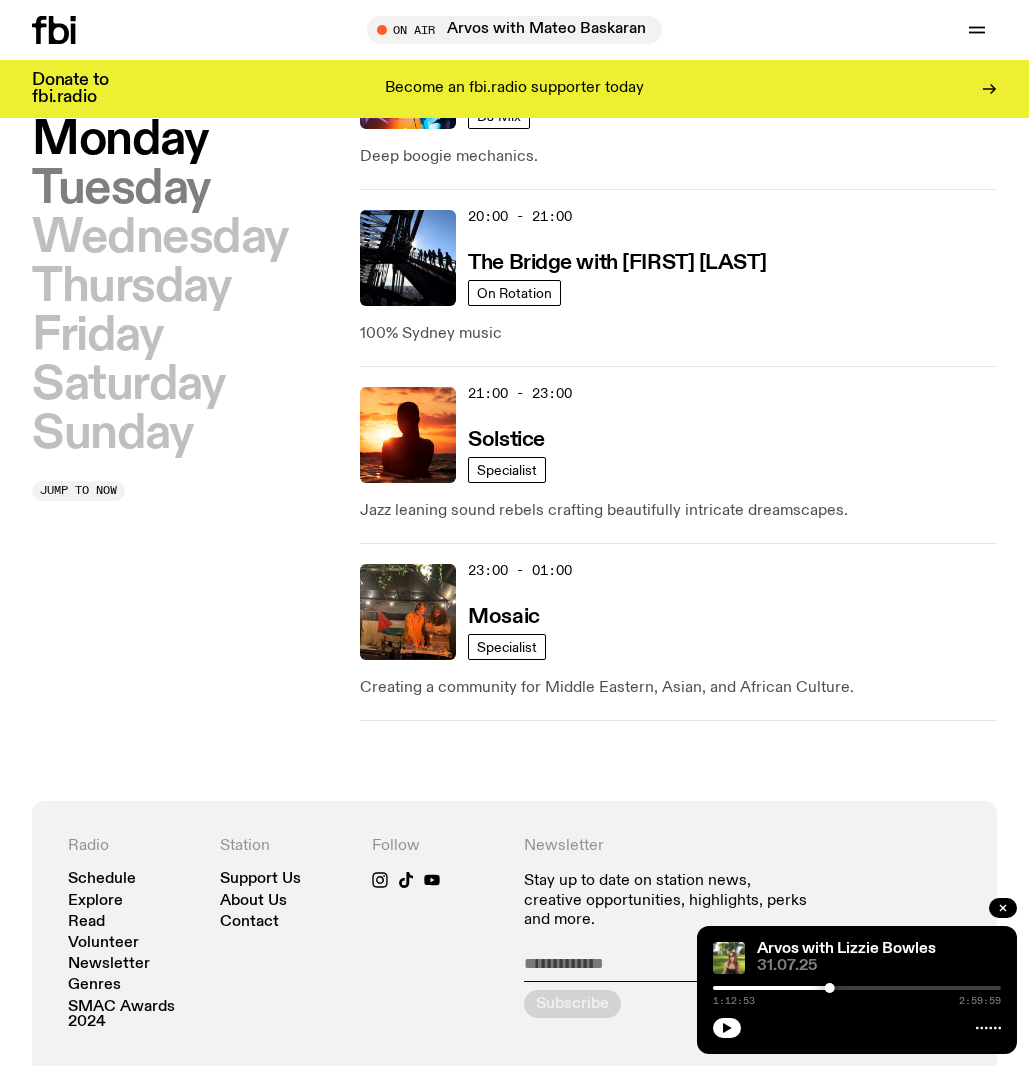 click on "Tuesday" at bounding box center [121, 189] 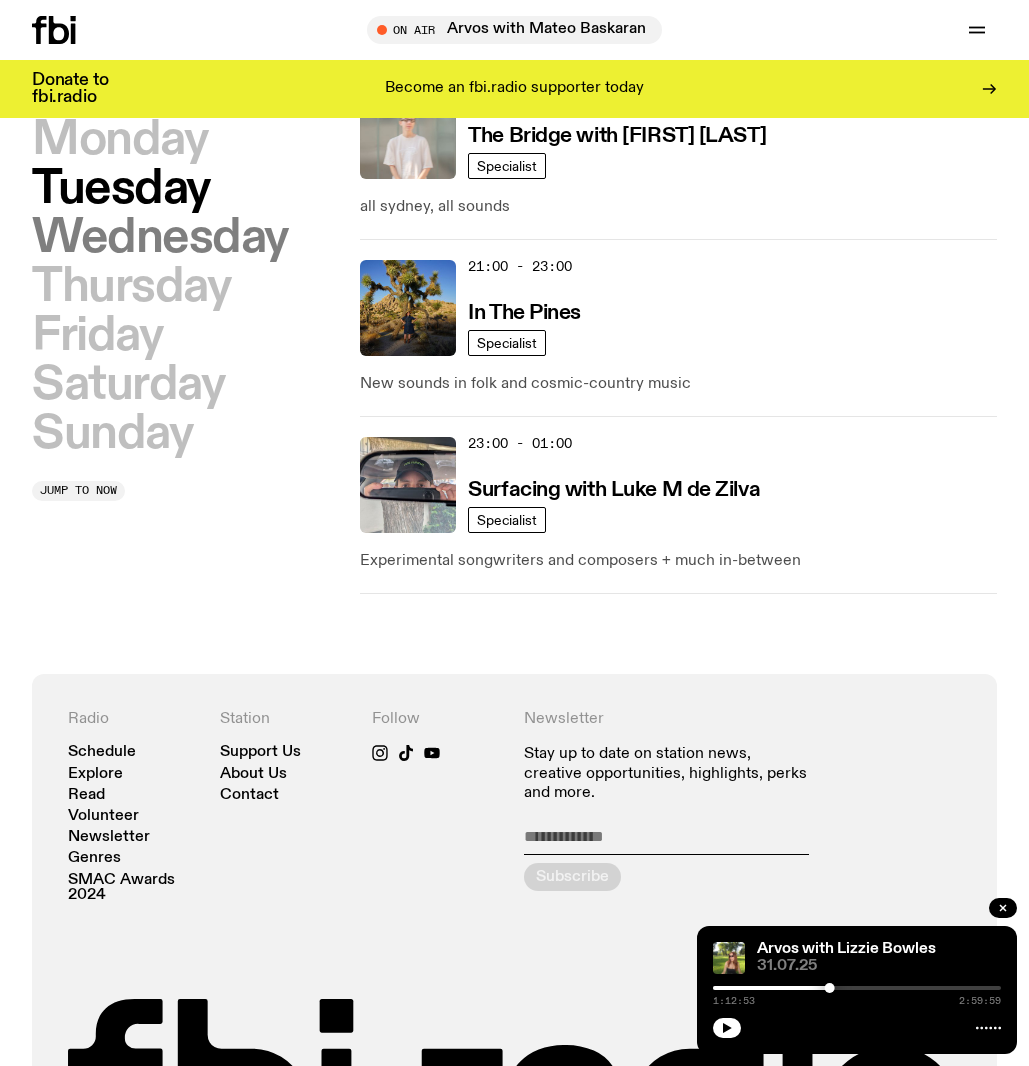 click on "Wednesday" at bounding box center (160, 238) 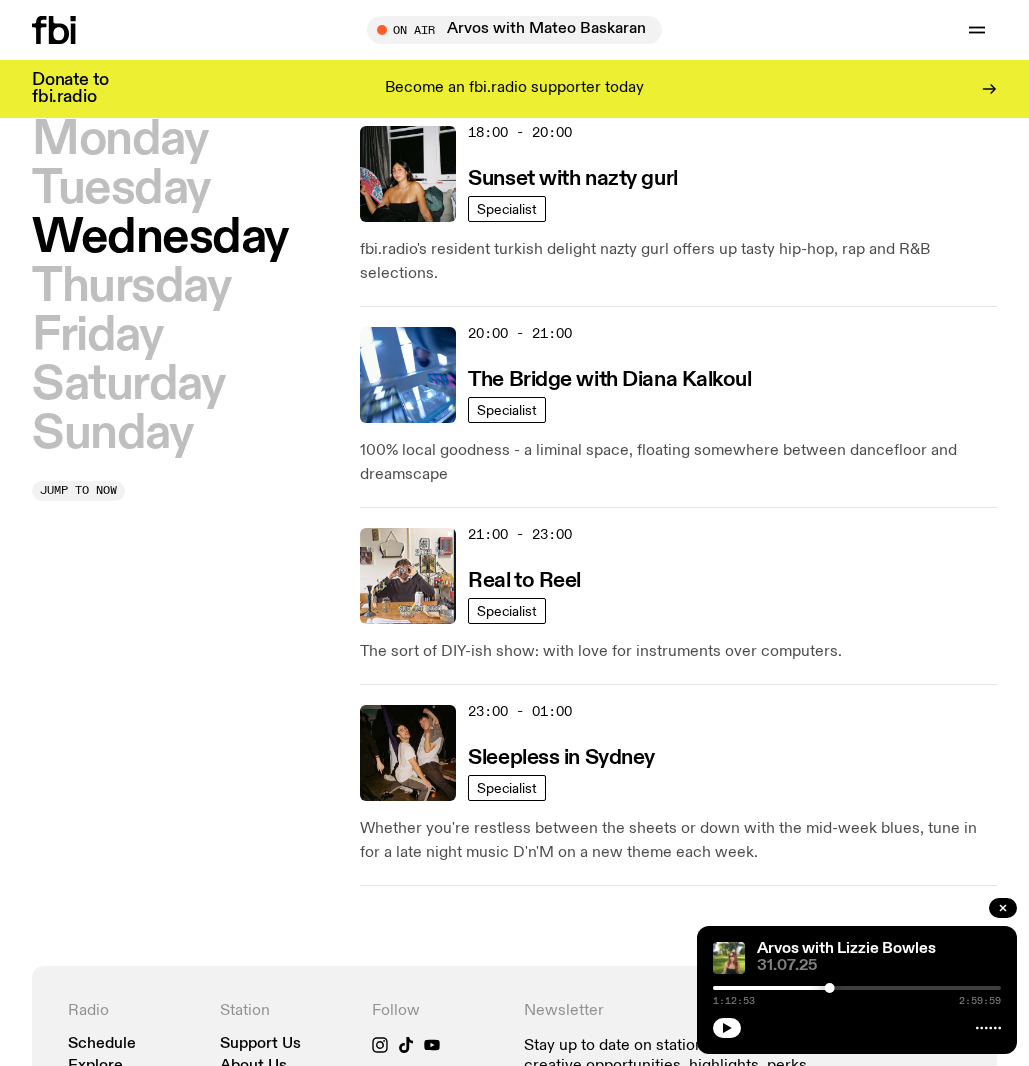 scroll, scrollTop: 1184, scrollLeft: 0, axis: vertical 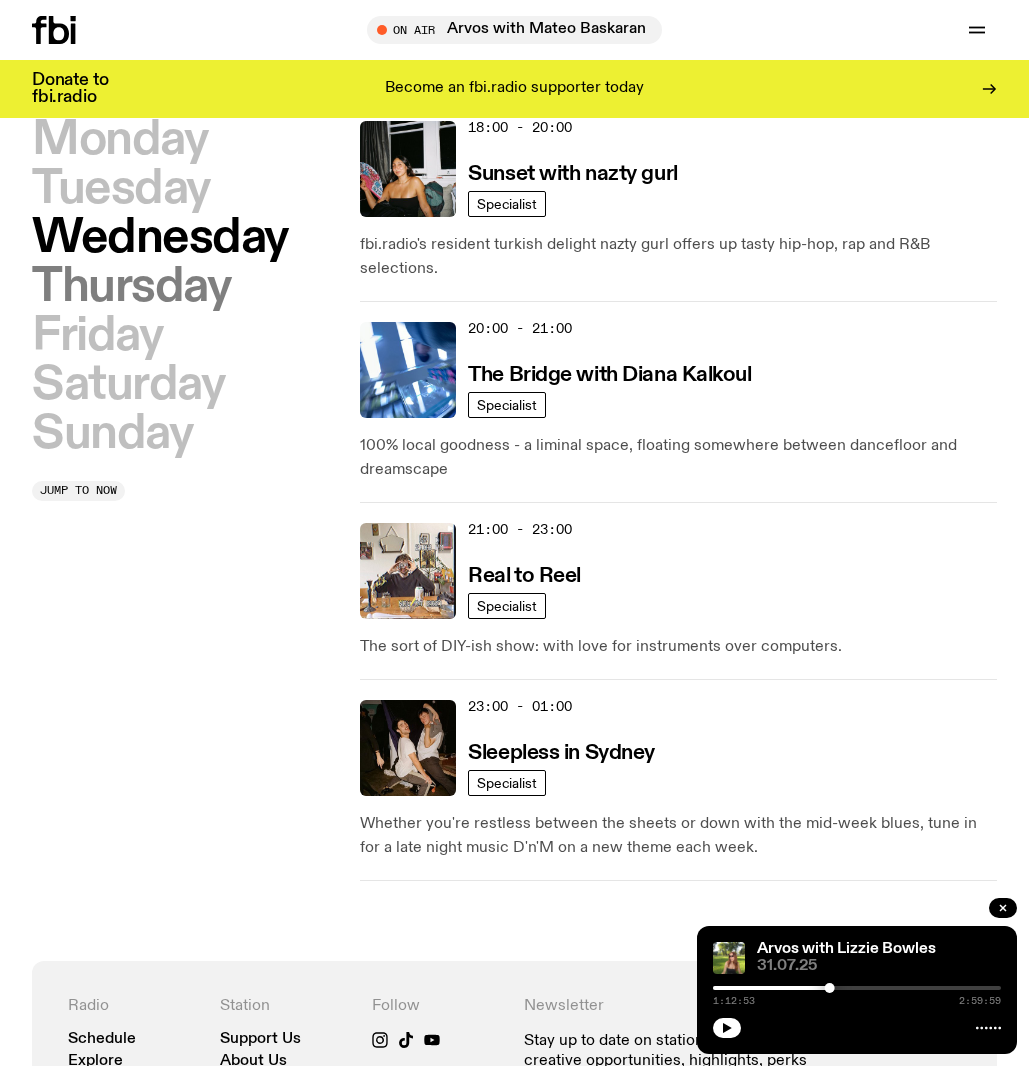 click on "Thursday" at bounding box center [131, 287] 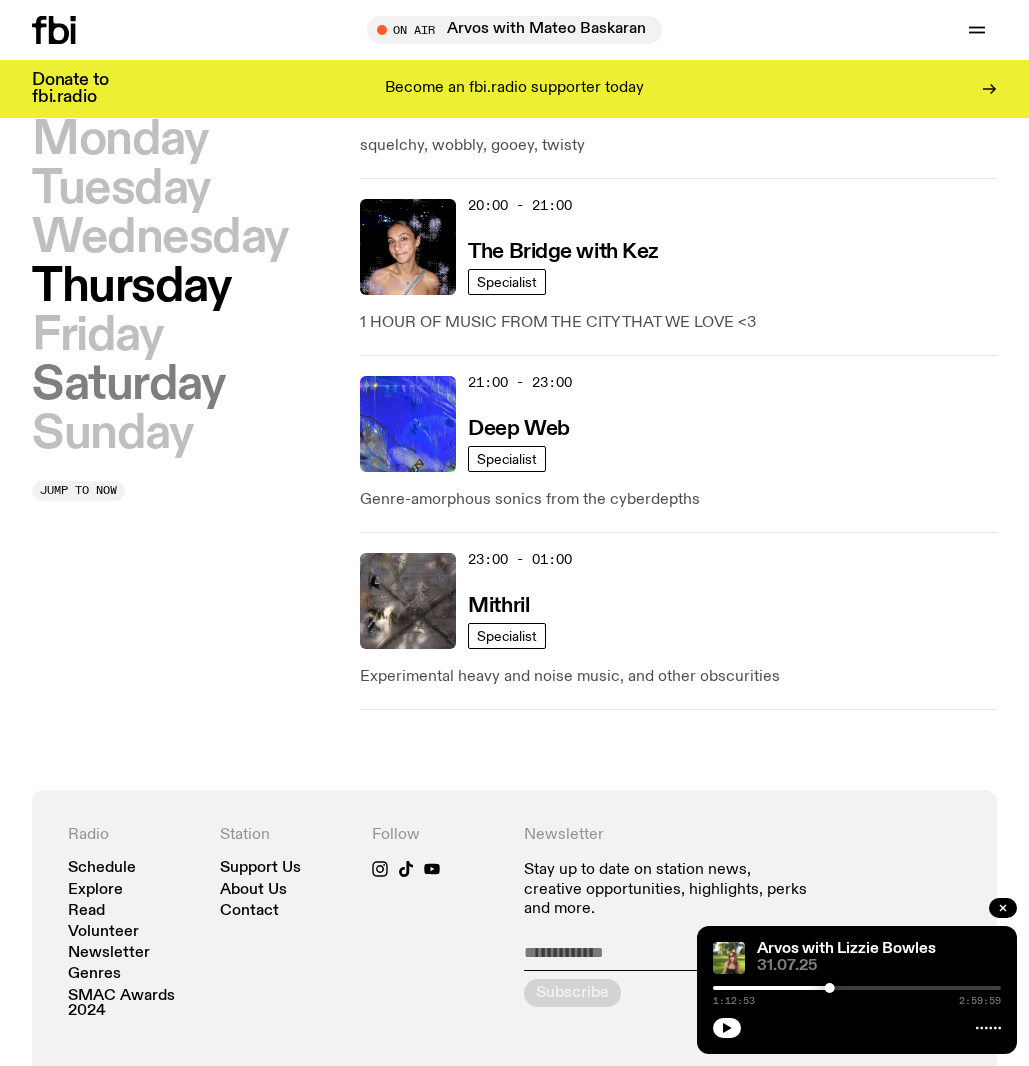 click on "Saturday" at bounding box center [128, 385] 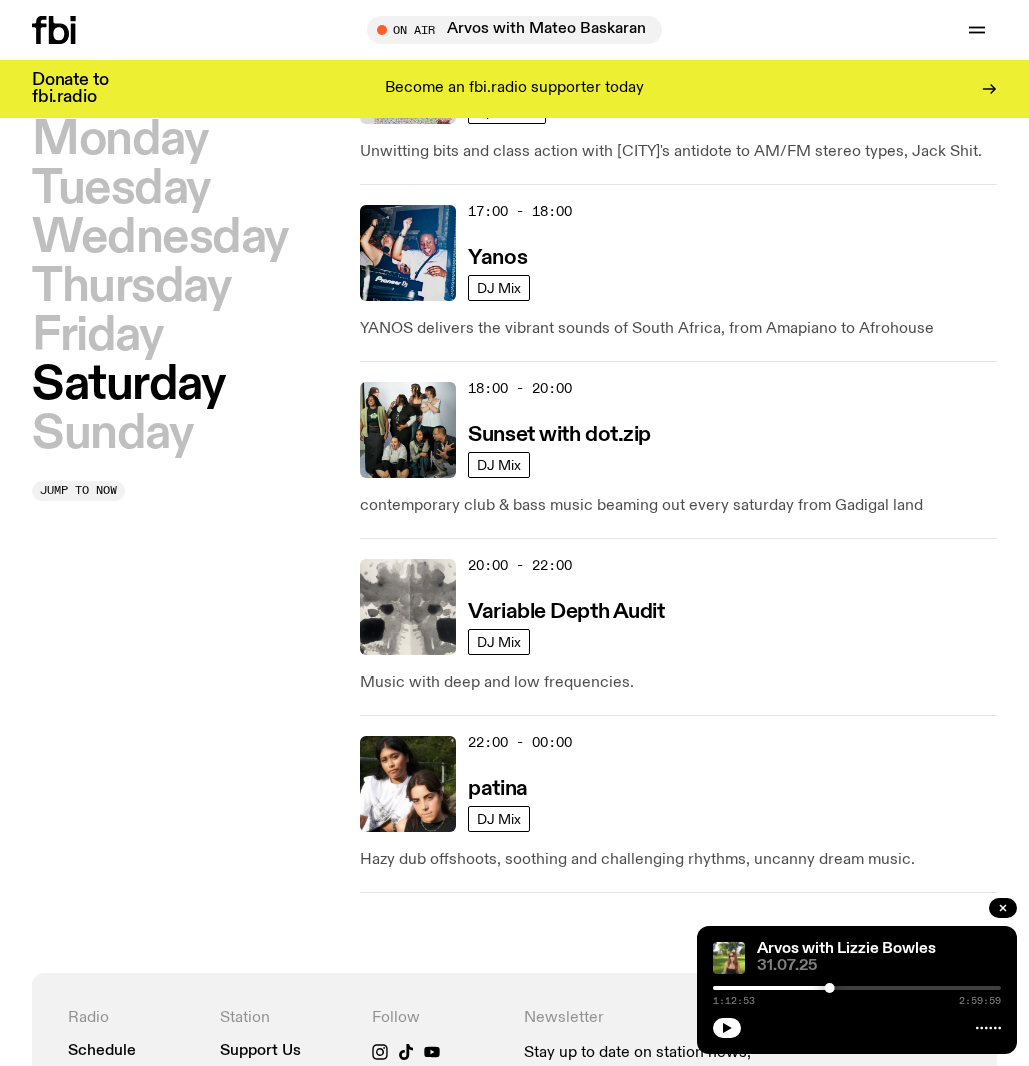 scroll, scrollTop: 1422, scrollLeft: 0, axis: vertical 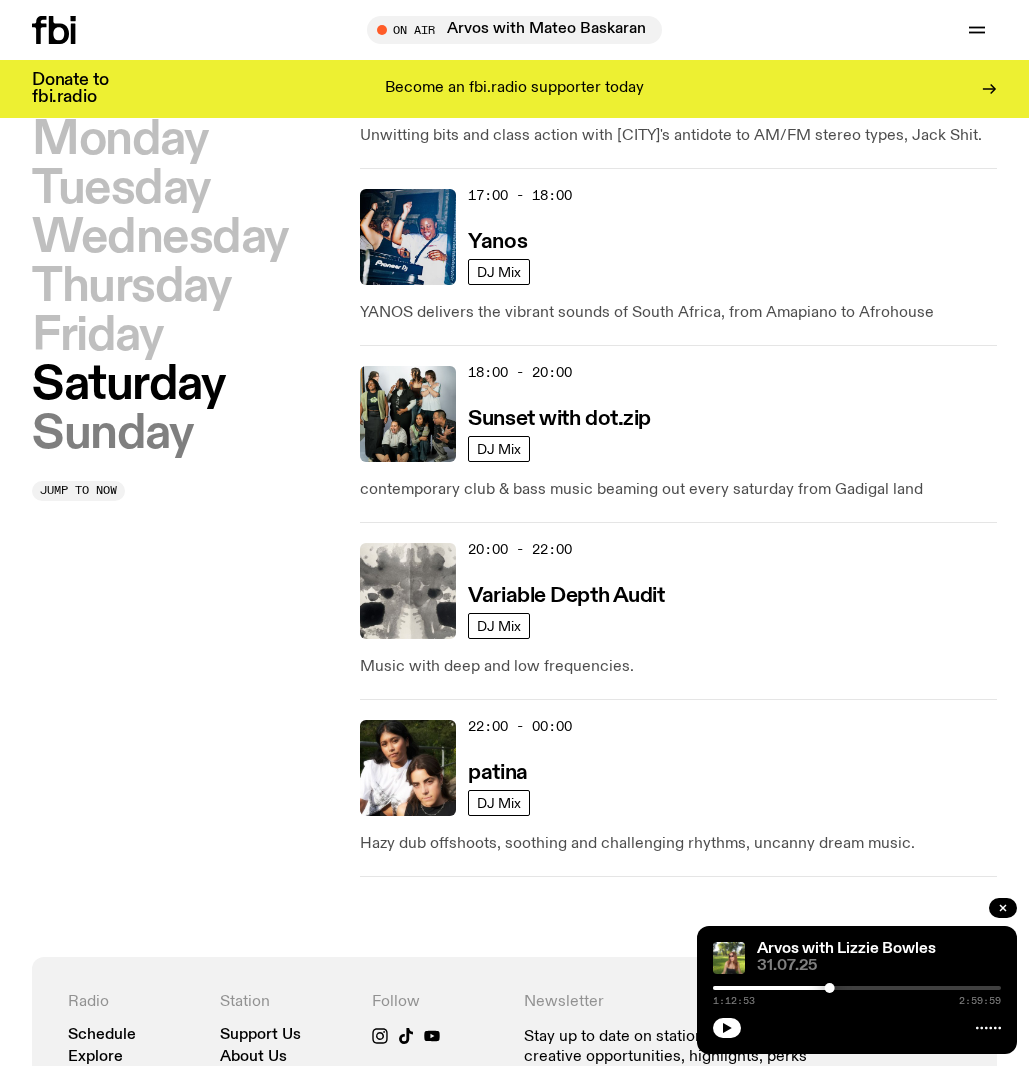 click on "Sunday" at bounding box center (112, 434) 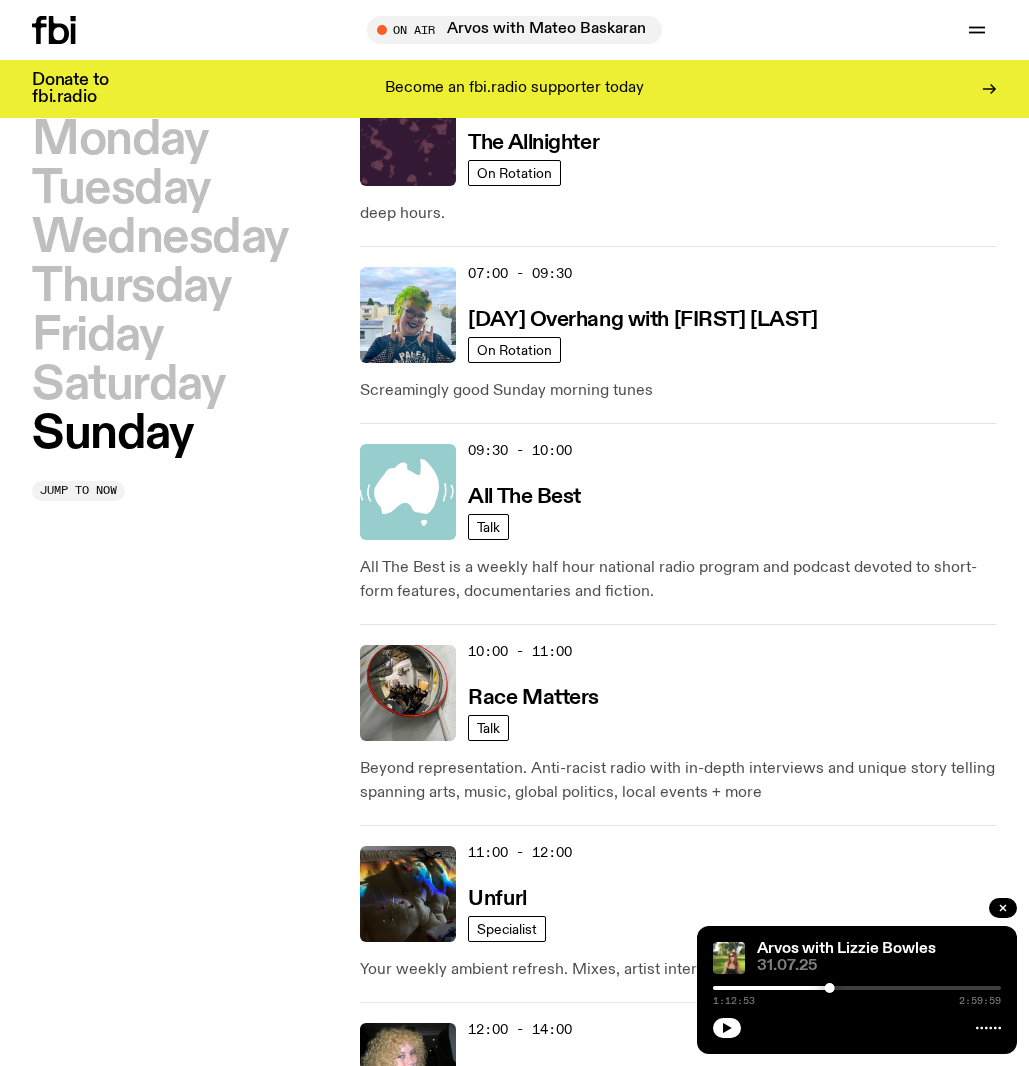 scroll, scrollTop: 590, scrollLeft: 0, axis: vertical 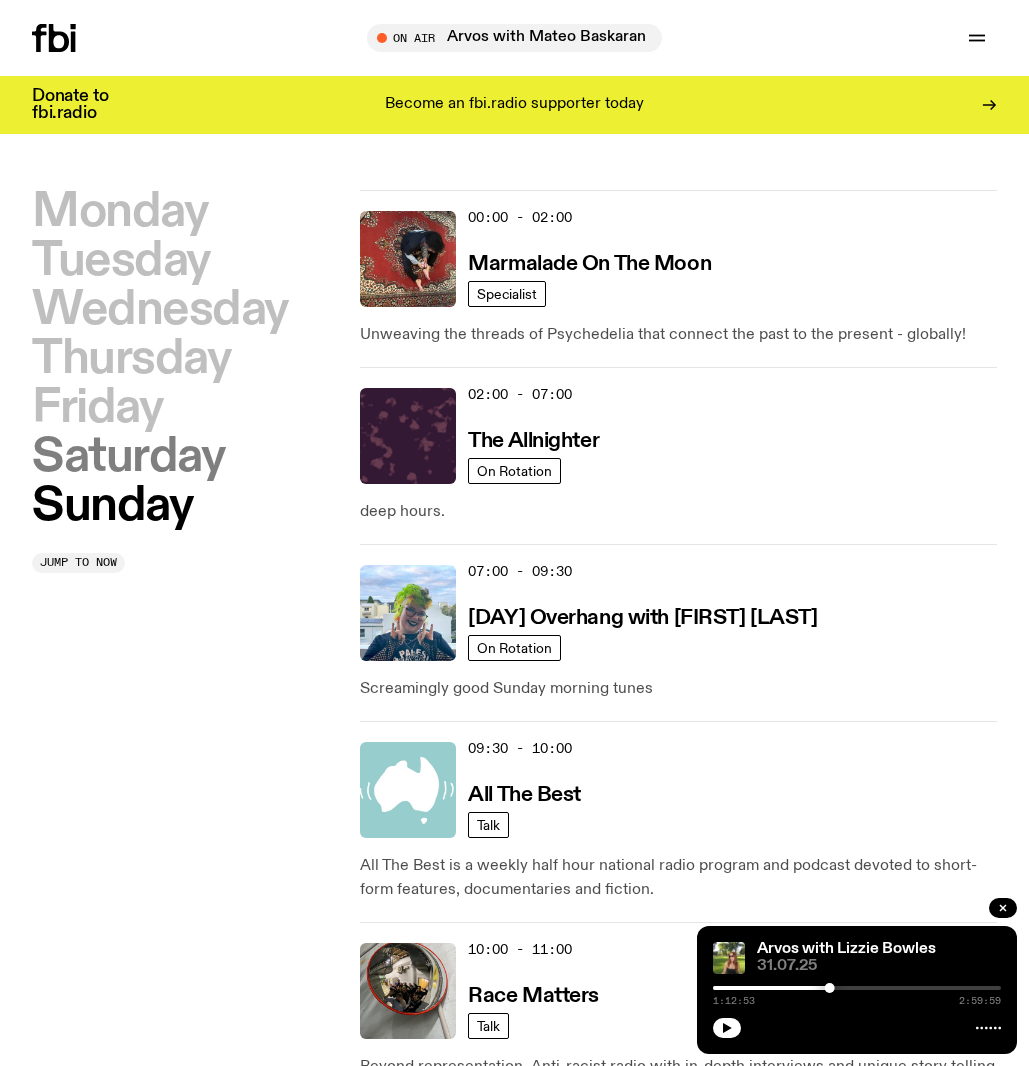 click on "Saturday" at bounding box center [128, 457] 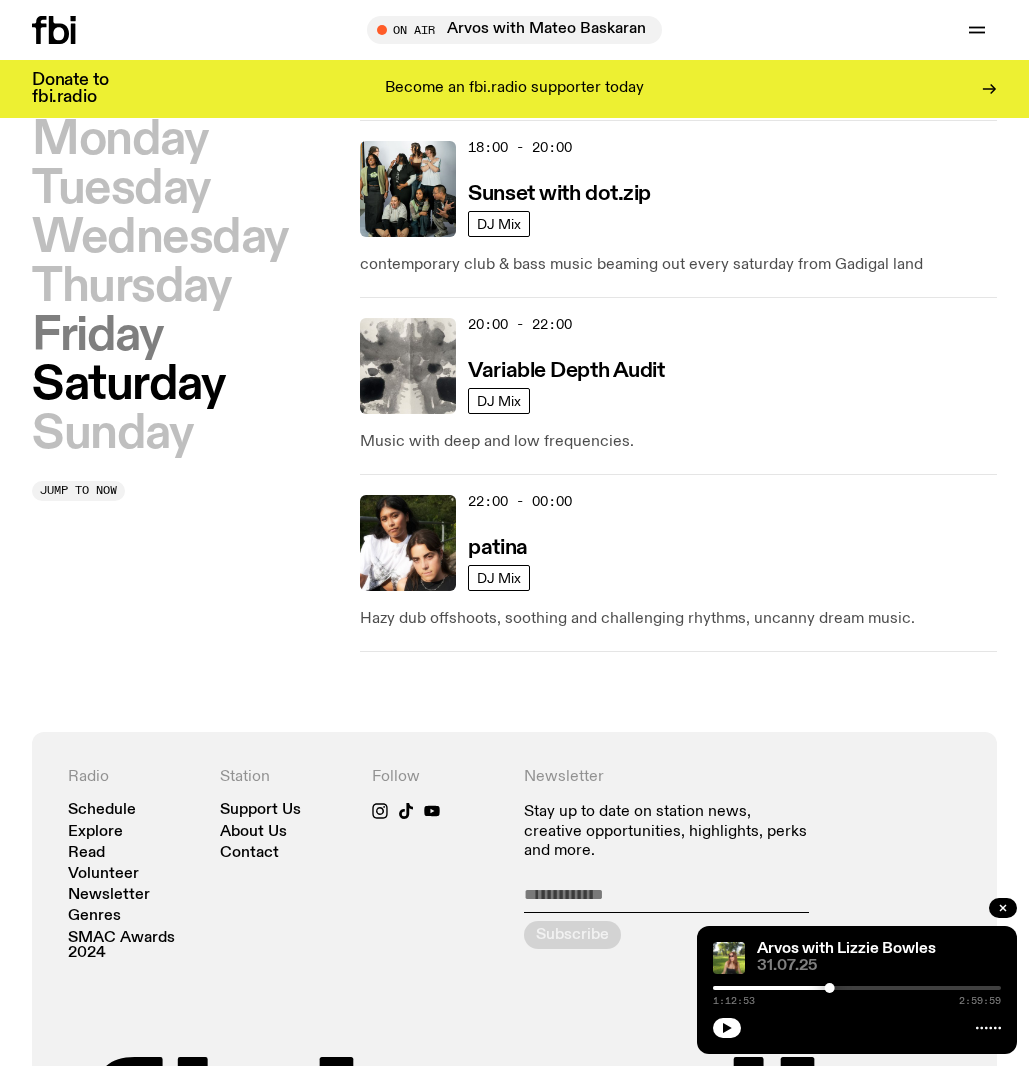 click on "Friday" at bounding box center (97, 336) 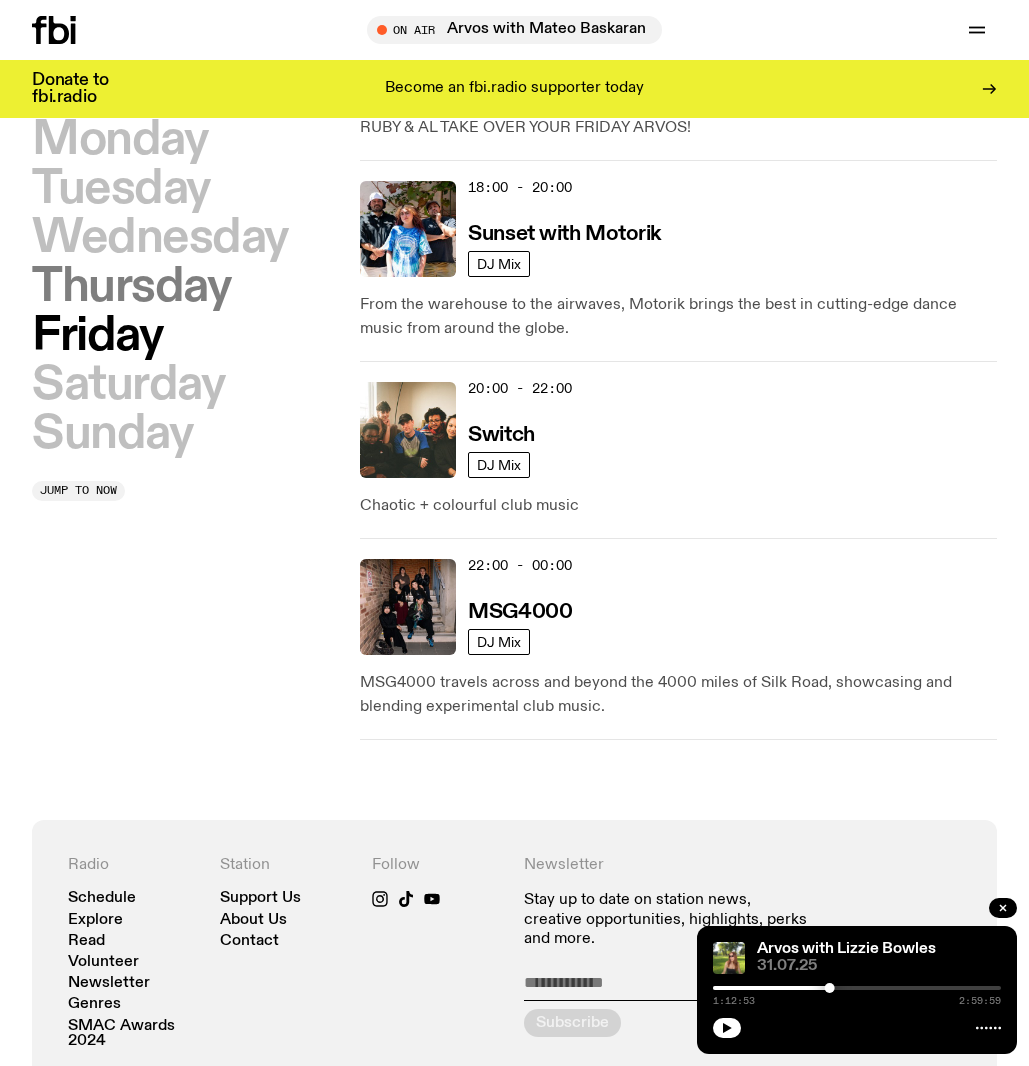 click on "Thursday" at bounding box center [131, 287] 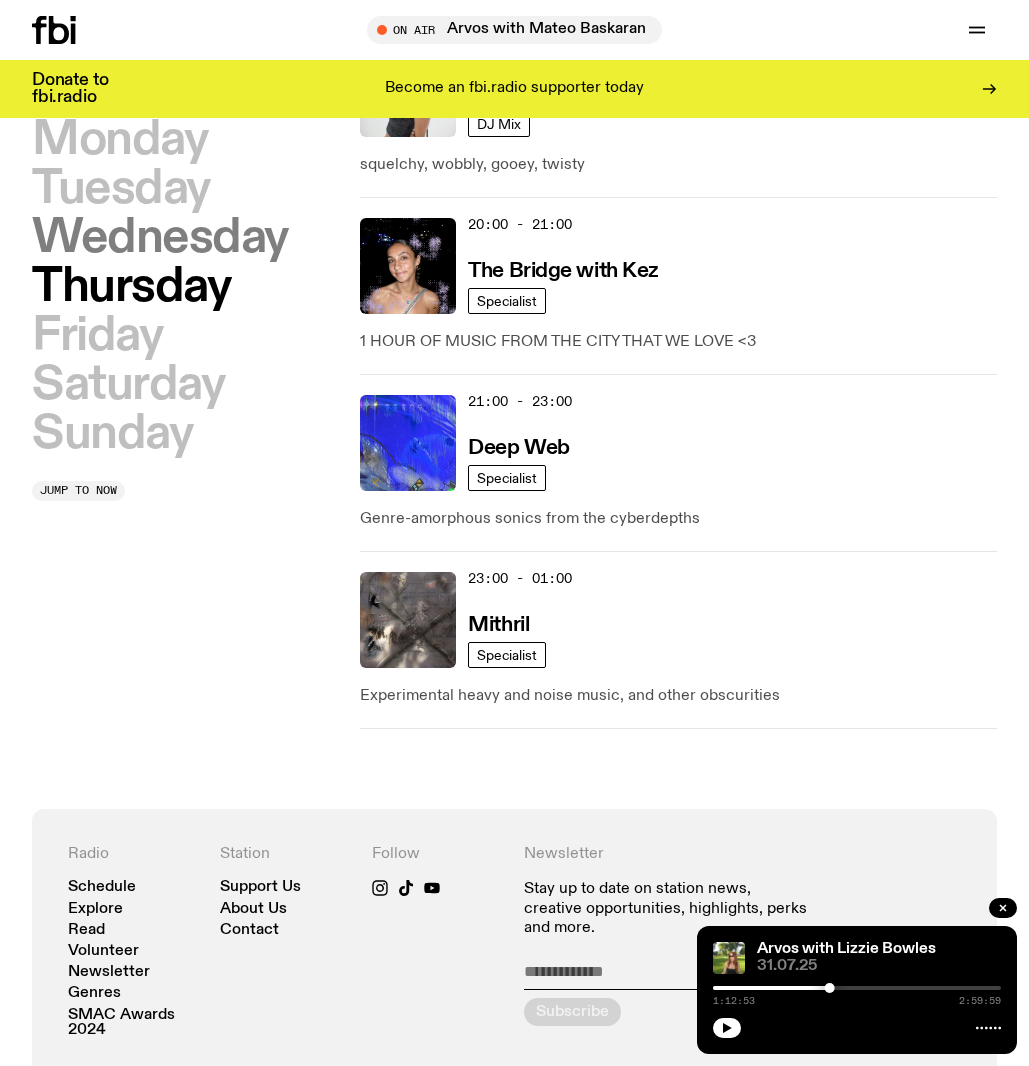 click on "Wednesday" at bounding box center (160, 238) 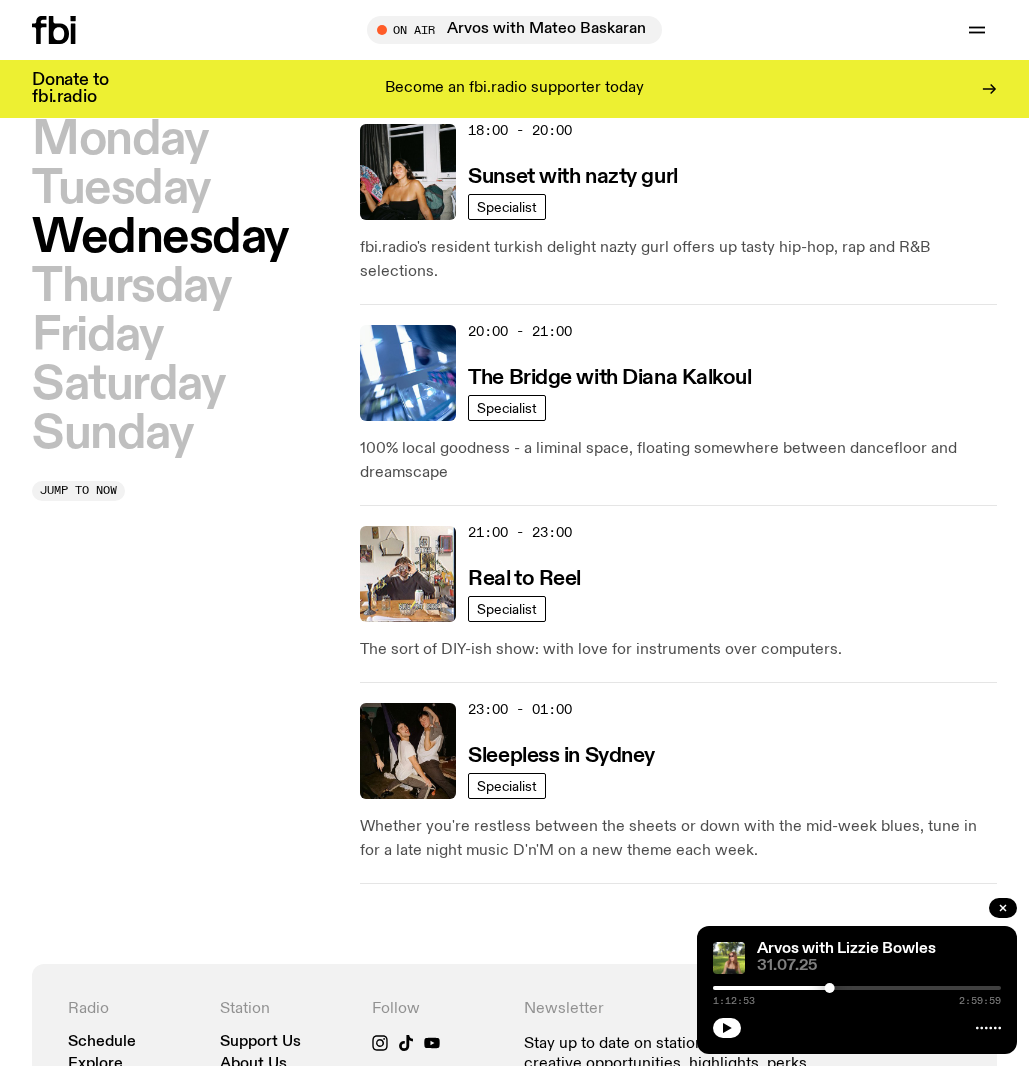 scroll, scrollTop: 1193, scrollLeft: 0, axis: vertical 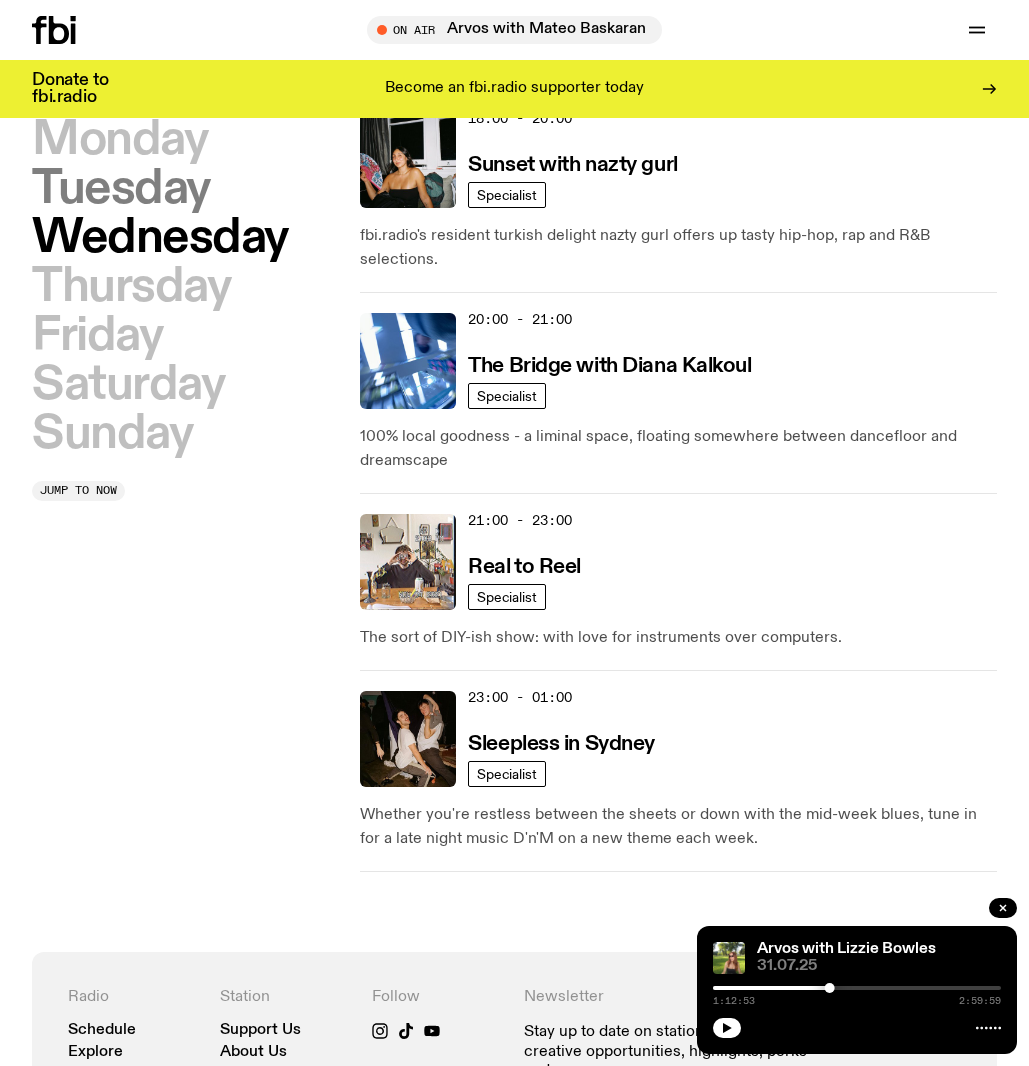 click on "Tuesday" at bounding box center (121, 189) 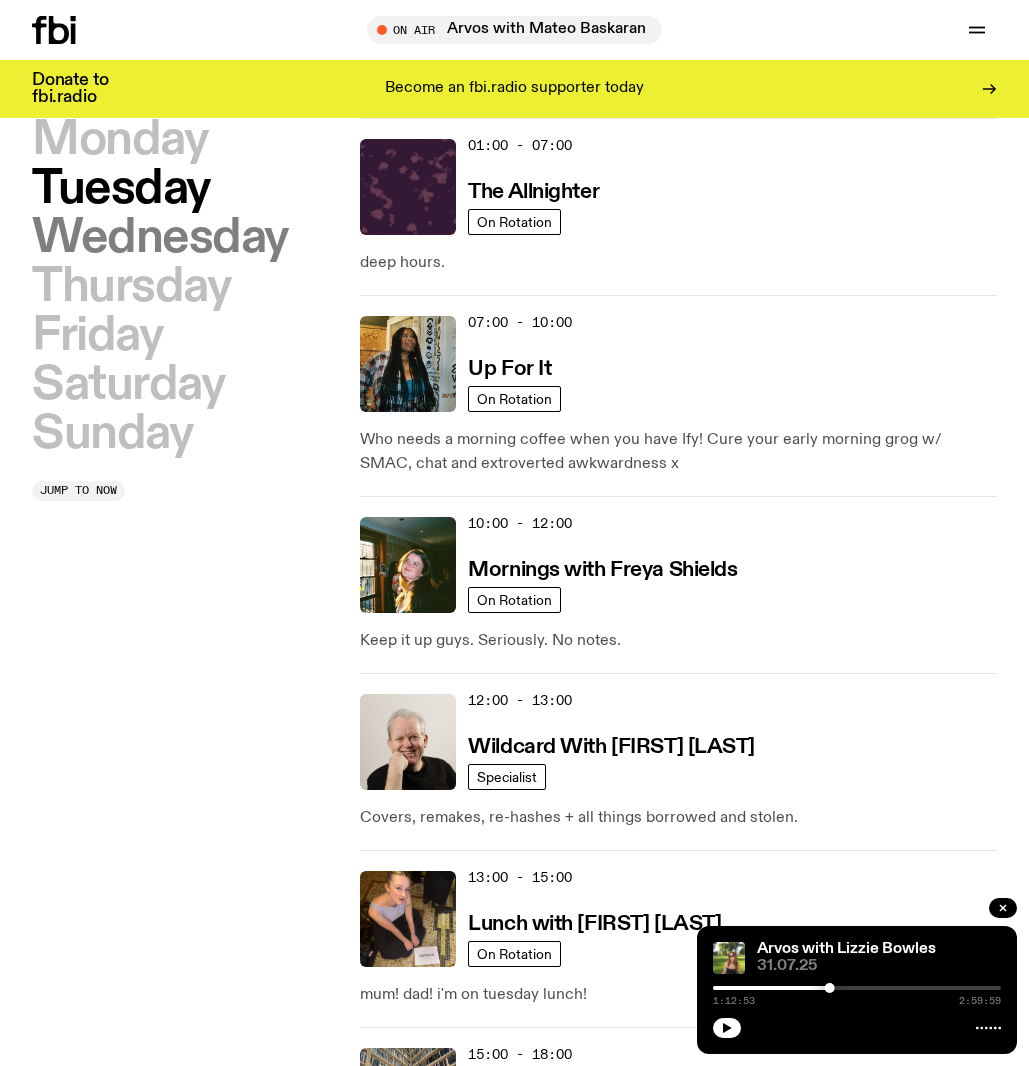 click on "Wednesday" at bounding box center (160, 238) 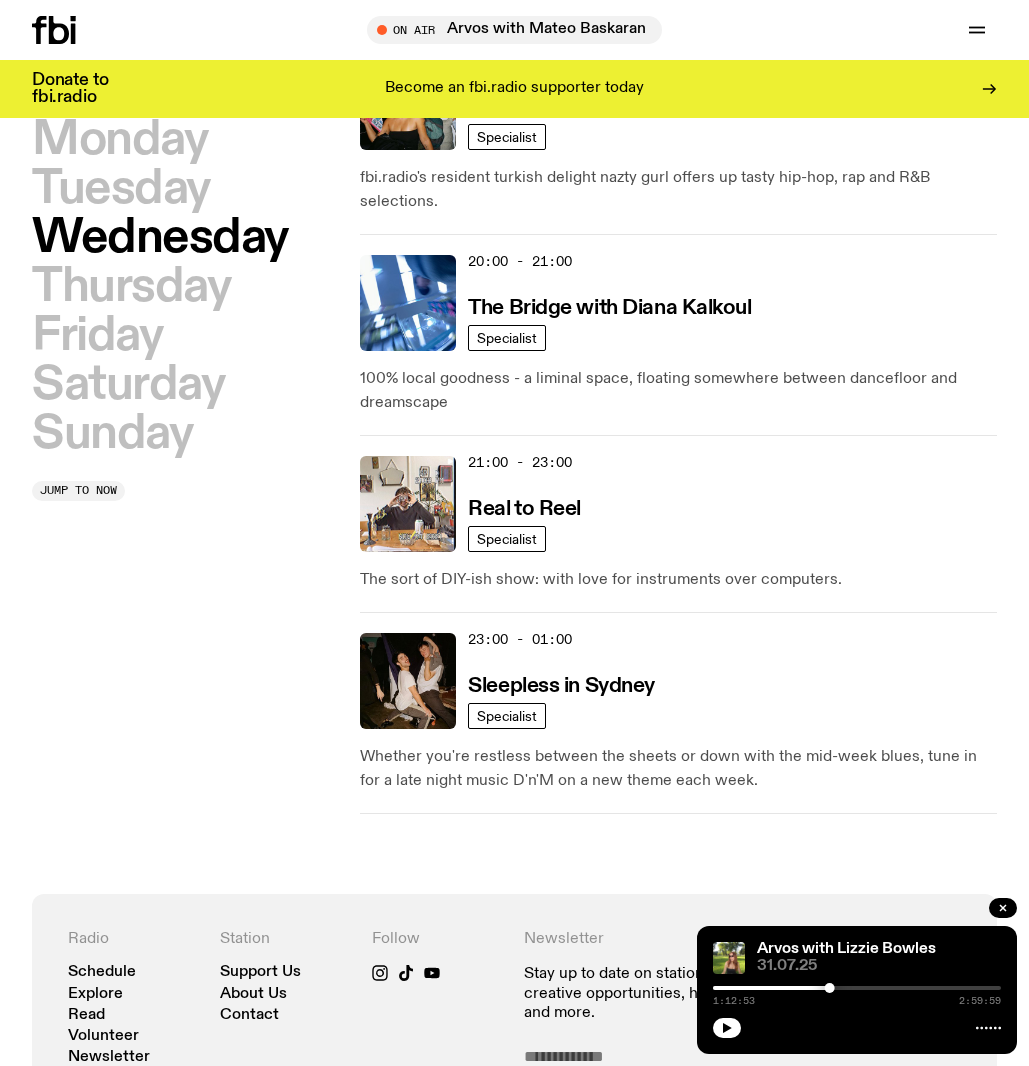 scroll, scrollTop: 1314, scrollLeft: 0, axis: vertical 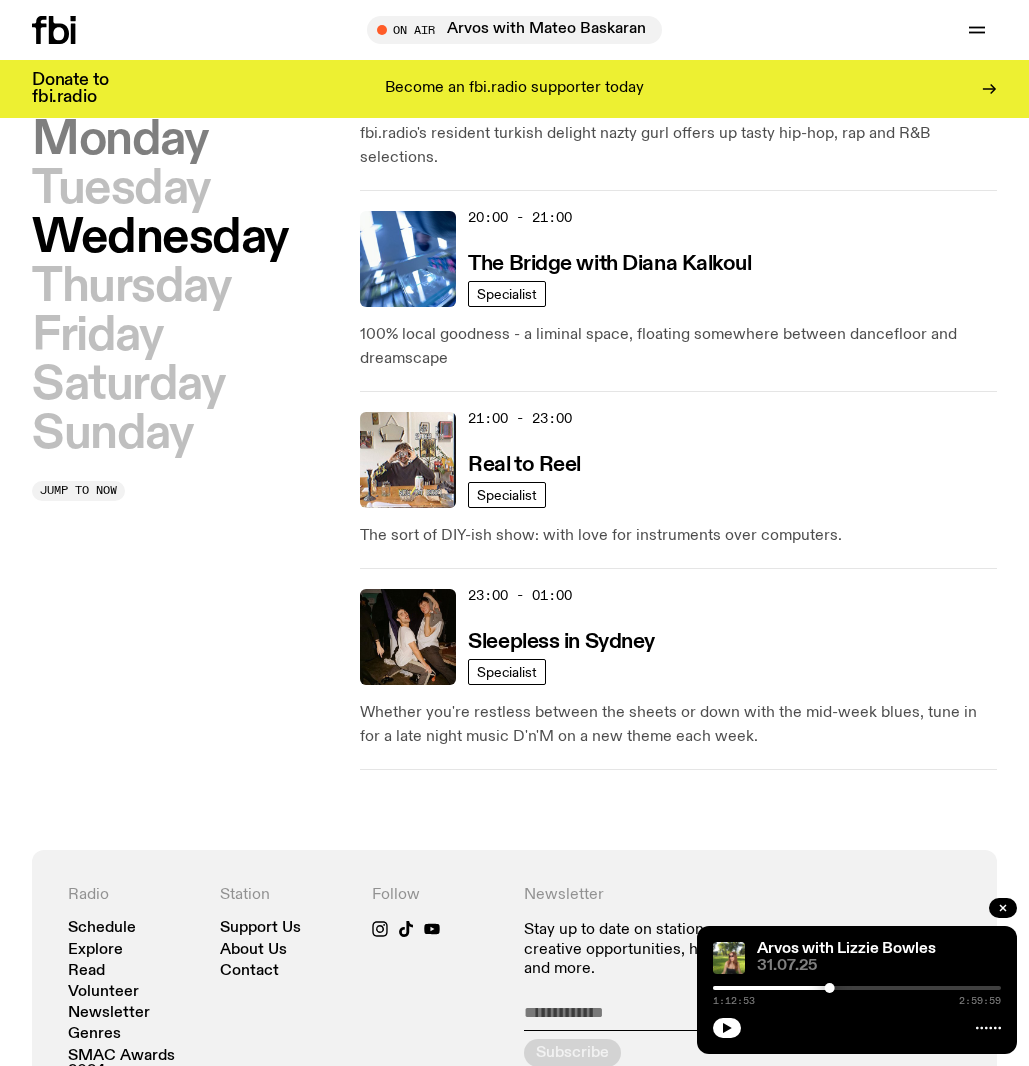 click on "Monday" at bounding box center (119, 140) 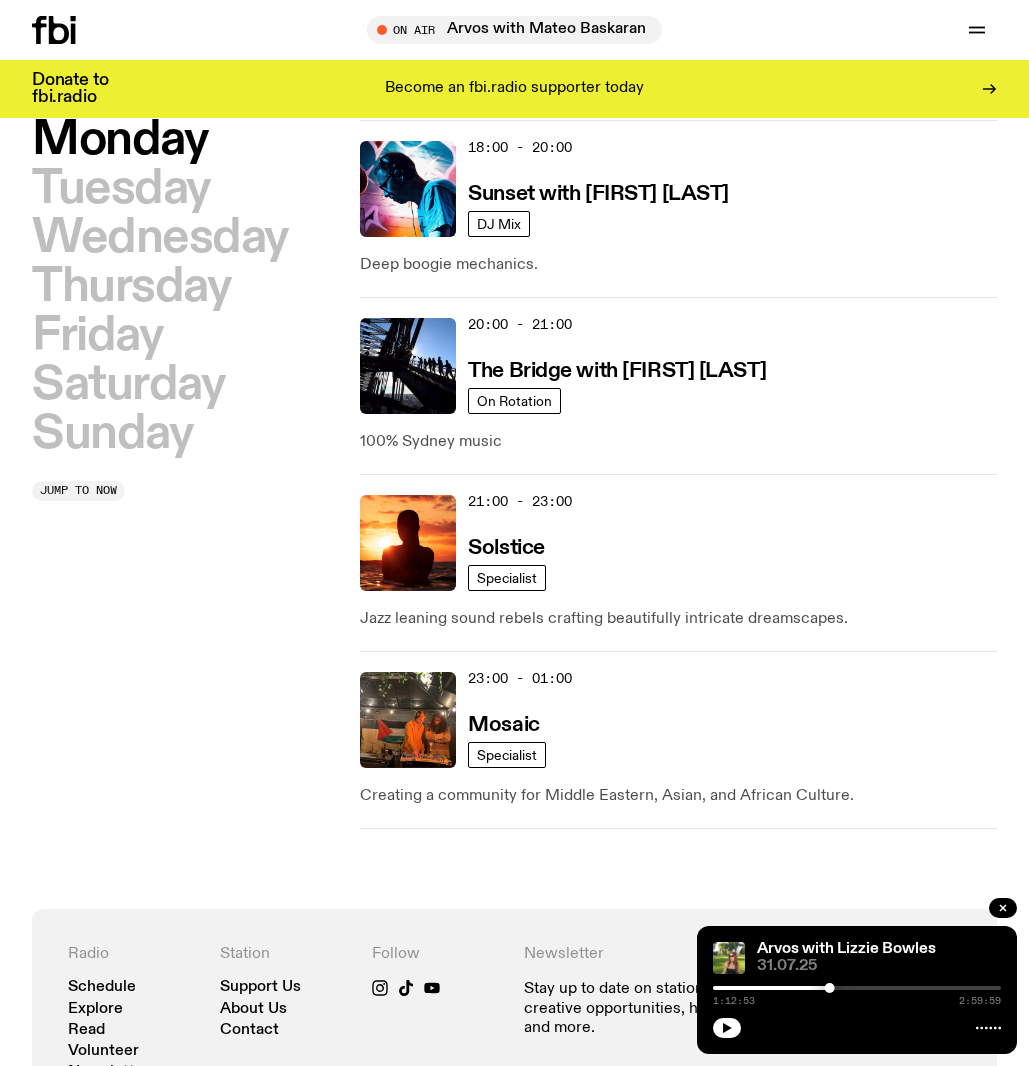 scroll, scrollTop: 1151, scrollLeft: 0, axis: vertical 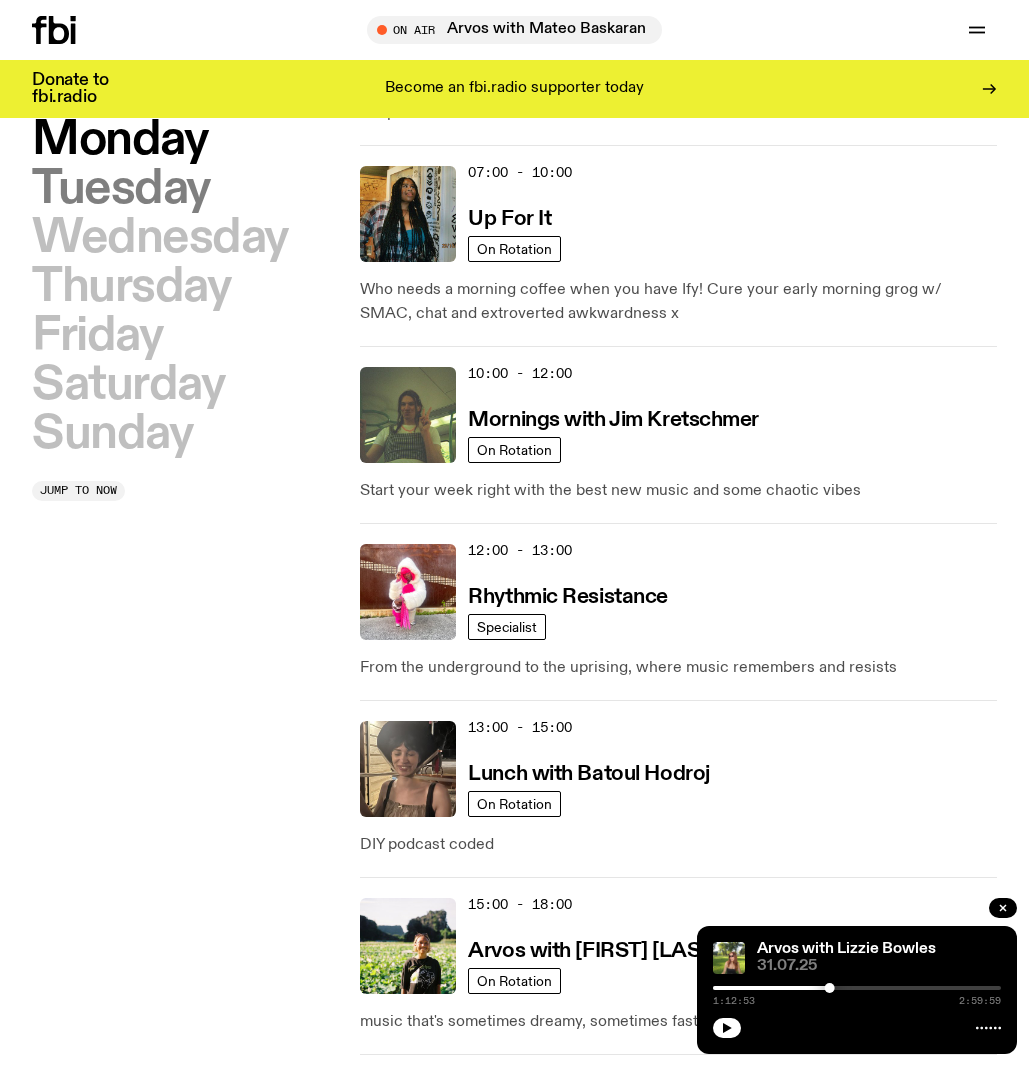 click on "Tuesday" at bounding box center (121, 189) 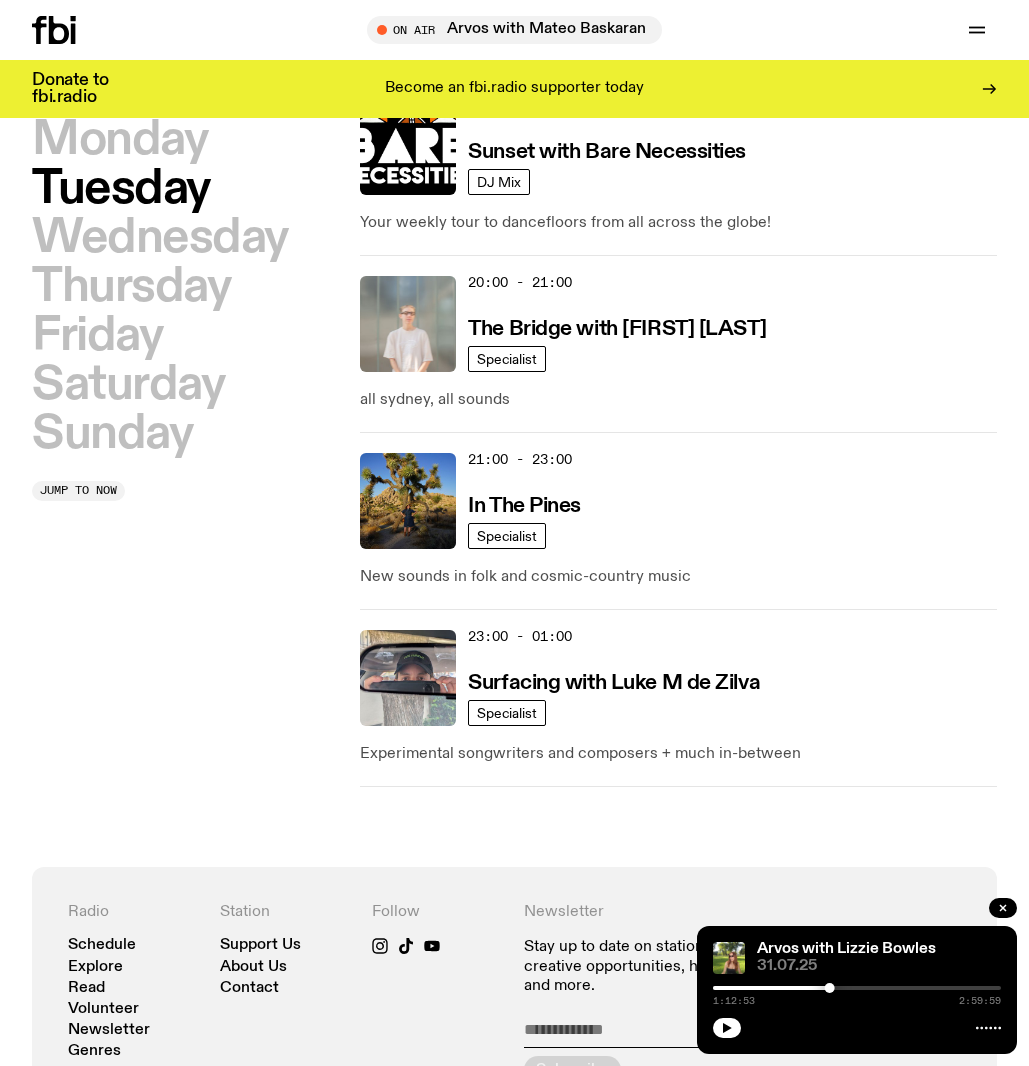 scroll, scrollTop: 1208, scrollLeft: 0, axis: vertical 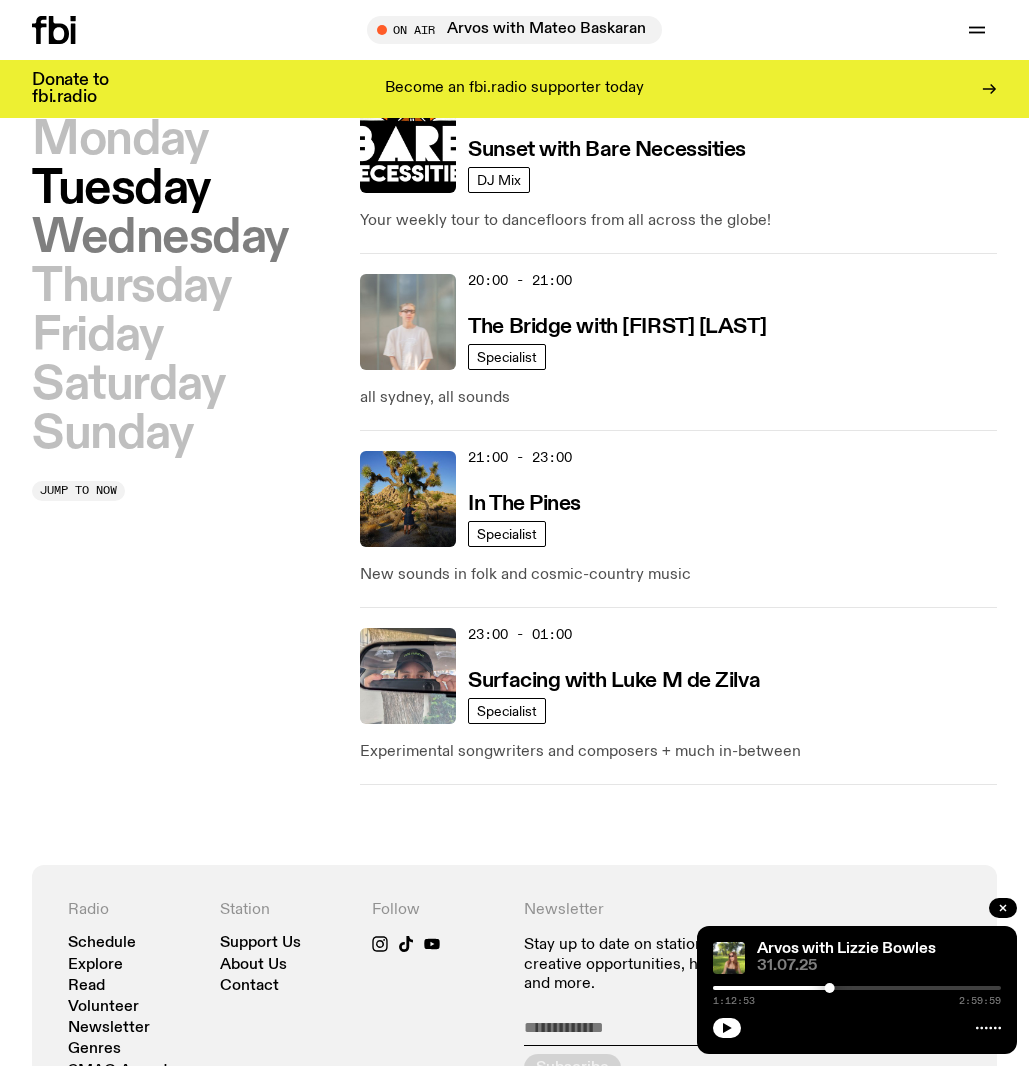 click on "Wednesday" at bounding box center [160, 238] 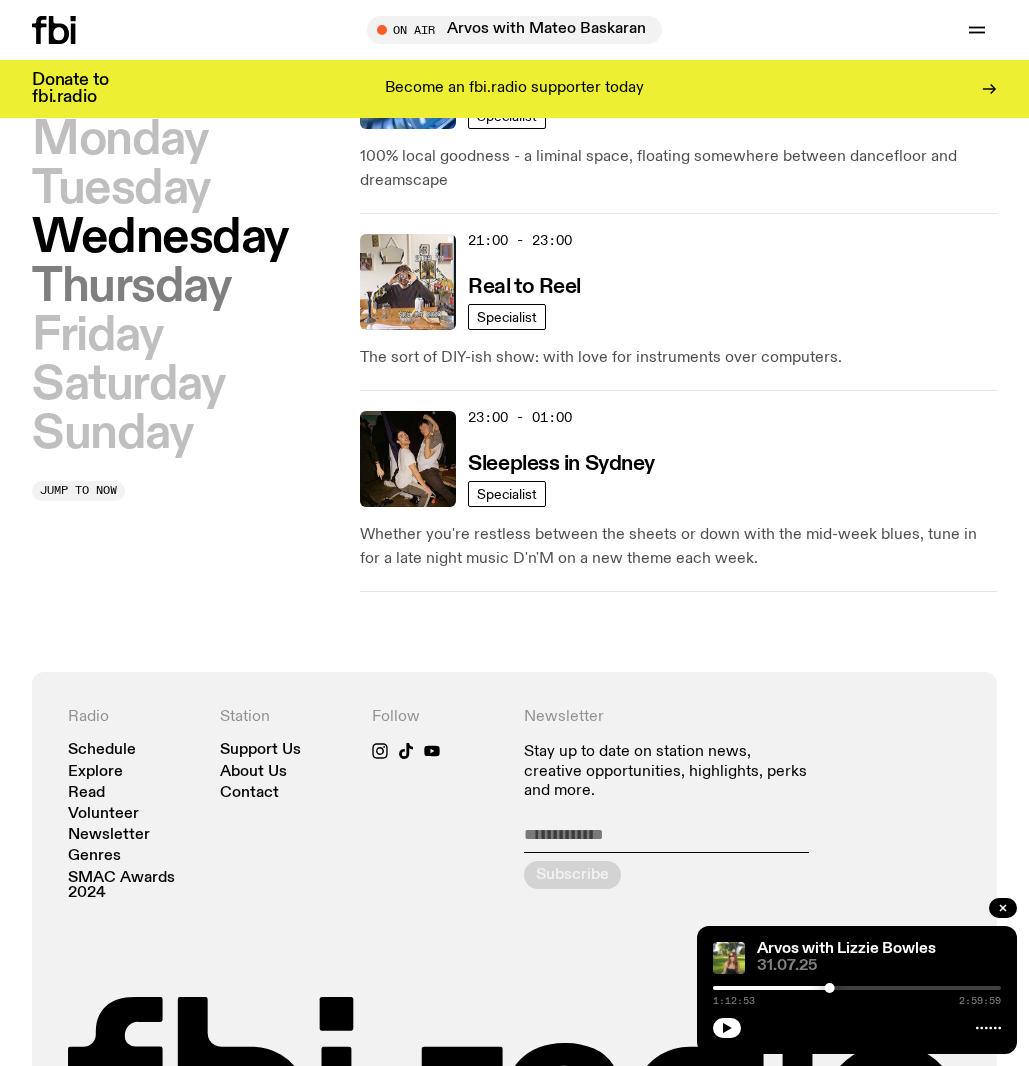 click on "Thursday" at bounding box center (131, 287) 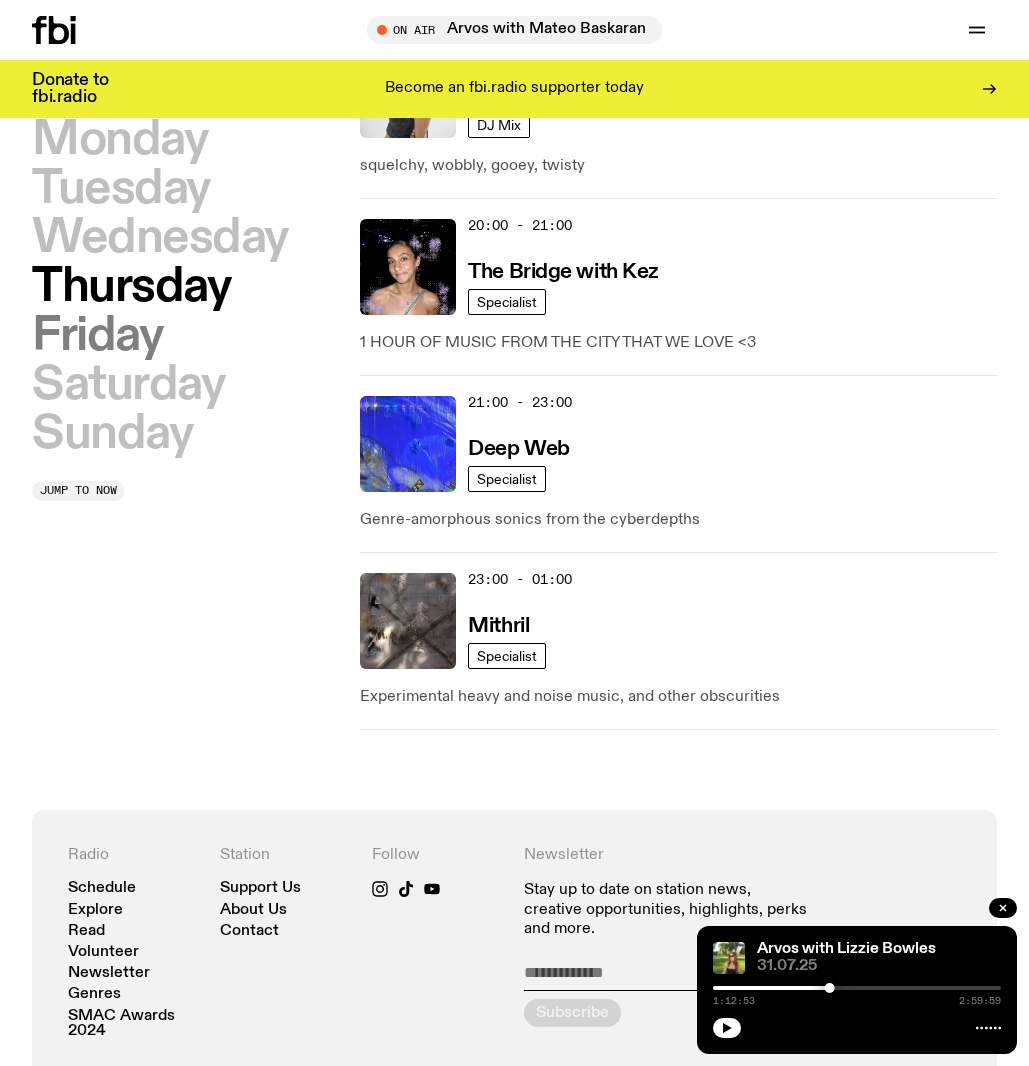 click on "Friday" at bounding box center (97, 336) 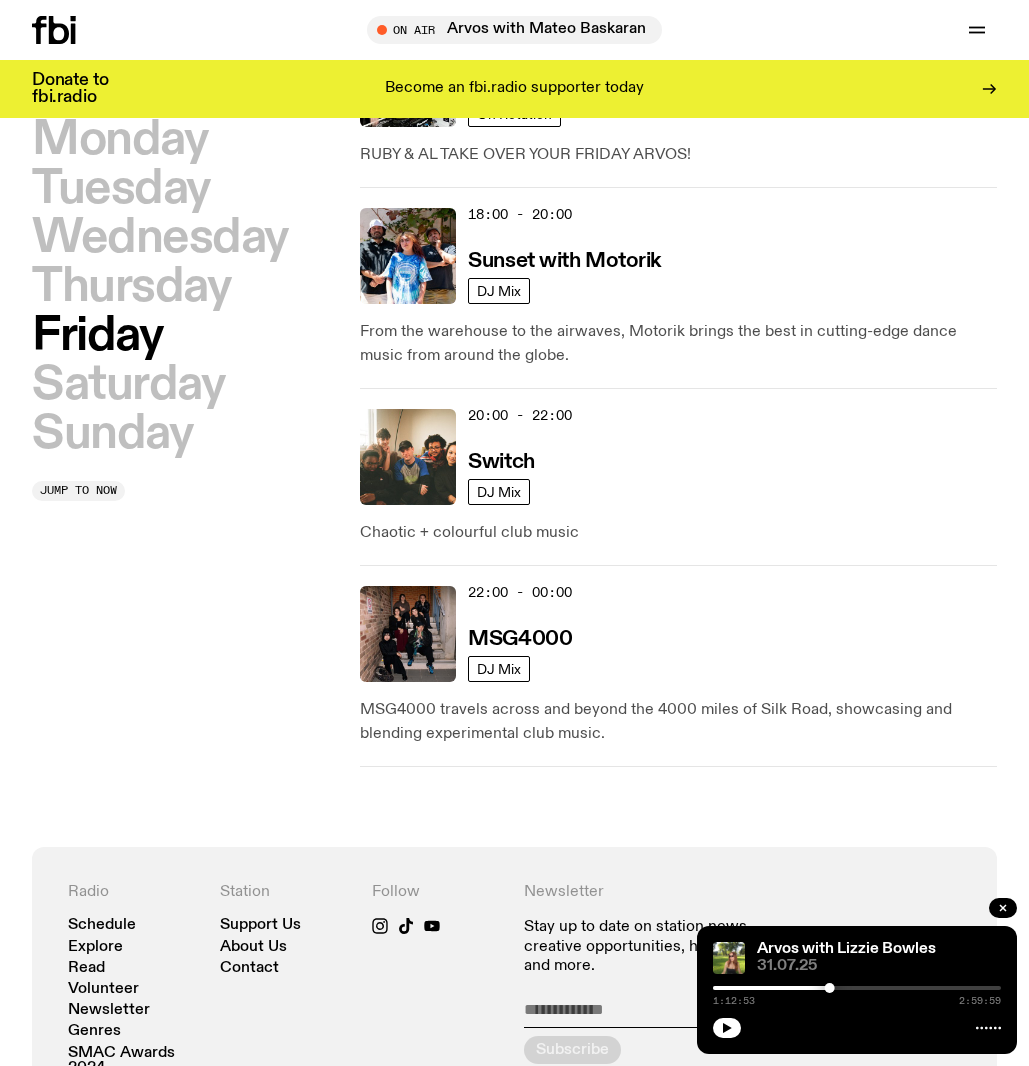 scroll, scrollTop: 1154, scrollLeft: 0, axis: vertical 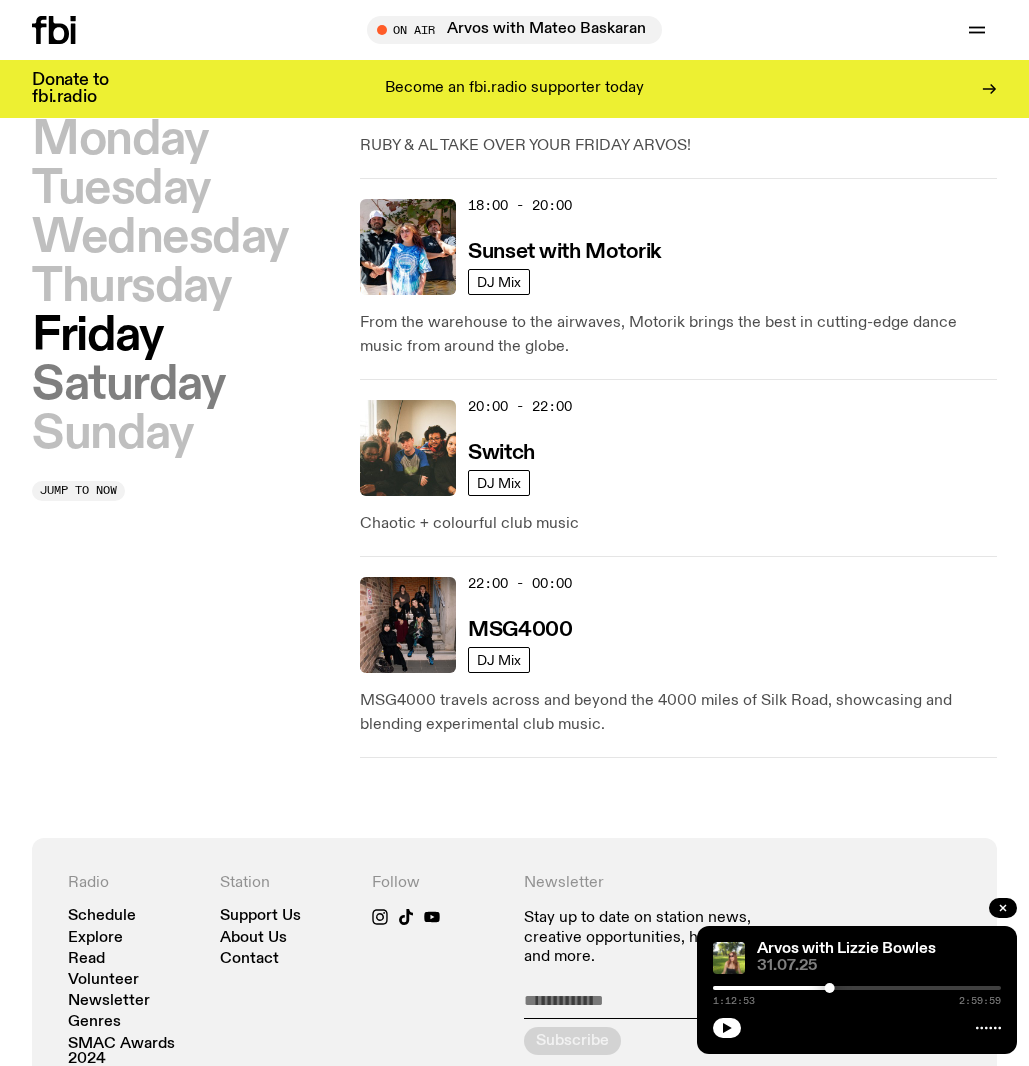 click on "Saturday" at bounding box center (128, 385) 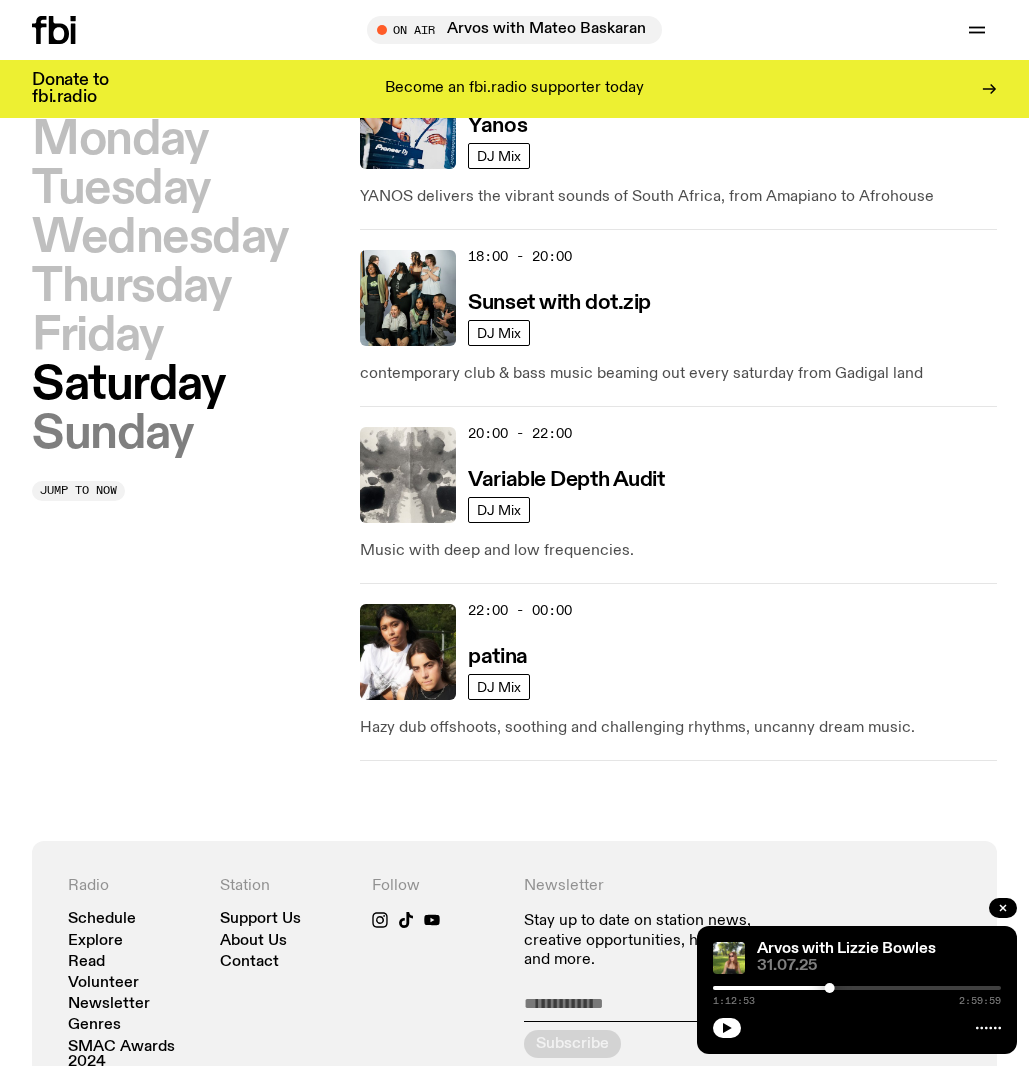 click on "Sunday" at bounding box center (112, 434) 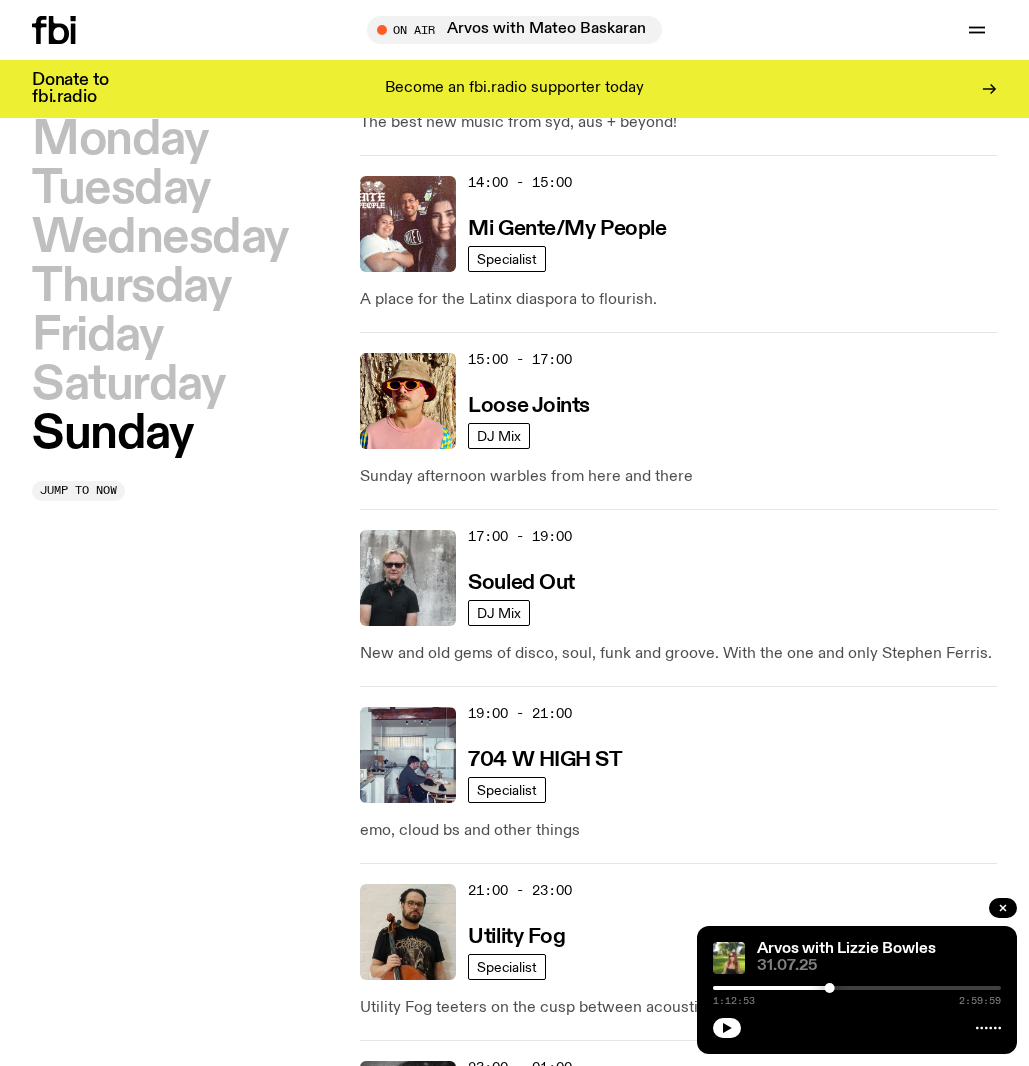 scroll, scrollTop: 1307, scrollLeft: 0, axis: vertical 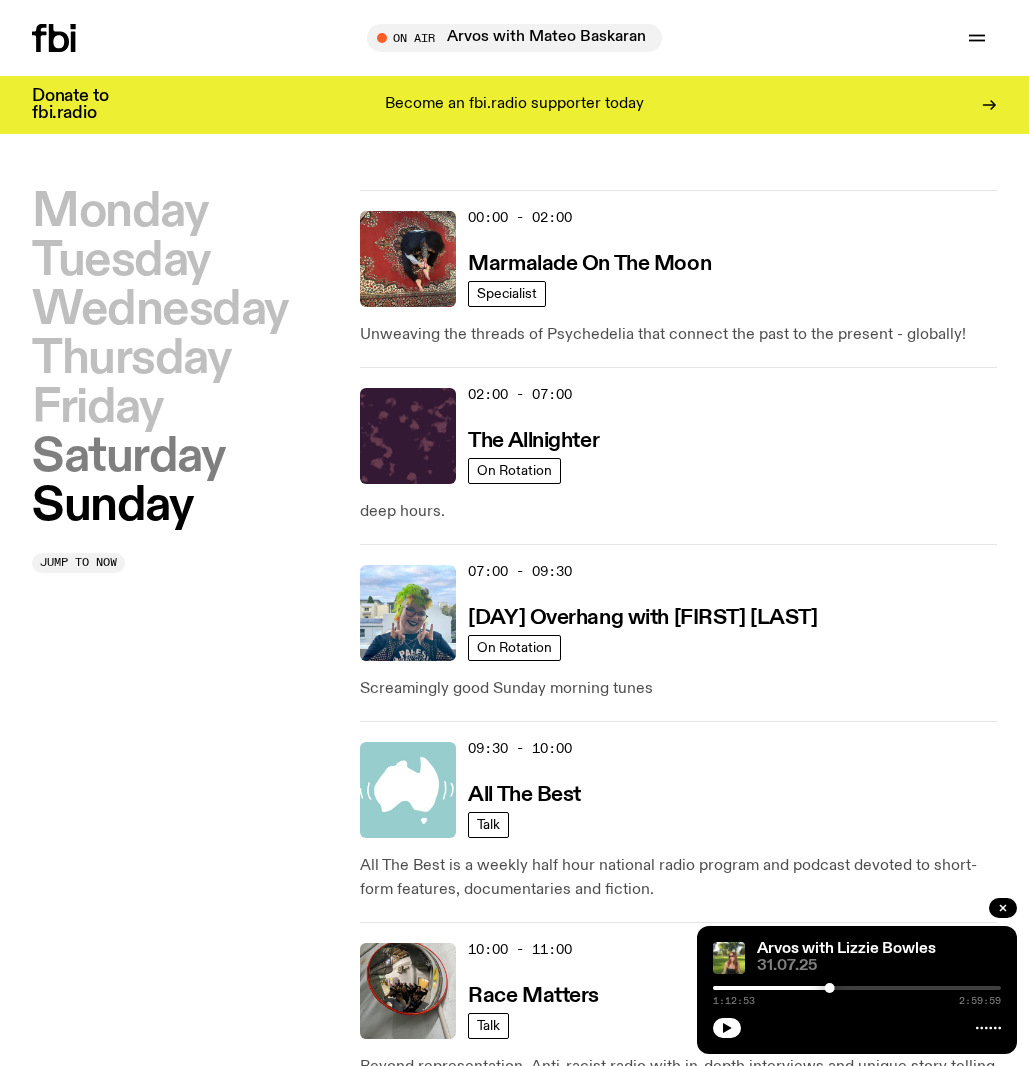 click on "Saturday" at bounding box center (128, 457) 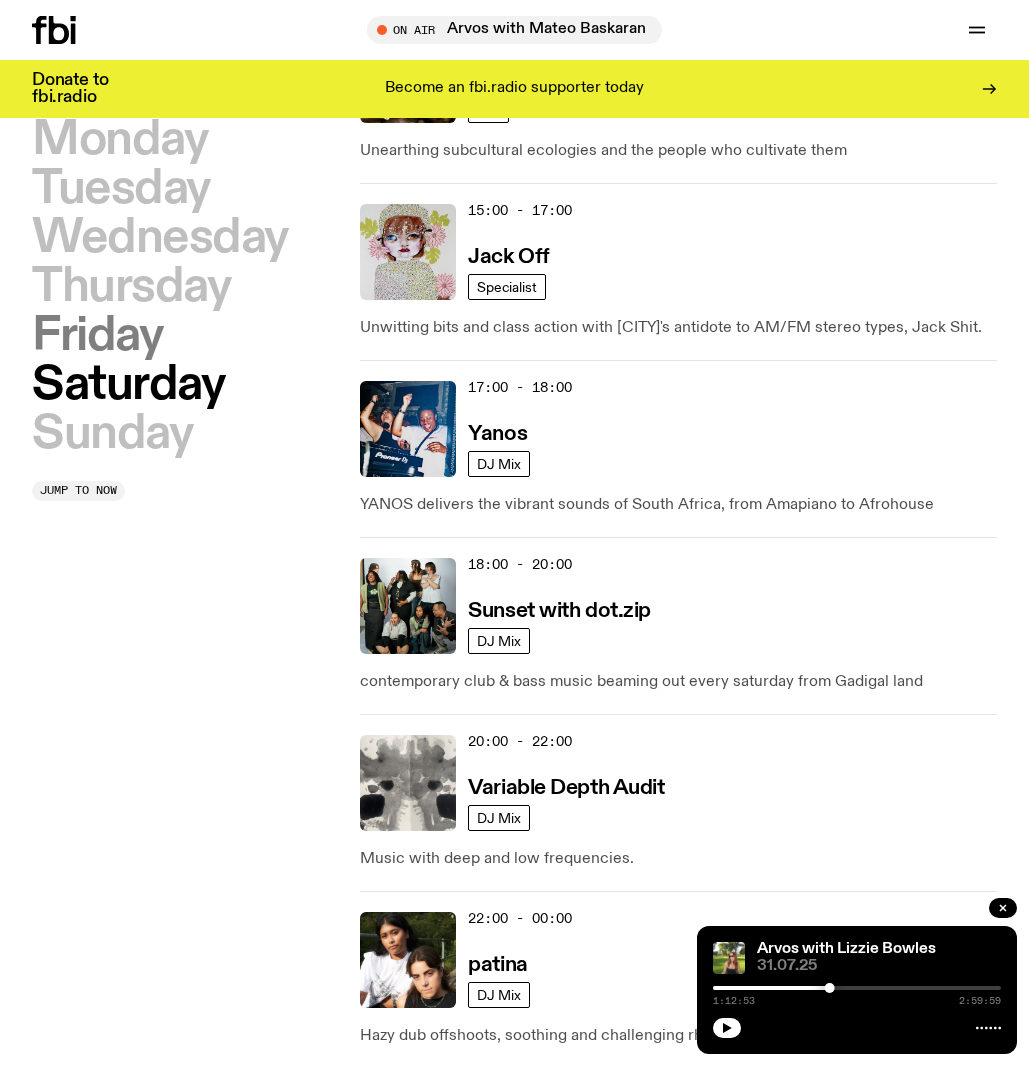 click on "Friday" at bounding box center (97, 336) 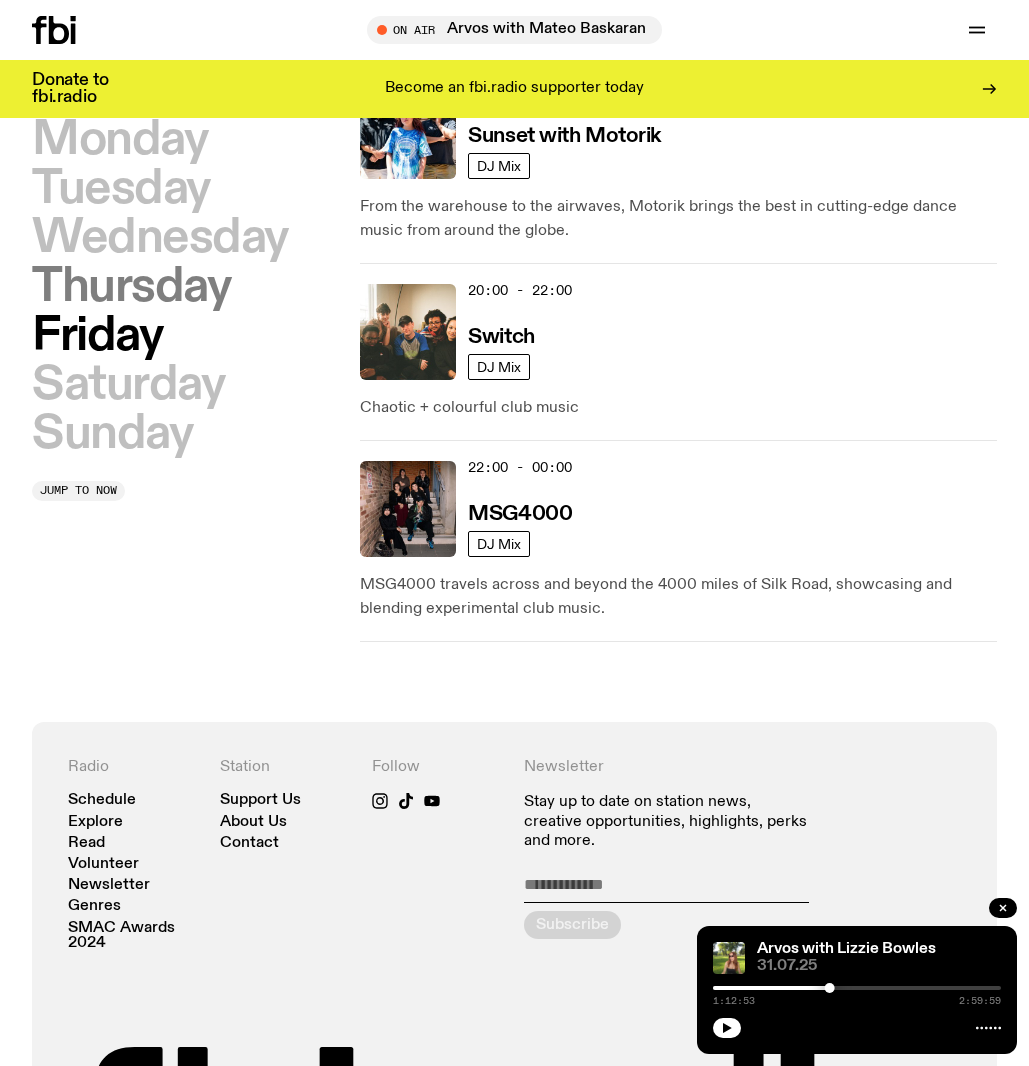 click on "Thursday" at bounding box center [131, 287] 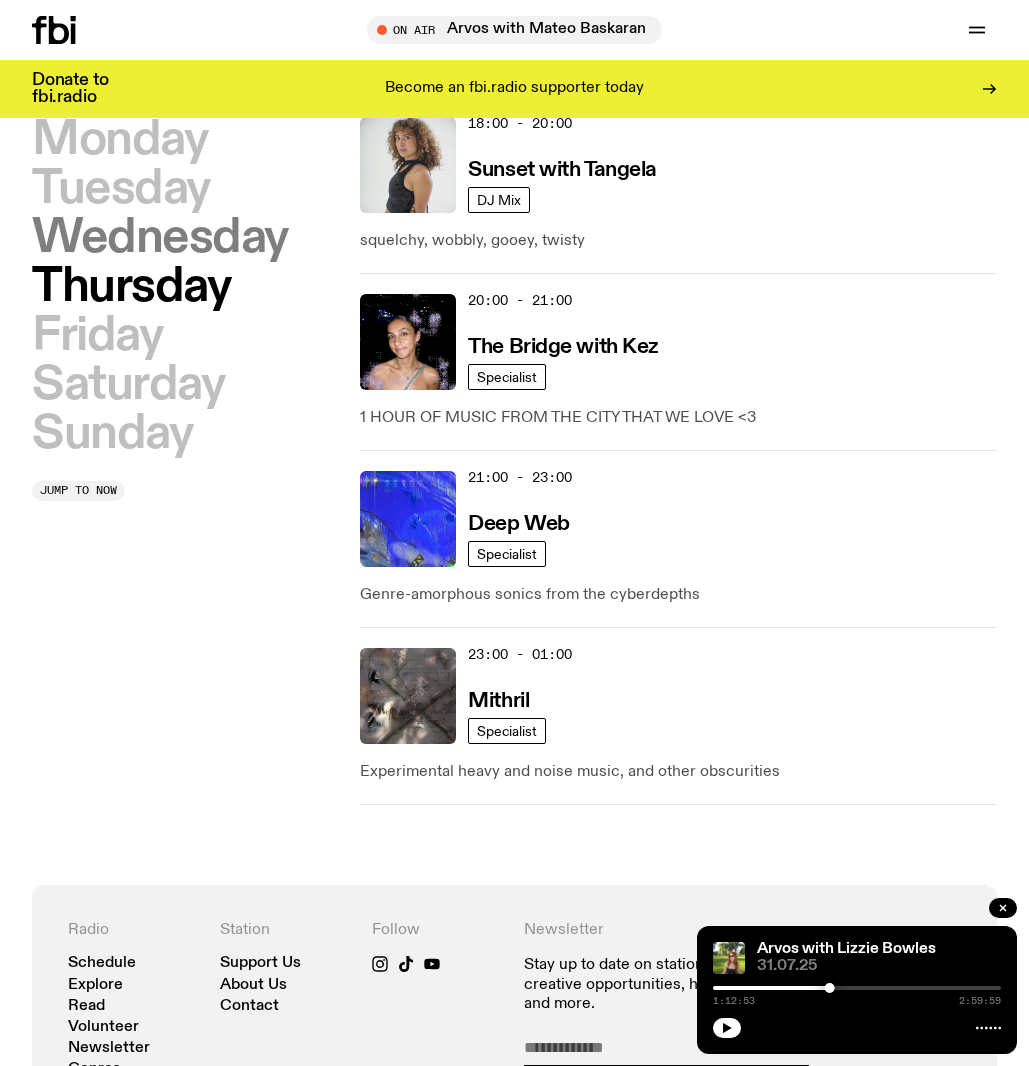 click on "Wednesday" at bounding box center [160, 238] 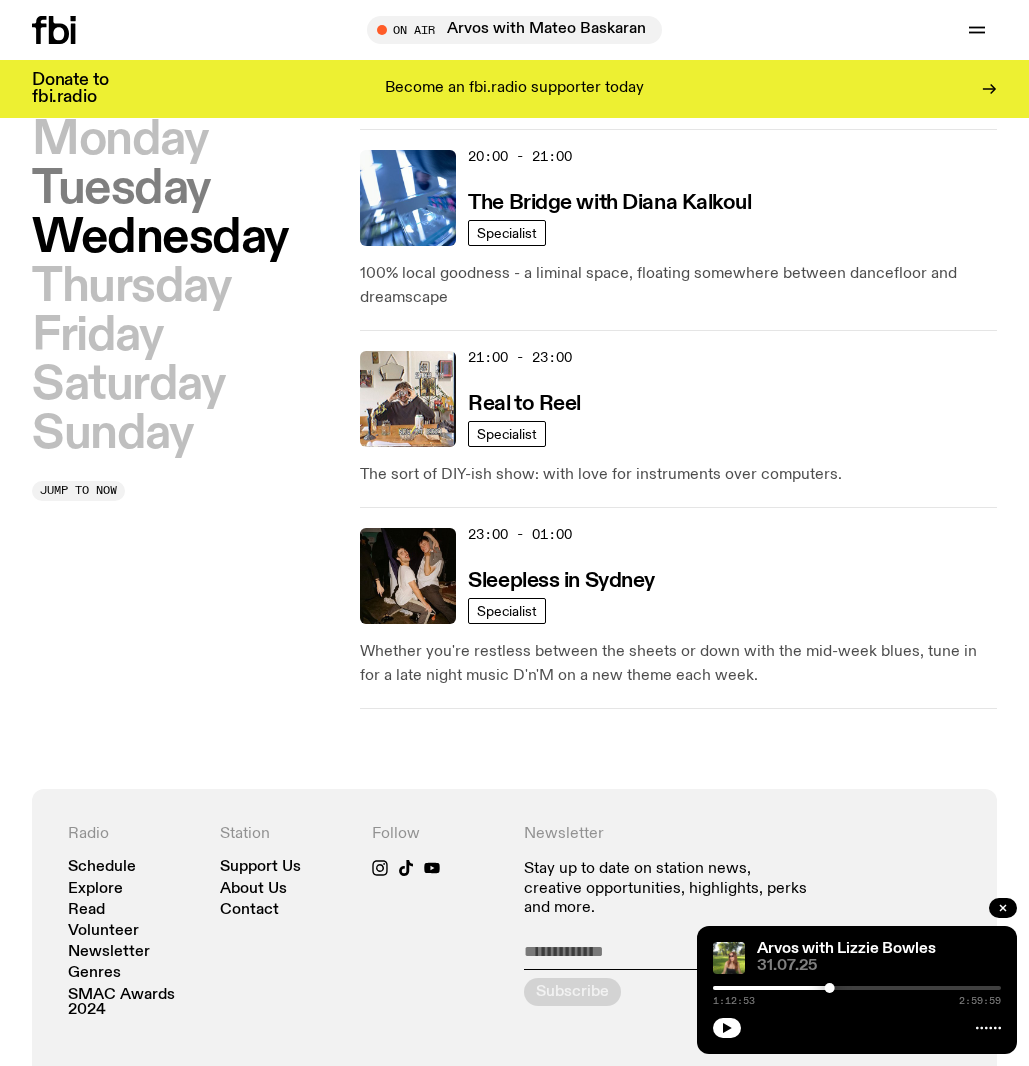 click on "Tuesday" at bounding box center (121, 189) 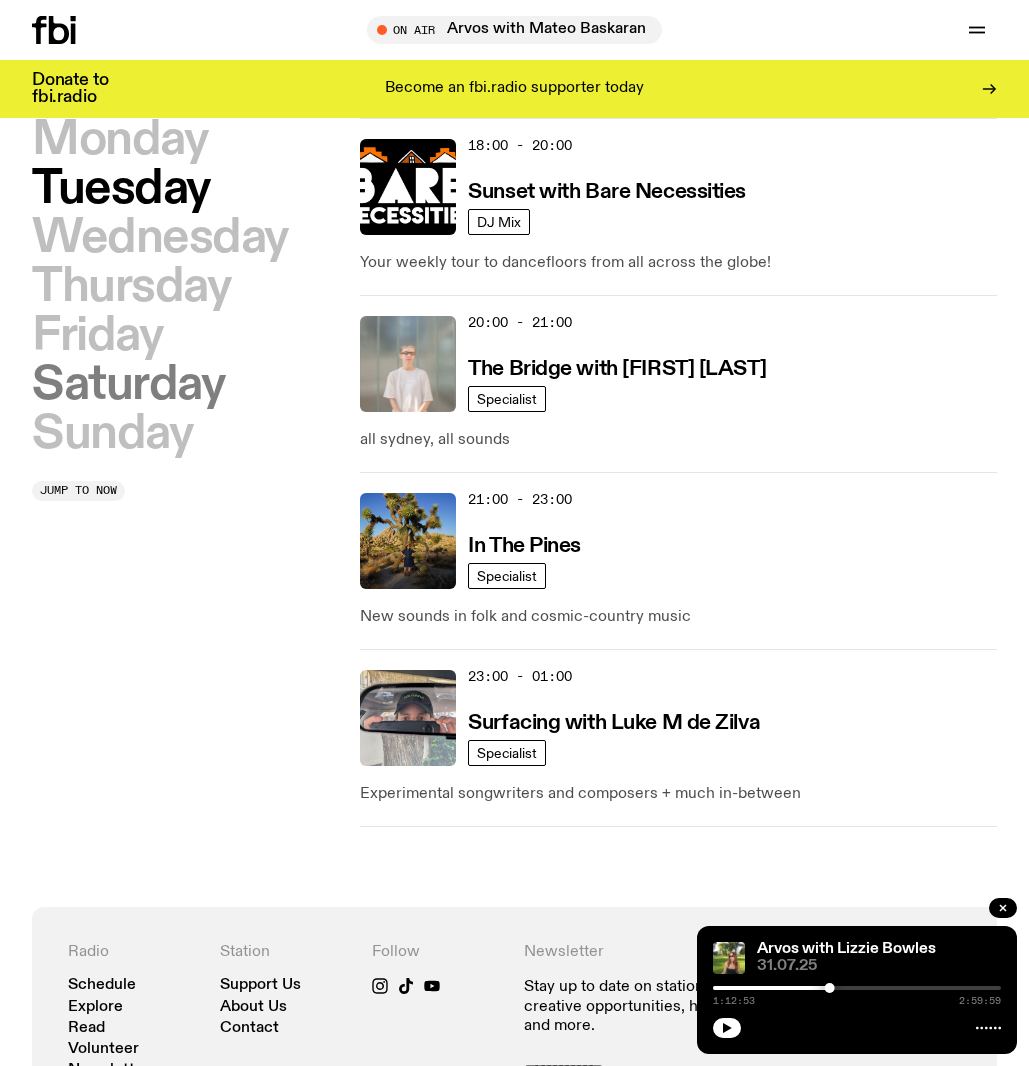 scroll, scrollTop: 1179, scrollLeft: 0, axis: vertical 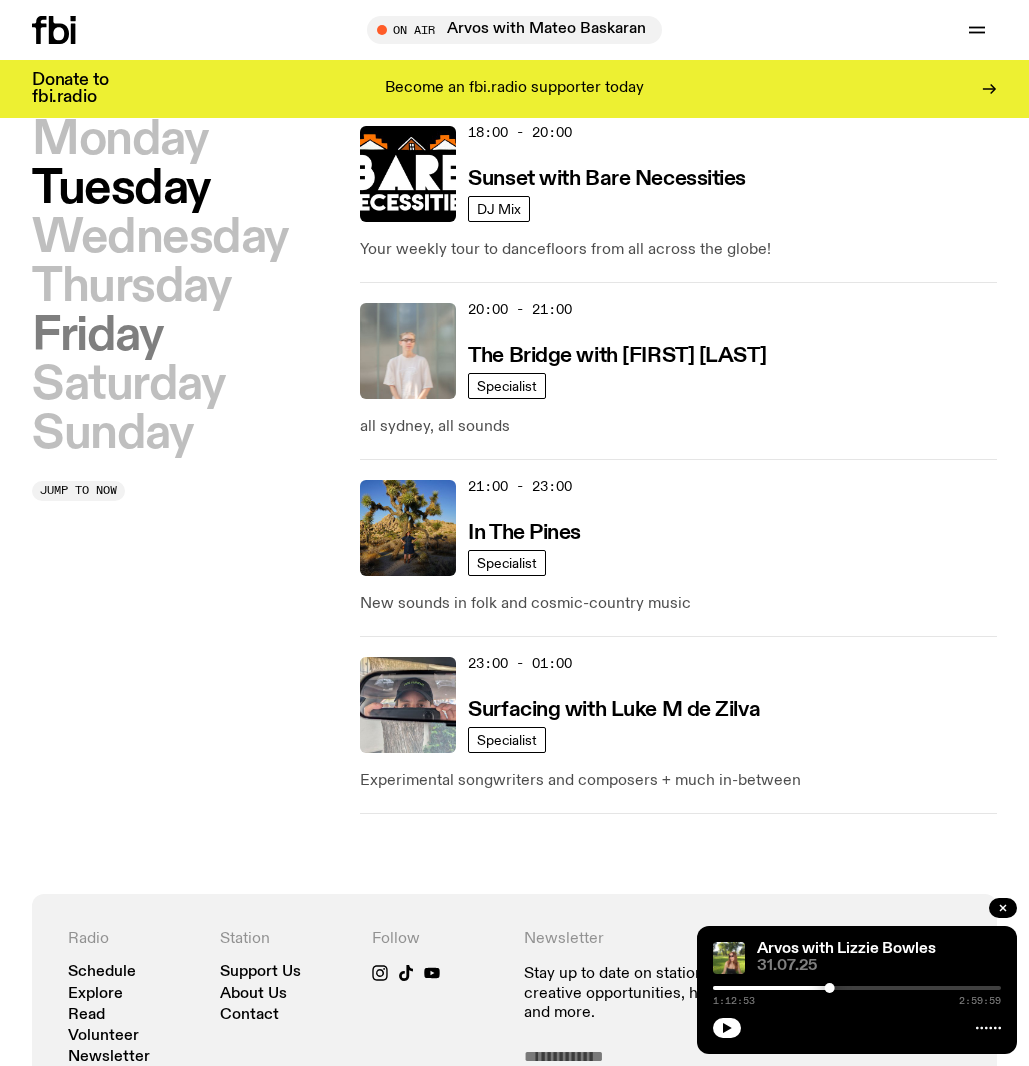 click on "Friday" at bounding box center [97, 336] 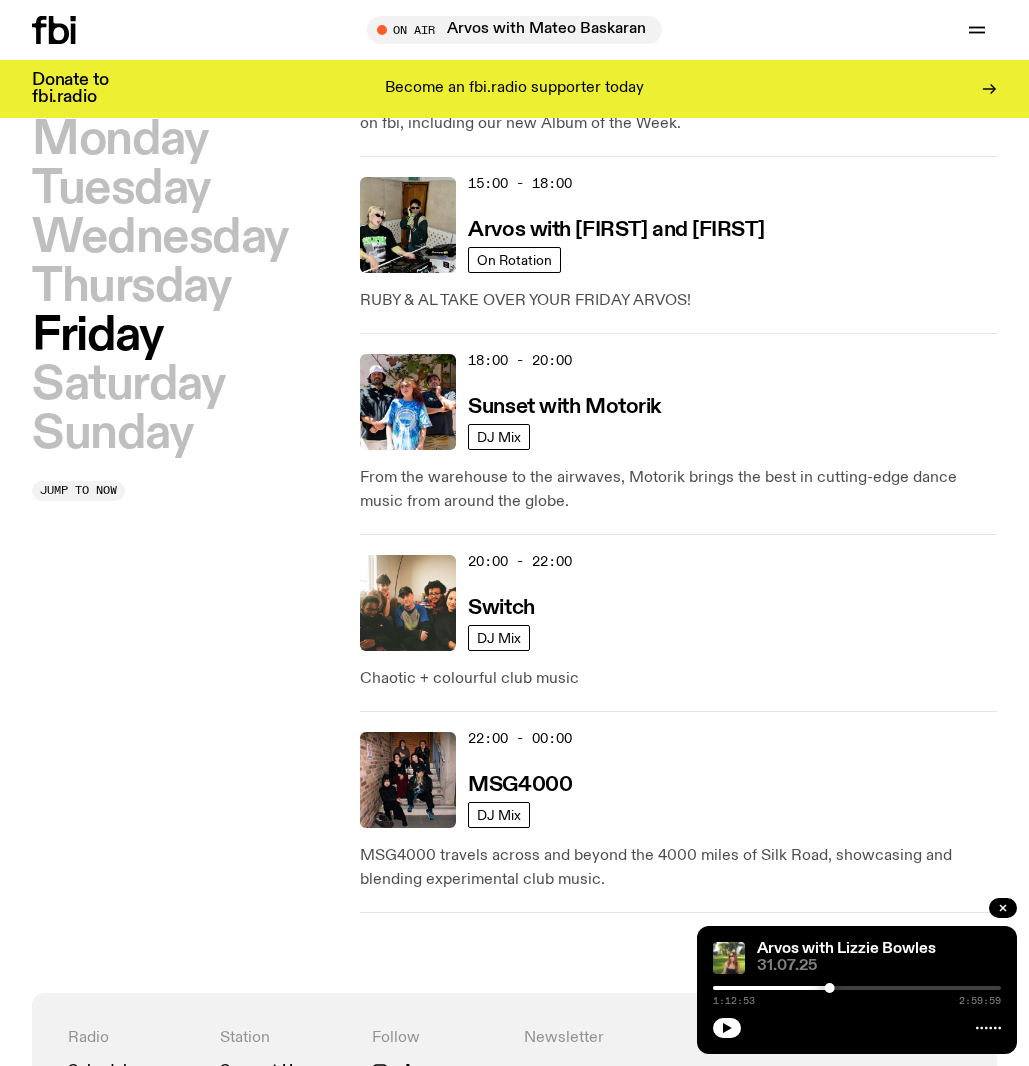 scroll, scrollTop: 1005, scrollLeft: 0, axis: vertical 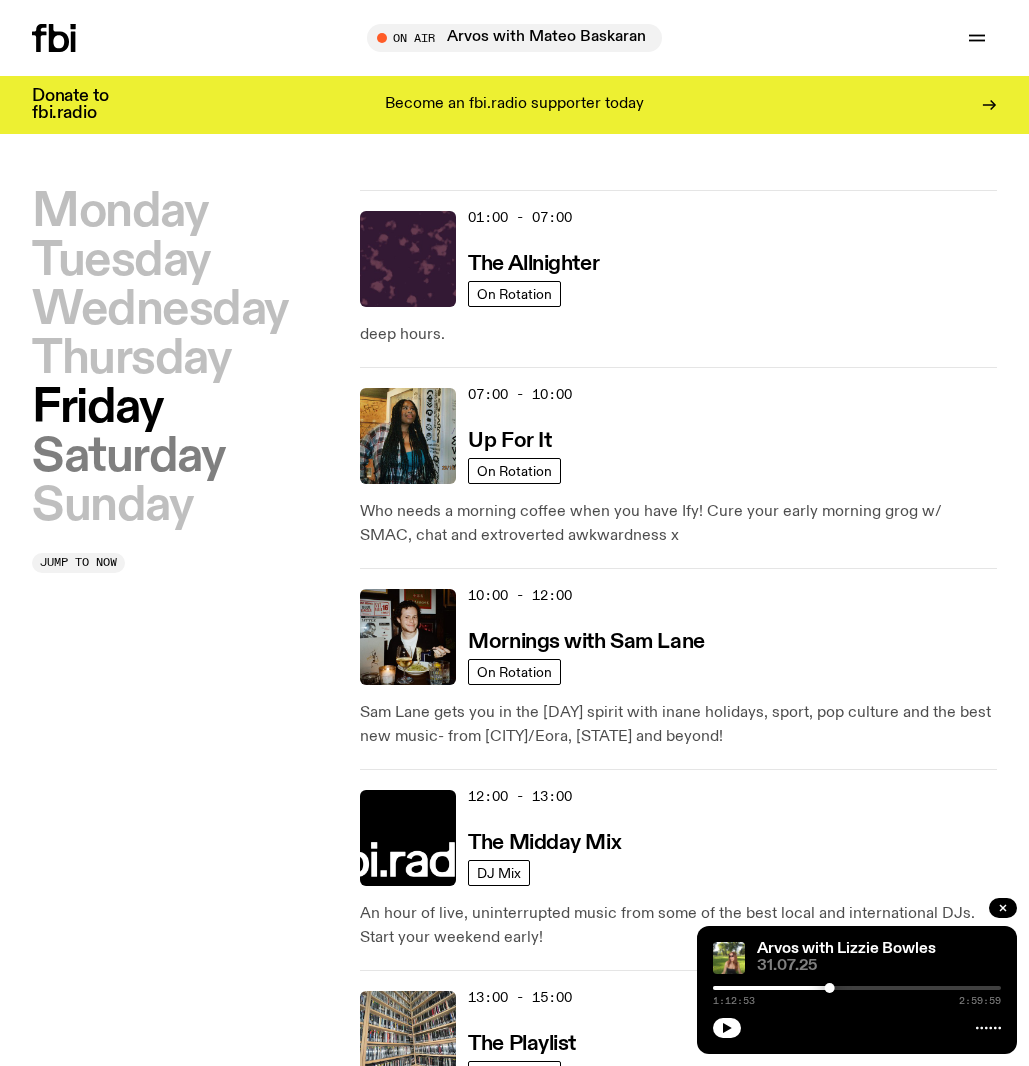 click on "Saturday" at bounding box center [128, 457] 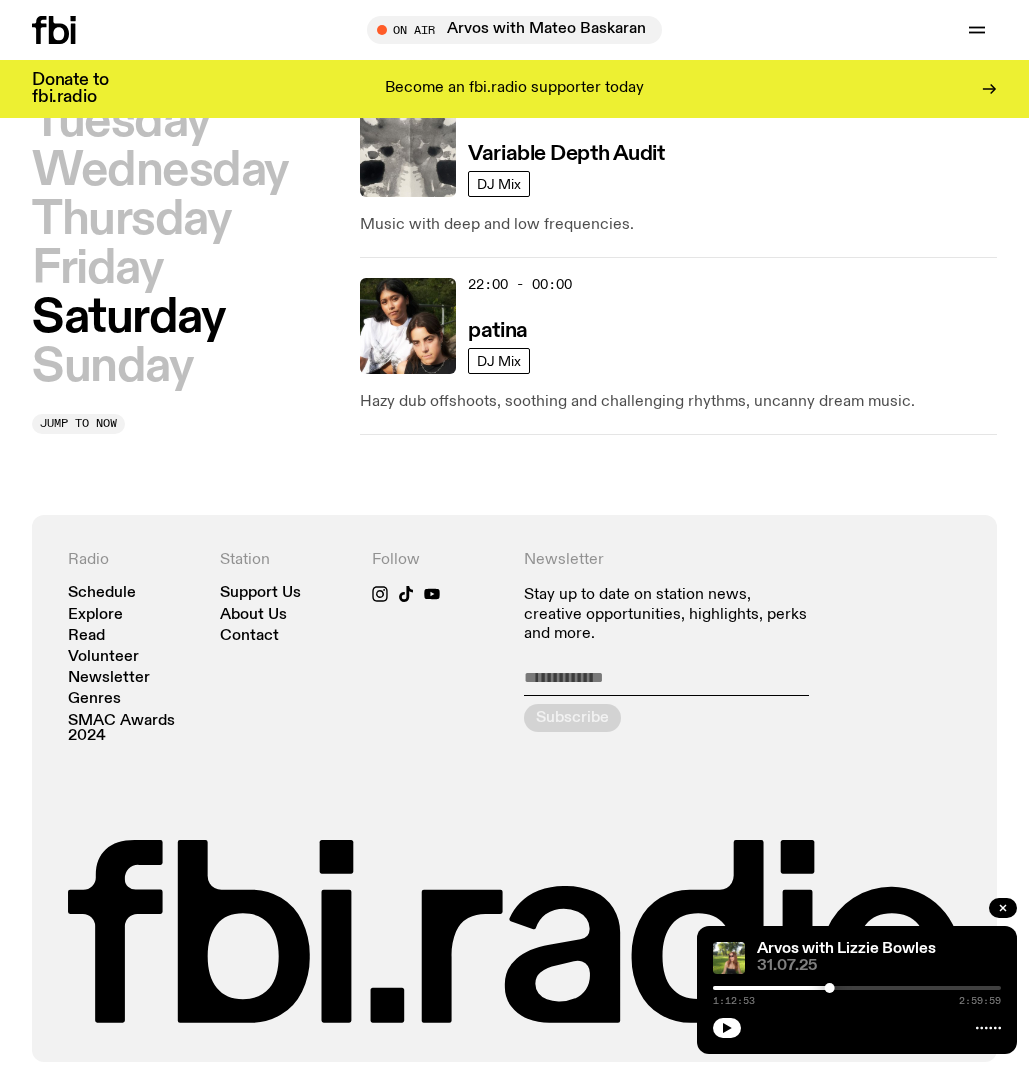 scroll, scrollTop: 1978, scrollLeft: 0, axis: vertical 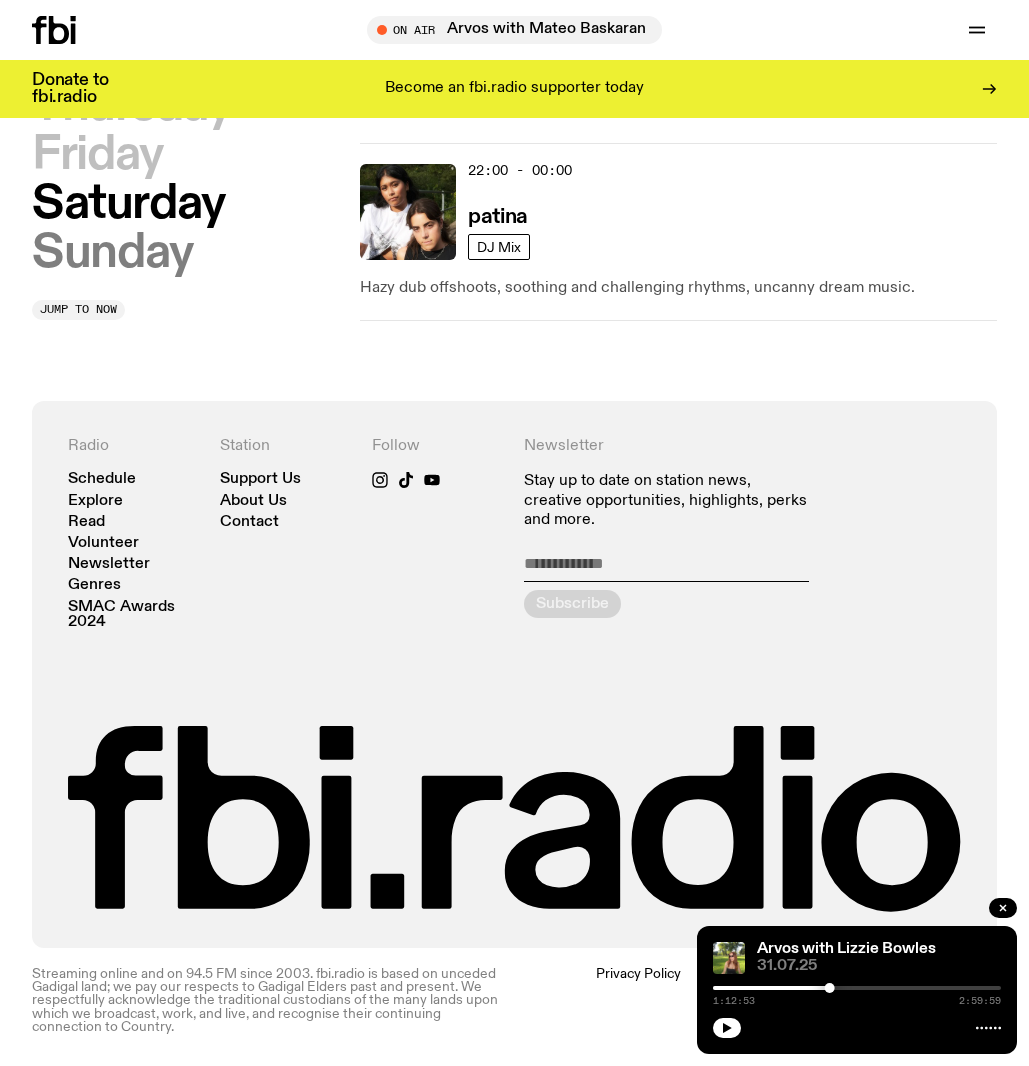 click on "Sunday" at bounding box center [112, 253] 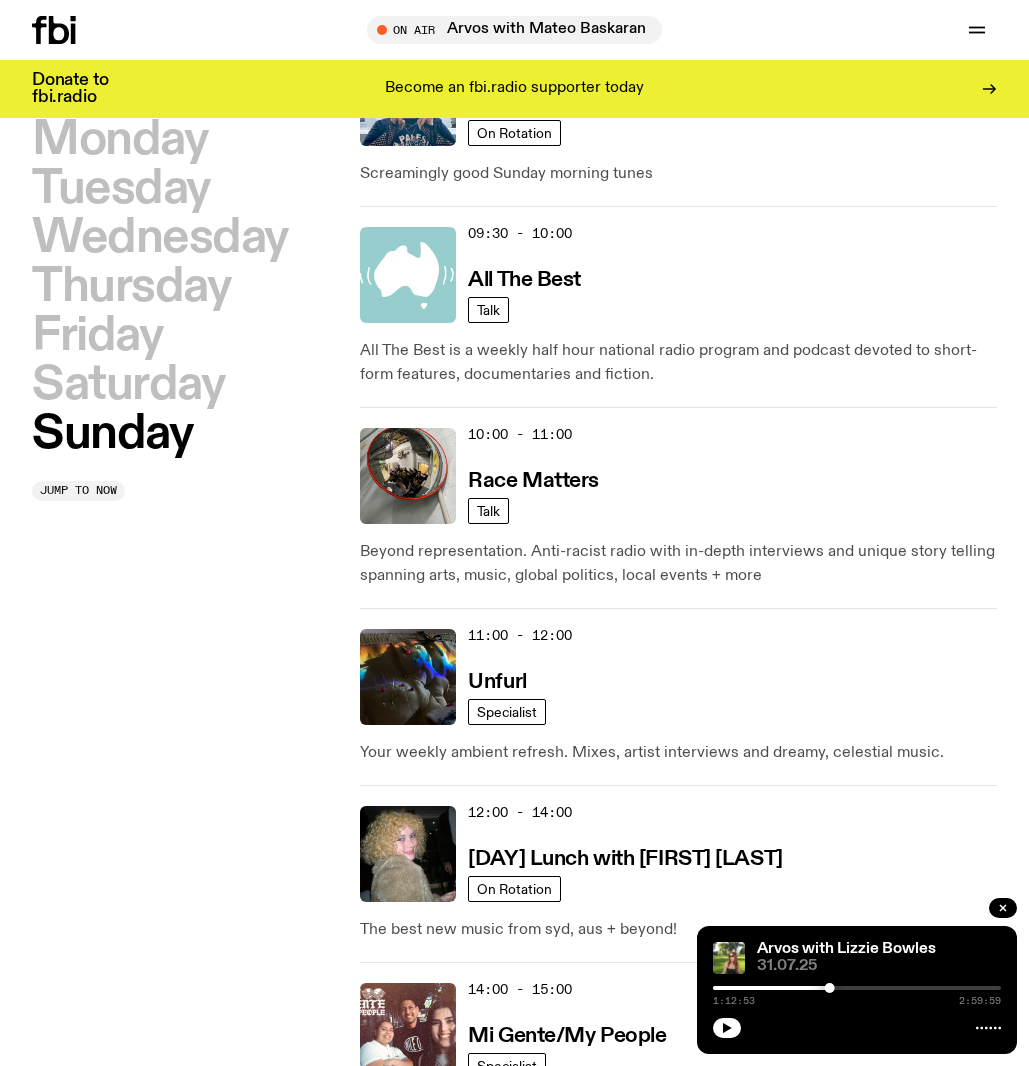 scroll, scrollTop: 56, scrollLeft: 0, axis: vertical 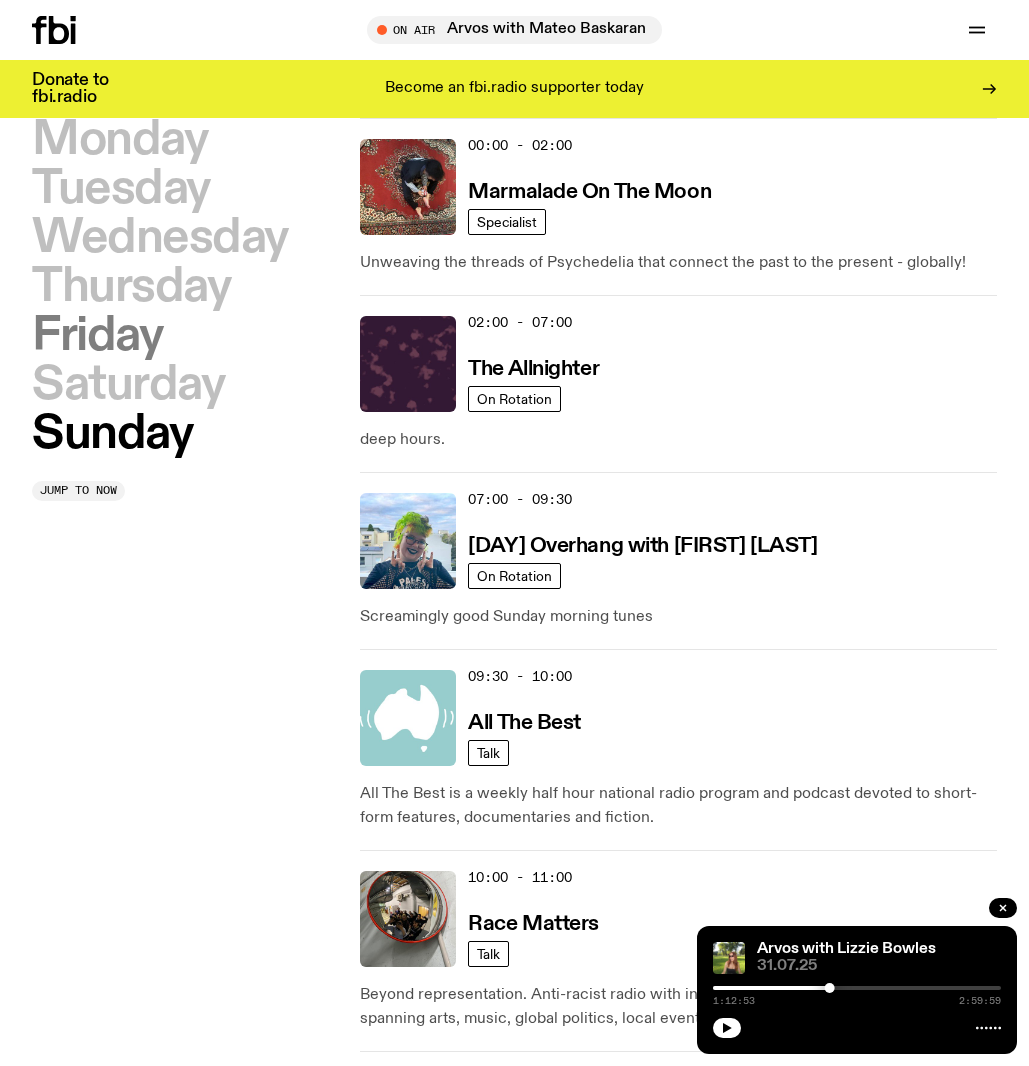 click on "Friday" at bounding box center (97, 336) 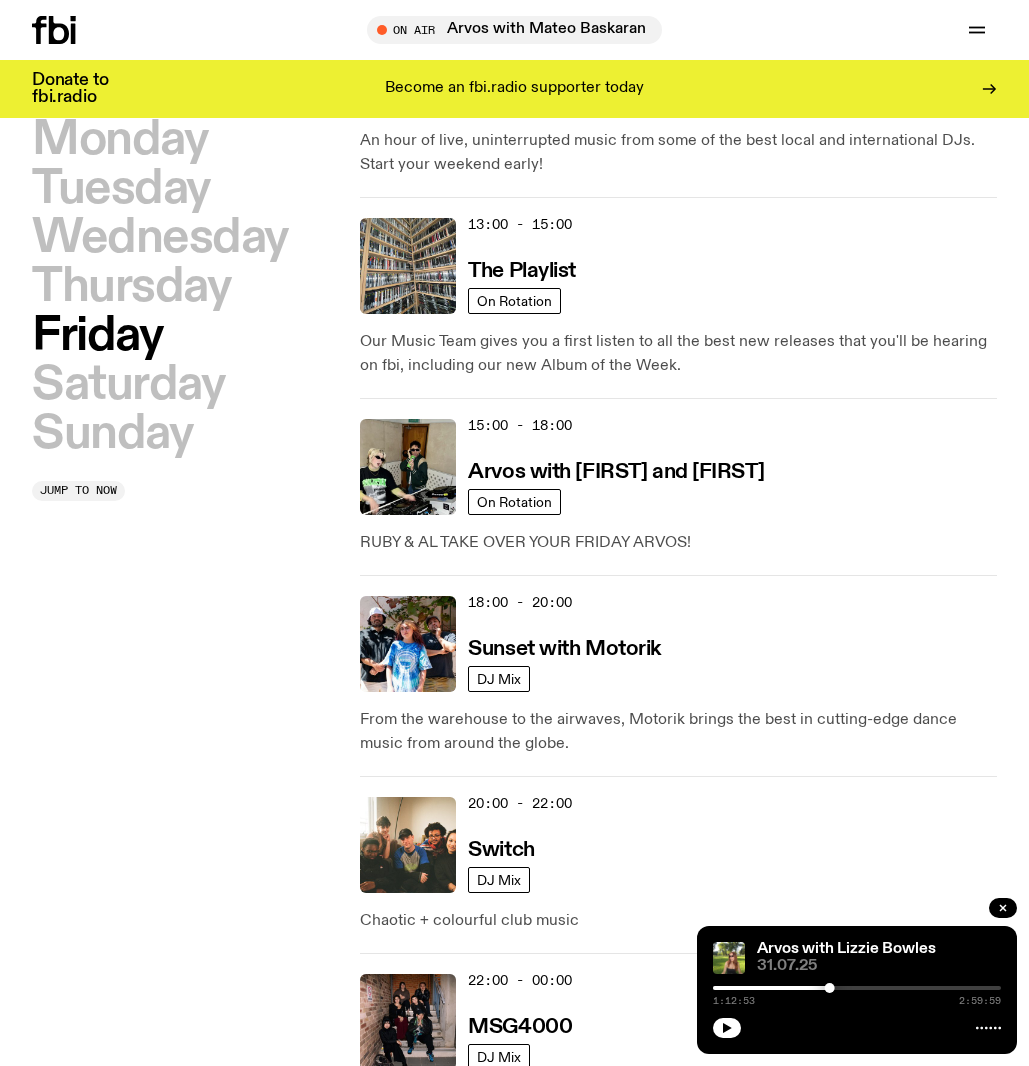 scroll, scrollTop: 759, scrollLeft: 0, axis: vertical 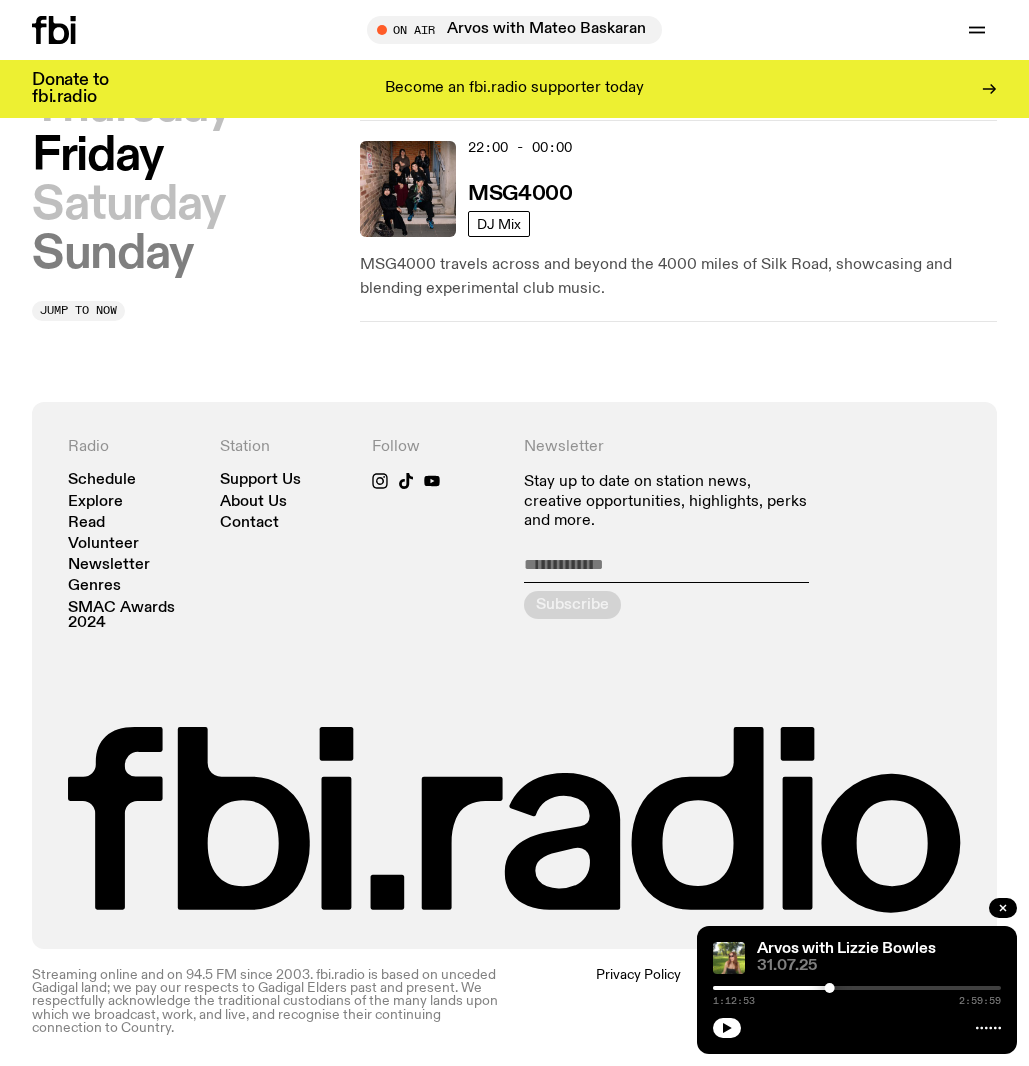 click on "Sunday" at bounding box center [112, 254] 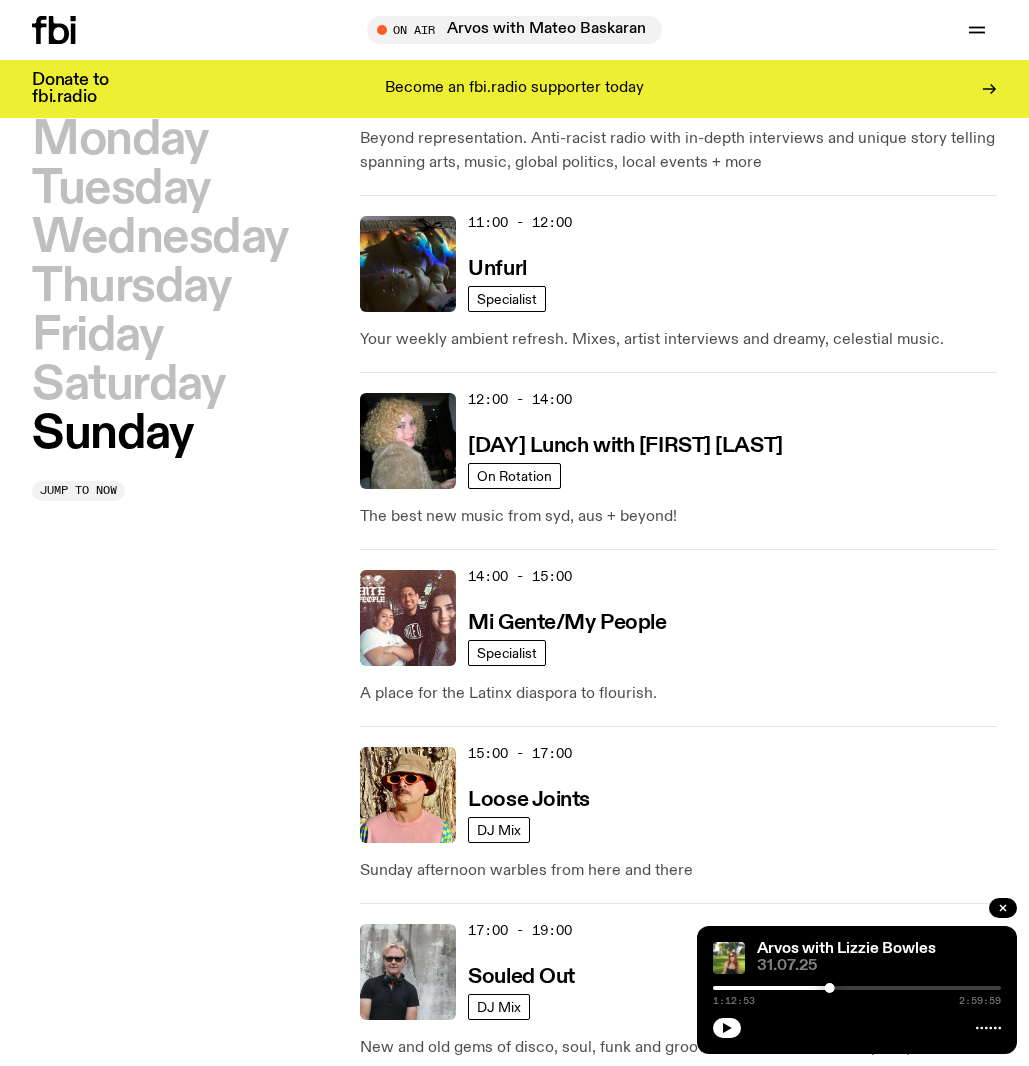 scroll, scrollTop: 921, scrollLeft: 0, axis: vertical 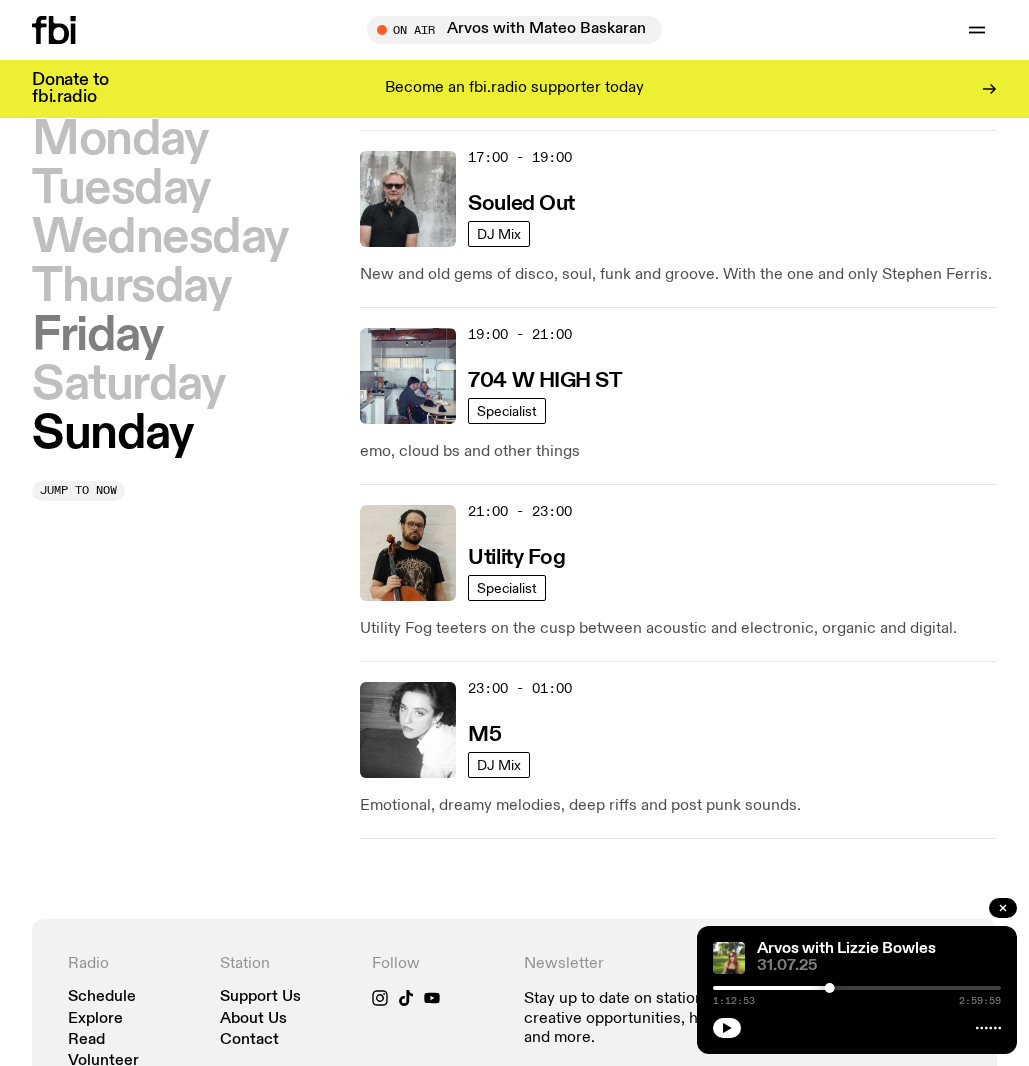 click on "Friday" at bounding box center (97, 336) 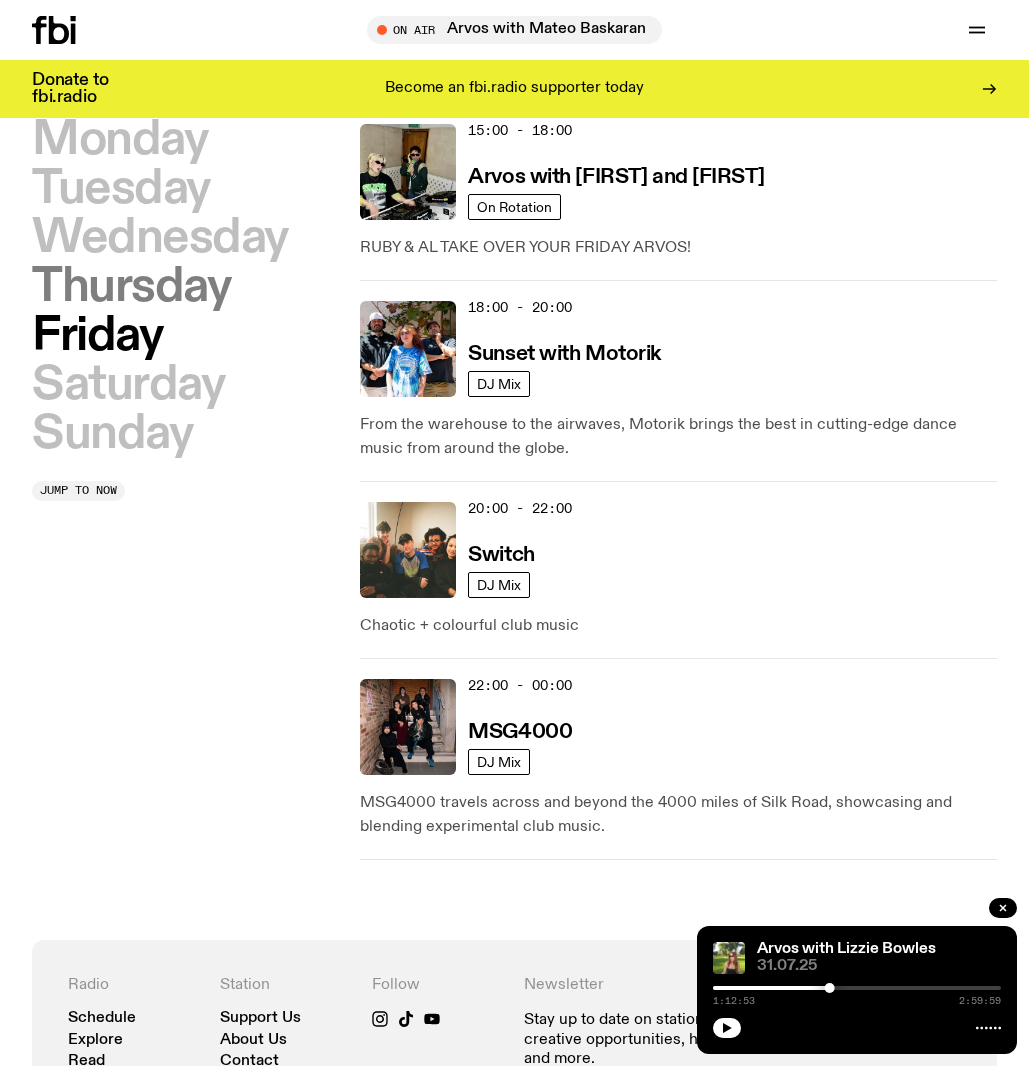 click on "Thursday" at bounding box center (131, 287) 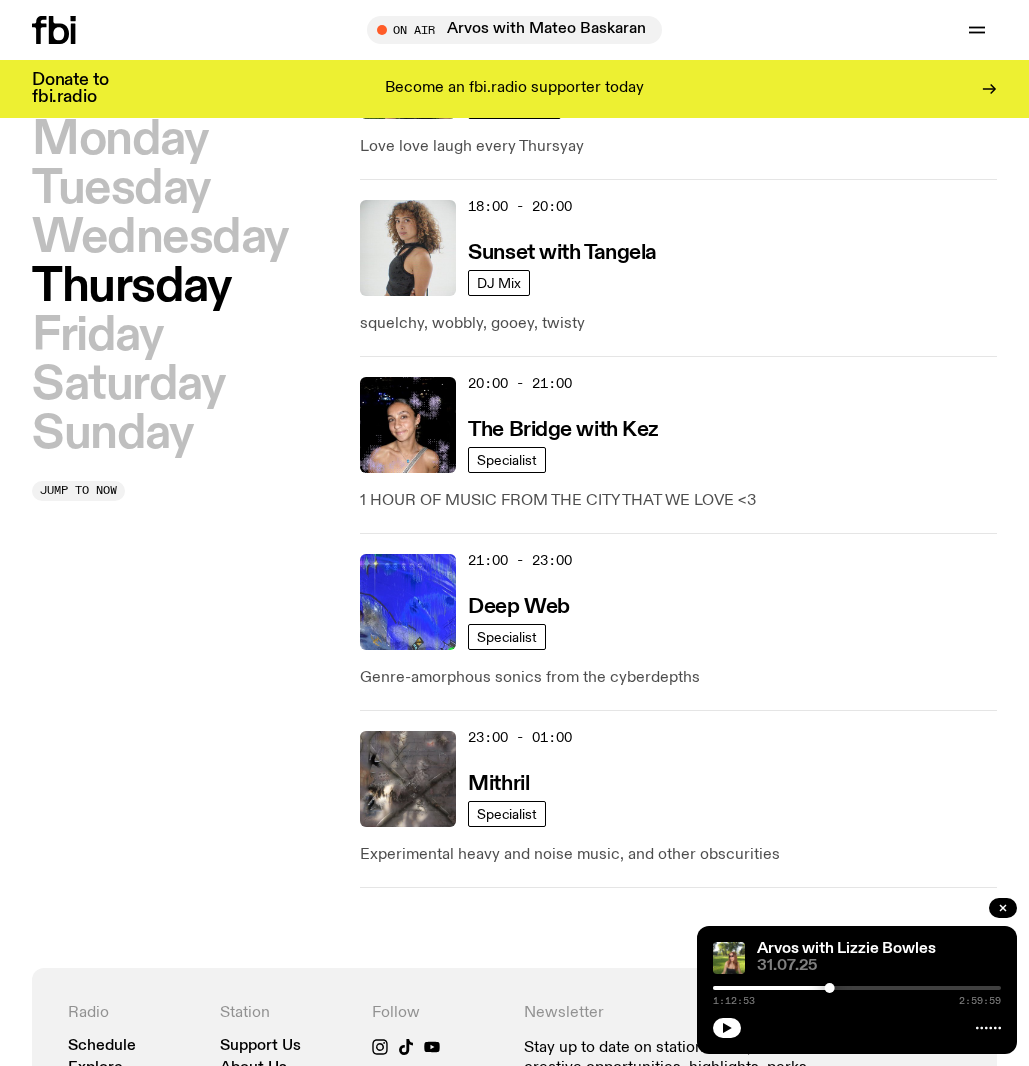 scroll, scrollTop: 1114, scrollLeft: 0, axis: vertical 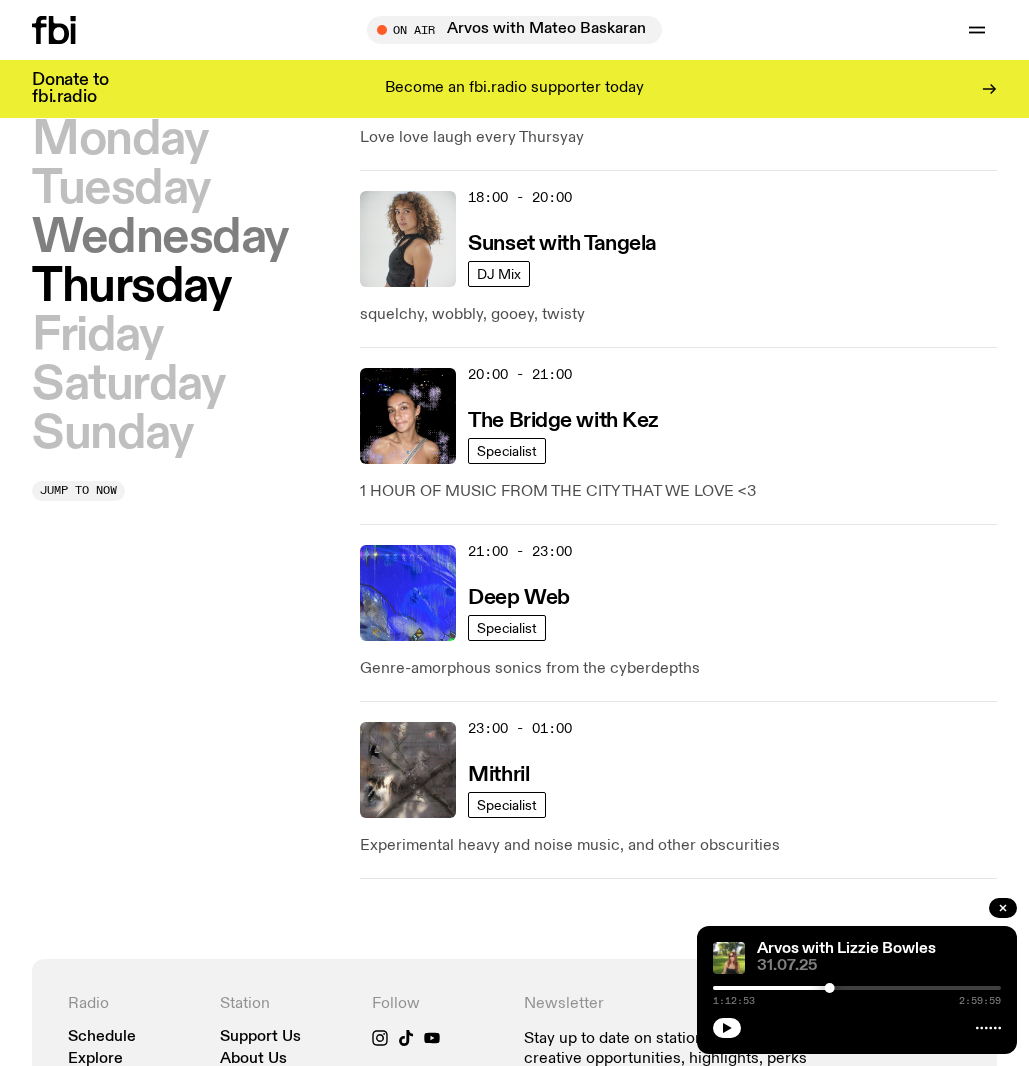 click on "Wednesday" at bounding box center (160, 238) 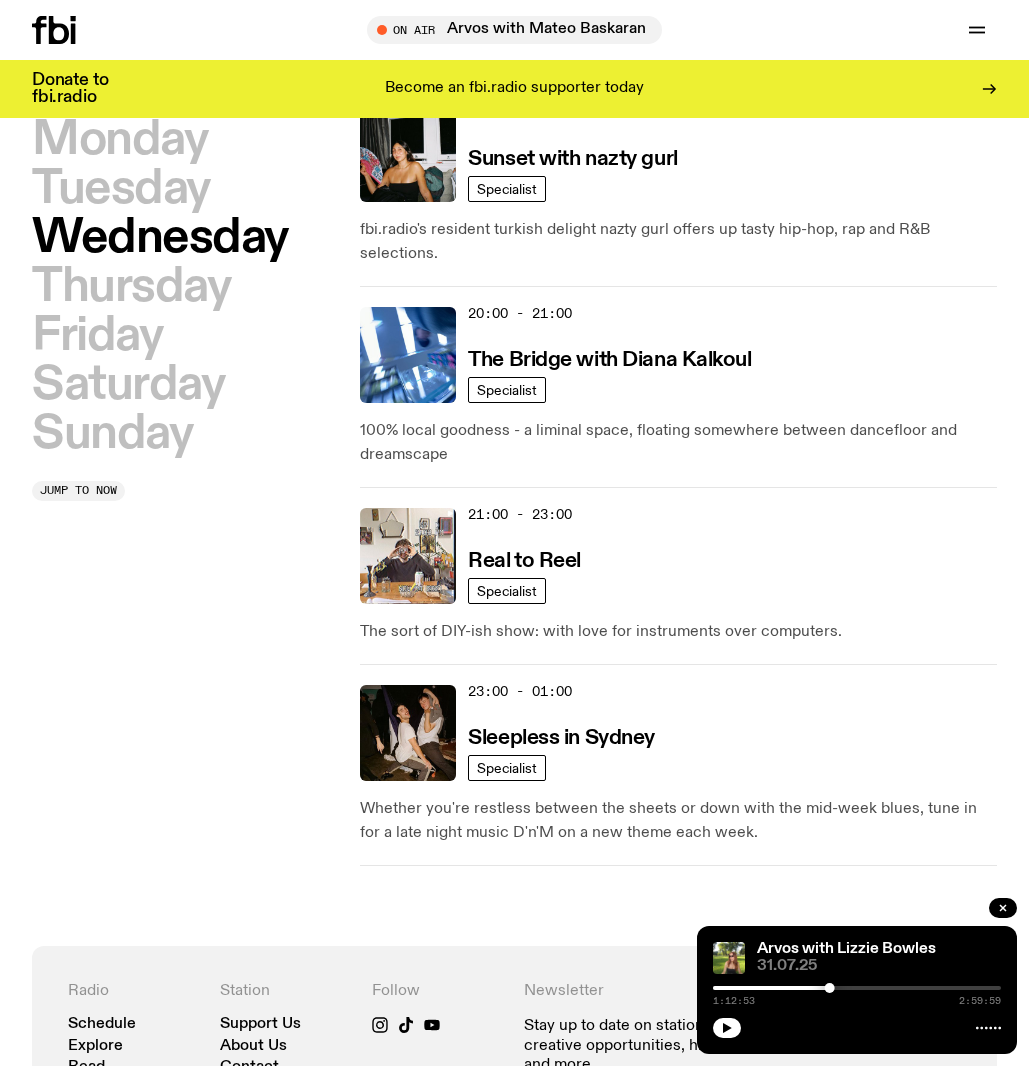 scroll, scrollTop: 1234, scrollLeft: 0, axis: vertical 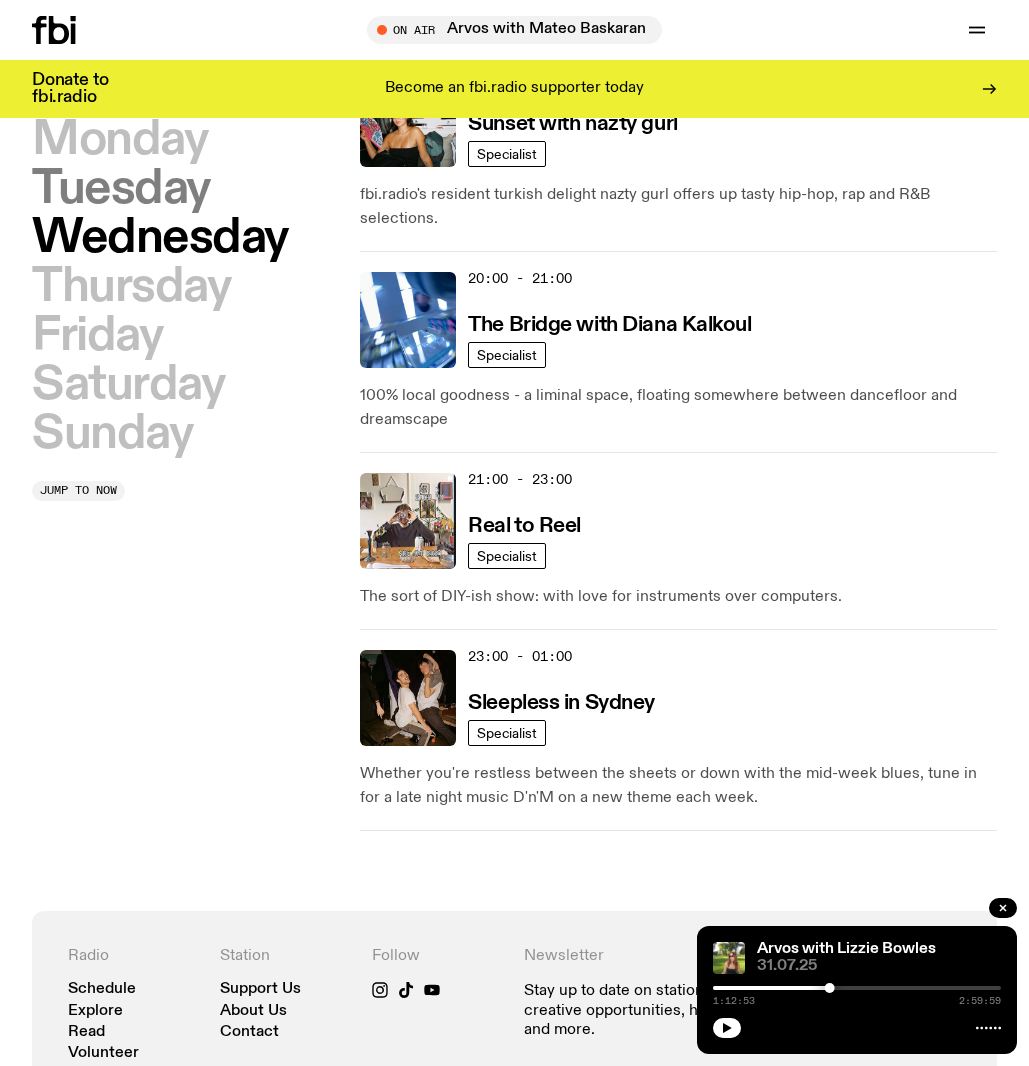 click on "Tuesday" at bounding box center [121, 189] 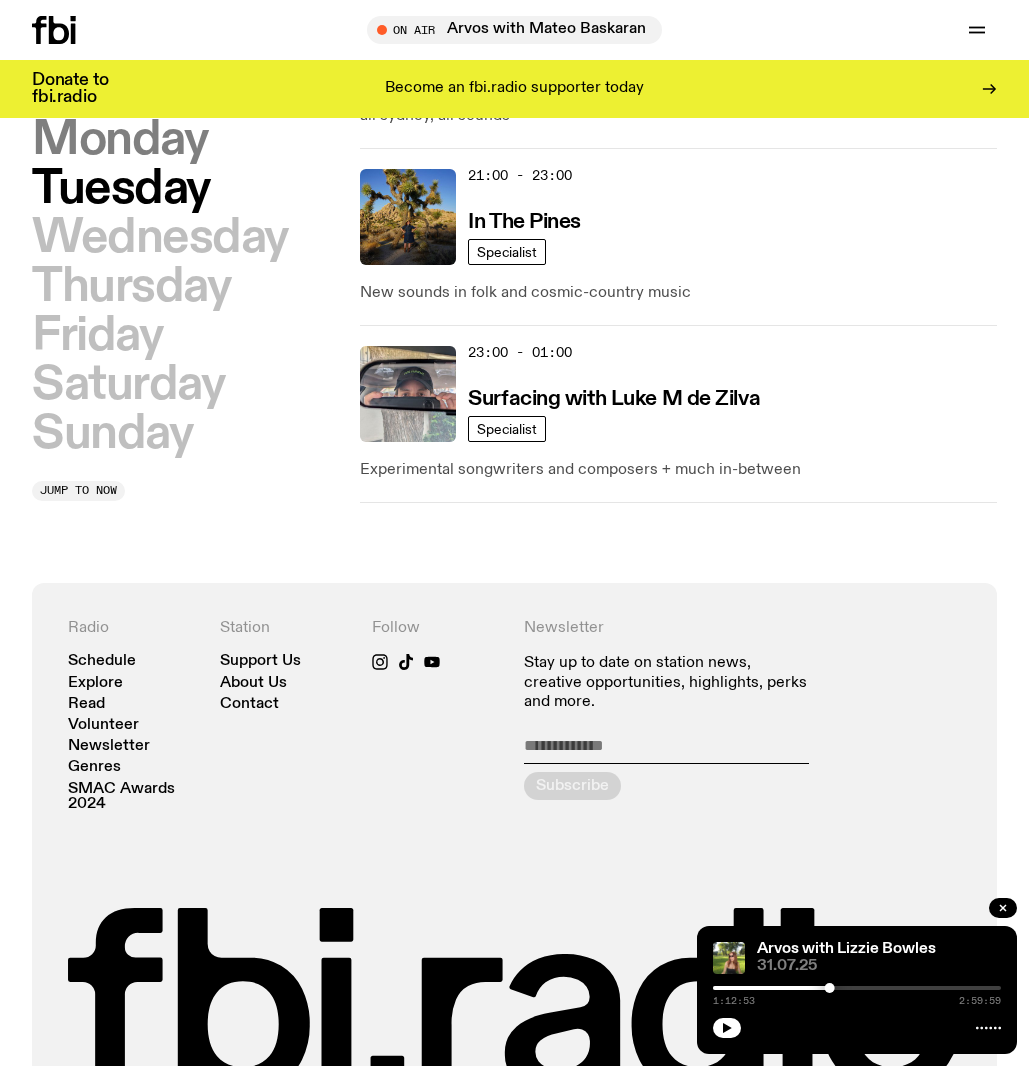 click on "Monday" at bounding box center [119, 140] 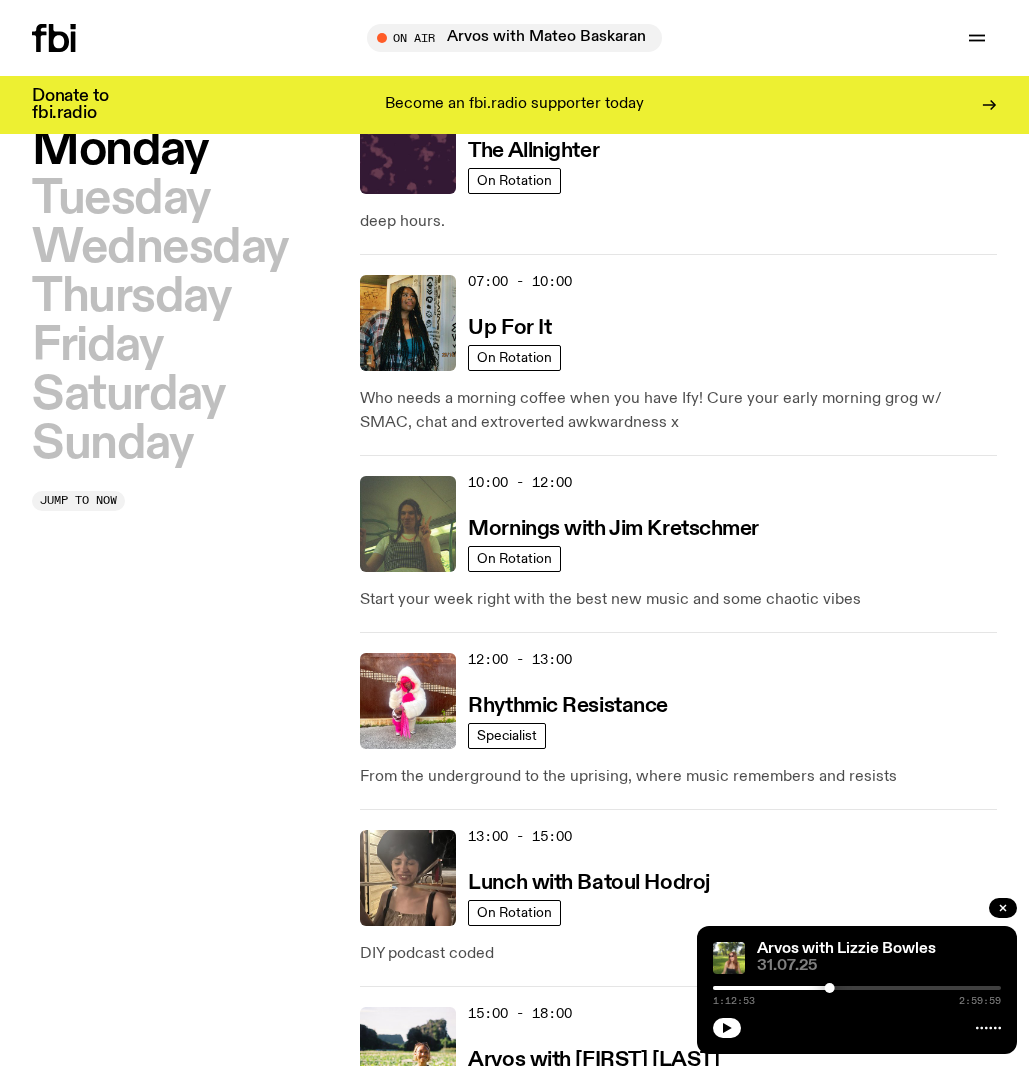 scroll, scrollTop: 0, scrollLeft: 0, axis: both 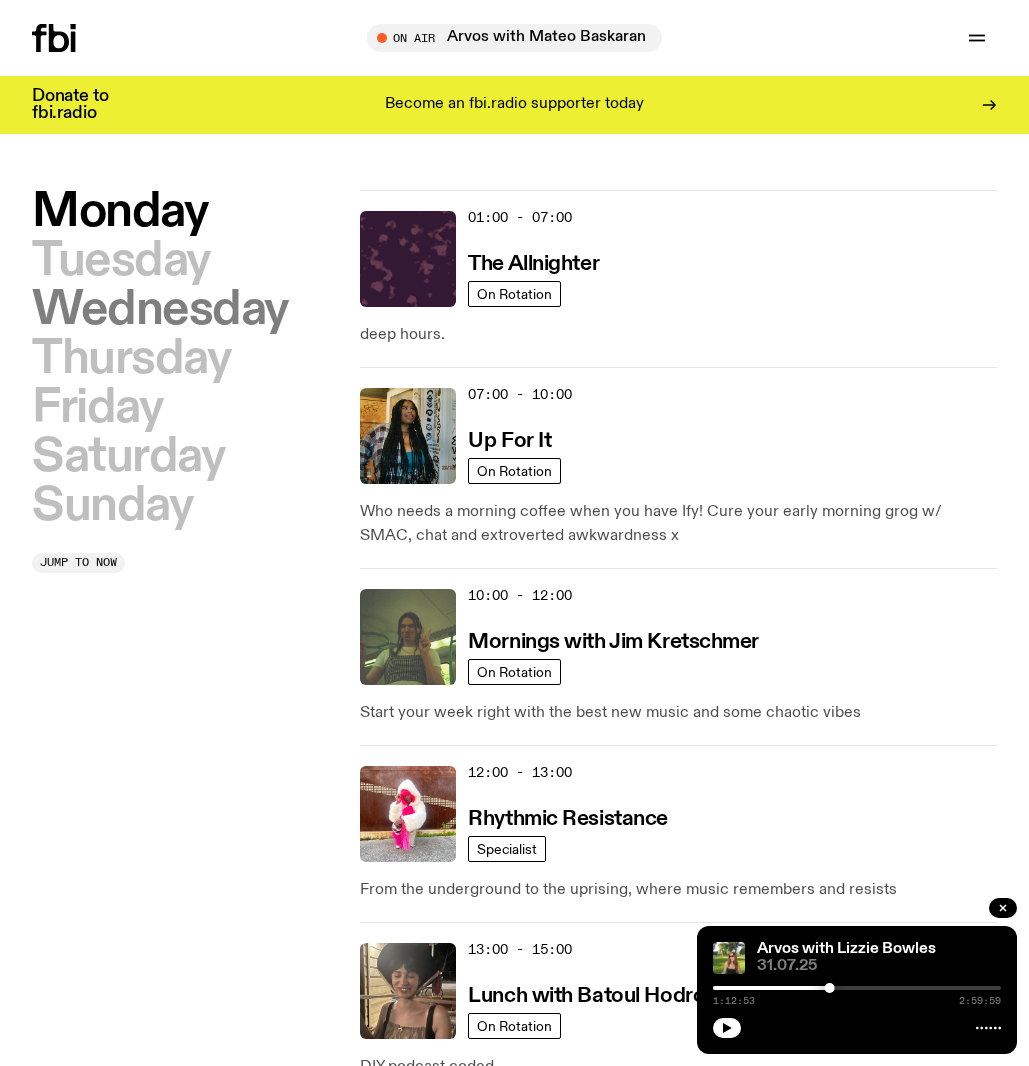 click on "Wednesday" at bounding box center [160, 310] 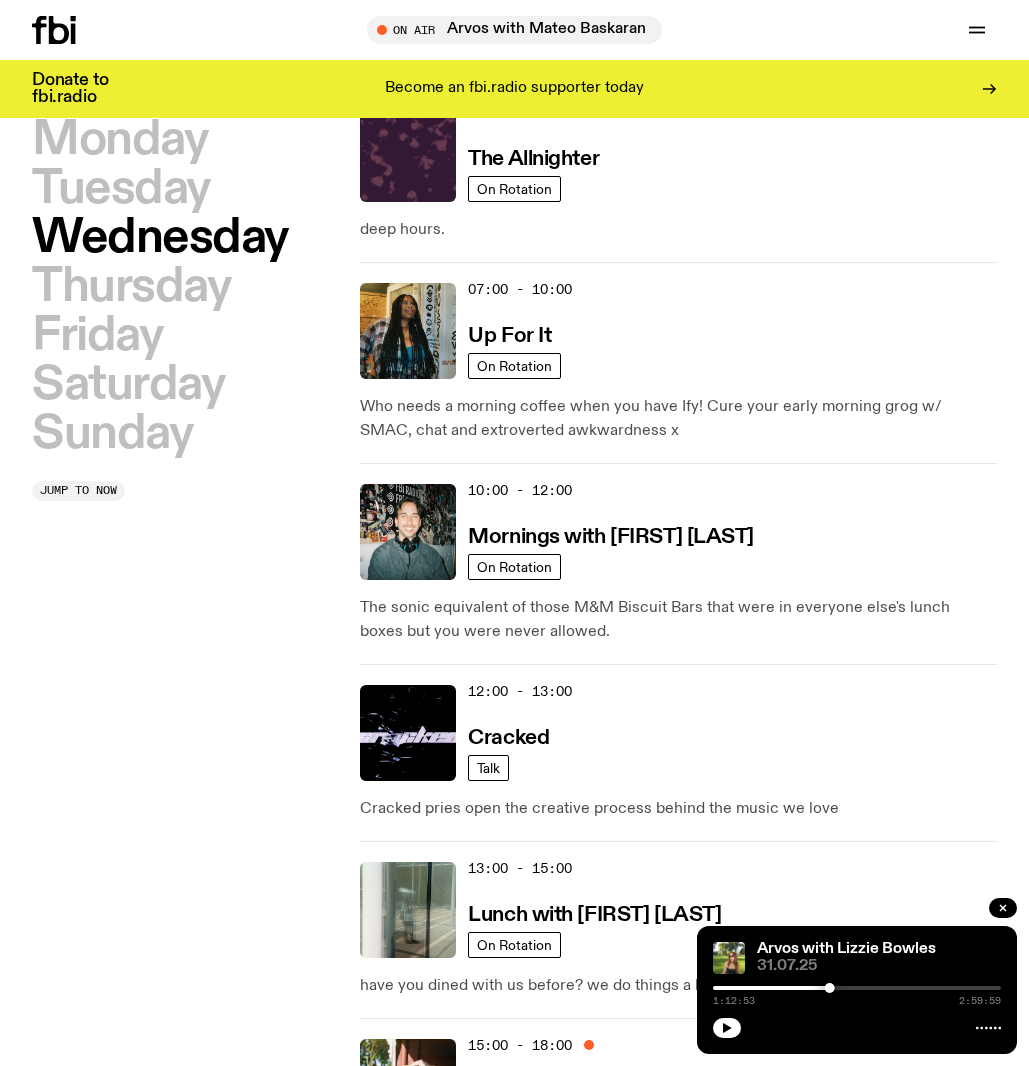 scroll, scrollTop: 0, scrollLeft: 0, axis: both 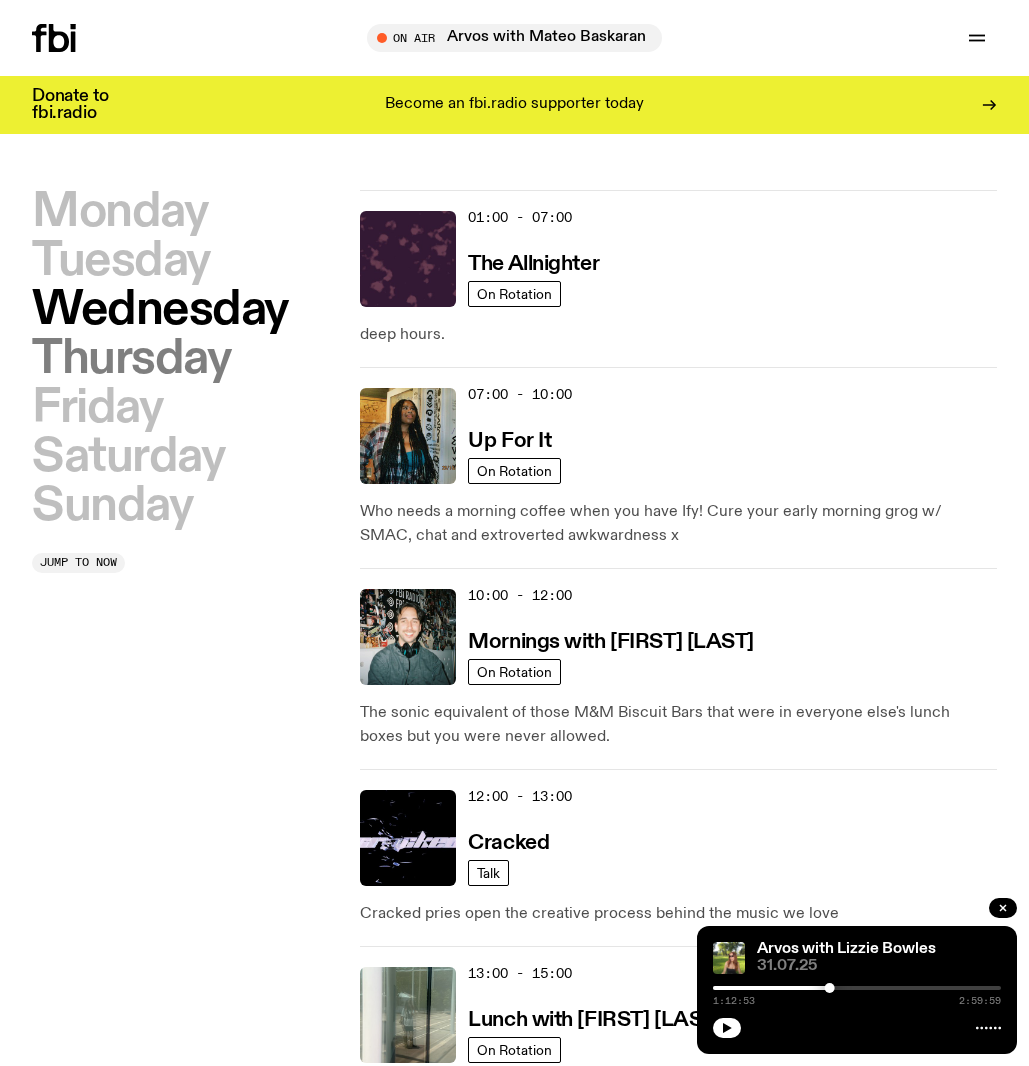 click on "Thursday" at bounding box center [131, 359] 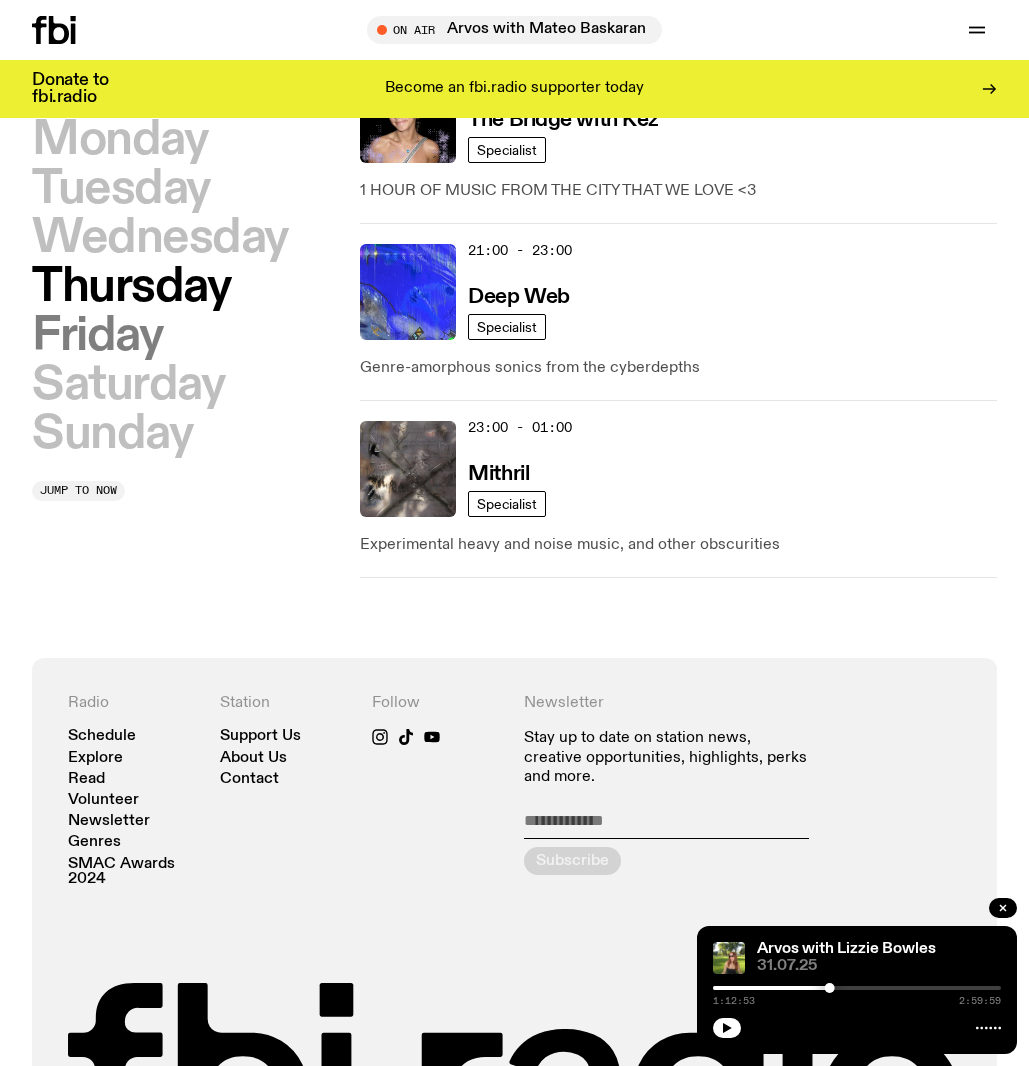 click on "Friday" at bounding box center [97, 336] 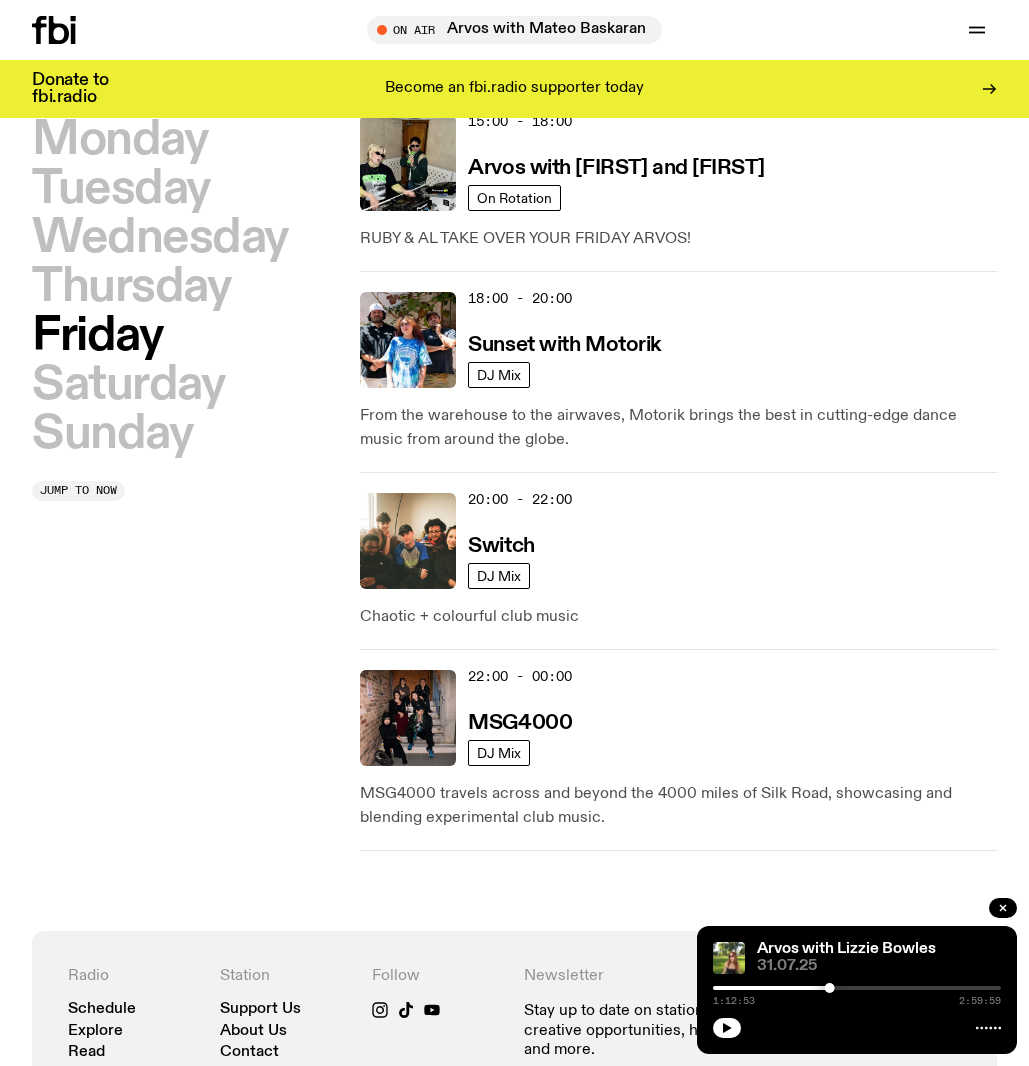 scroll, scrollTop: 1064, scrollLeft: 0, axis: vertical 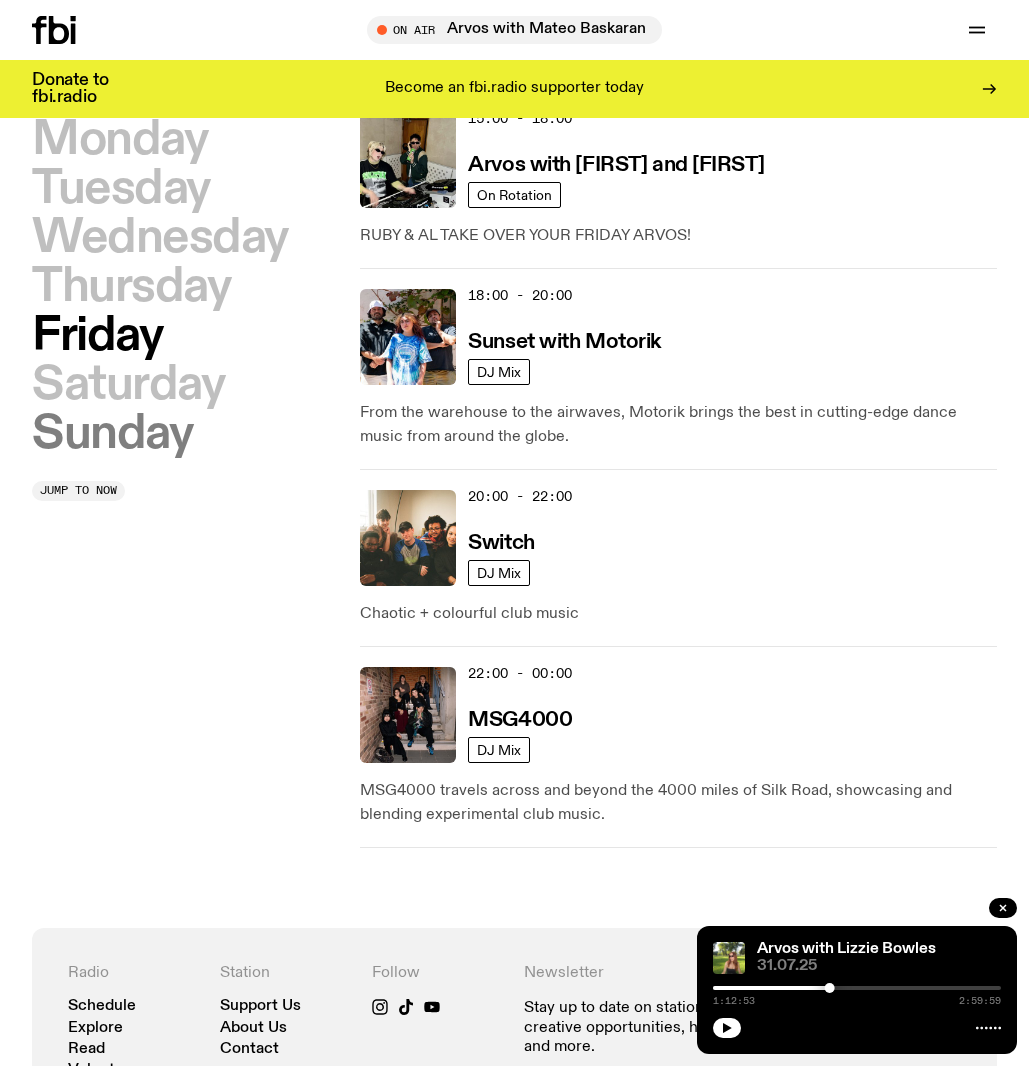 click on "Sunday" at bounding box center (112, 434) 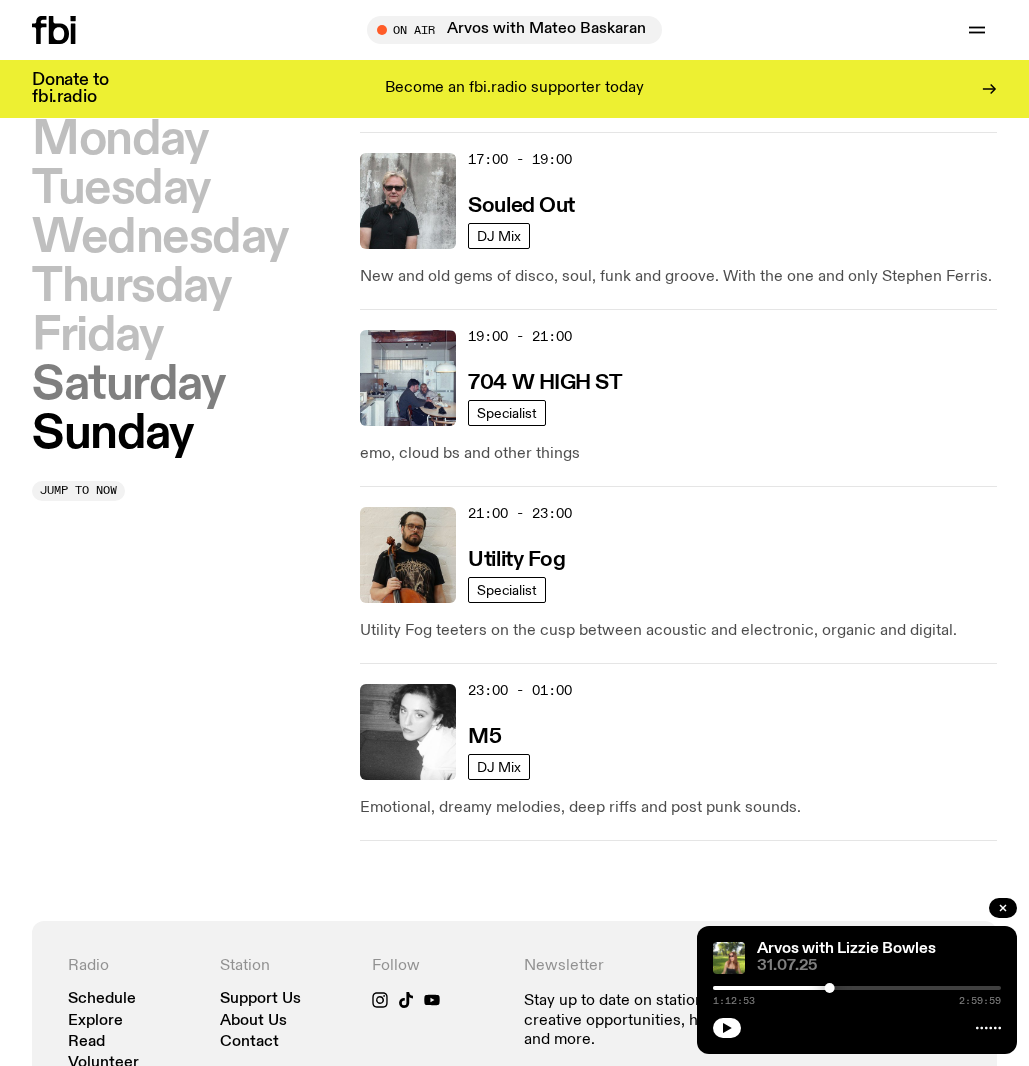click on "Saturday" at bounding box center (128, 385) 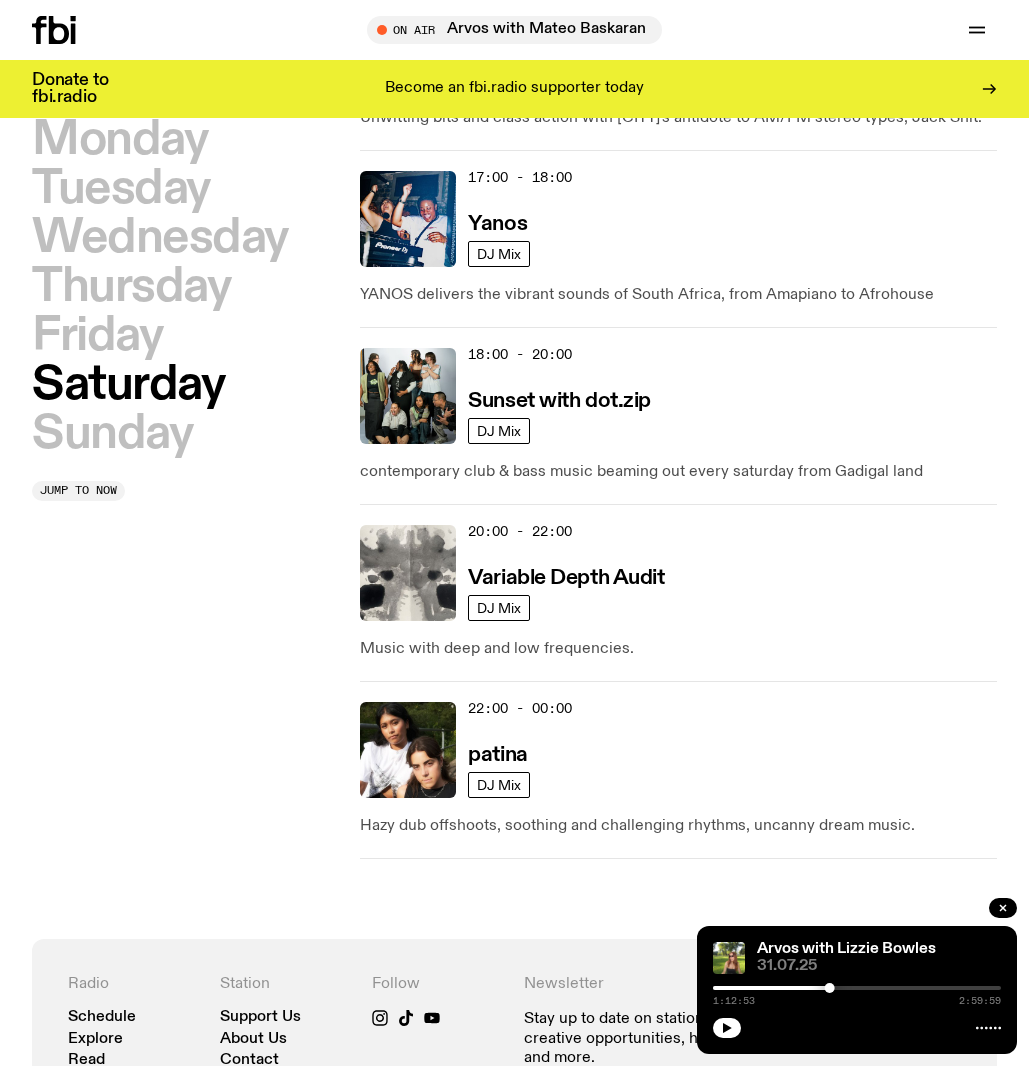 scroll, scrollTop: 1445, scrollLeft: 0, axis: vertical 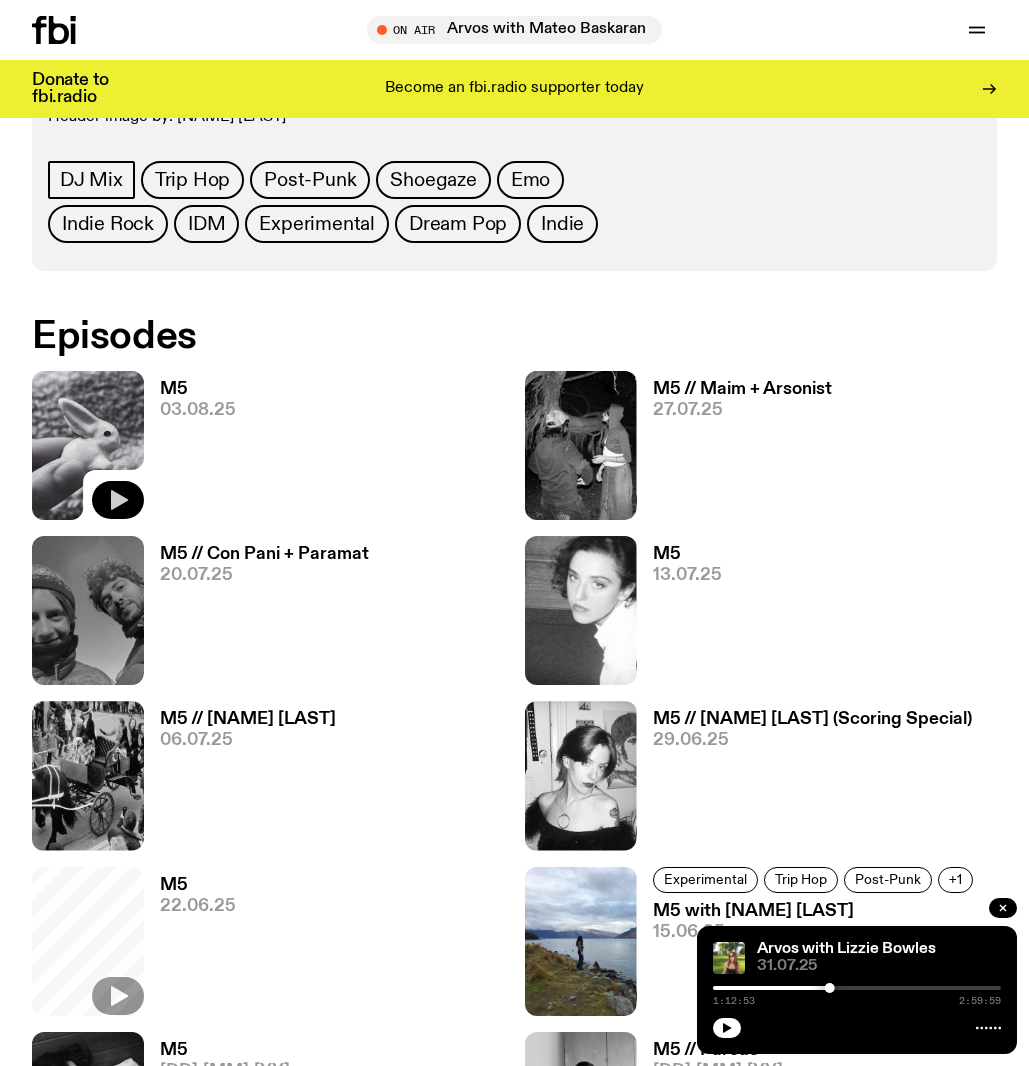 click 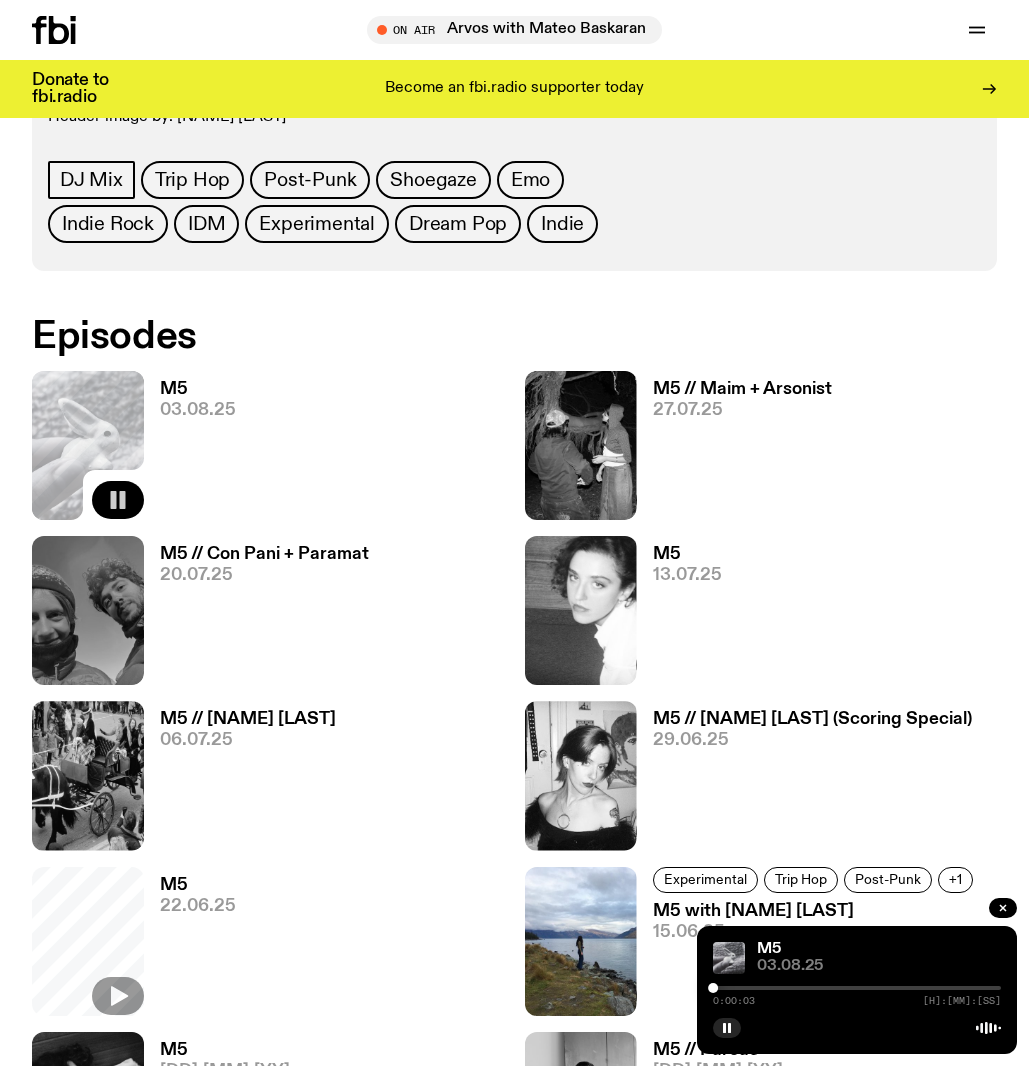 click at bounding box center (857, 988) 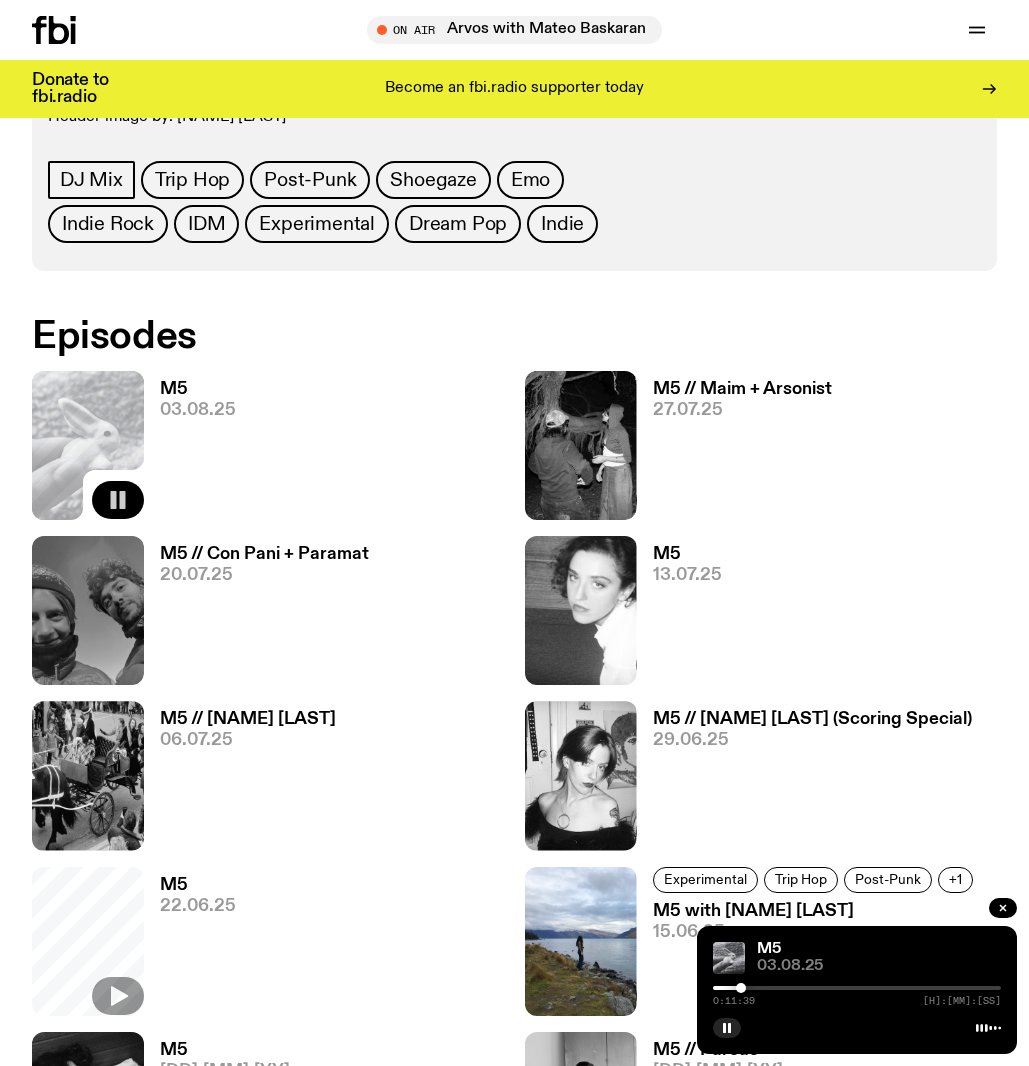click at bounding box center [857, 988] 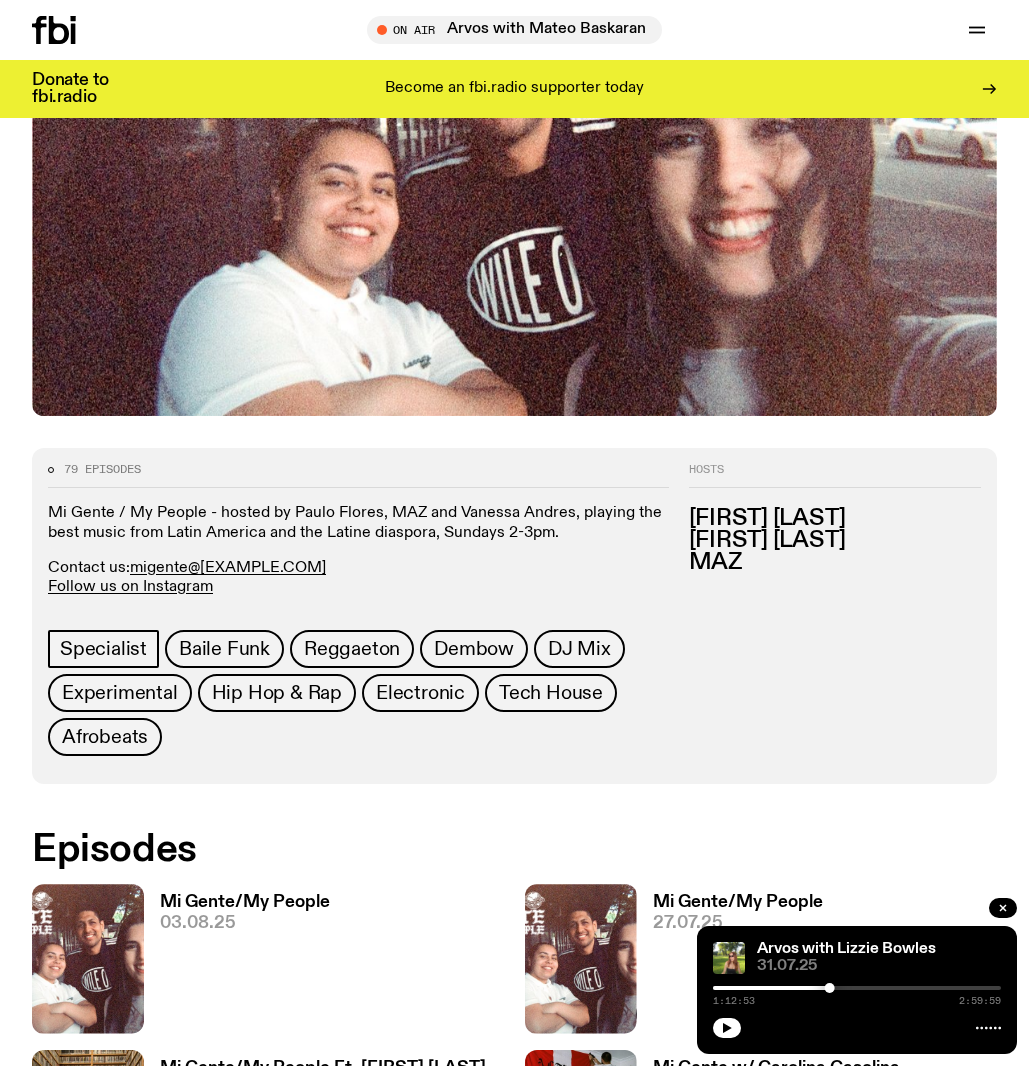 scroll, scrollTop: 537, scrollLeft: 0, axis: vertical 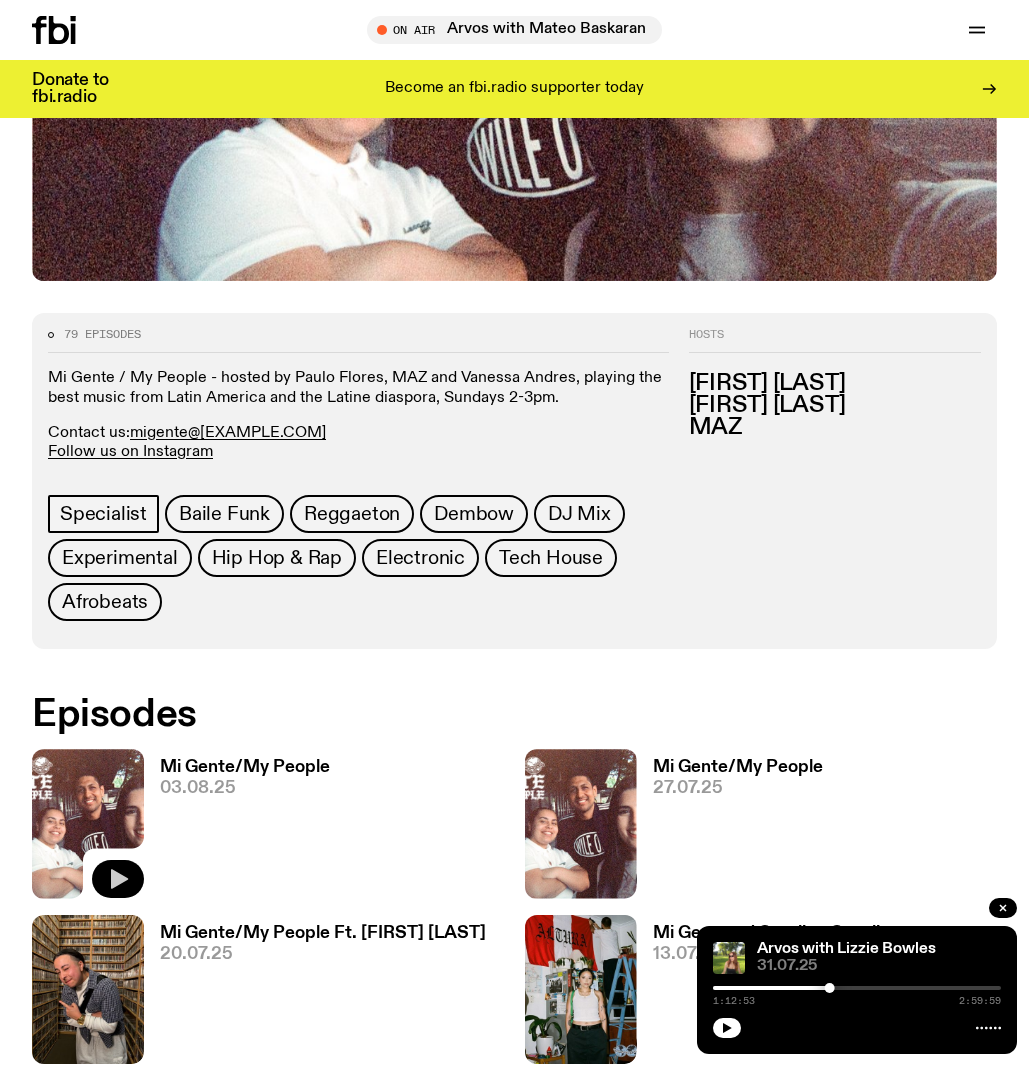 click 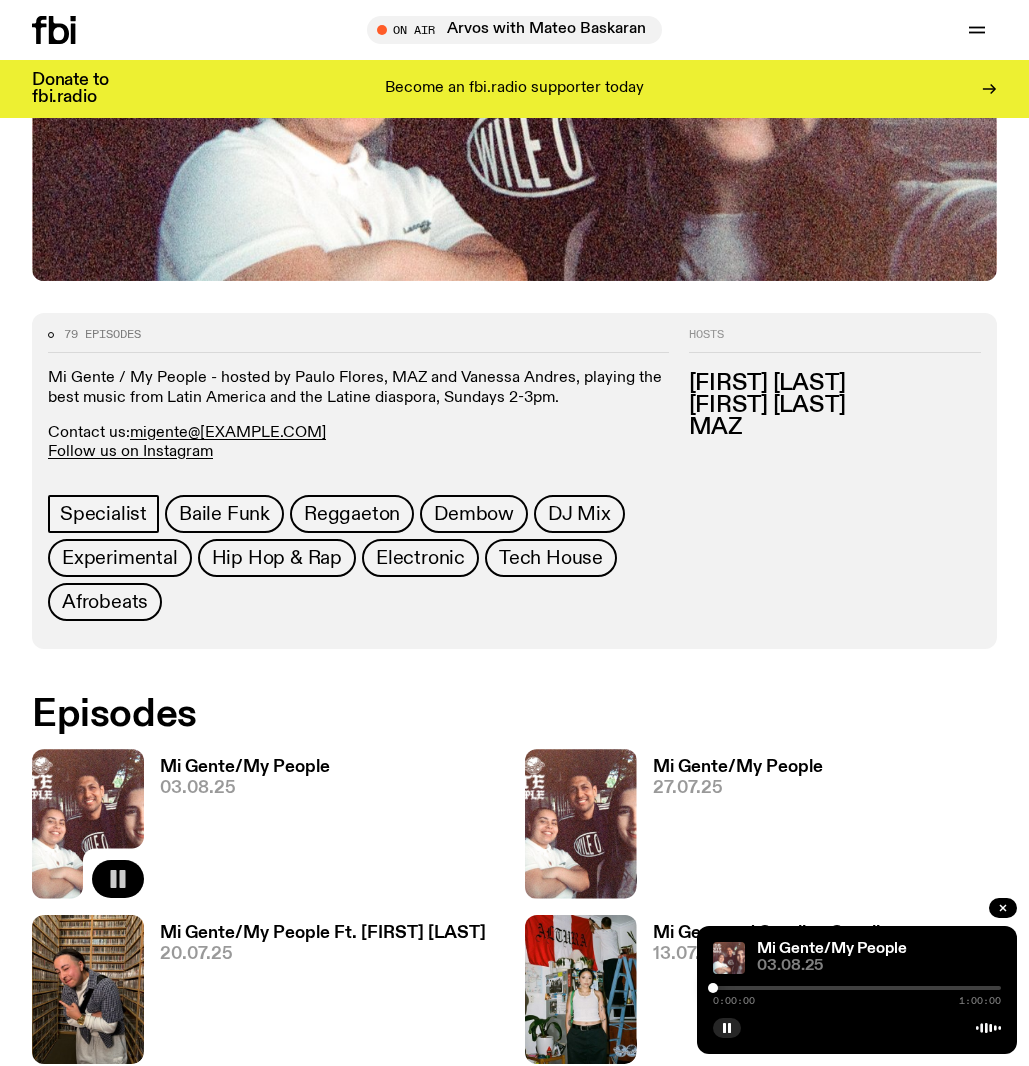 click at bounding box center [857, 988] 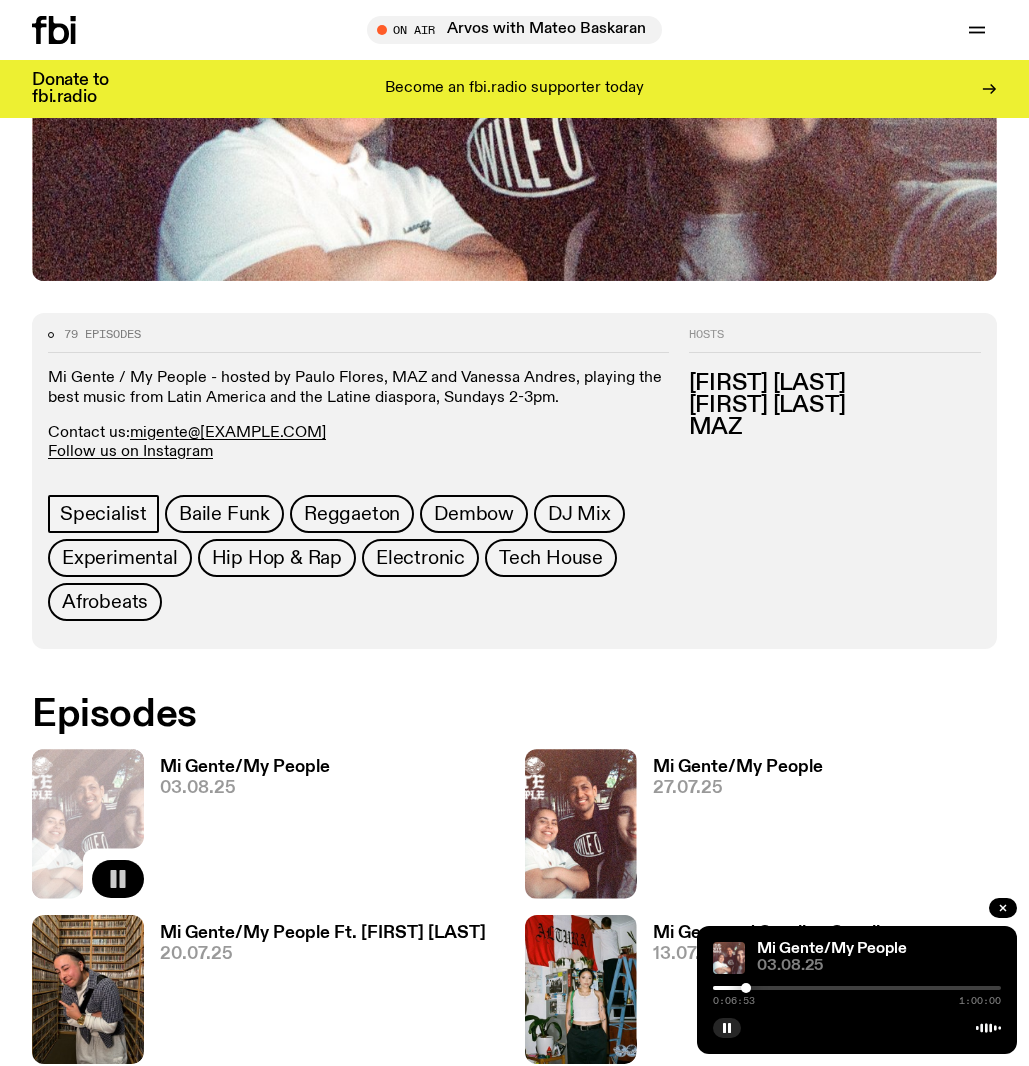 click at bounding box center [857, 988] 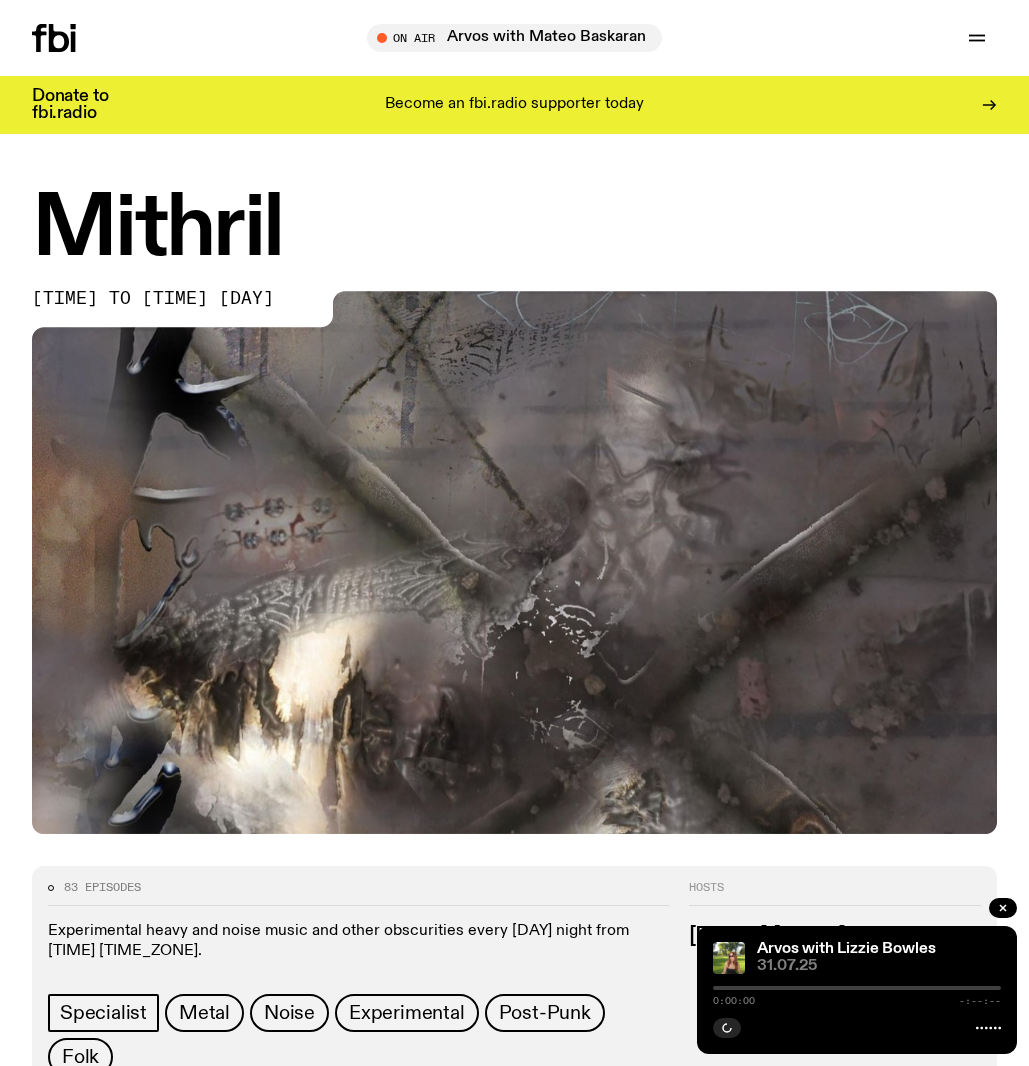 scroll, scrollTop: 0, scrollLeft: 0, axis: both 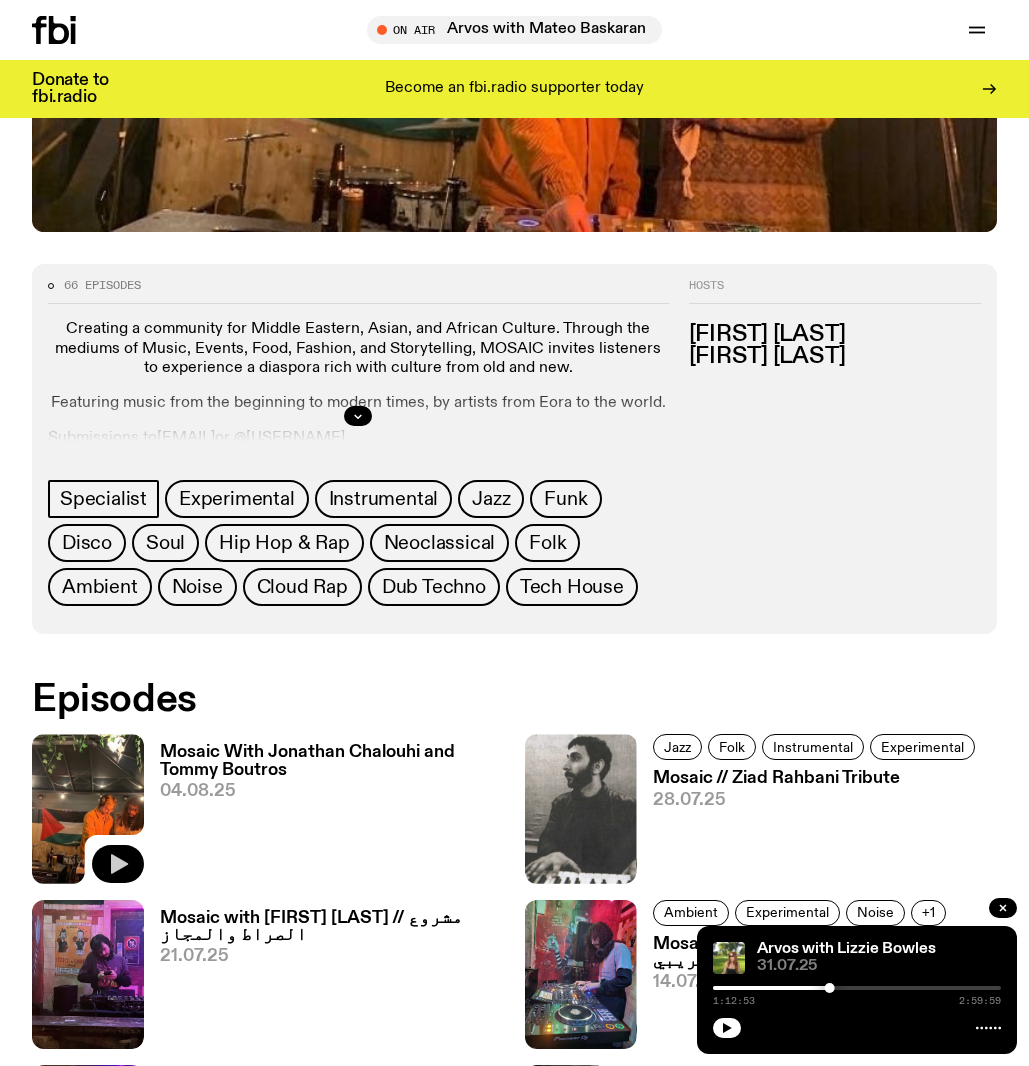 click 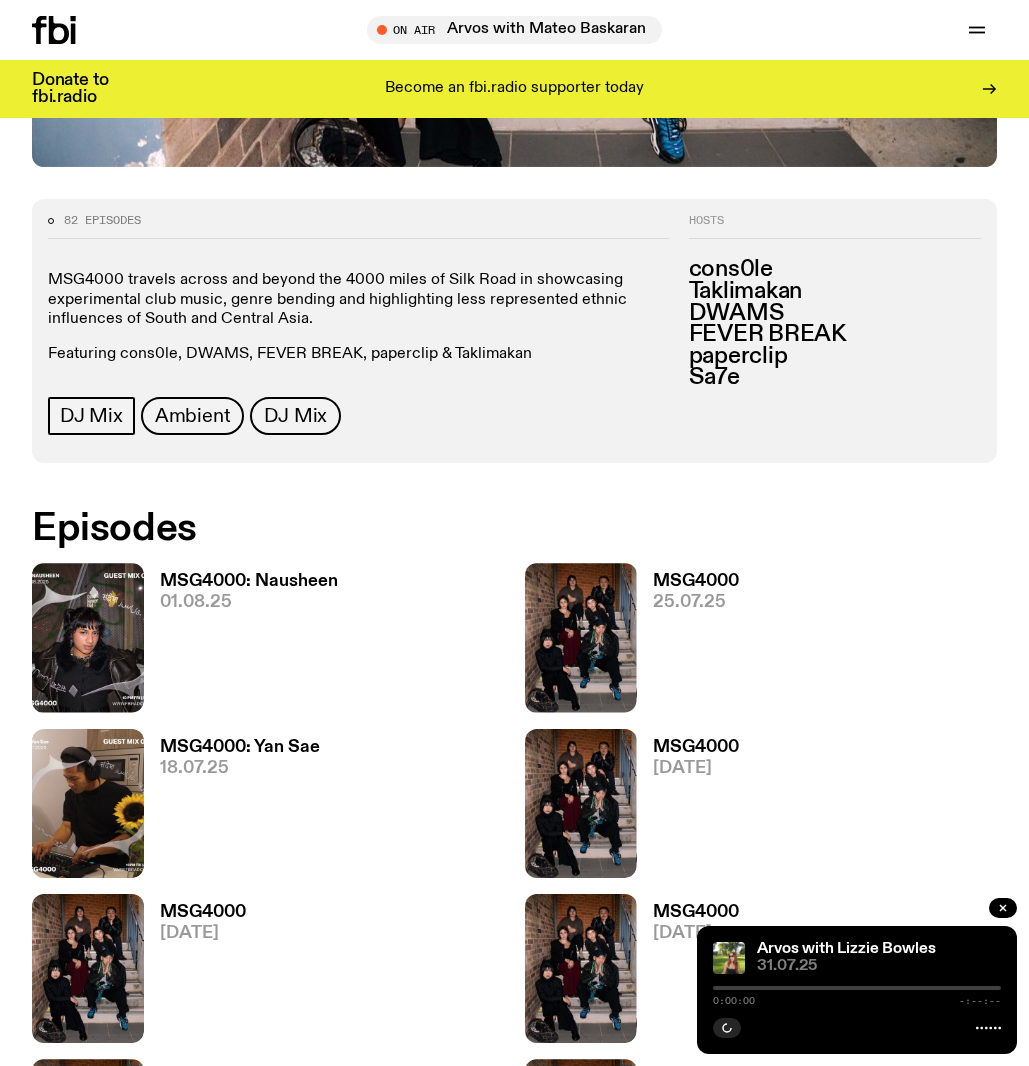 scroll, scrollTop: 668, scrollLeft: 0, axis: vertical 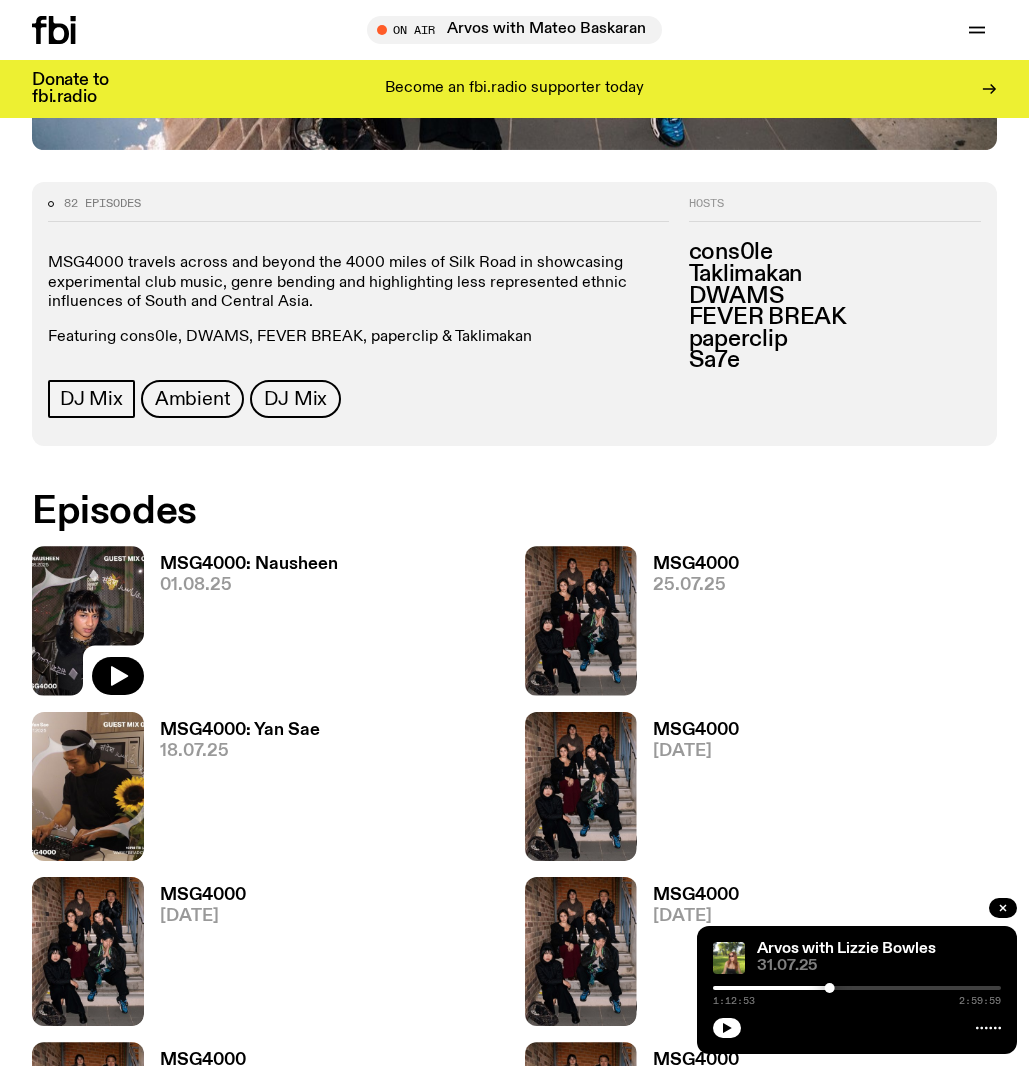 click 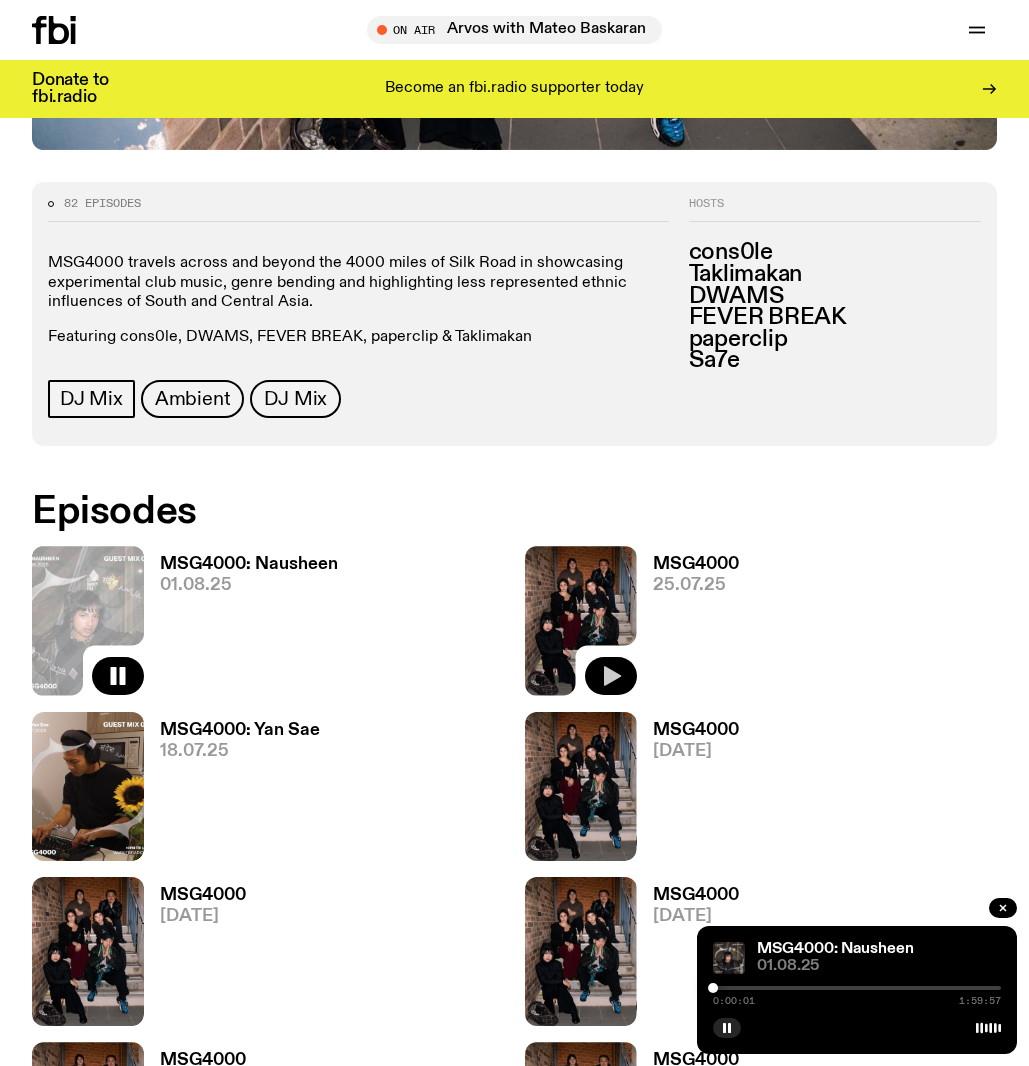 click 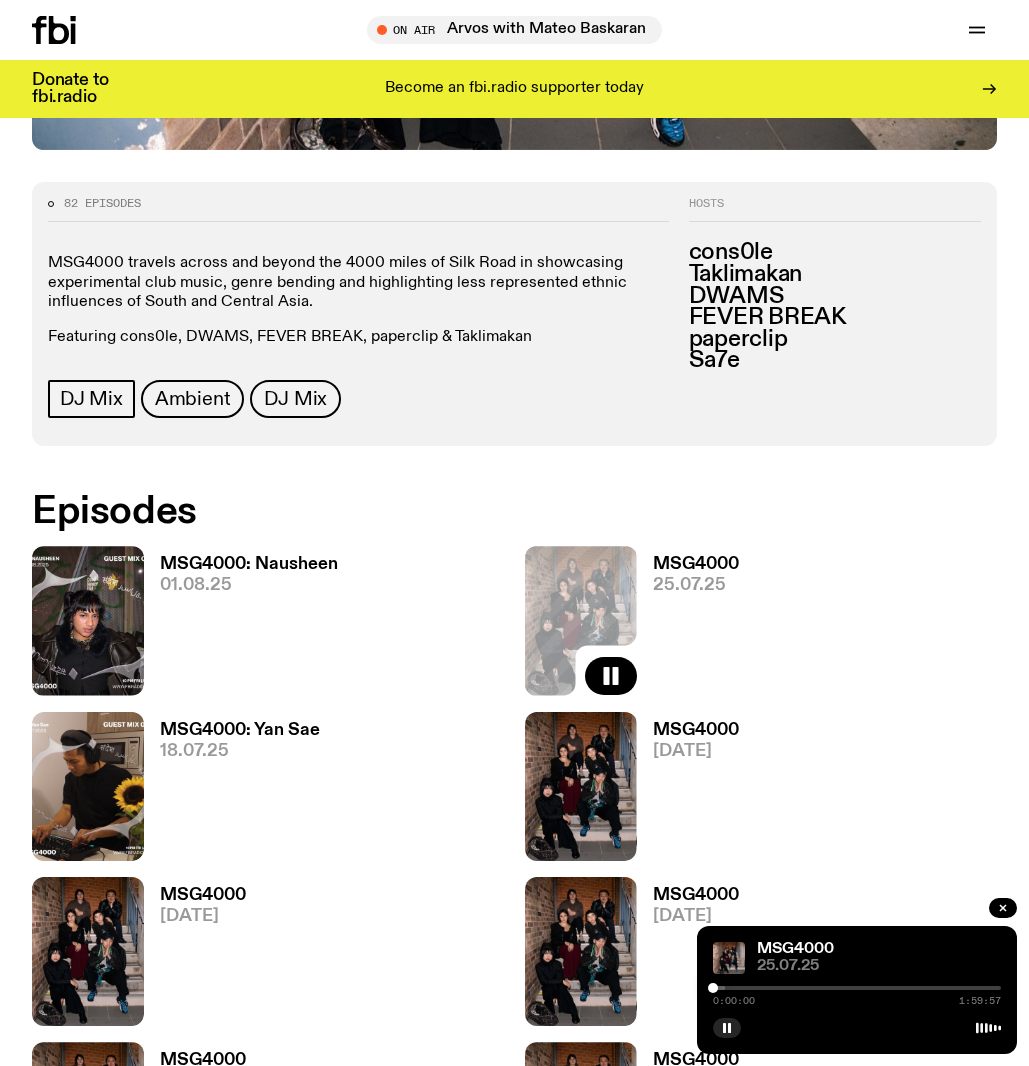 click on "0:00:00 1:59:57" at bounding box center [857, 994] 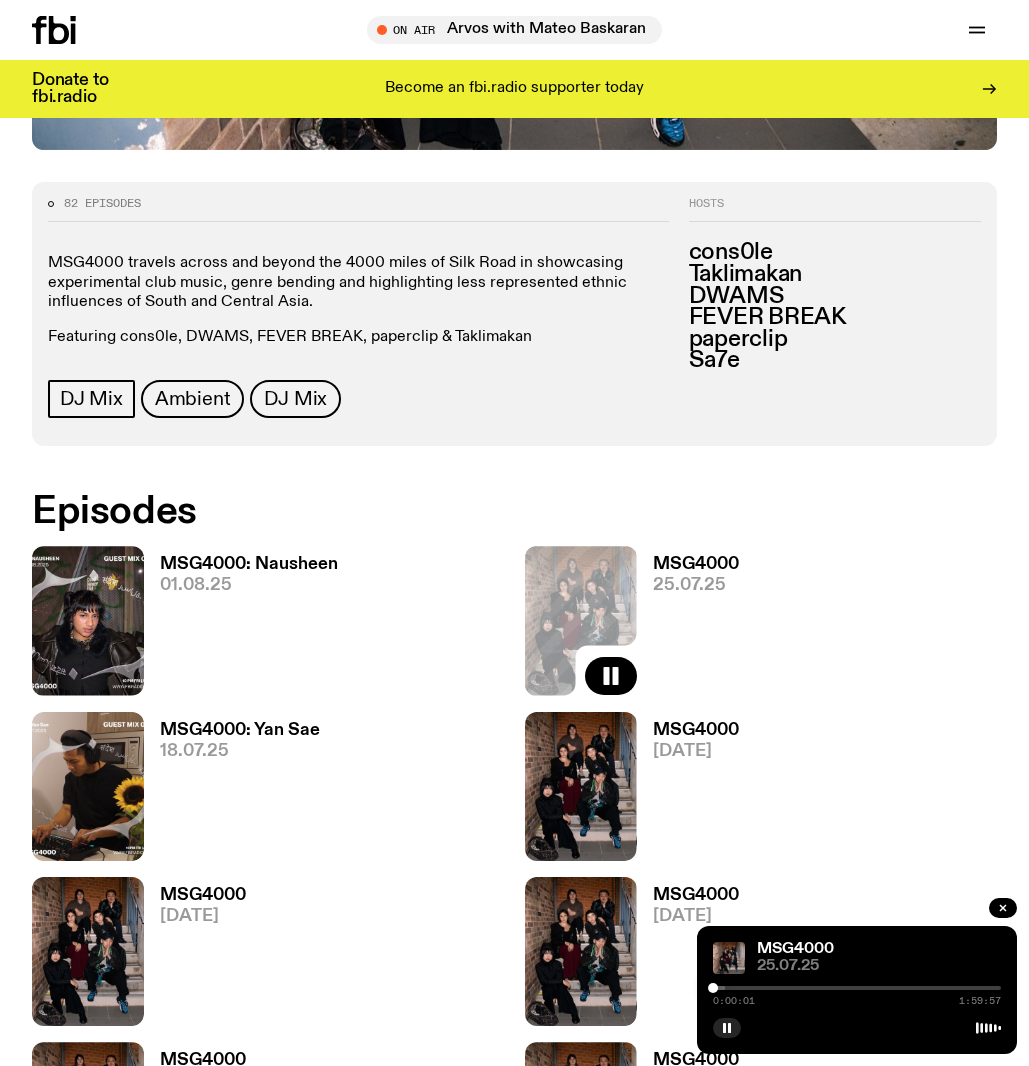 click at bounding box center [857, 988] 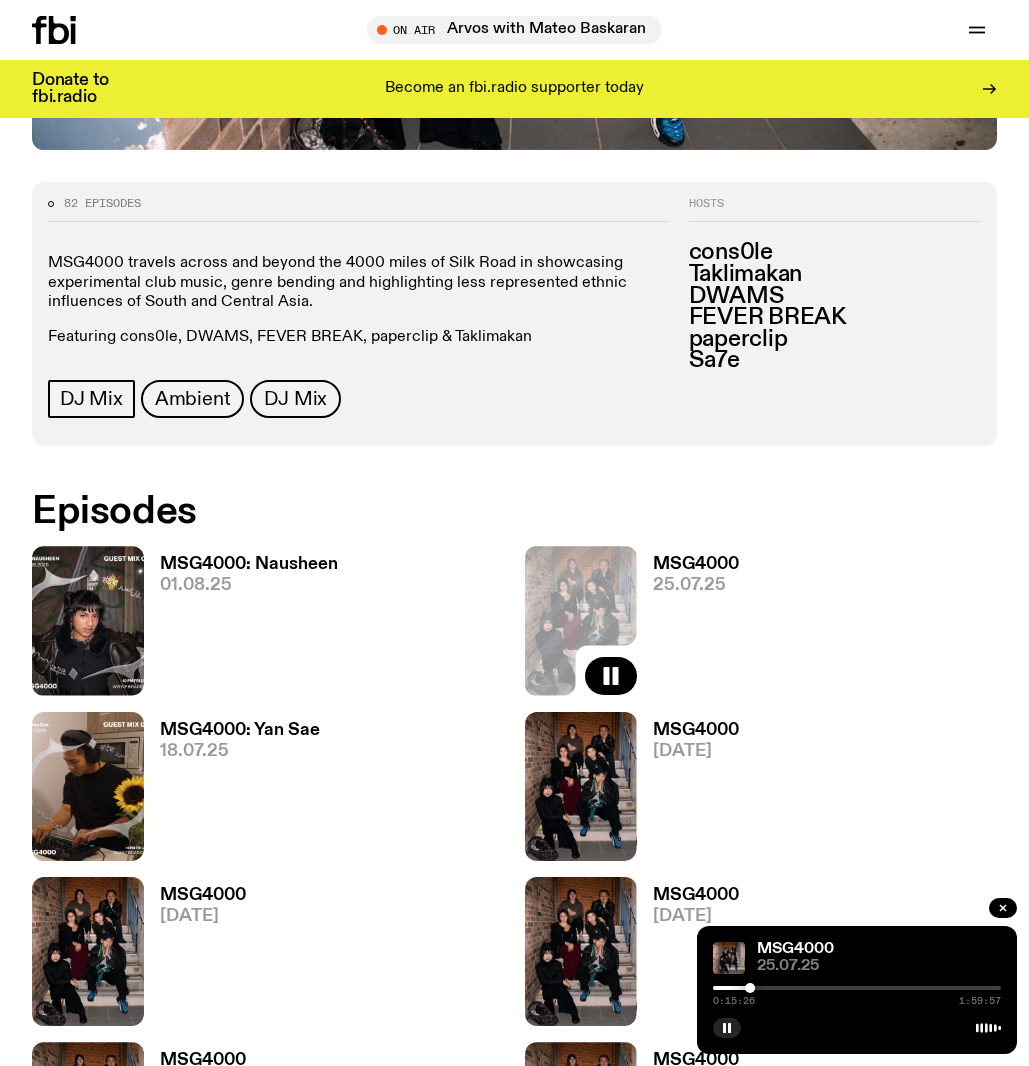 click at bounding box center [857, 988] 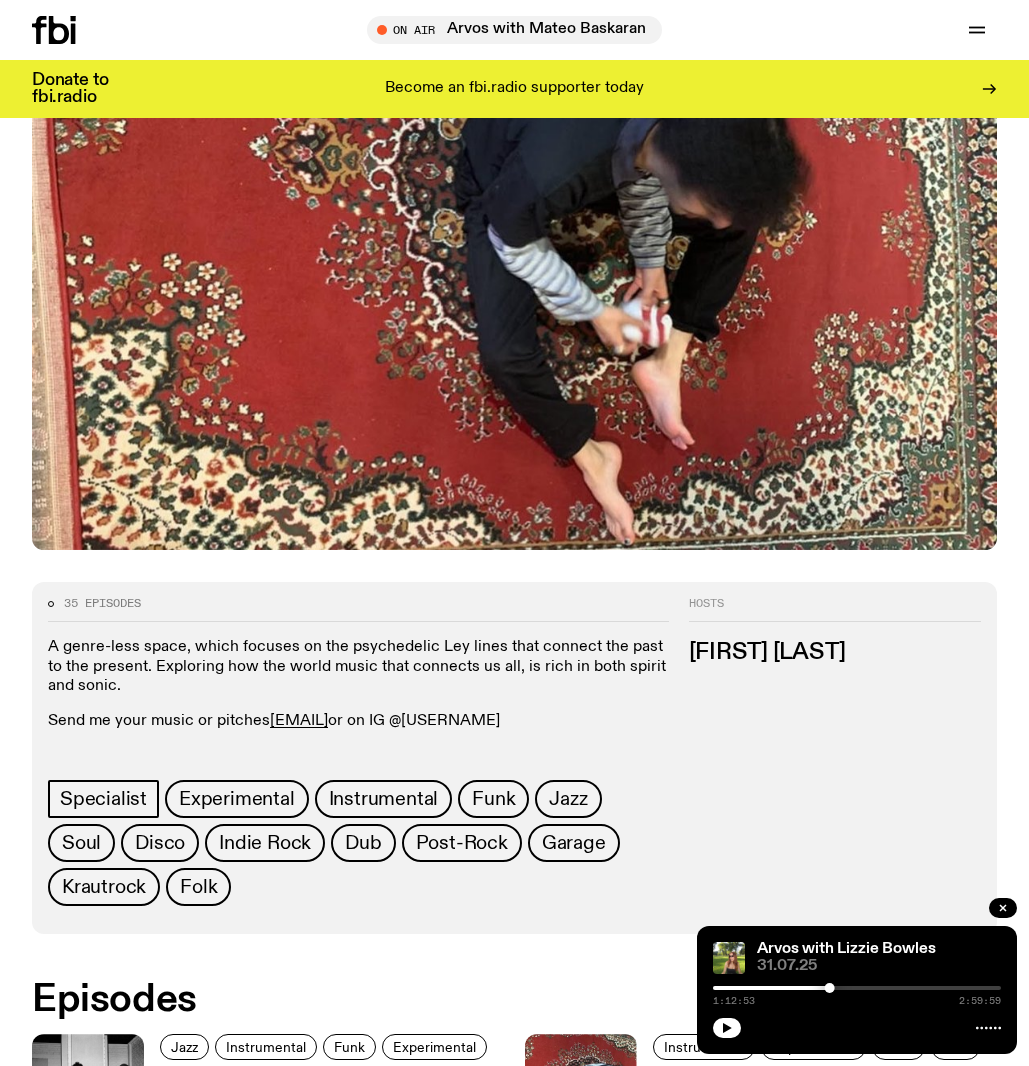 scroll, scrollTop: 822, scrollLeft: 0, axis: vertical 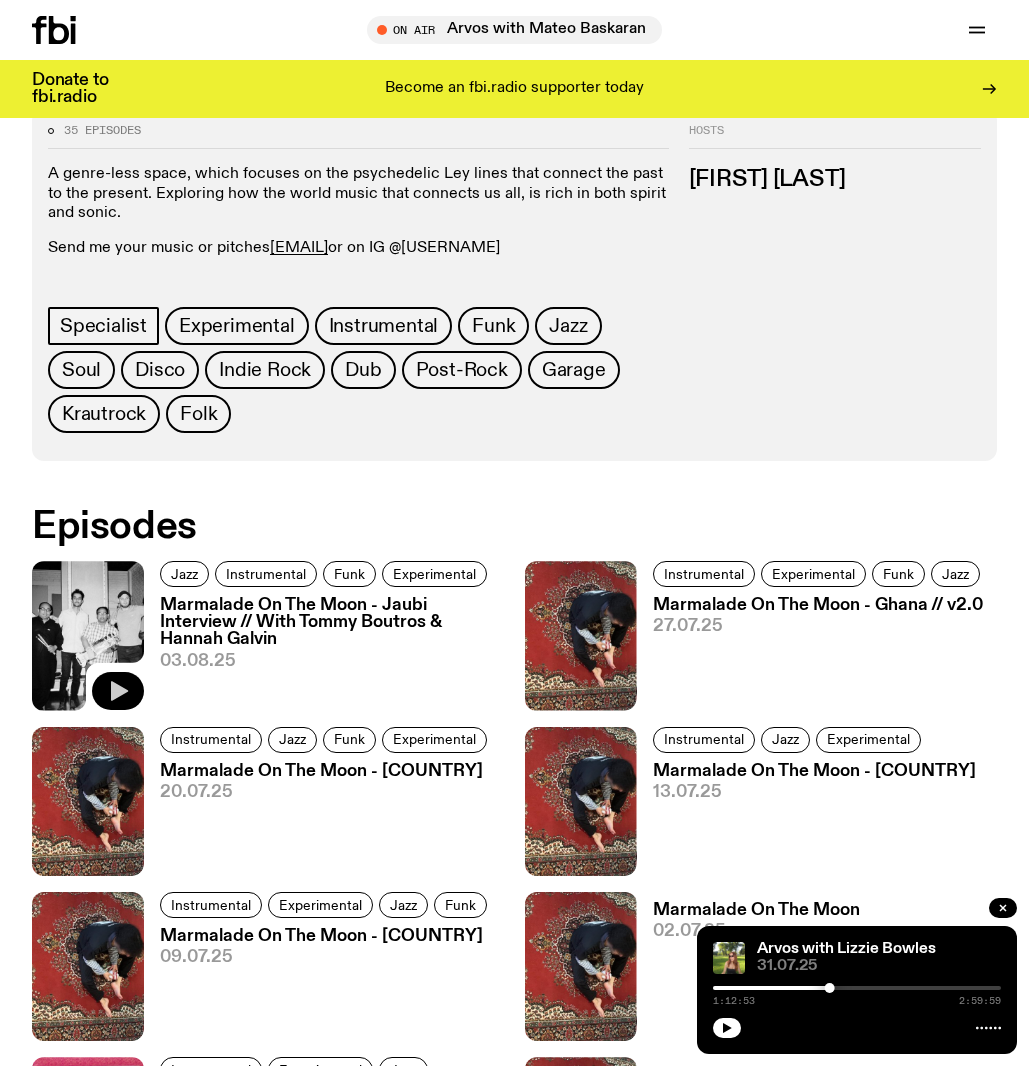 click 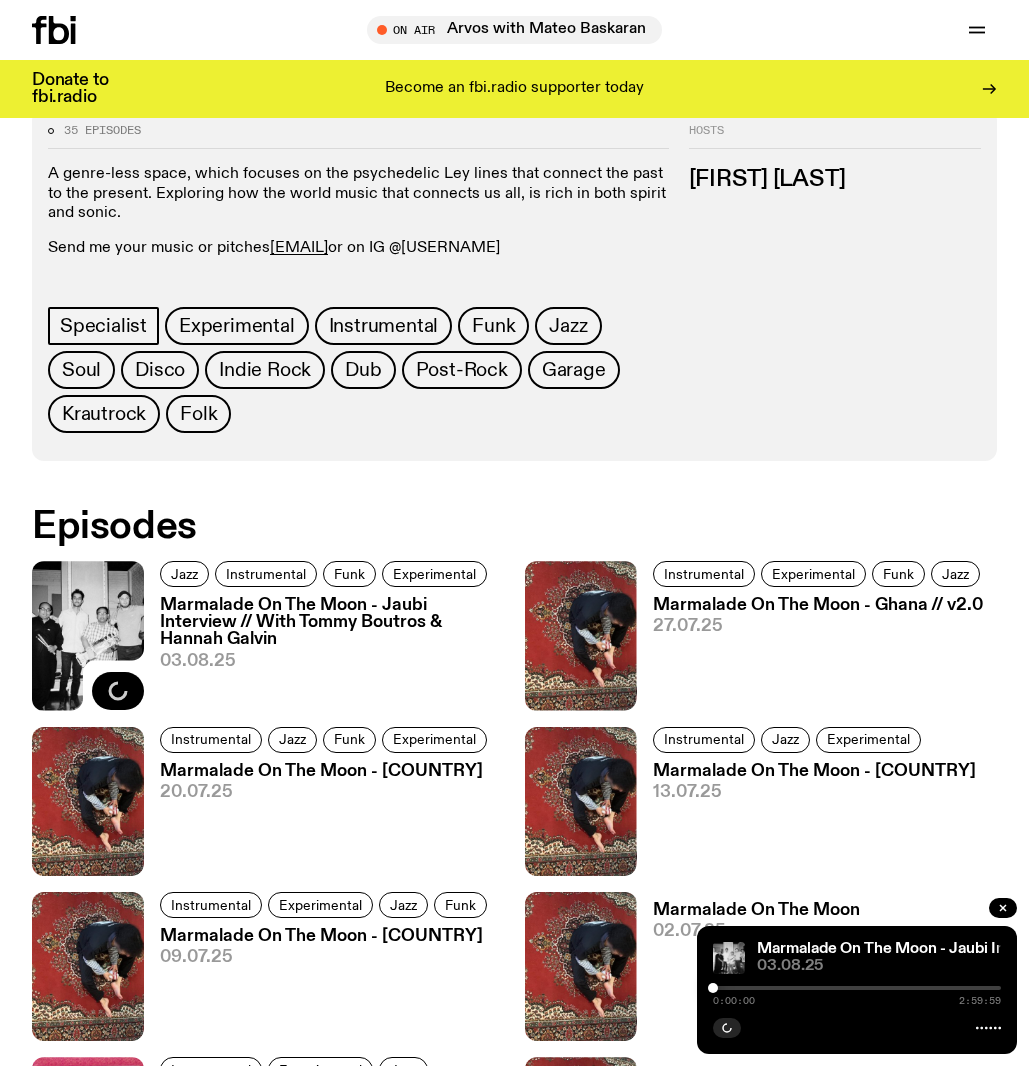 click at bounding box center (857, 988) 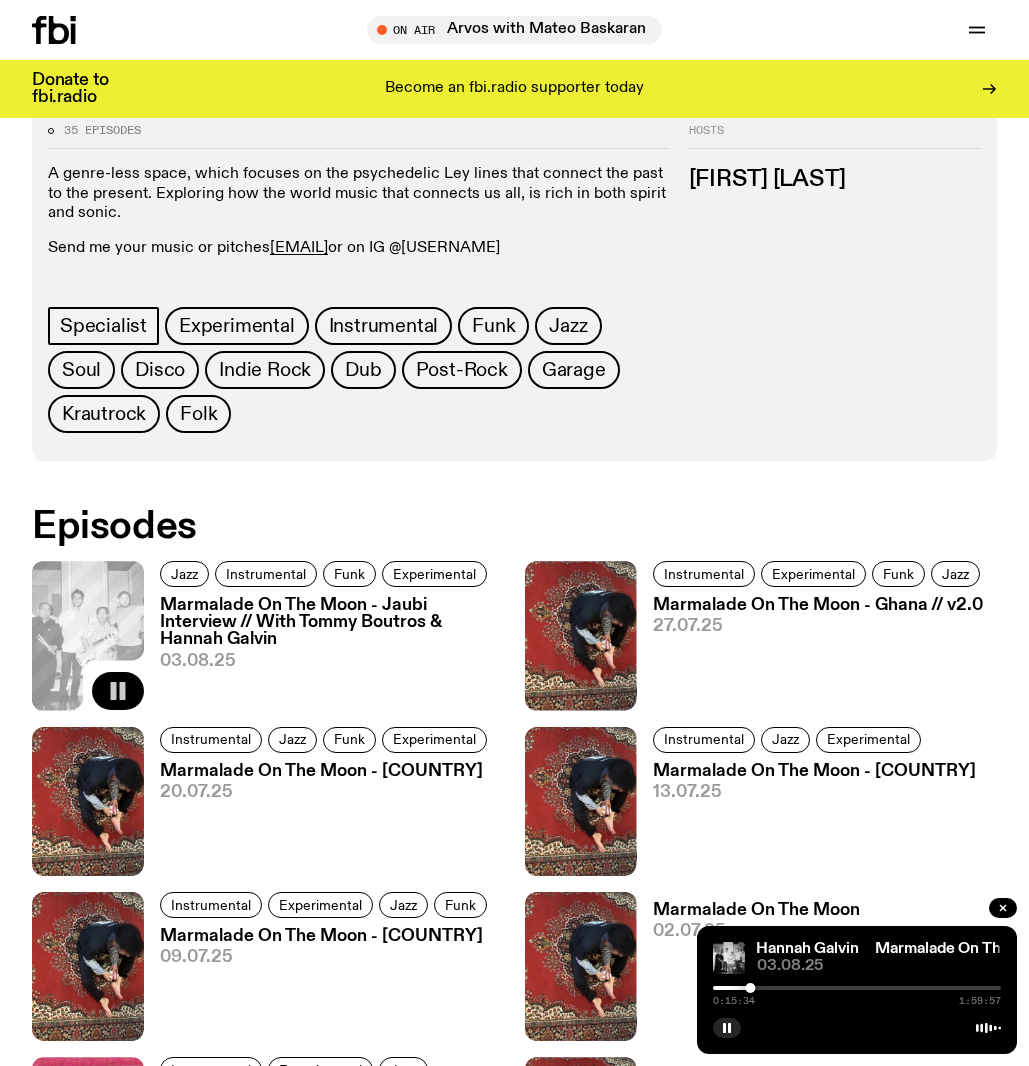 click at bounding box center [857, 988] 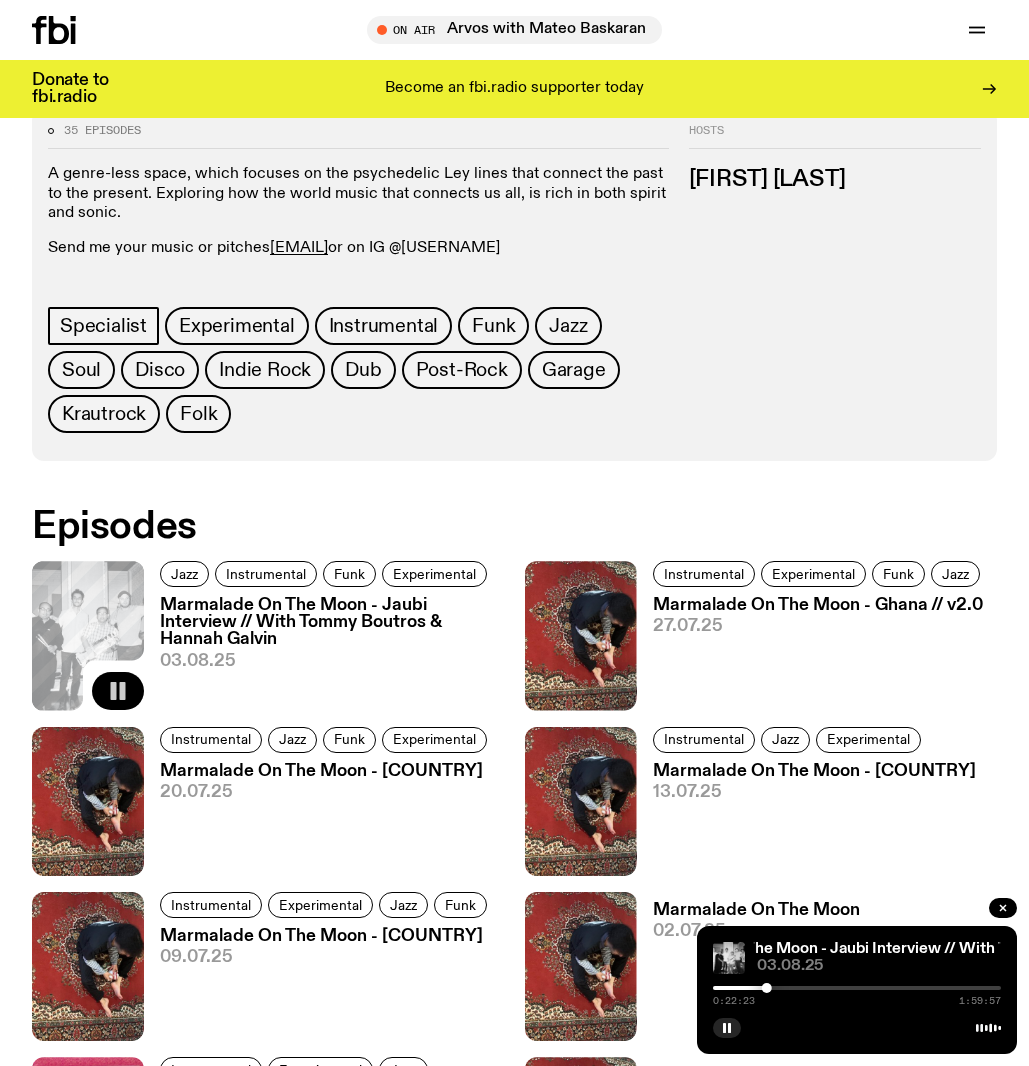 click at bounding box center (857, 988) 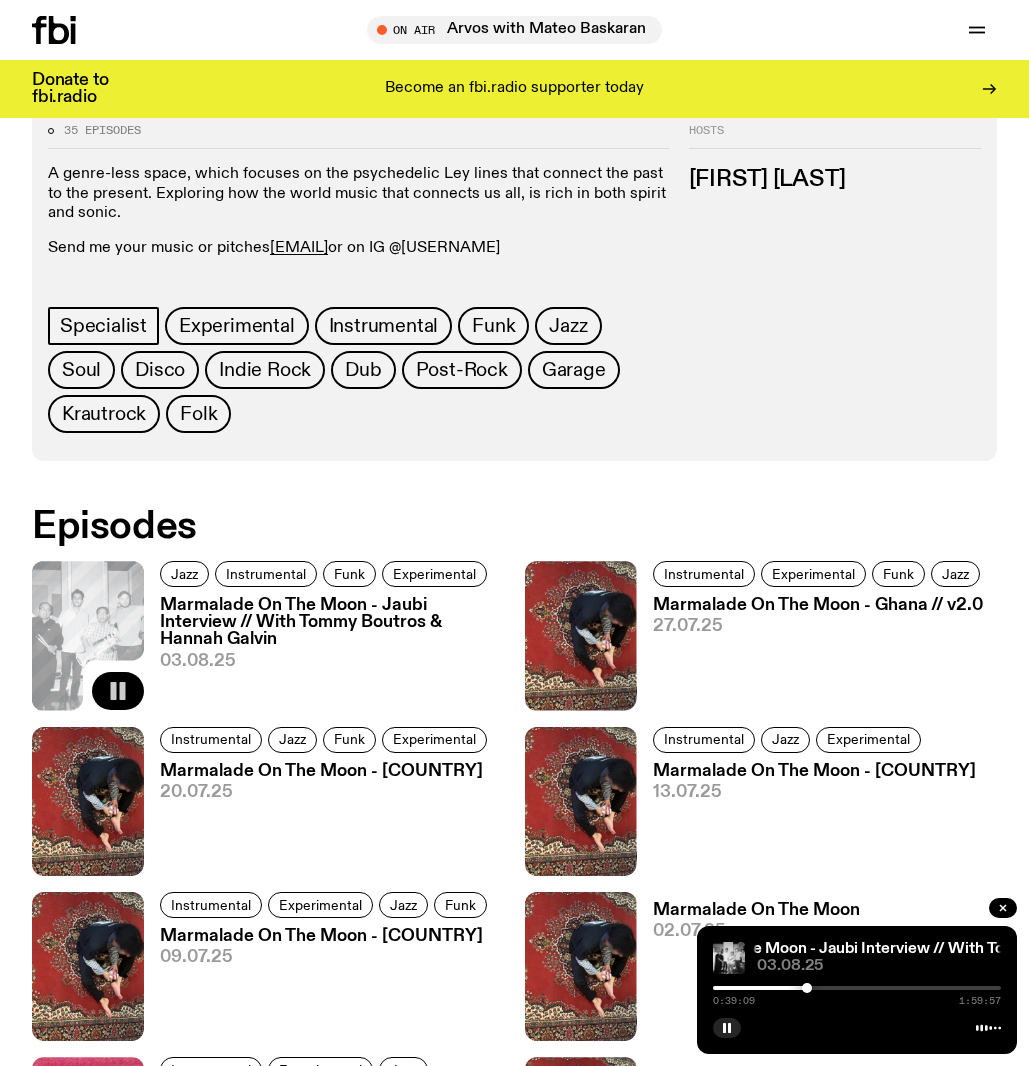 click at bounding box center (857, 988) 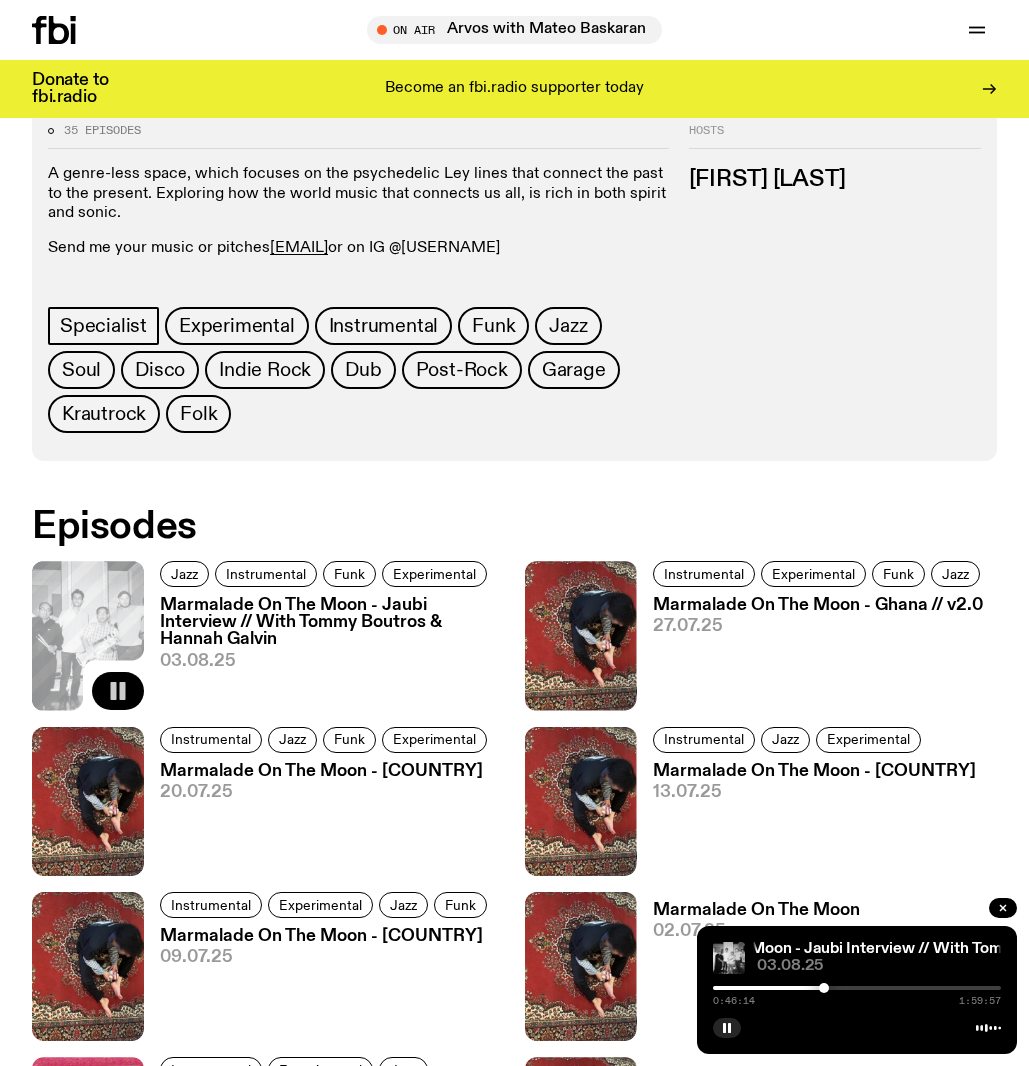 click at bounding box center (857, 988) 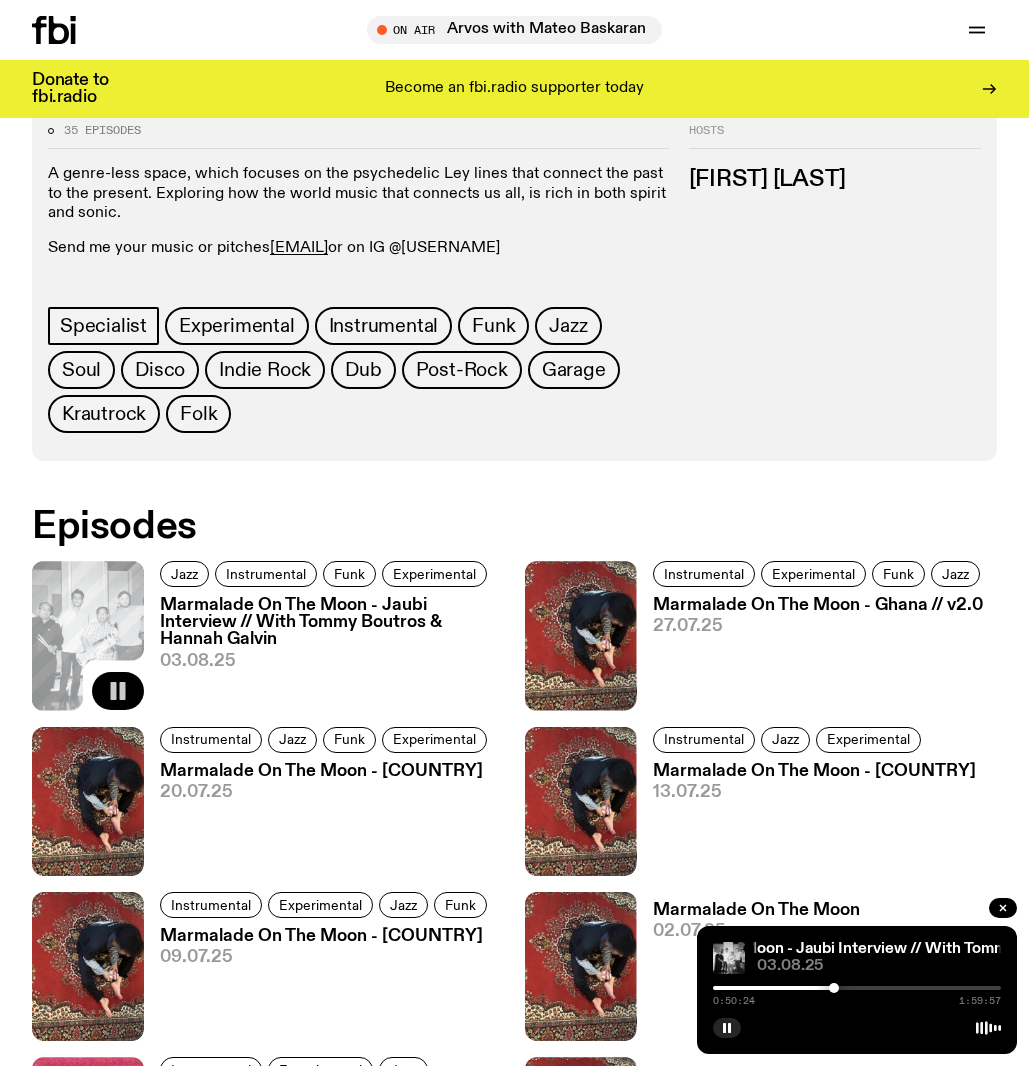 click at bounding box center [857, 988] 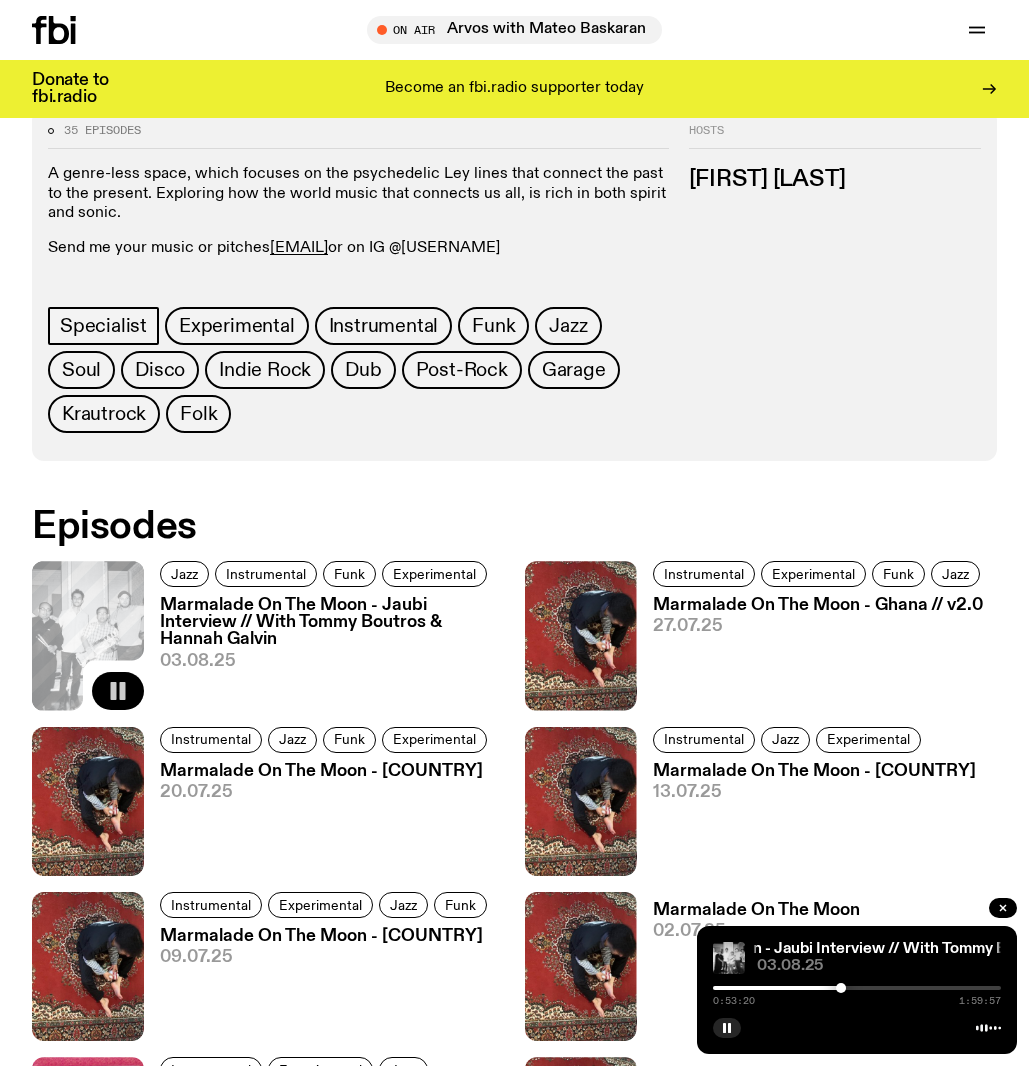 click at bounding box center (697, 988) 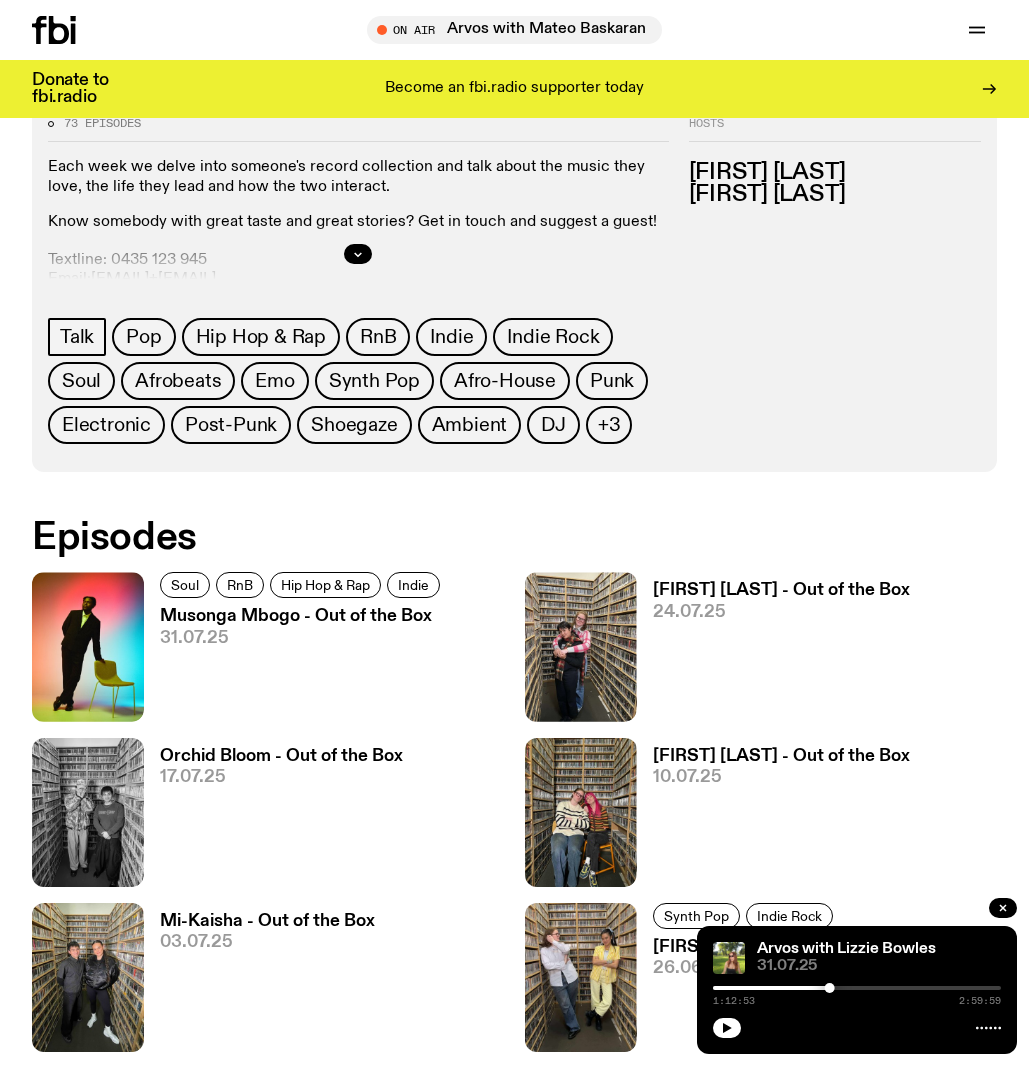 scroll, scrollTop: 830, scrollLeft: 0, axis: vertical 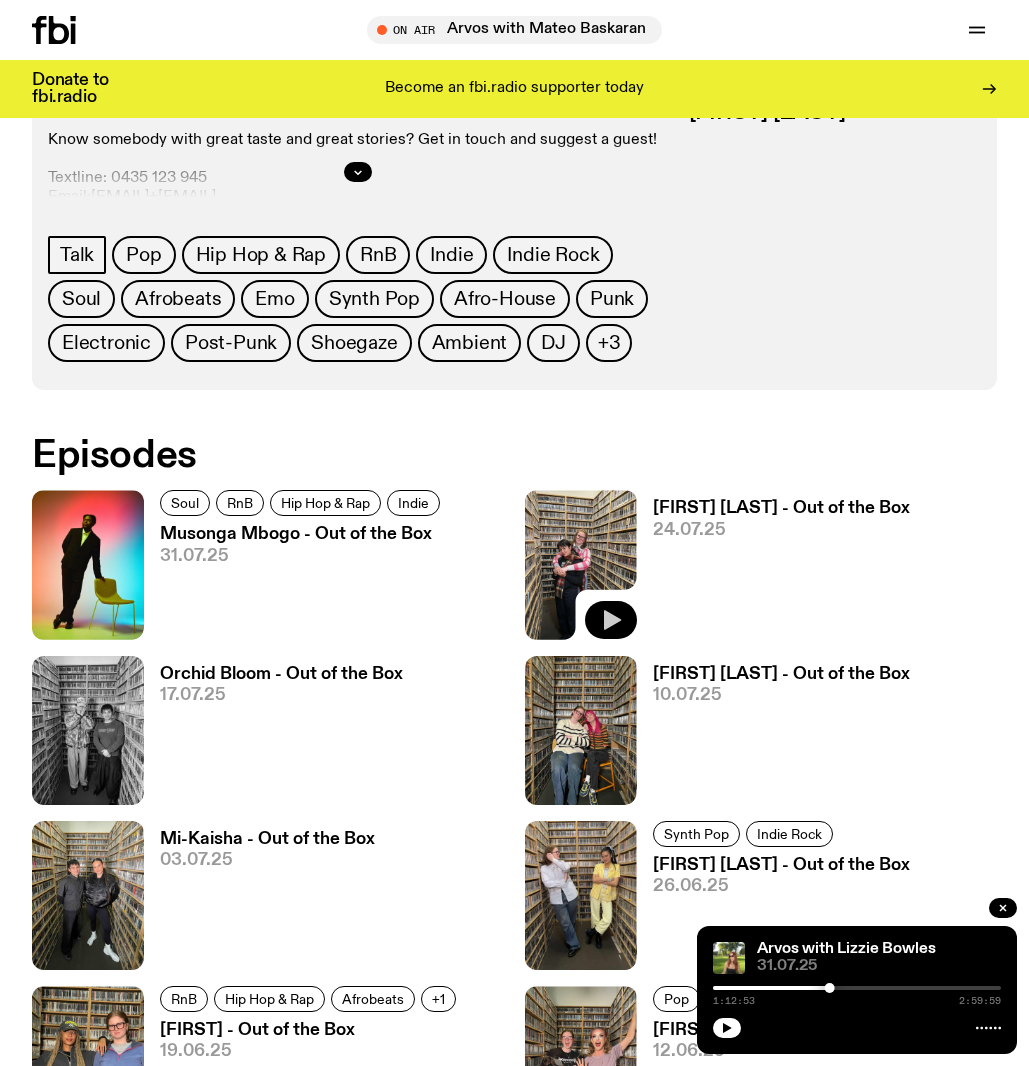 click 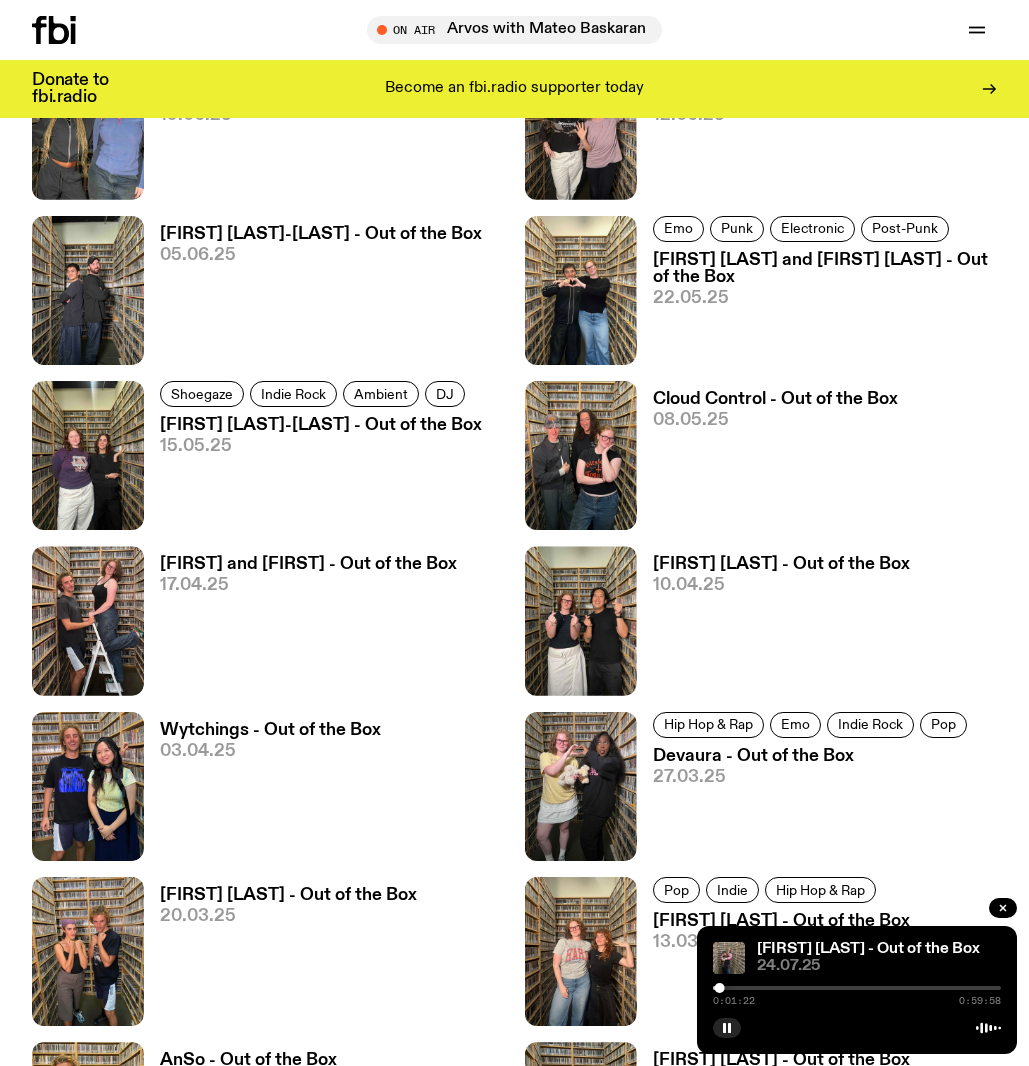 scroll, scrollTop: 1767, scrollLeft: 0, axis: vertical 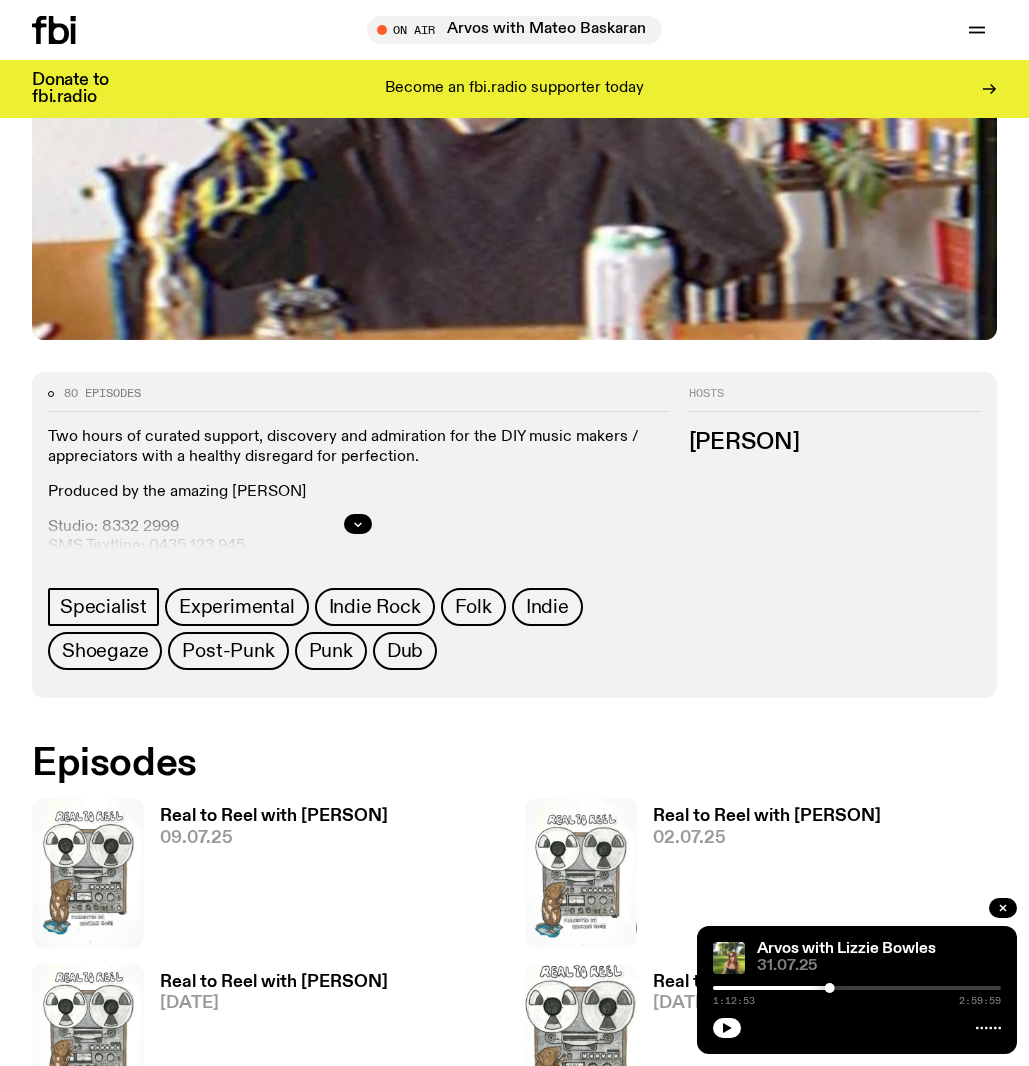 click at bounding box center (88, 872) 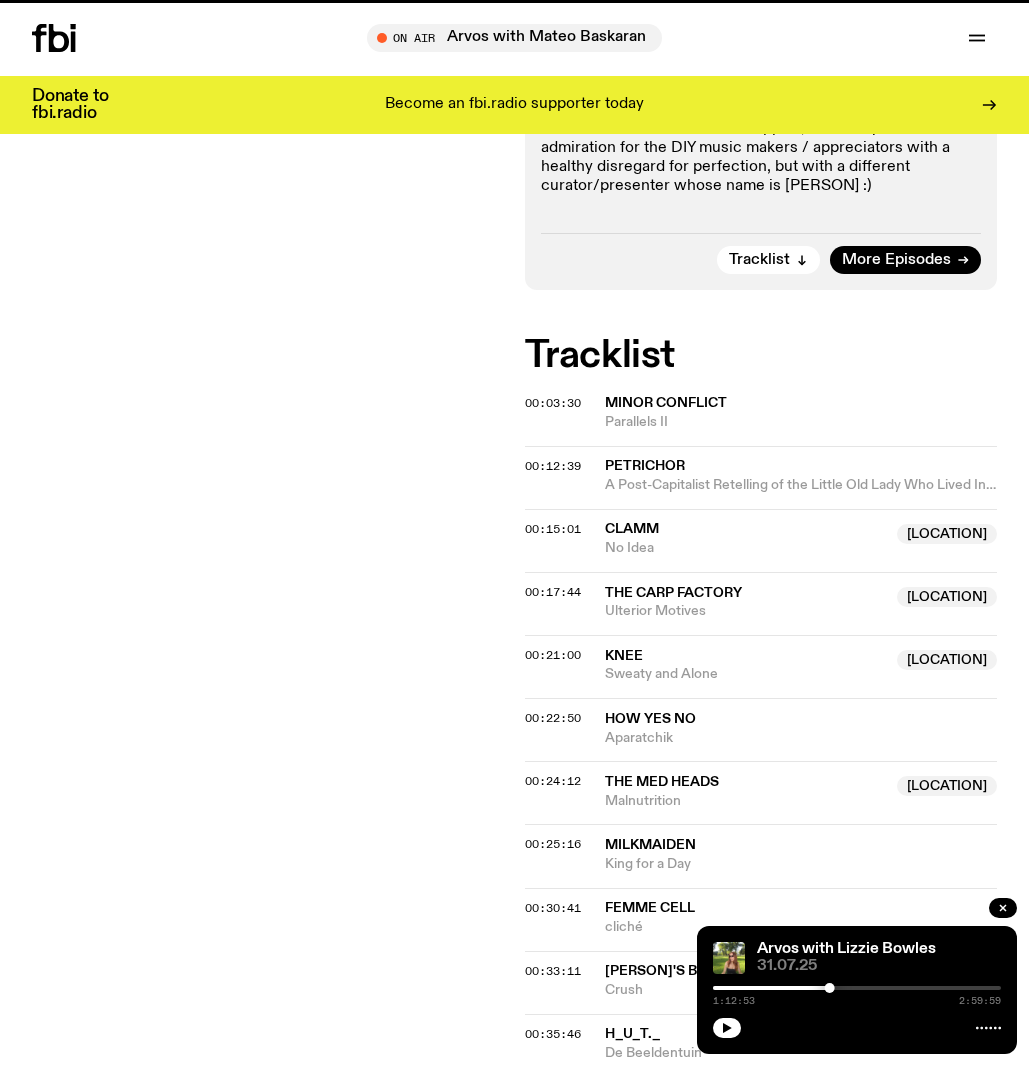 scroll, scrollTop: 0, scrollLeft: 0, axis: both 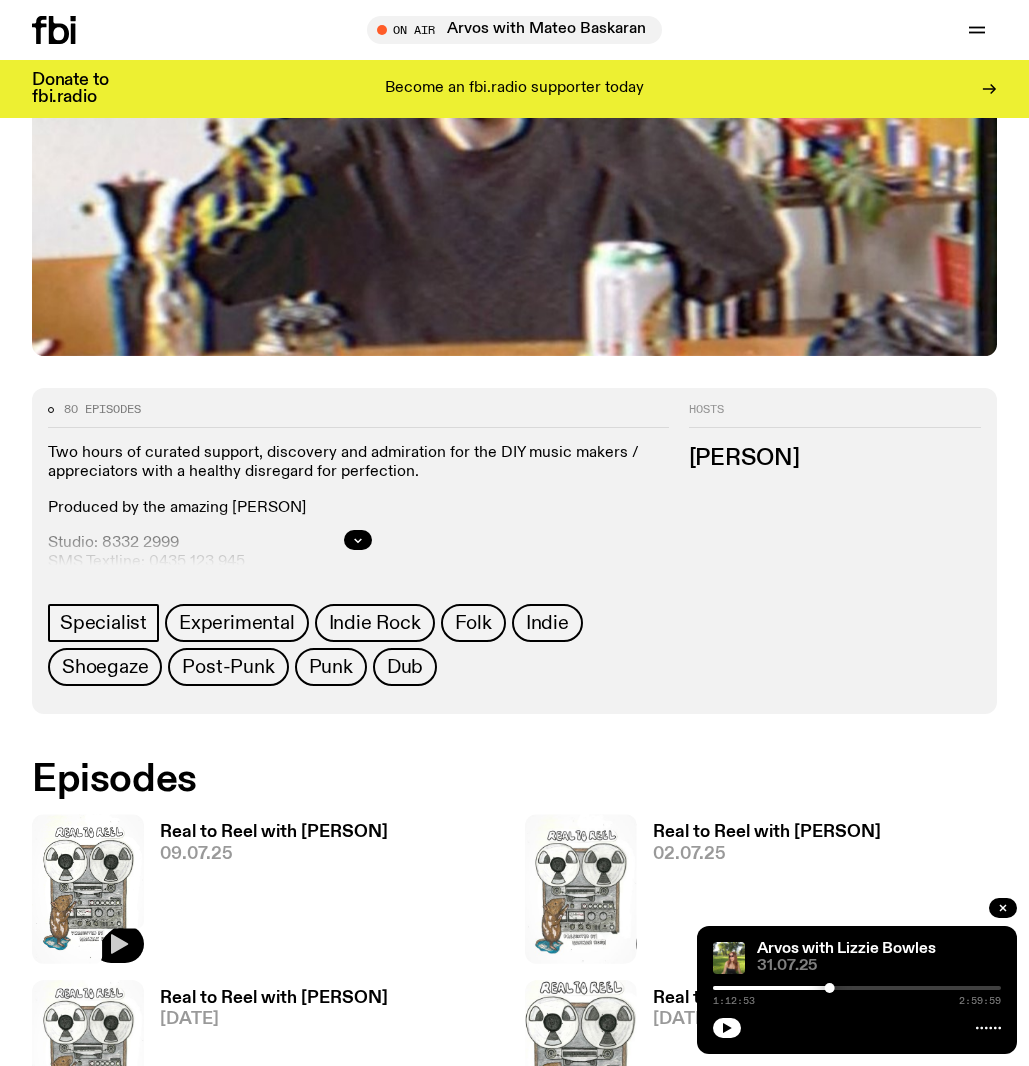 click 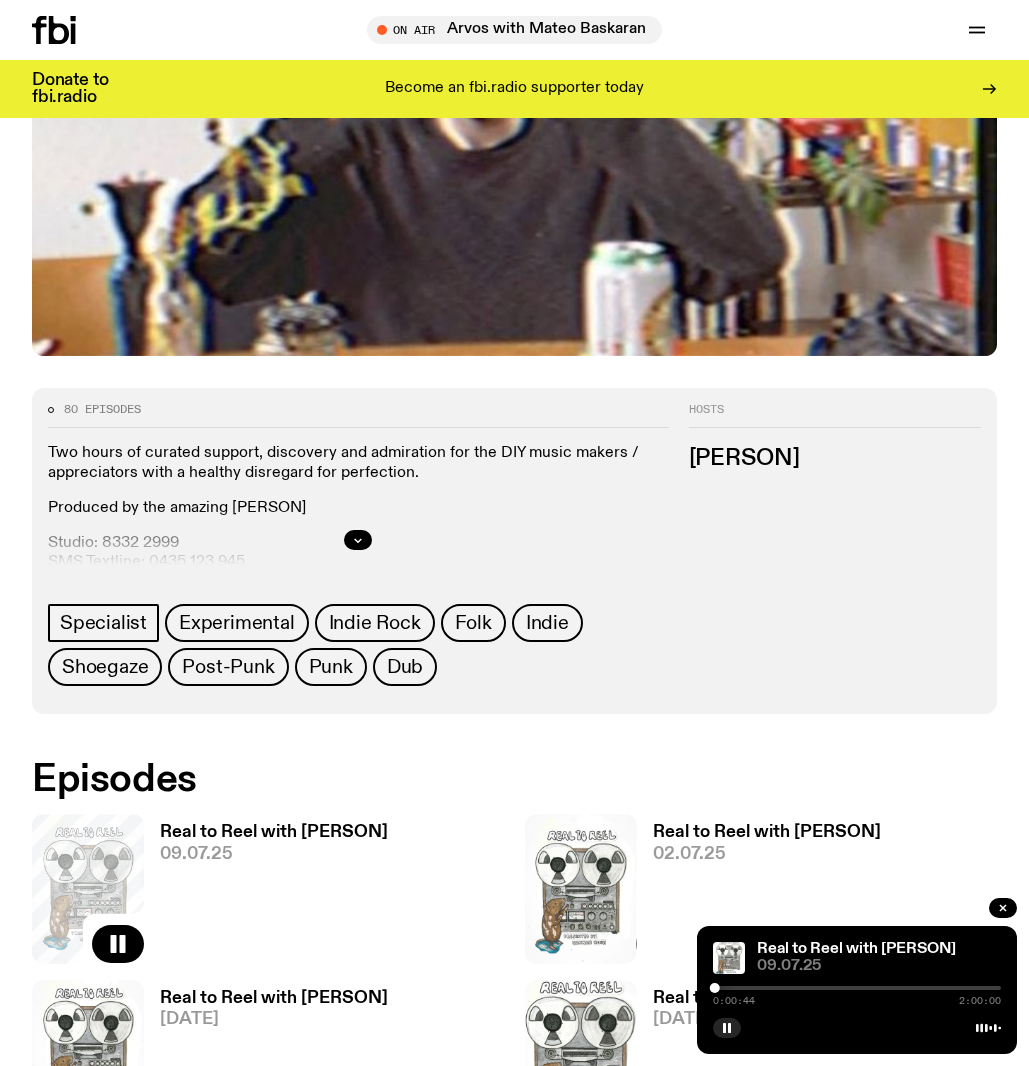 click at bounding box center [857, 988] 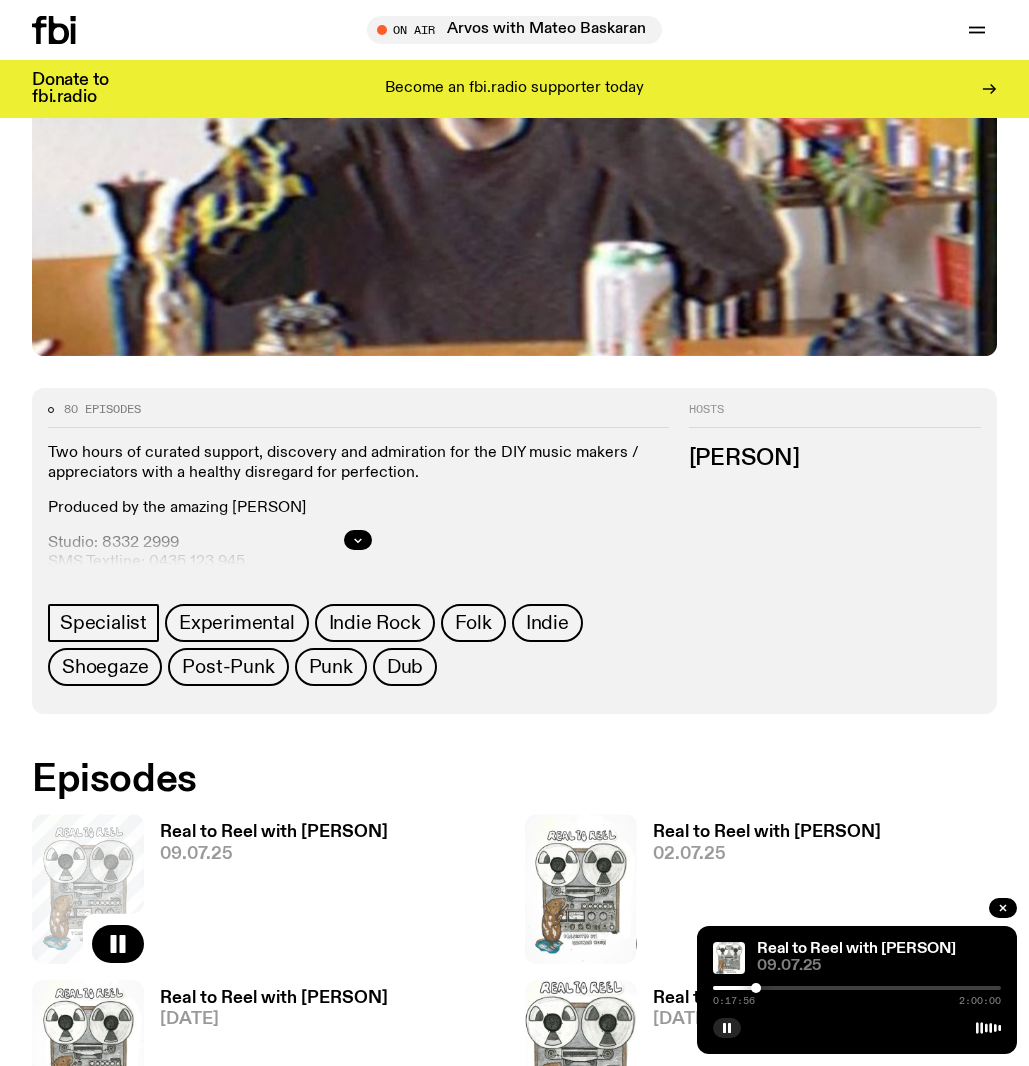click at bounding box center [857, 988] 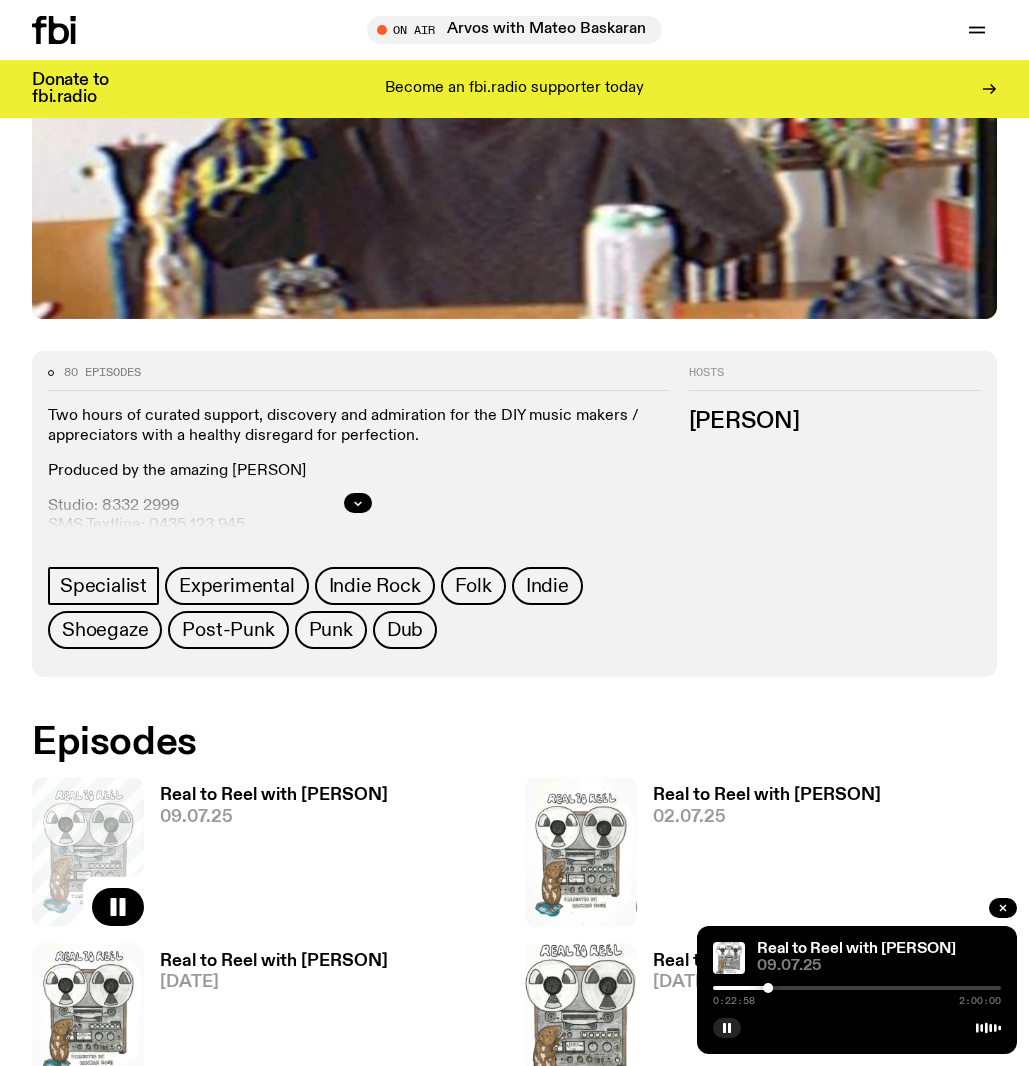 scroll, scrollTop: 500, scrollLeft: 0, axis: vertical 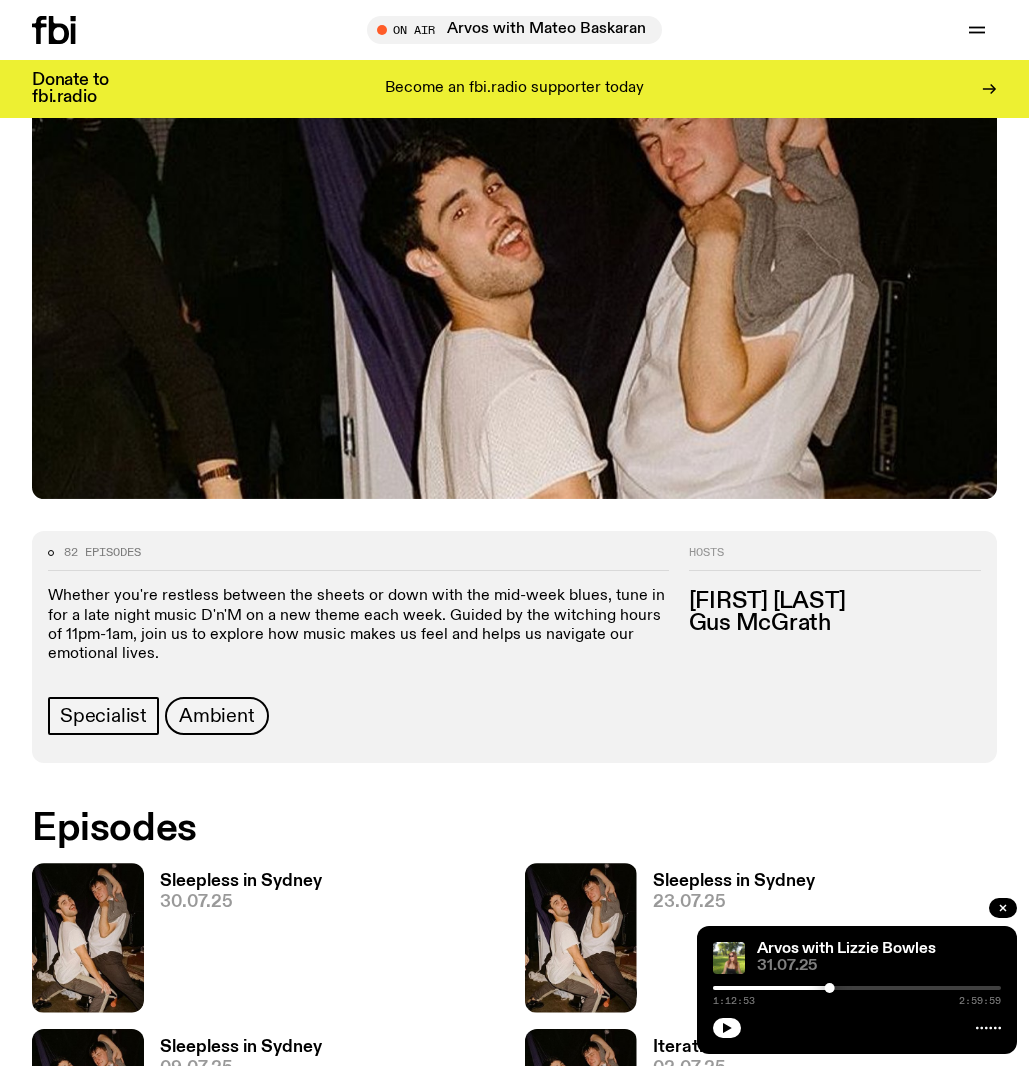 click at bounding box center [88, 937] 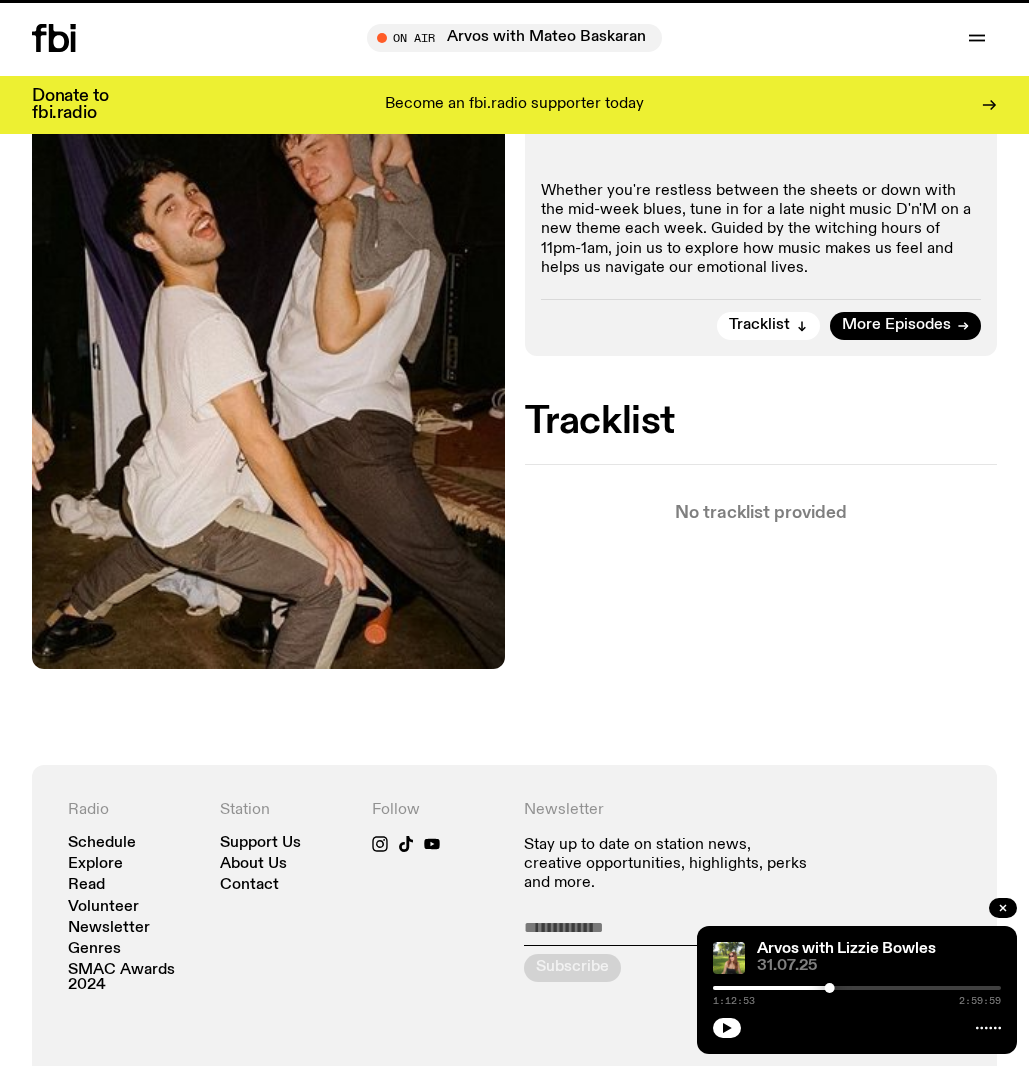 scroll, scrollTop: 0, scrollLeft: 0, axis: both 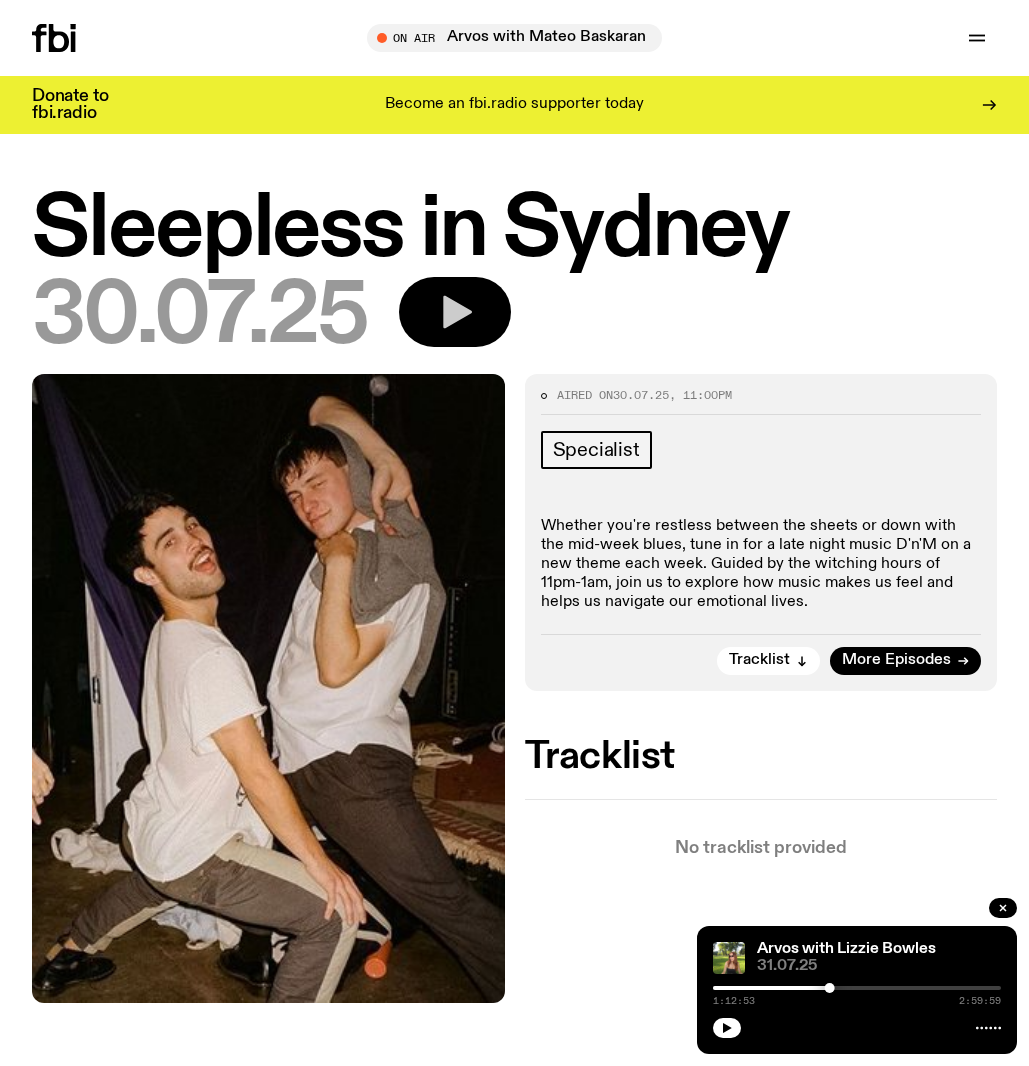 click 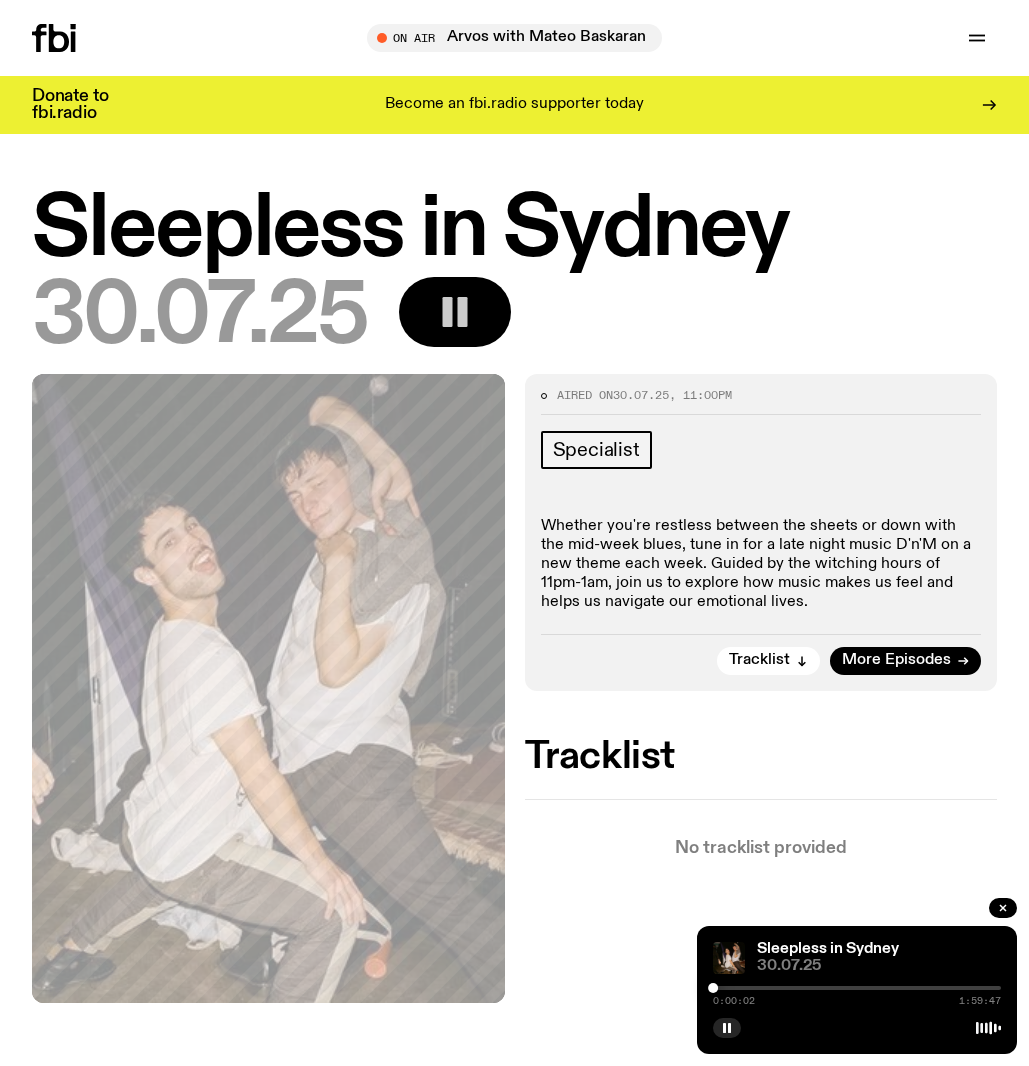 click at bounding box center [857, 988] 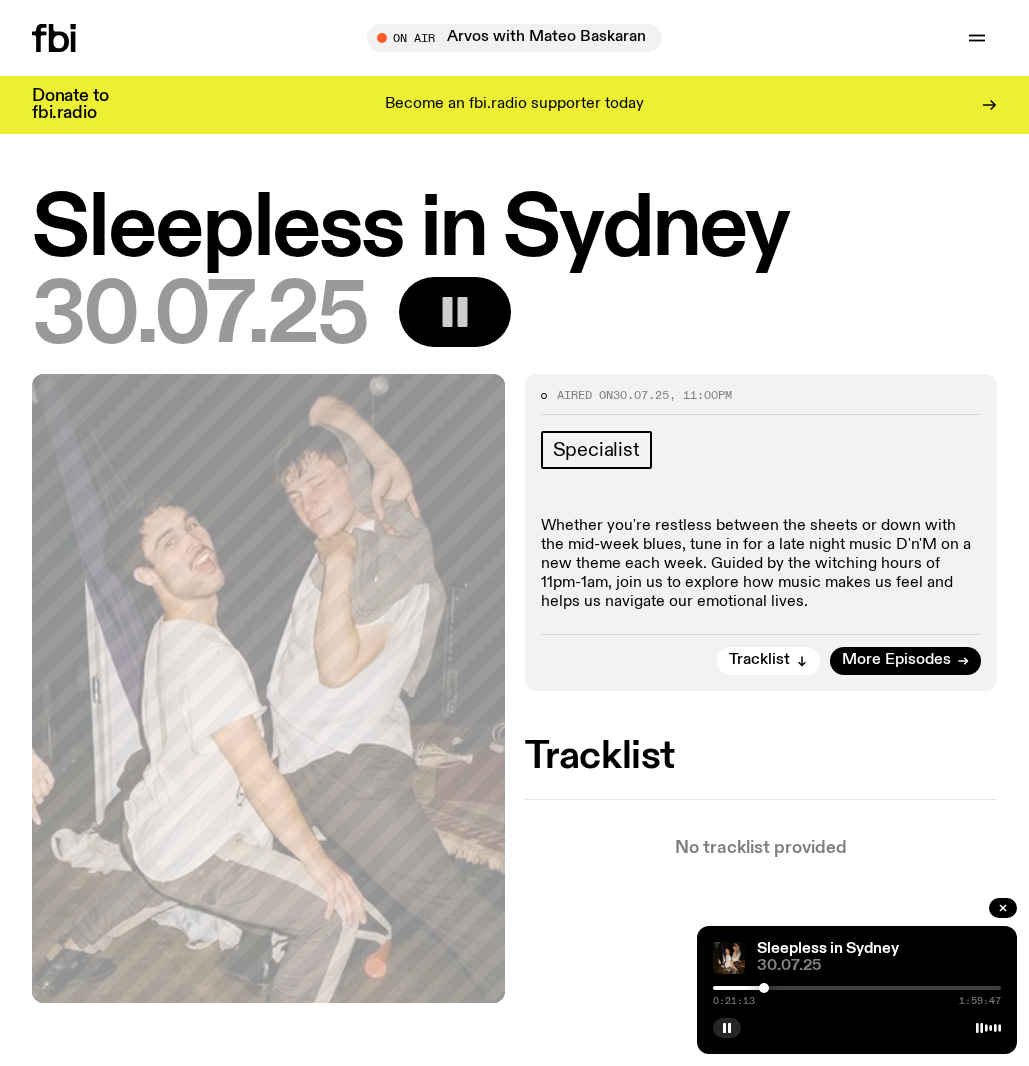 click at bounding box center (857, 988) 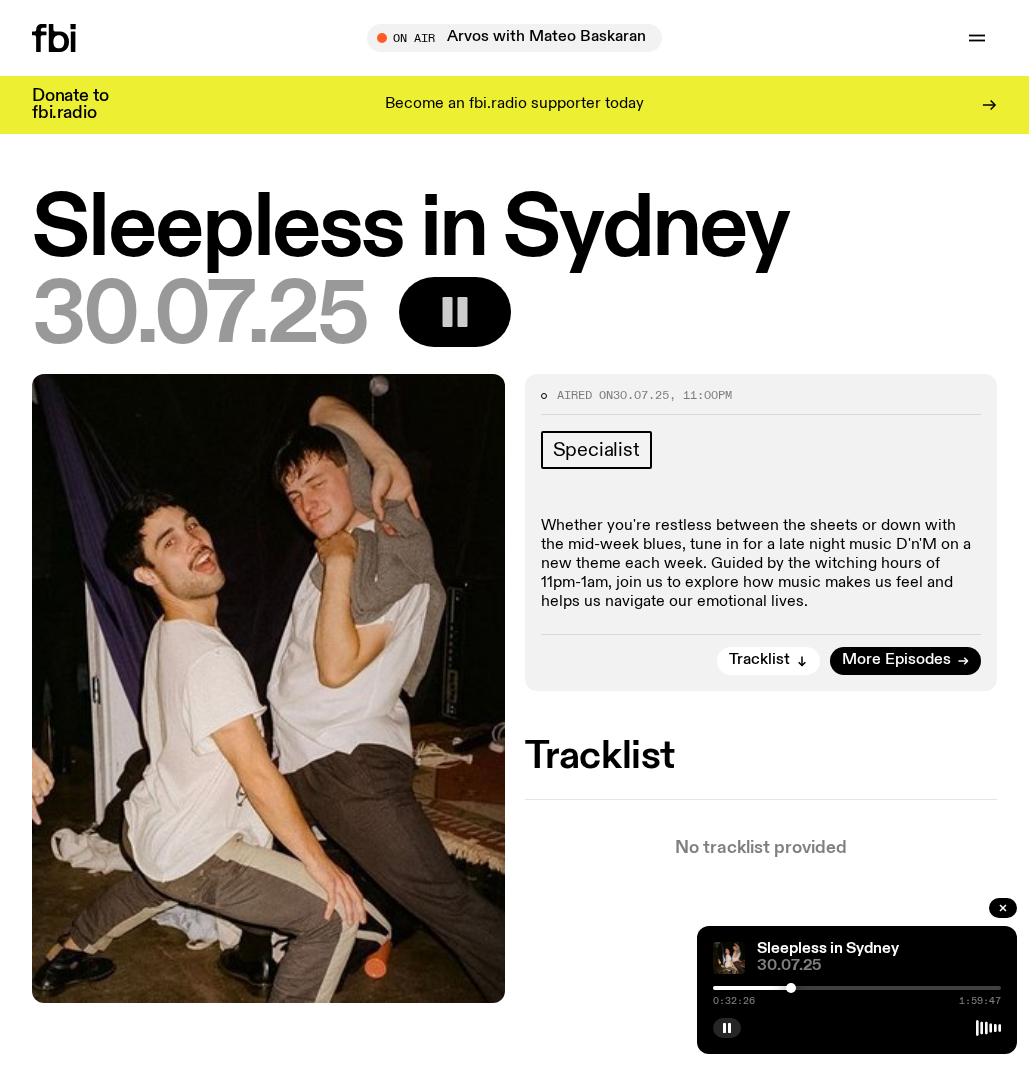 click at bounding box center (857, 988) 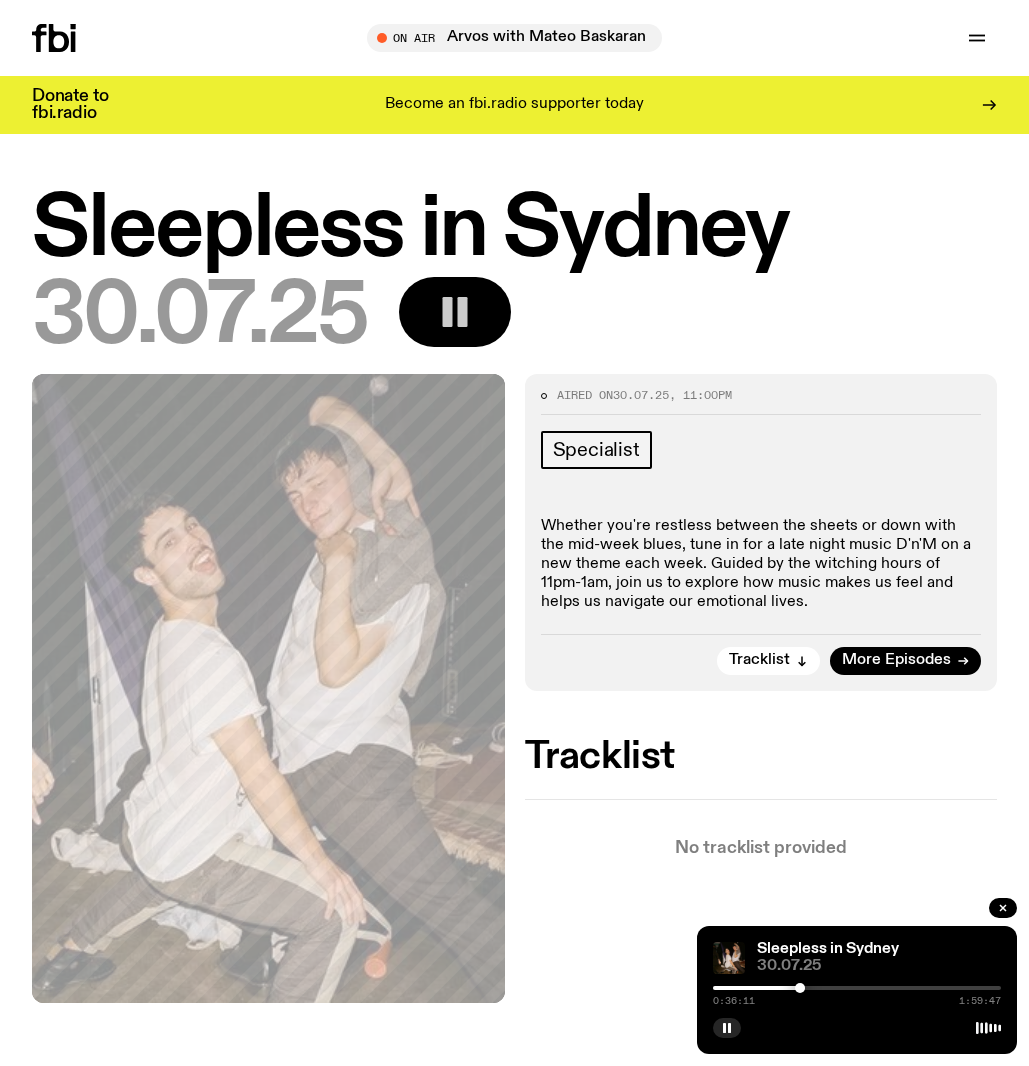 click at bounding box center (857, 988) 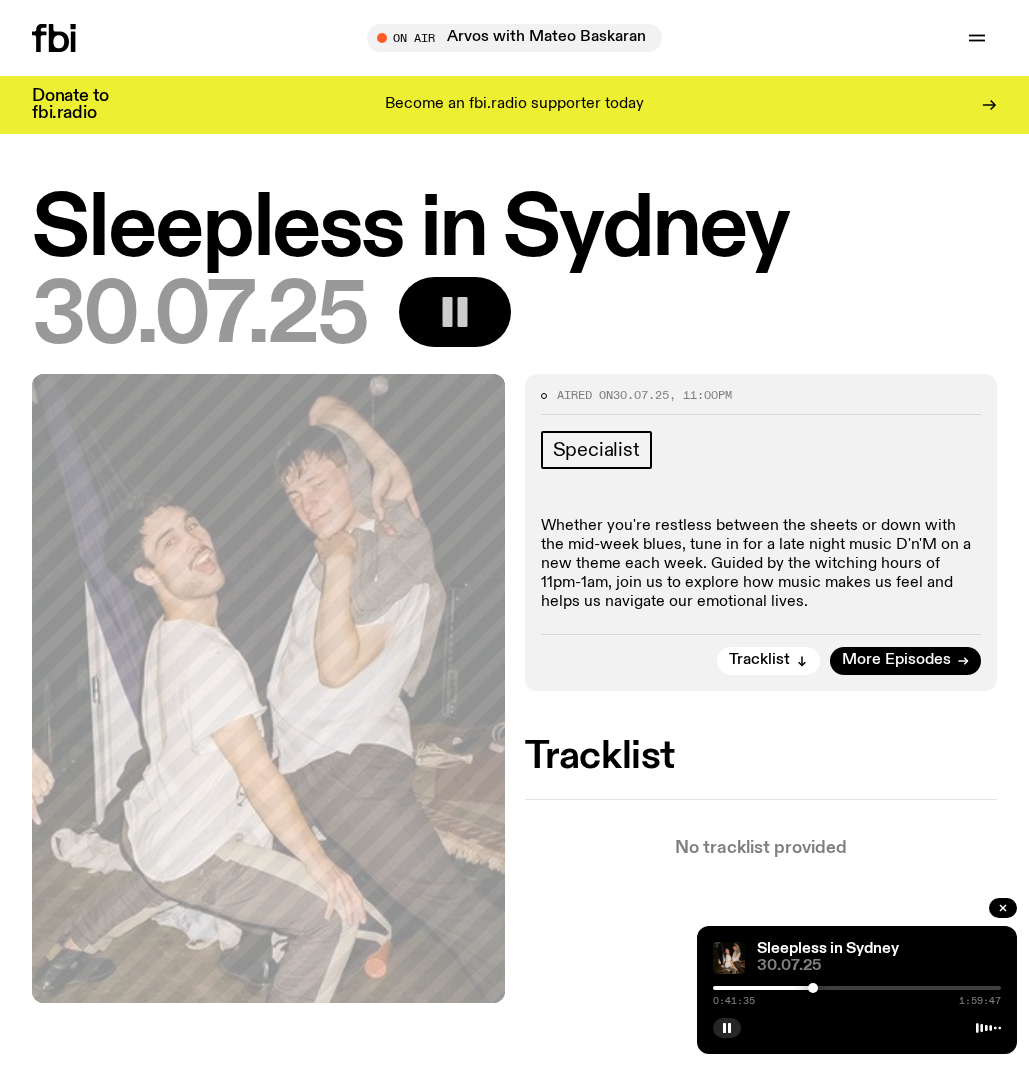 click at bounding box center [857, 988] 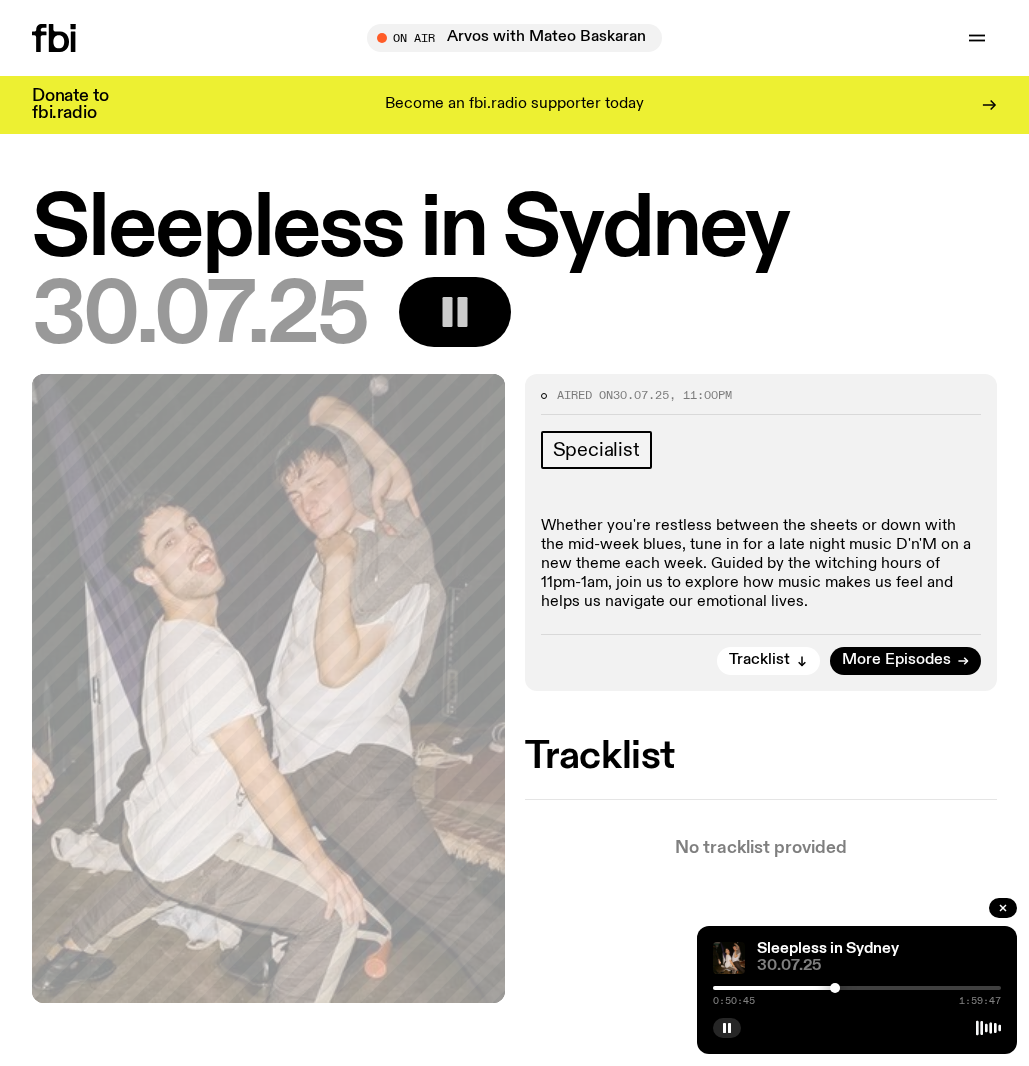 click at bounding box center (857, 988) 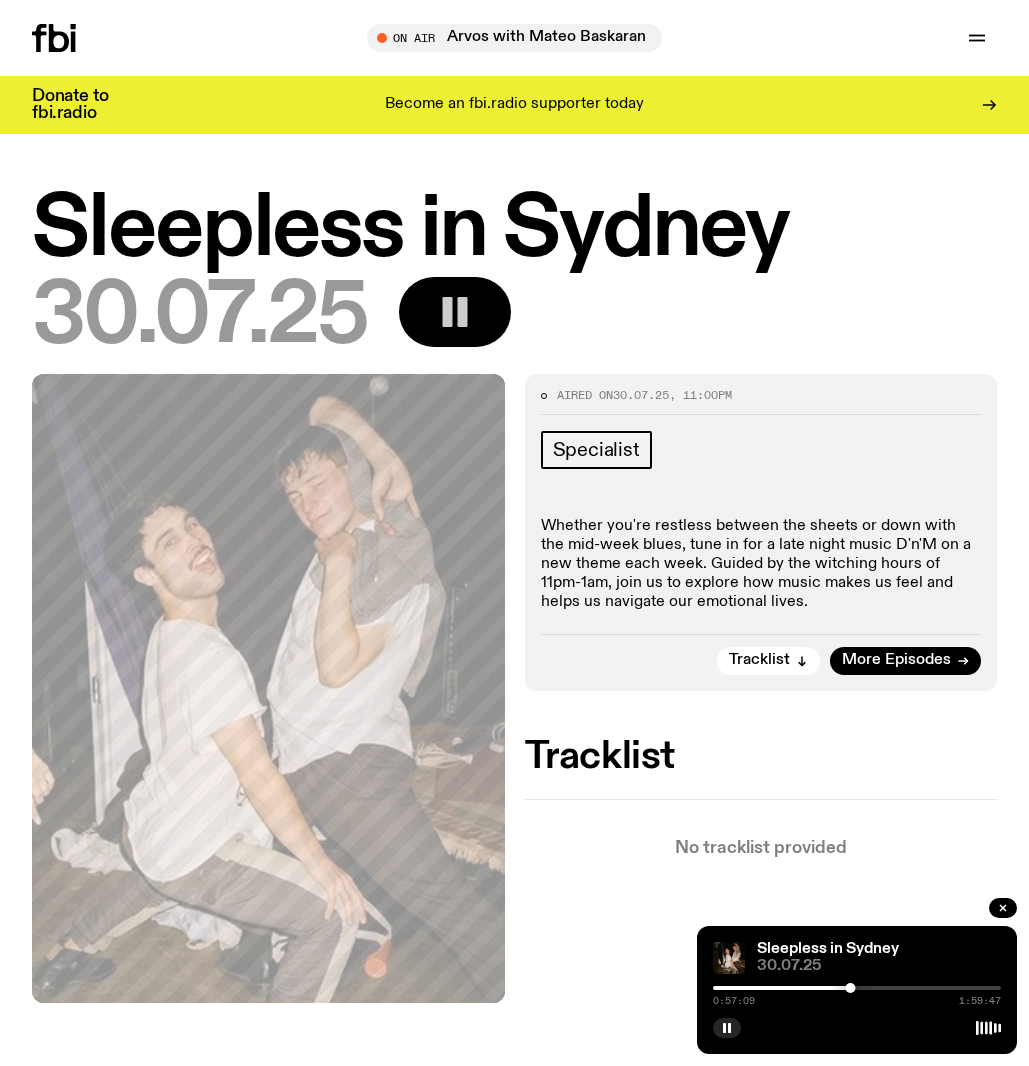 click on "0:57:09 1:59:47" at bounding box center [857, 994] 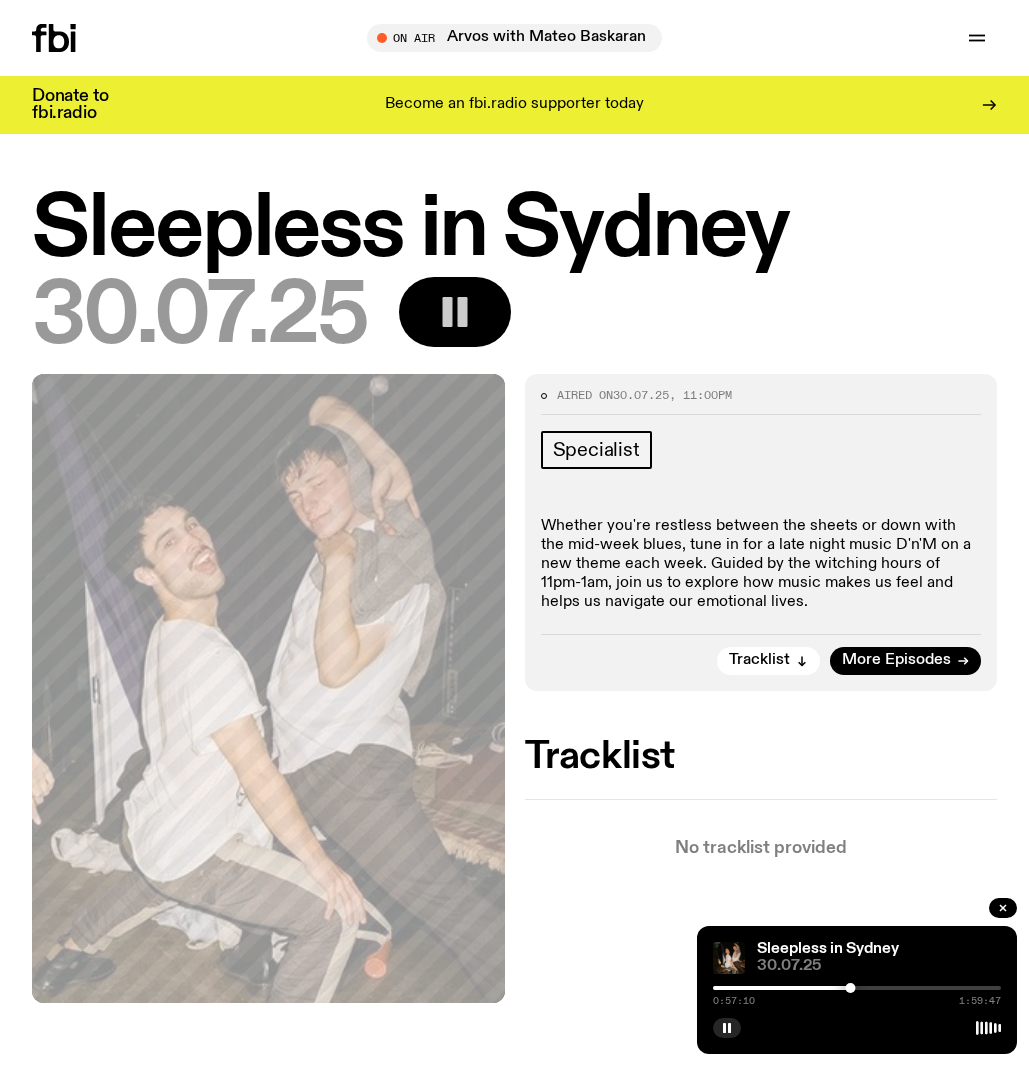 click at bounding box center [857, 988] 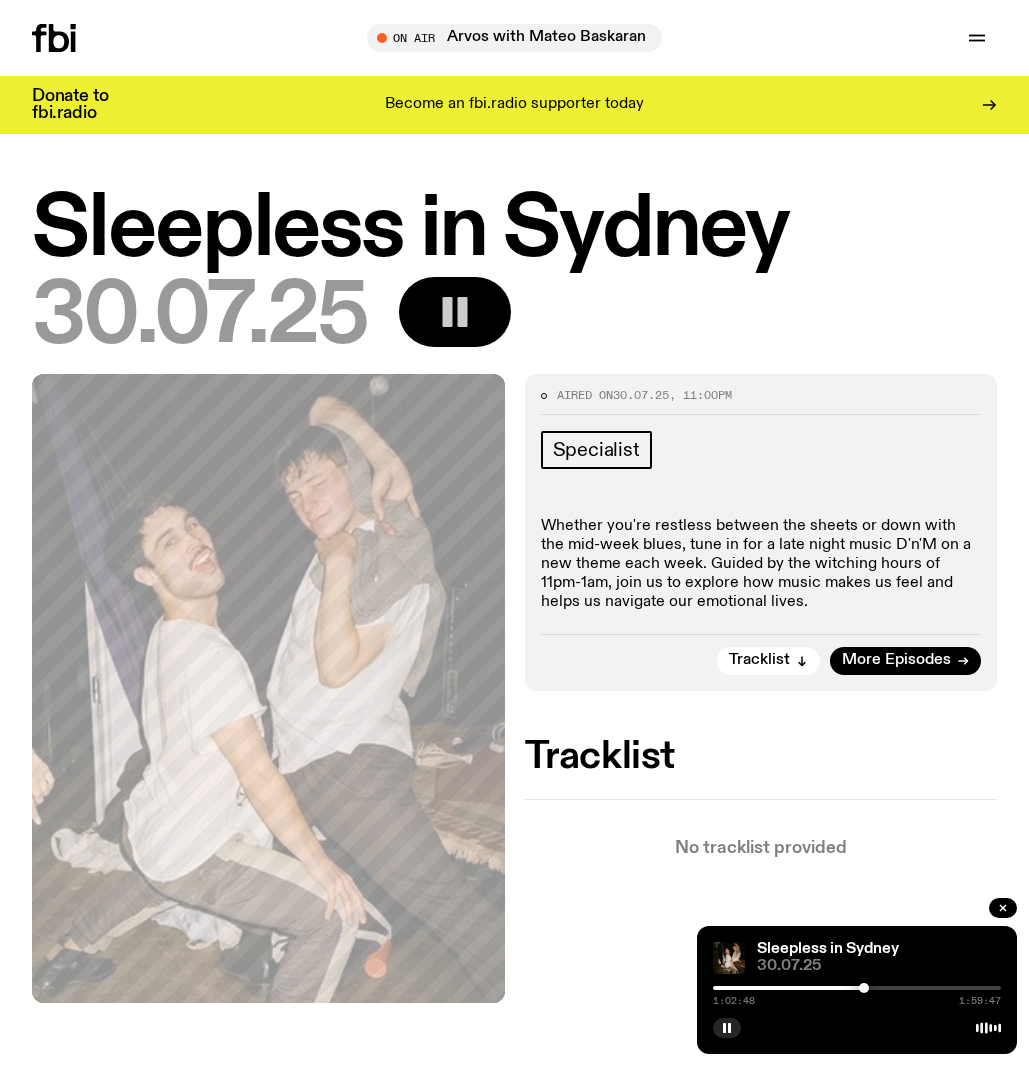 click at bounding box center [857, 988] 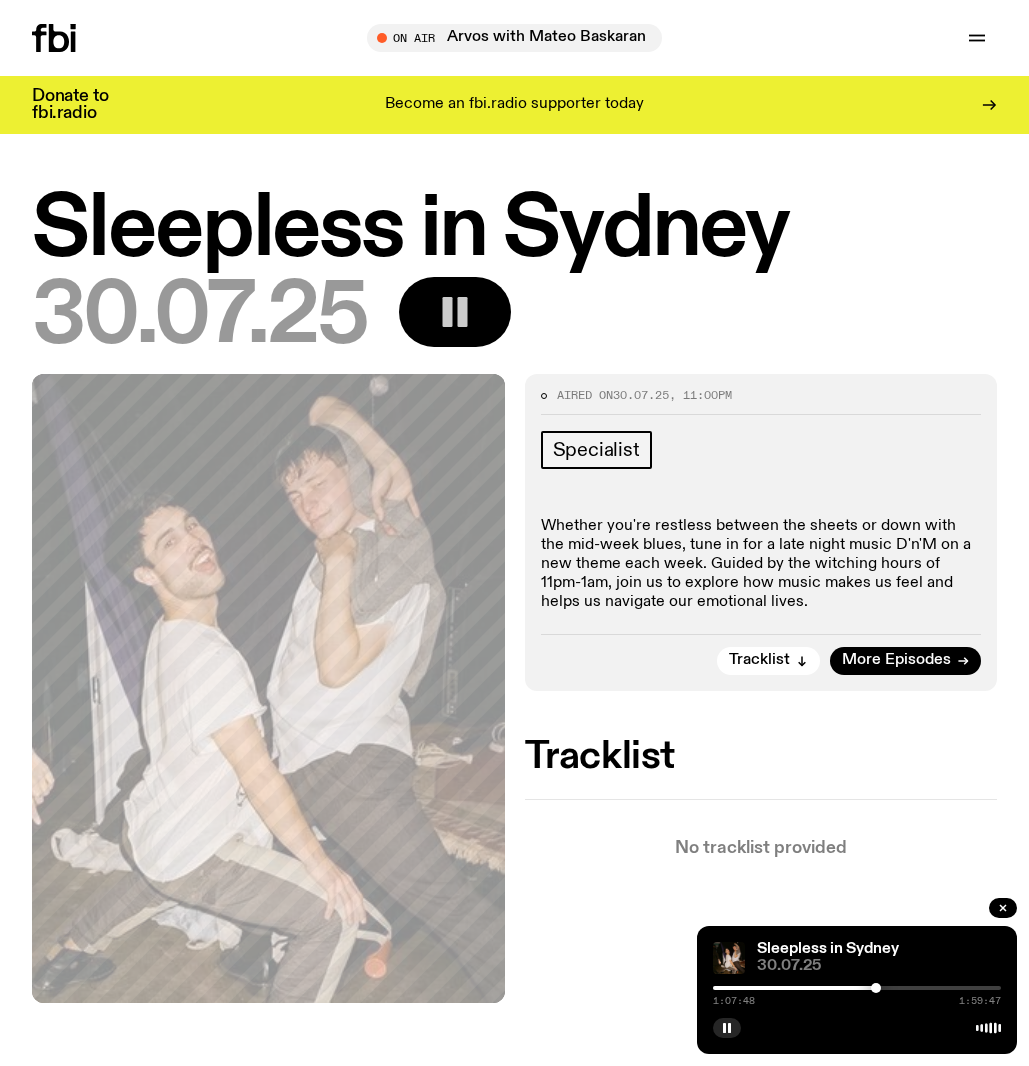 click at bounding box center (857, 988) 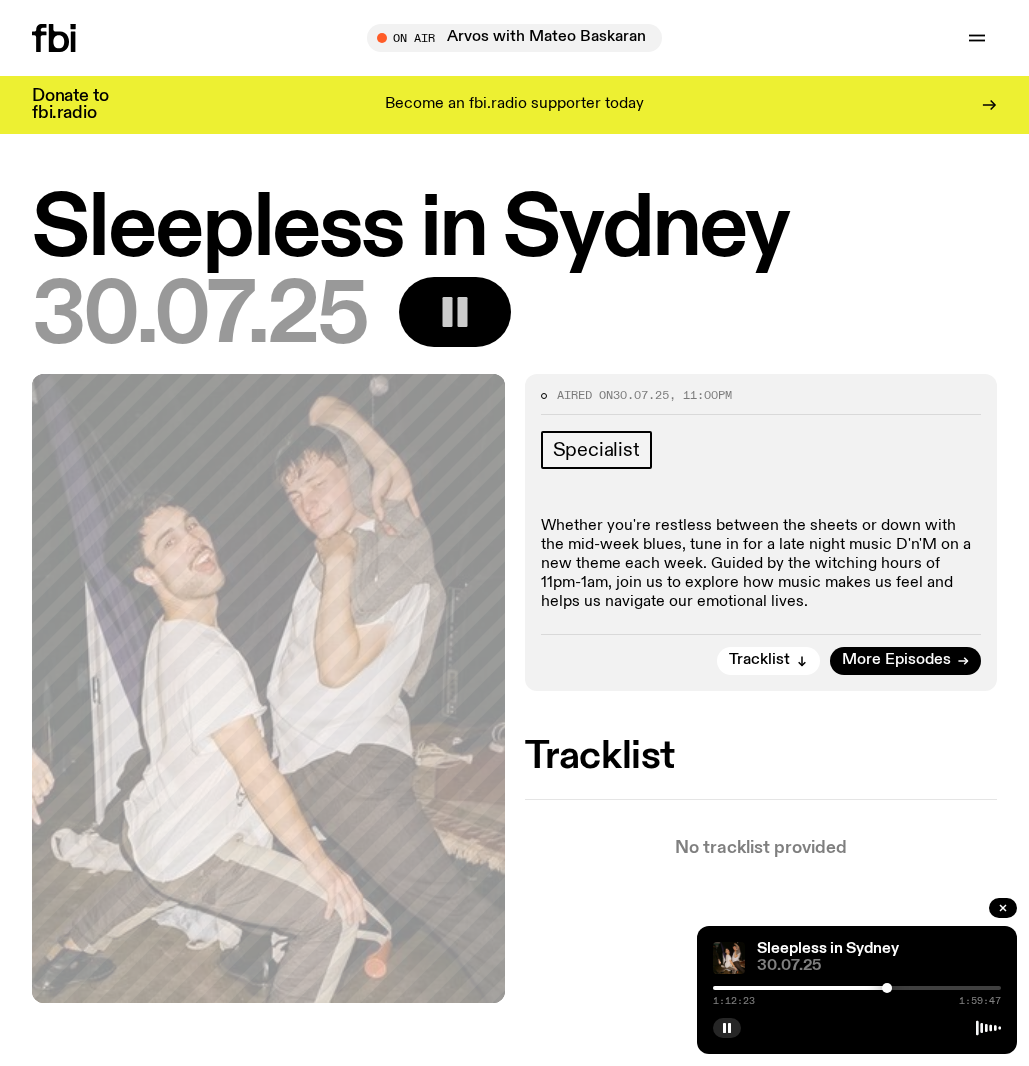 click at bounding box center [857, 988] 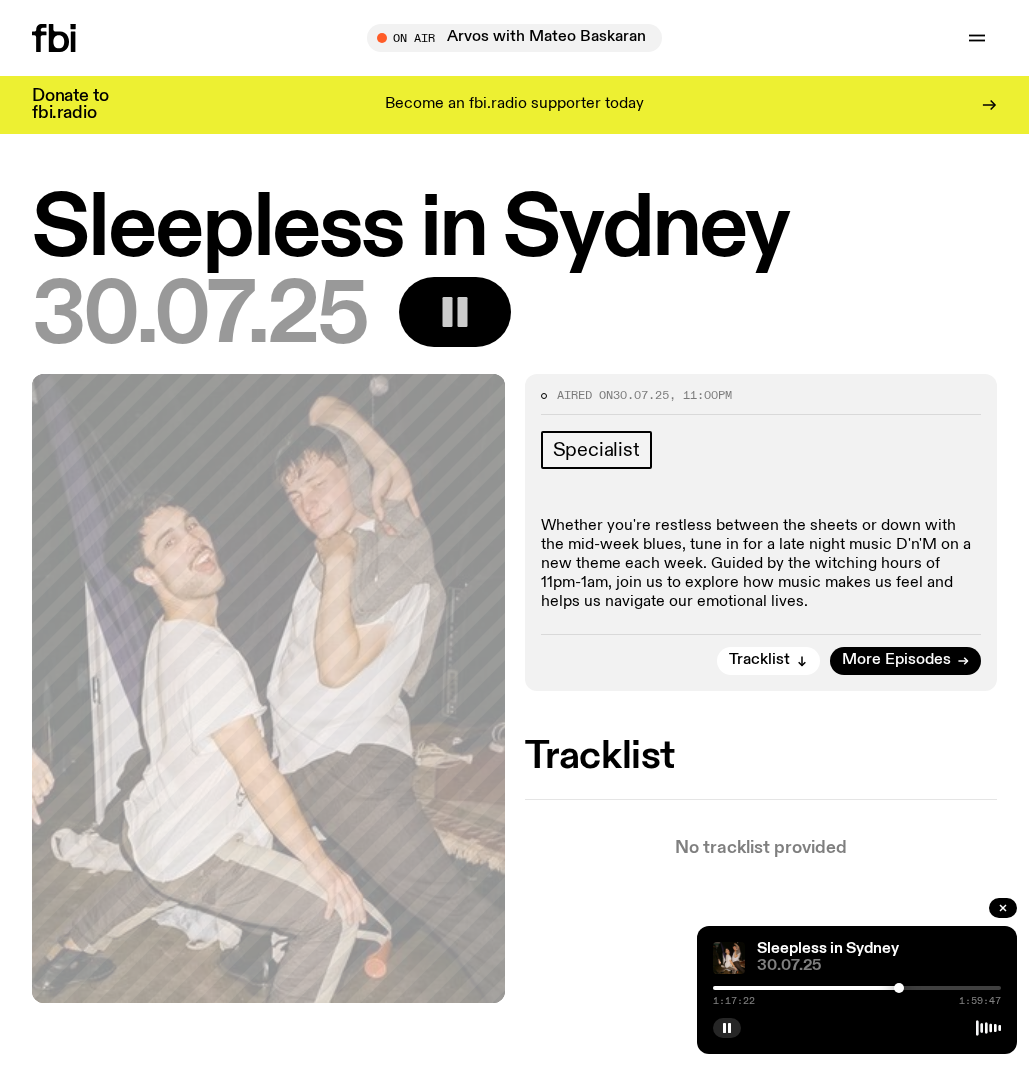click at bounding box center [857, 988] 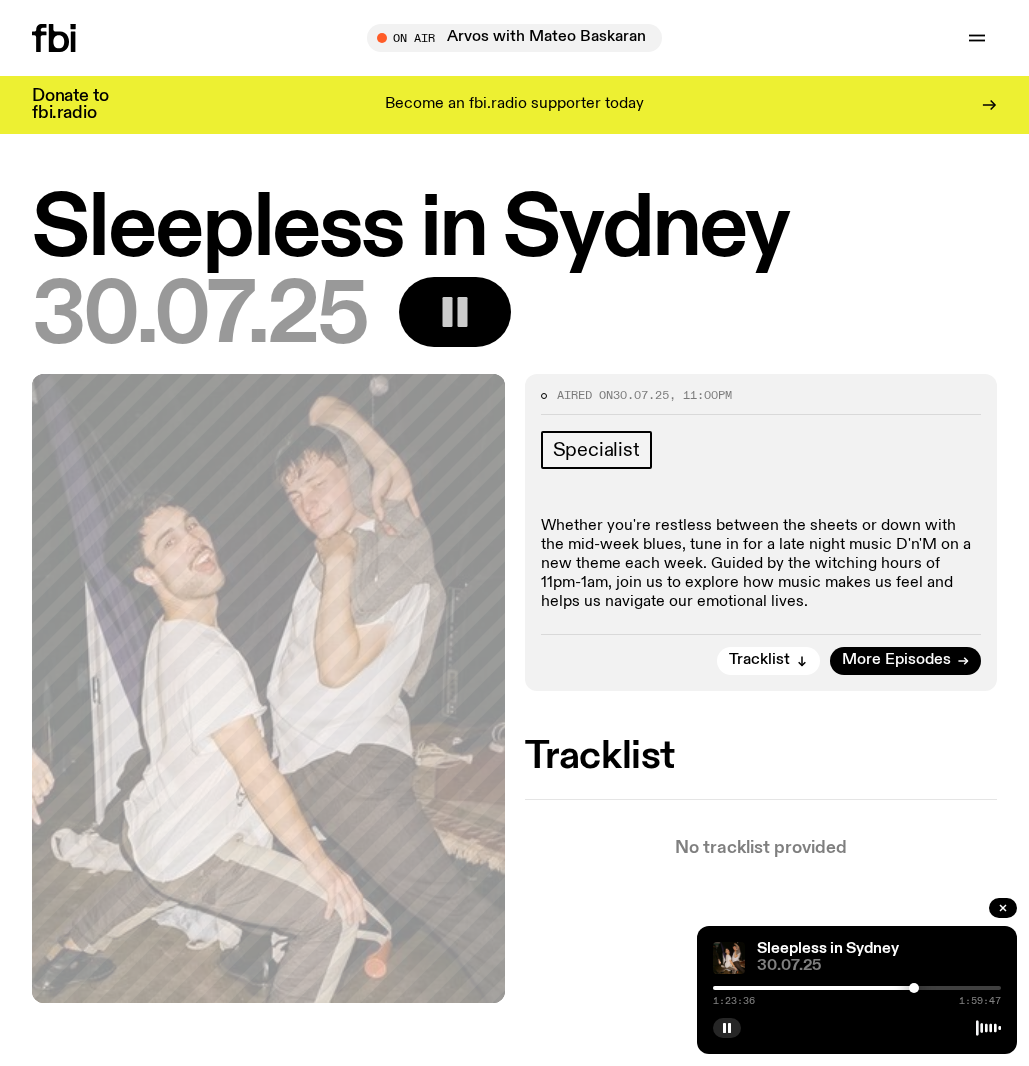 click at bounding box center [857, 988] 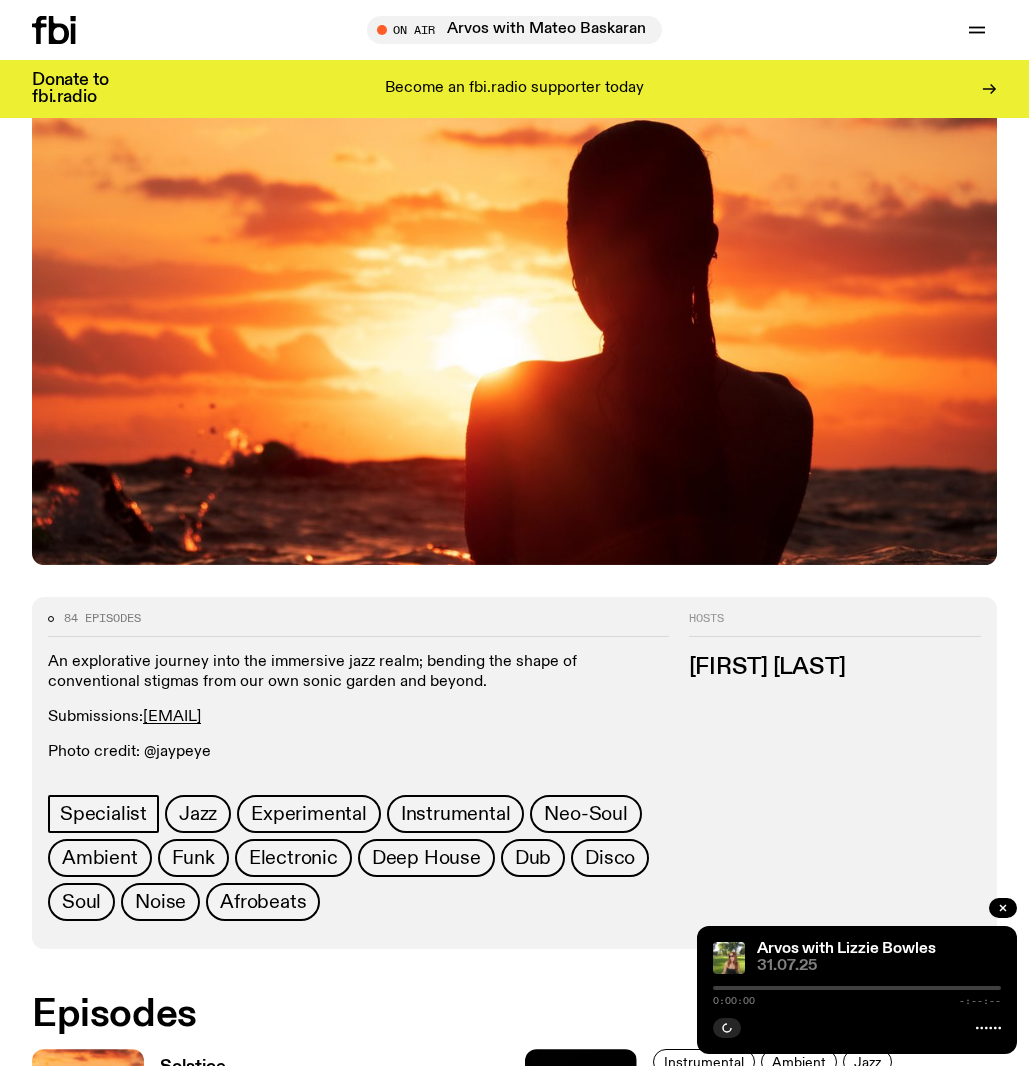 scroll, scrollTop: 578, scrollLeft: 0, axis: vertical 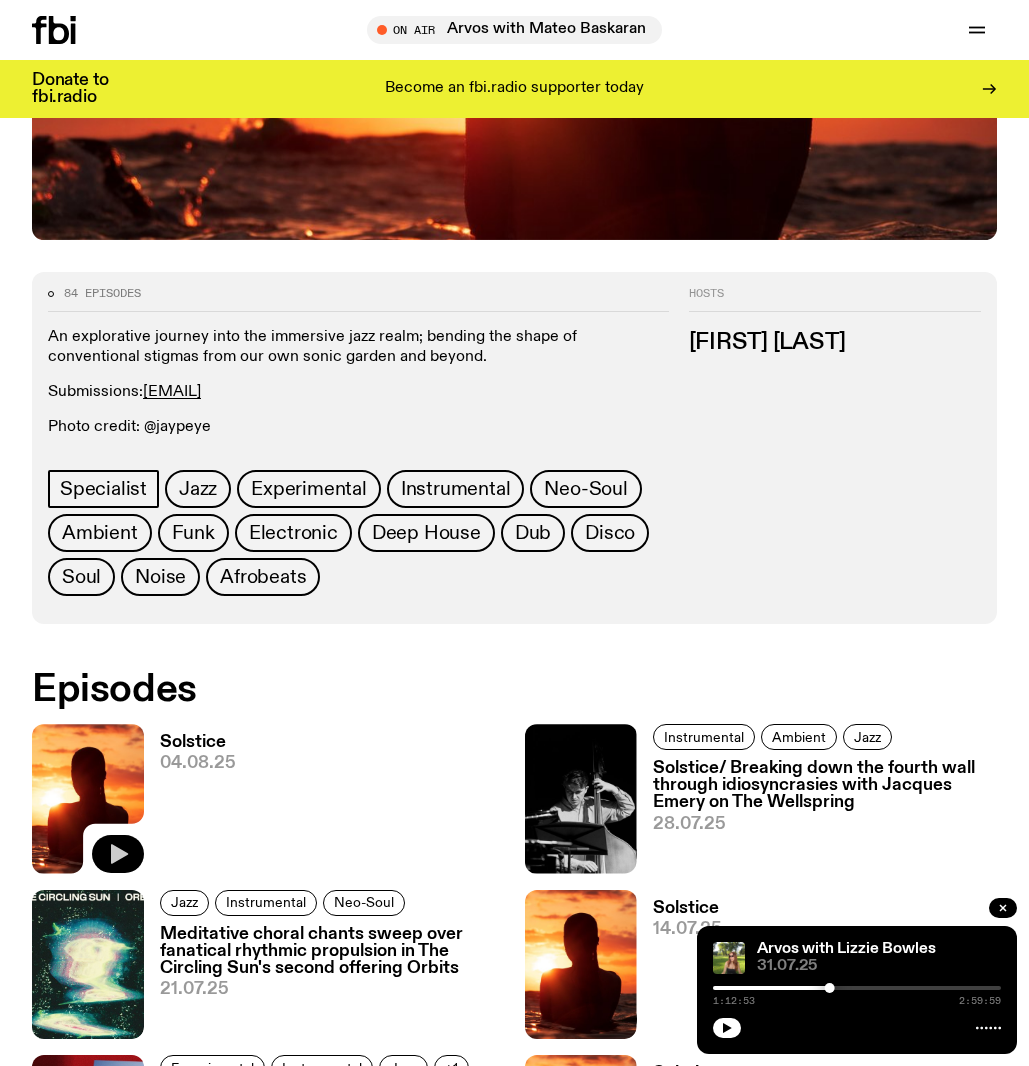 click 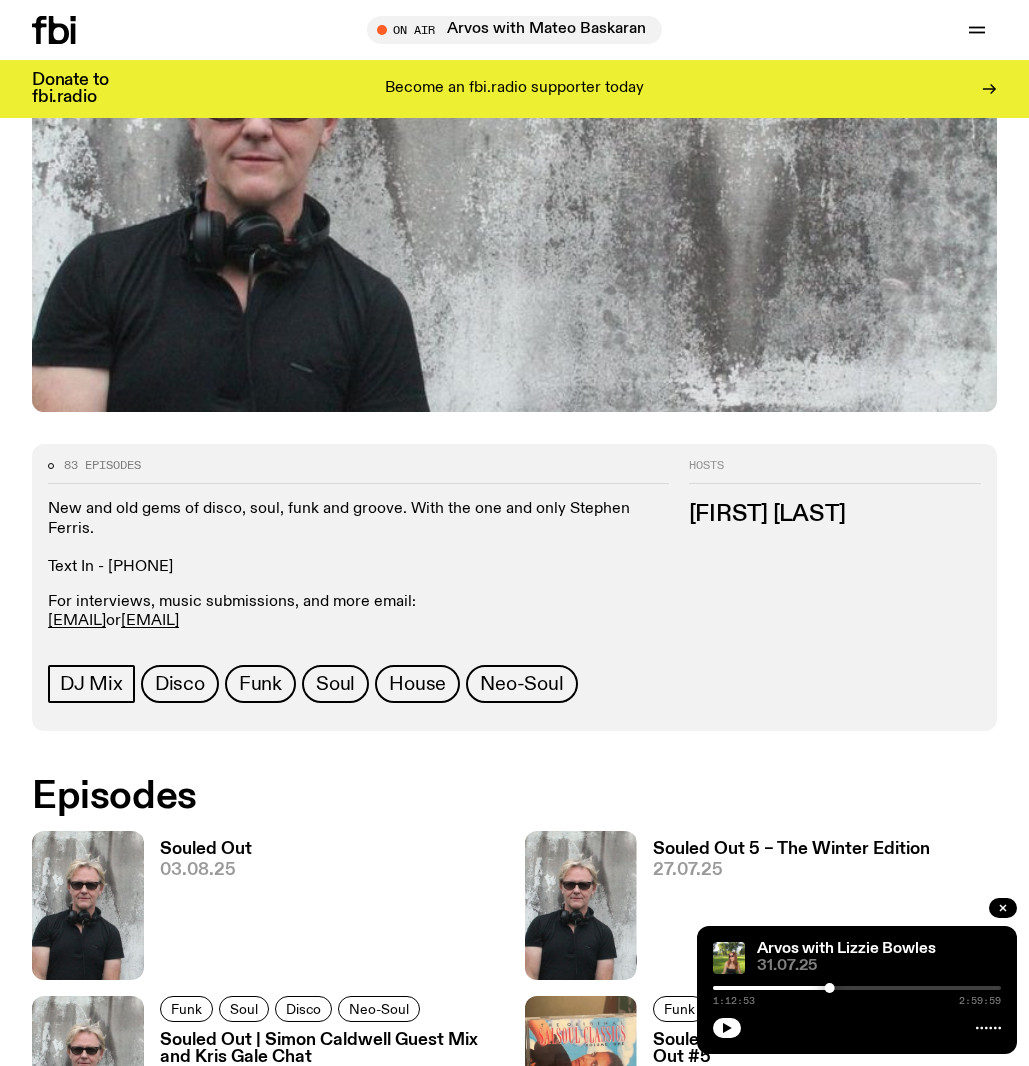 scroll, scrollTop: 409, scrollLeft: 0, axis: vertical 